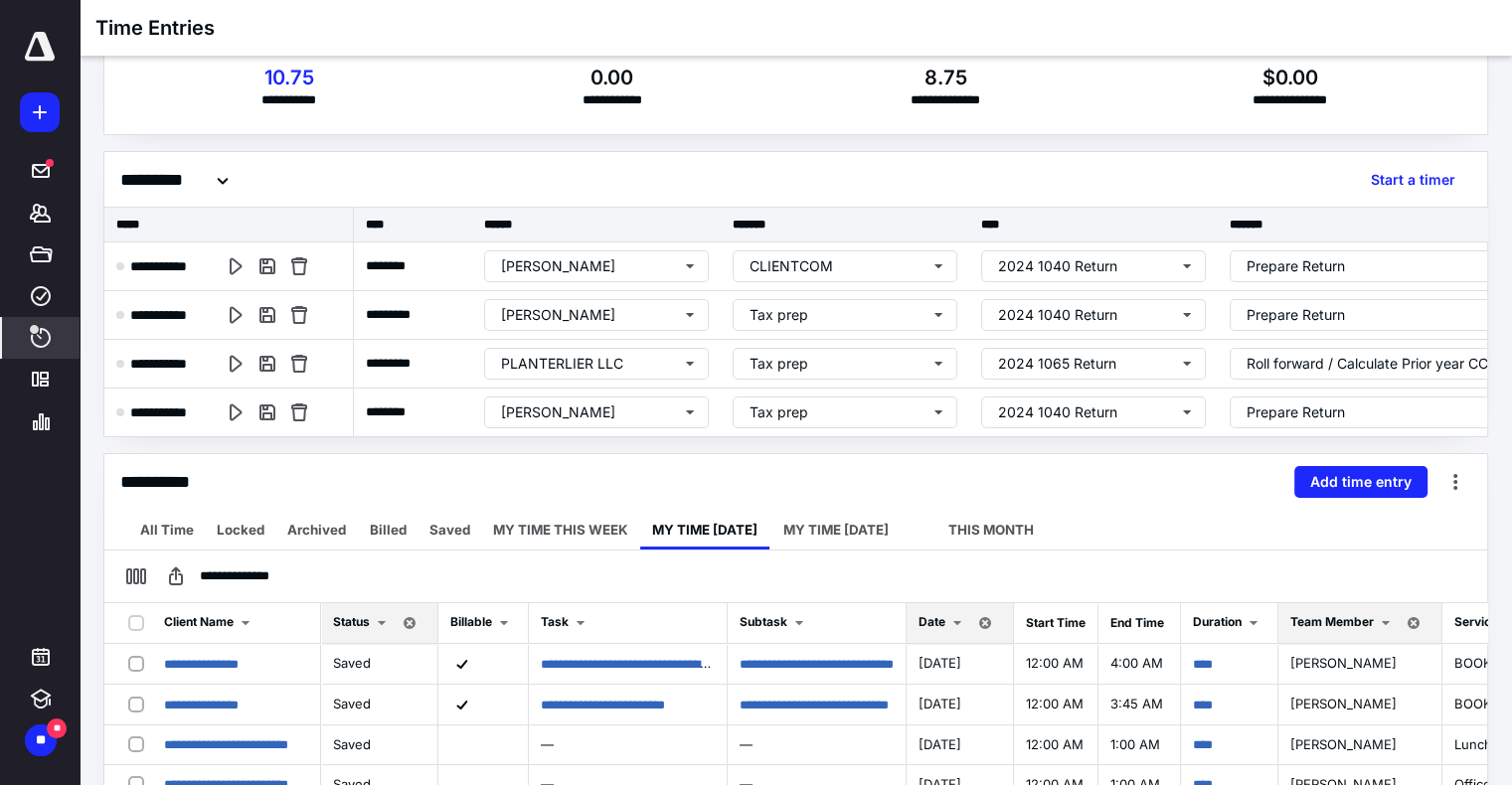 scroll, scrollTop: 0, scrollLeft: 0, axis: both 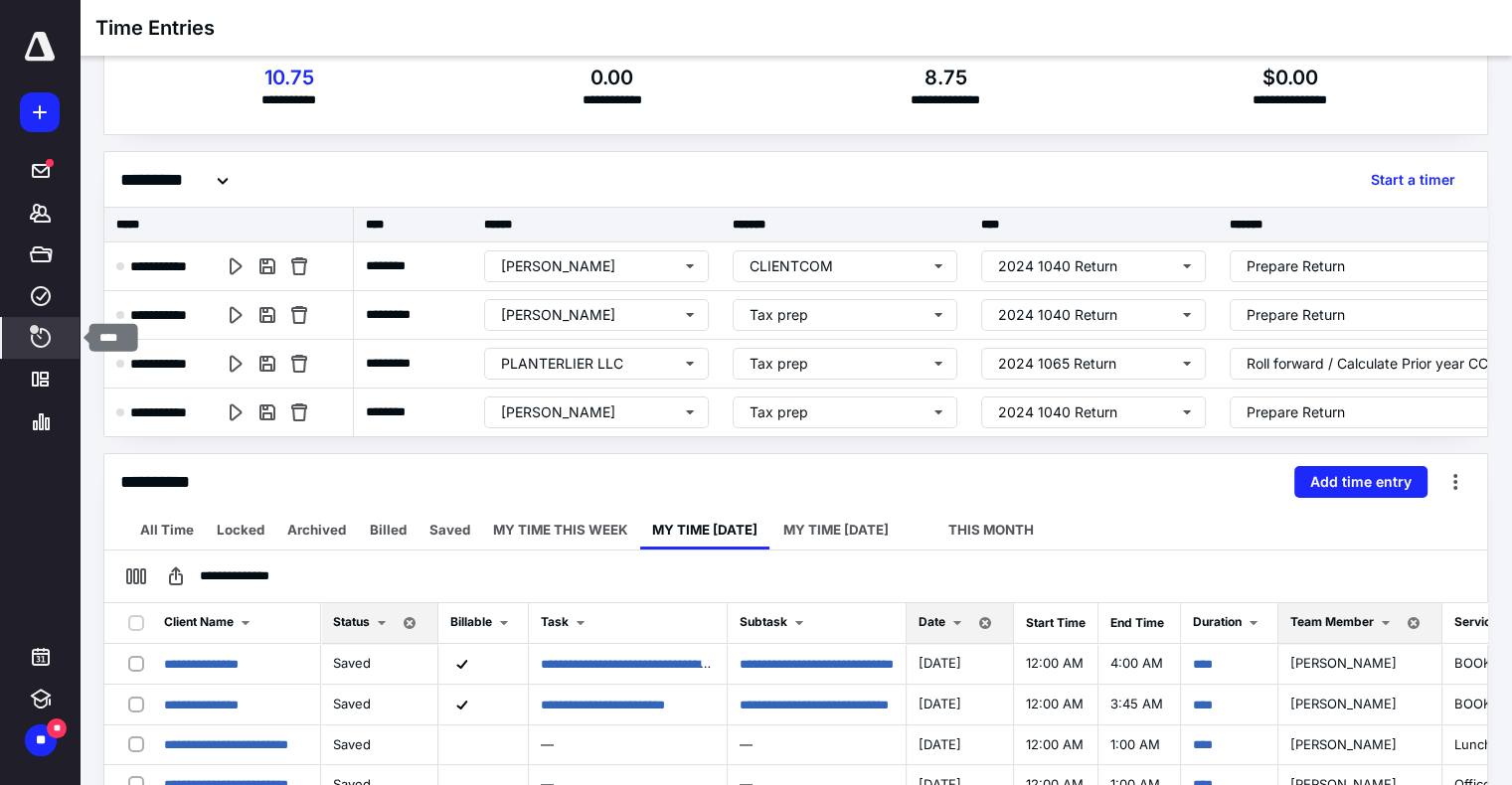 click 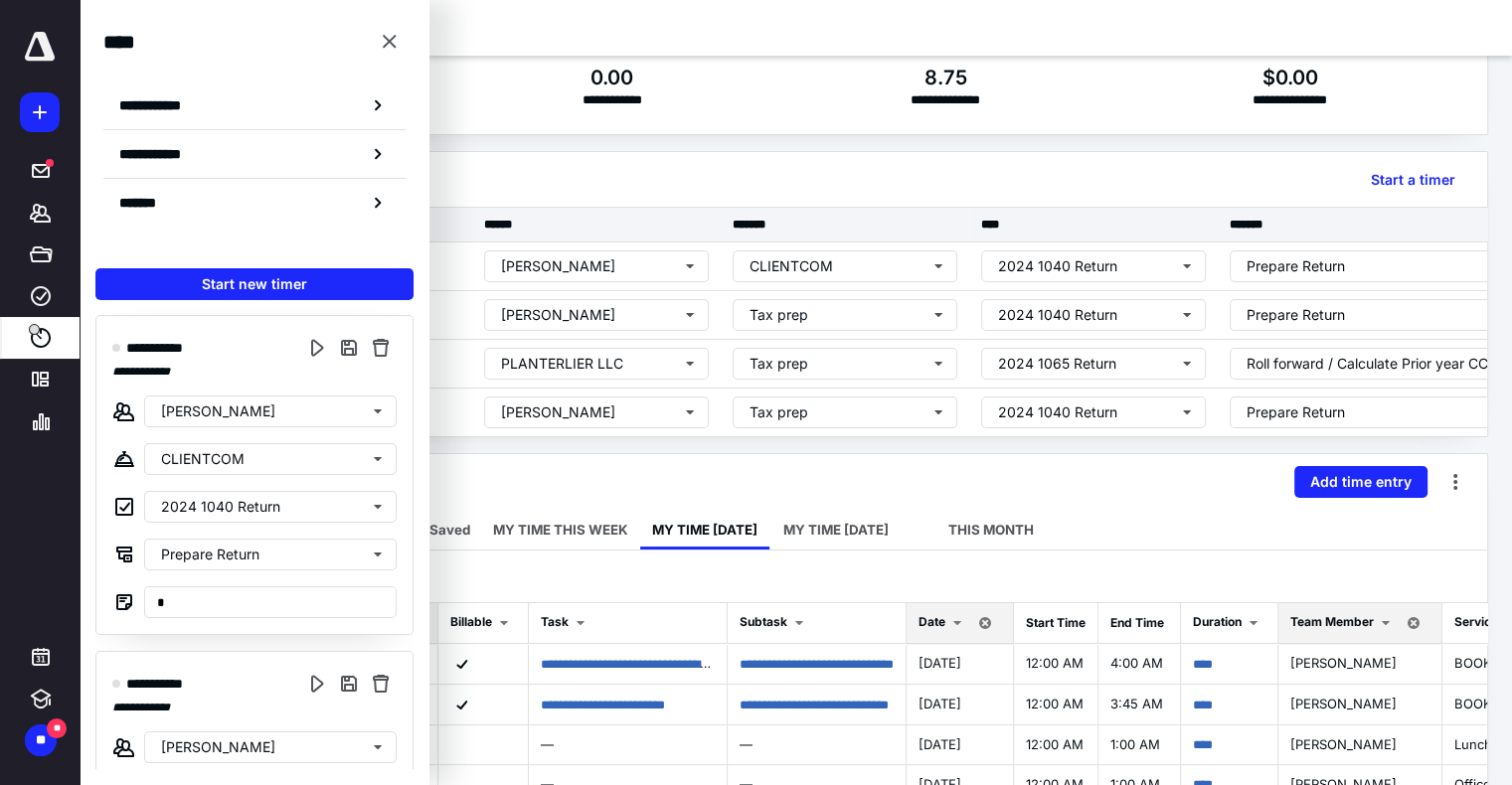 scroll, scrollTop: 0, scrollLeft: 0, axis: both 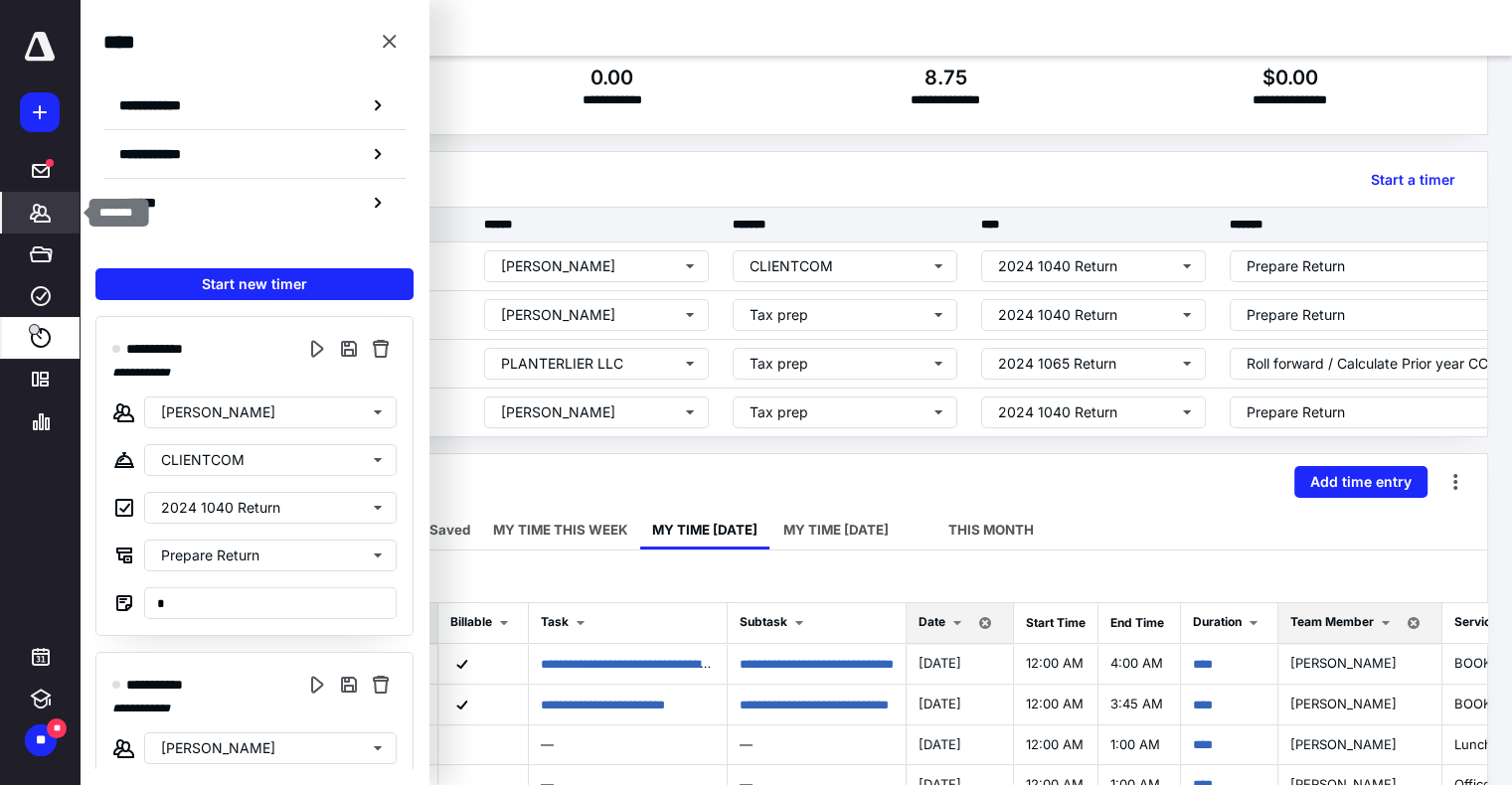 click 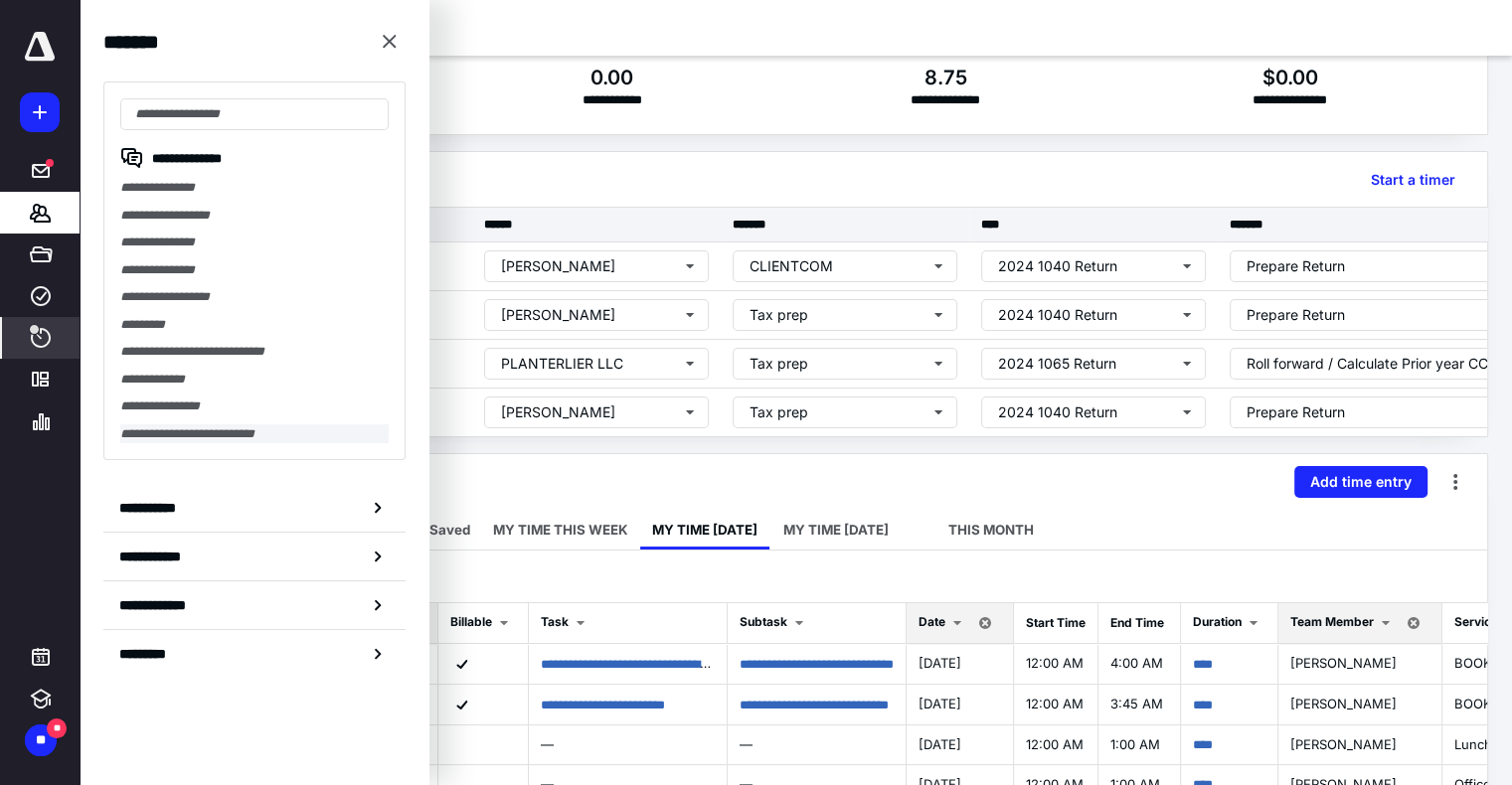 click on "**********" at bounding box center [254, 434] 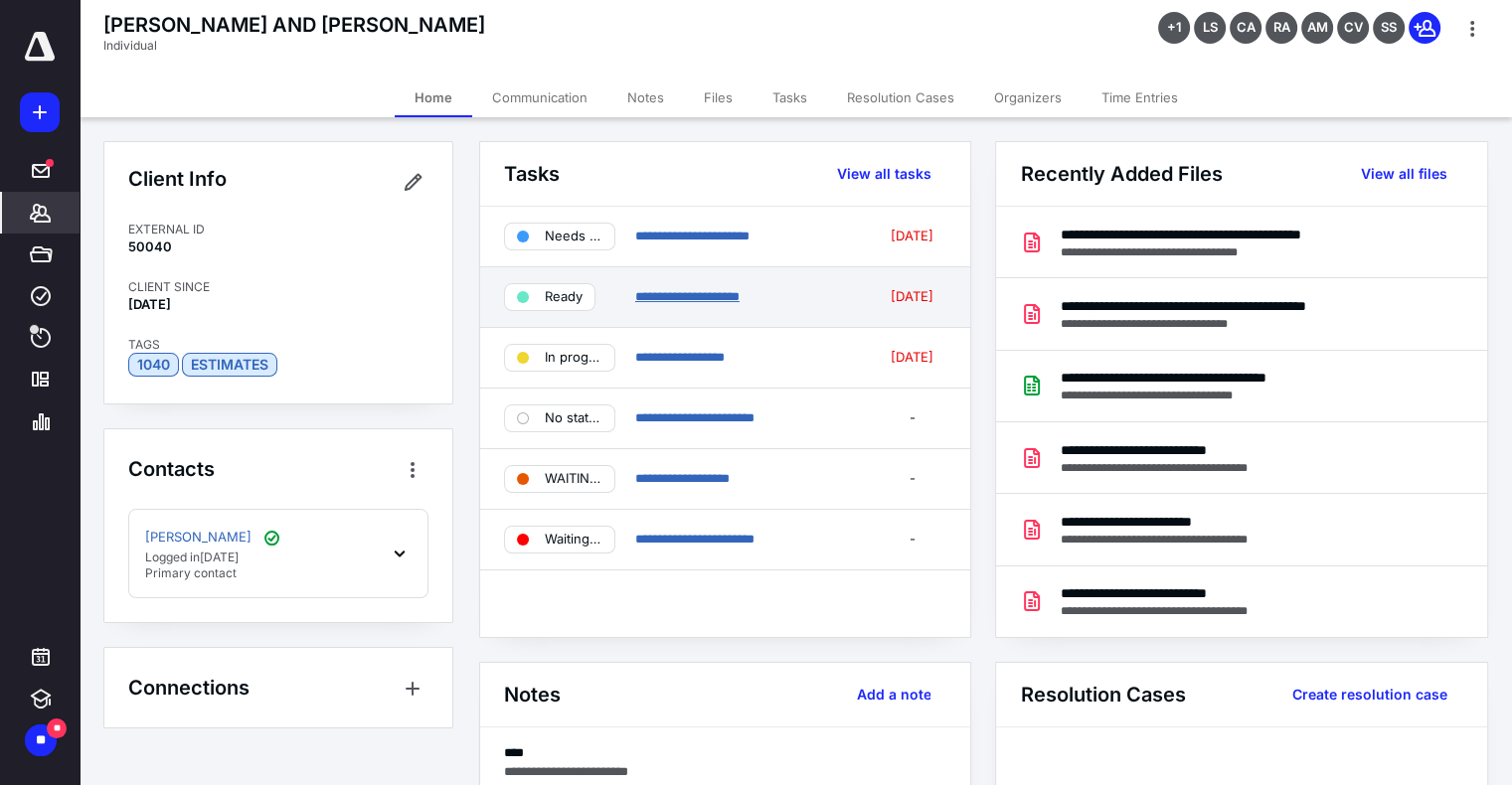 click on "**********" at bounding box center (687, 296) 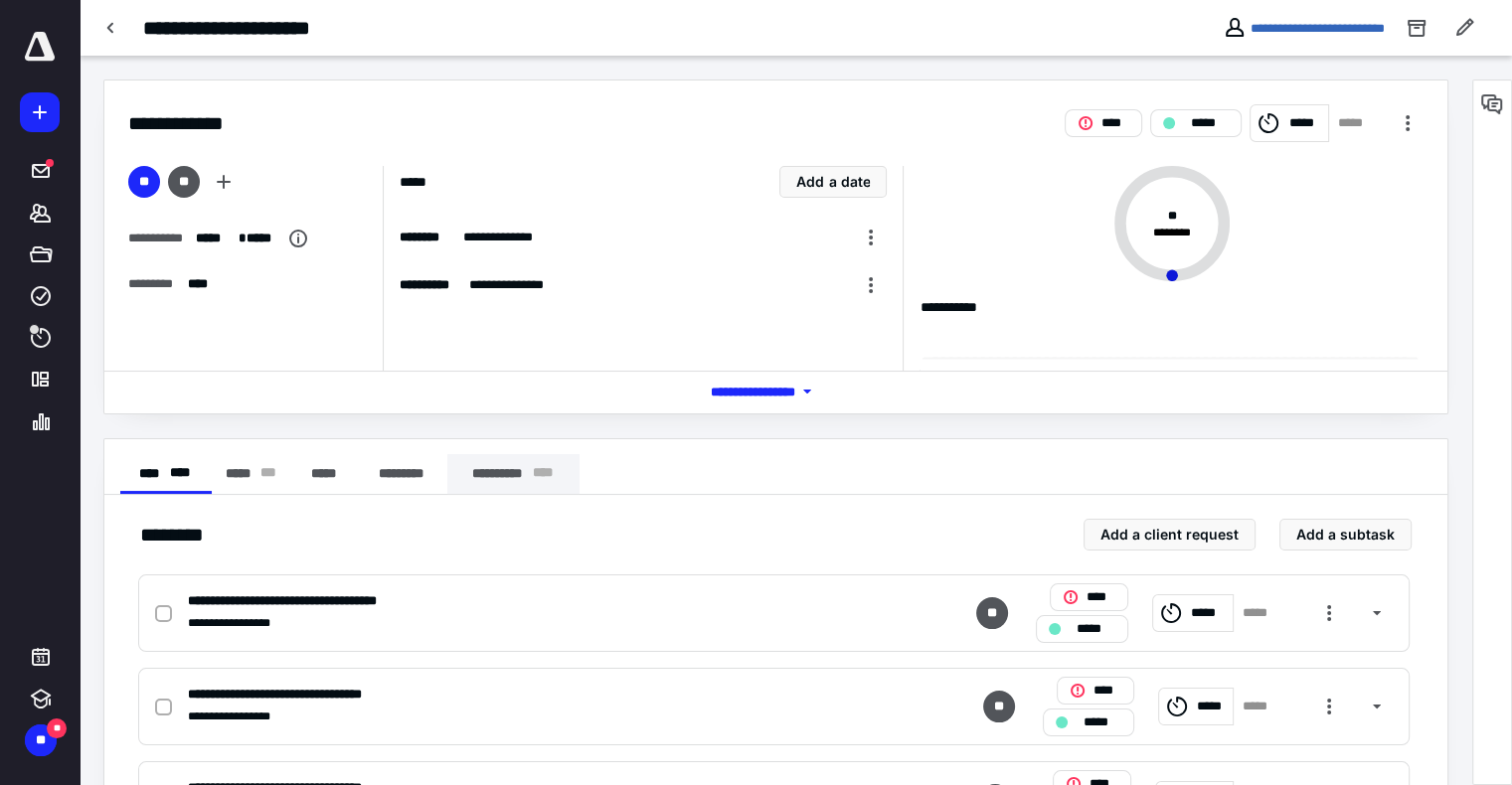 click on "**********" at bounding box center (513, 474) 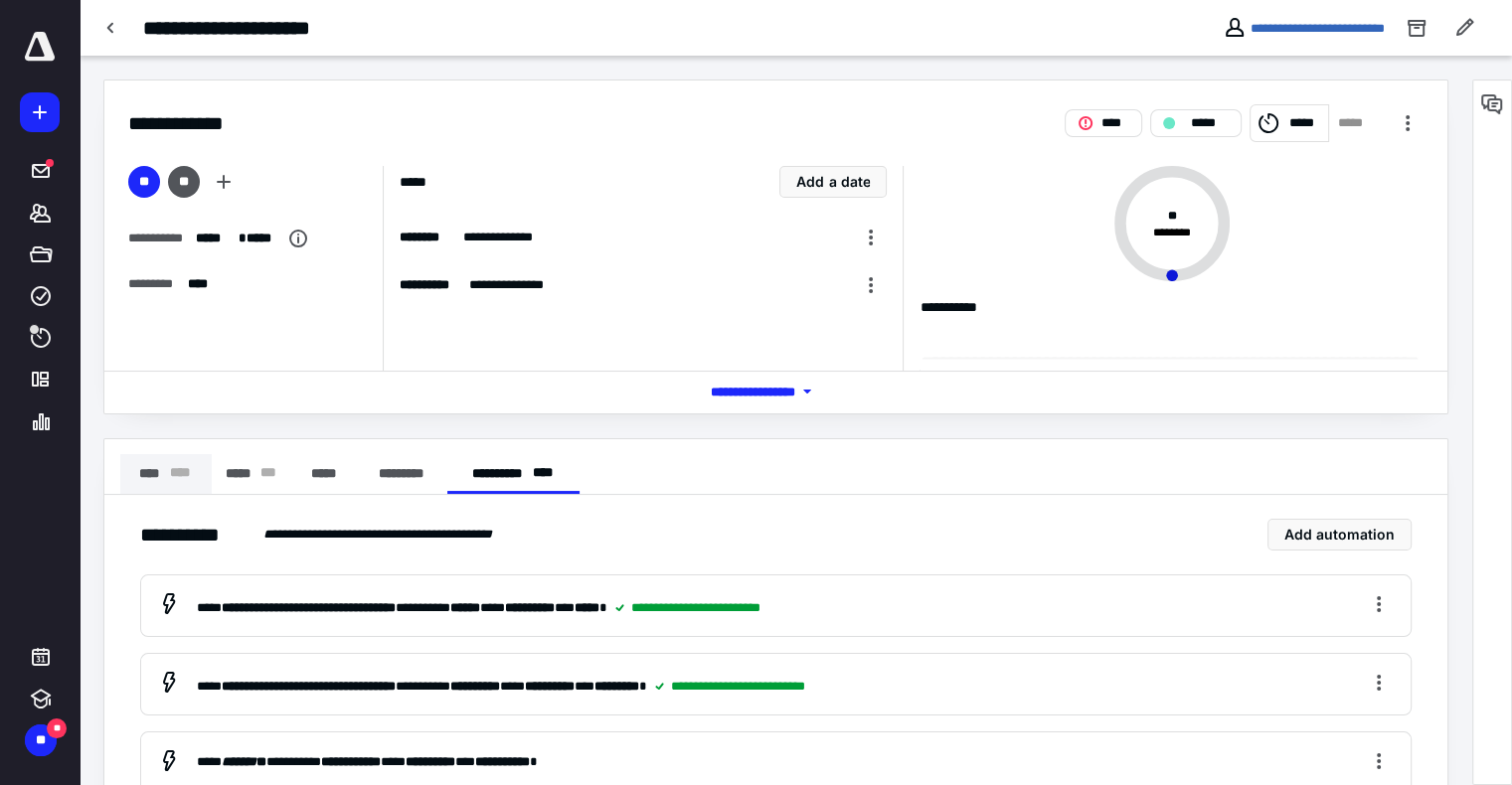 click on "**** * ** *" at bounding box center [166, 474] 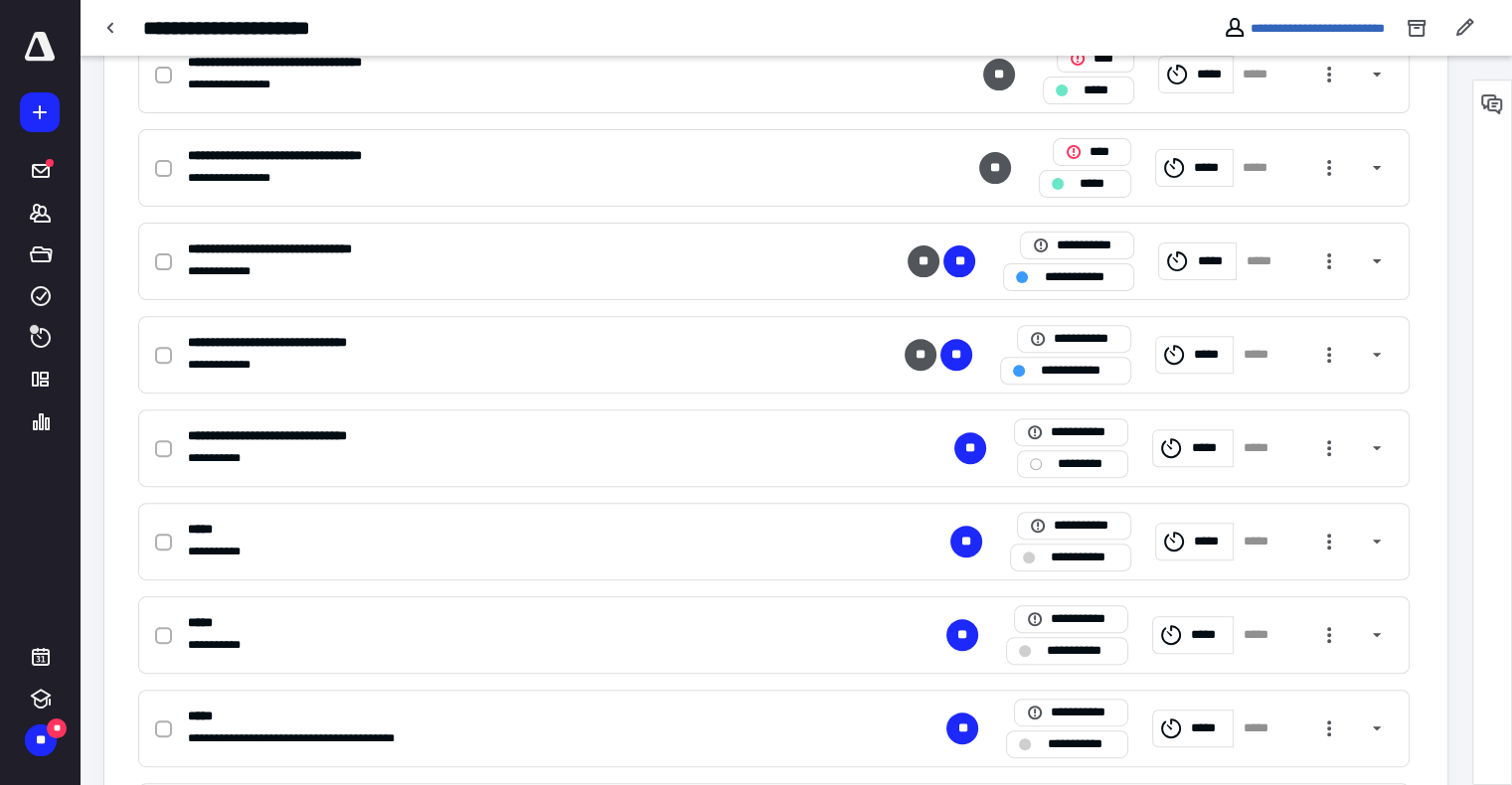 scroll, scrollTop: 687, scrollLeft: 0, axis: vertical 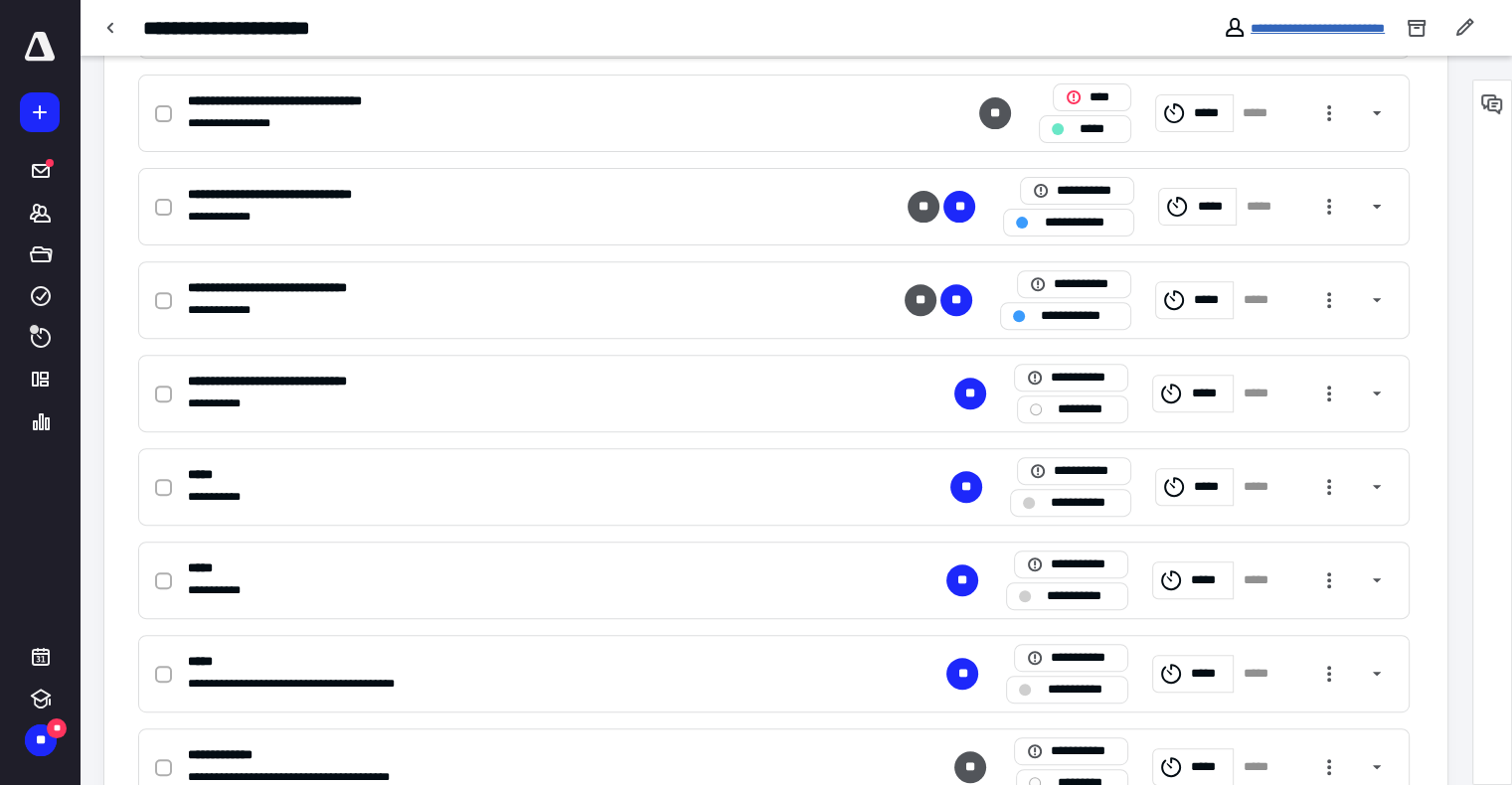 click on "**********" at bounding box center [1317, 28] 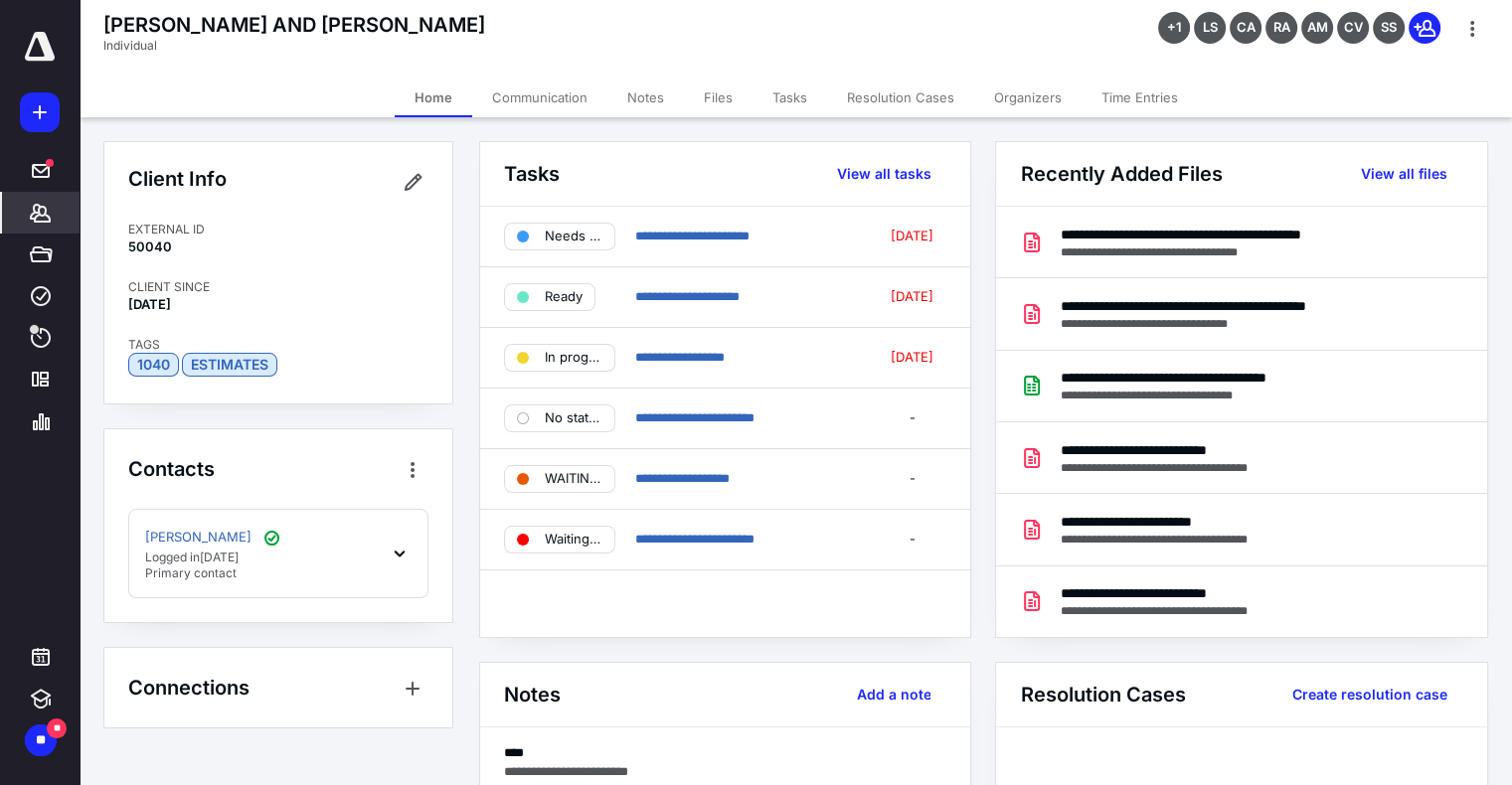 click on "Time Entries" at bounding box center (1139, 97) 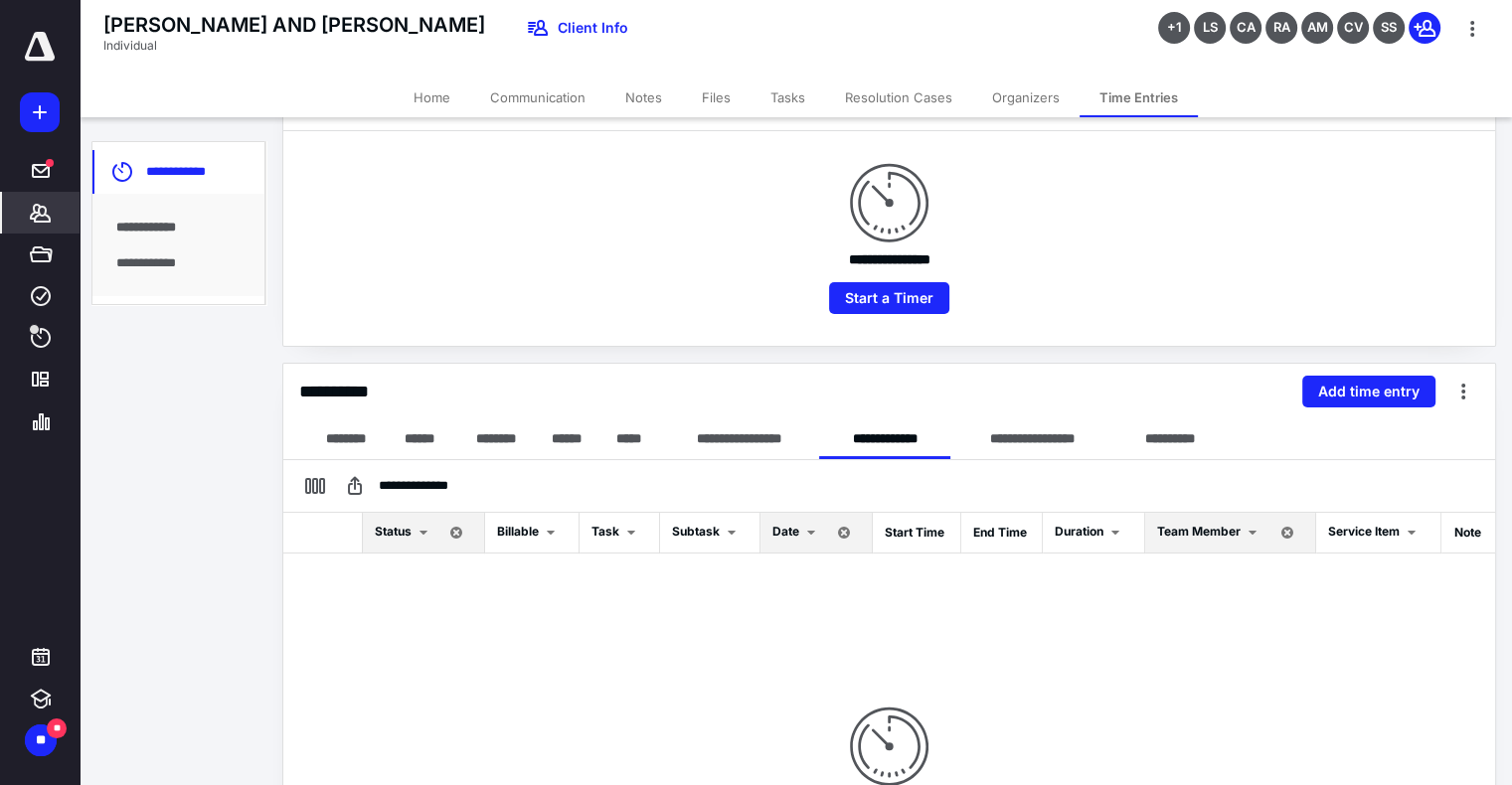 scroll, scrollTop: 199, scrollLeft: 0, axis: vertical 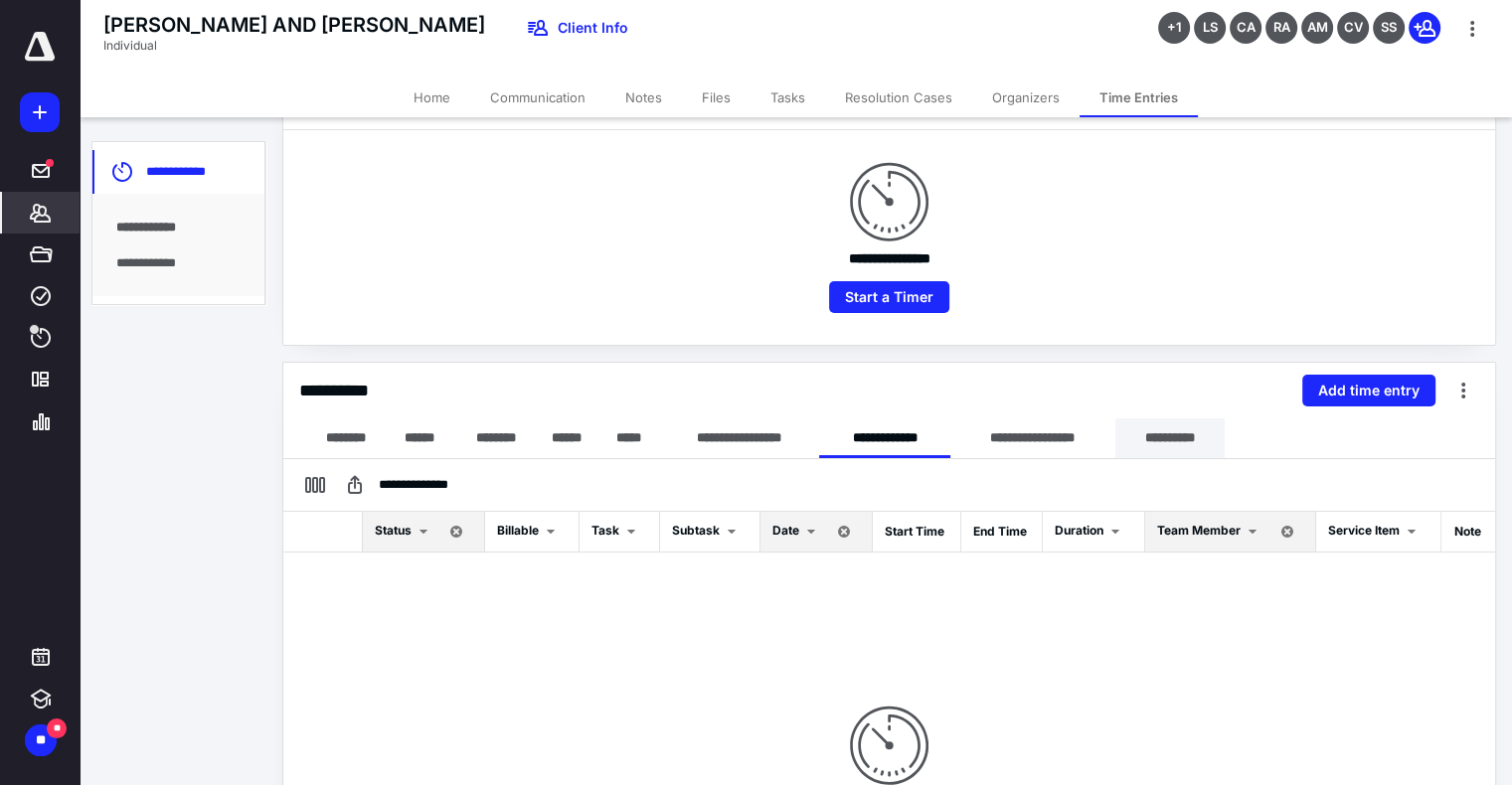 click on "**********" at bounding box center (1170, 438) 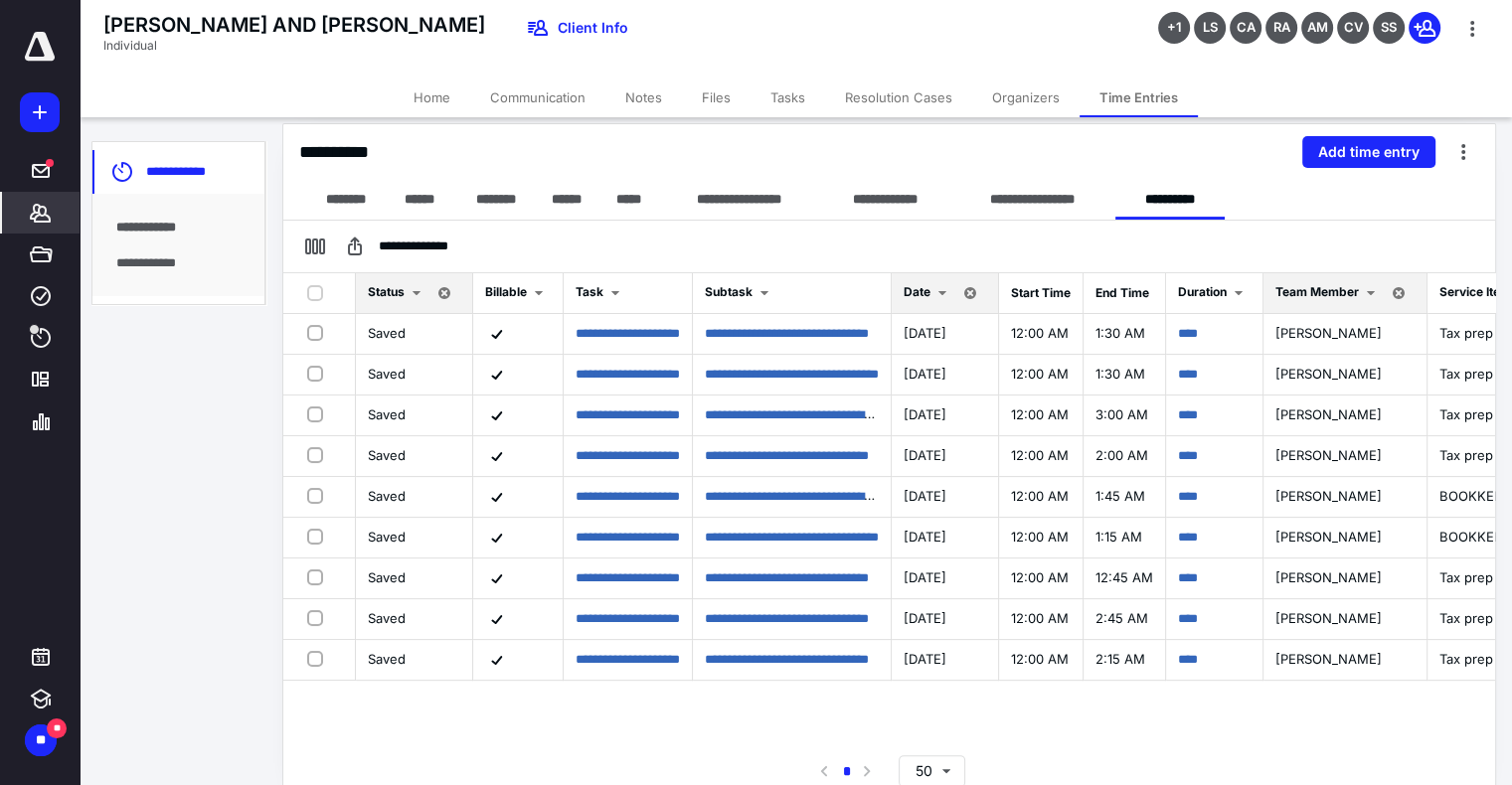 scroll, scrollTop: 441, scrollLeft: 0, axis: vertical 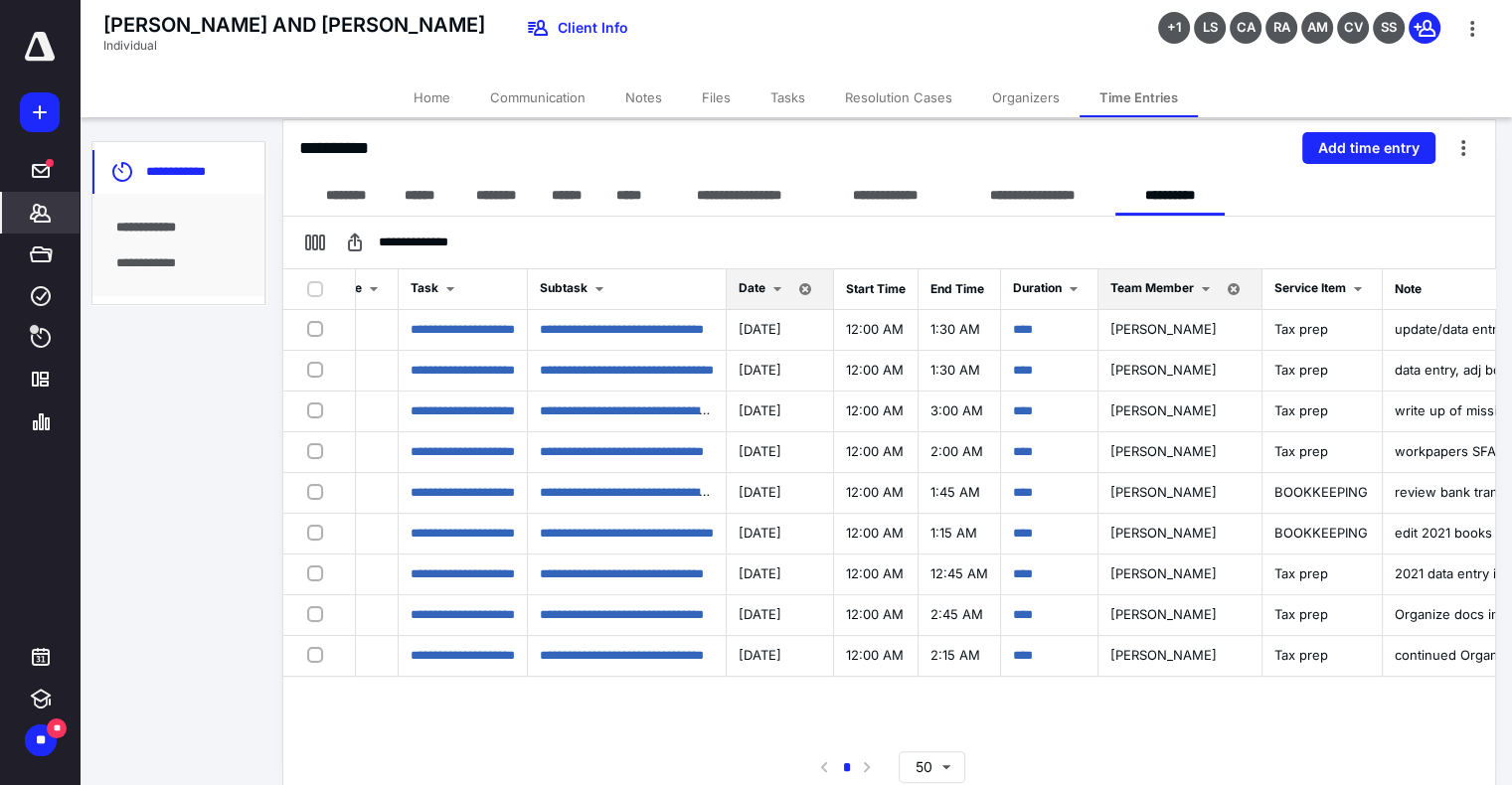 click at bounding box center (777, 289) 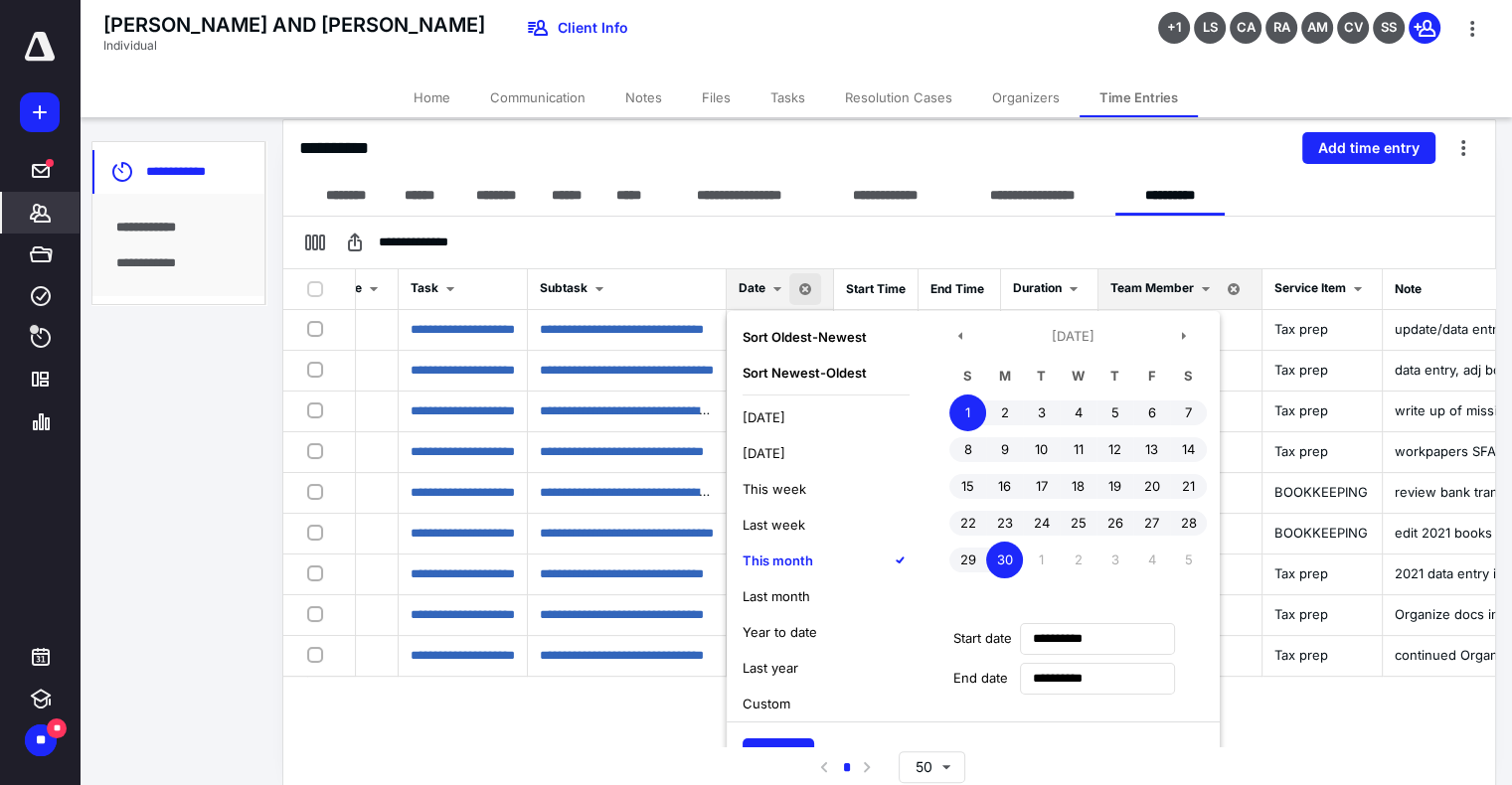click on "This month" at bounding box center (777, 560) 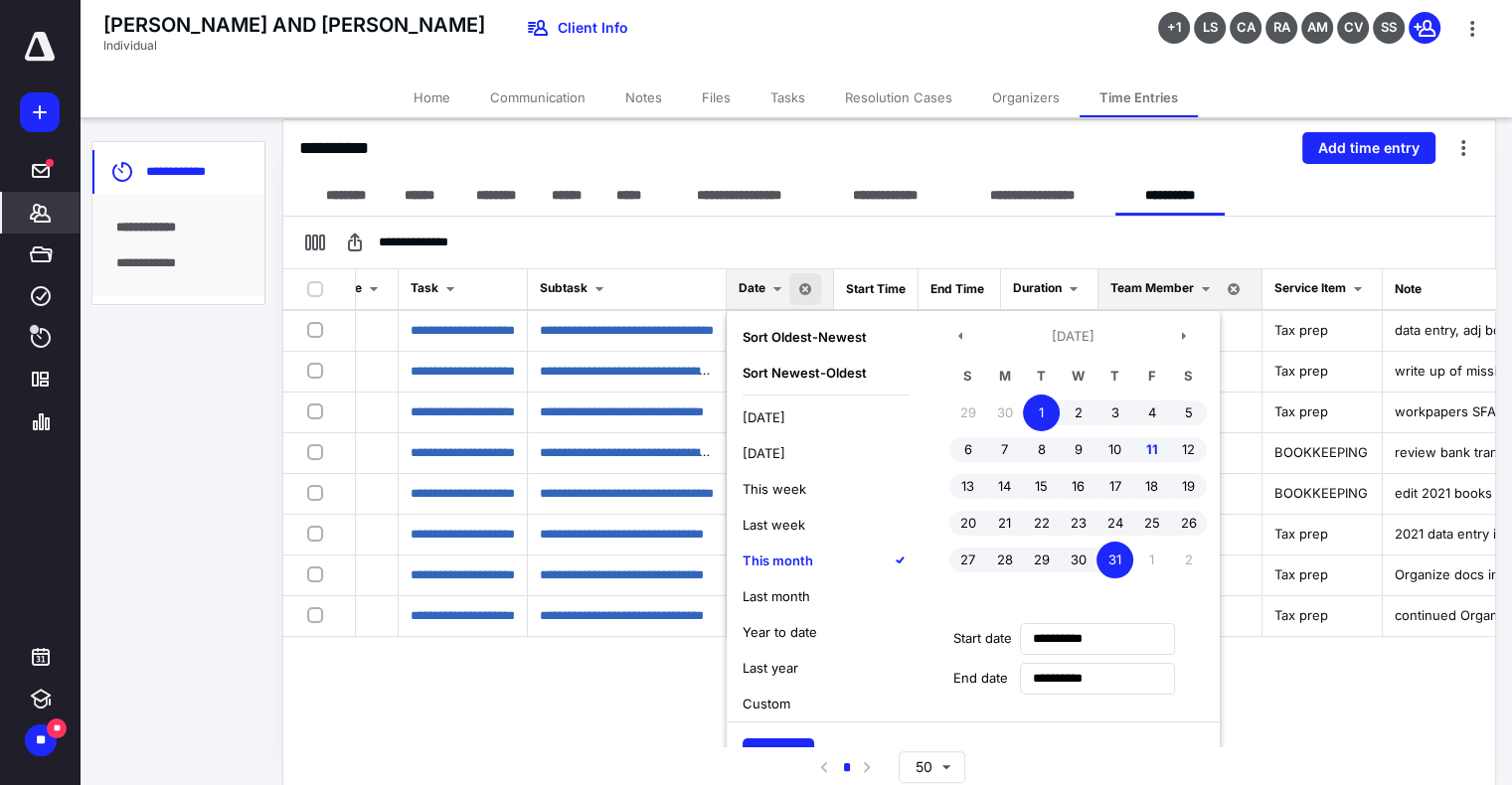 scroll, scrollTop: 55, scrollLeft: 165, axis: both 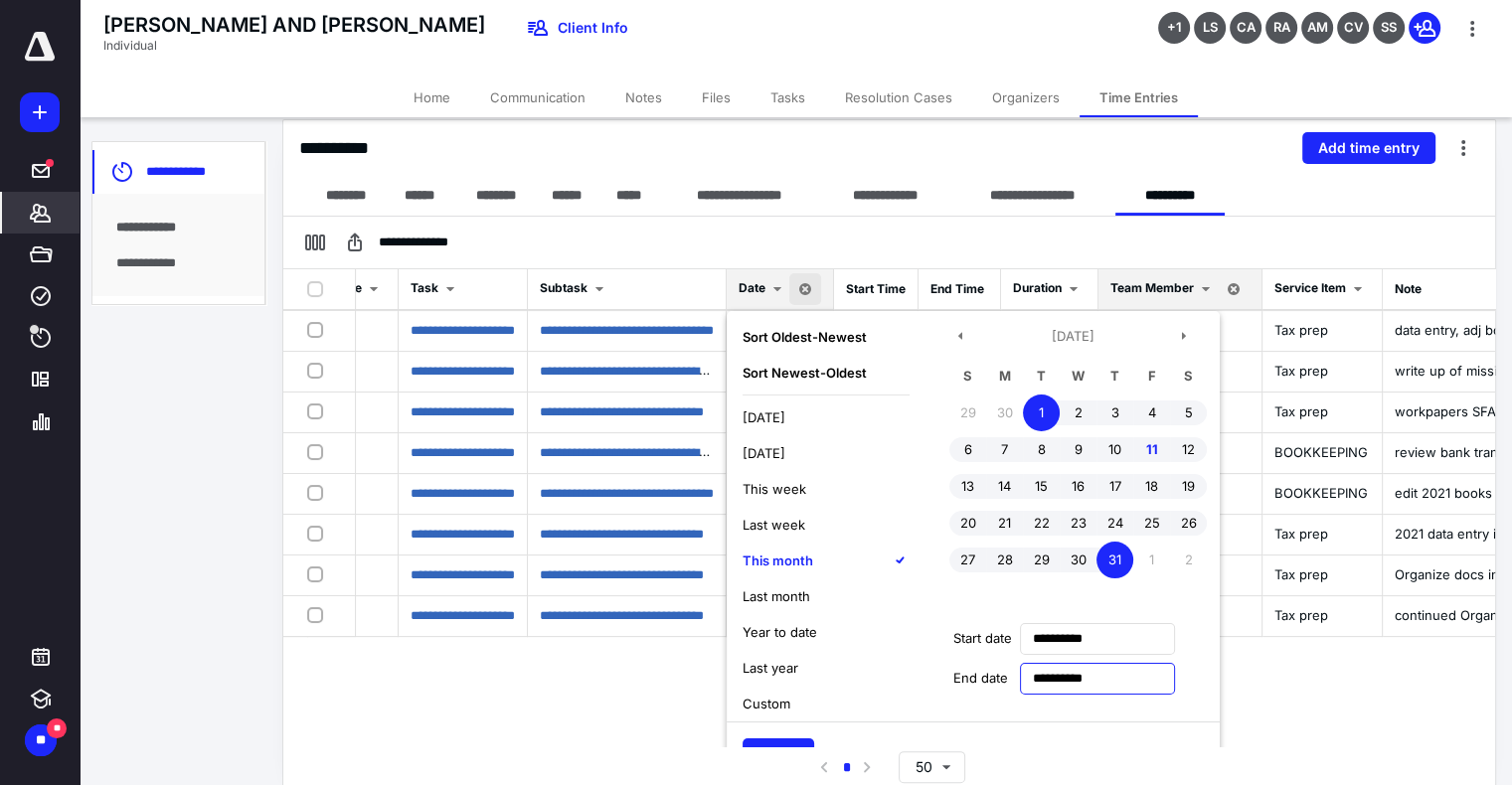 click on "**********" at bounding box center [1097, 679] 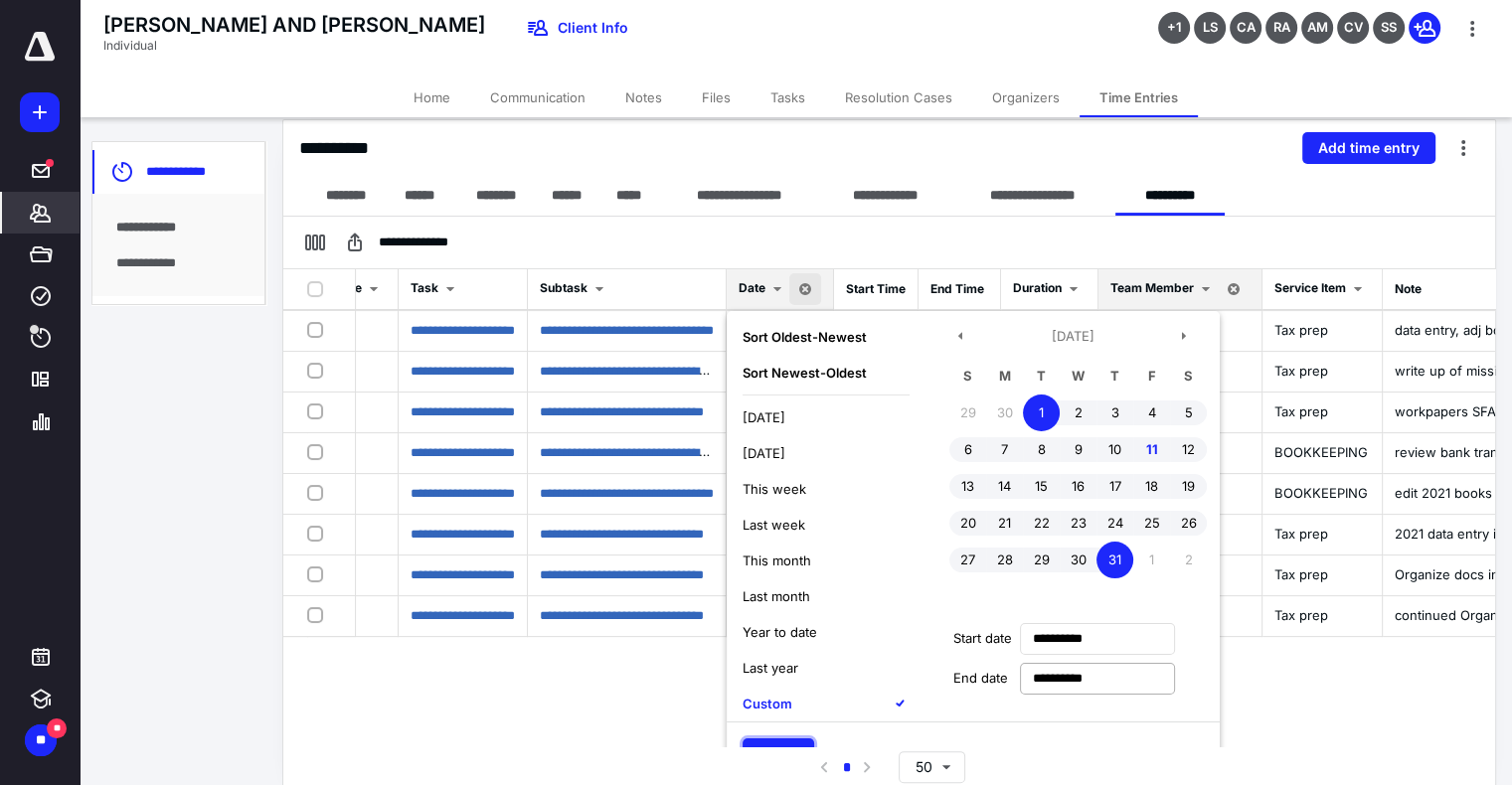 type 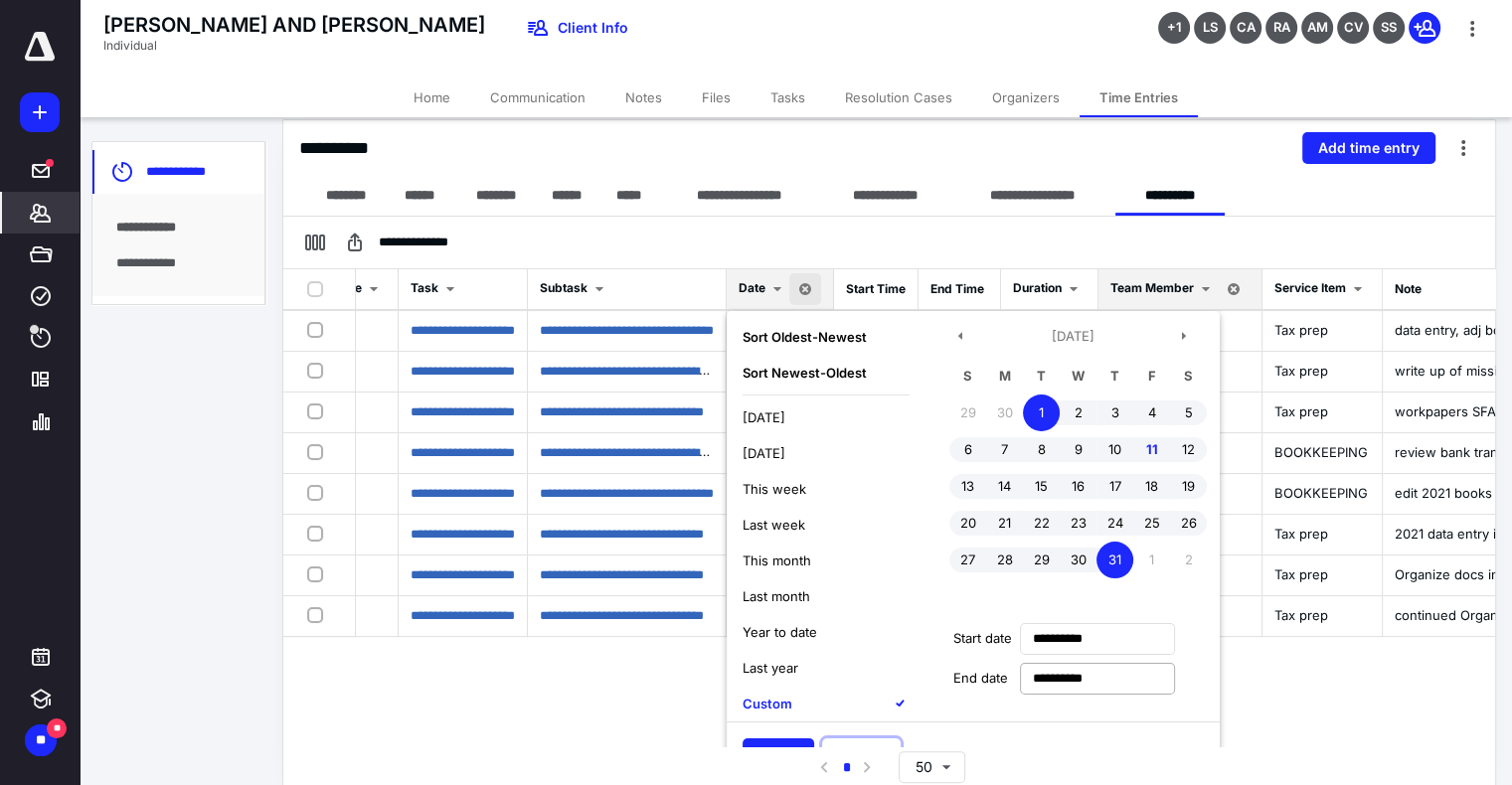 type 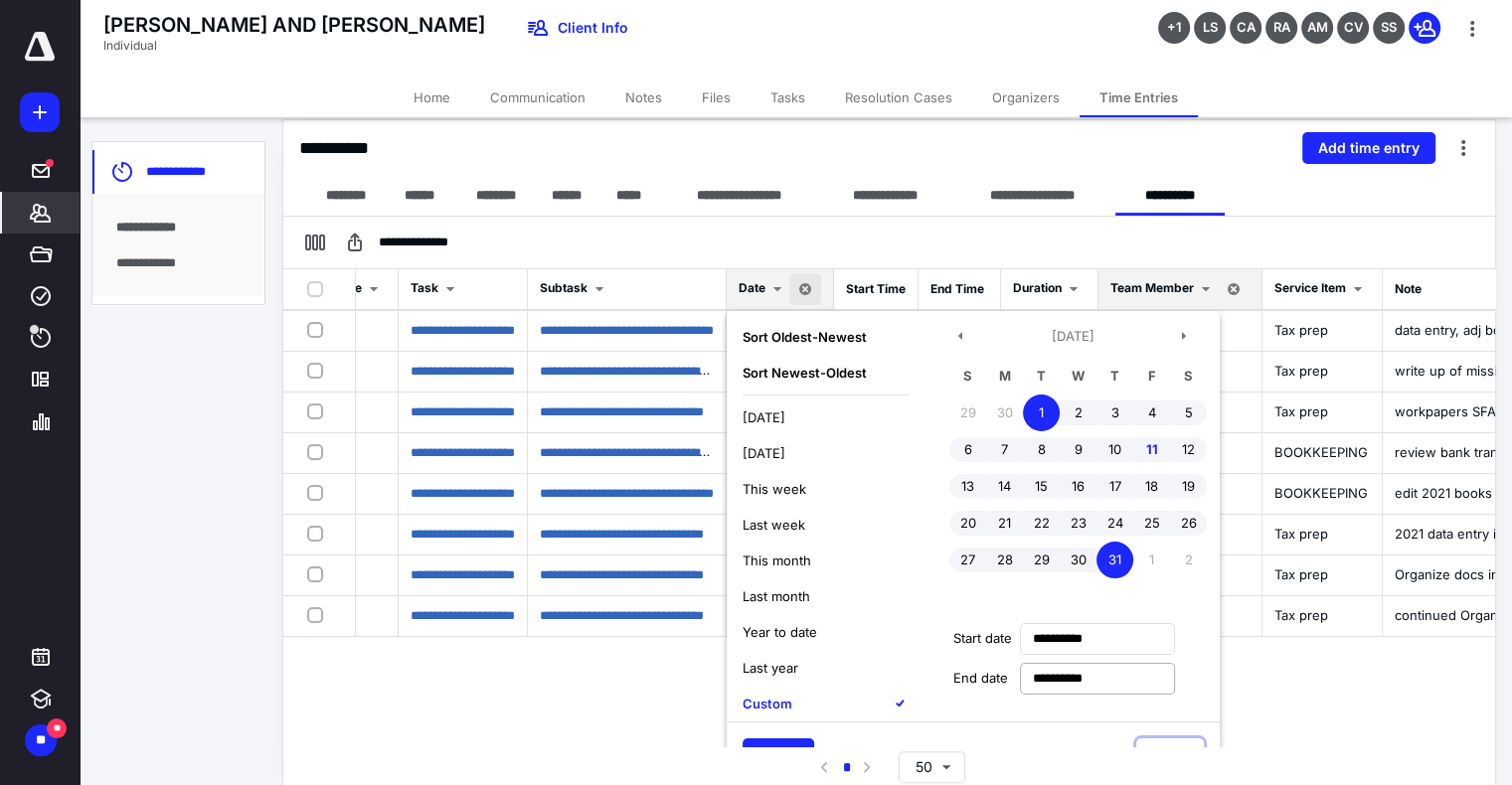 type 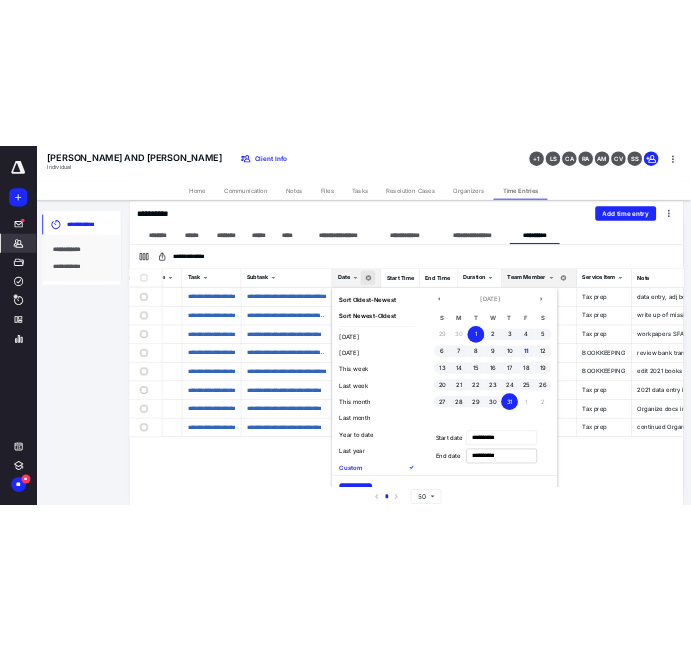 scroll, scrollTop: 52, scrollLeft: 166, axis: both 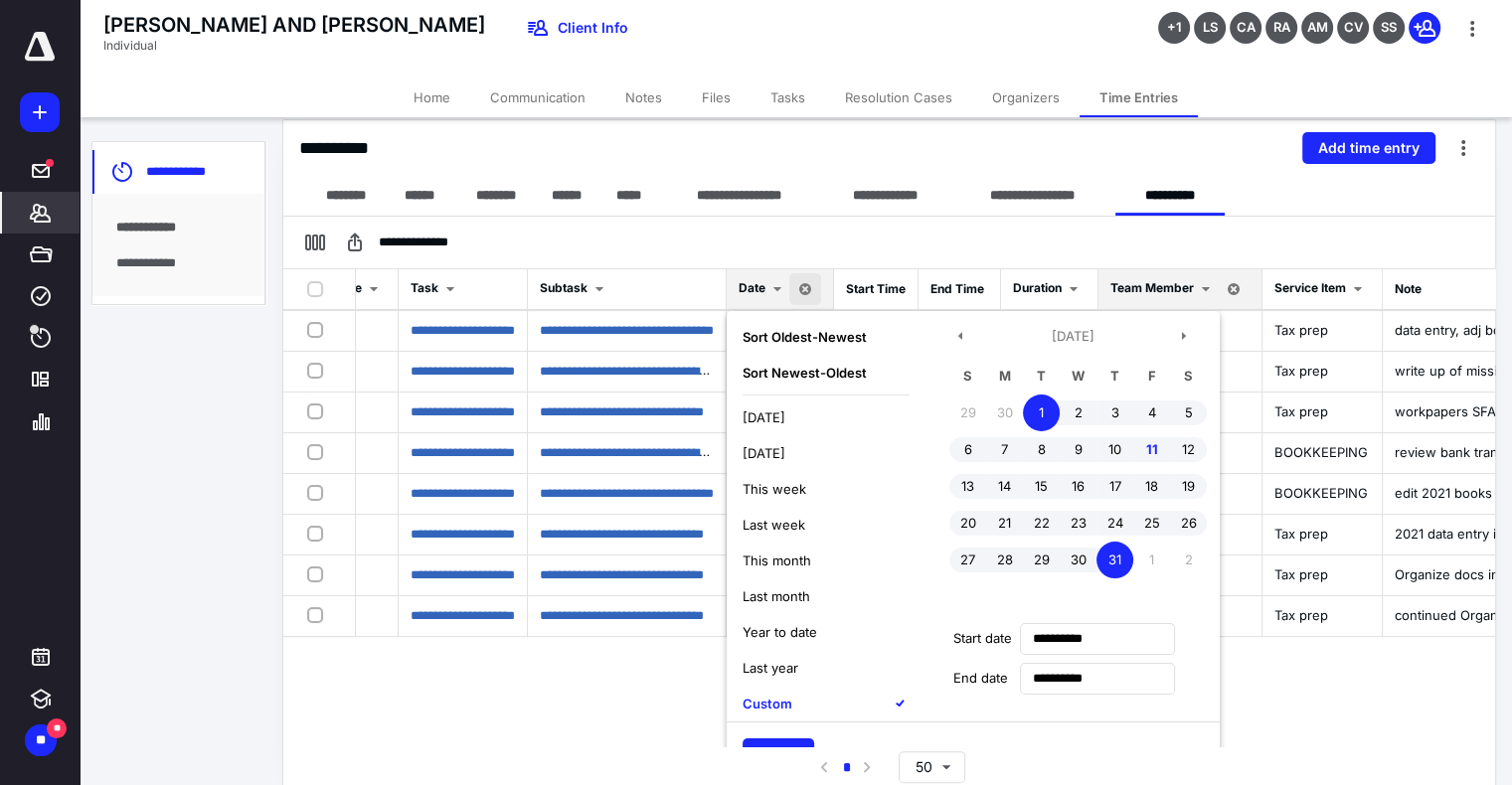 click on "This month" at bounding box center [776, 560] 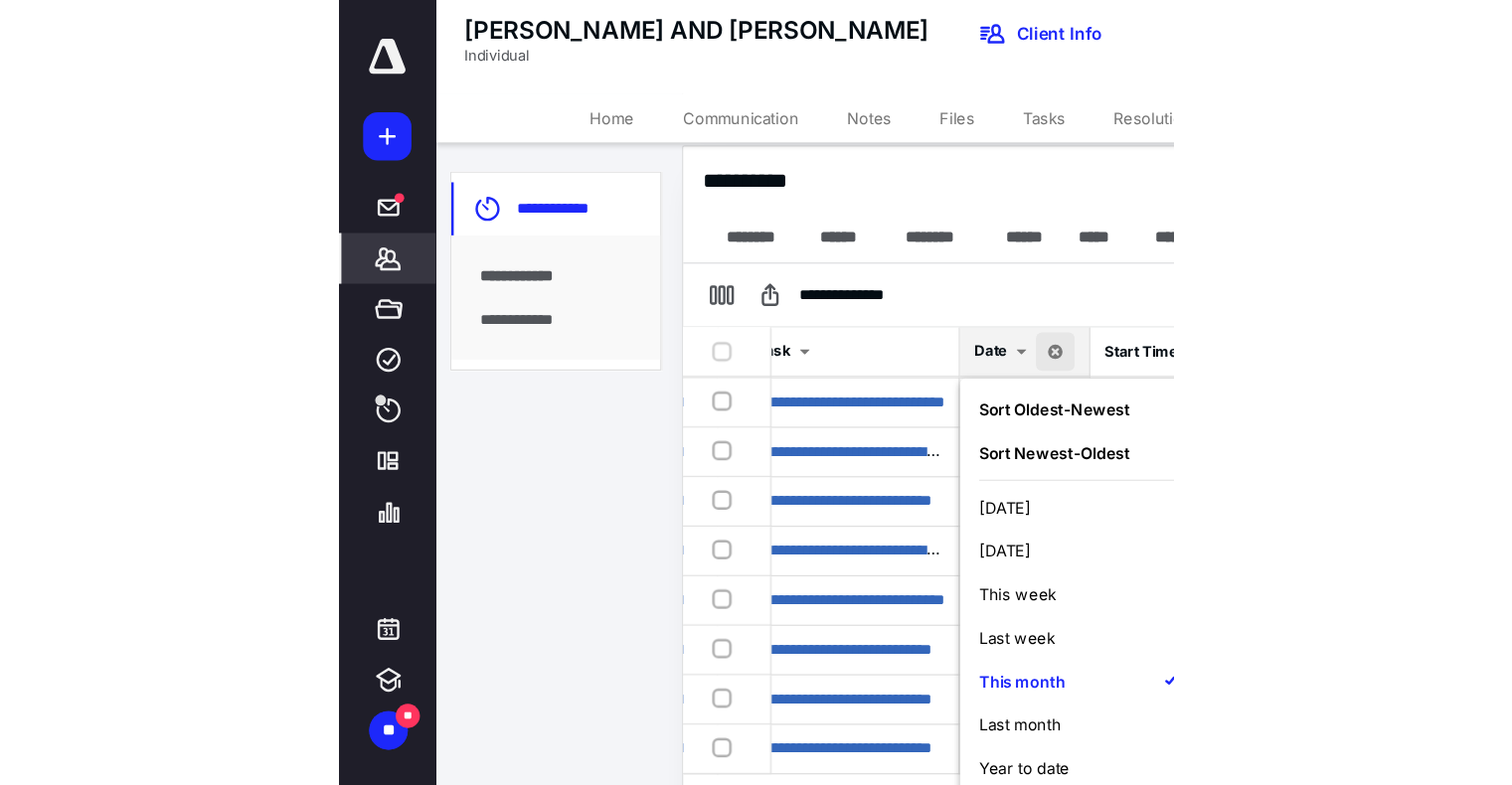 scroll, scrollTop: 55, scrollLeft: 437, axis: both 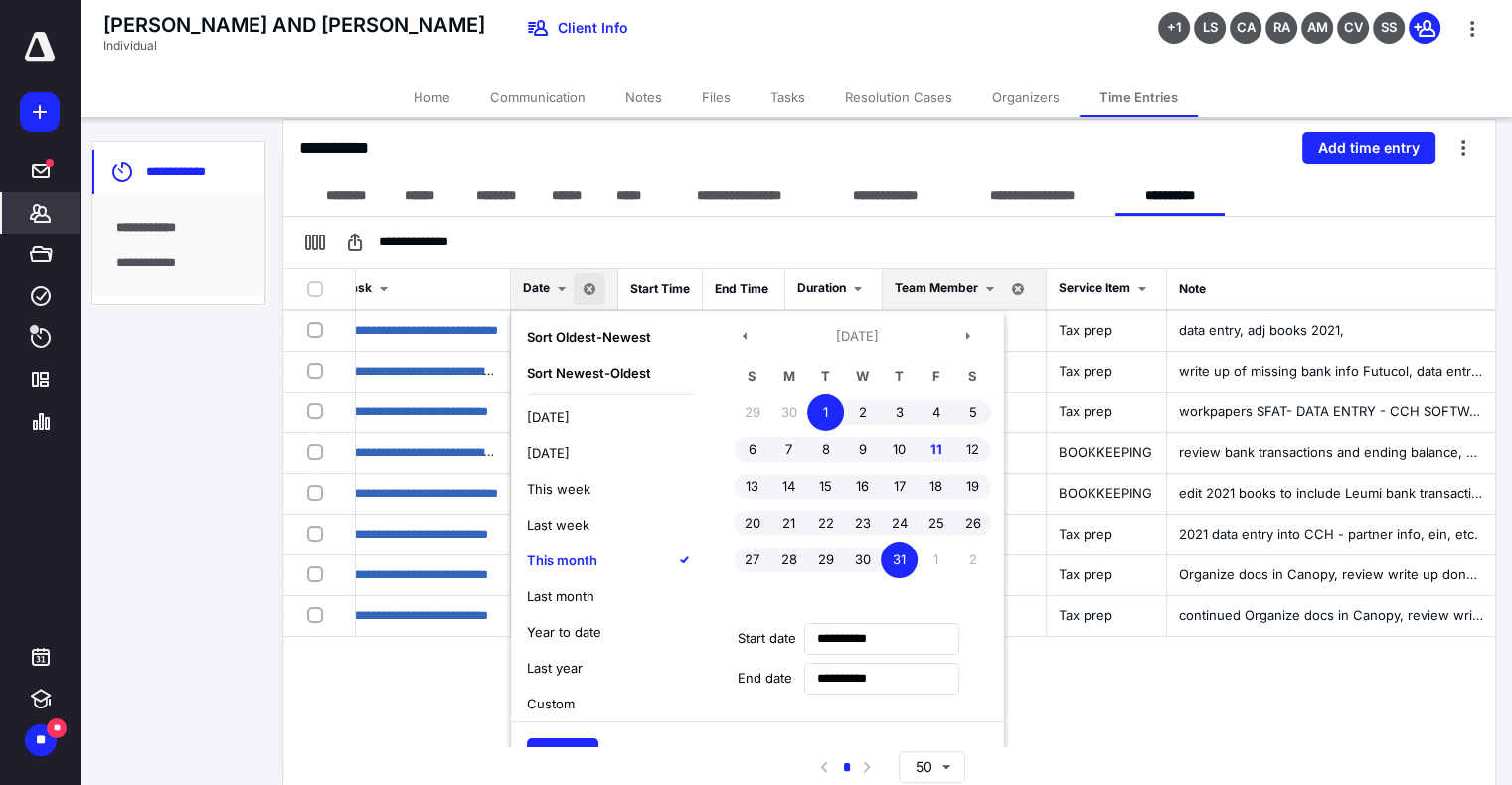 click on "Apply Cancel Clear" at bounding box center (757, 753) 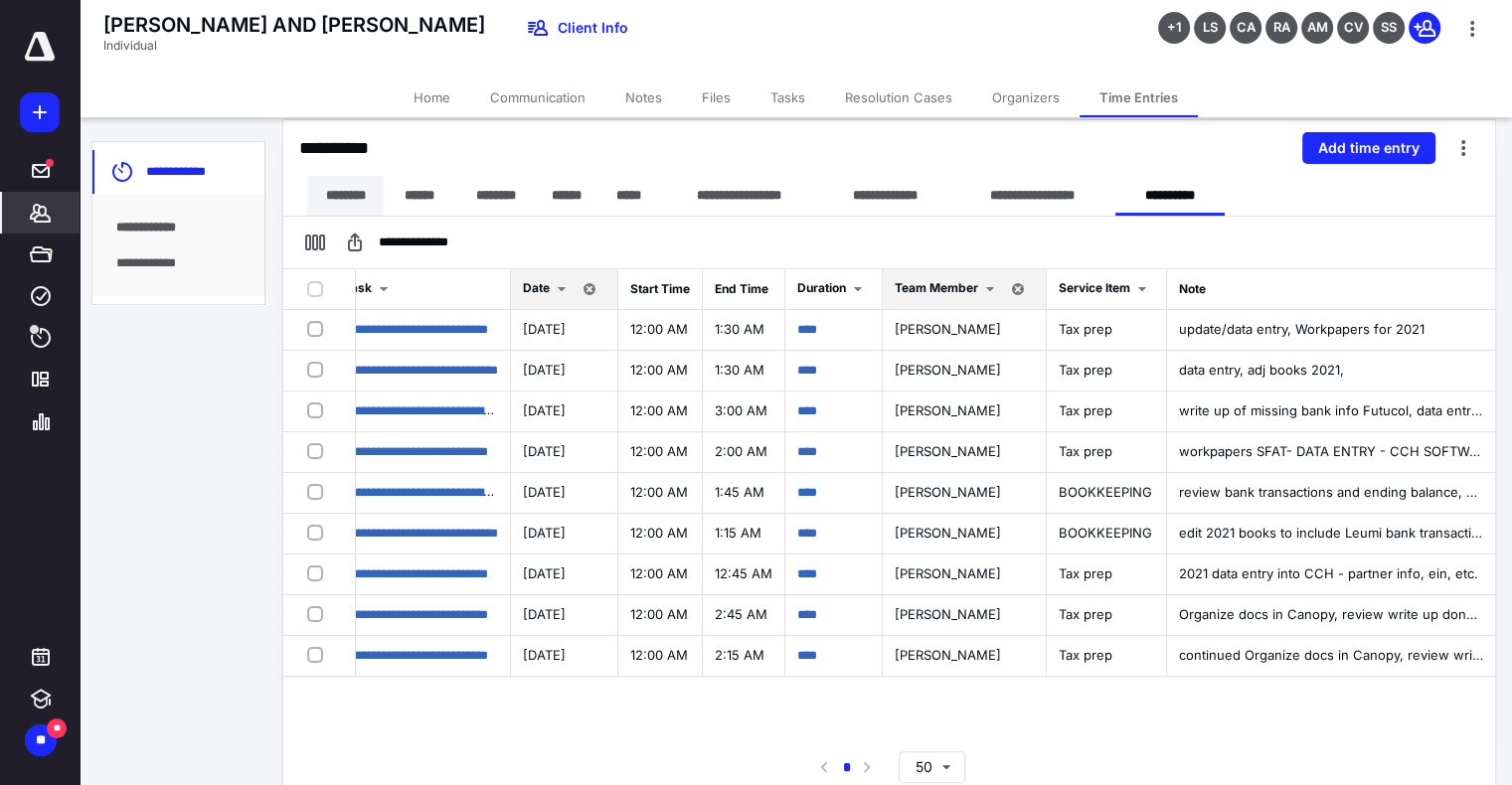 click on "********" at bounding box center [345, 196] 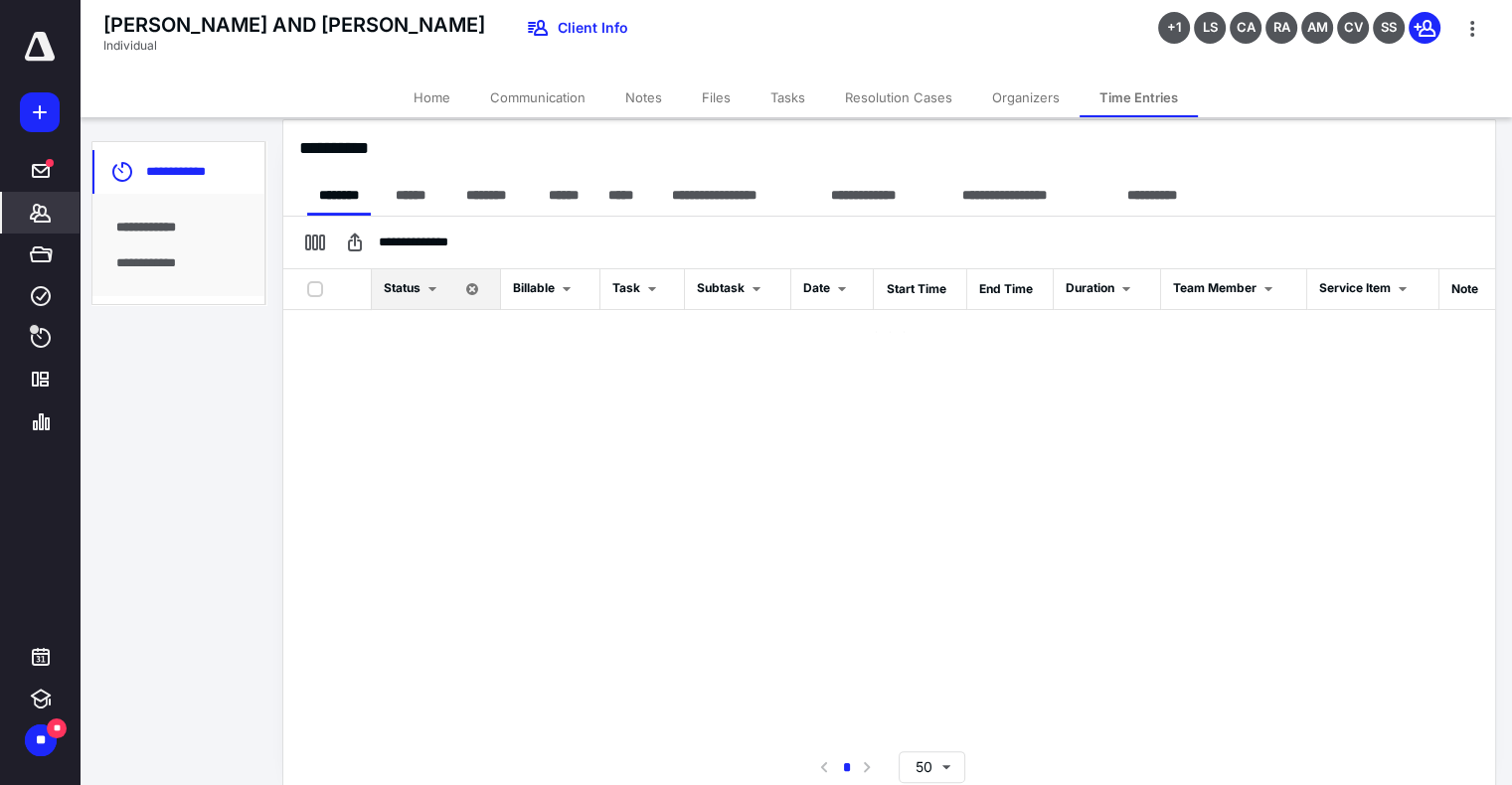 scroll, scrollTop: 0, scrollLeft: 0, axis: both 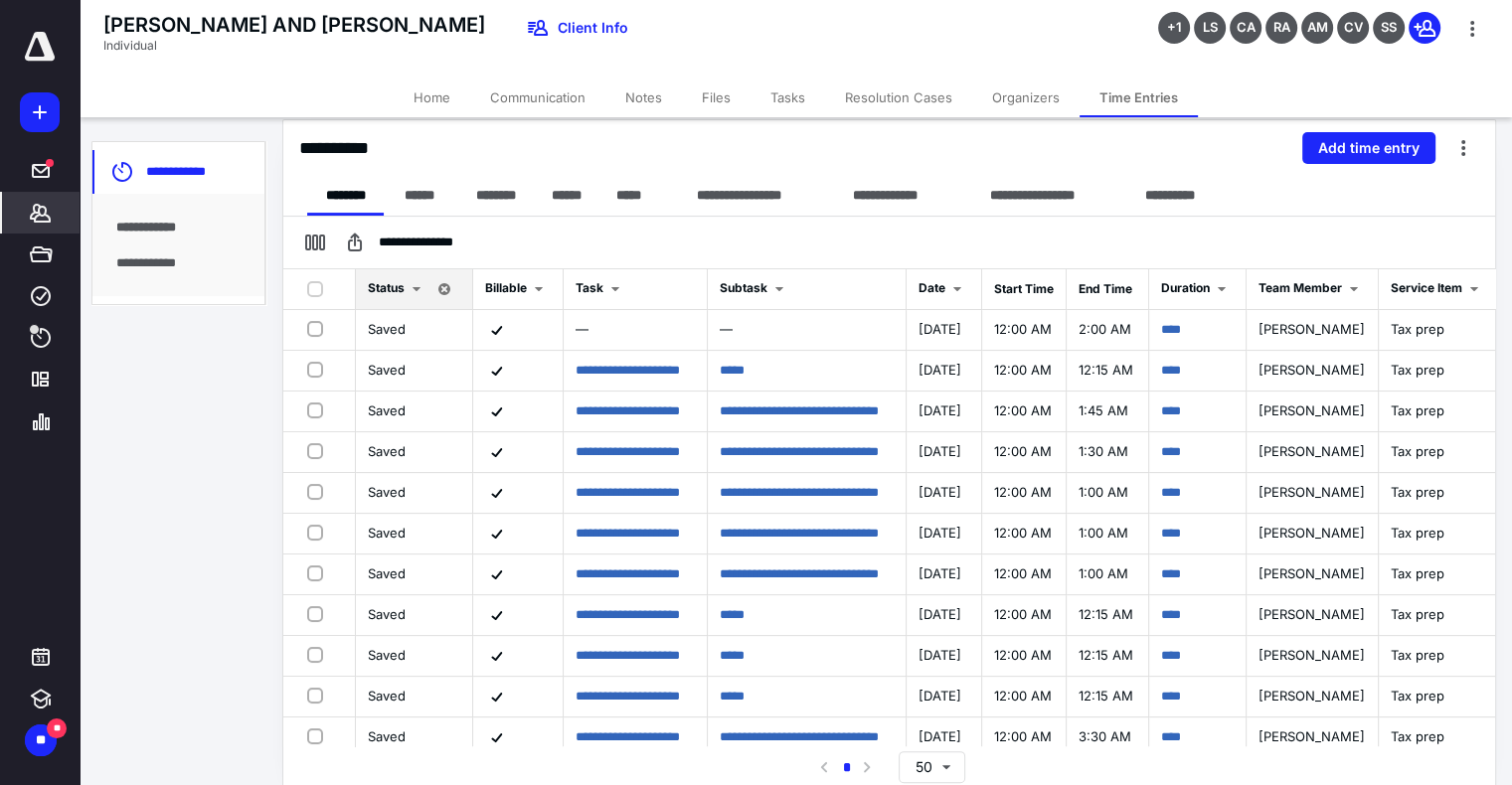 click on "**********" at bounding box center (889, 767) 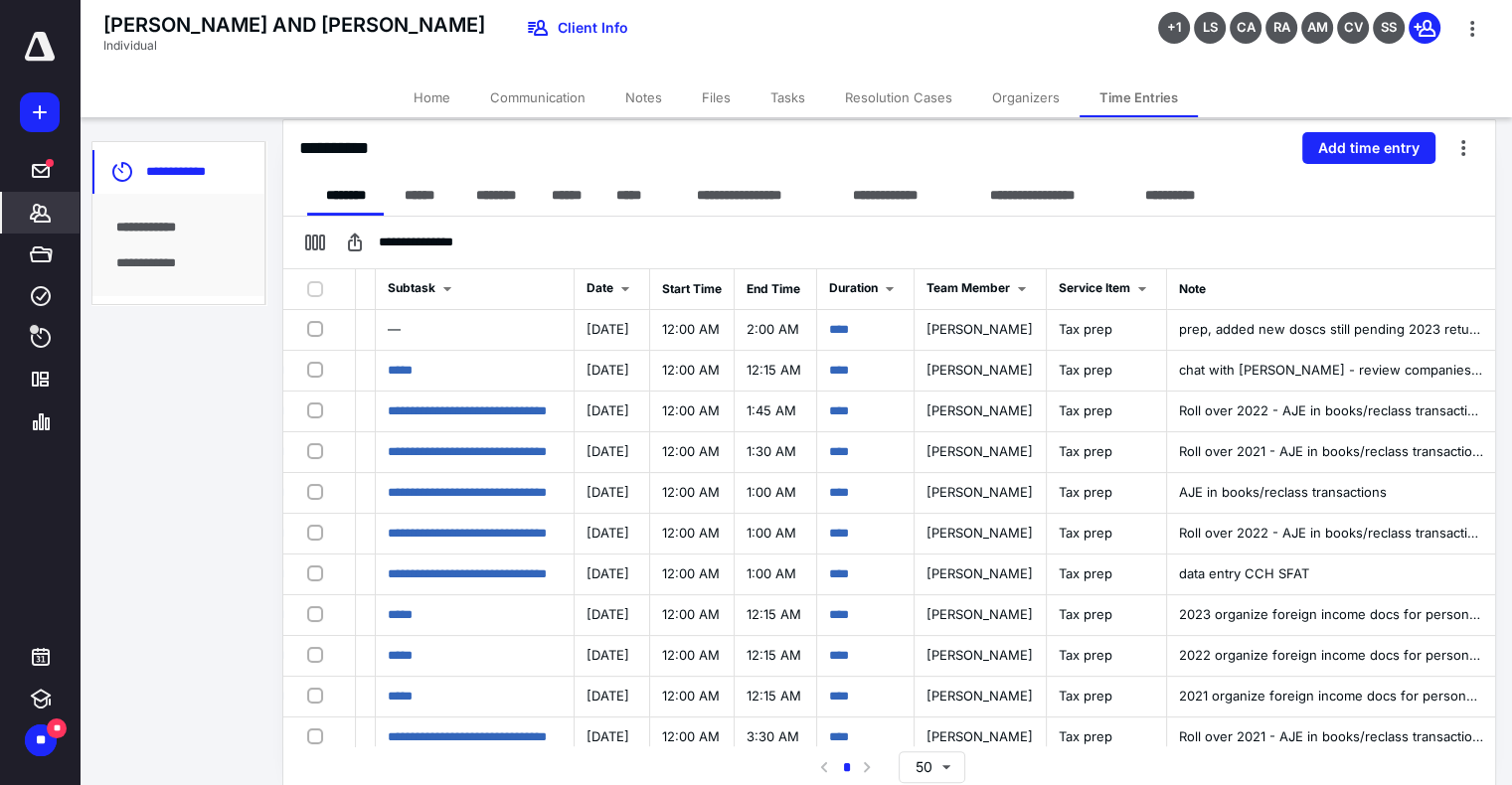scroll, scrollTop: 0, scrollLeft: 422, axis: horizontal 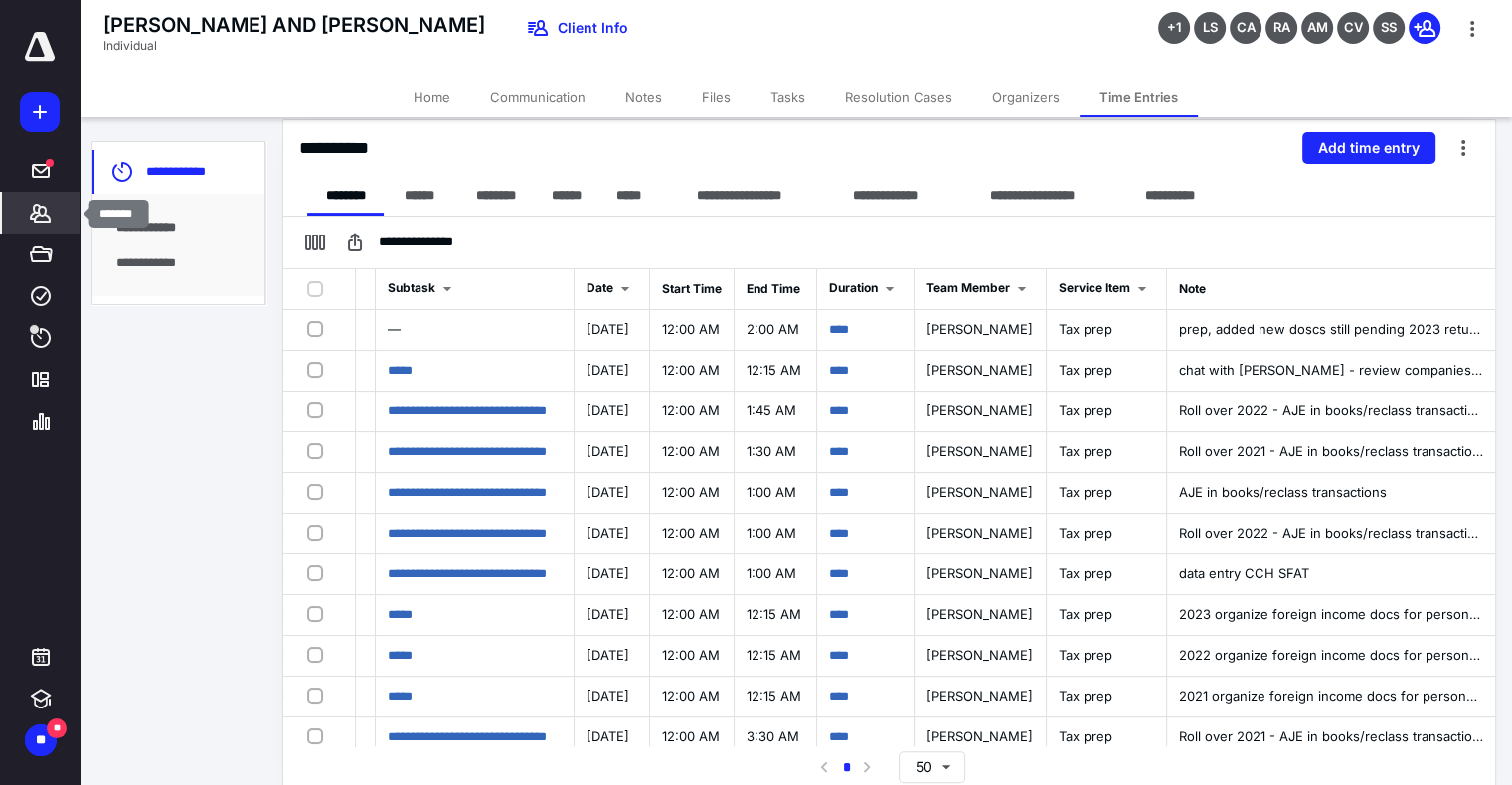 click 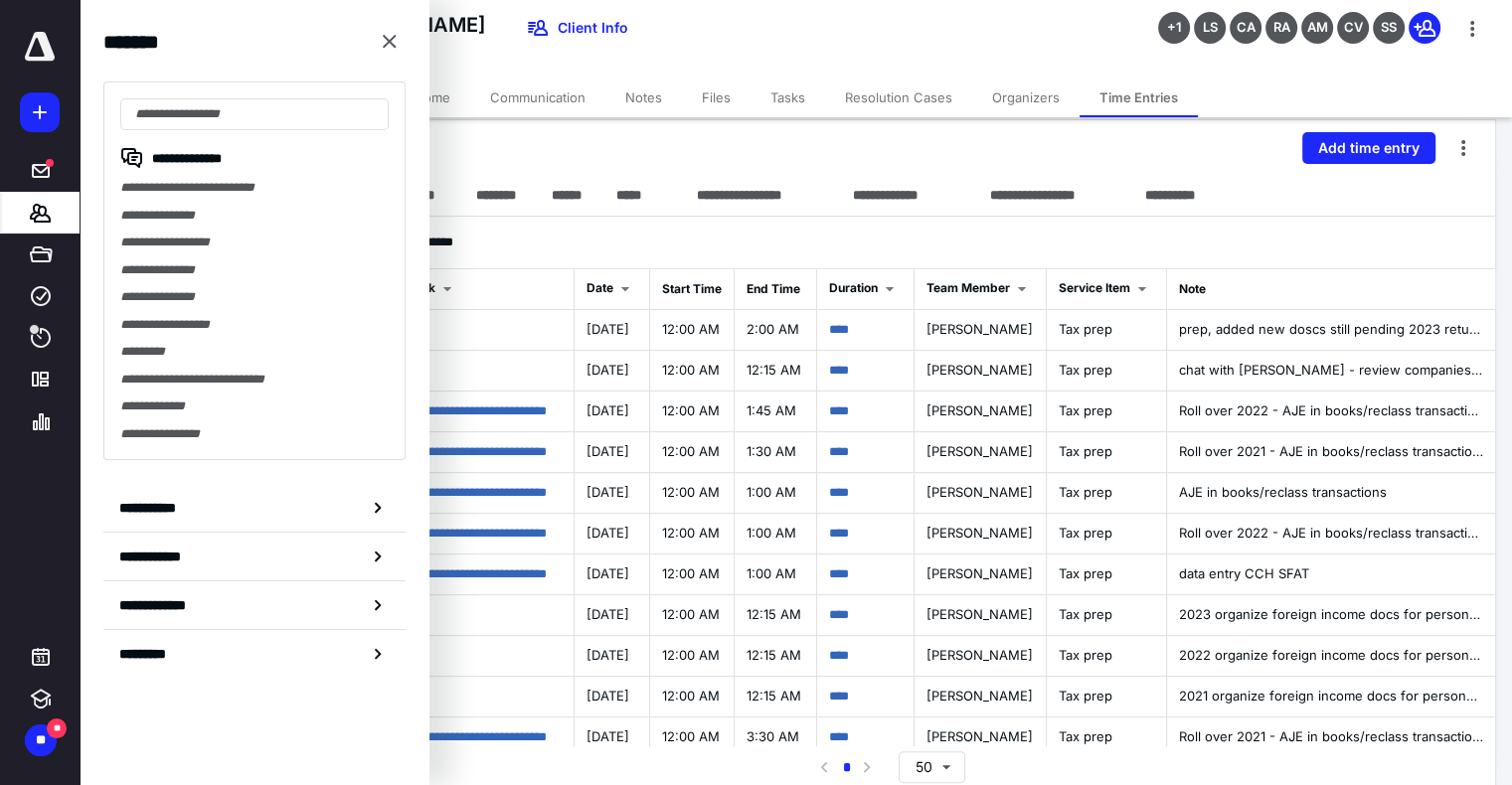 click on "**********" at bounding box center (889, 148) 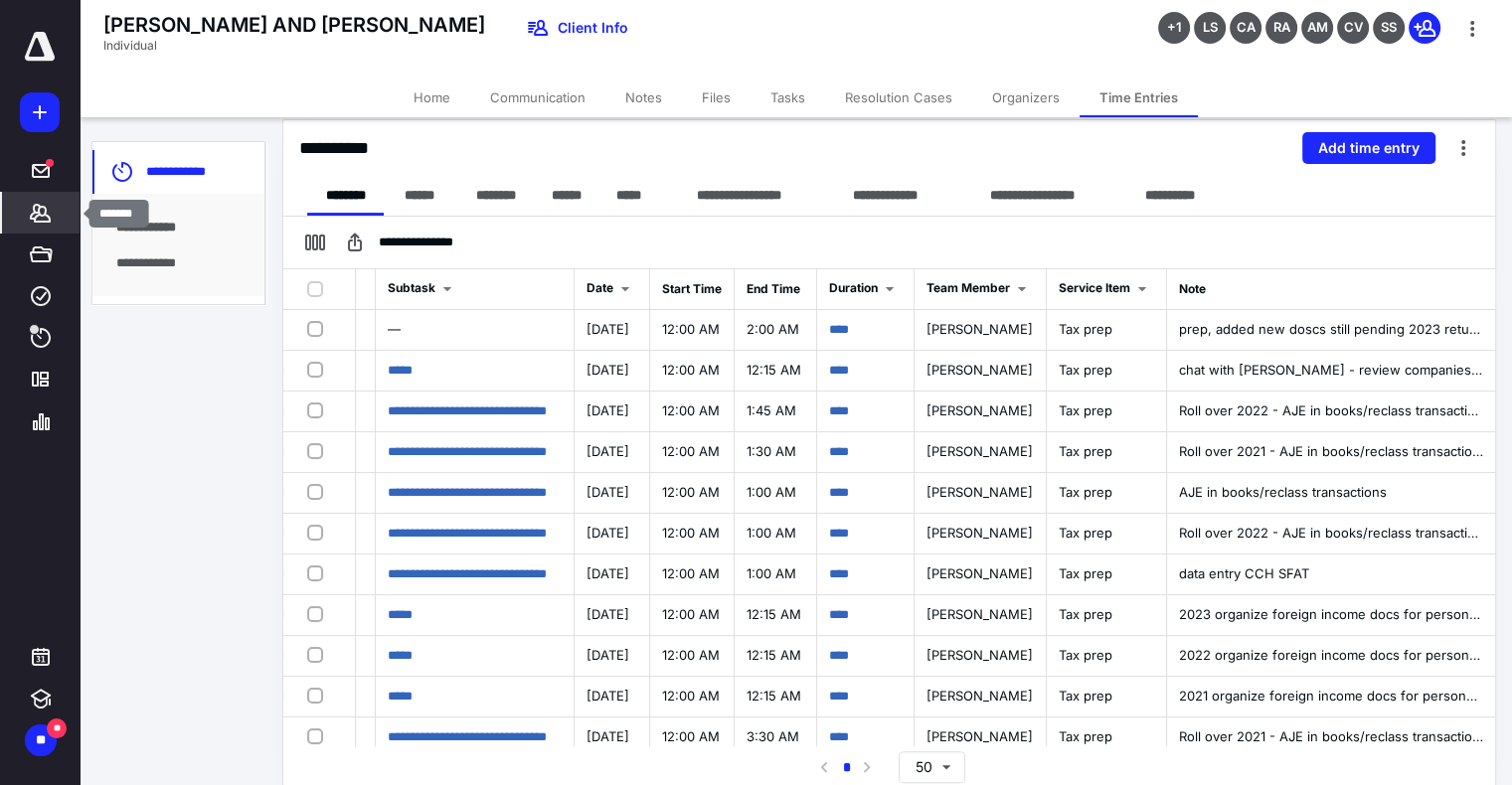 click 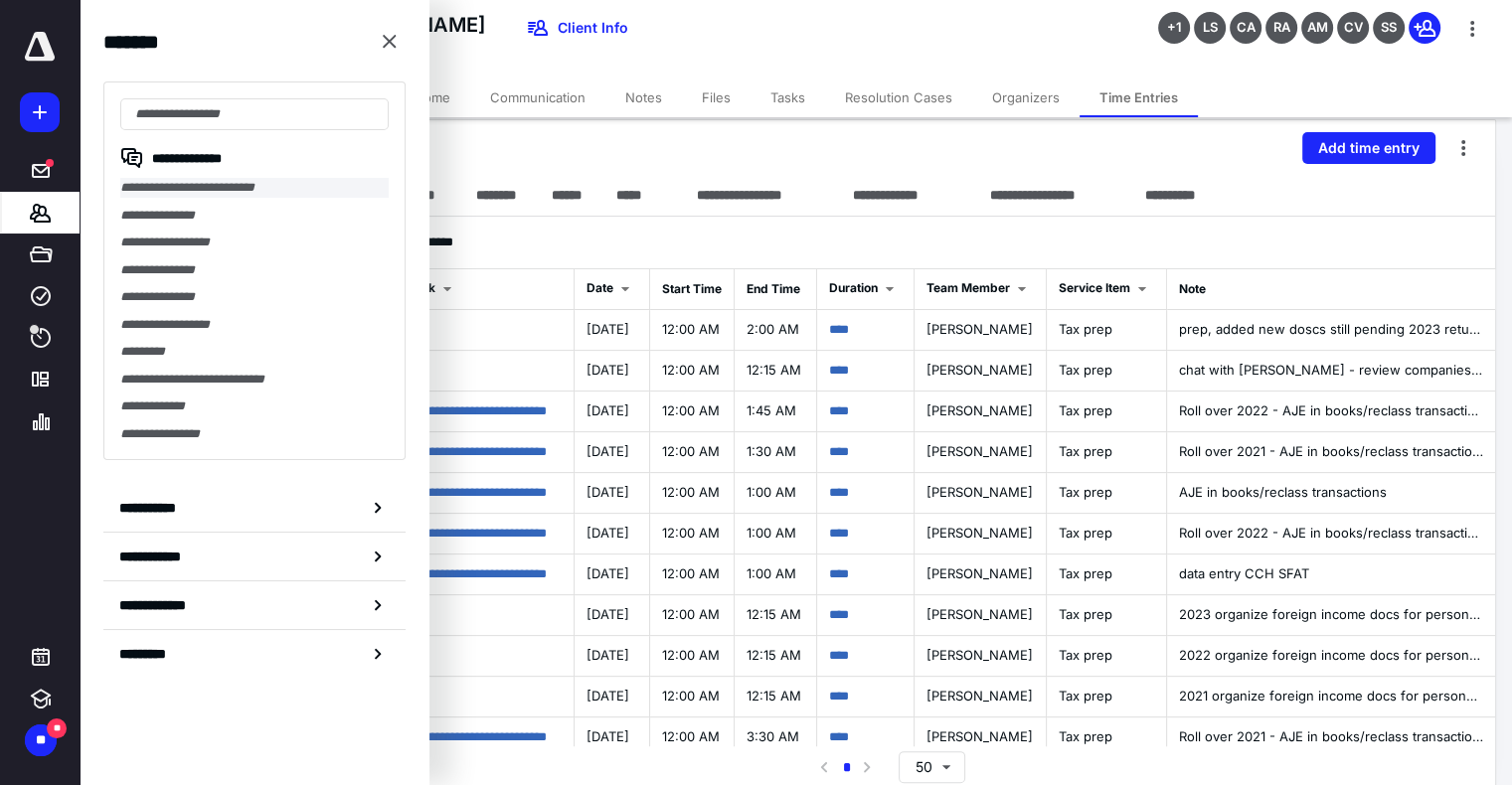click on "**********" at bounding box center (254, 188) 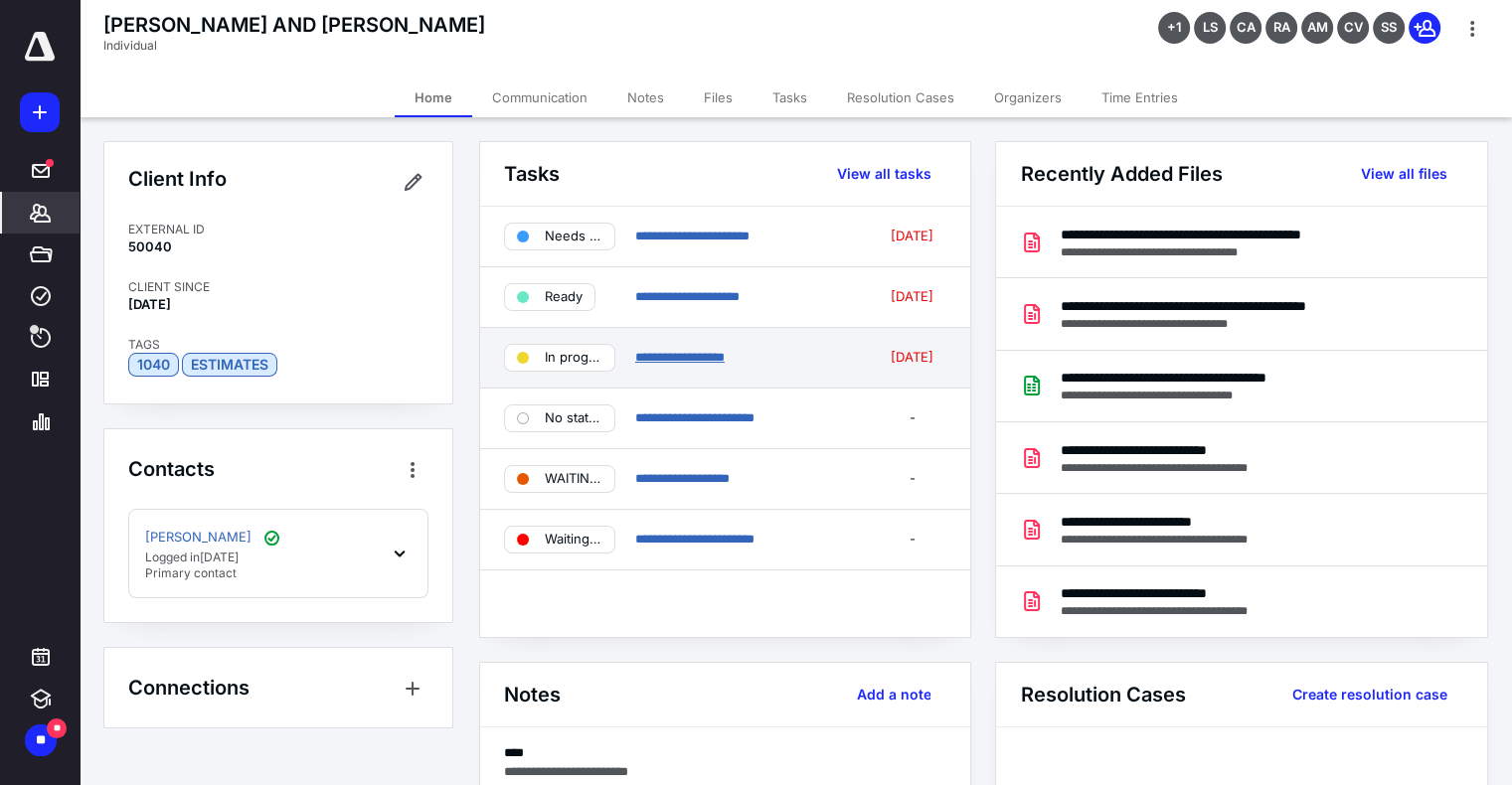 click on "**********" at bounding box center (680, 357) 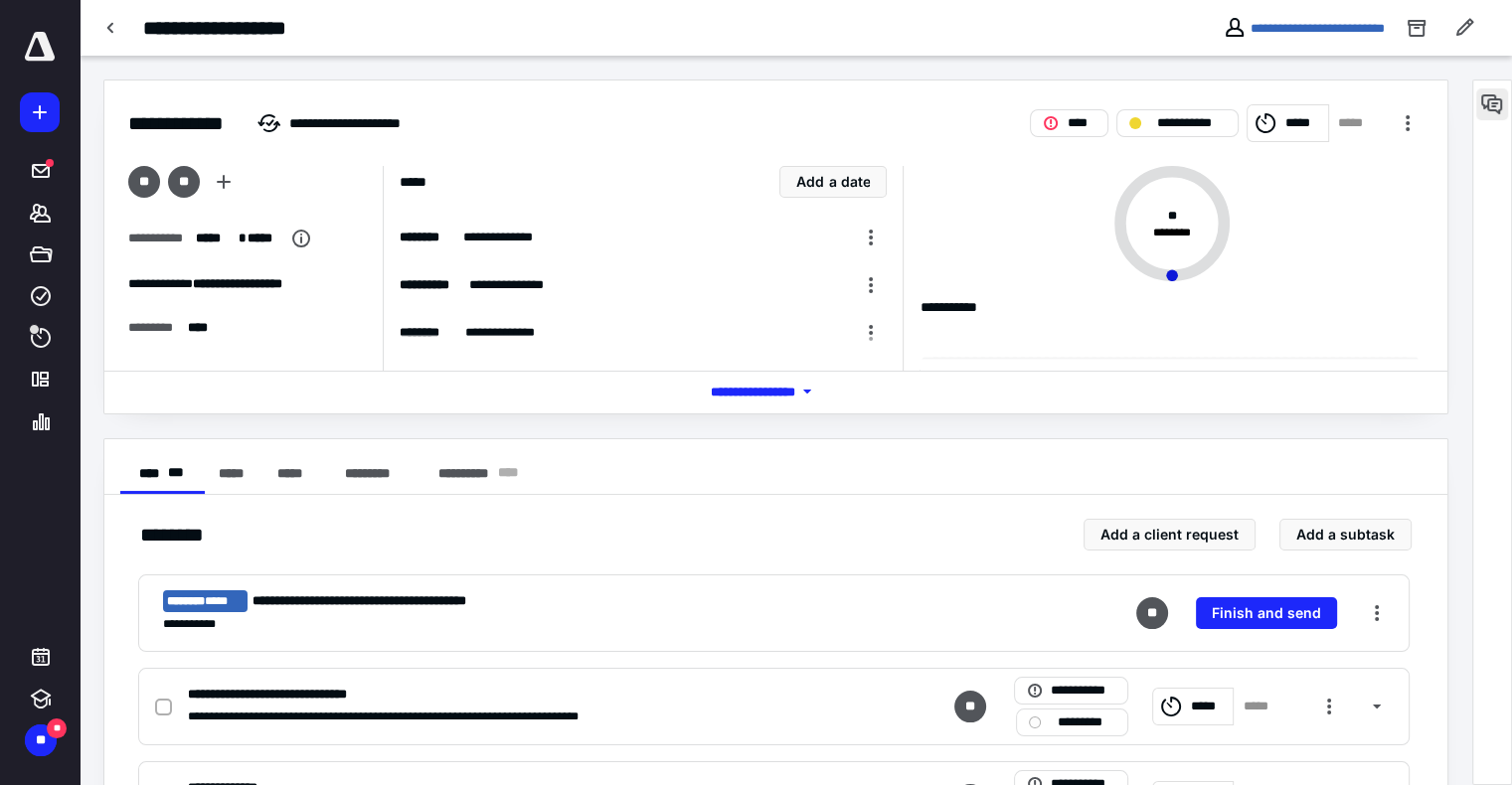 click at bounding box center [1492, 104] 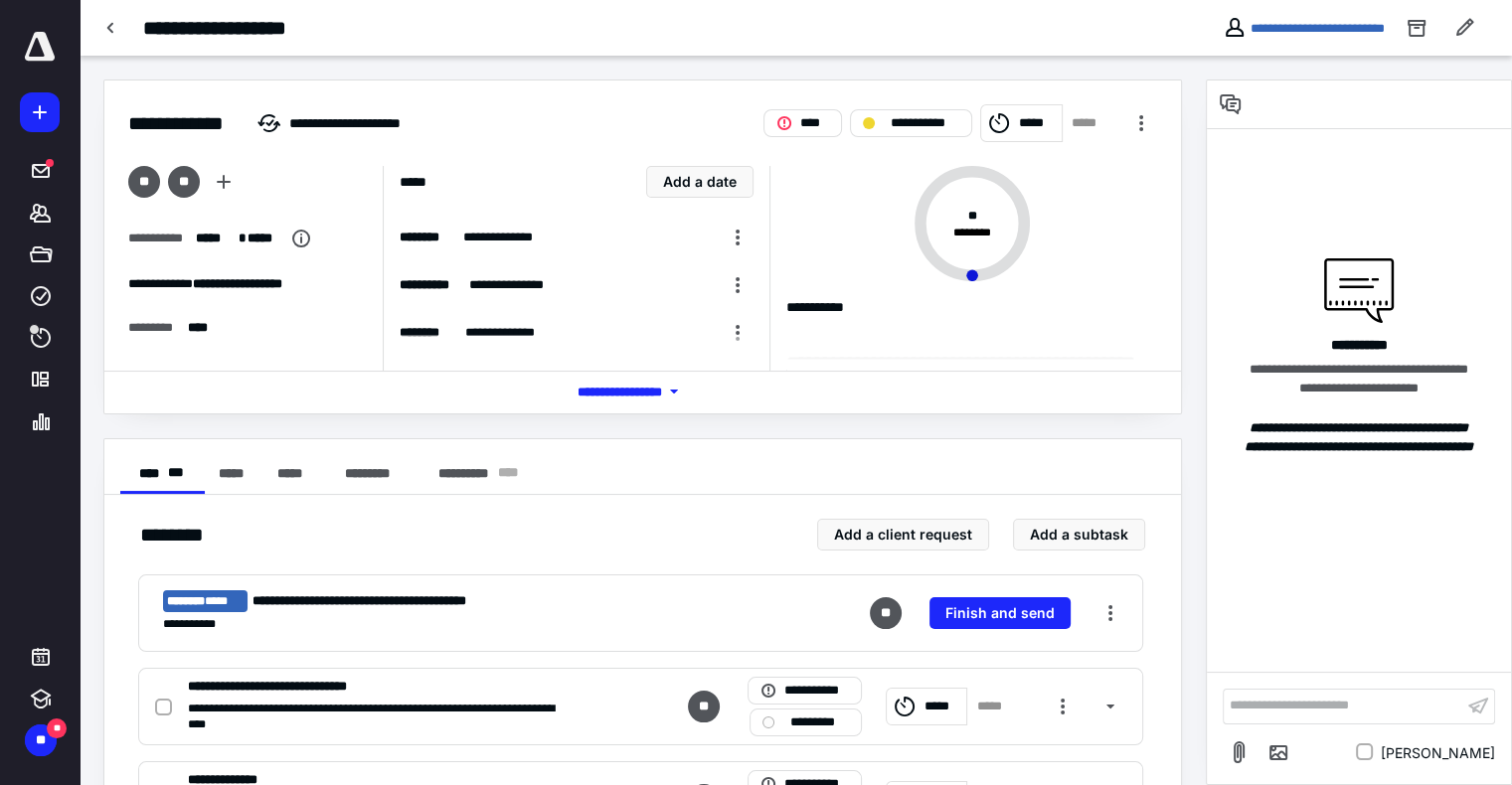 click on "**********" at bounding box center [1343, 706] 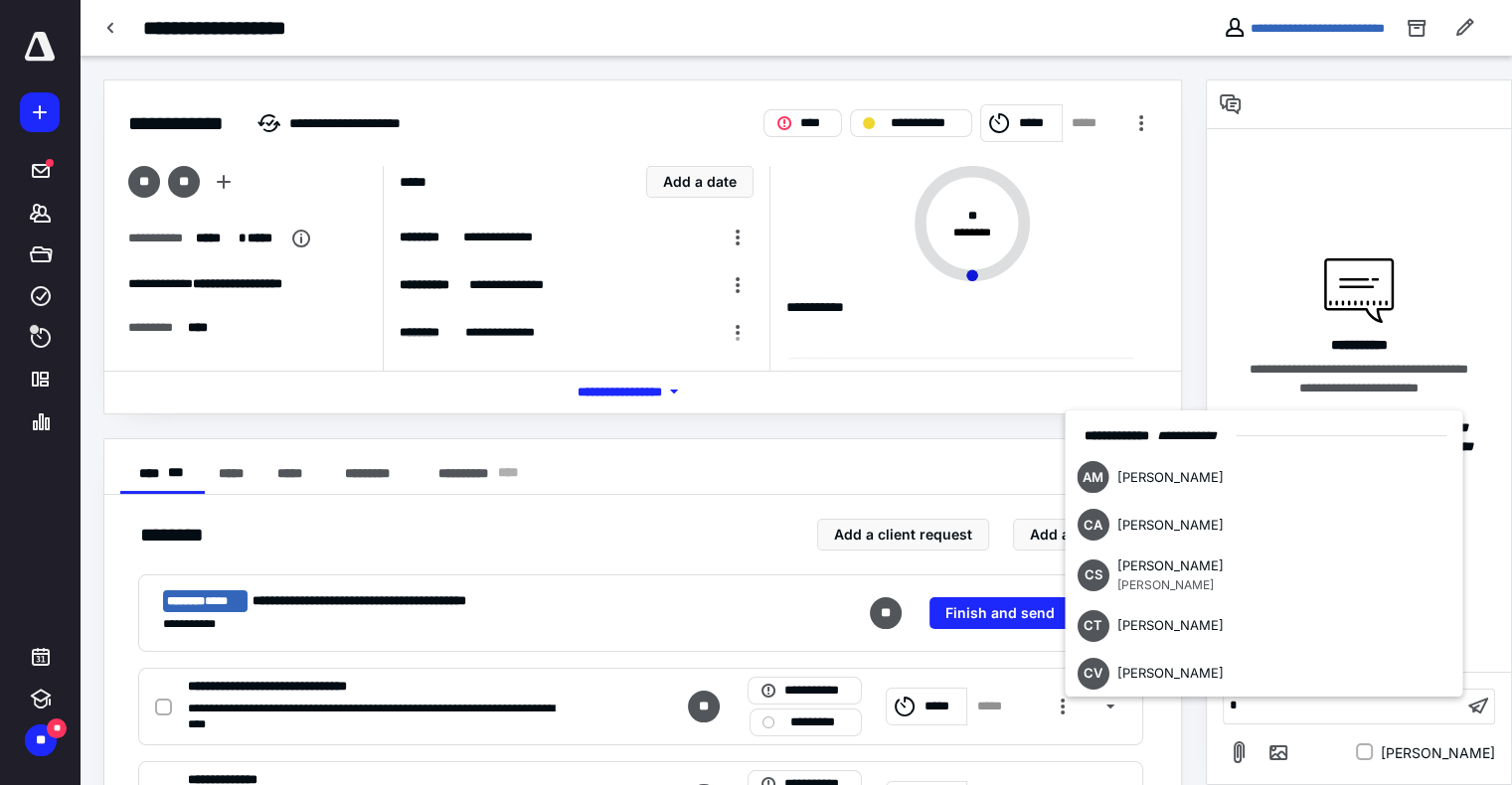 type 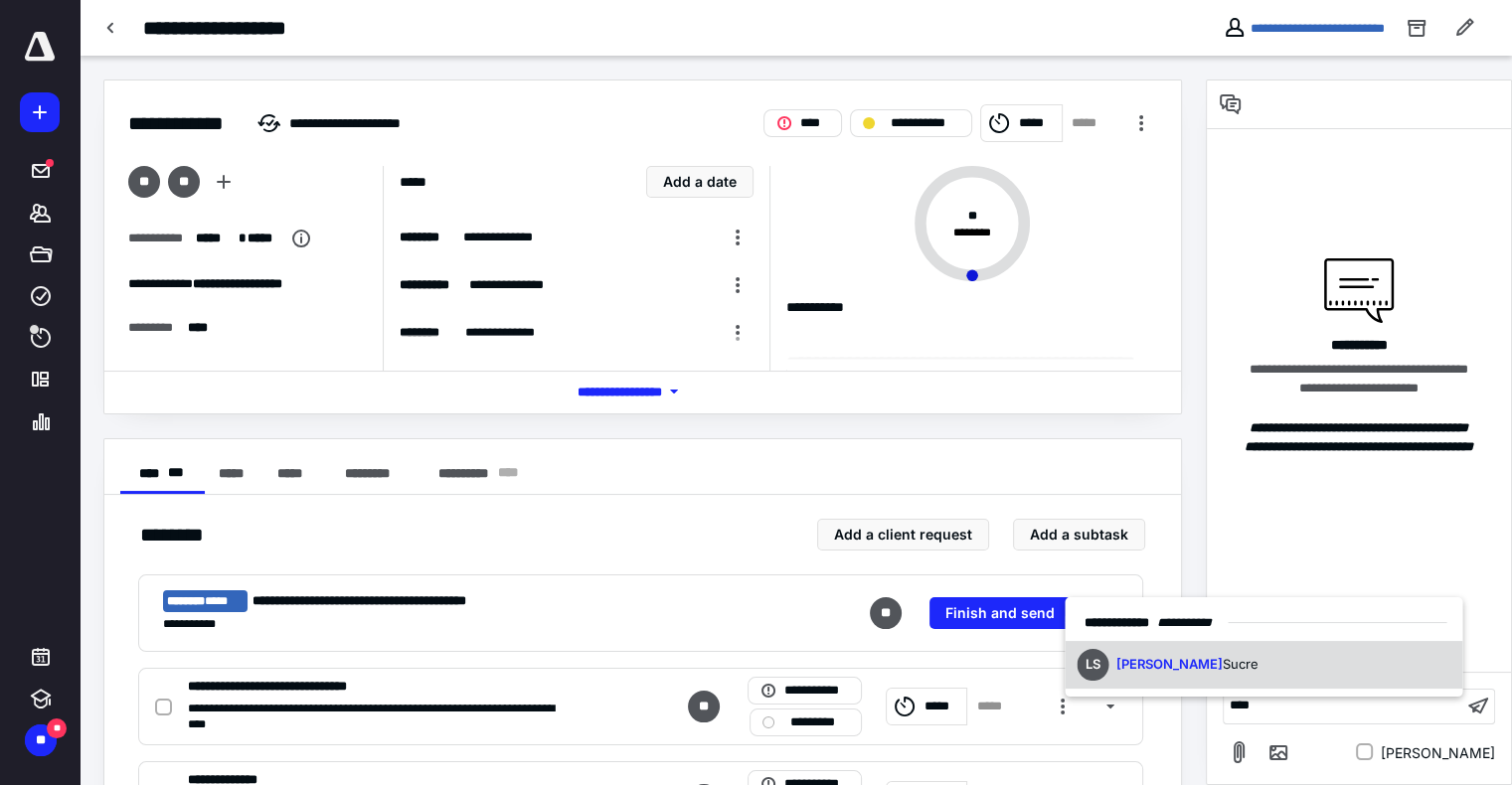 click on "LS Leo  Sucre" at bounding box center [1263, 665] 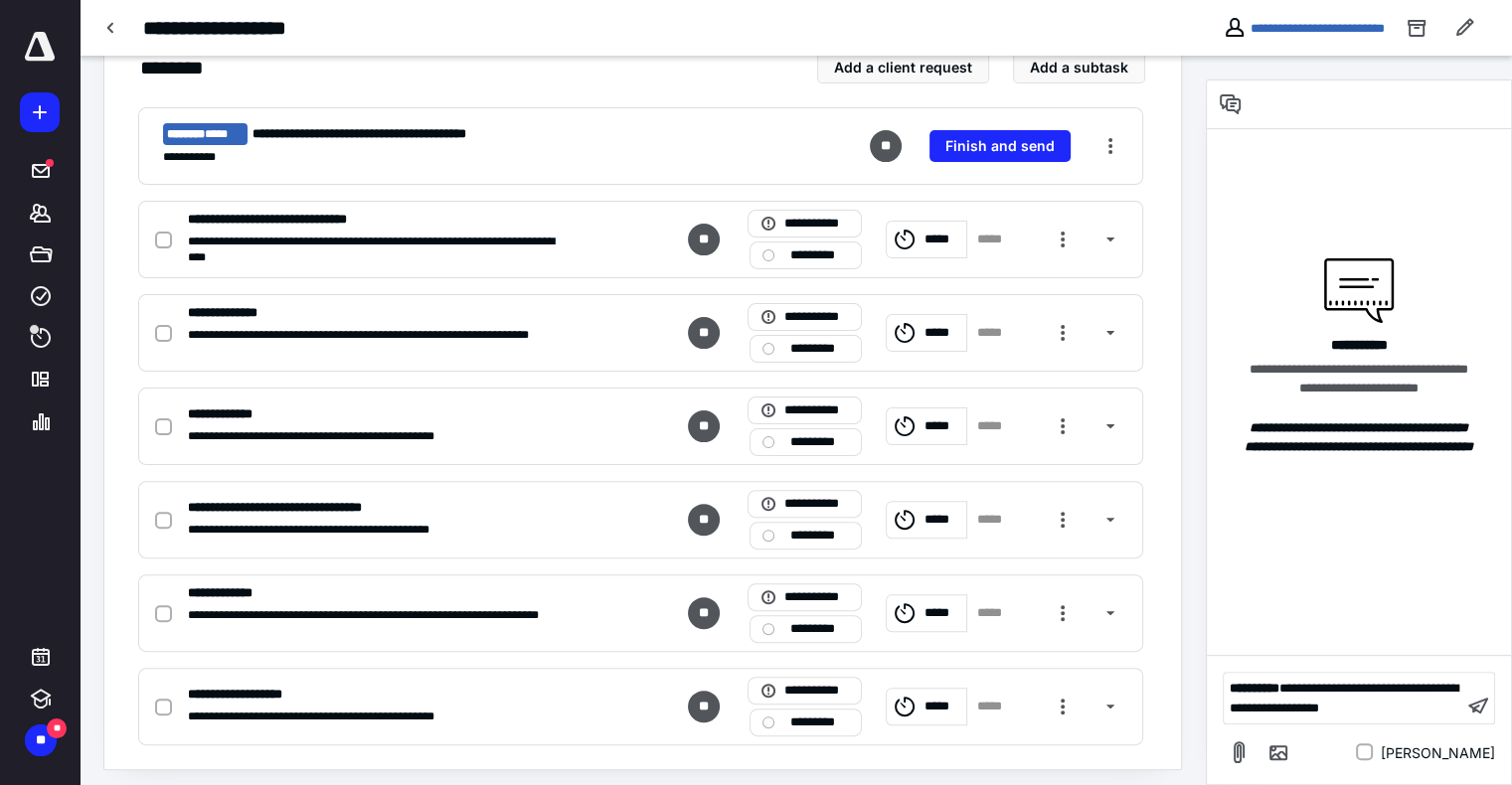 scroll, scrollTop: 475, scrollLeft: 0, axis: vertical 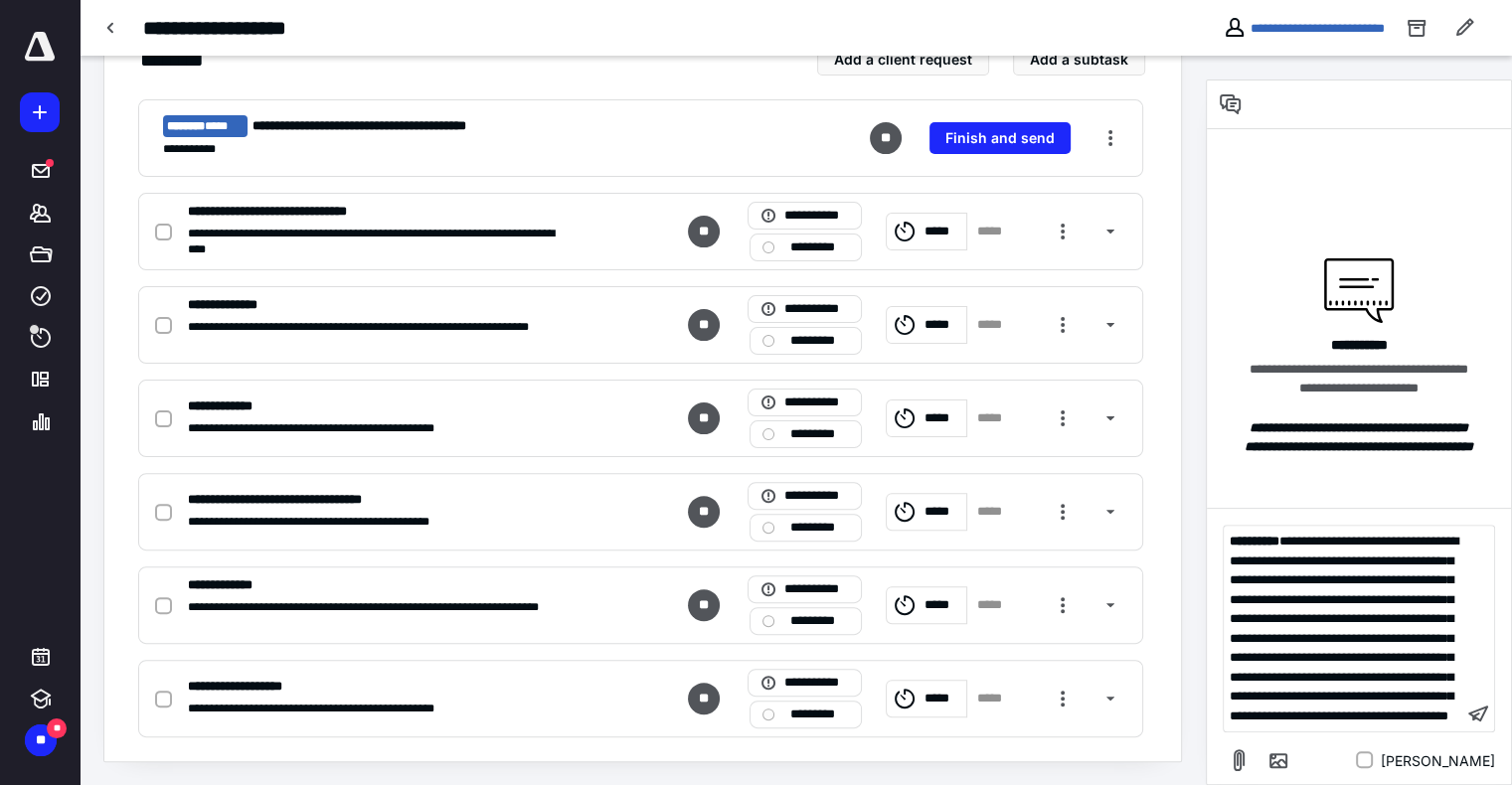 click on "**********" at bounding box center (1344, 628) 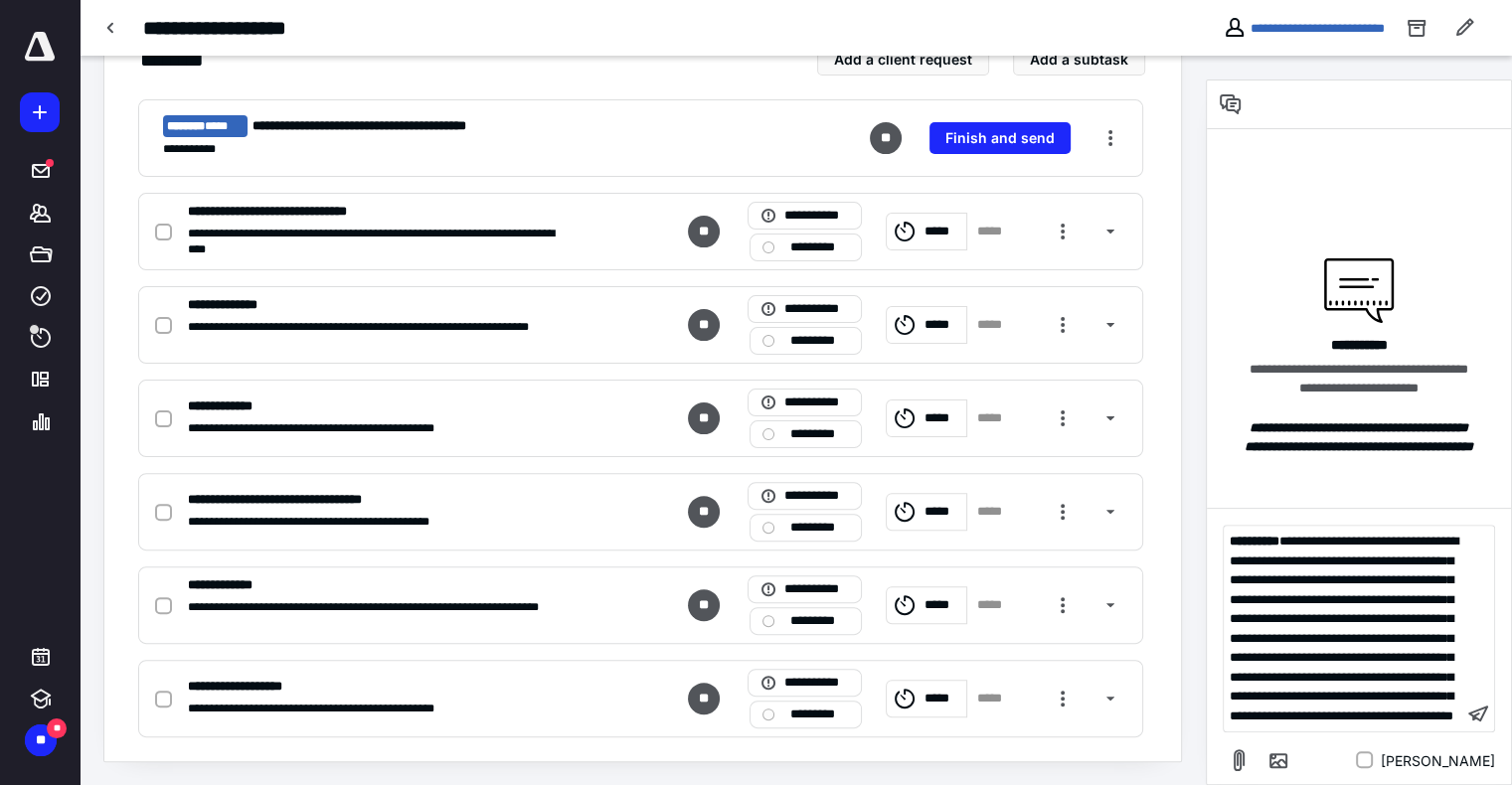 click on "**********" at bounding box center (1343, 628) 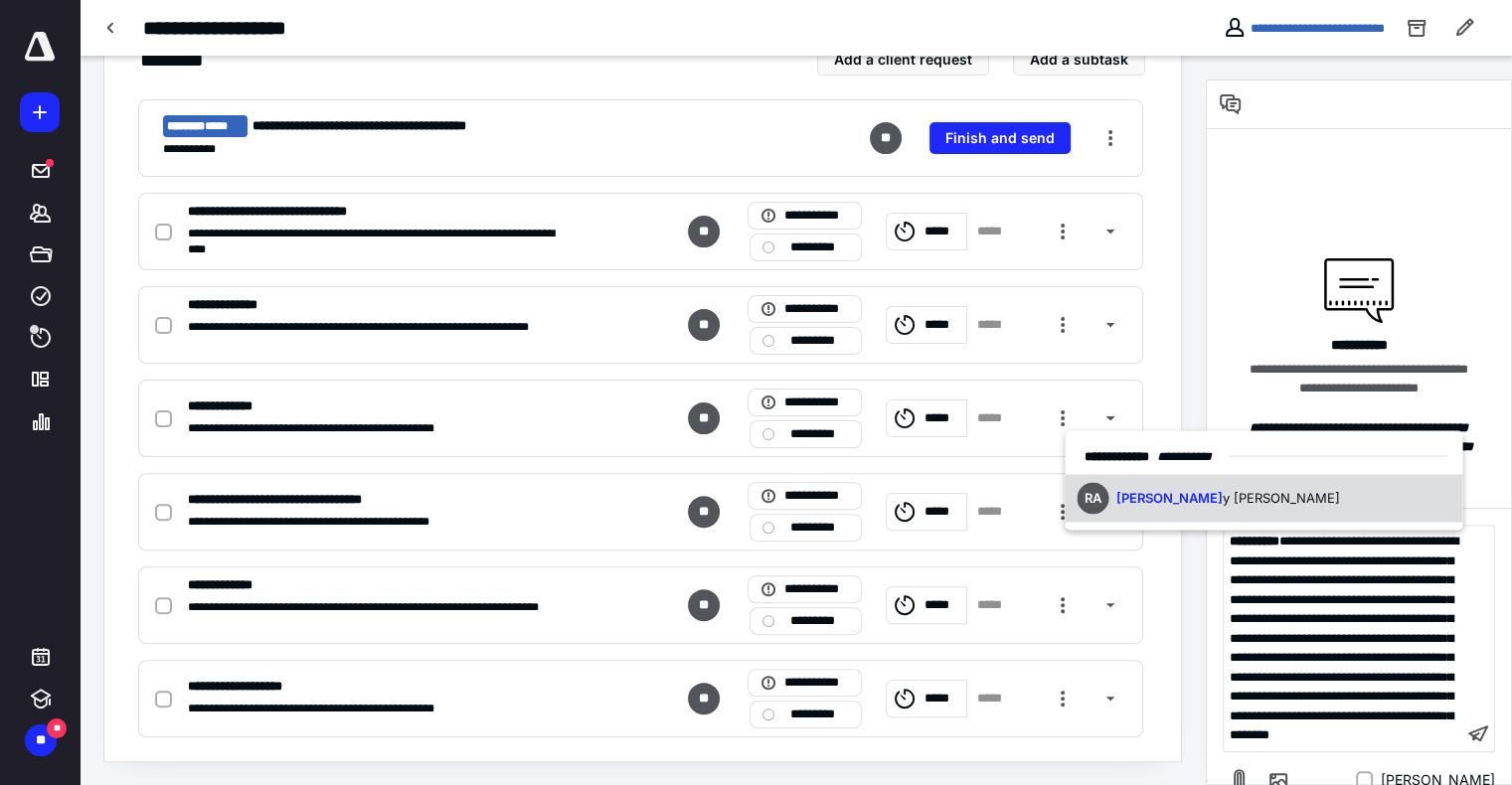 click on "y Ackermann" at bounding box center (1281, 497) 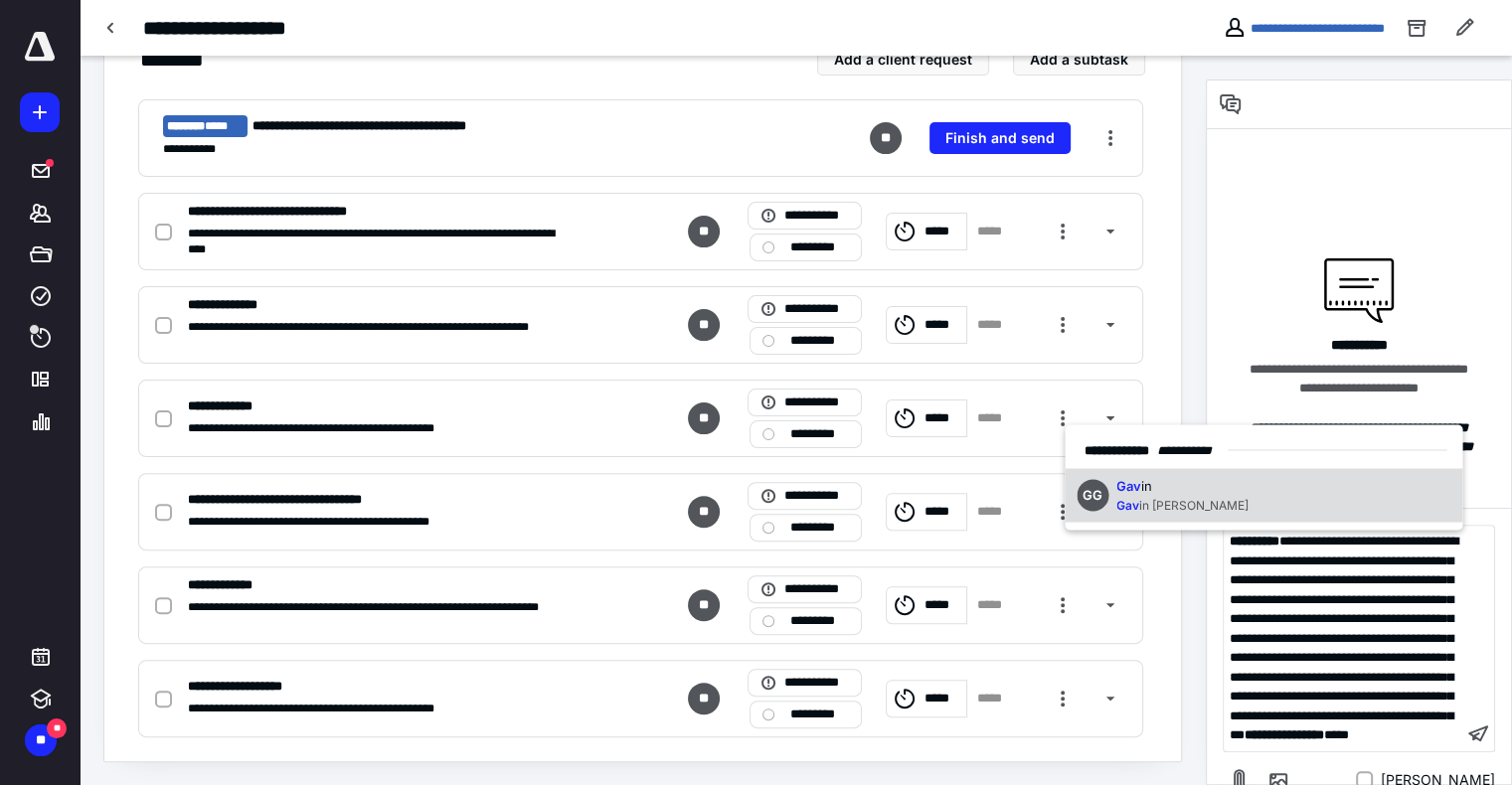 click on "GG Gav in Gav in Graber" at bounding box center (1263, 495) 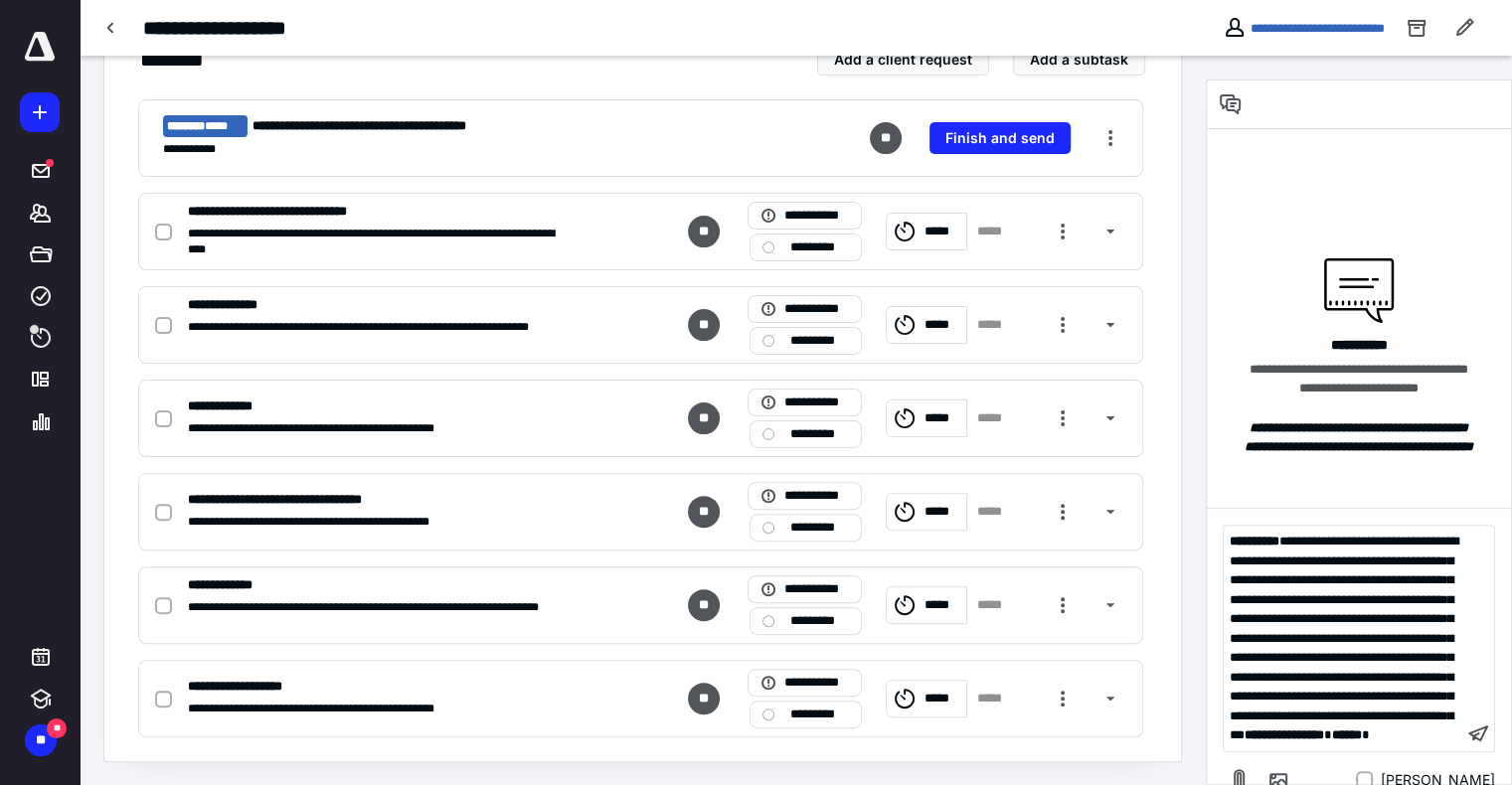 click on "**********" at bounding box center [1343, 638] 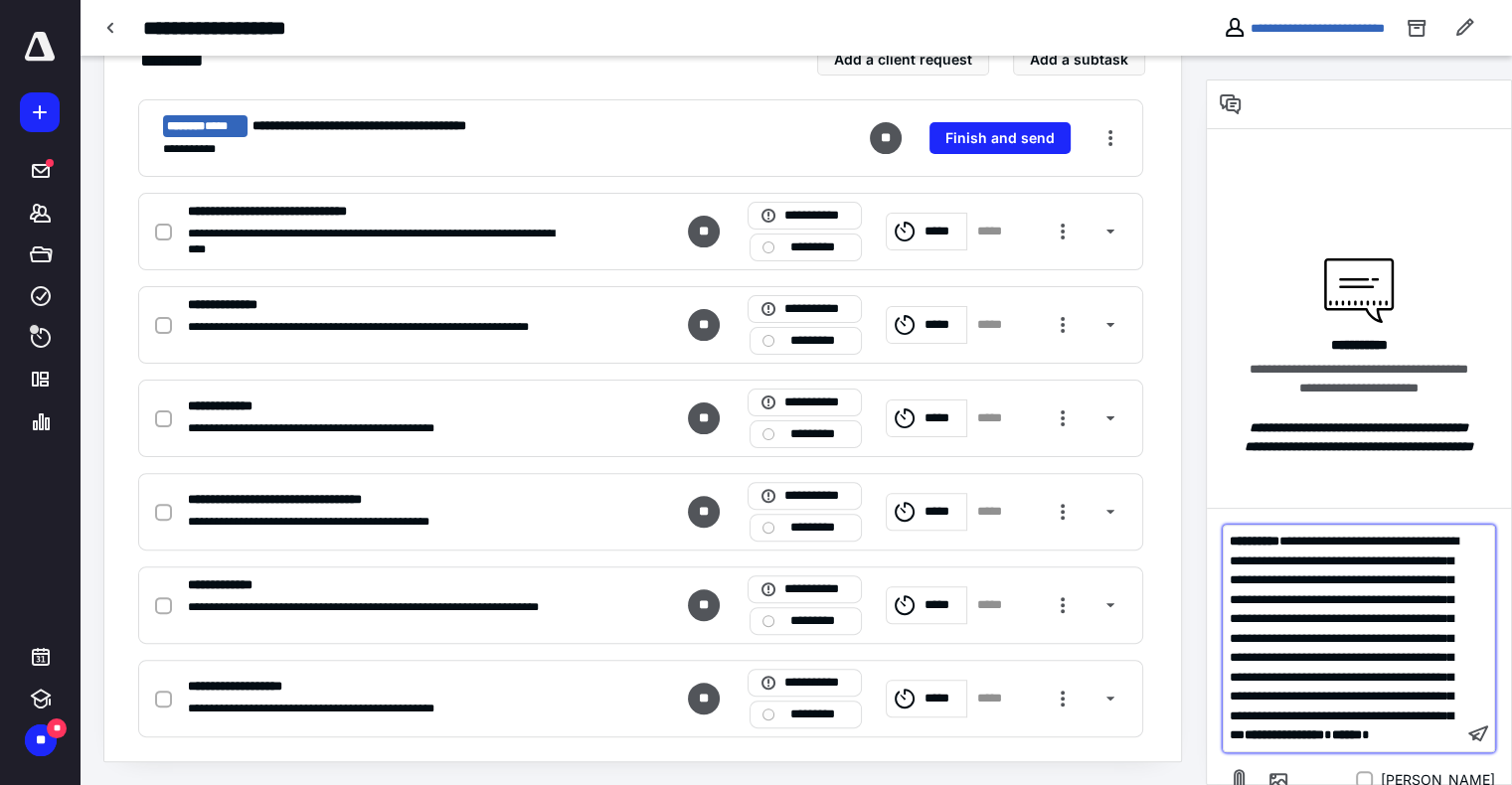 click on "**********" at bounding box center [1343, 638] 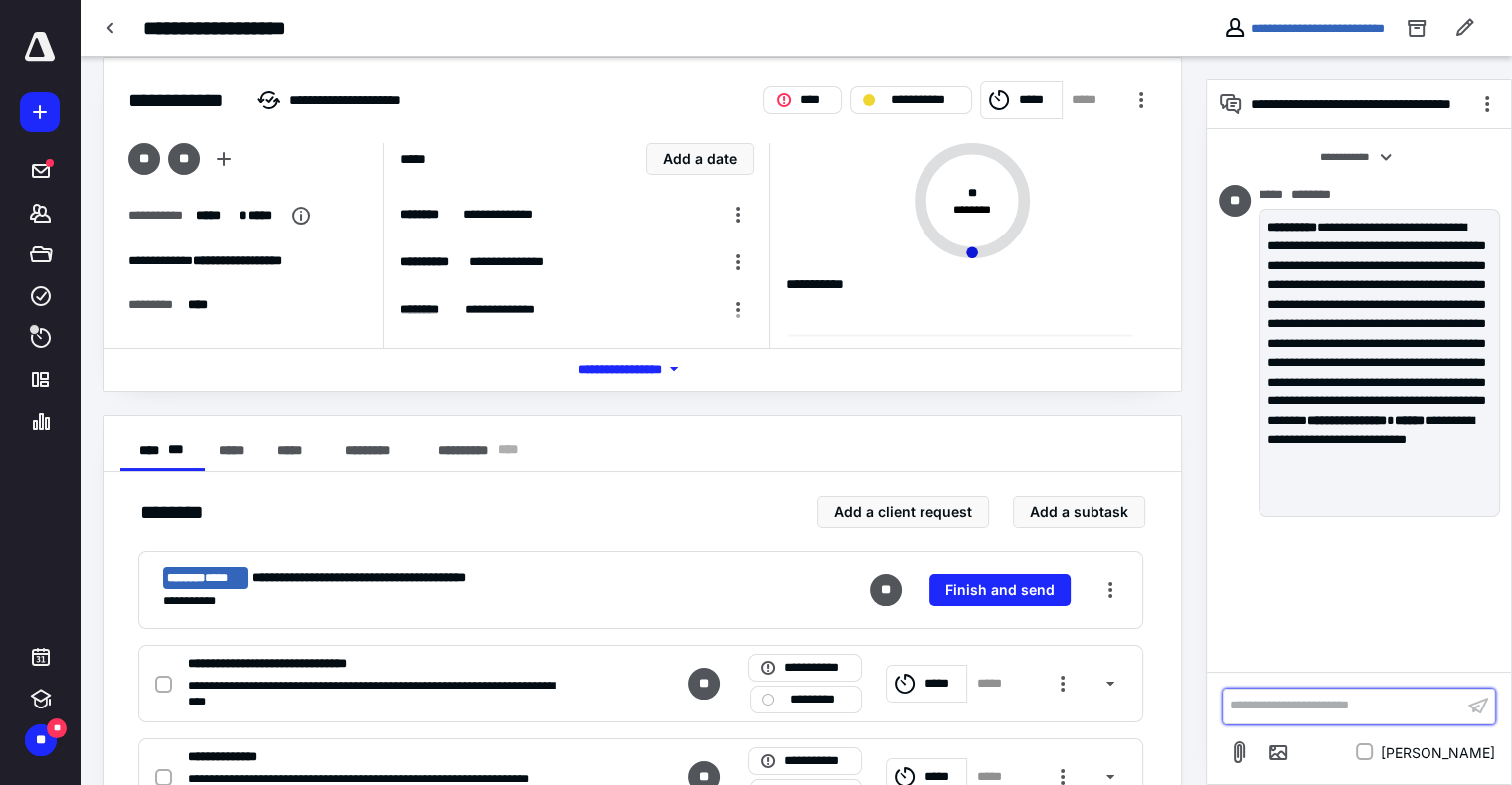 scroll, scrollTop: 0, scrollLeft: 0, axis: both 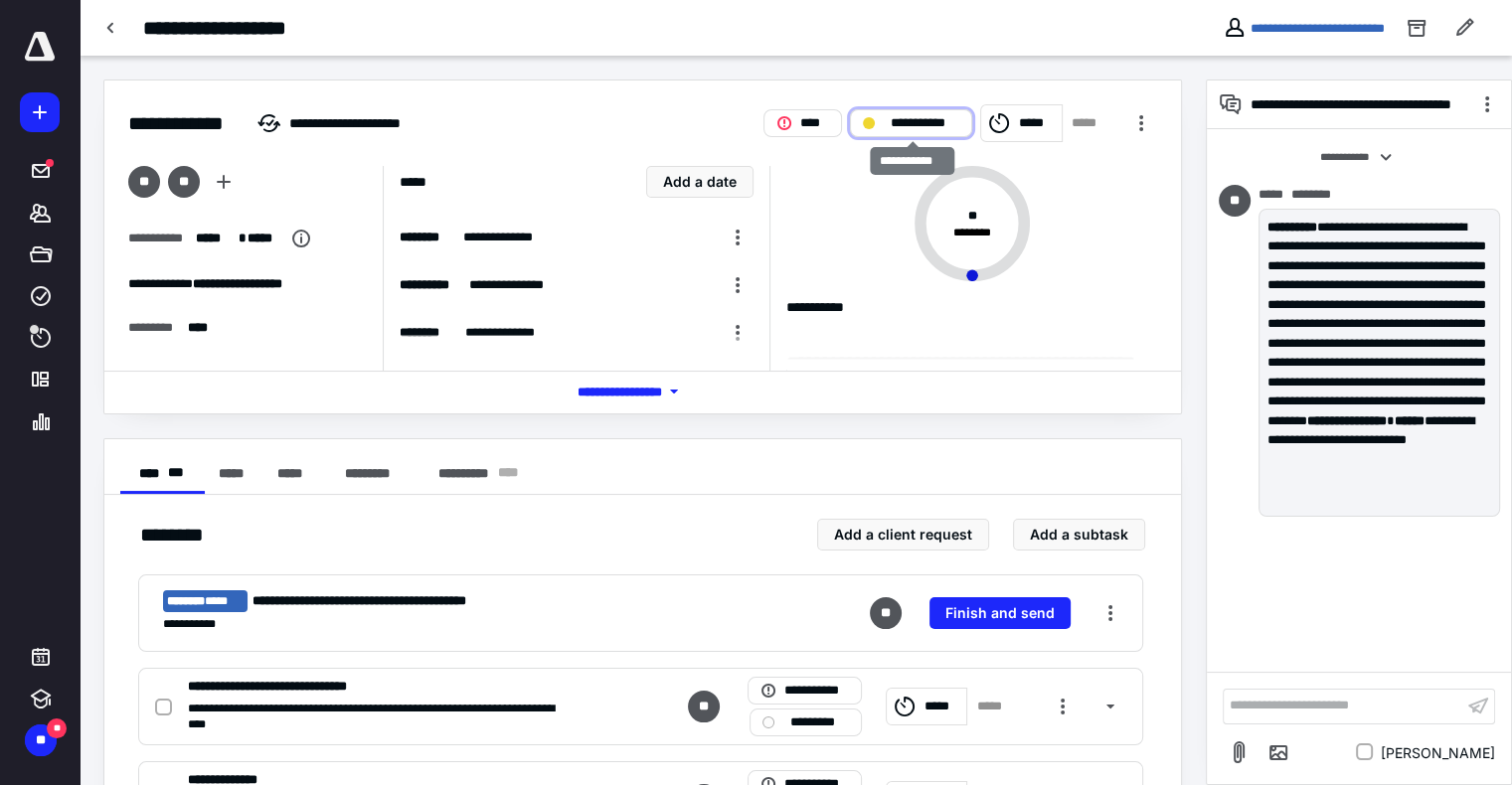click on "**********" at bounding box center (924, 123) 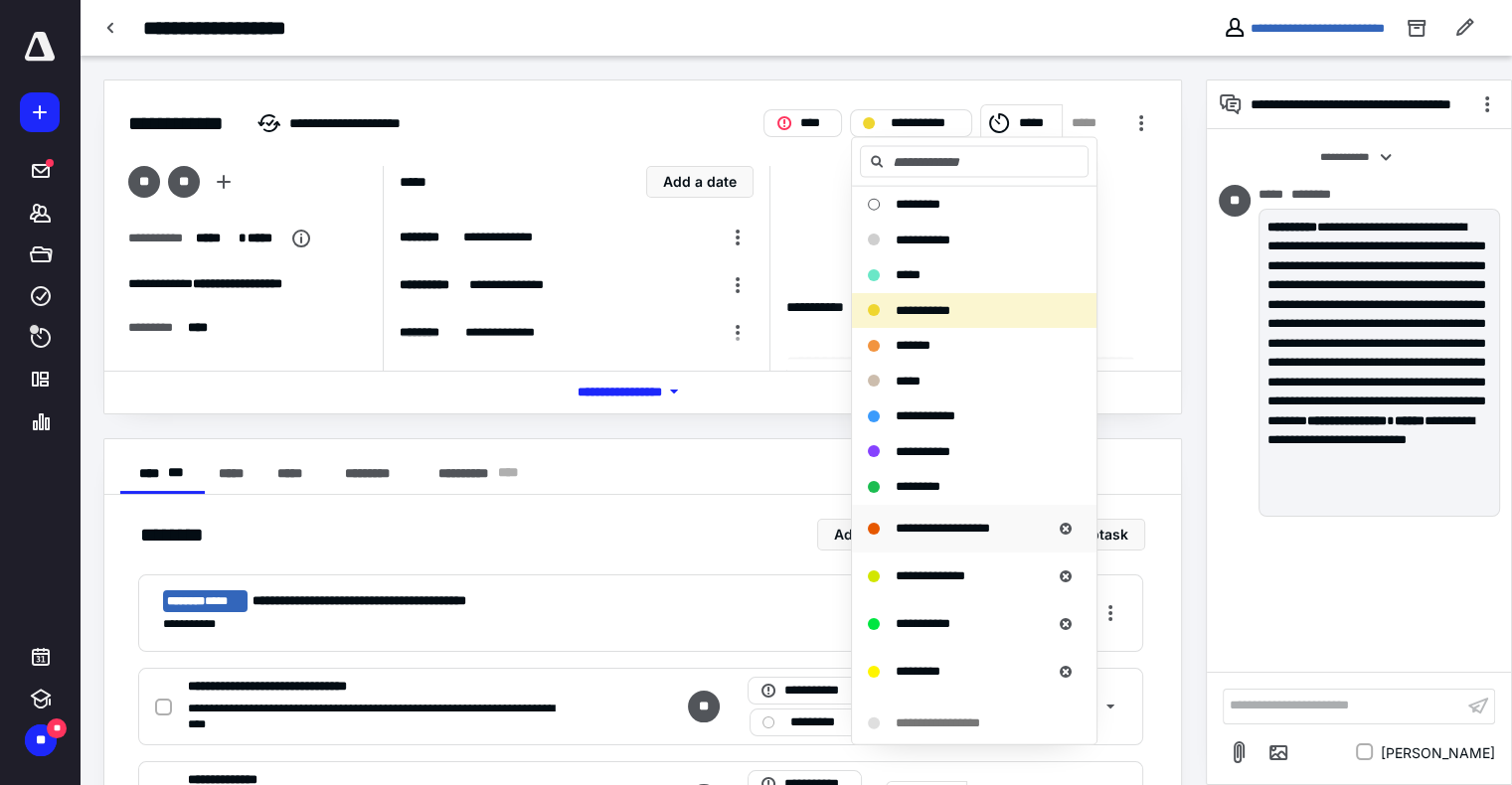 click on "**********" at bounding box center (942, 527) 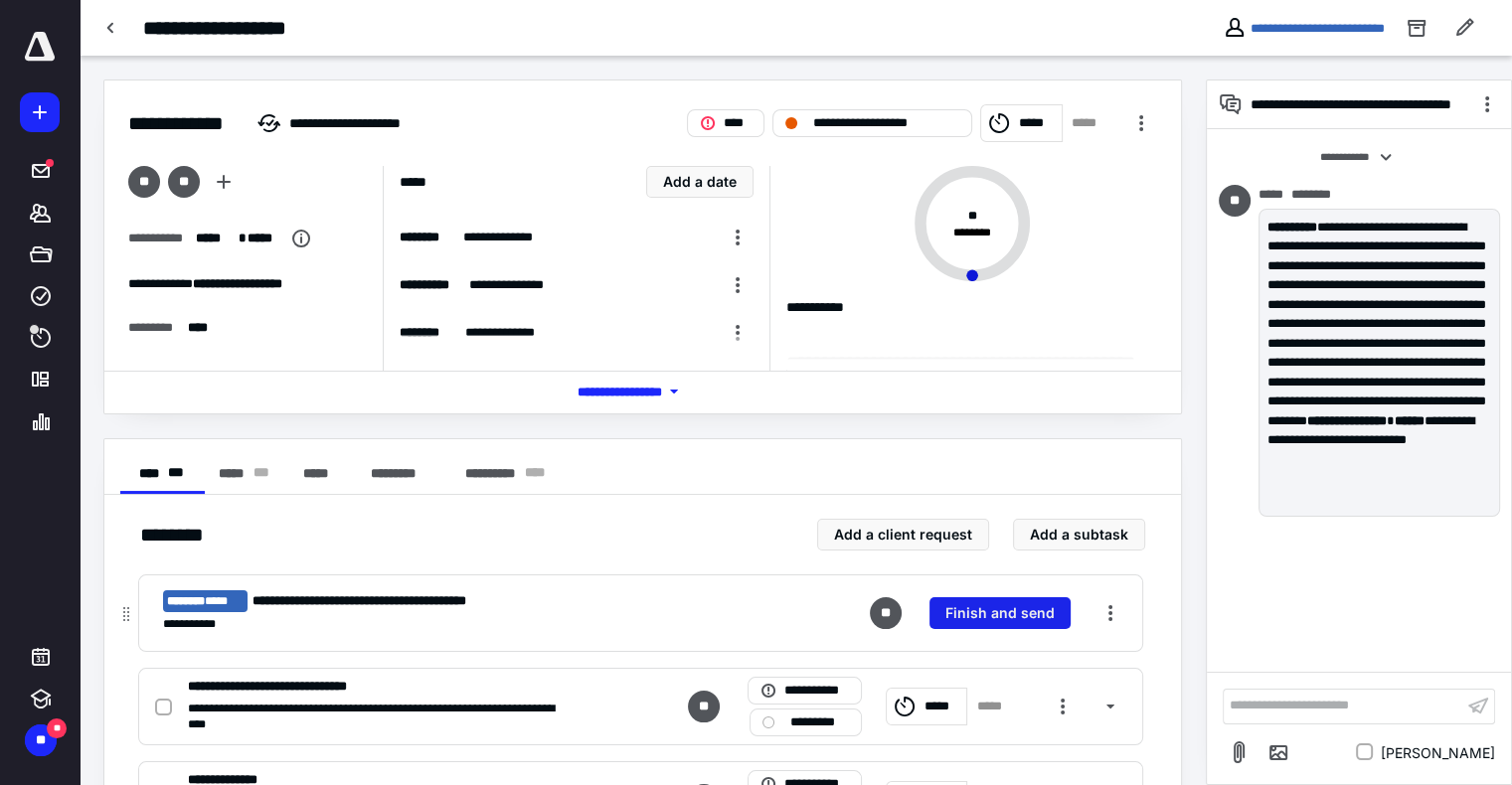 click on "Finish and send" at bounding box center [1000, 613] 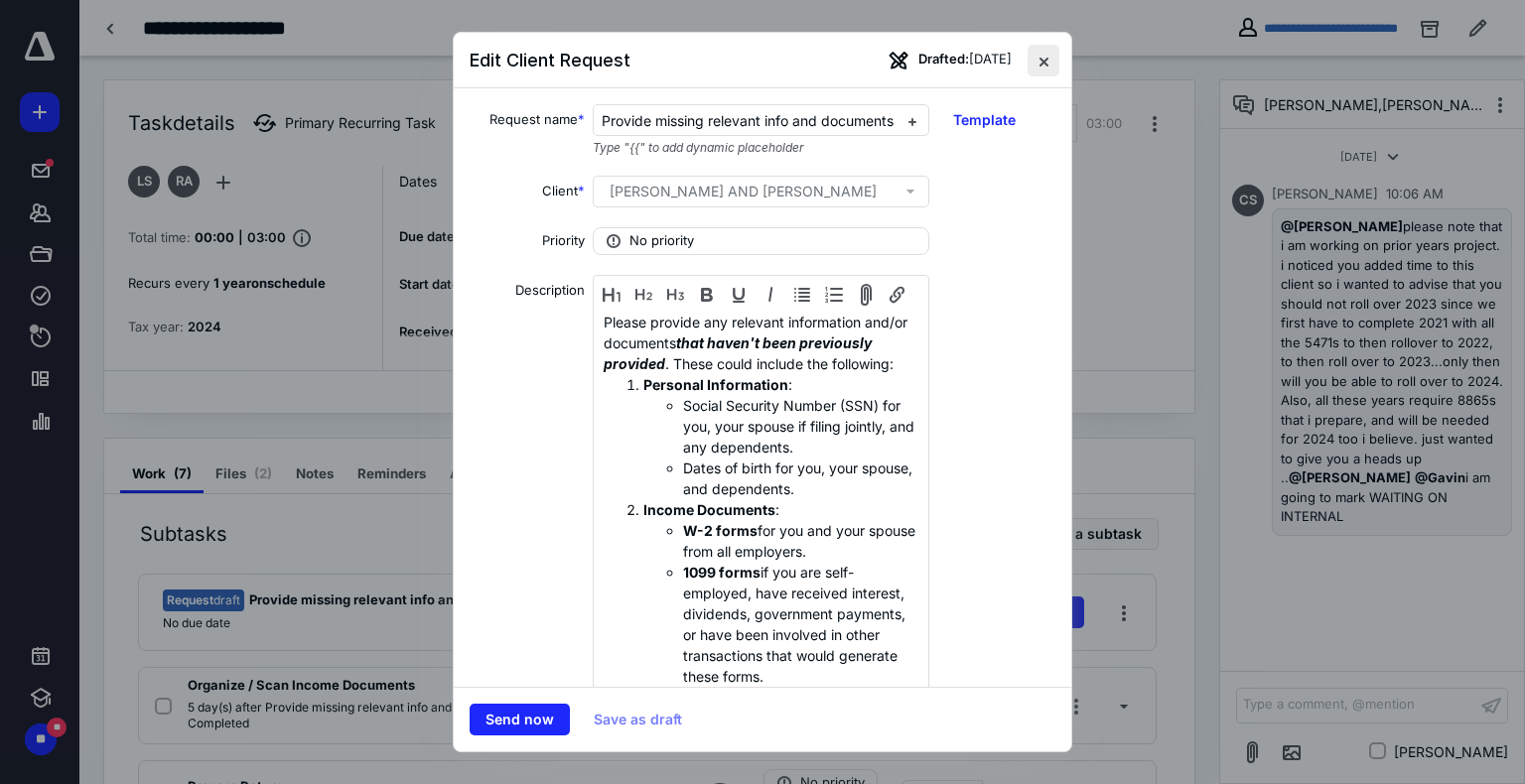 click at bounding box center [1043, 61] 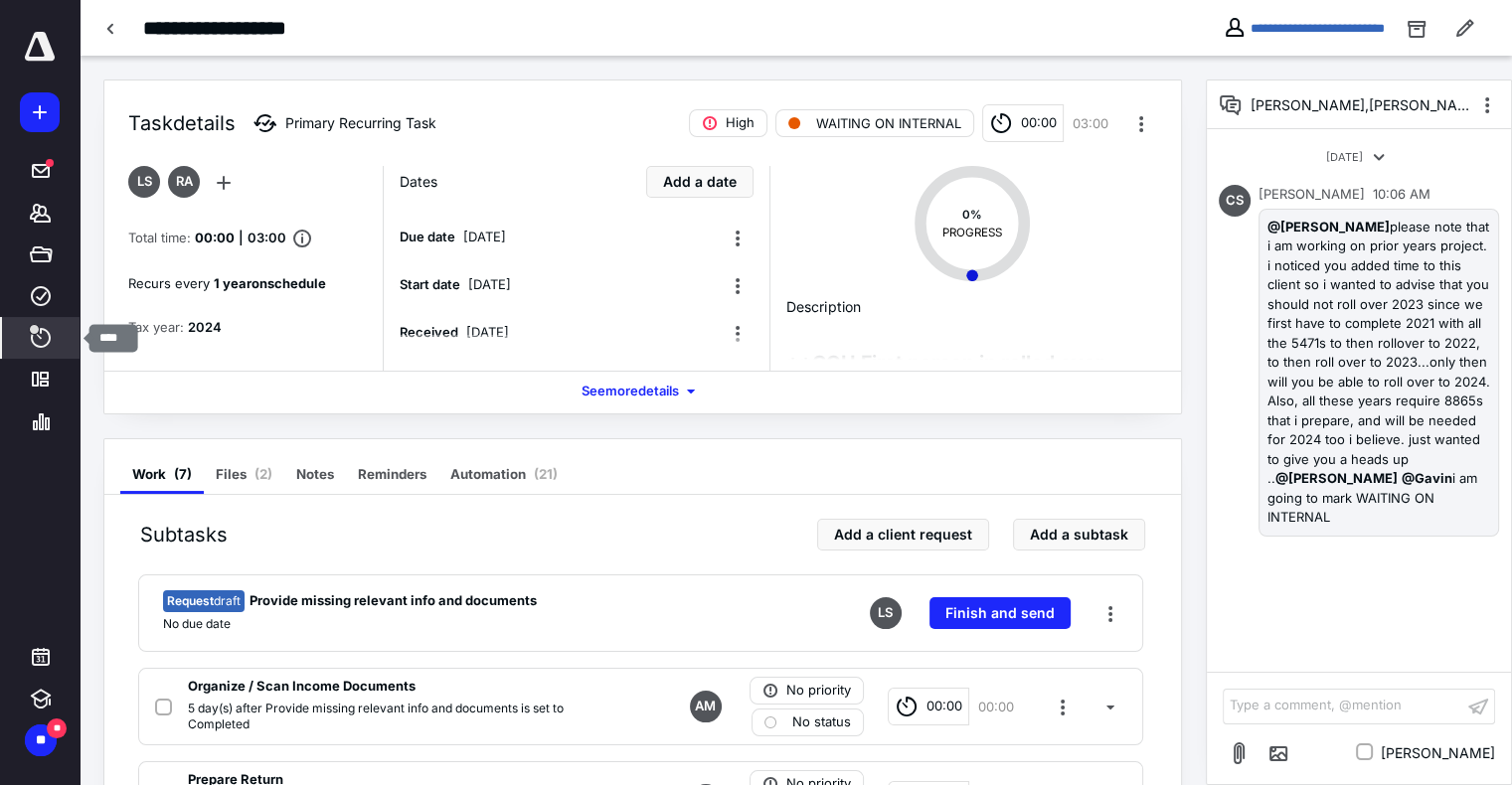 click 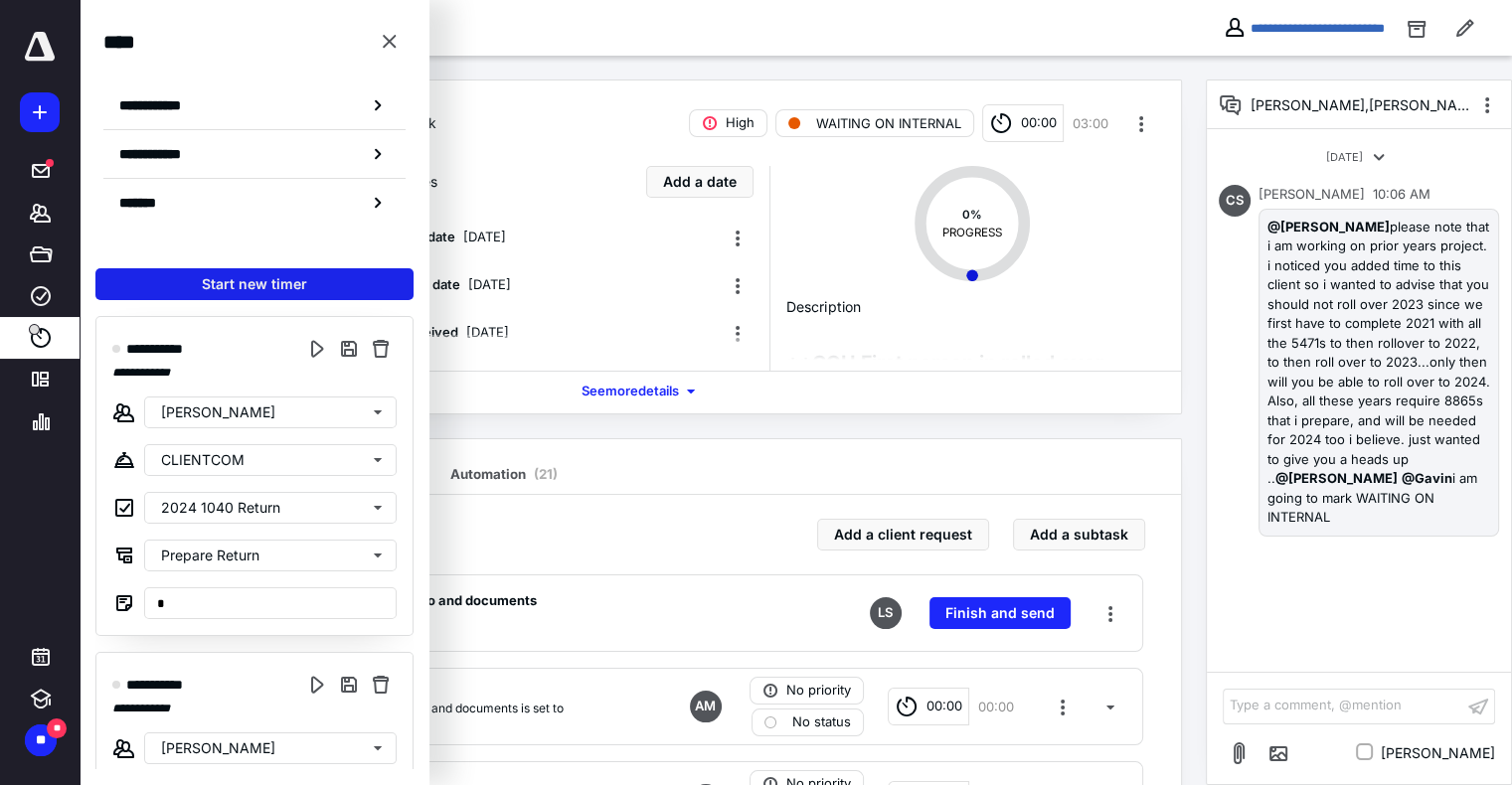 click on "Start new timer" at bounding box center [254, 284] 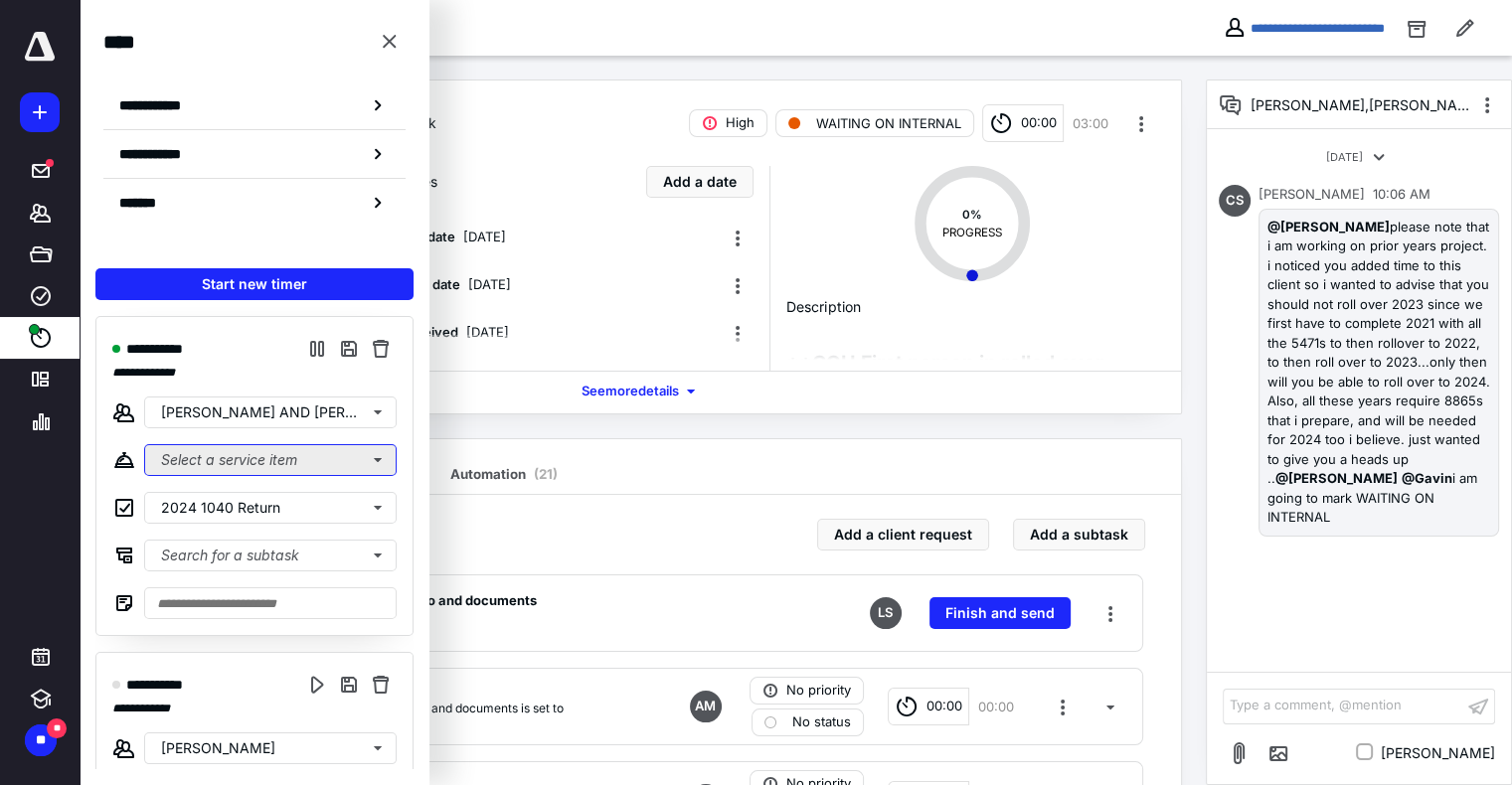 click on "Select a service item" at bounding box center (270, 460) 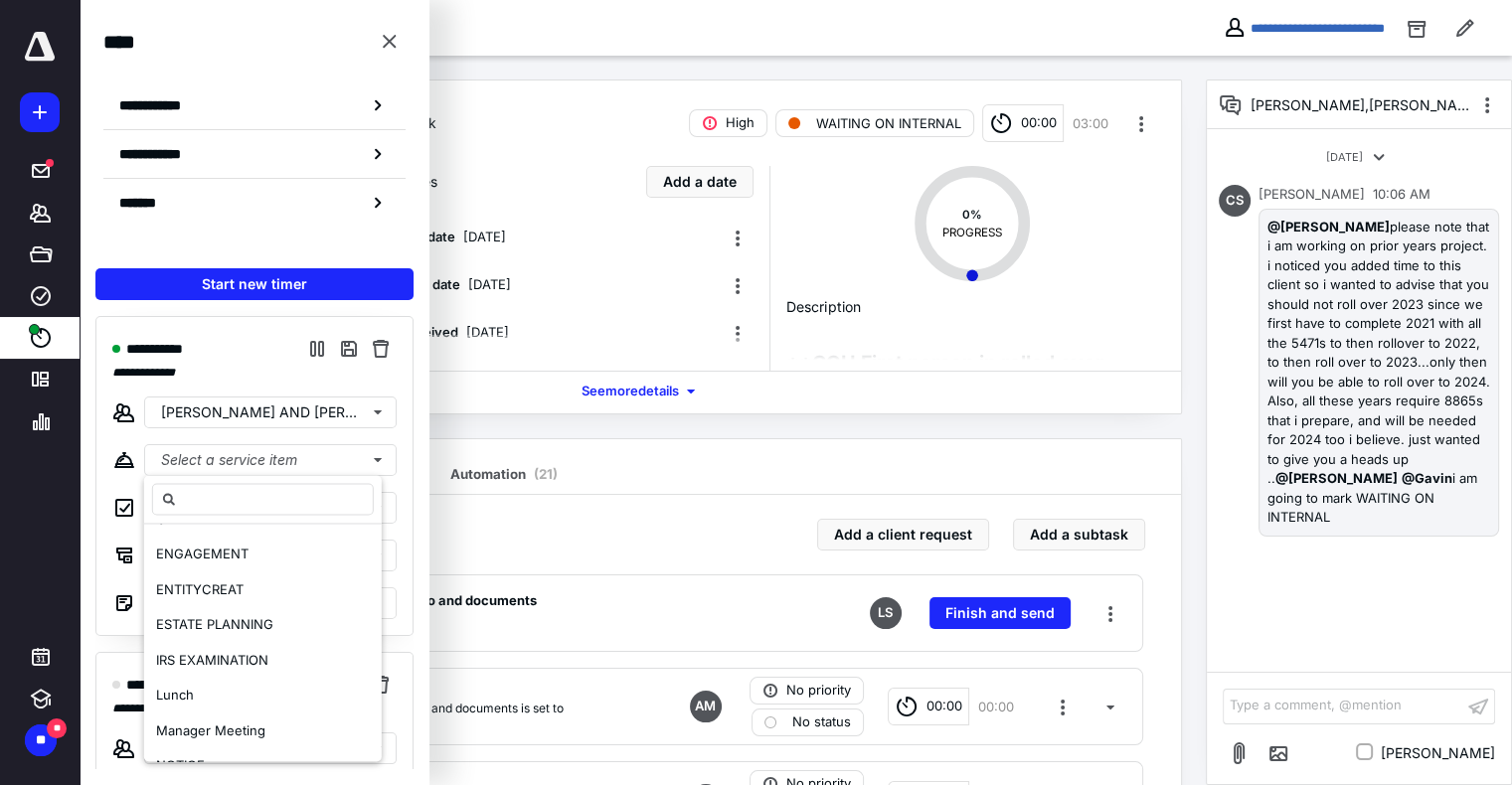scroll, scrollTop: 207, scrollLeft: 0, axis: vertical 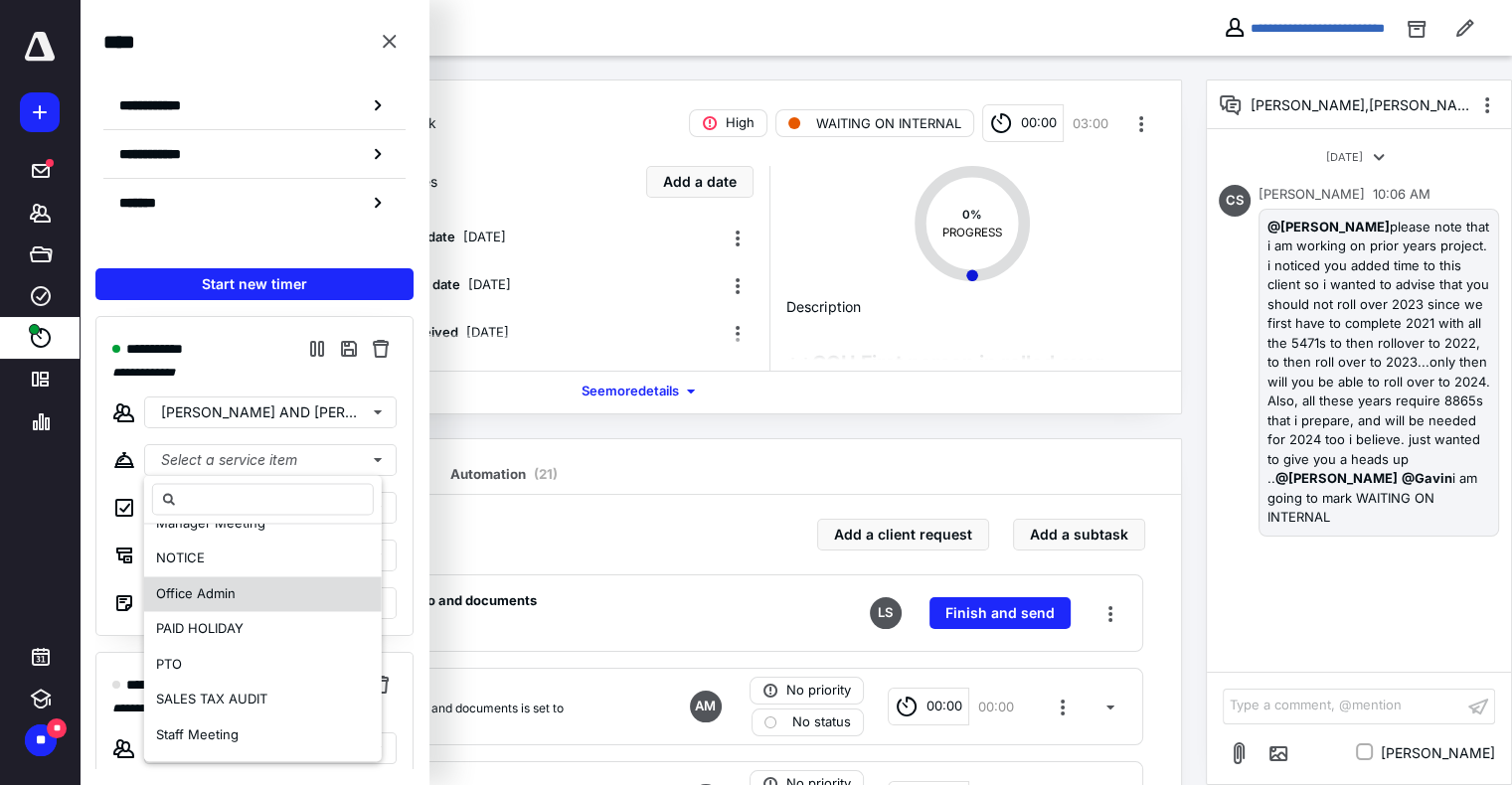 click on "Office Admin" at bounding box center (262, 594) 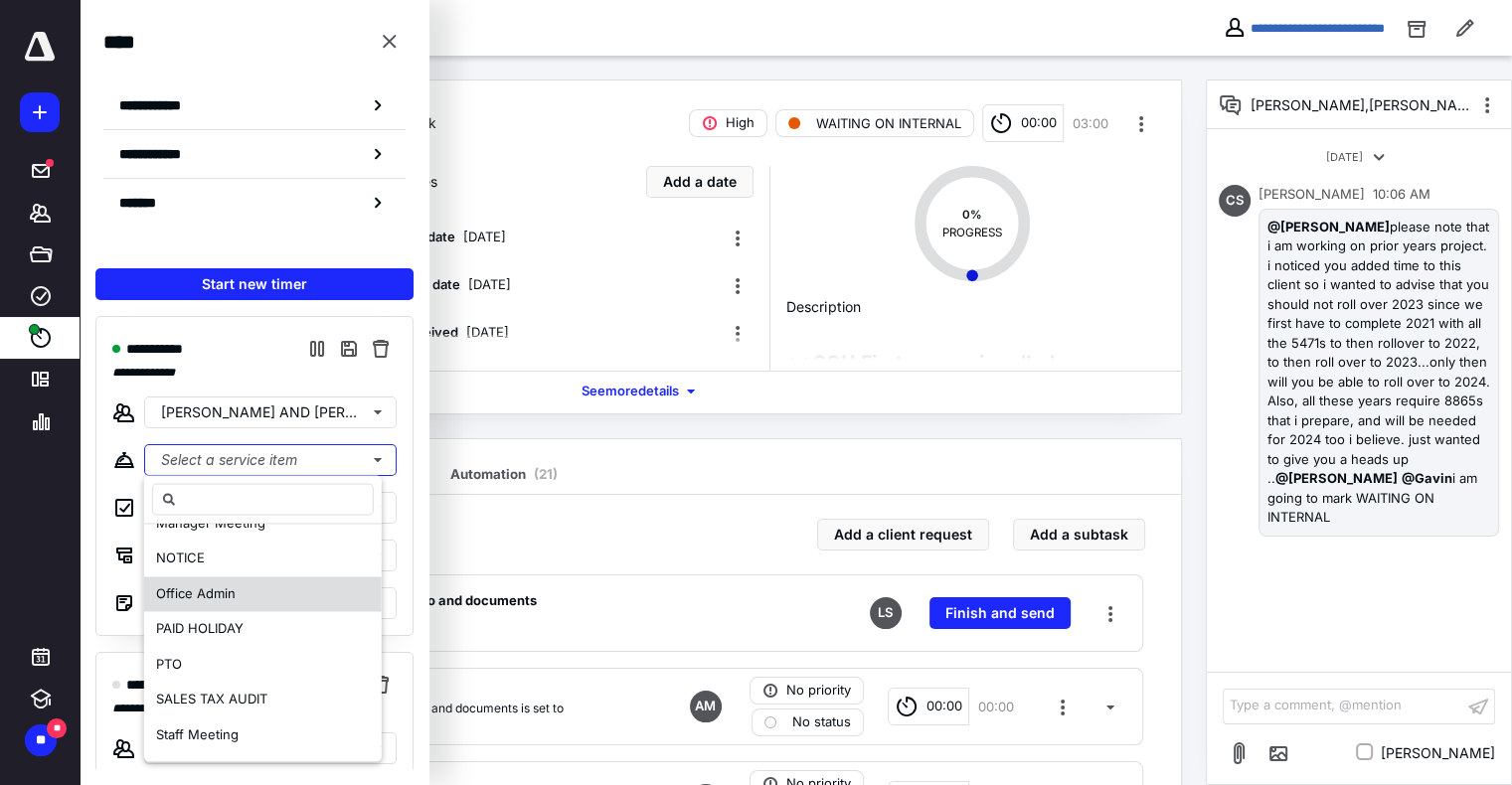 scroll, scrollTop: 0, scrollLeft: 0, axis: both 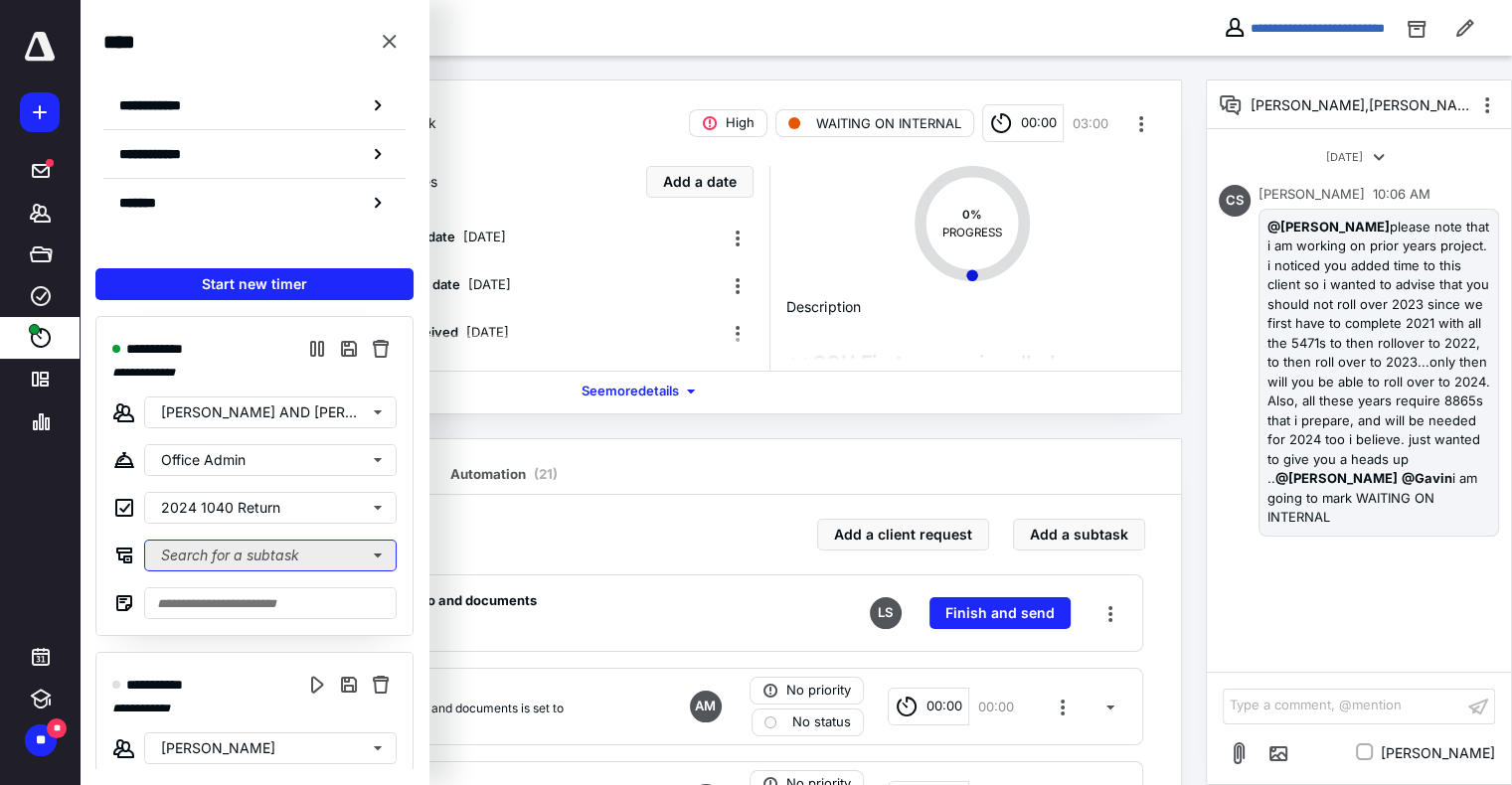 click on "Search for a subtask" at bounding box center [270, 555] 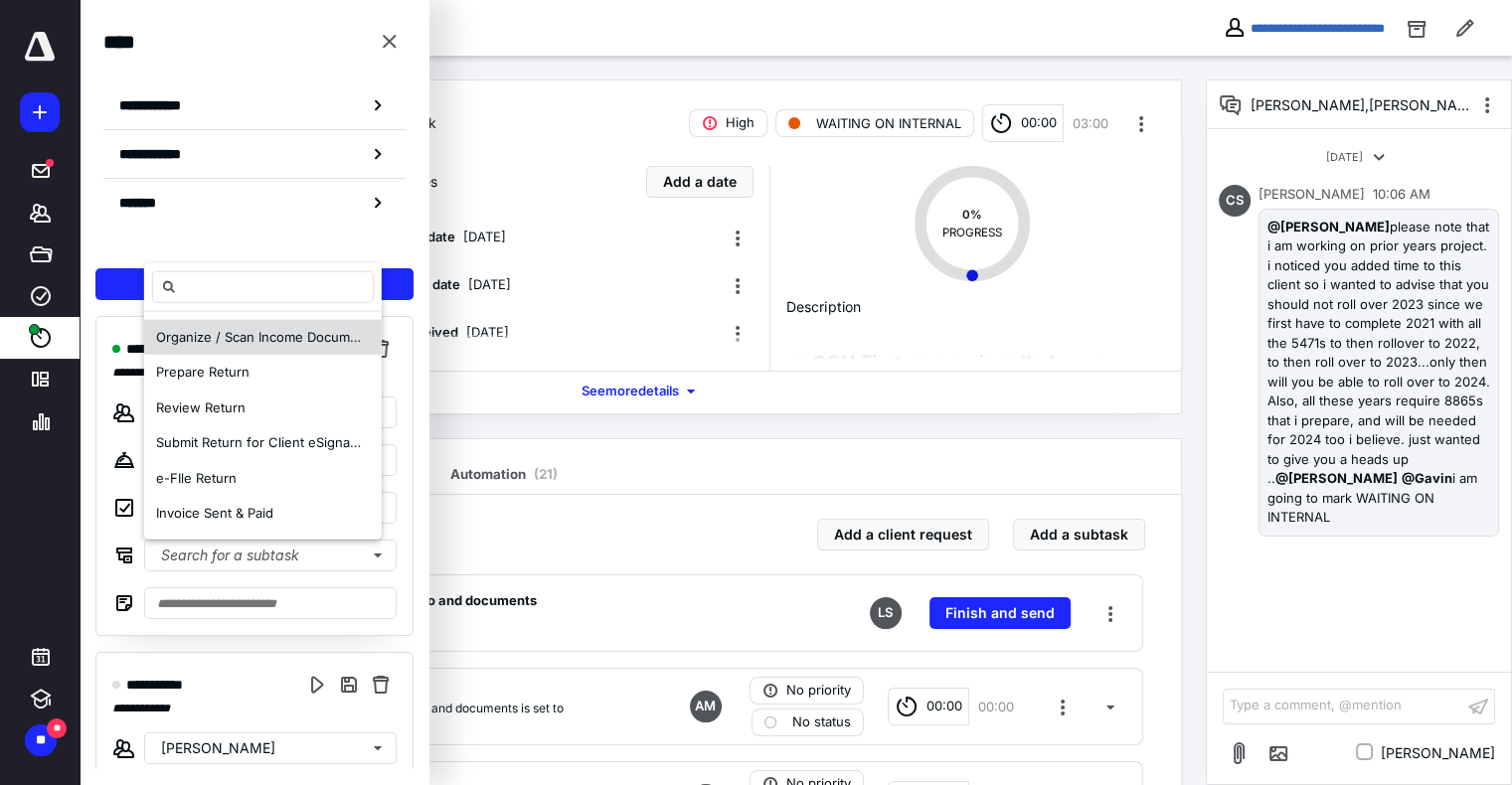 click on "Organize / Scan Income Documents" at bounding box center (258, 337) 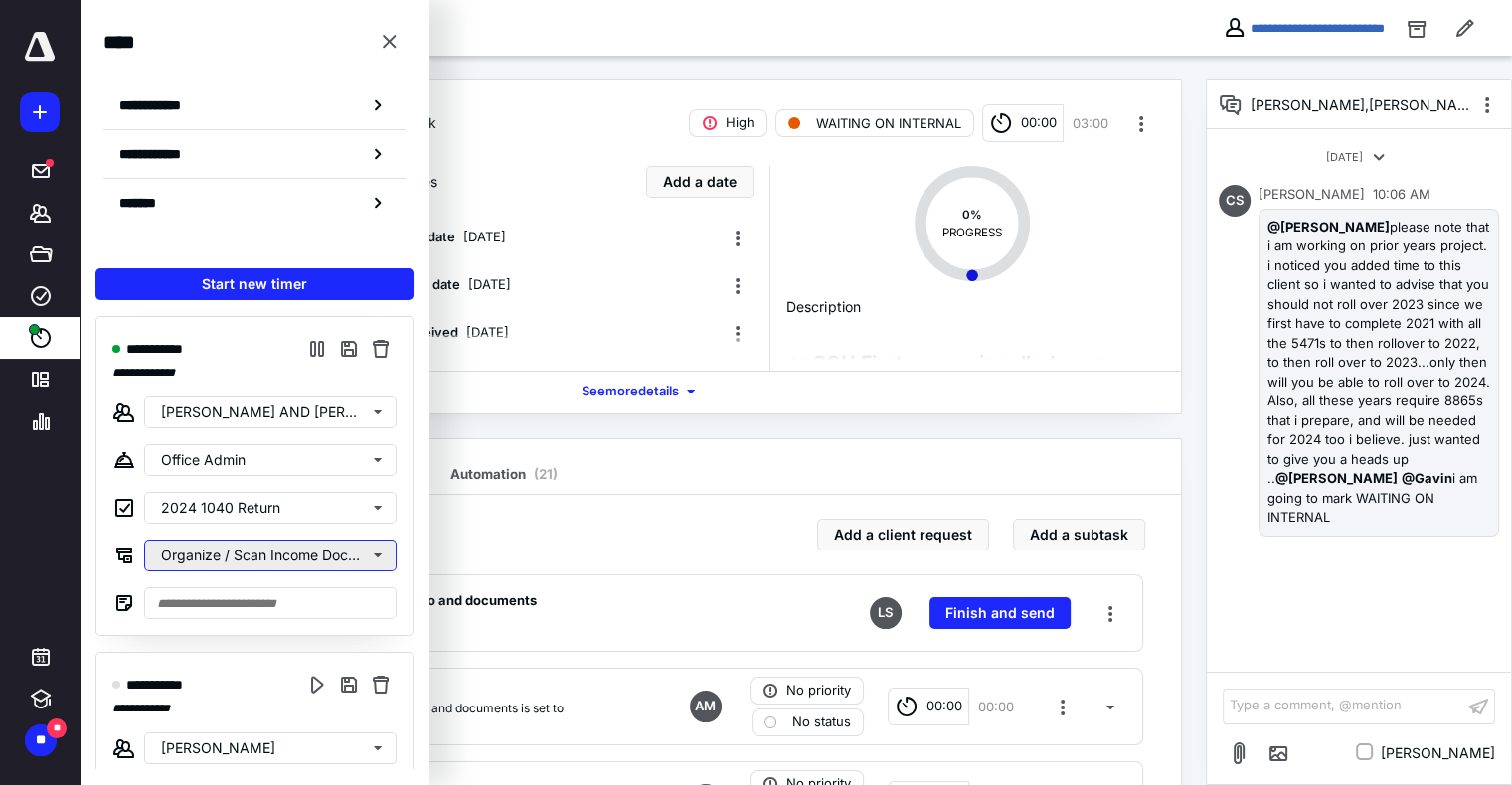 click on "Organize / Scan Income Documents" at bounding box center [270, 555] 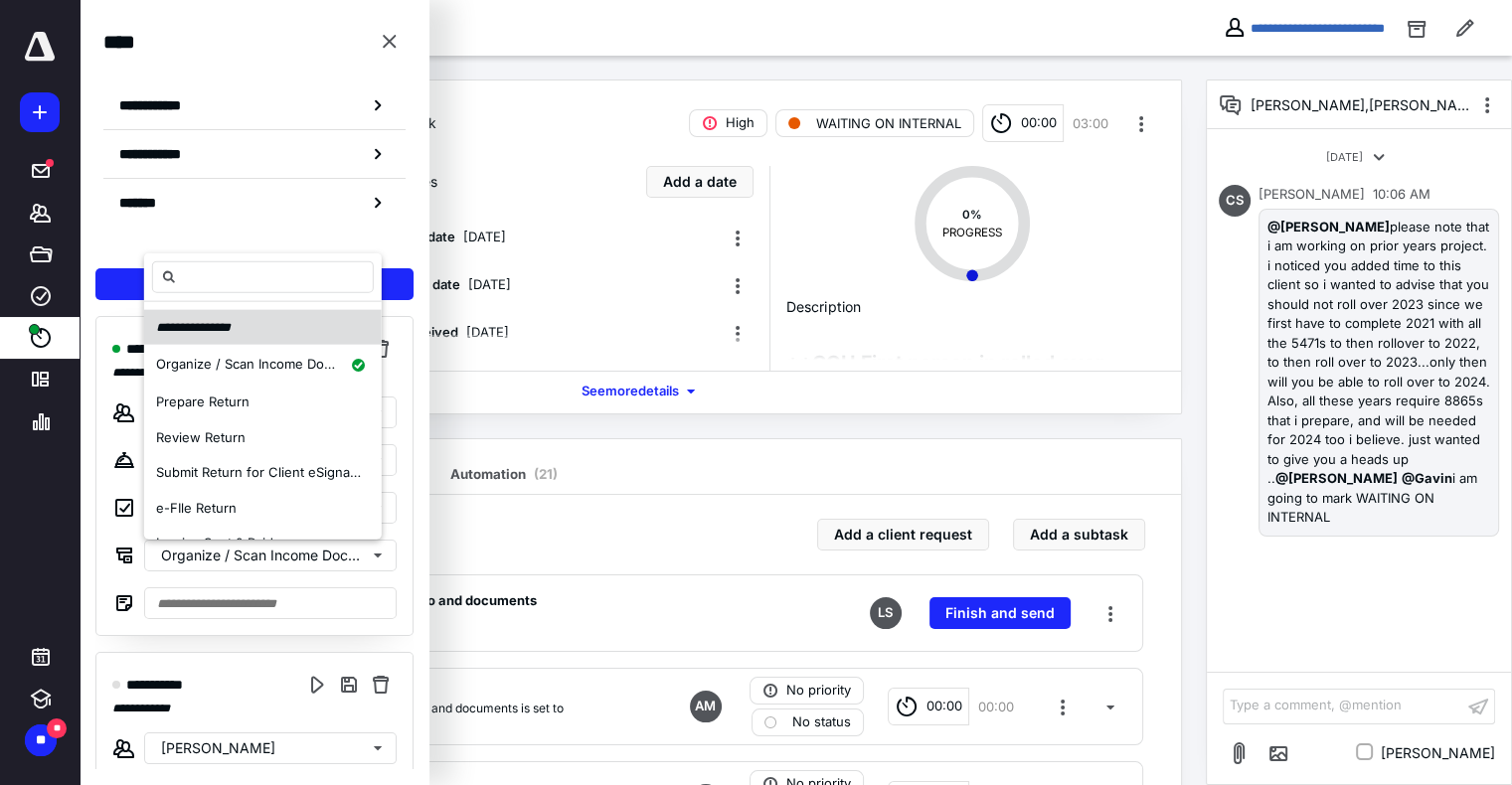 click on "**********" at bounding box center [262, 327] 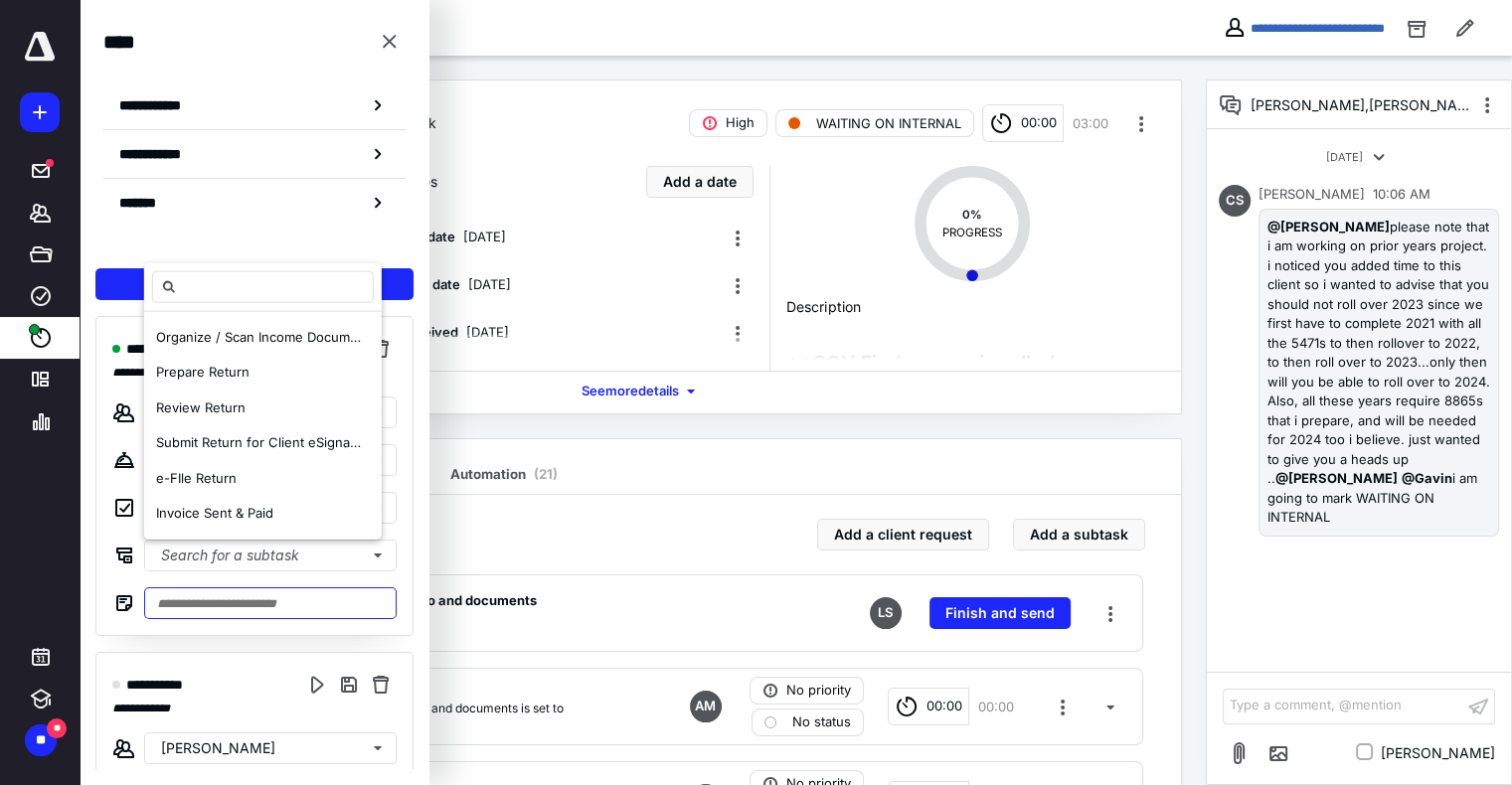click at bounding box center (270, 603) 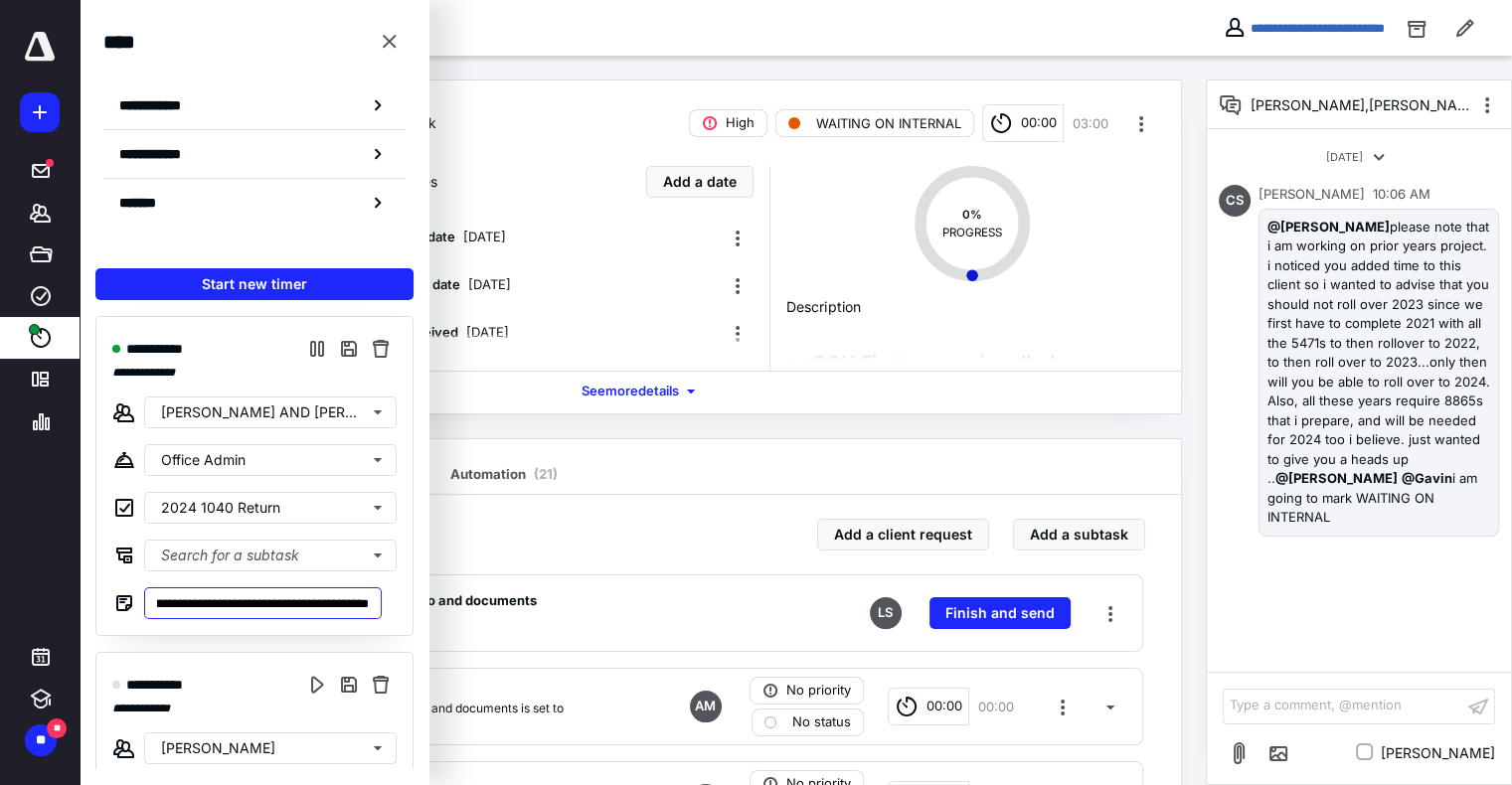 scroll, scrollTop: 0, scrollLeft: 422, axis: horizontal 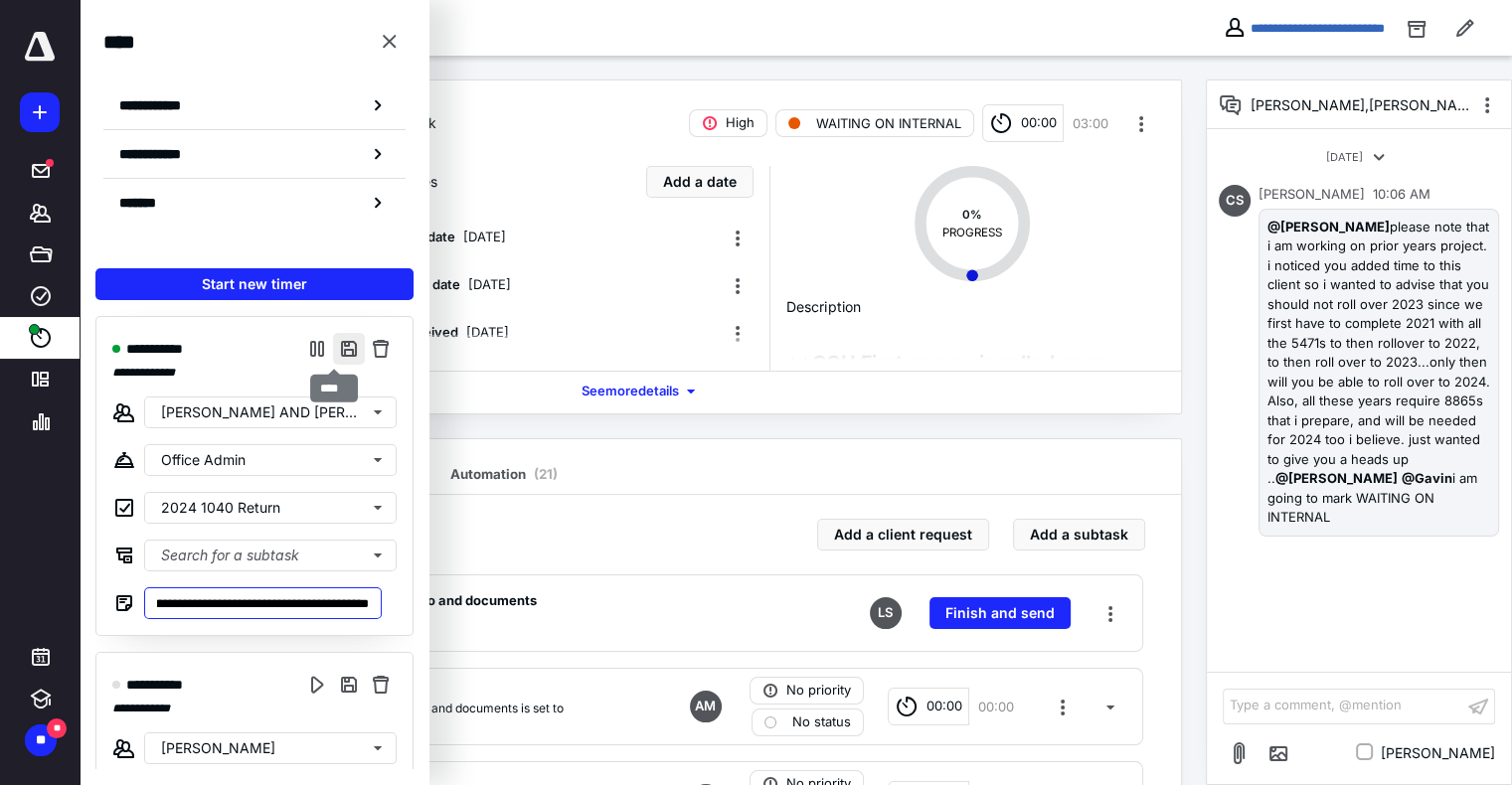 type on "**********" 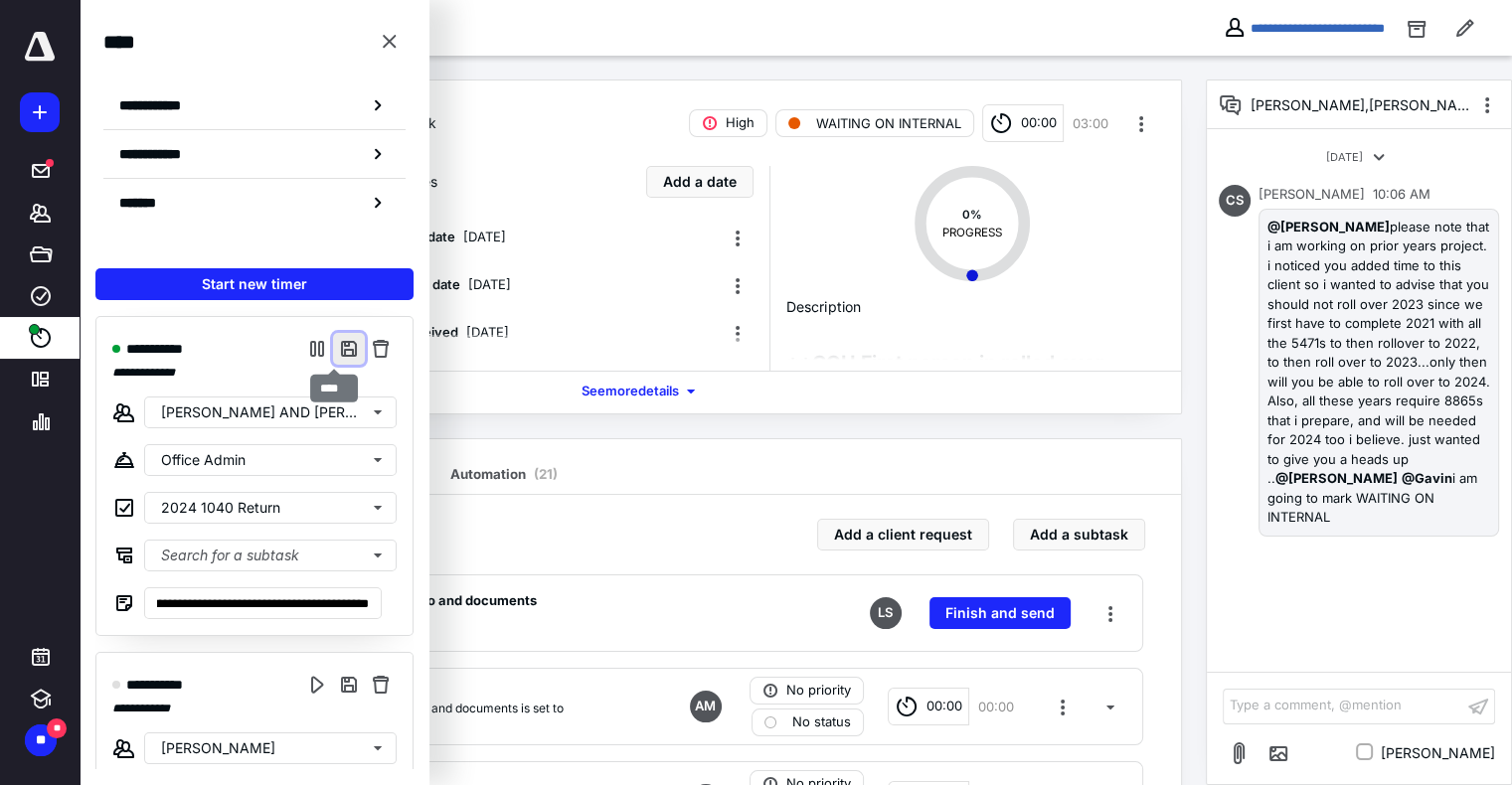scroll, scrollTop: 0, scrollLeft: 0, axis: both 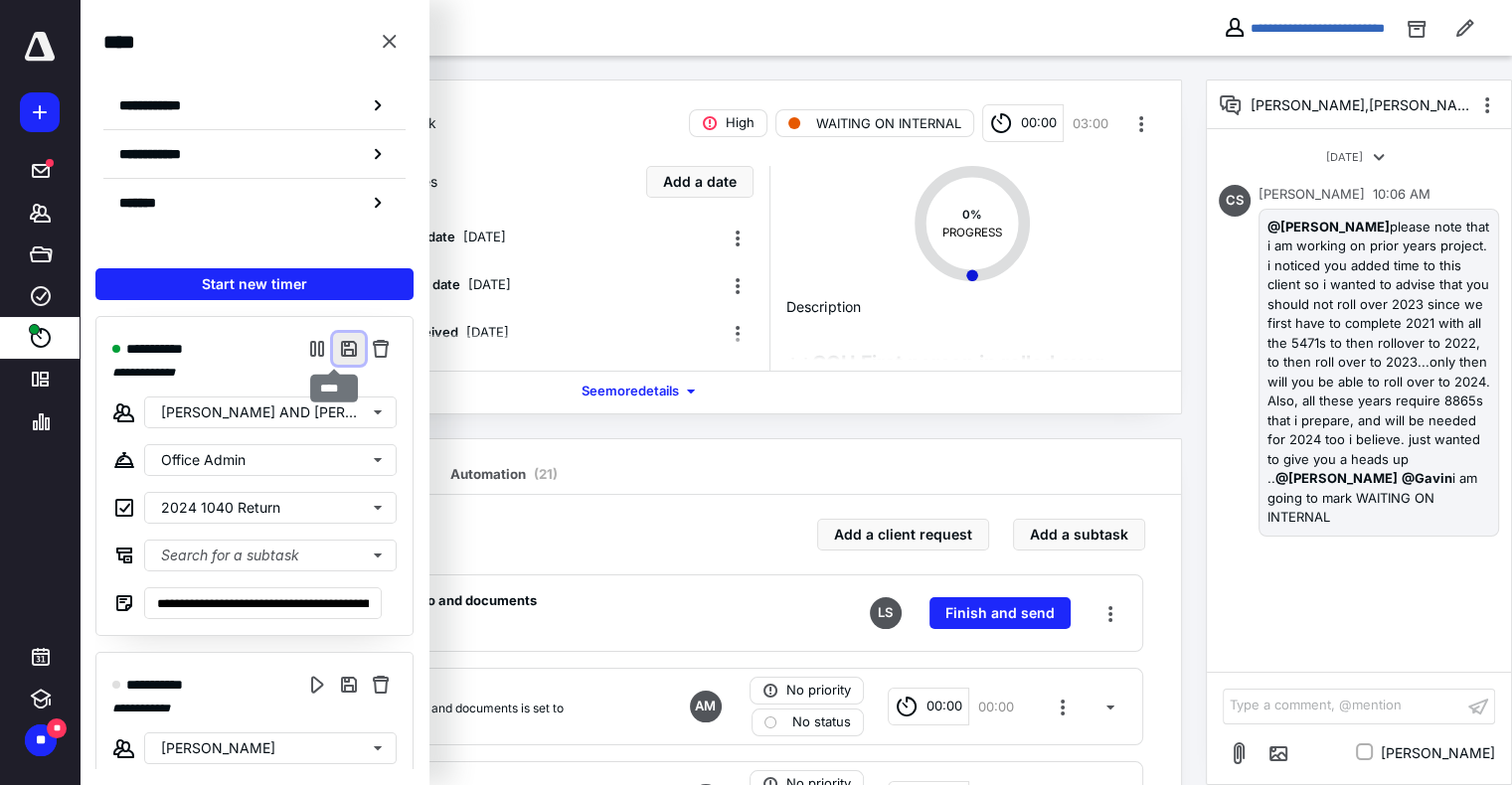 click at bounding box center (349, 349) 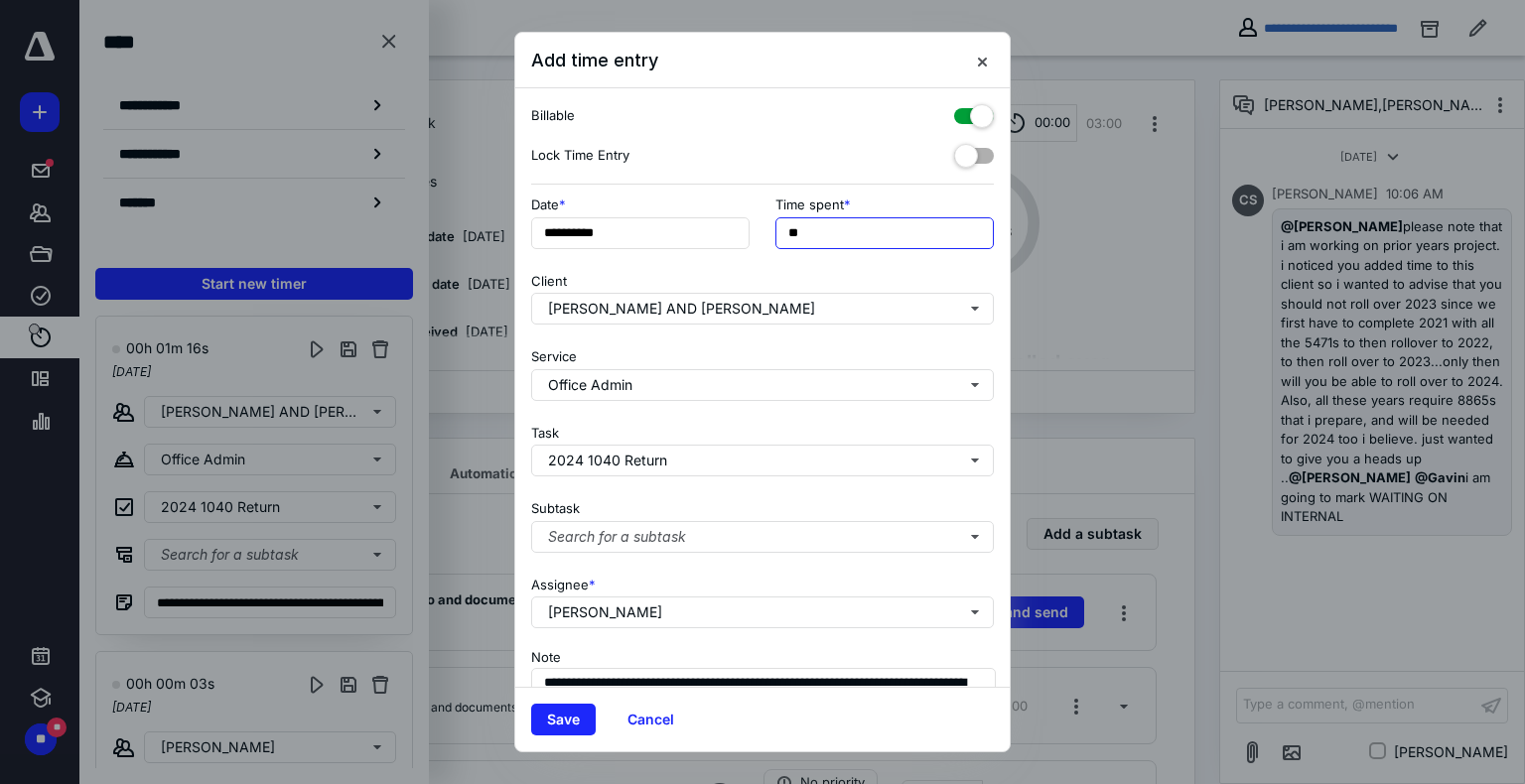 click on "**" at bounding box center (885, 233) 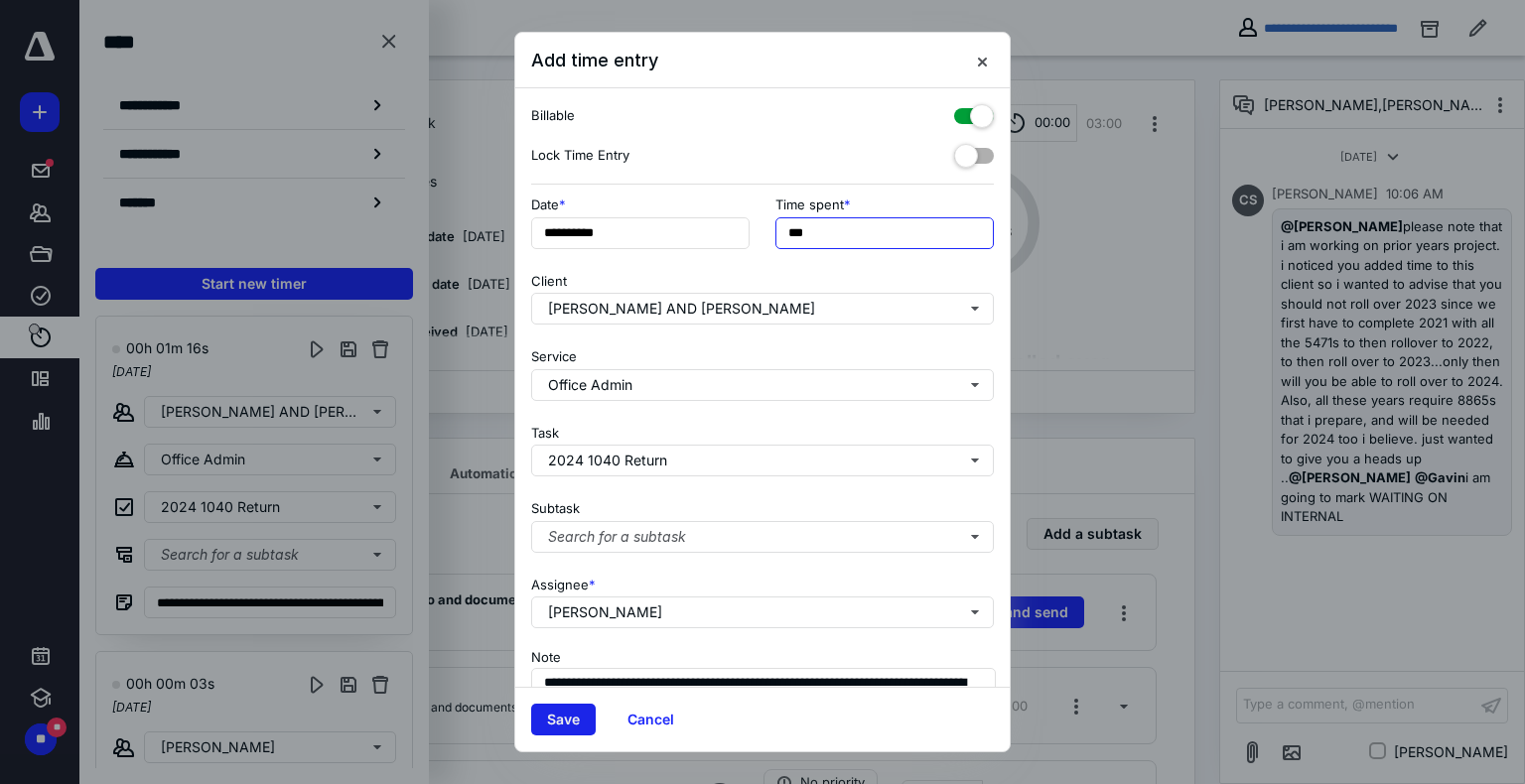 type on "***" 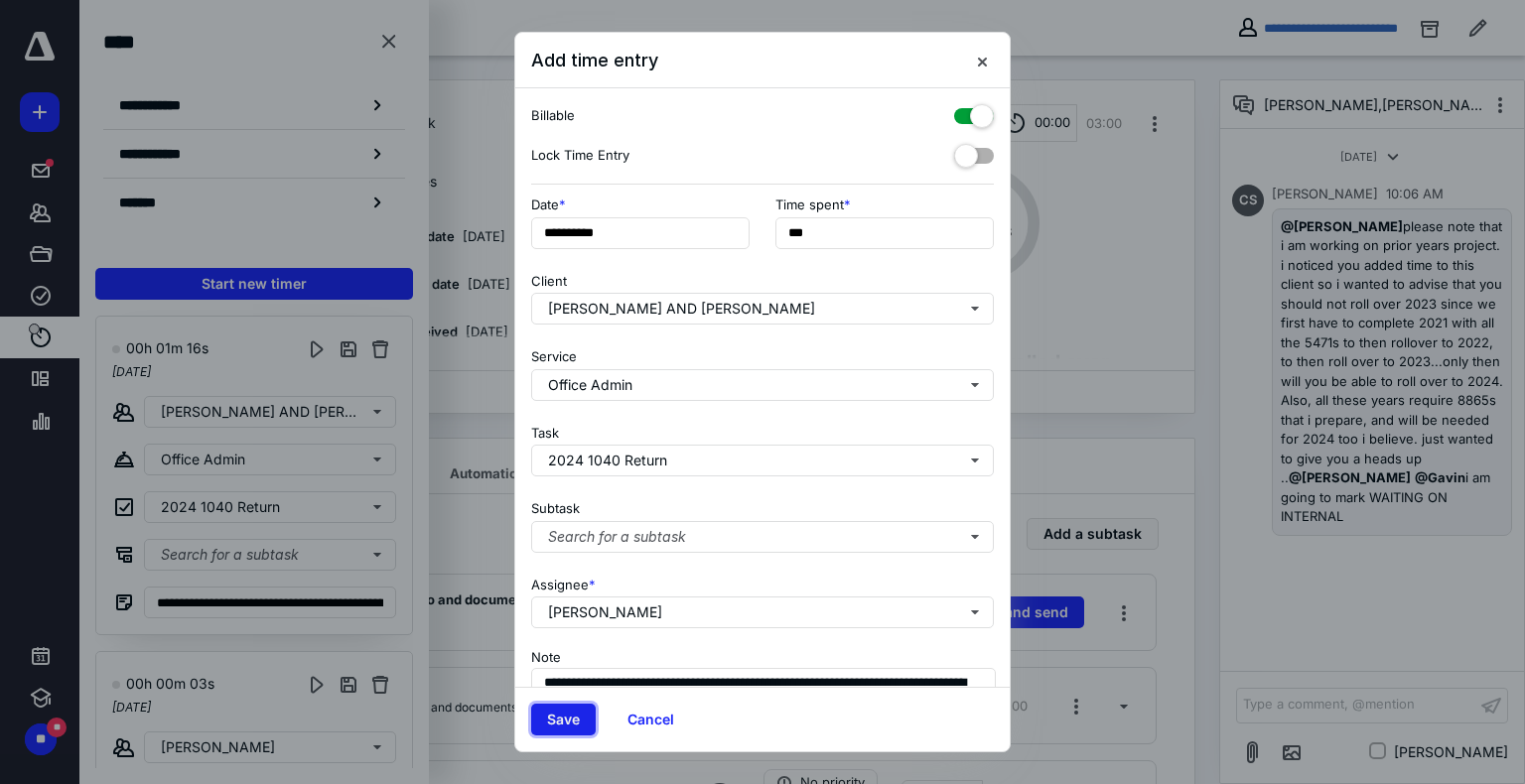 click on "Save" at bounding box center [563, 719] 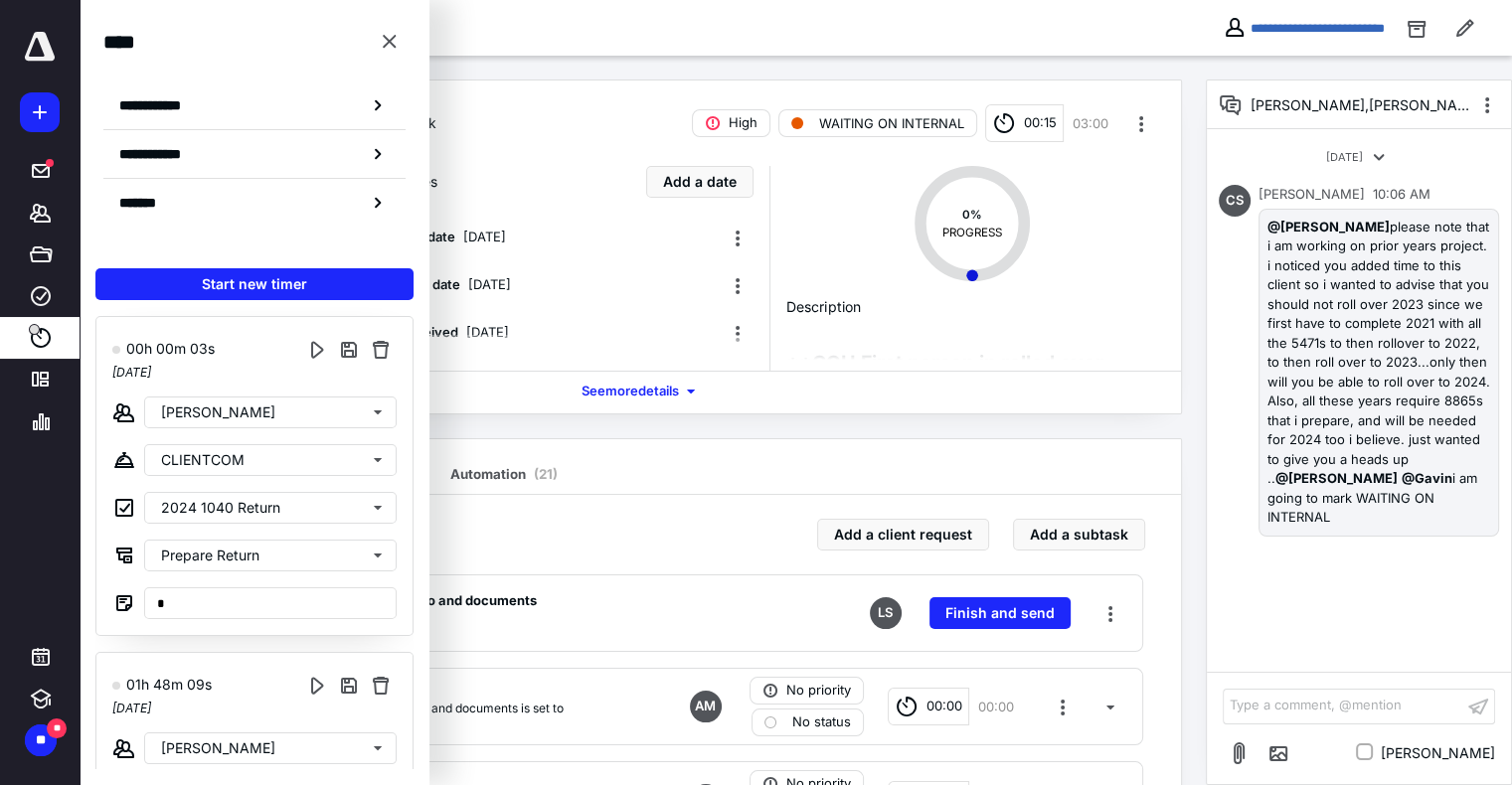 click on "Task  details  Primary Recurring Task High WAITING ON INTERNAL 00:15 03:00 LS RA Total time: 00:15 | 03:00 Recurs every   1   year  on  schedule Tax year: 2024 Return type: 1040 Dates Add a date Due date April 15, 2025 Start date January 1, 2025 Received March 28, 2025 0 % PROGRESS Description **CCH First person in rolled over return must press calculate** Review the subtasks assigned to you and make sure you see the notes in the task description.  Review Client notes on the client file within Canopy and in the folders  Review the Tags to make sure you are creating all the Forms required.  See  more  details  Work ( 7 ) Files ( 2 ) Notes Reminders Automation ( 21 ) Subtasks Add a client request Add a subtask Request  draft Provide missing relevant info and documents No due date LS Finish and send Organize / Scan Income Documents 5 day(s) after  Provide missing relevant info and documents is set to Completed AM No priority No status 00:00 00:00 Prepare Return LS No priority No status 00:00 00:00 RA 00:00 AM" at bounding box center [642, 658] 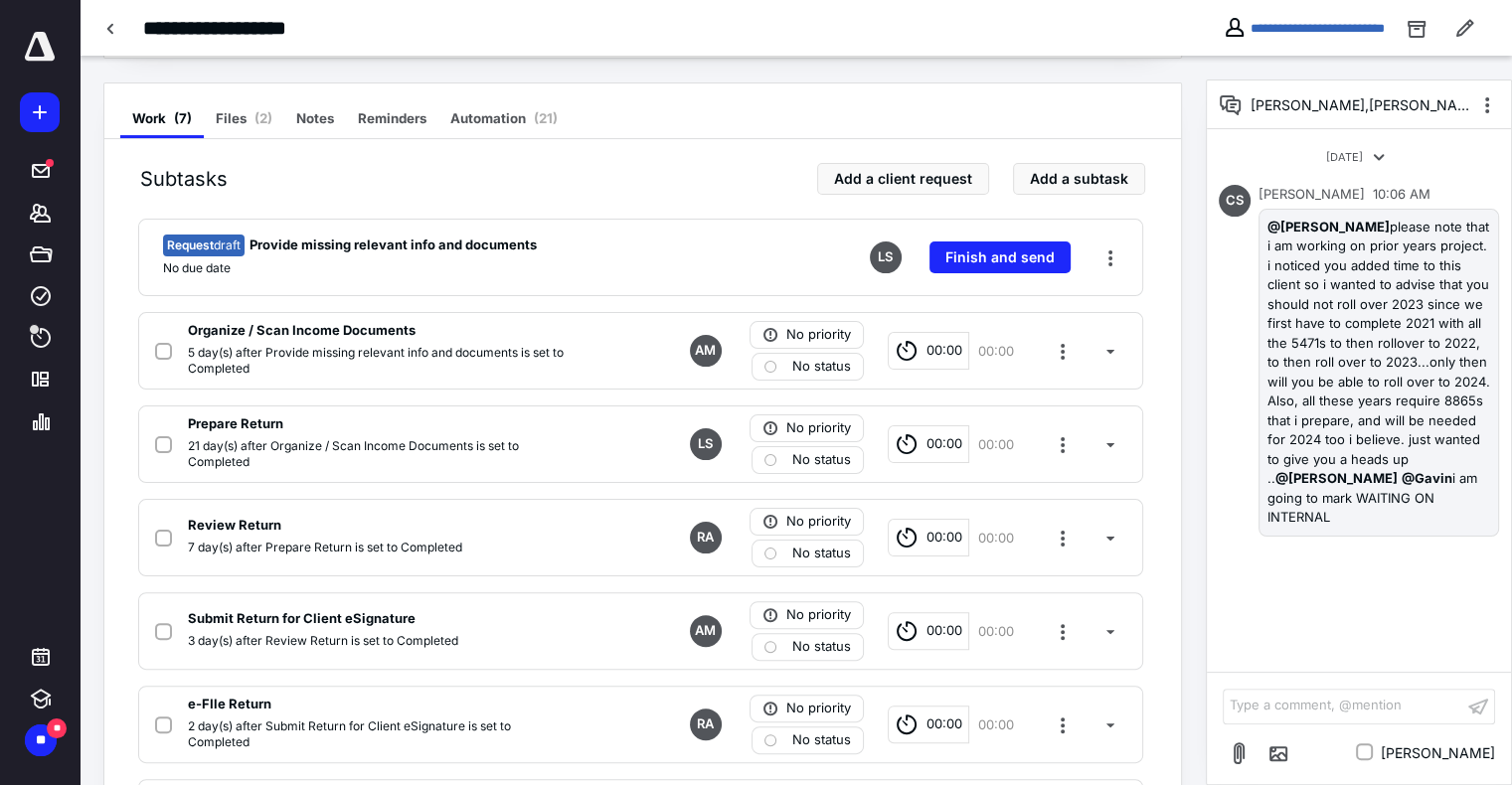 scroll, scrollTop: 358, scrollLeft: 0, axis: vertical 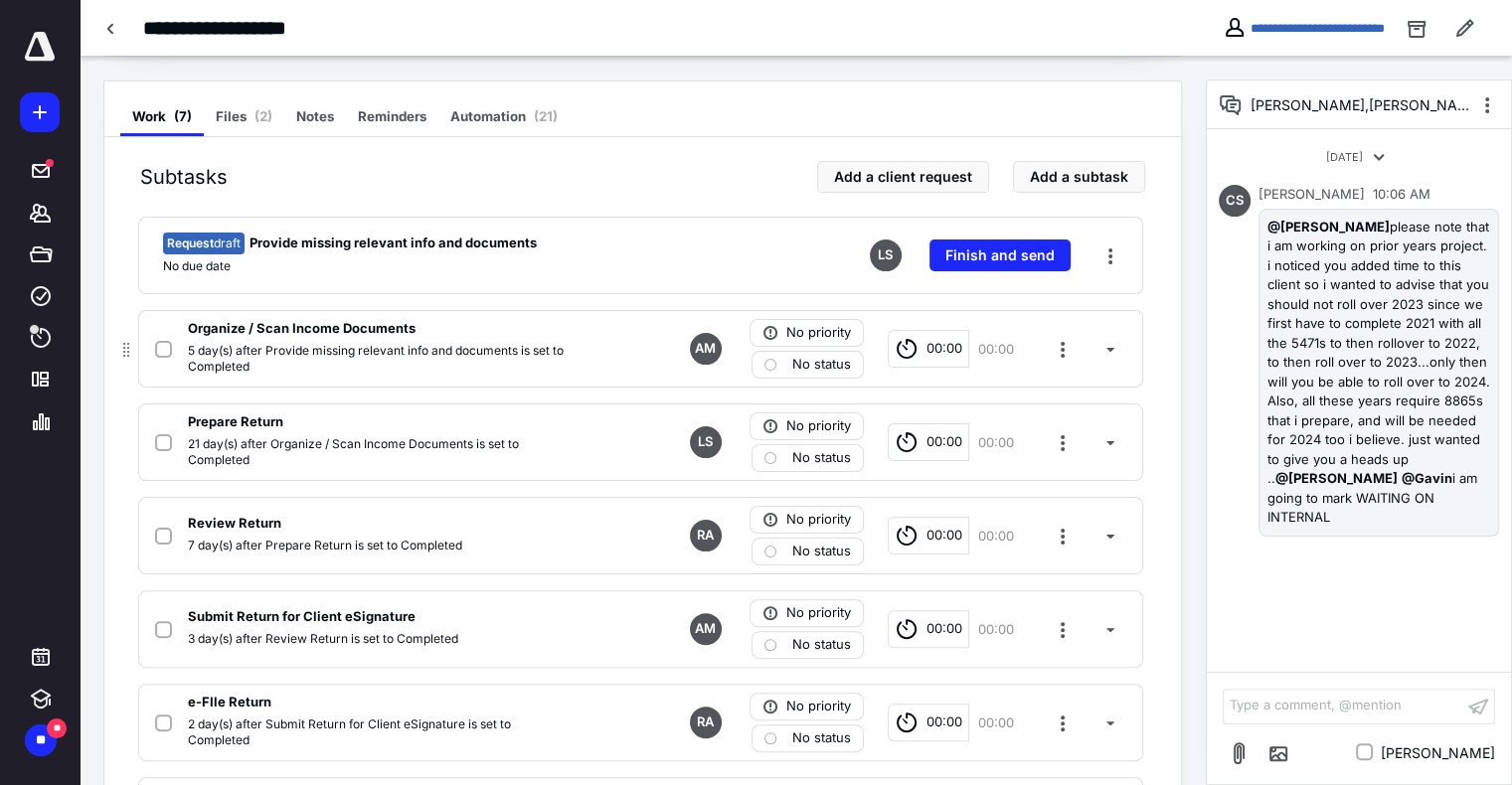 click on "No status" at bounding box center (821, 365) 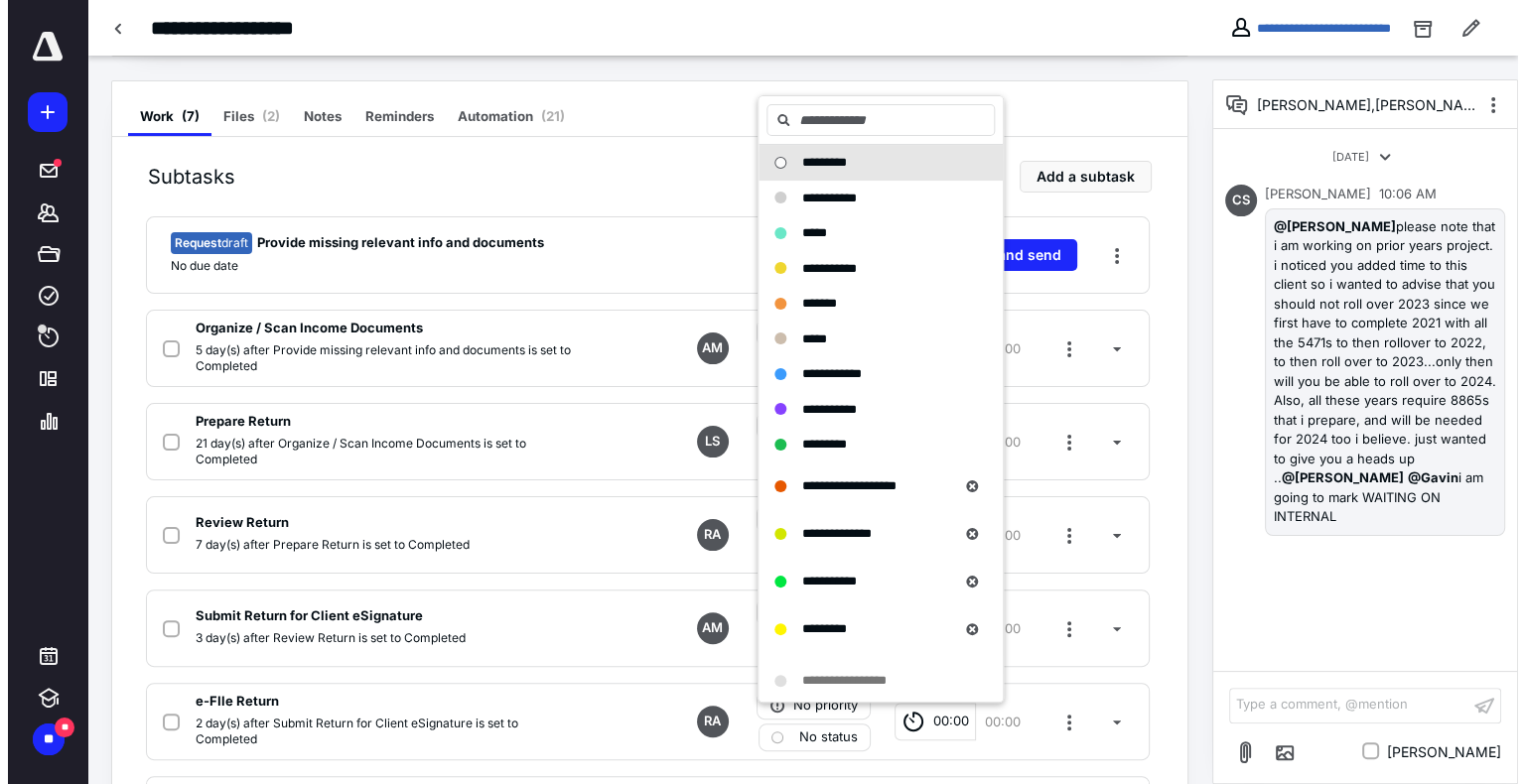 scroll, scrollTop: 0, scrollLeft: 0, axis: both 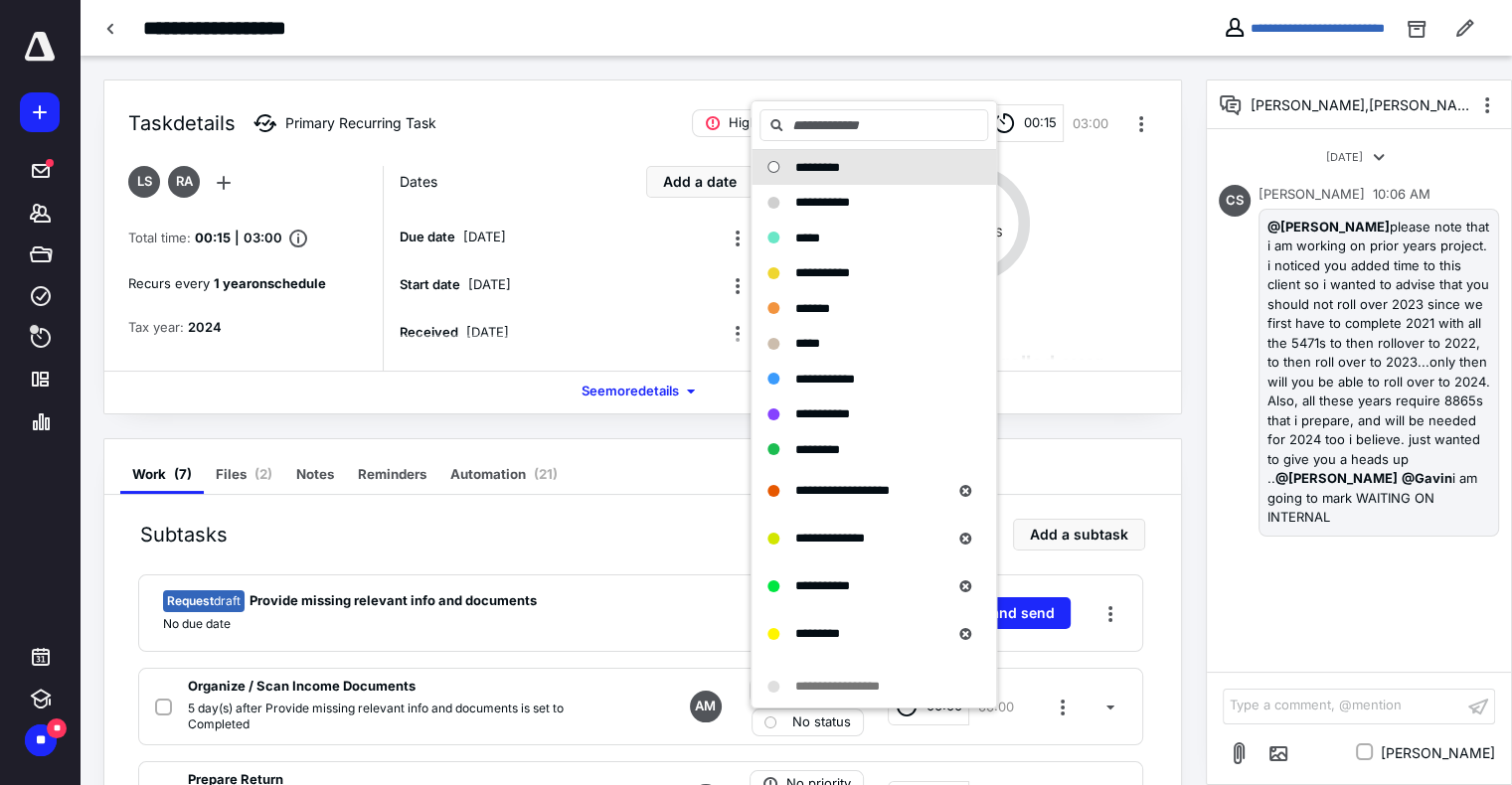 click on "See  more  details" at bounding box center [642, 392] 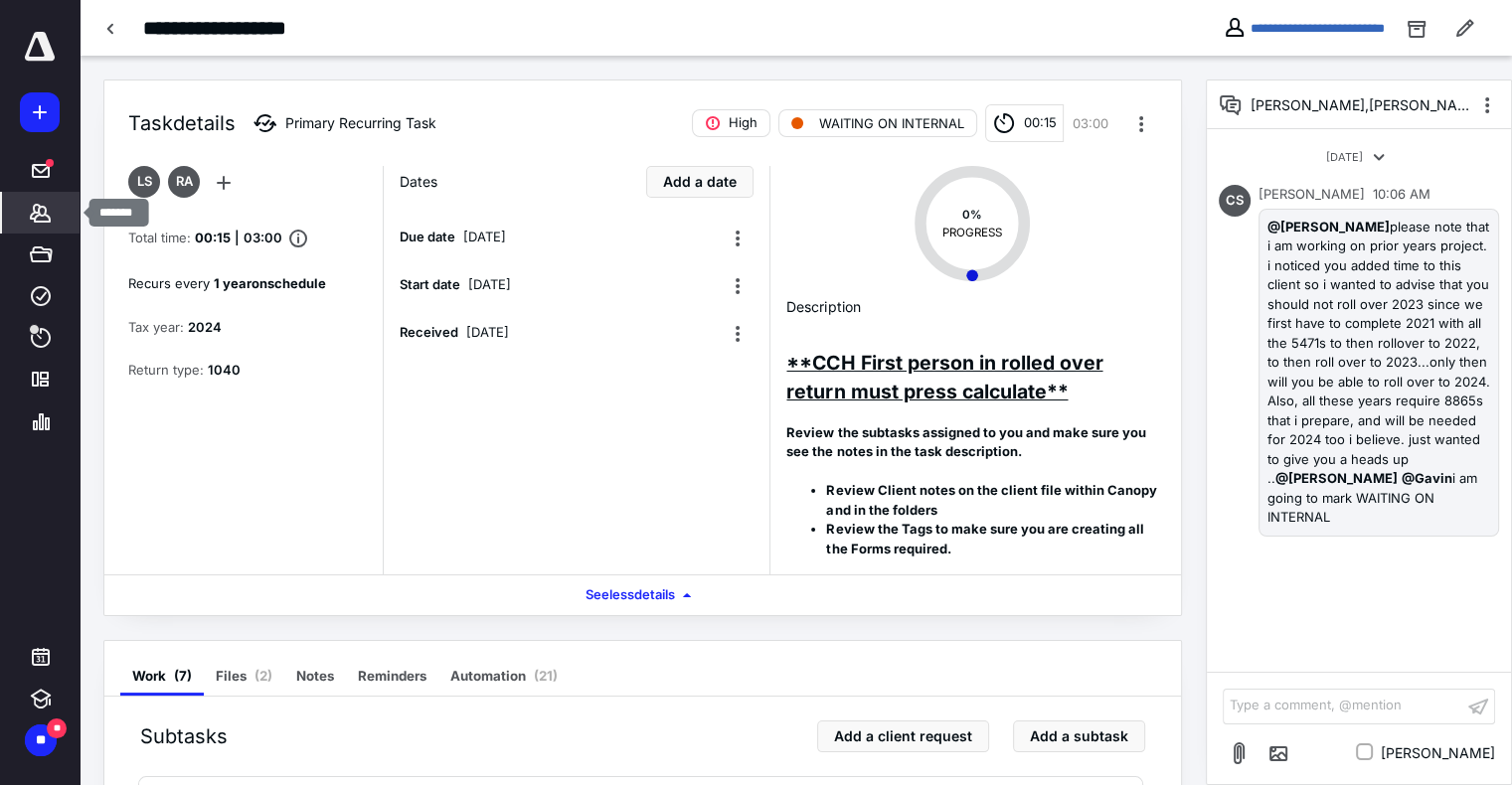 click 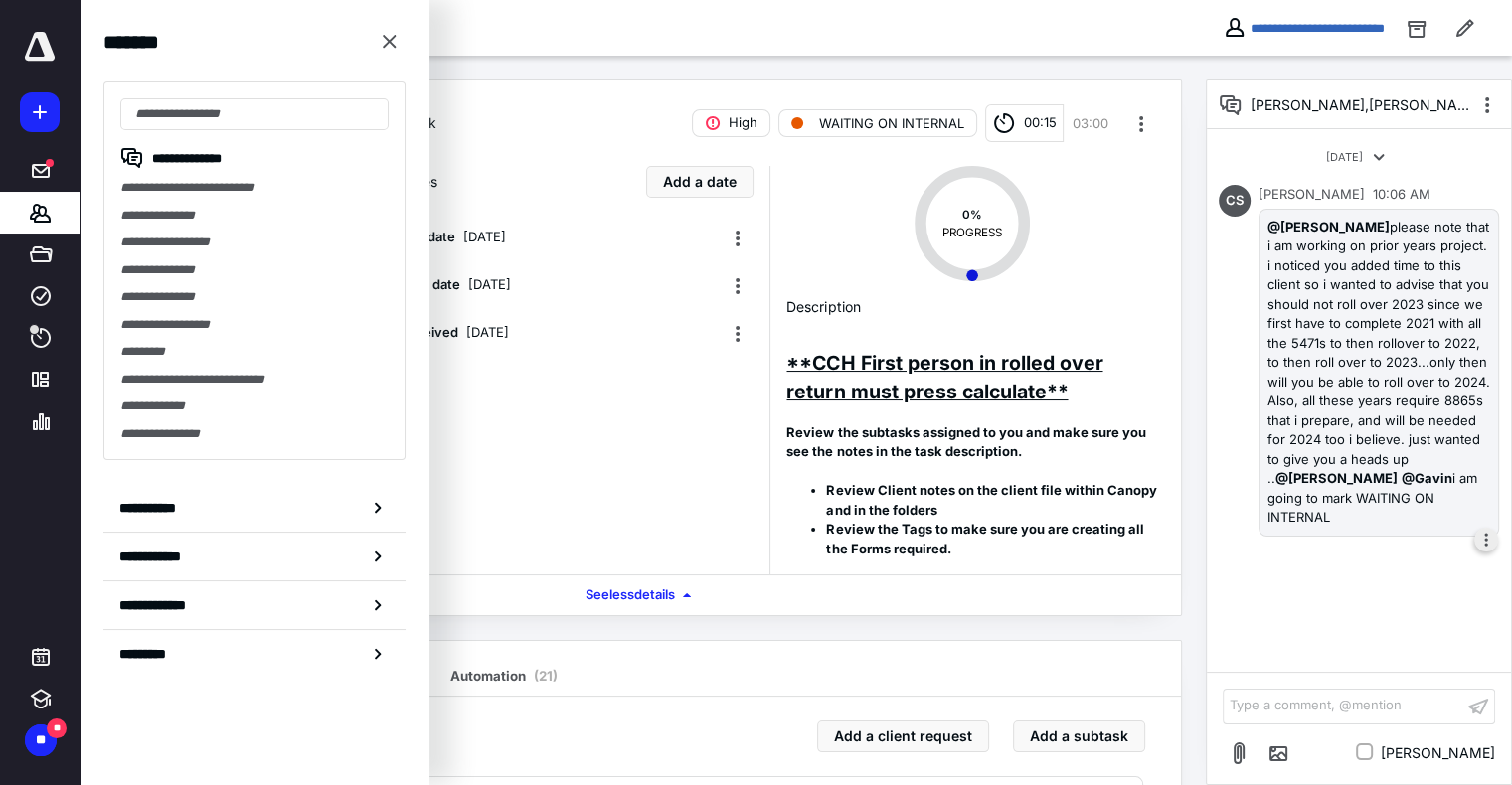 click at bounding box center [1486, 540] 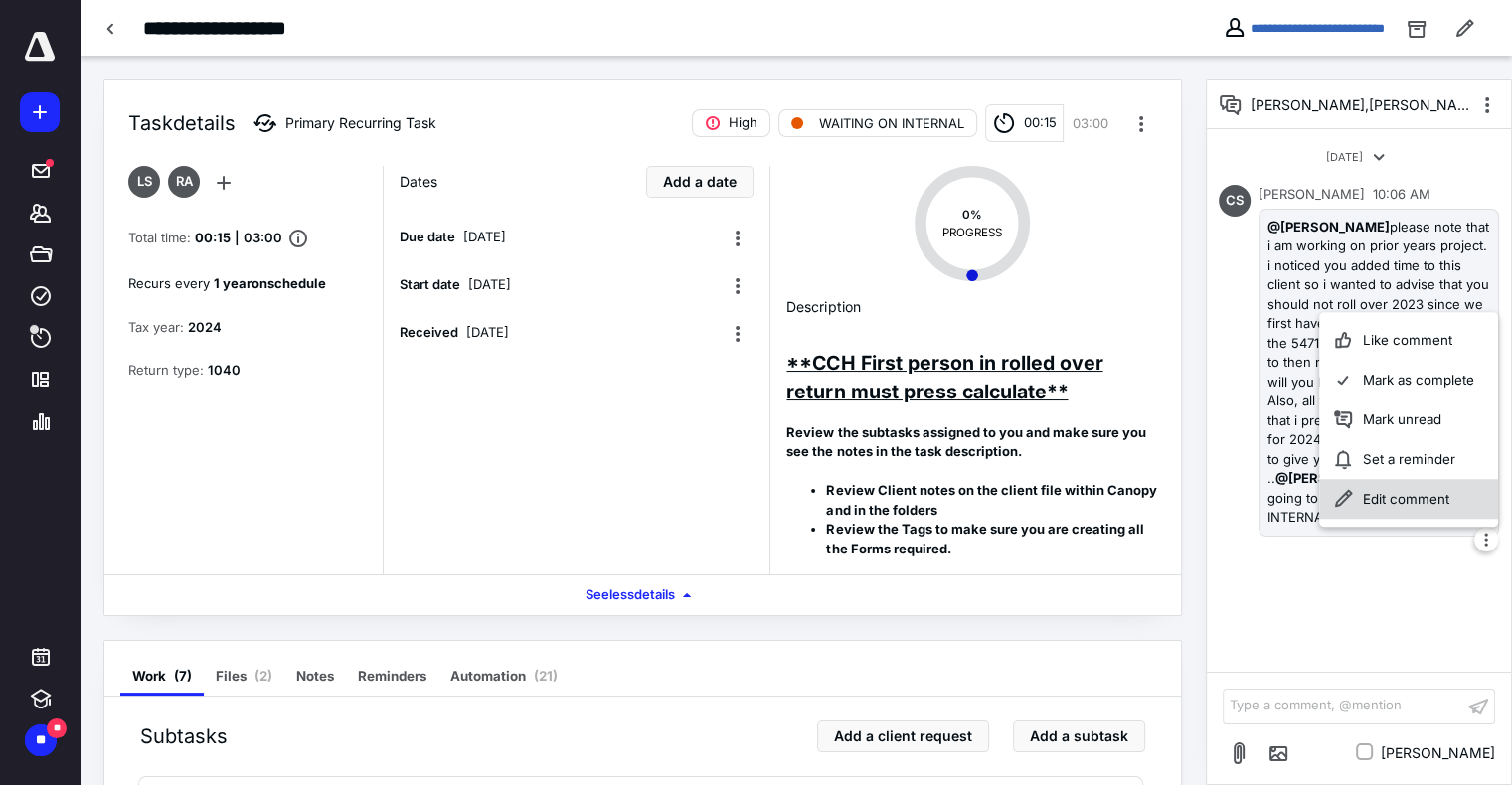 click on "Edit comment" at bounding box center [1409, 499] 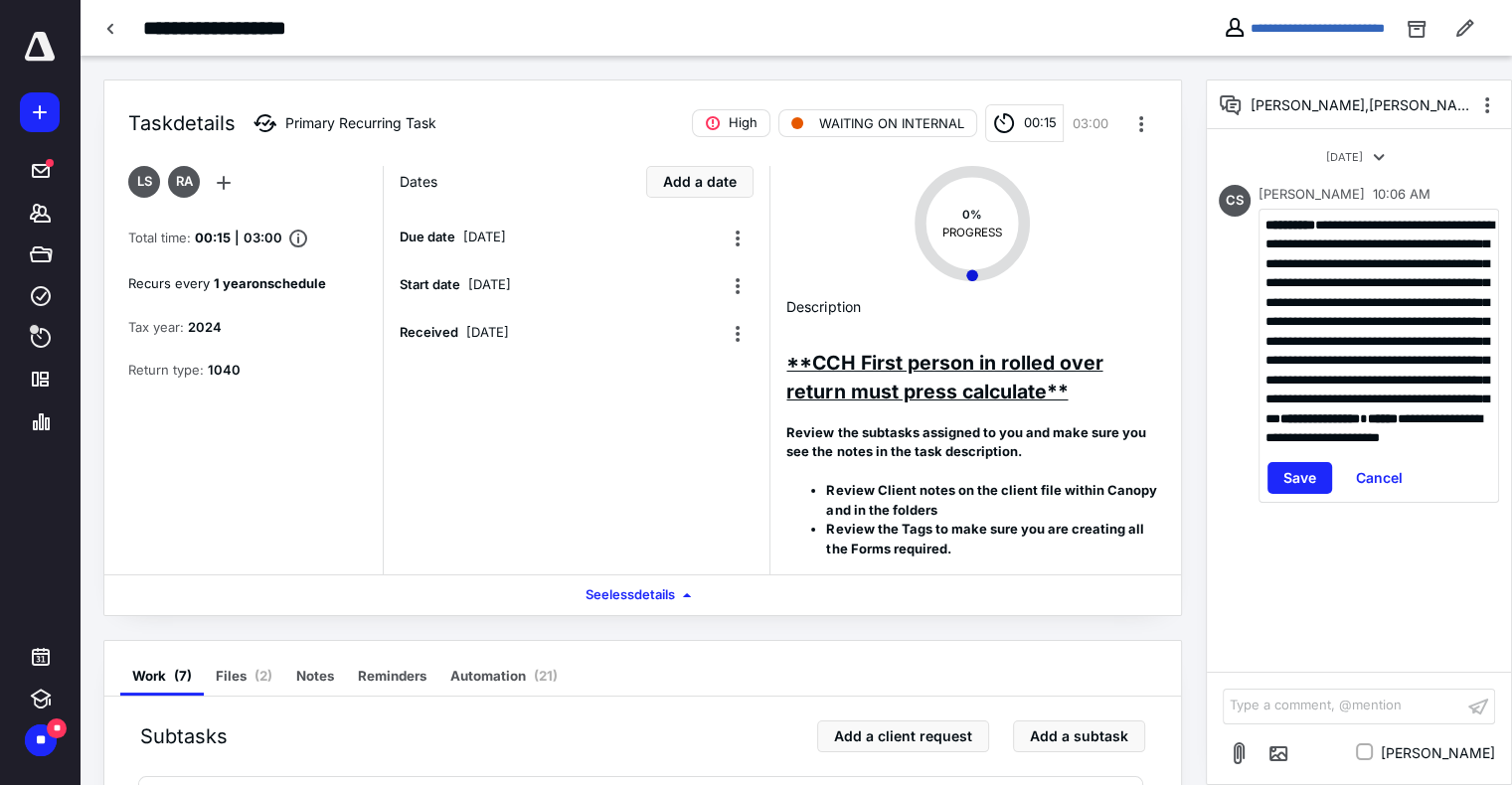 click on "**********" at bounding box center (1380, 322) 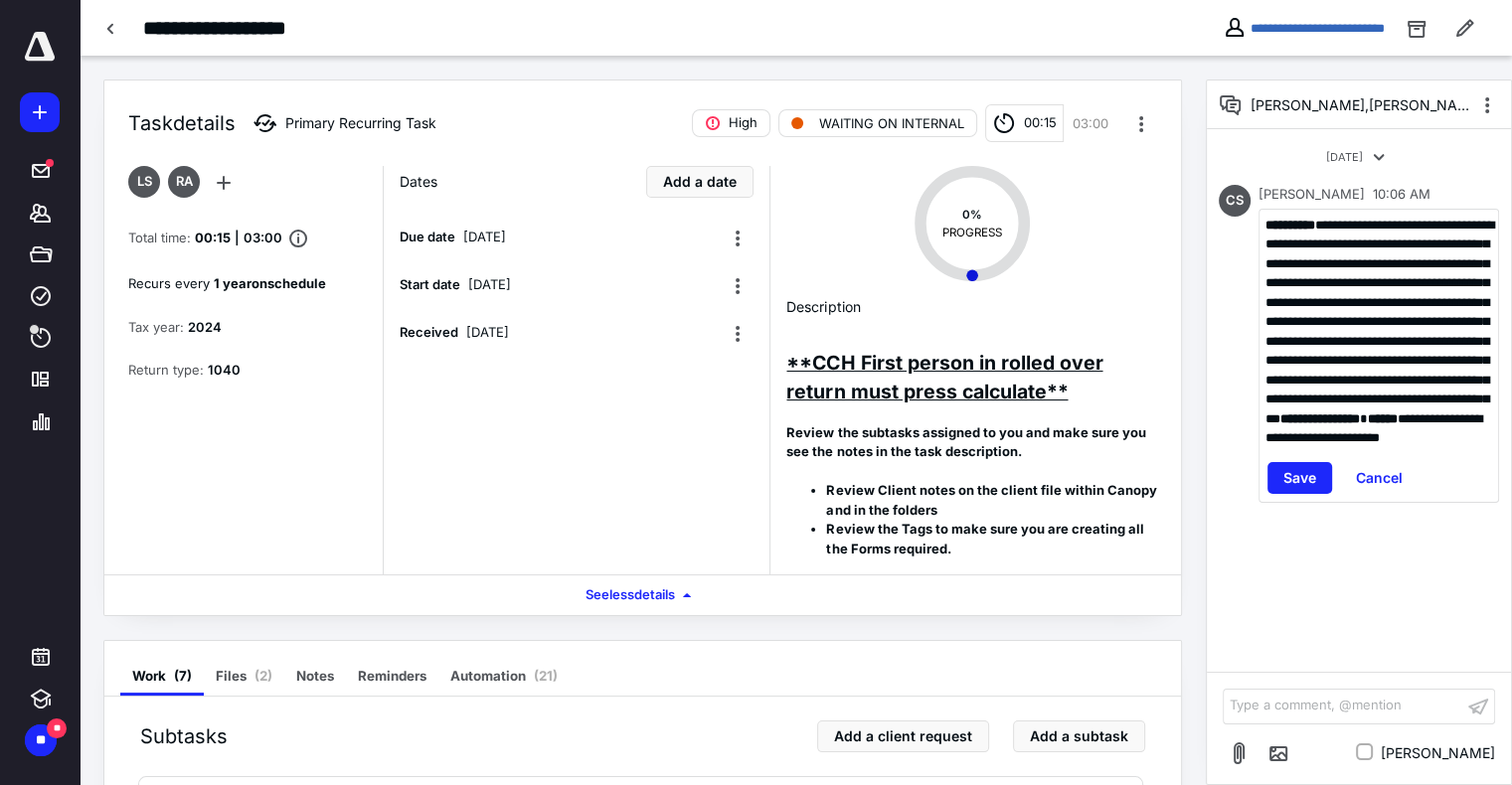 type 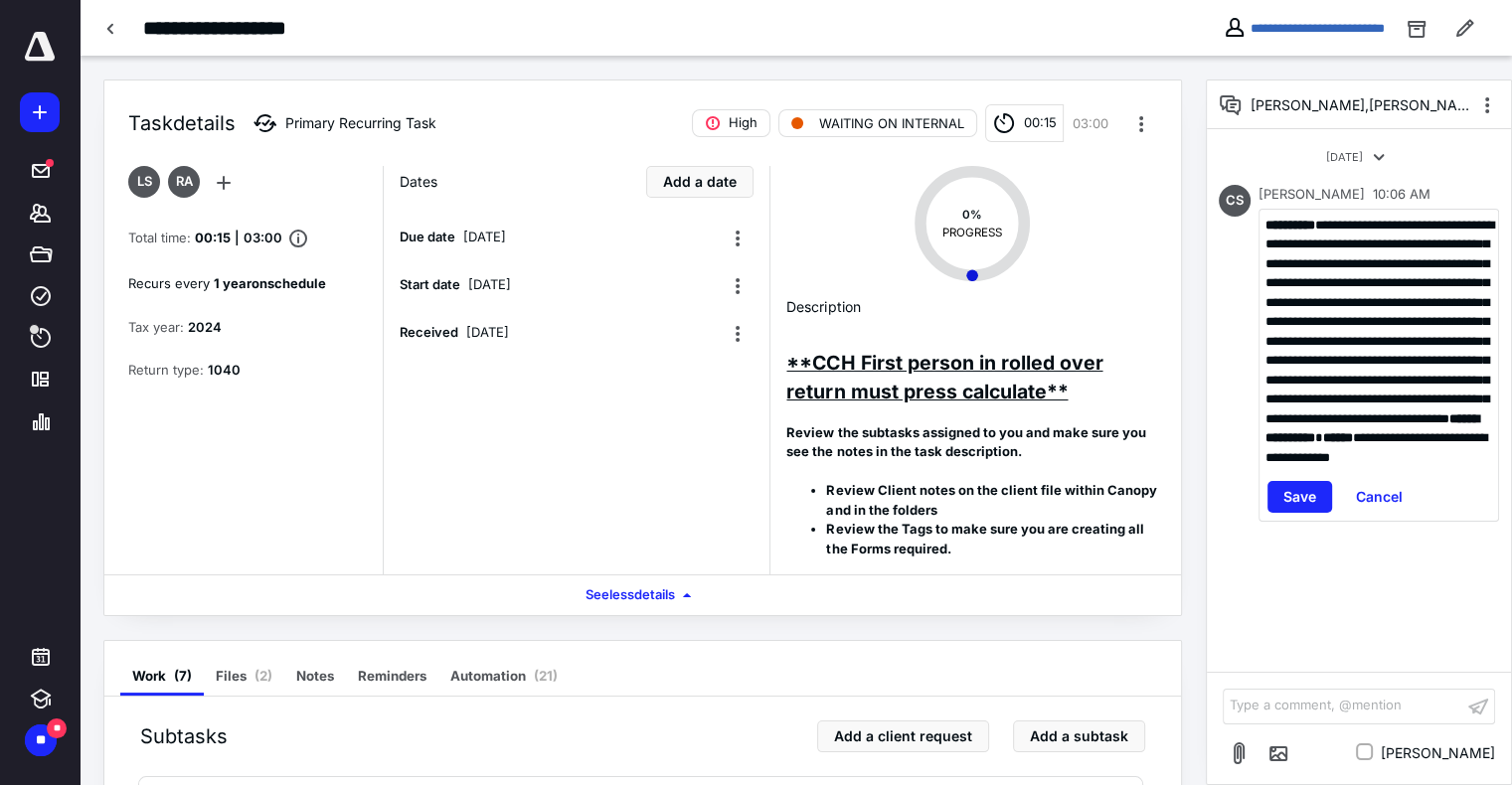 click on "**********" at bounding box center (1380, 322) 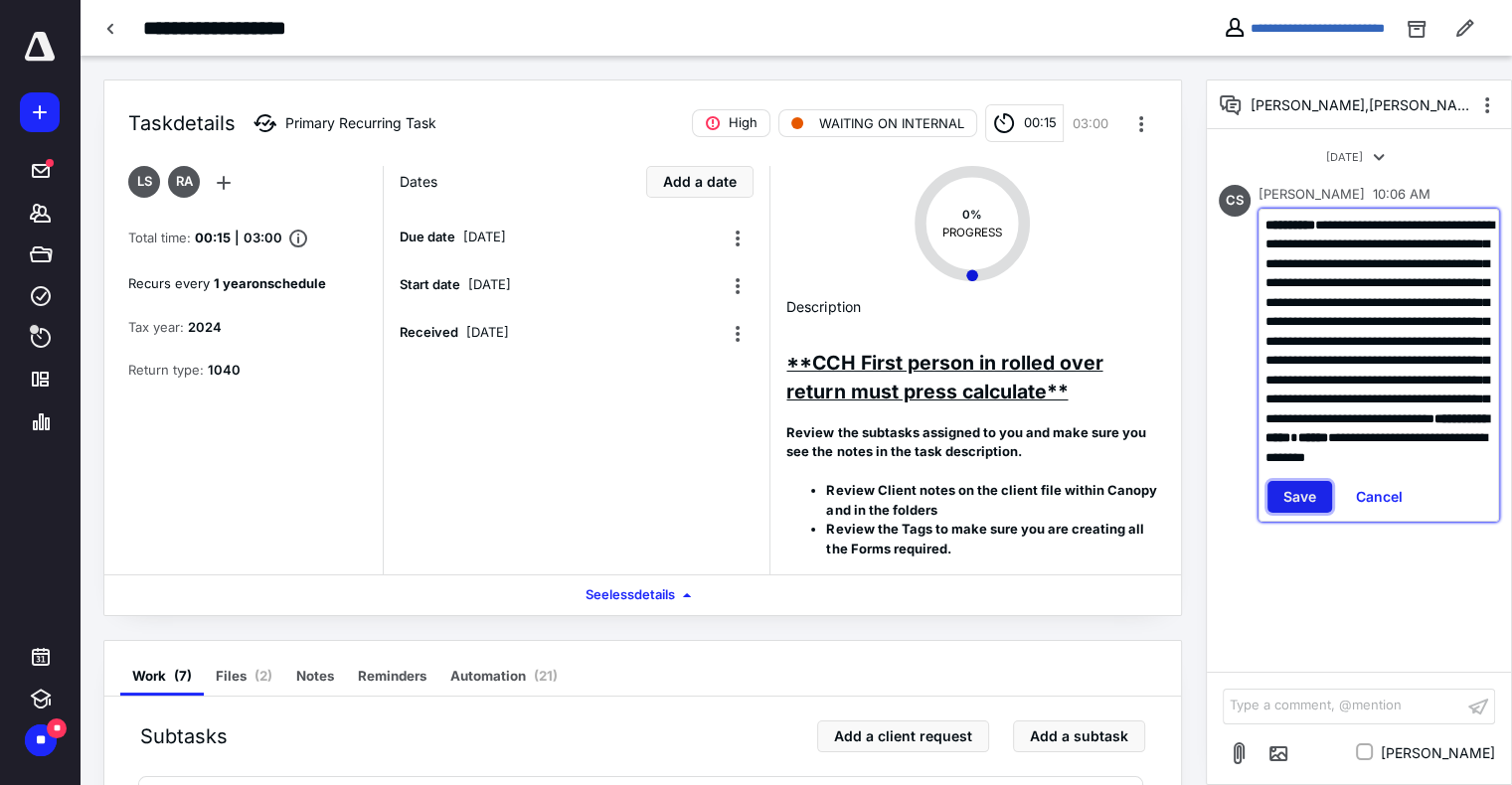 click on "Save" at bounding box center [1299, 497] 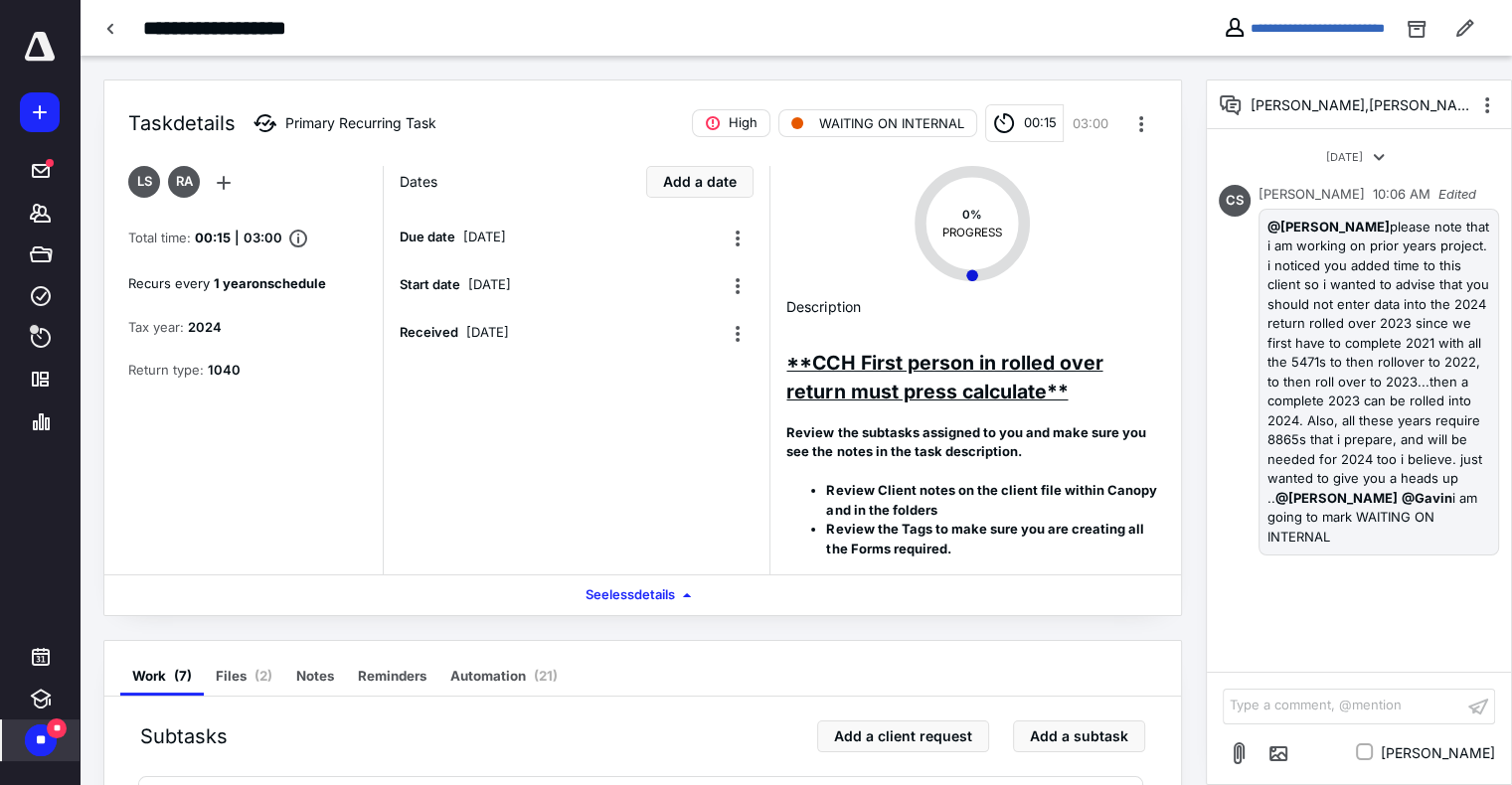 click on "**" at bounding box center (41, 740) 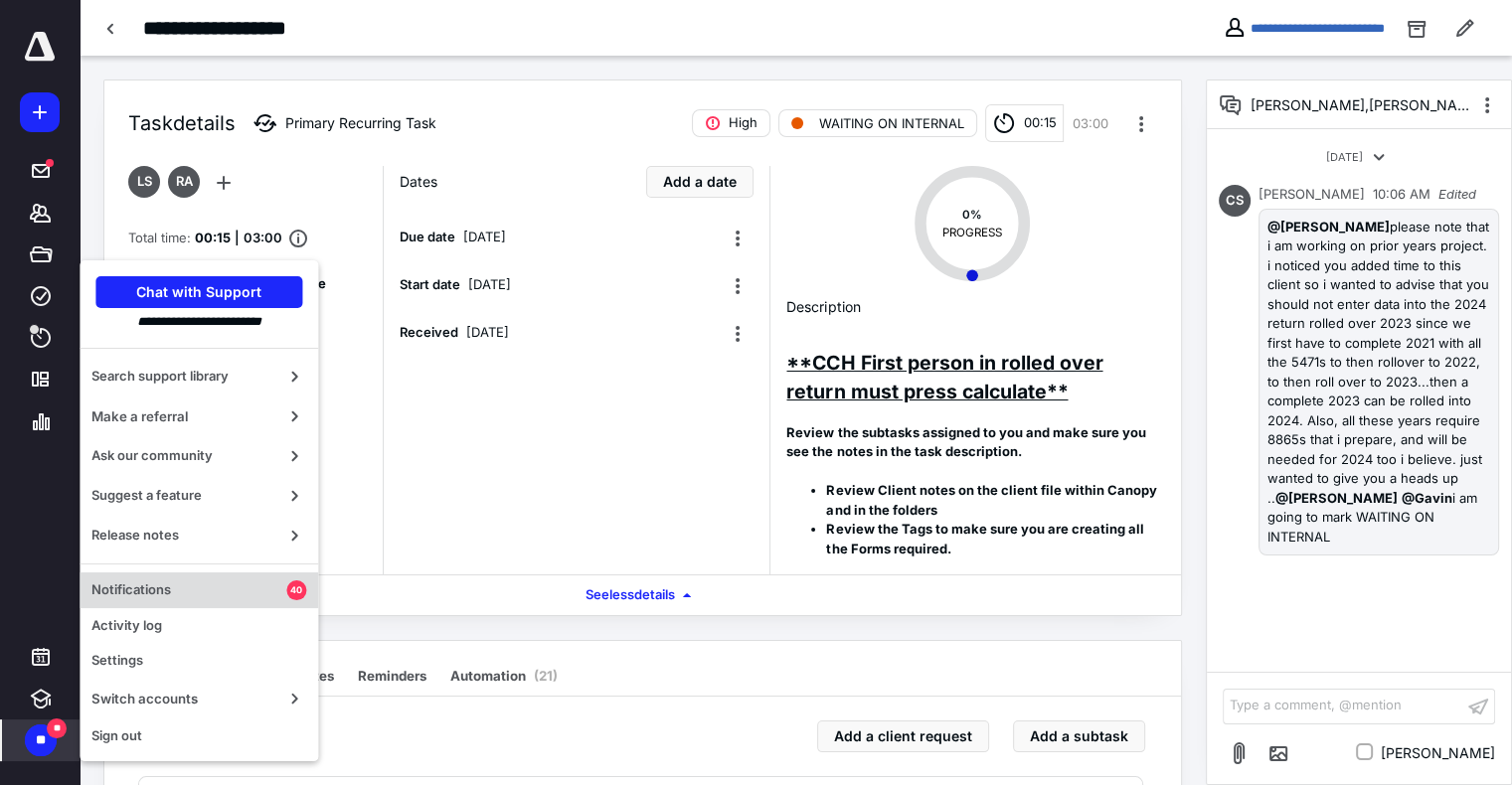 click on "Notifications" at bounding box center [189, 590] 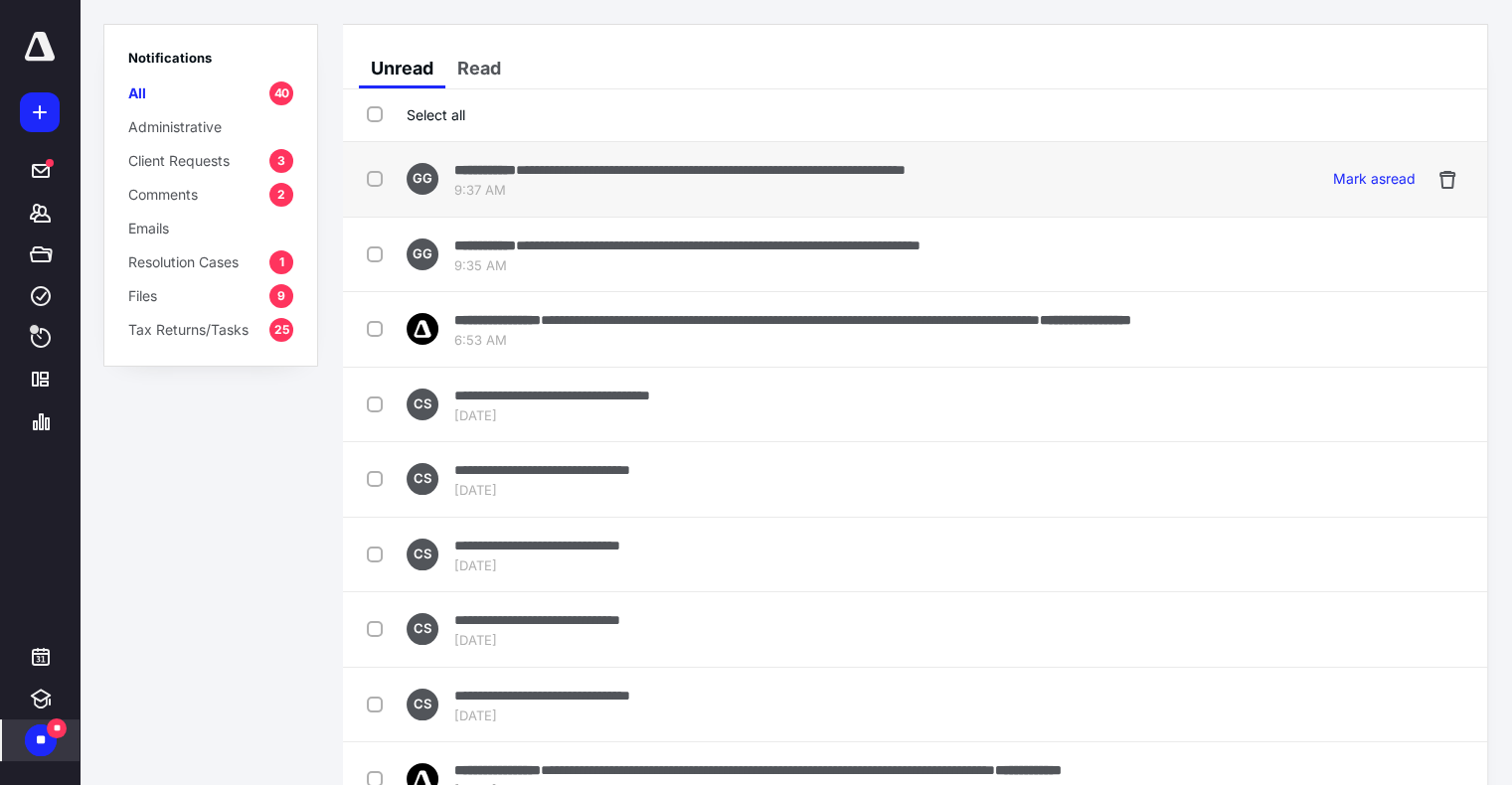 click on "**********" at bounding box center [680, 169] 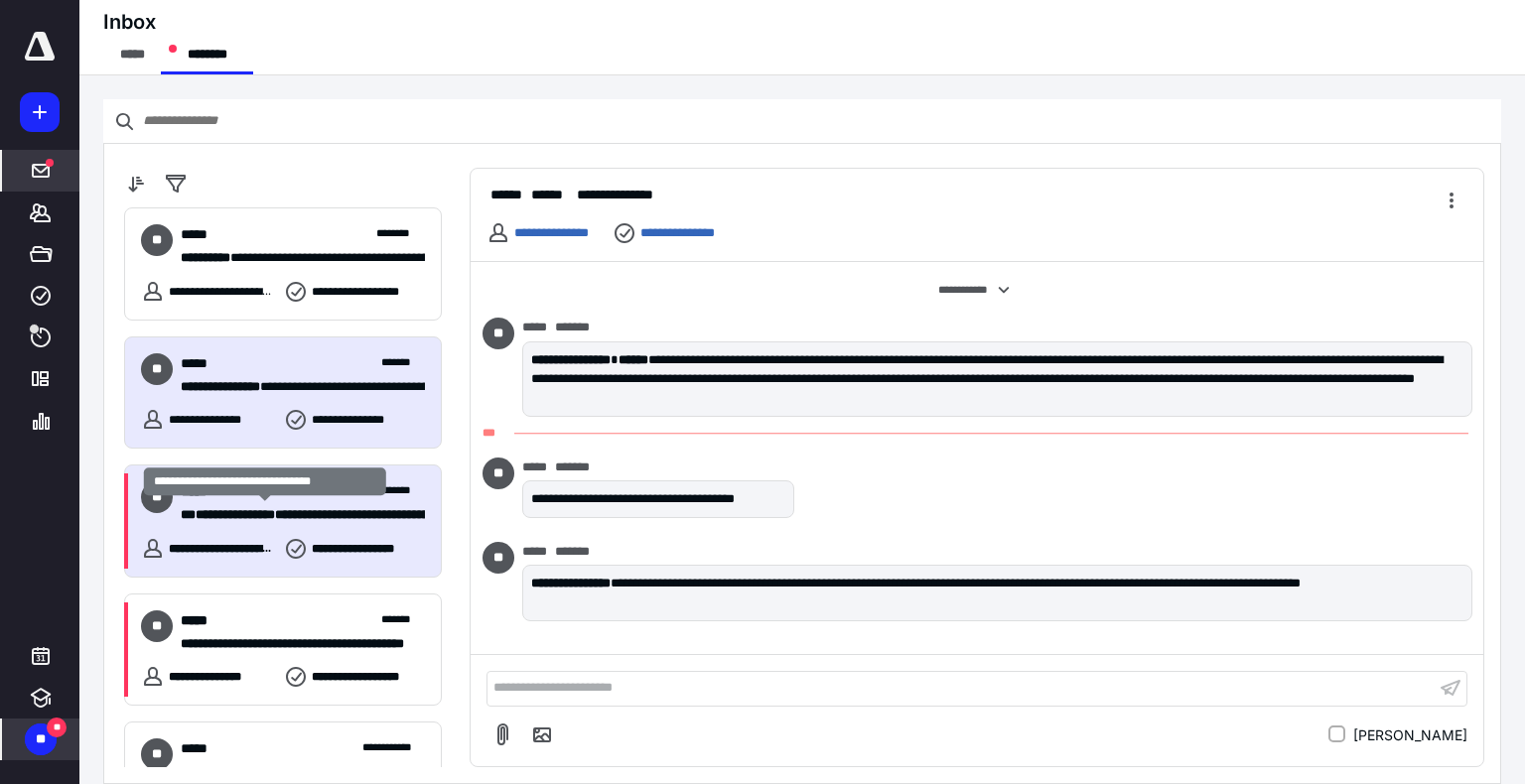 click on "**********" at bounding box center (235, 514) 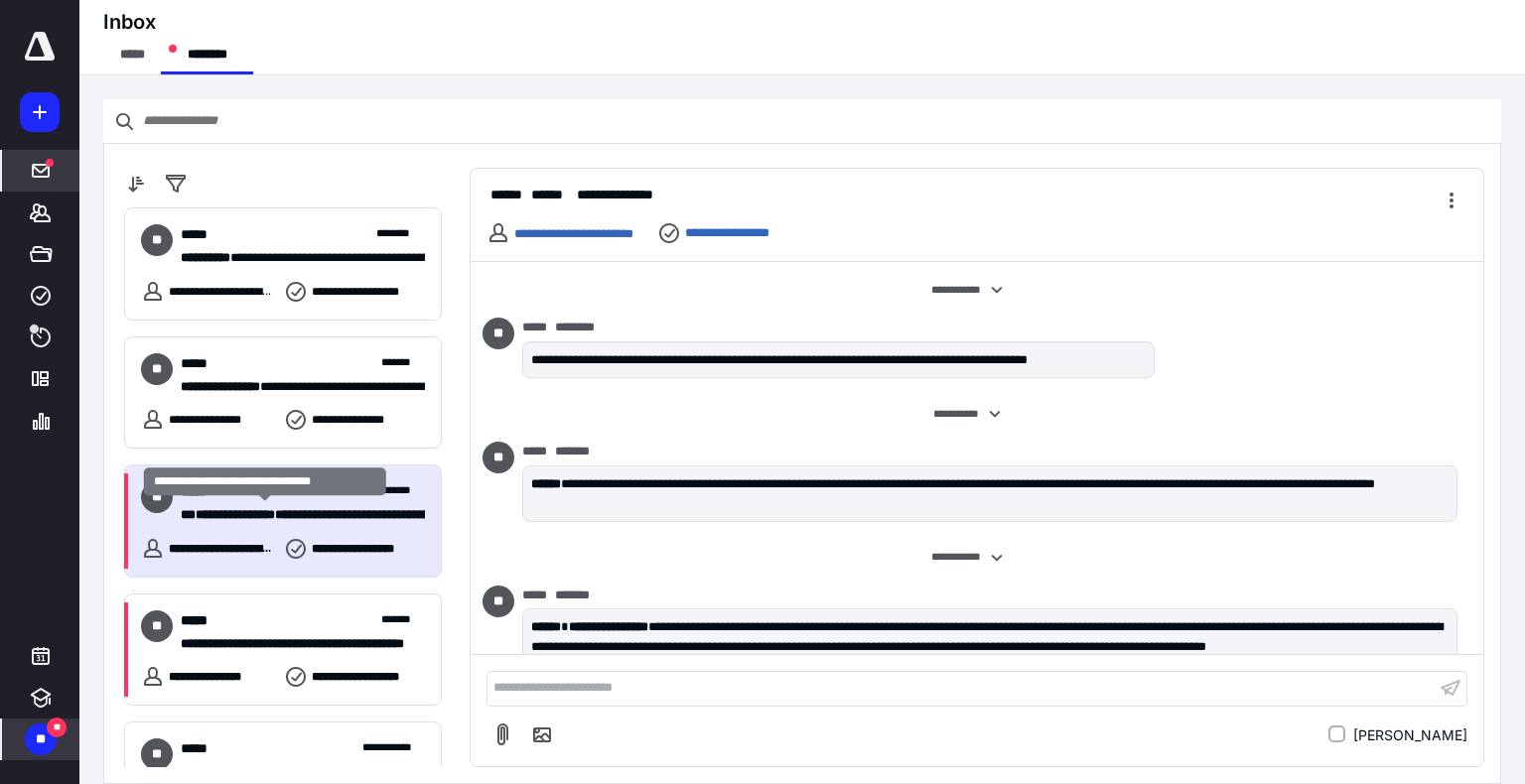 scroll, scrollTop: 187, scrollLeft: 0, axis: vertical 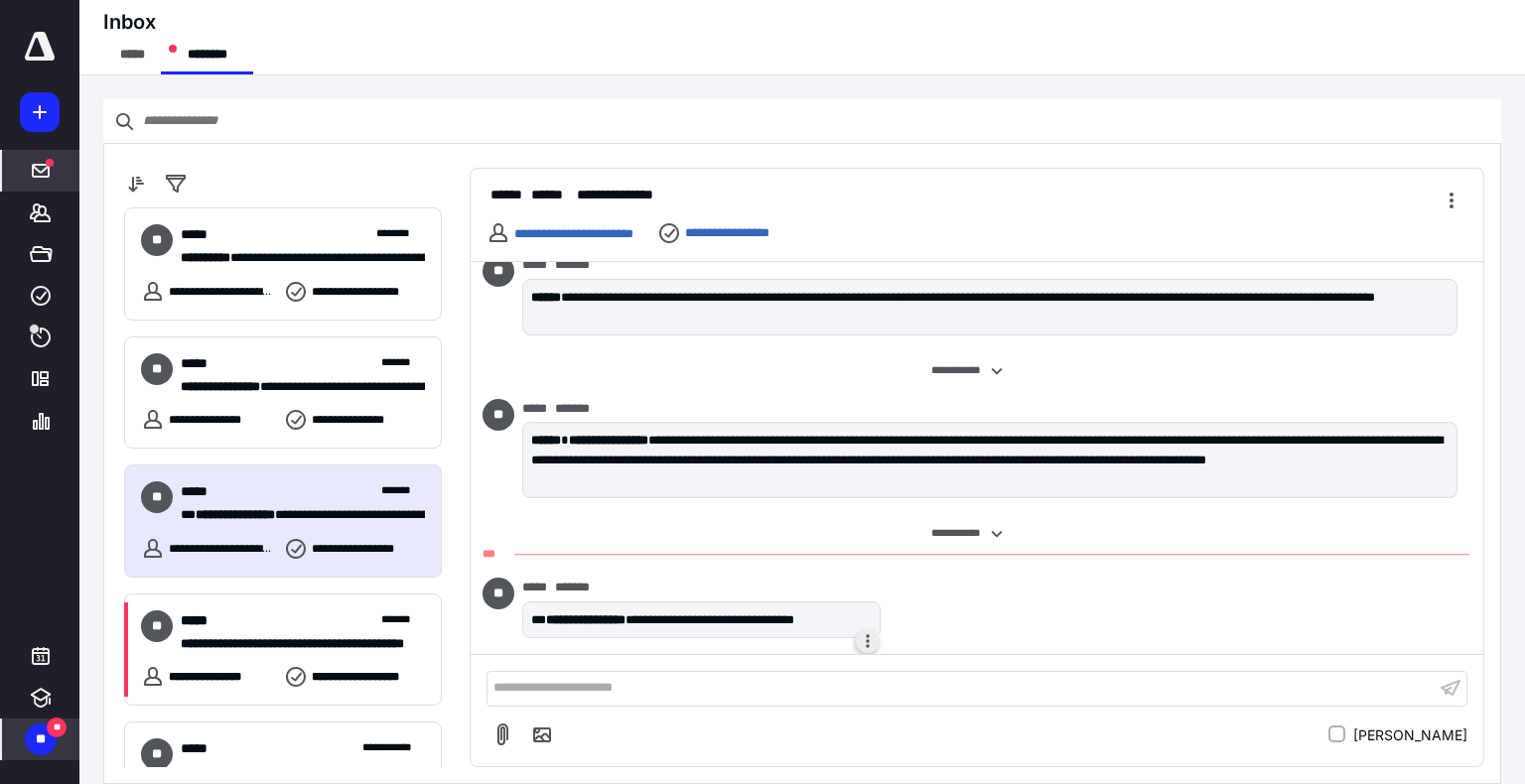 click at bounding box center (868, 641) 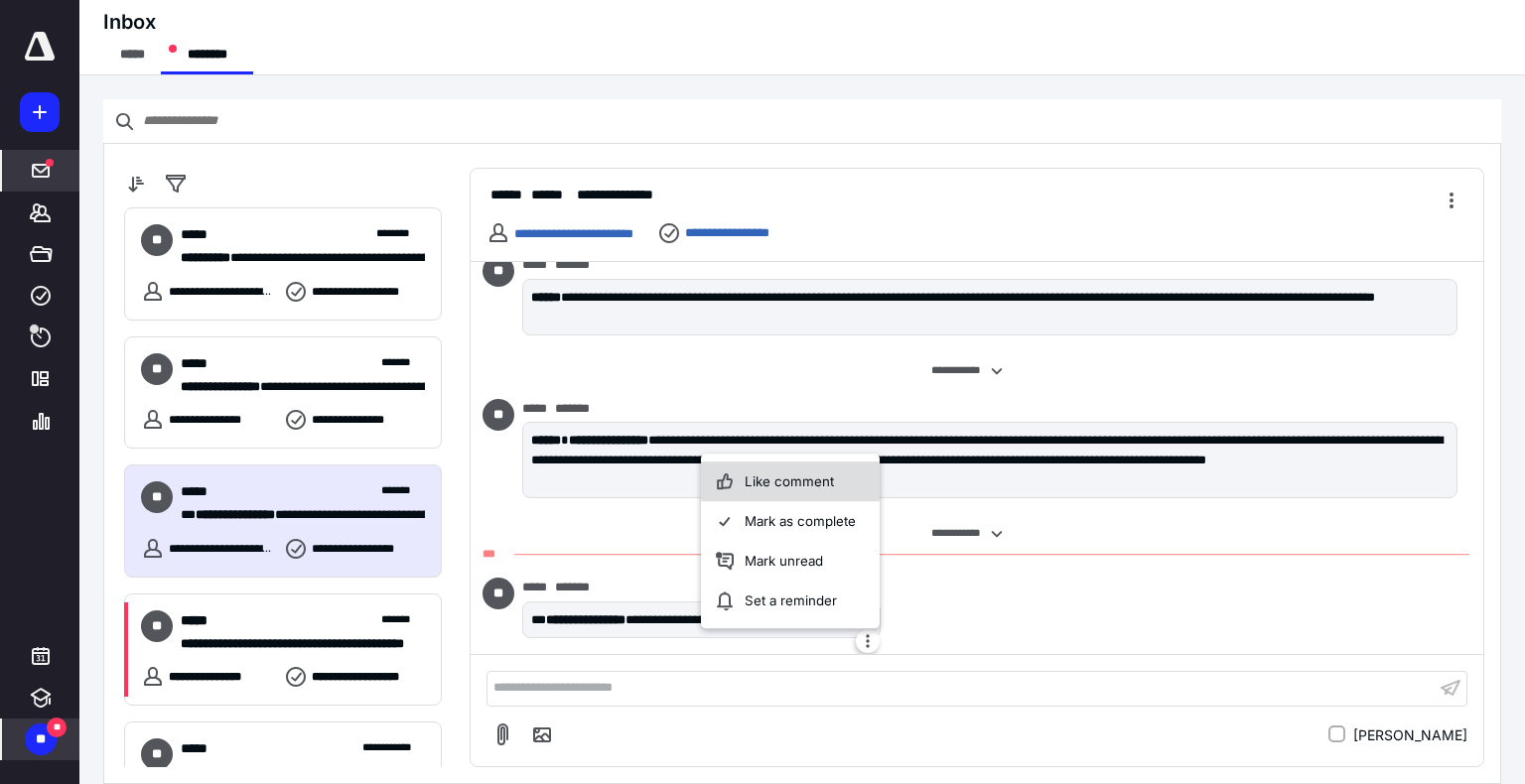 click on "Like comment" at bounding box center (790, 481) 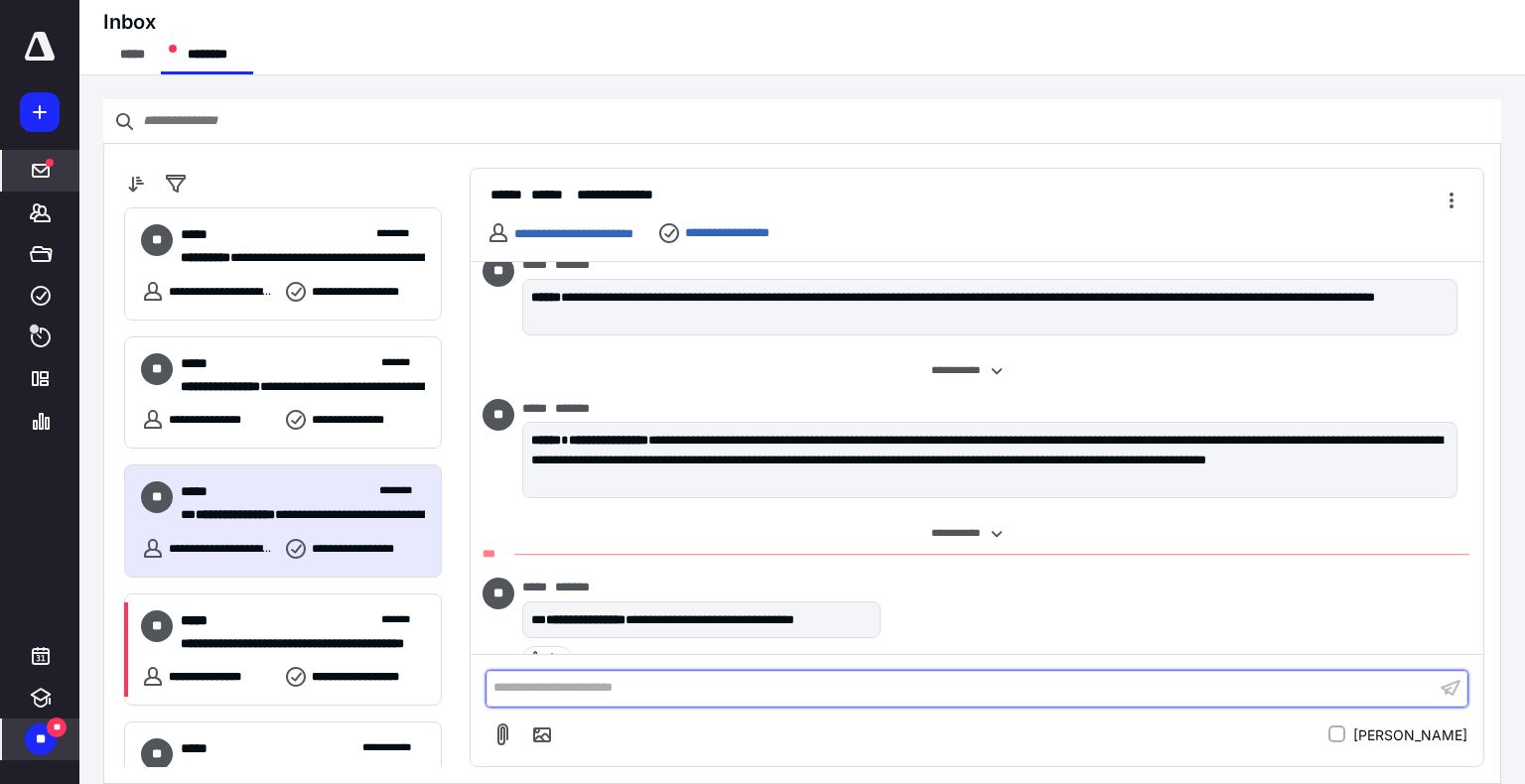 click on "**********" at bounding box center (961, 688) 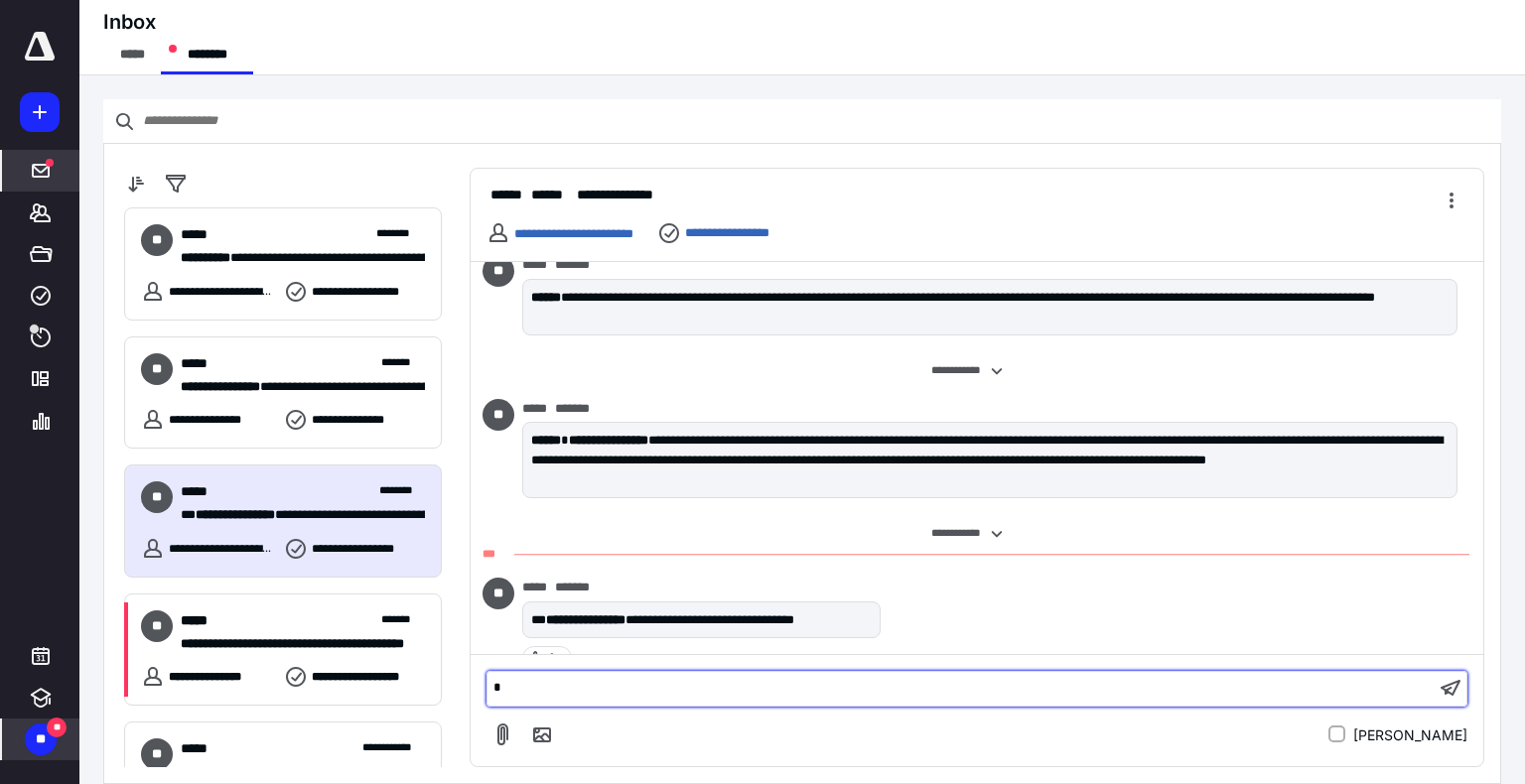 type 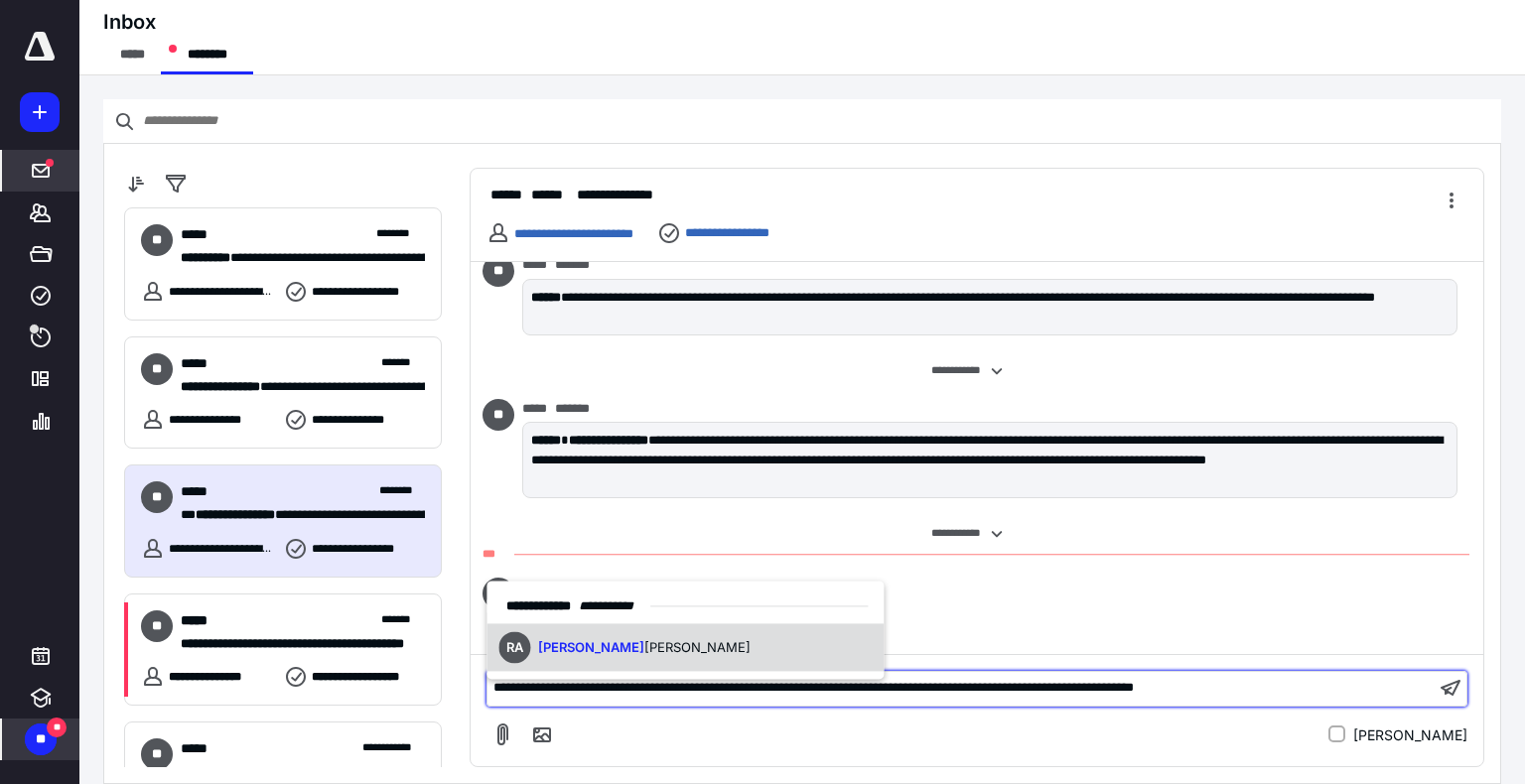 click on "Ronny" at bounding box center [591, 647] 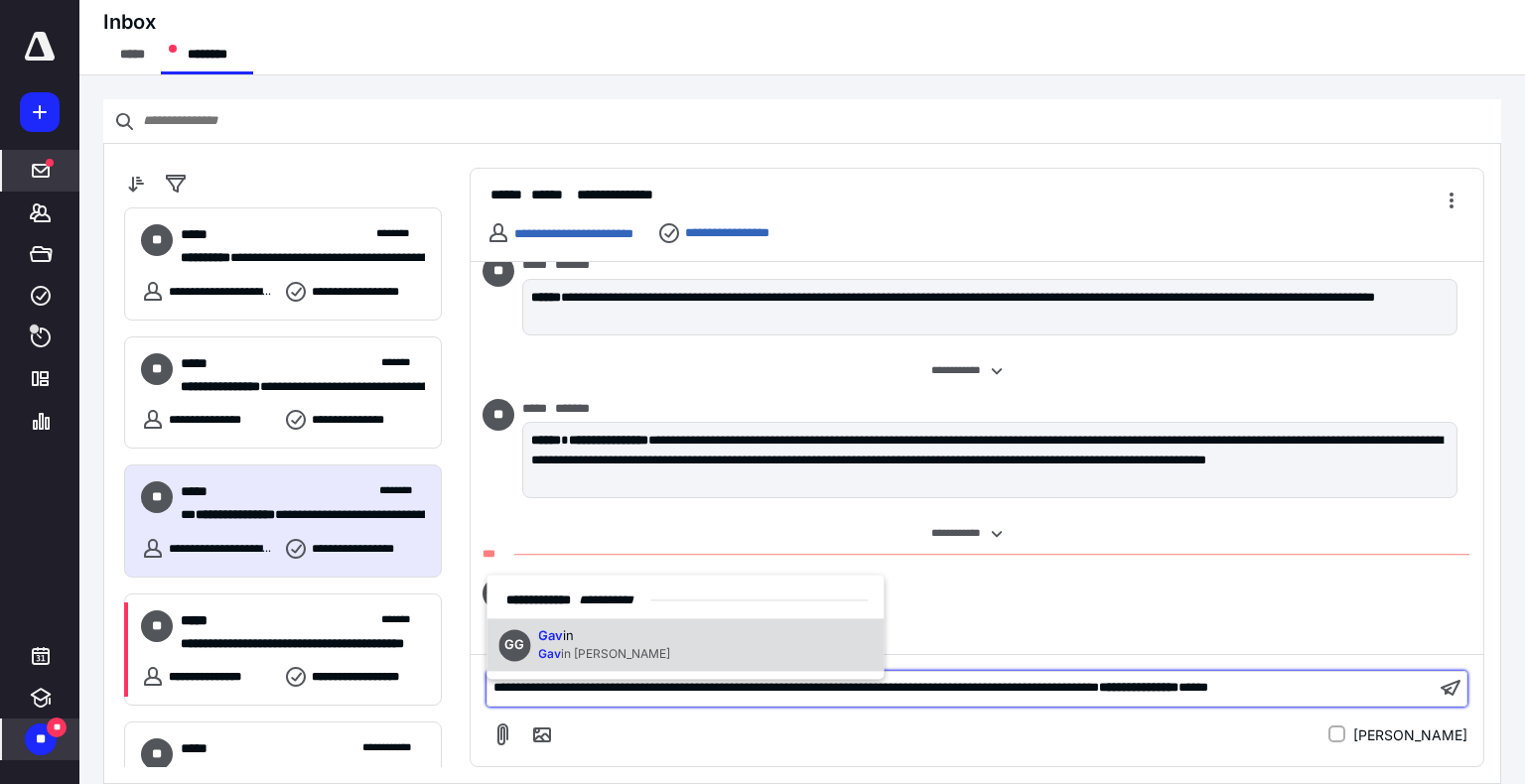 click on "in Graber" at bounding box center [616, 654] 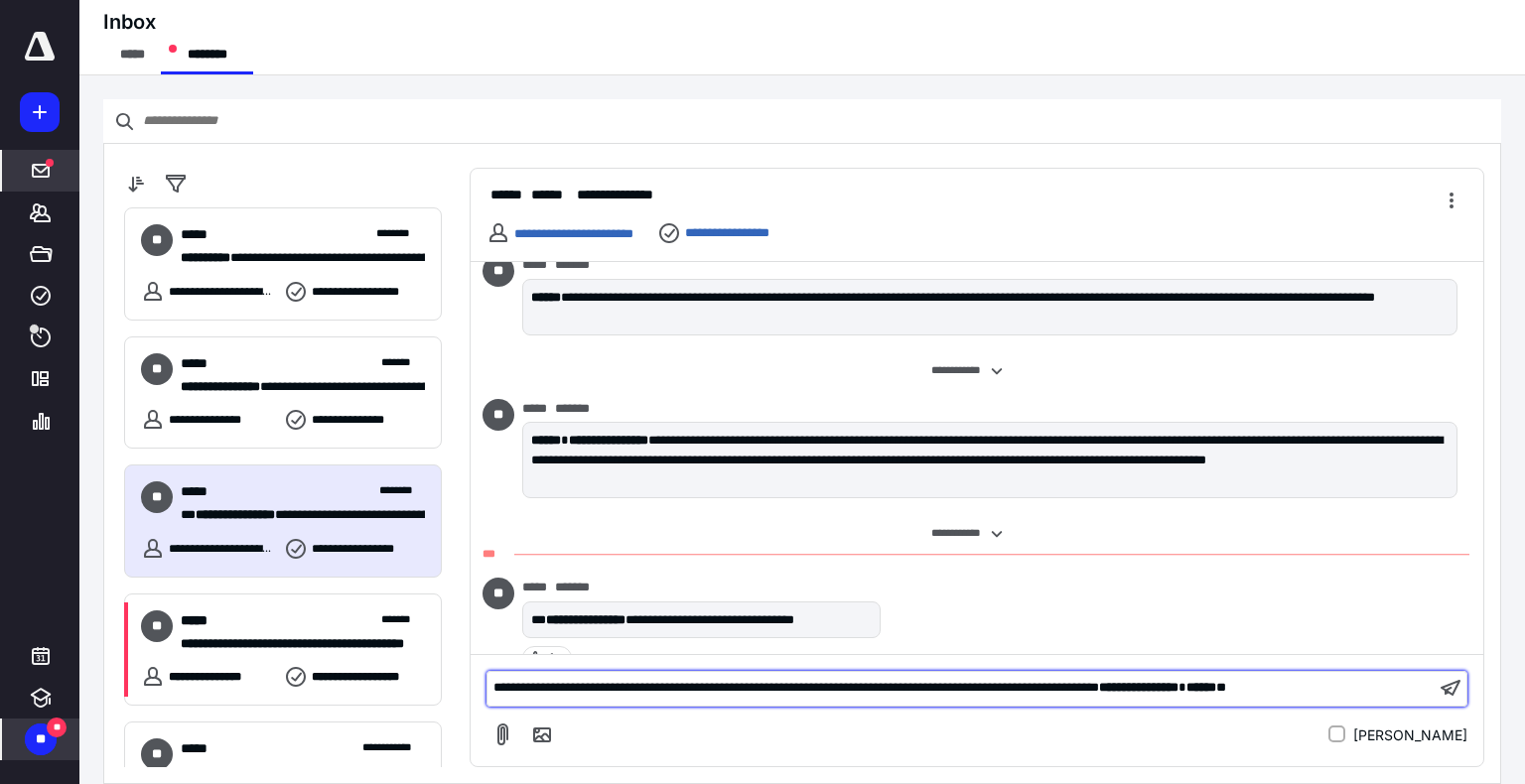 click on "**********" at bounding box center (796, 687) 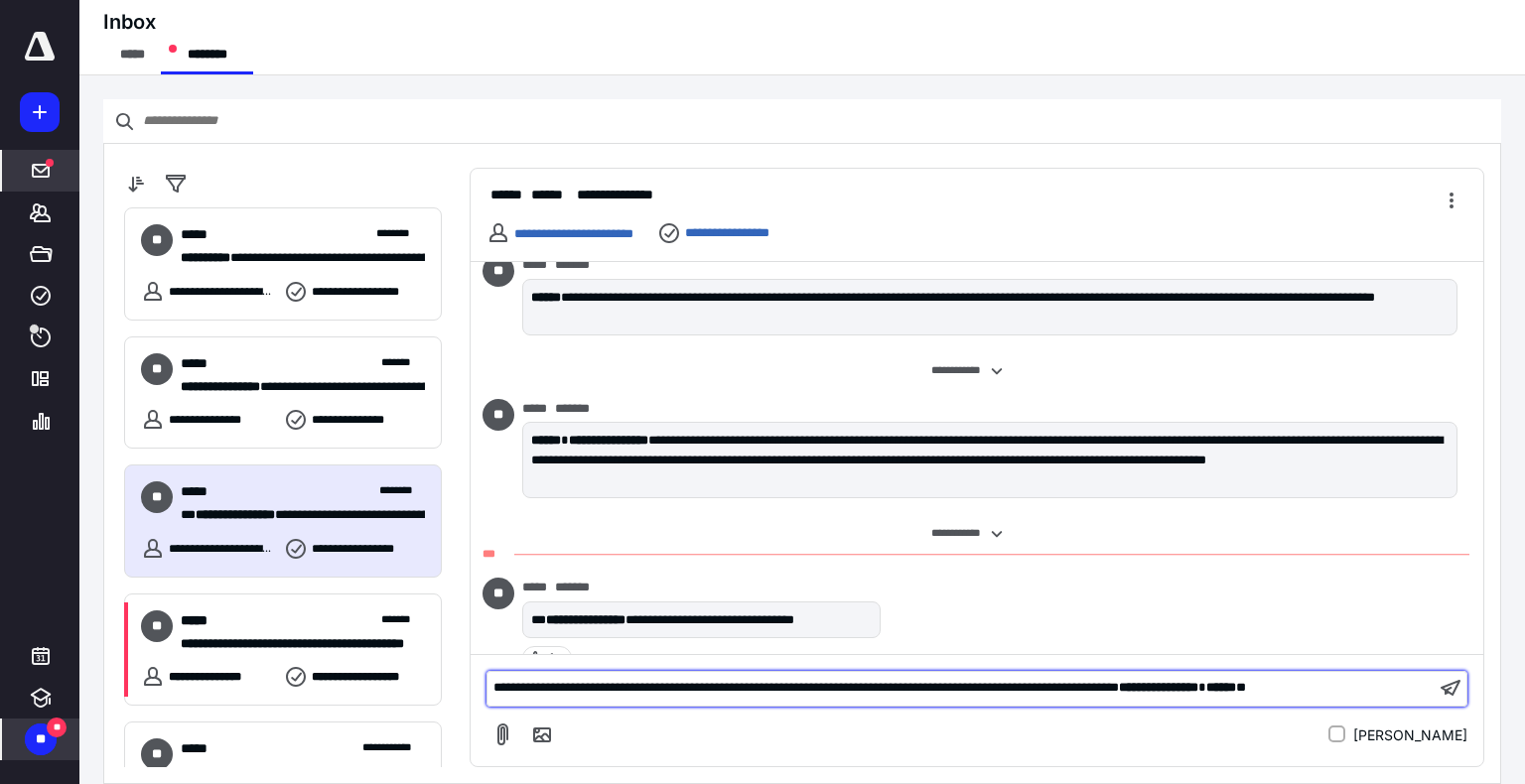click on "**********" at bounding box center (806, 687) 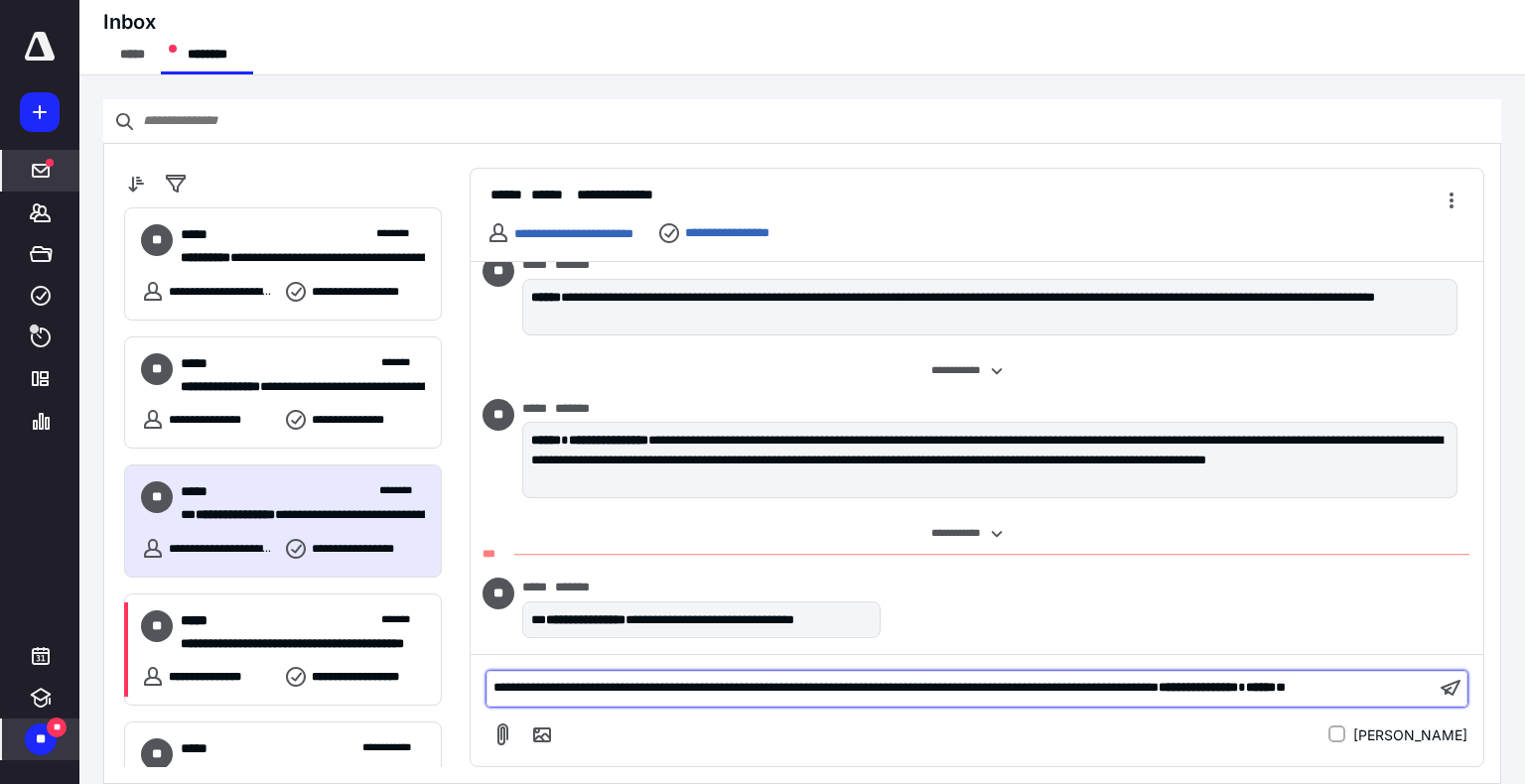 click on "**********" at bounding box center [826, 687] 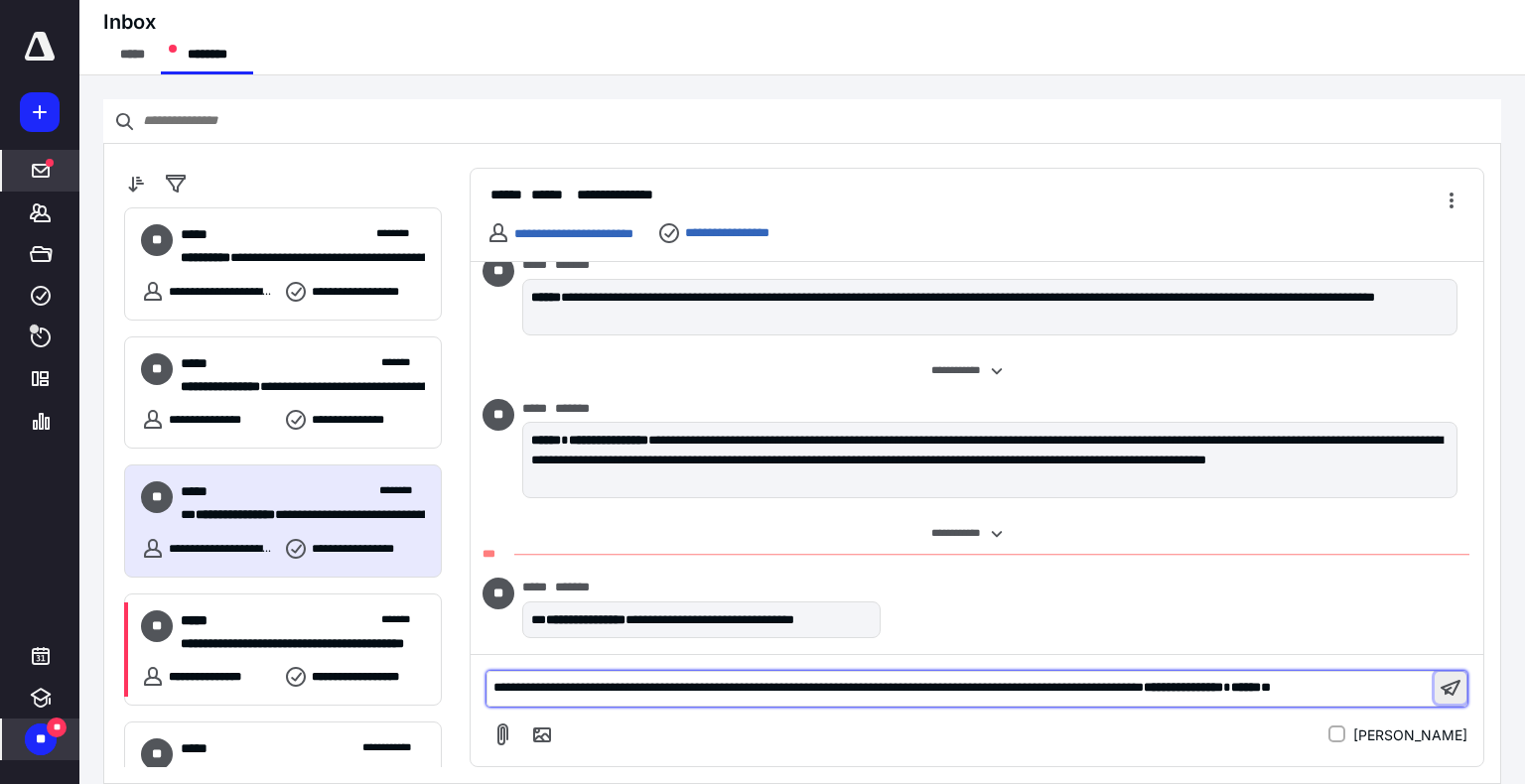 click at bounding box center [1451, 688] 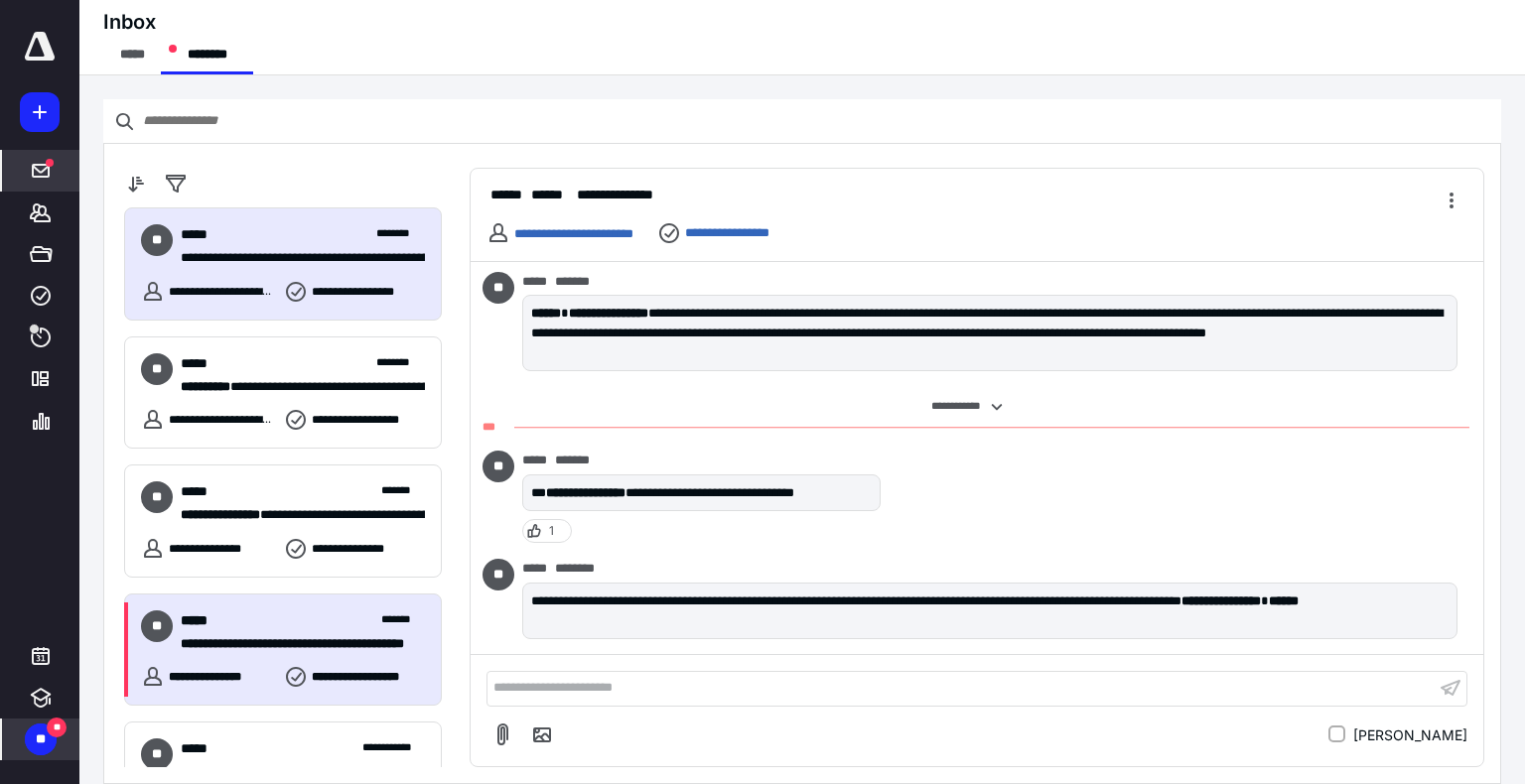 click on "**********" at bounding box center [295, 644] 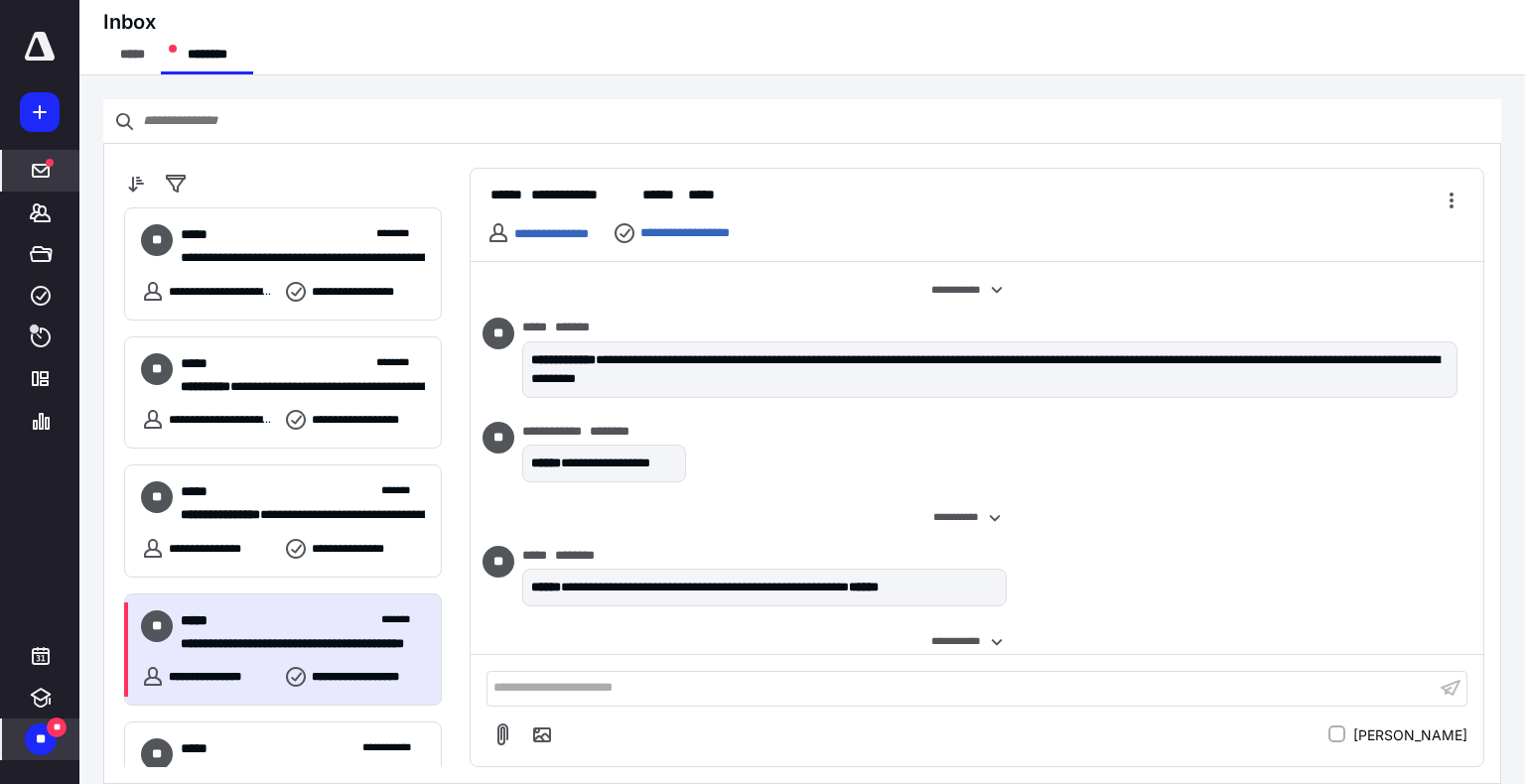 scroll, scrollTop: 232, scrollLeft: 0, axis: vertical 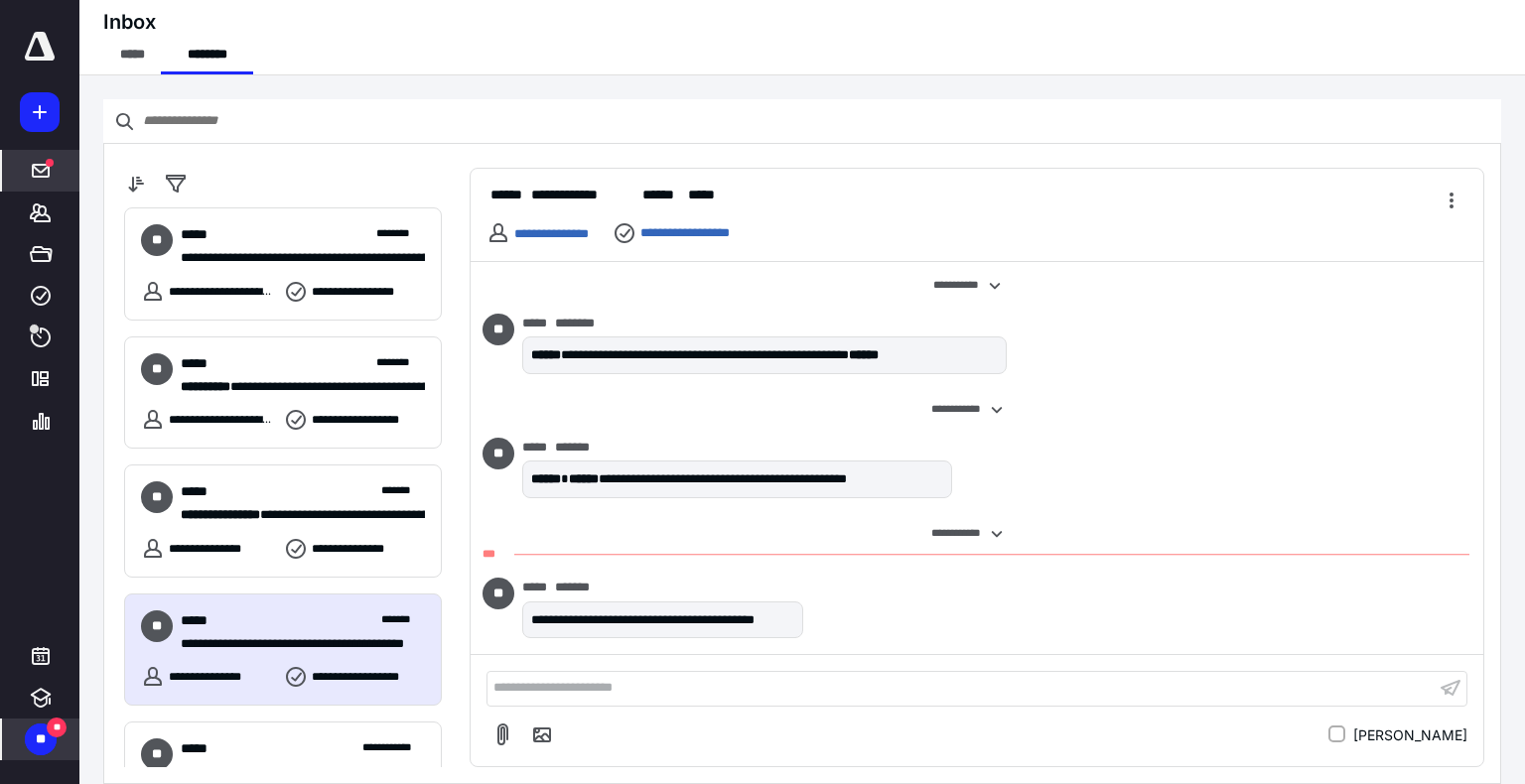 click on "**********" at bounding box center (961, 688) 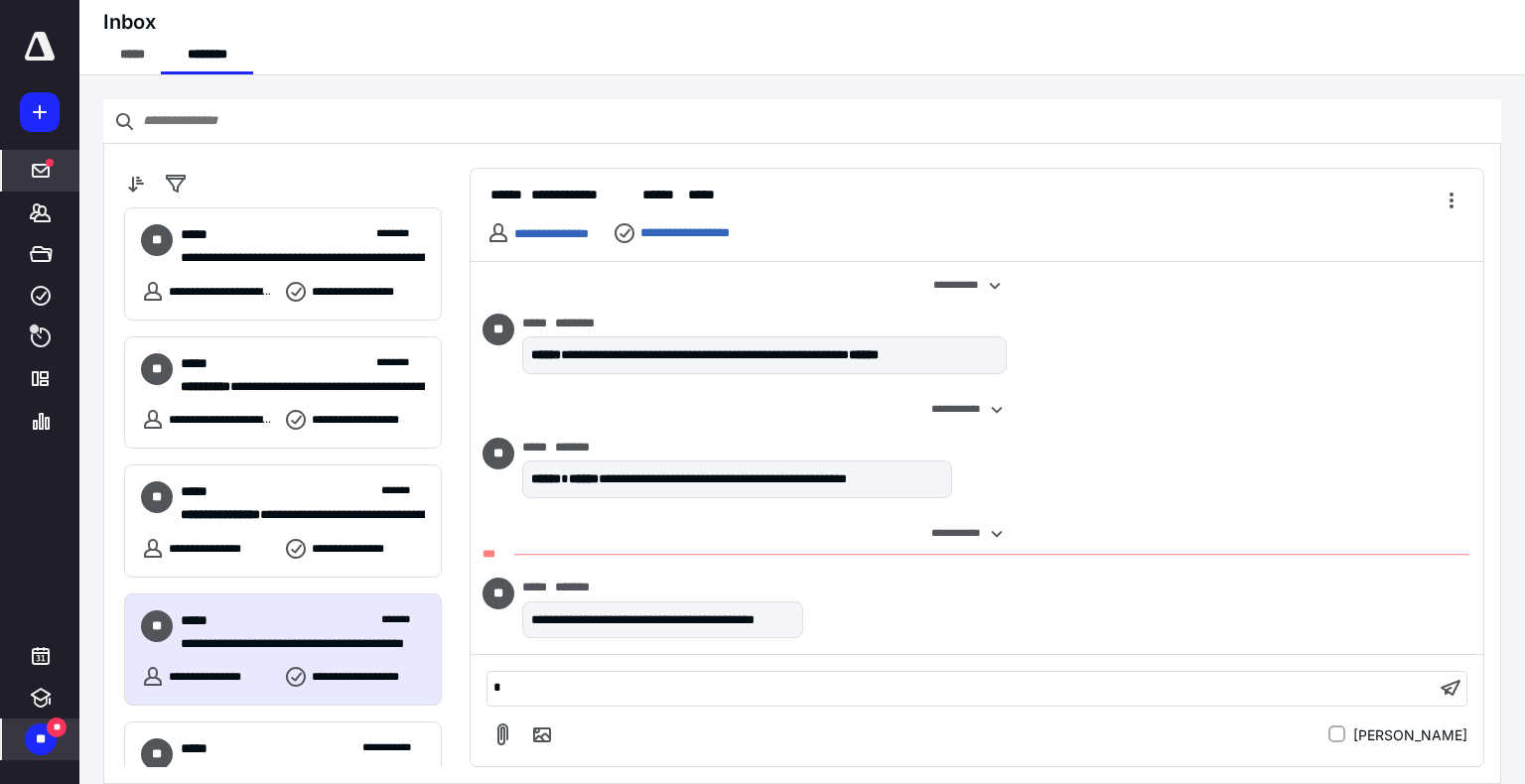 type 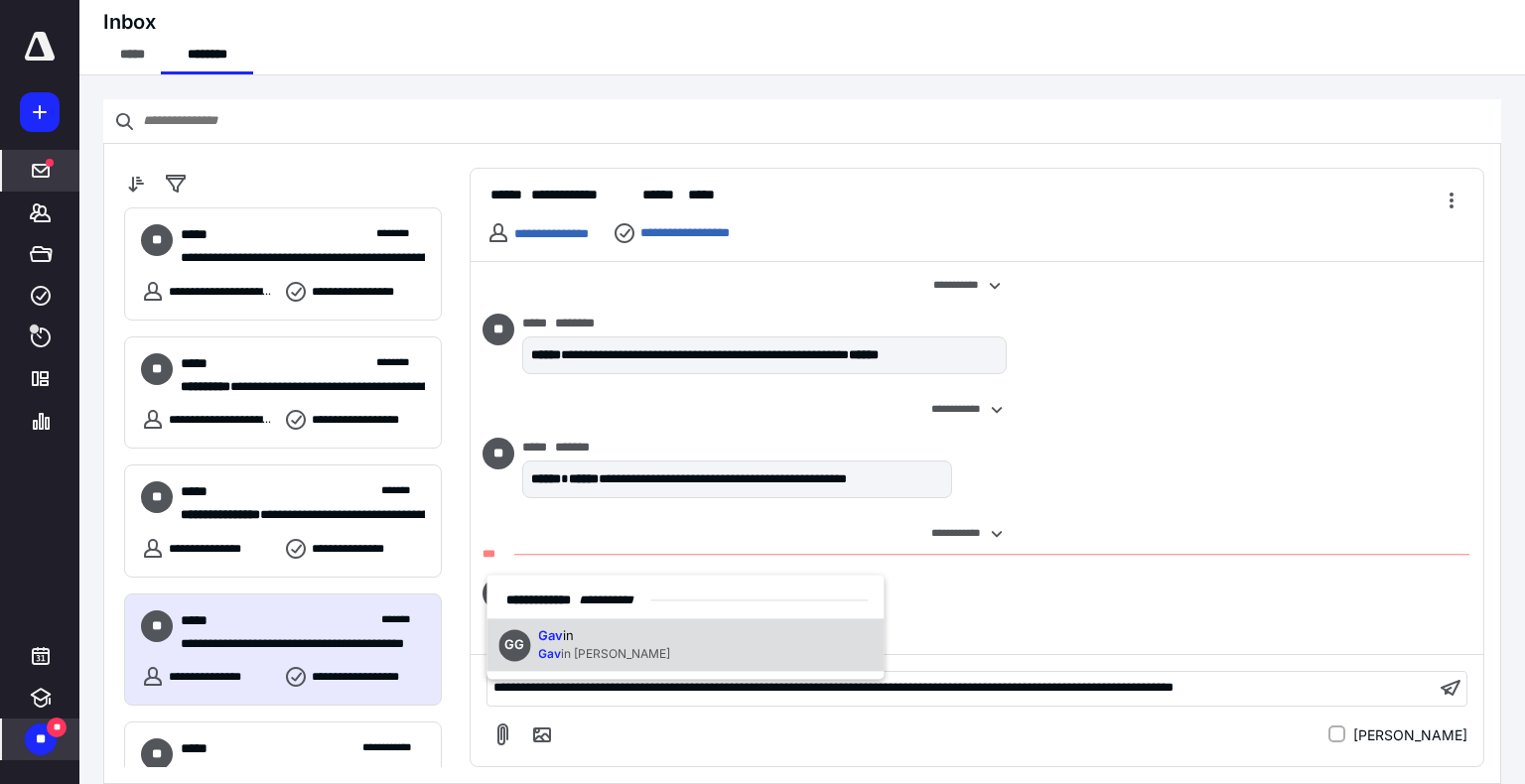 click on "in" at bounding box center (568, 635) 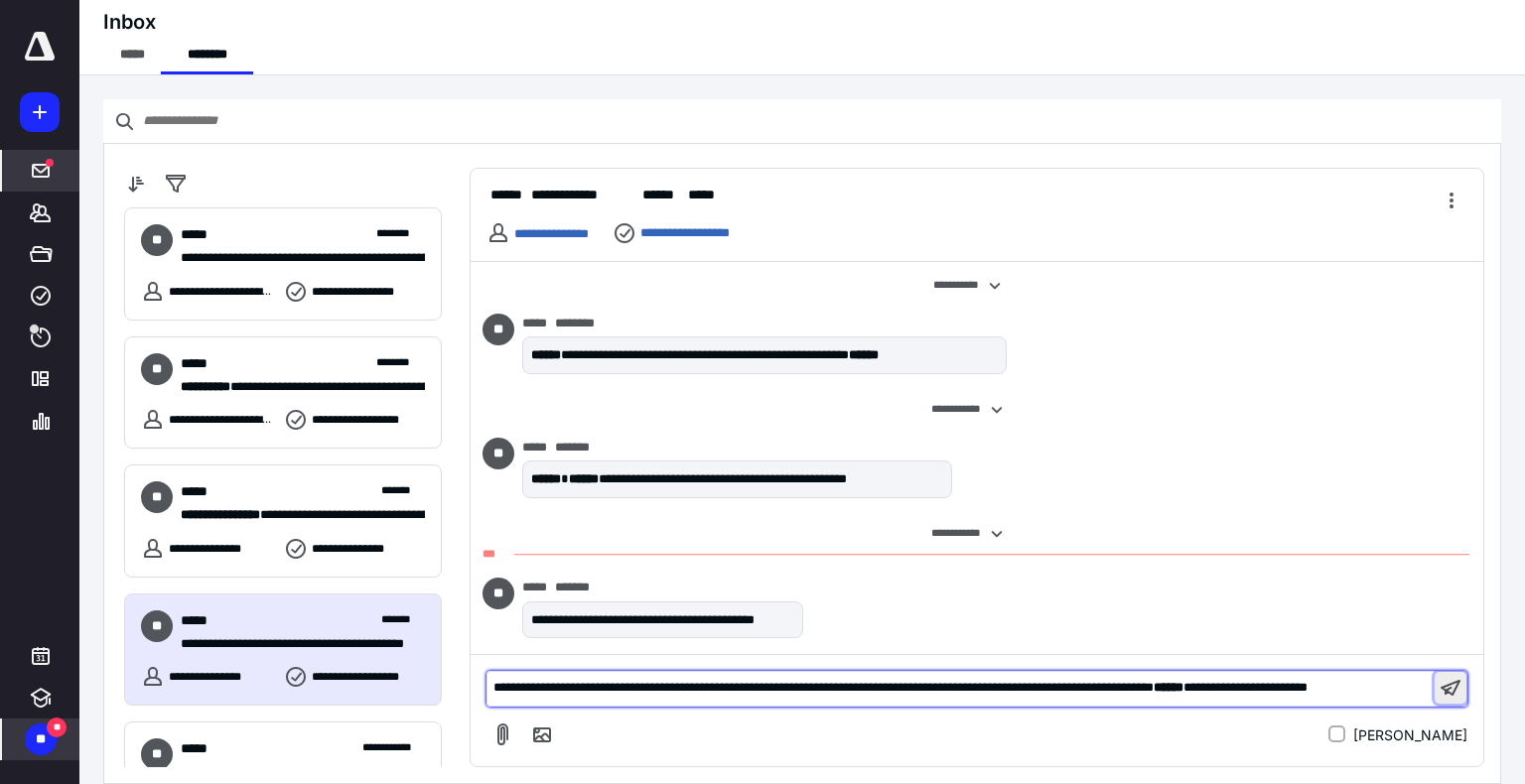 click at bounding box center (1451, 688) 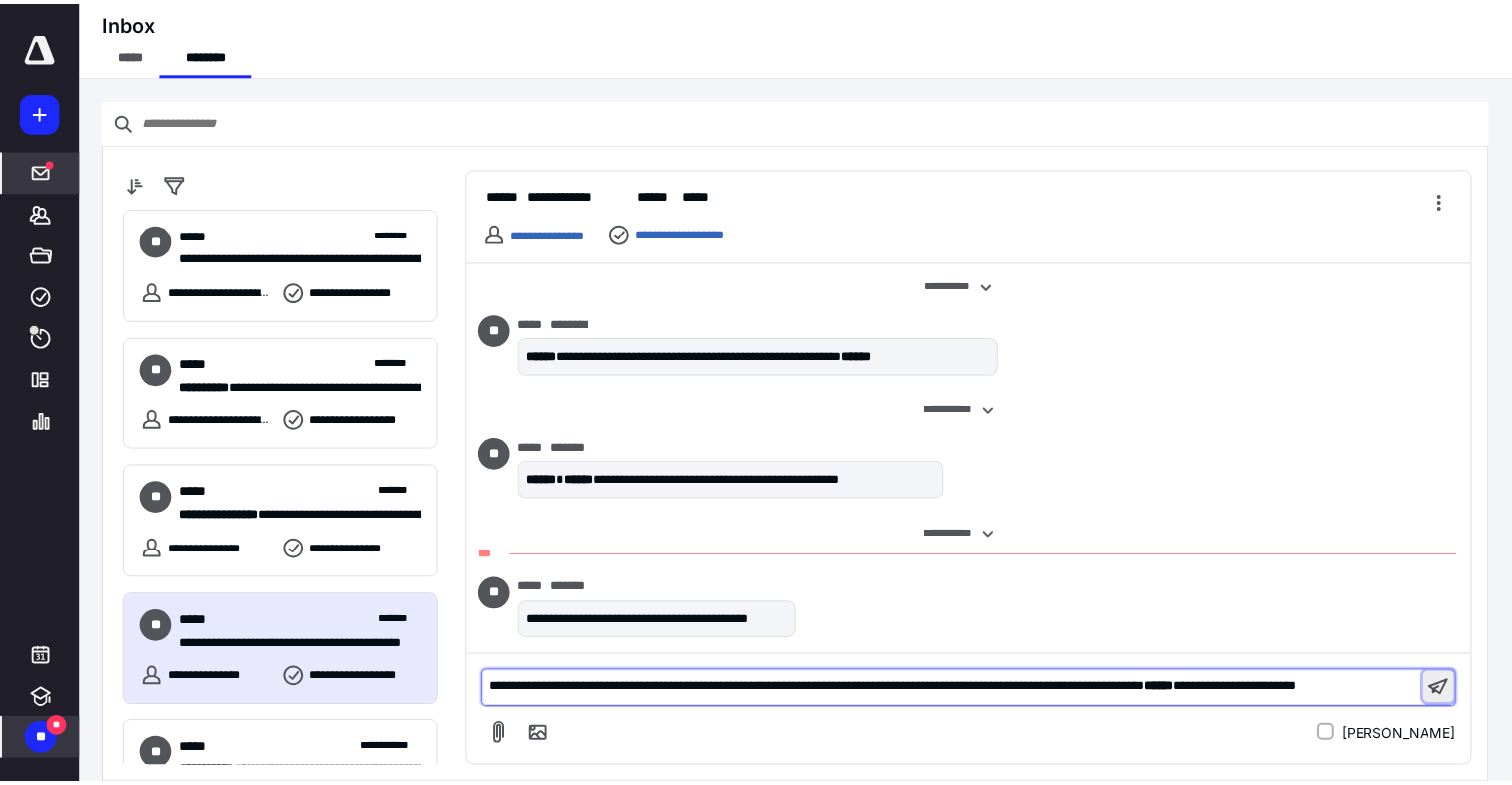 scroll, scrollTop: 336, scrollLeft: 0, axis: vertical 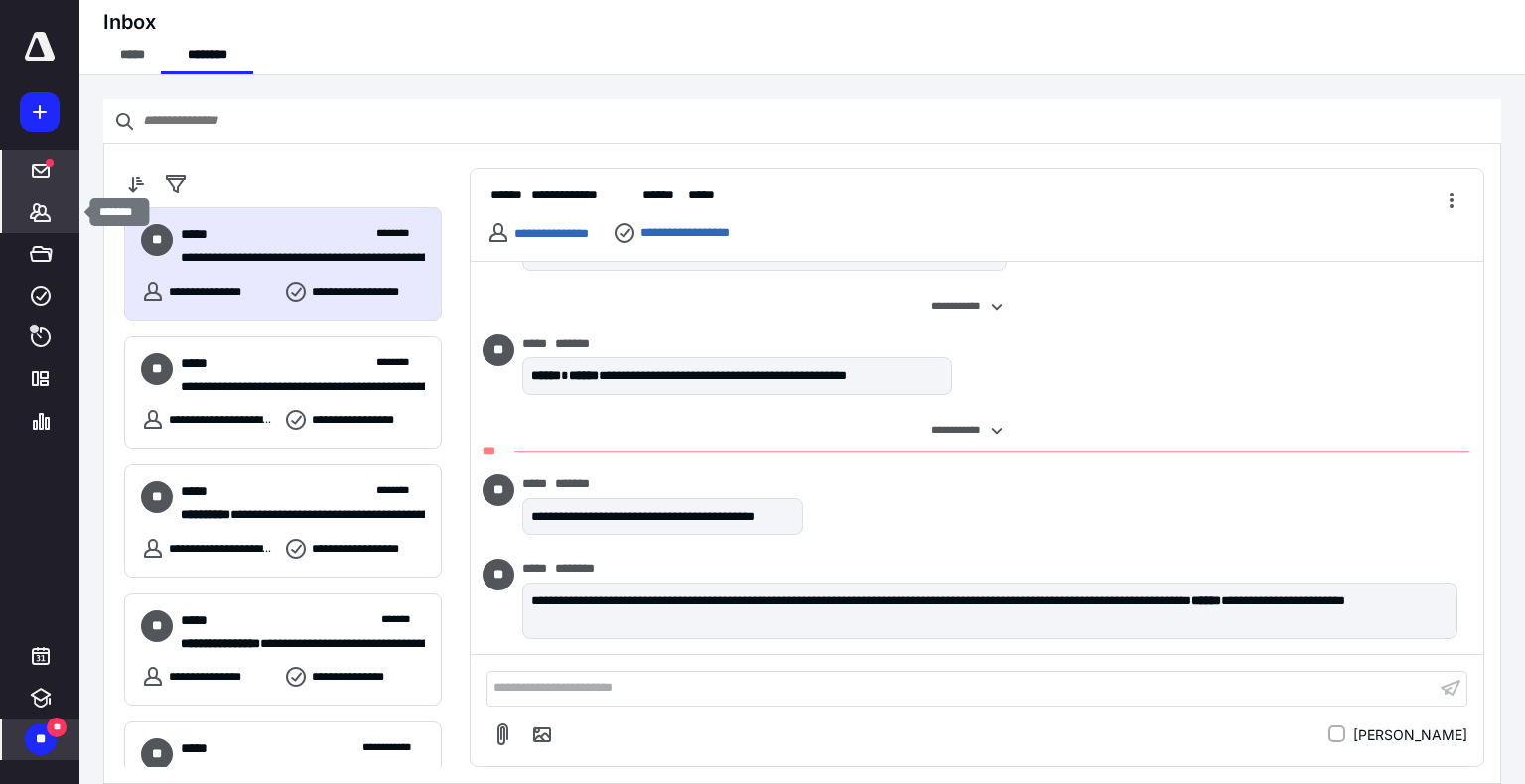 click 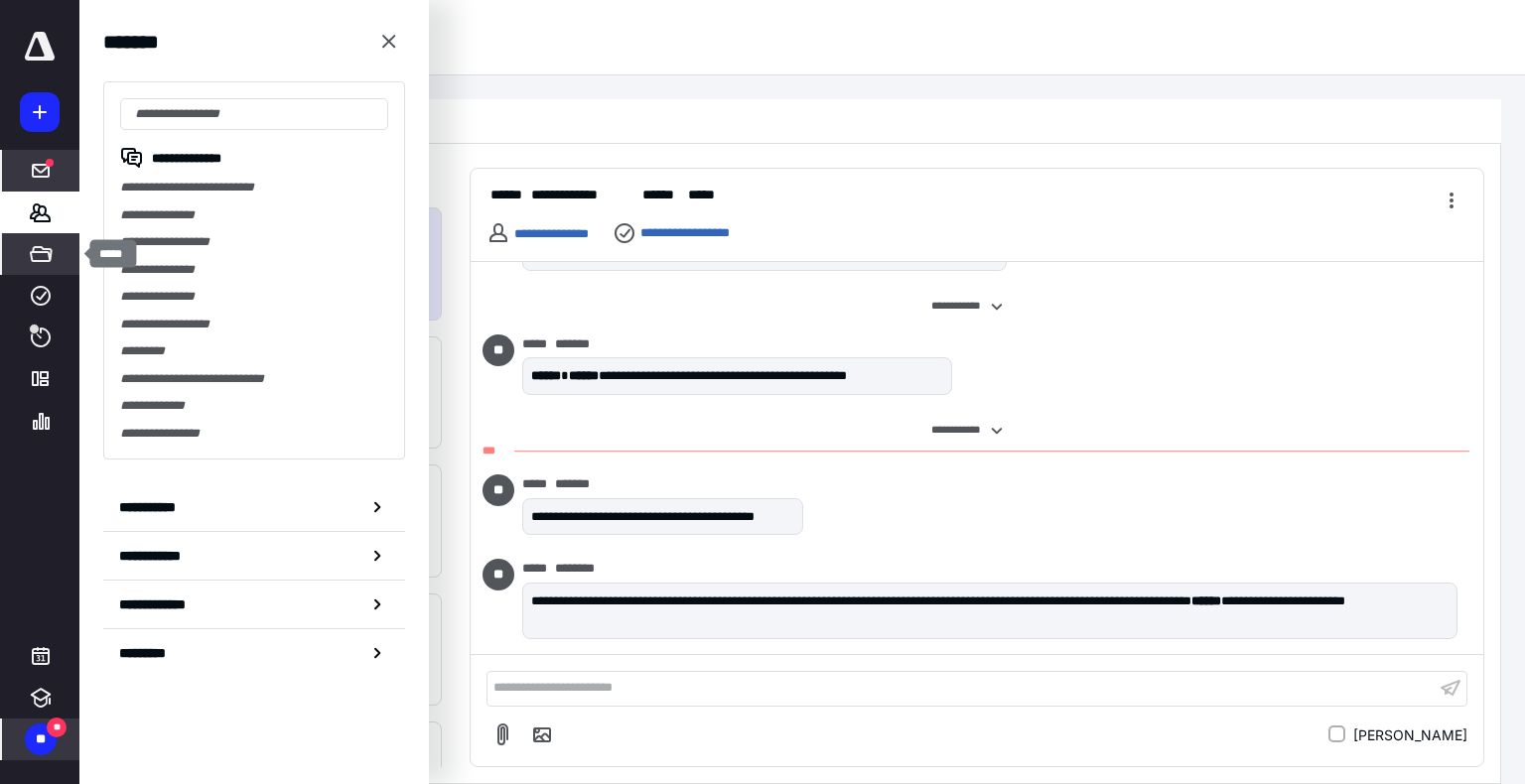click 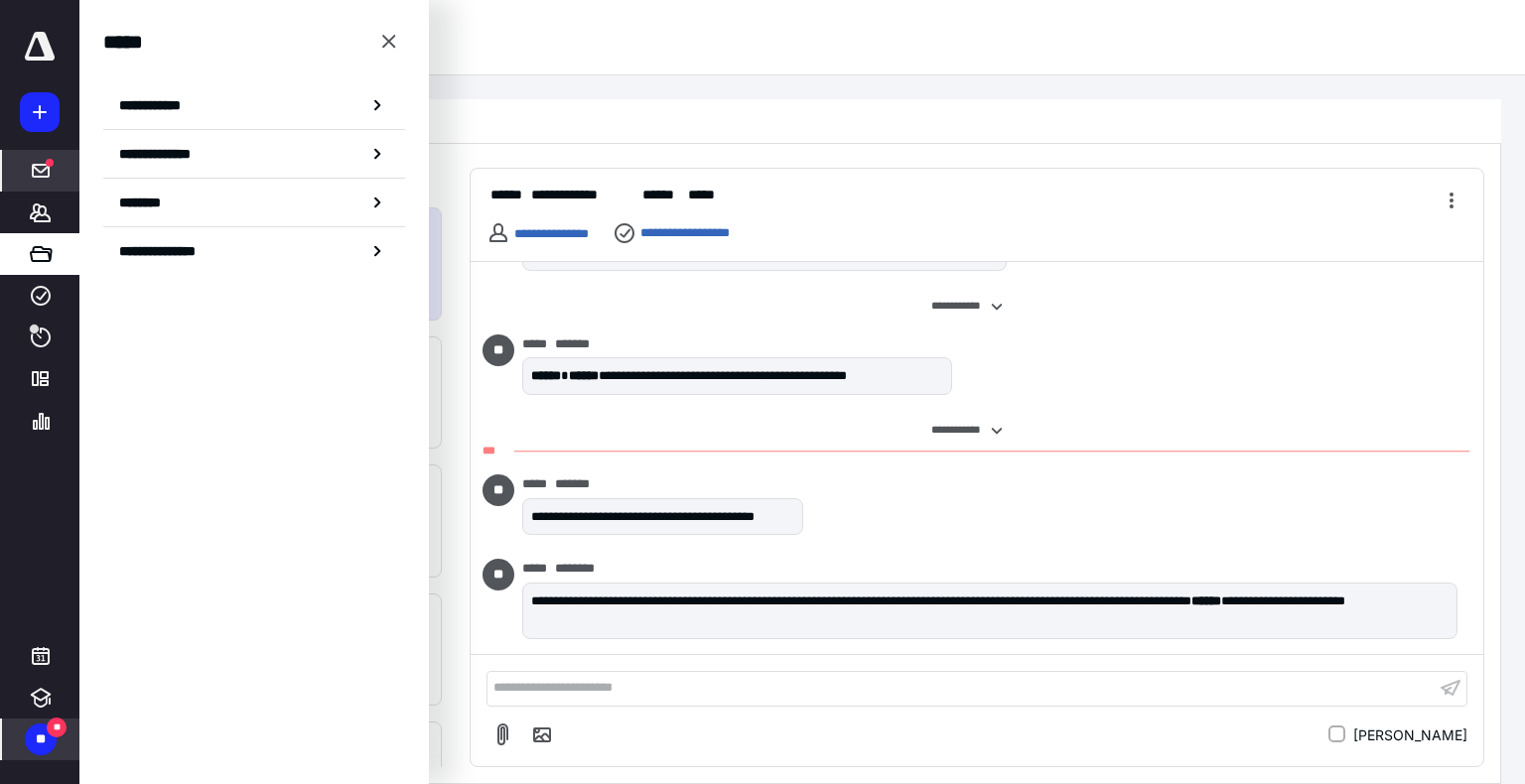 click on "Inbox ***** ********" at bounding box center (802, 38) 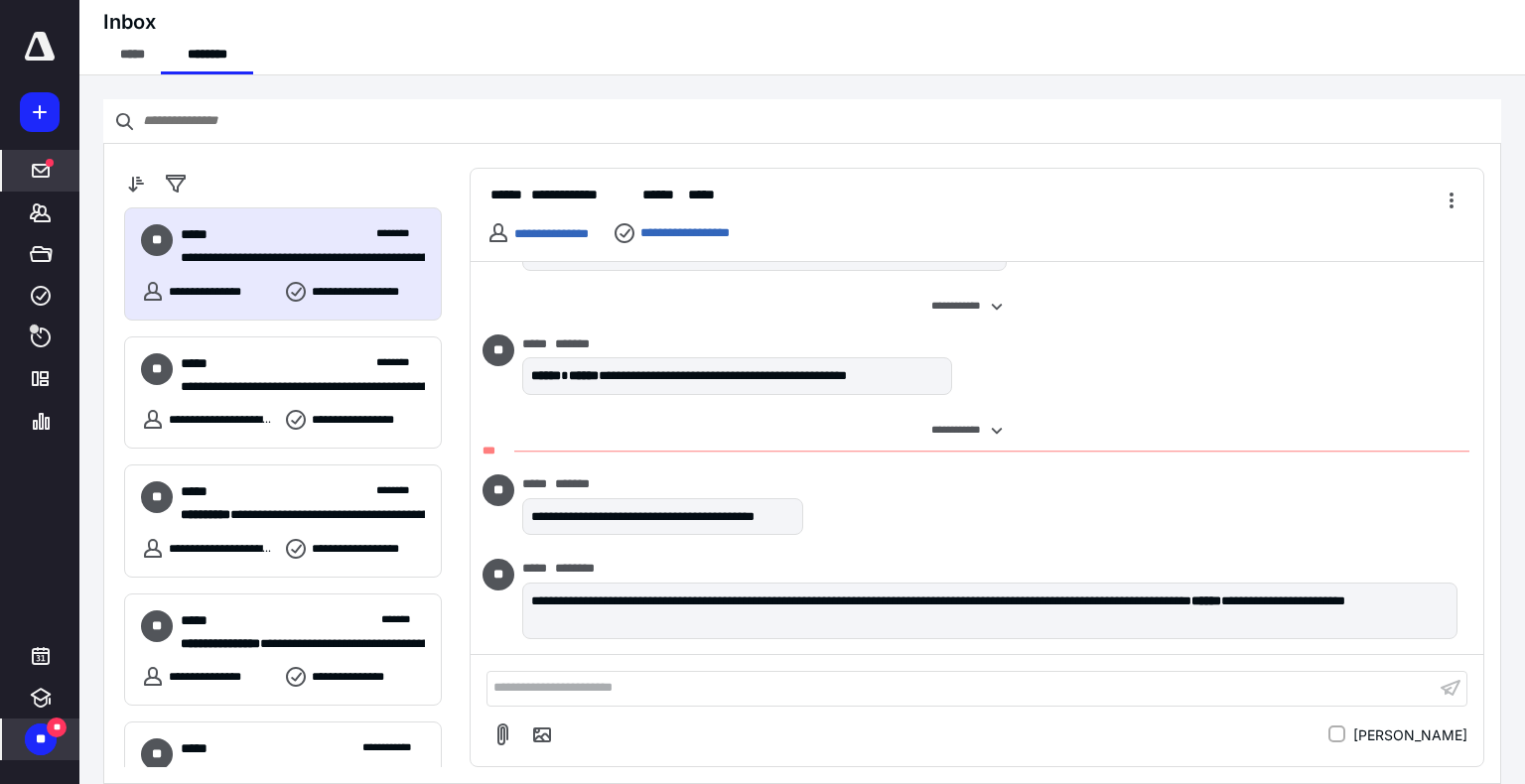 click on "**" at bounding box center (41, 739) 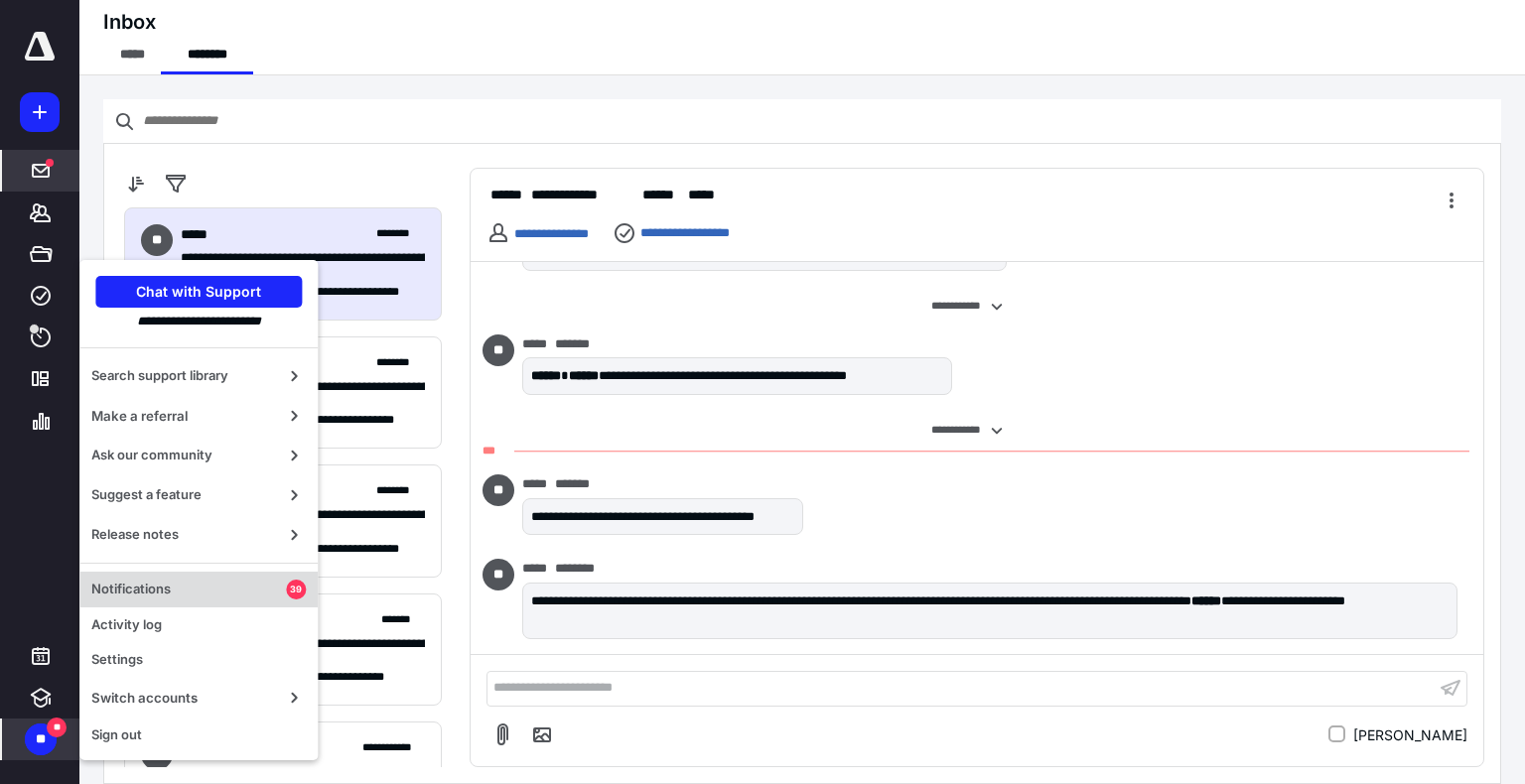 click on "Notifications" at bounding box center [189, 589] 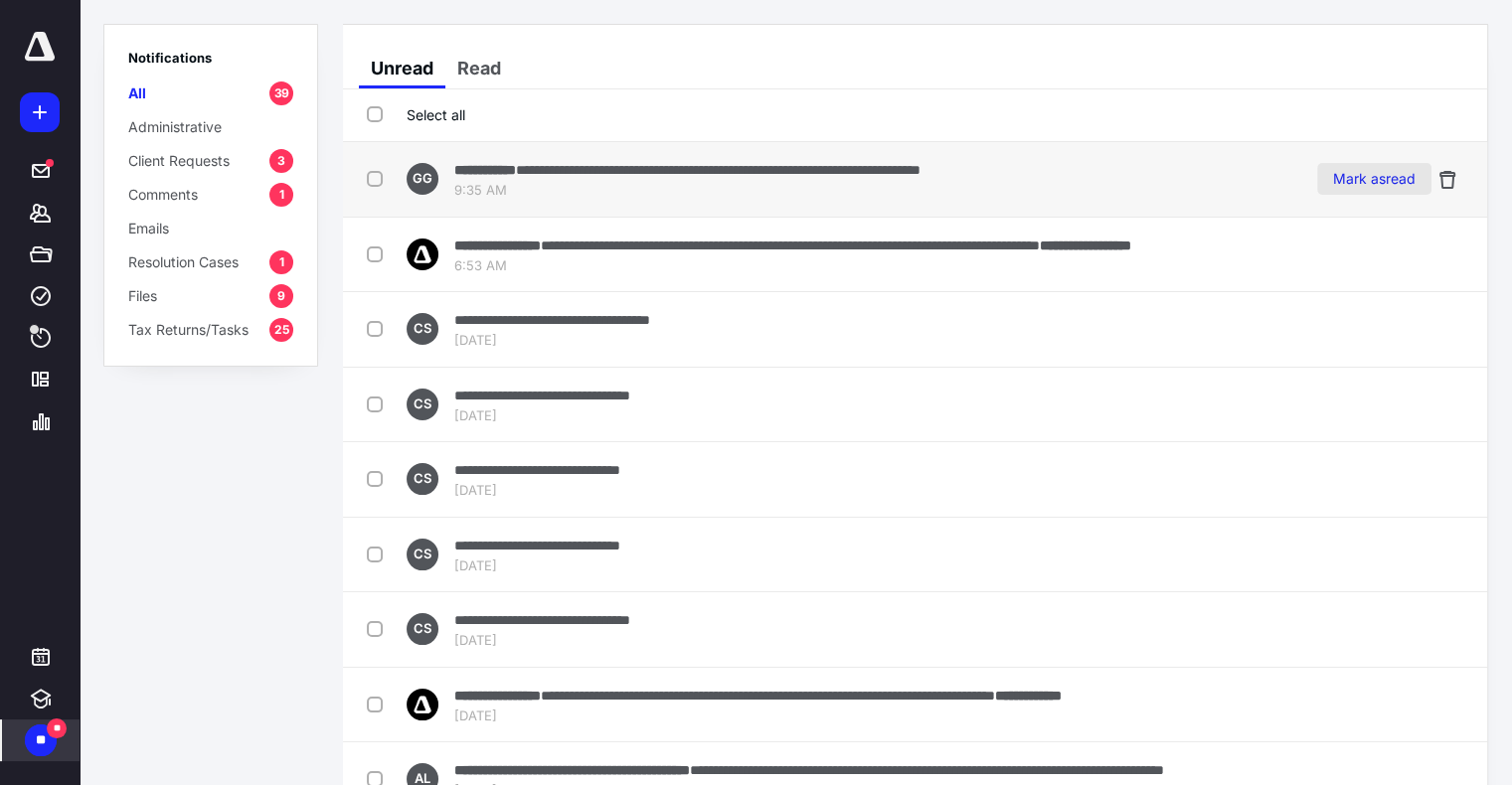 click on "Mark as  read" at bounding box center [1374, 179] 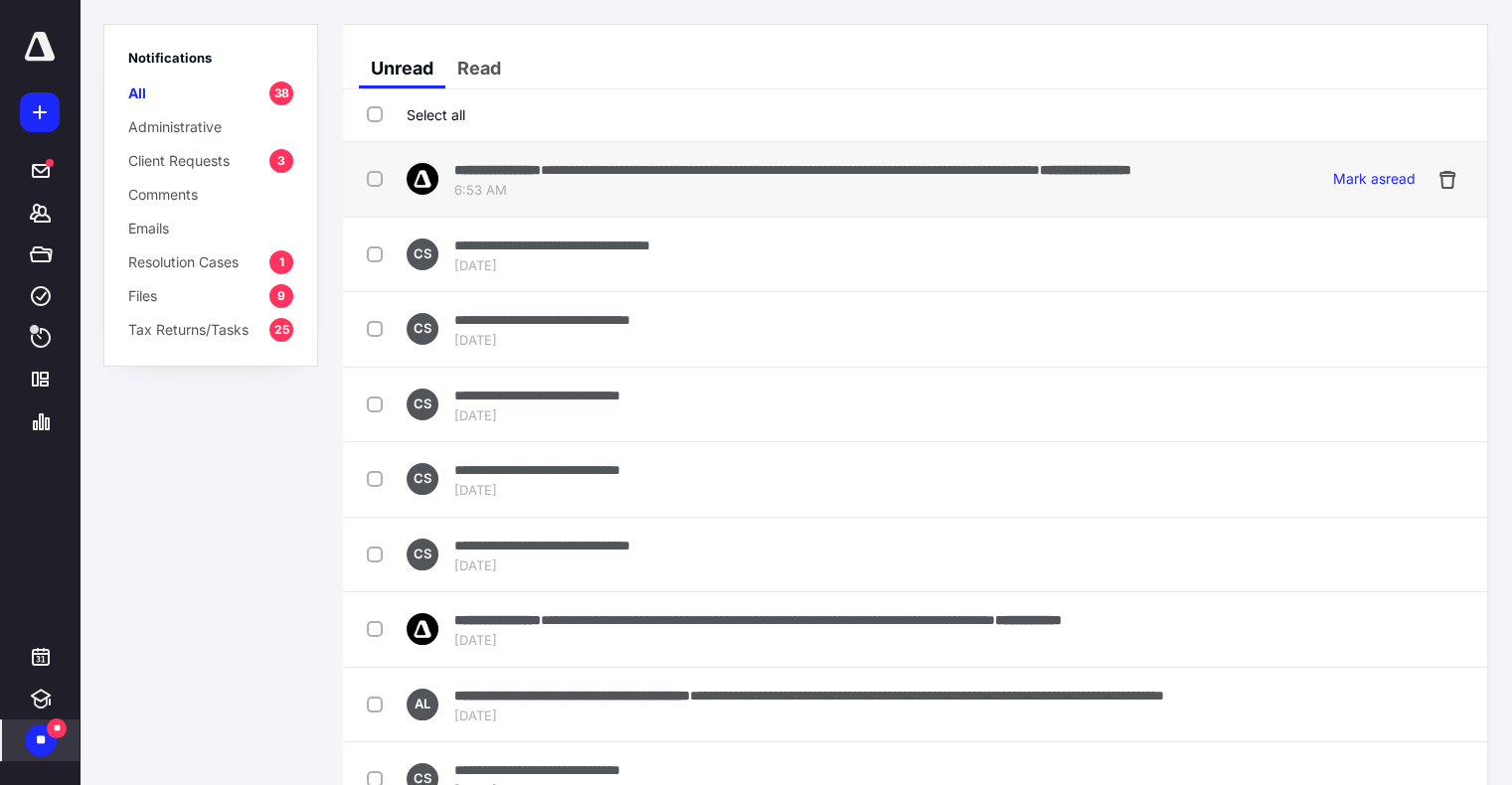 click on "**********" at bounding box center [790, 170] 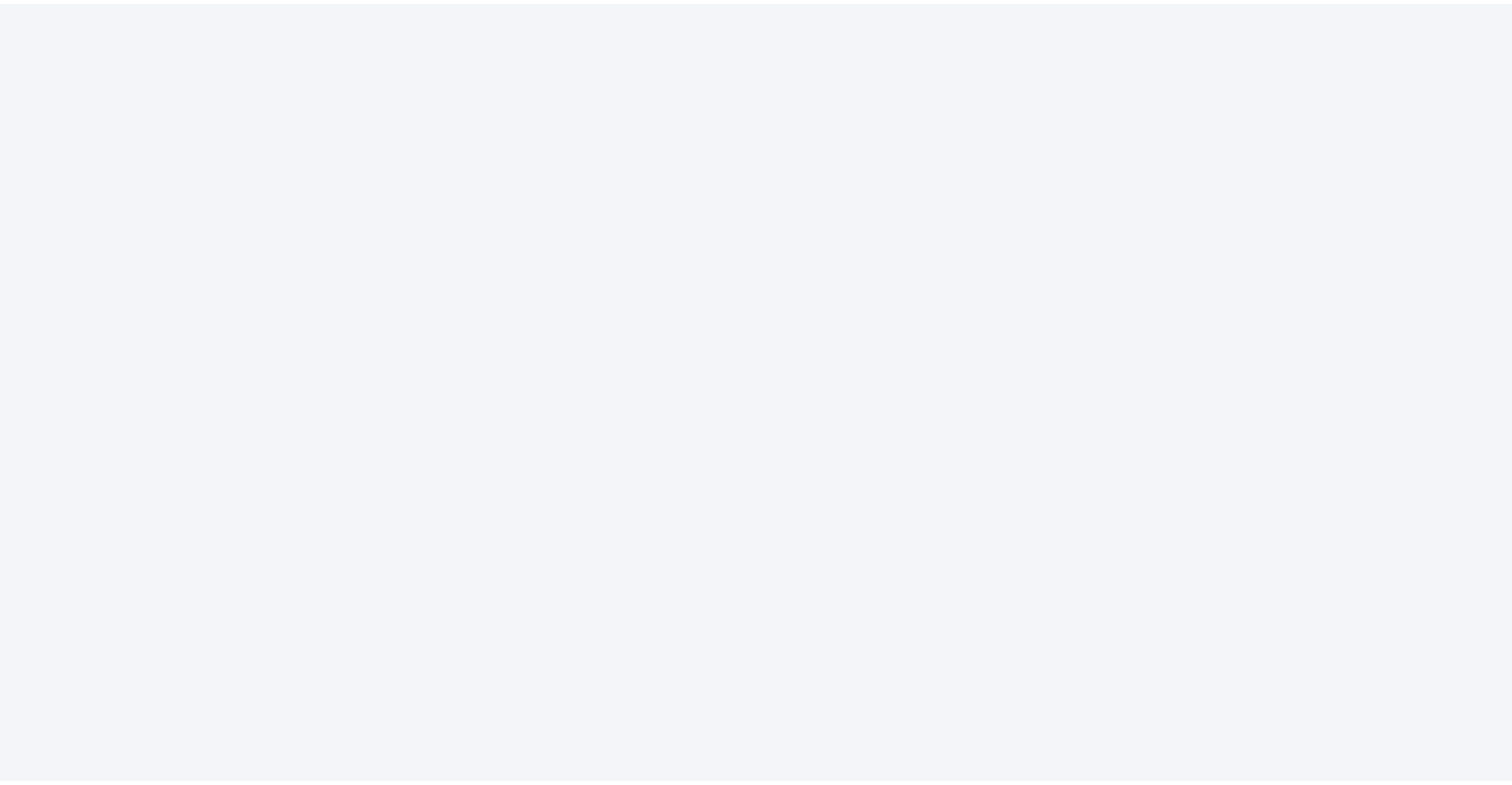 scroll, scrollTop: 0, scrollLeft: 0, axis: both 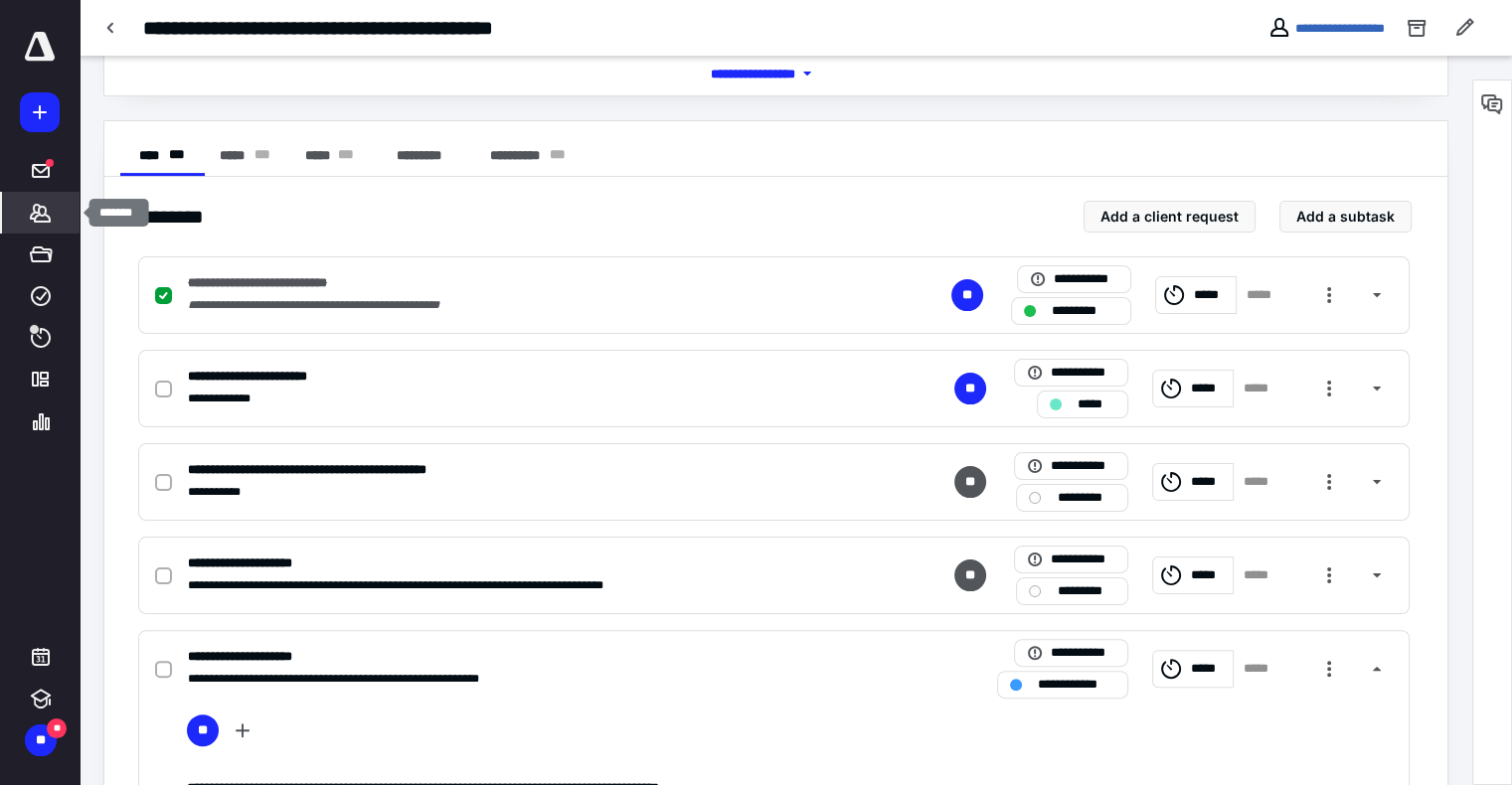 click 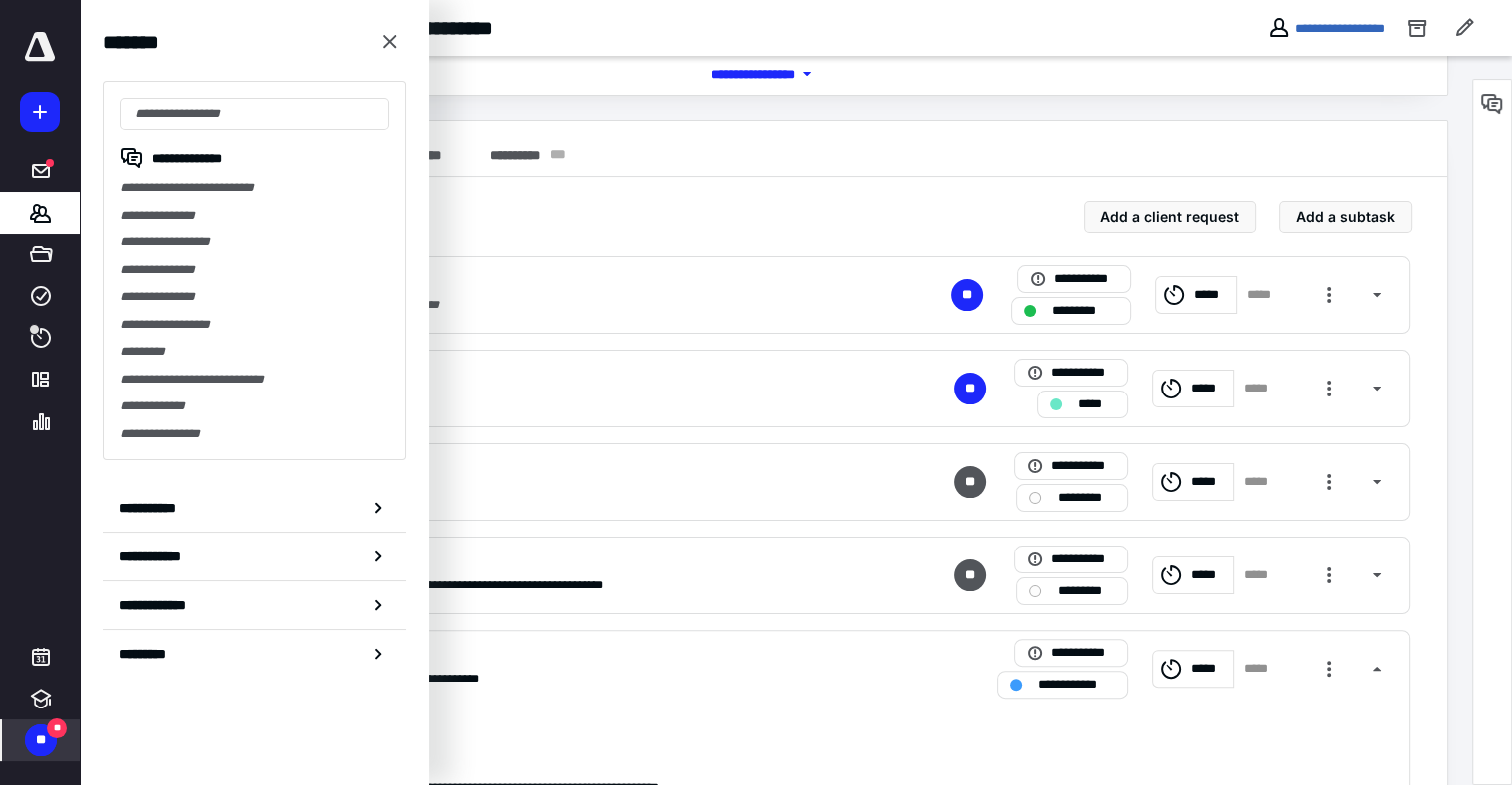 click on "**" at bounding box center [57, 728] 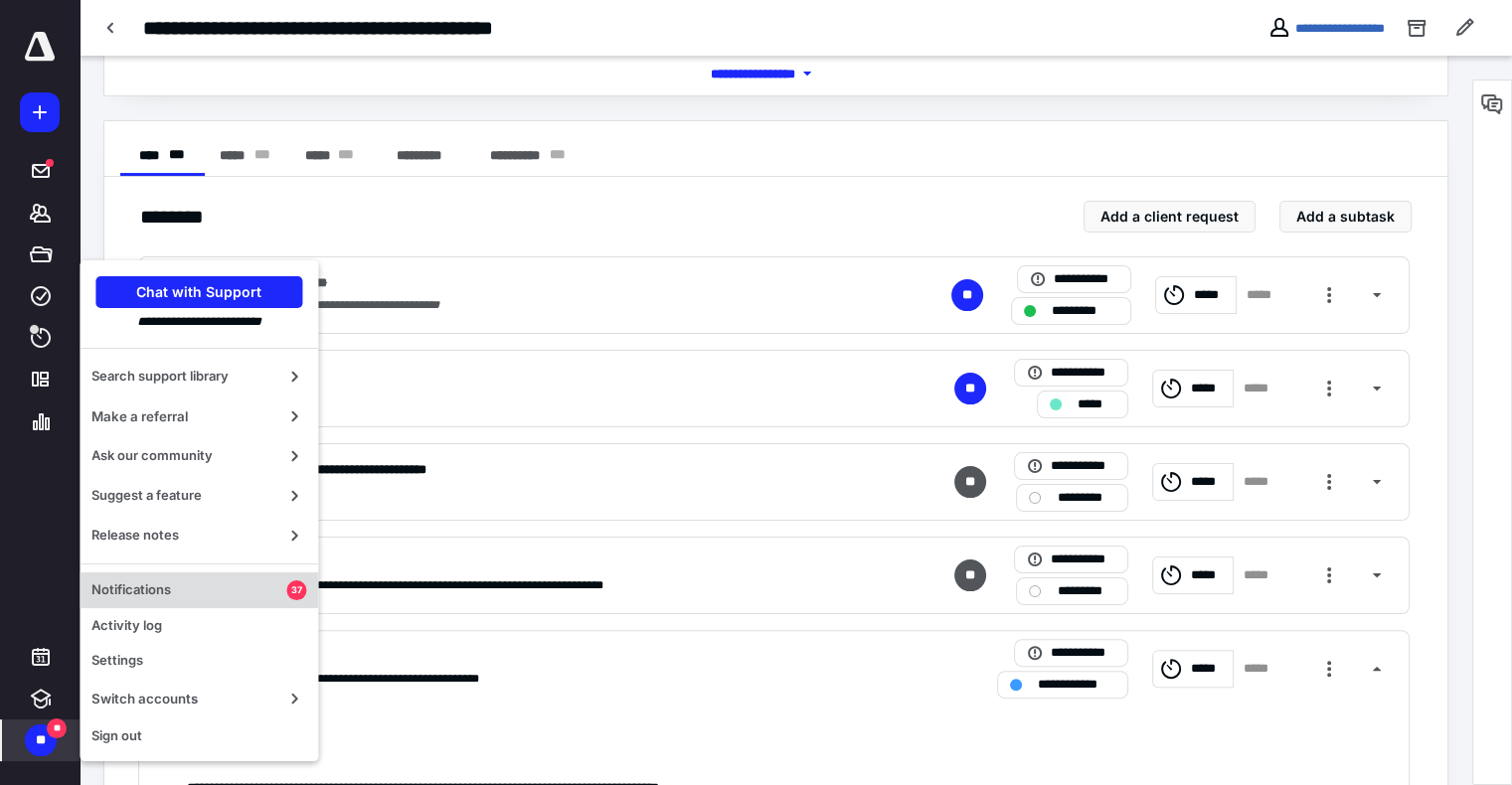 click on "Notifications" at bounding box center [189, 590] 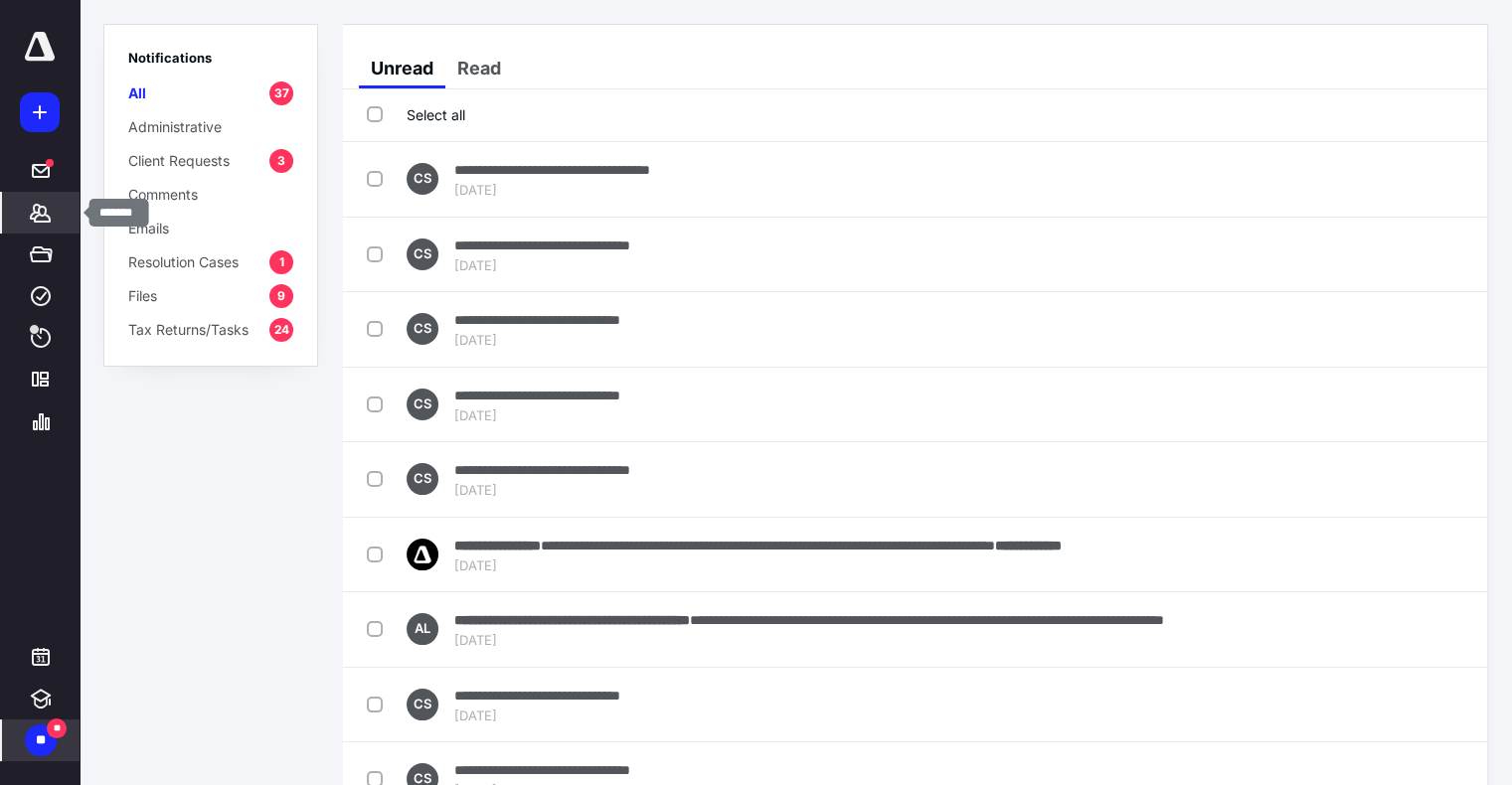 click 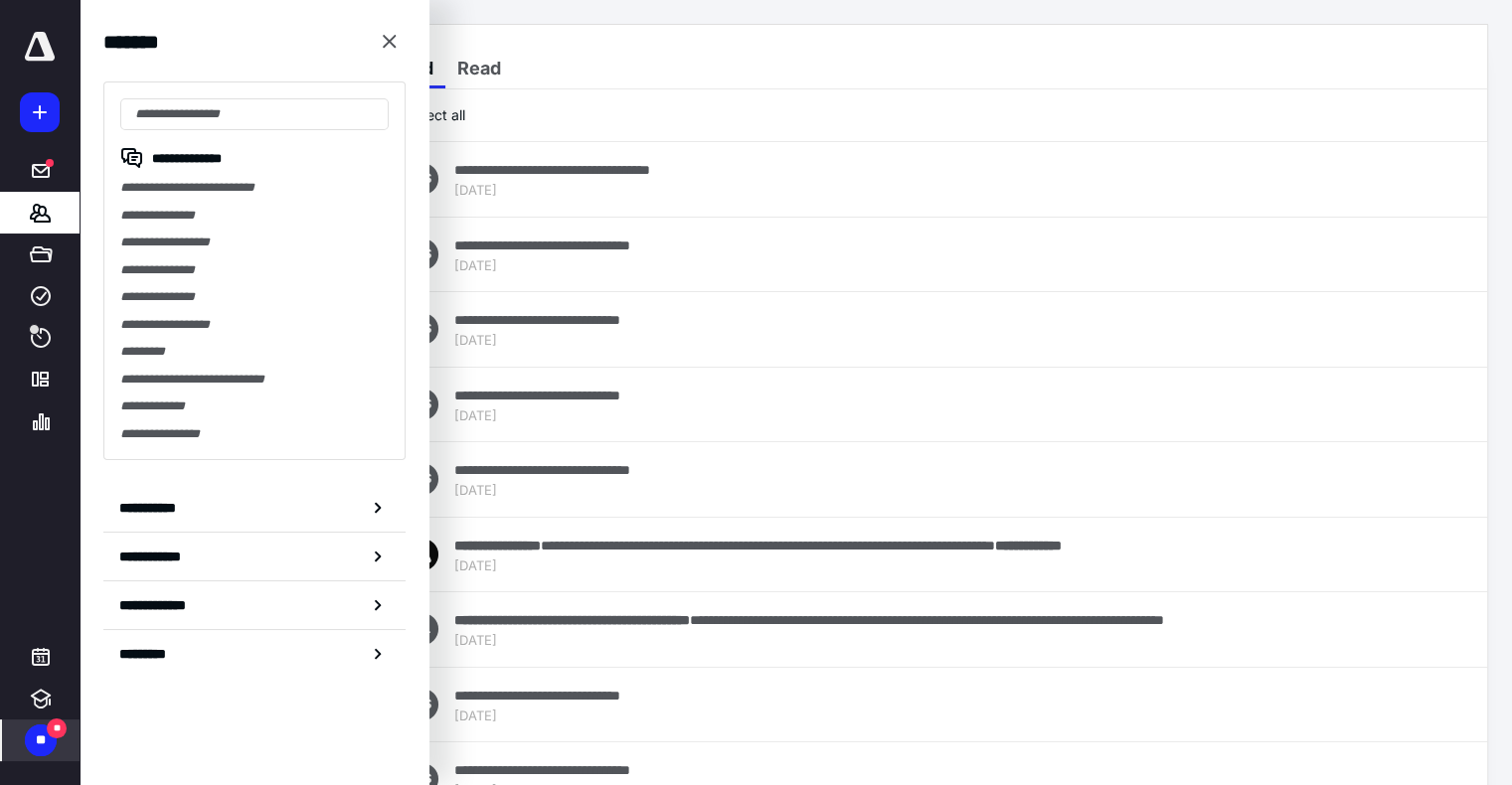 click on "Select all" at bounding box center [915, 115] 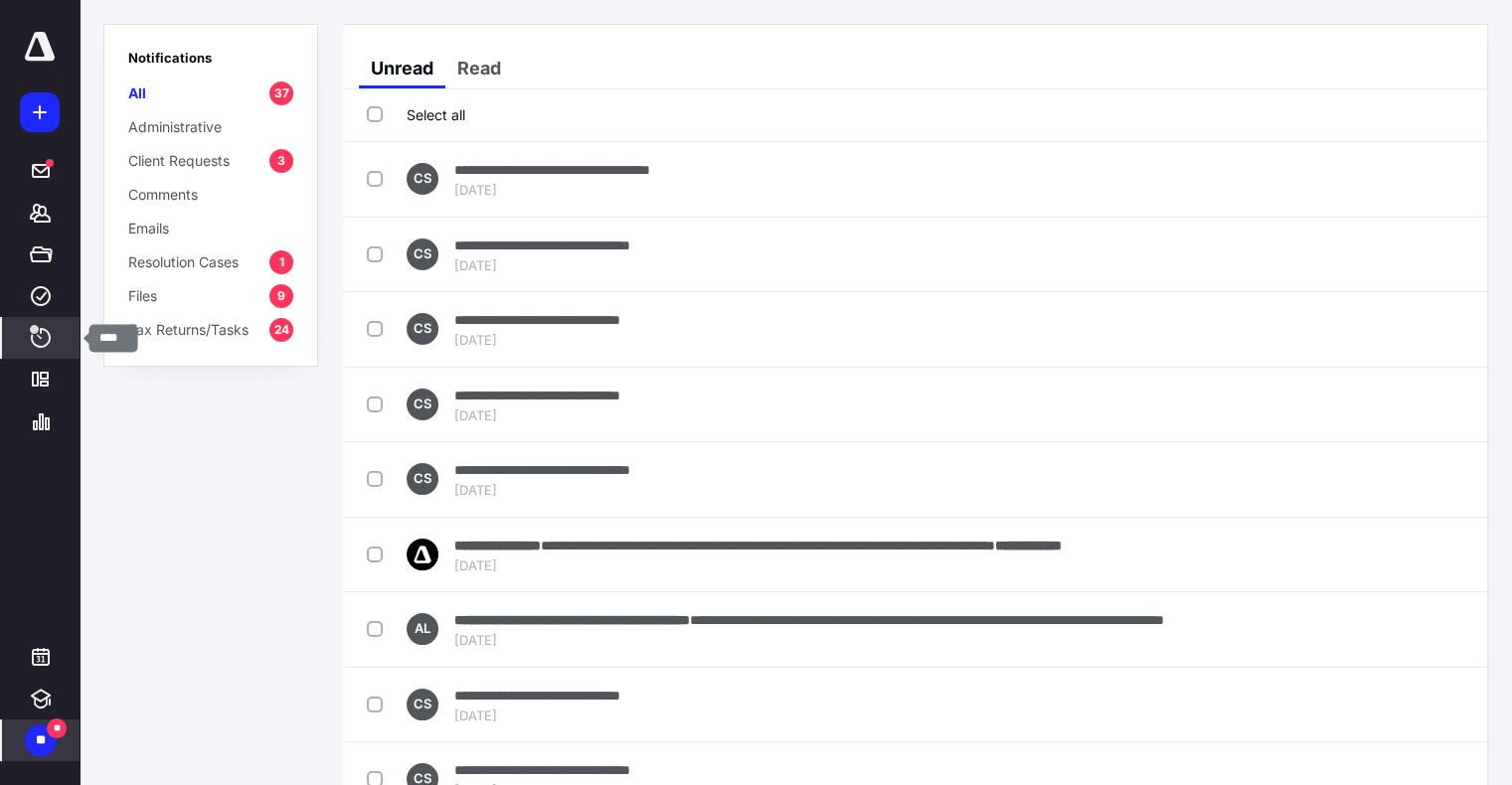 click 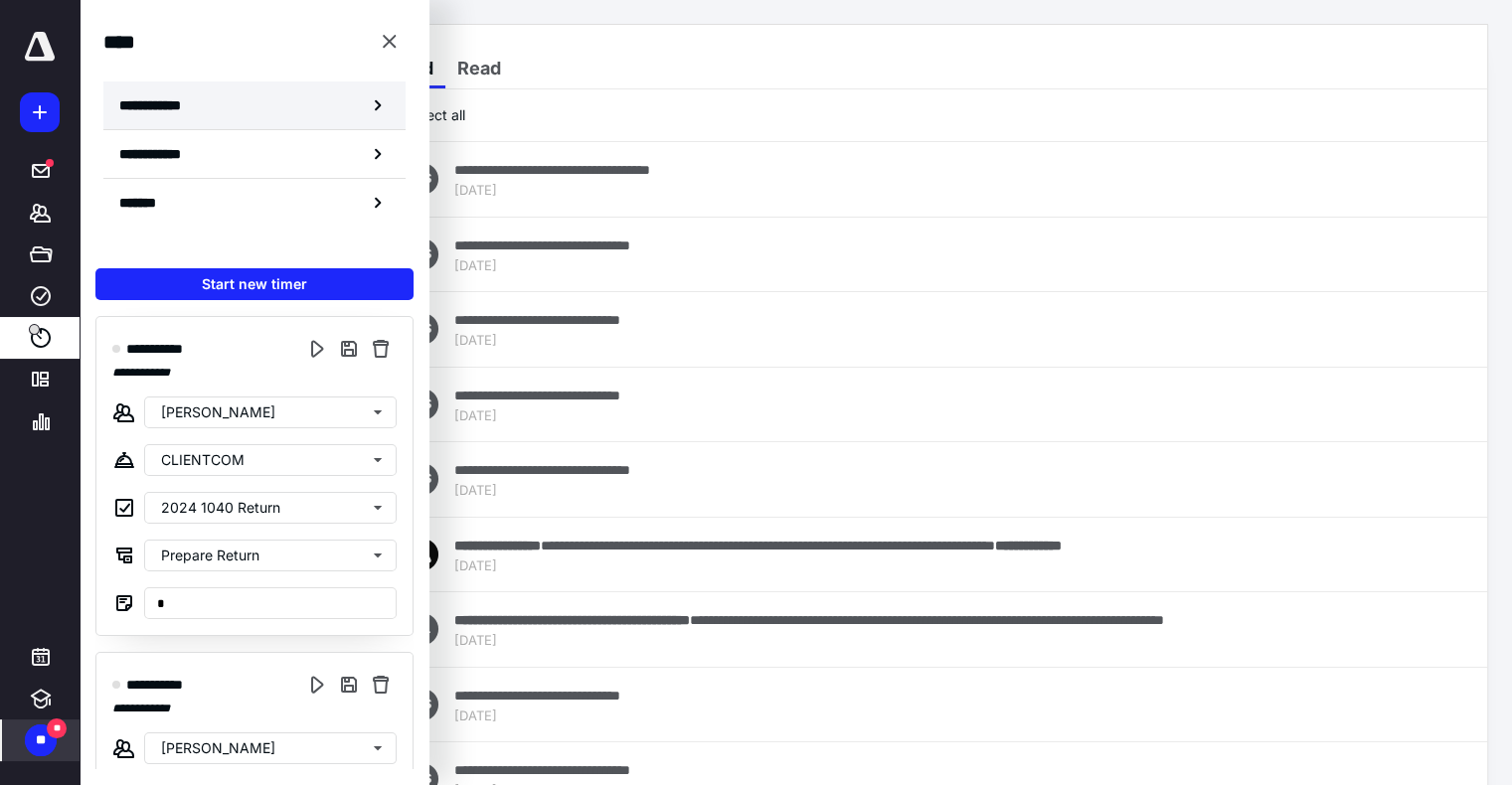 click on "**********" at bounding box center [161, 105] 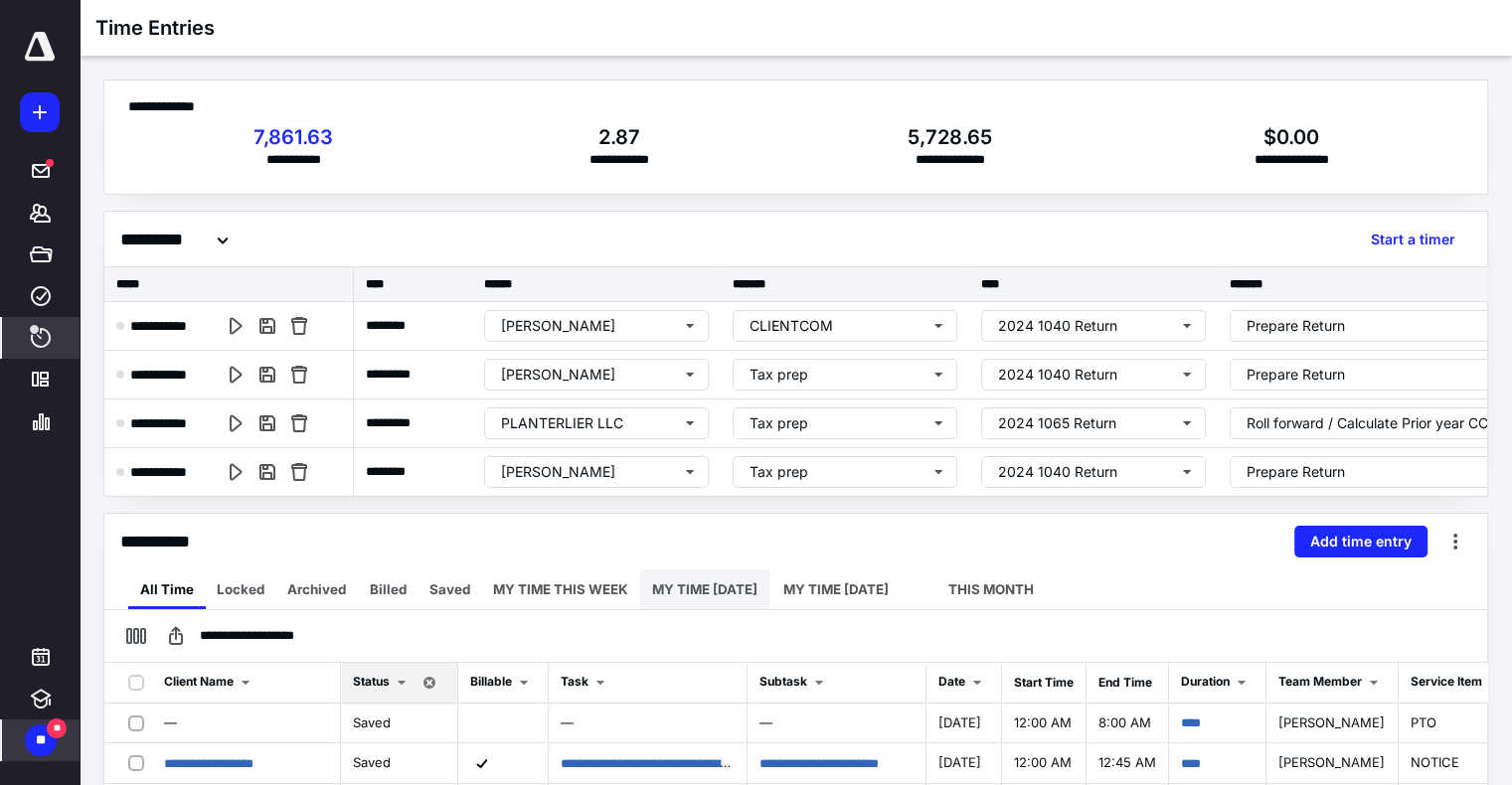 click on "MY TIME TODAY" at bounding box center (705, 589) 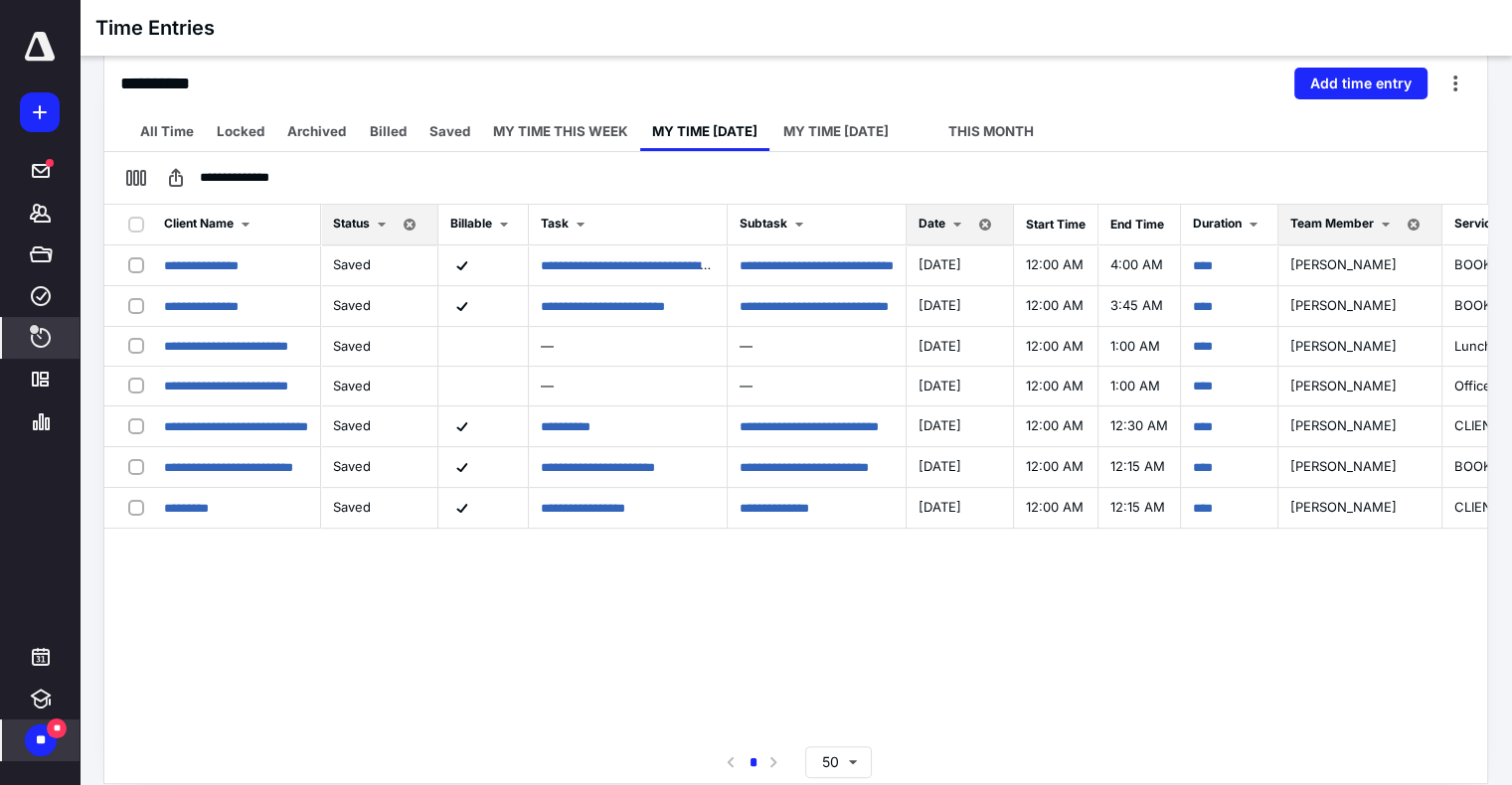 scroll, scrollTop: 469, scrollLeft: 0, axis: vertical 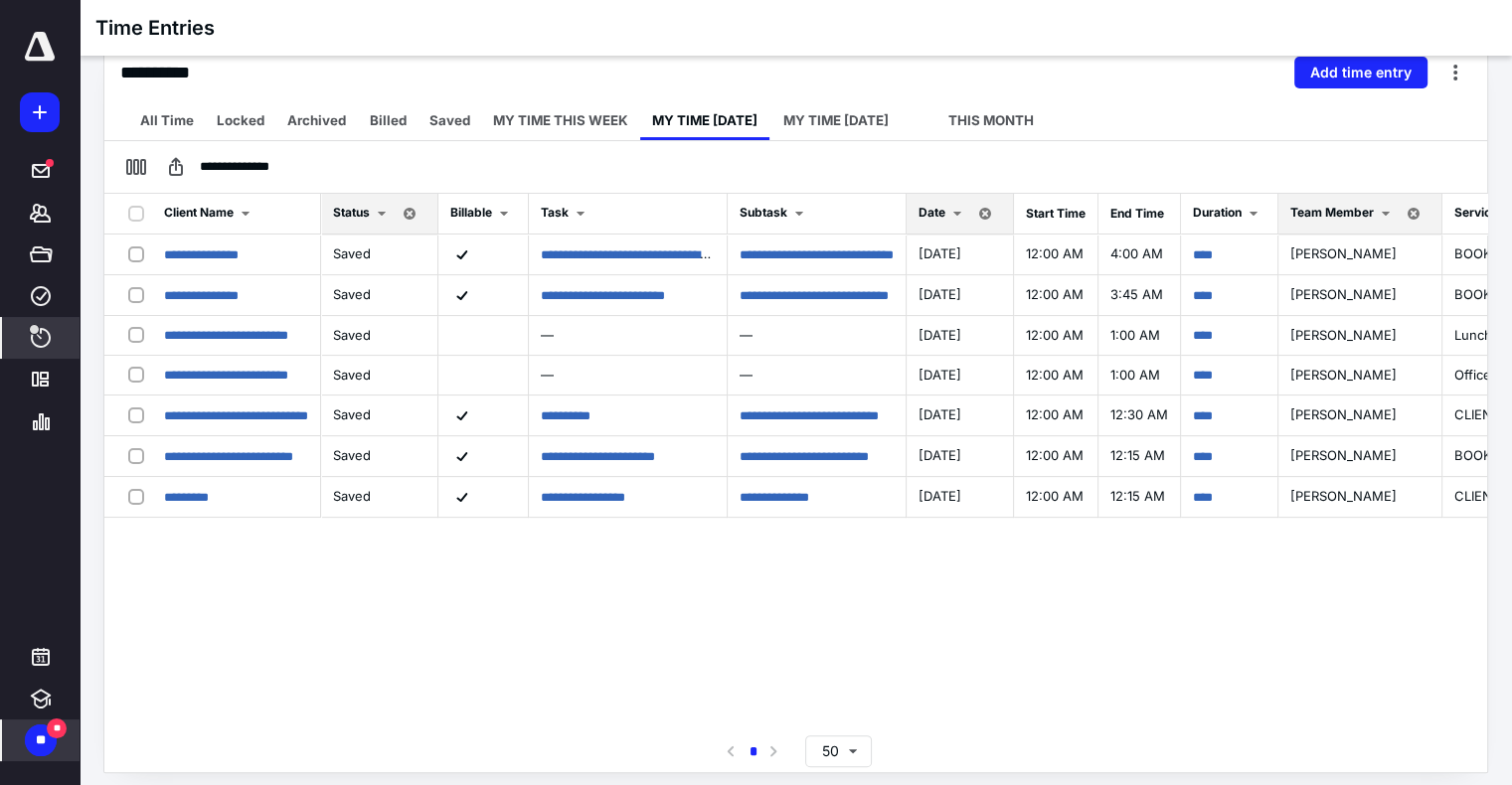 click at bounding box center [957, 214] 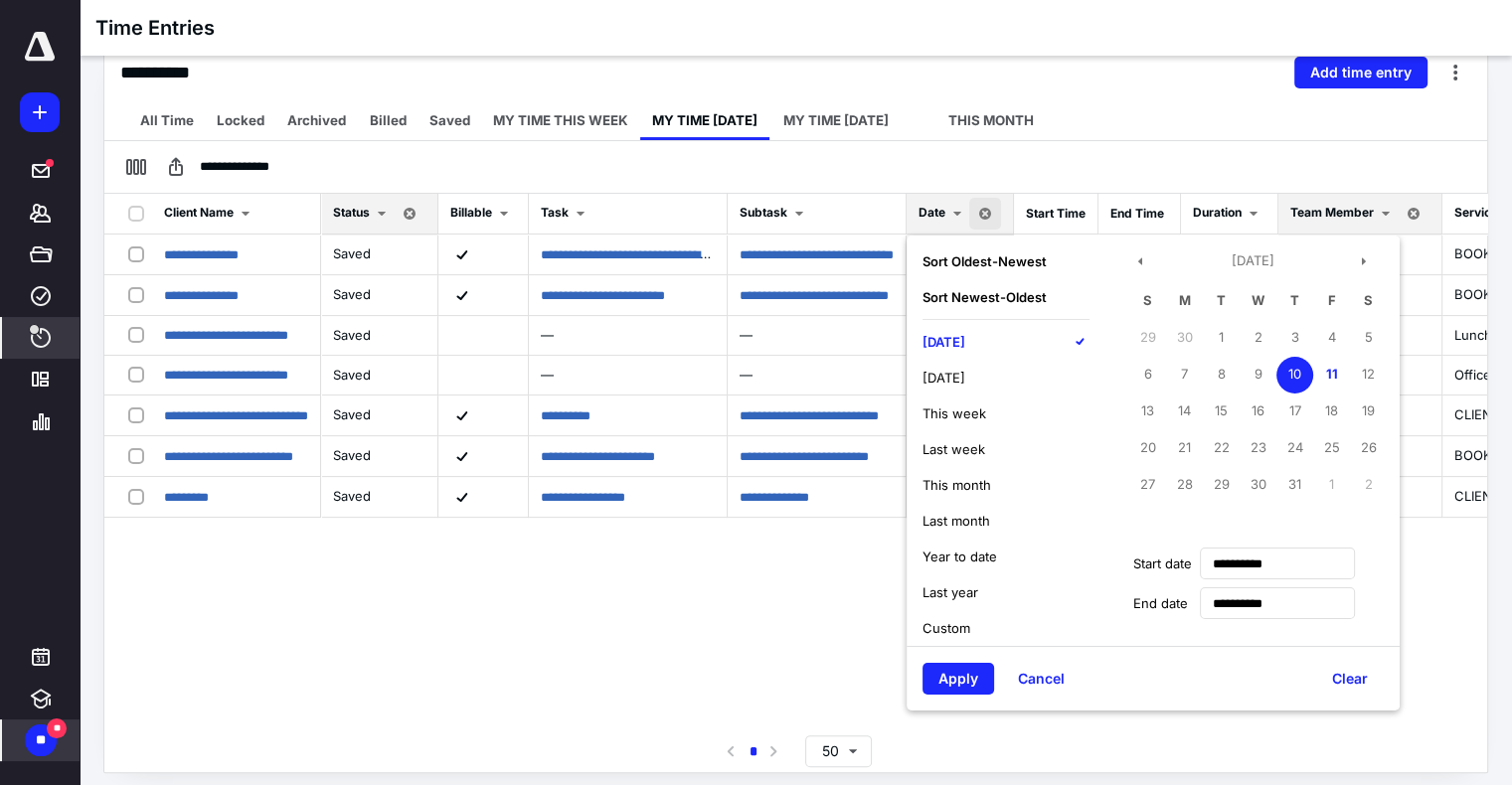 click on "Today" at bounding box center (943, 342) 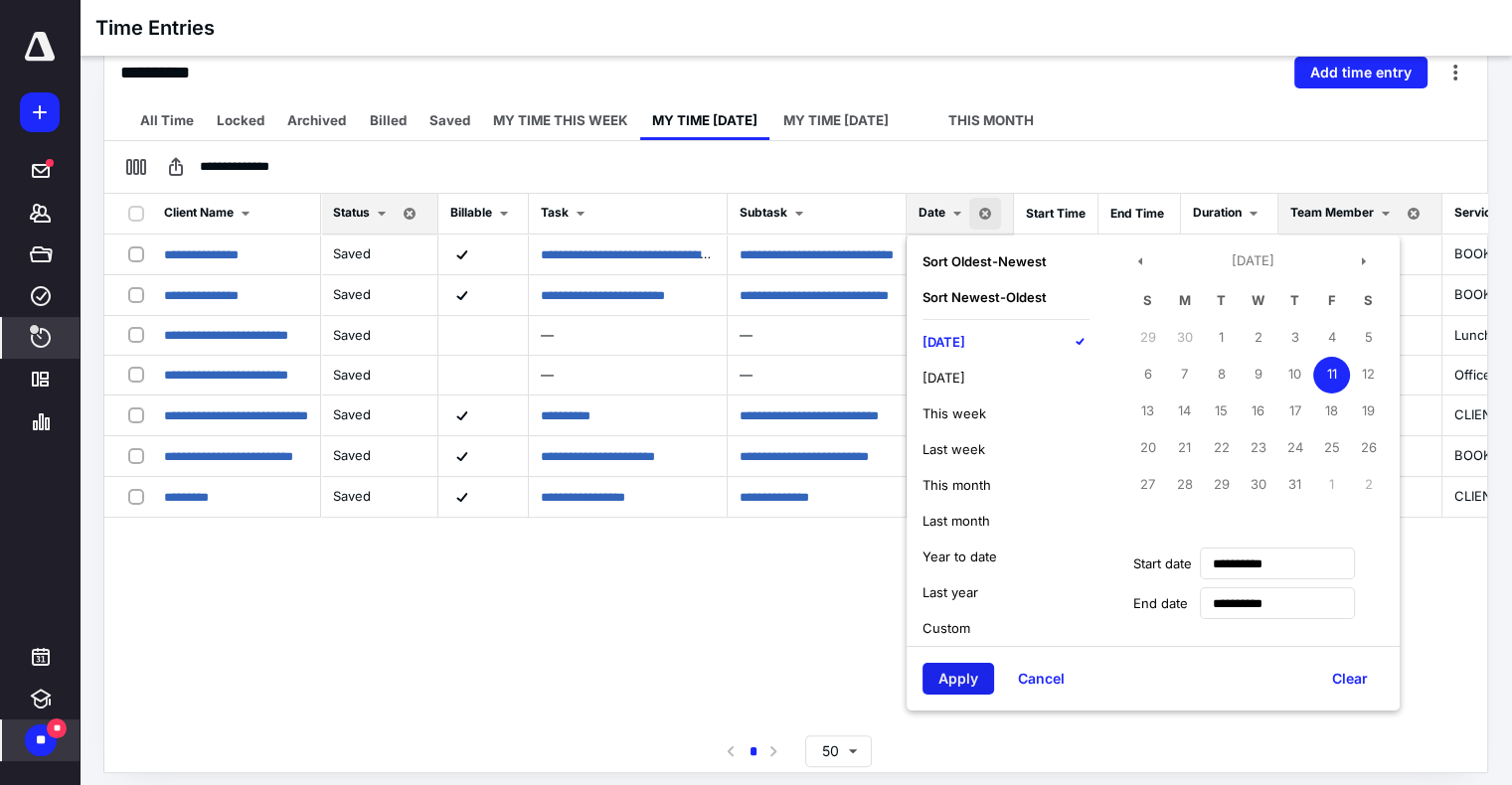 click on "Apply" at bounding box center [958, 679] 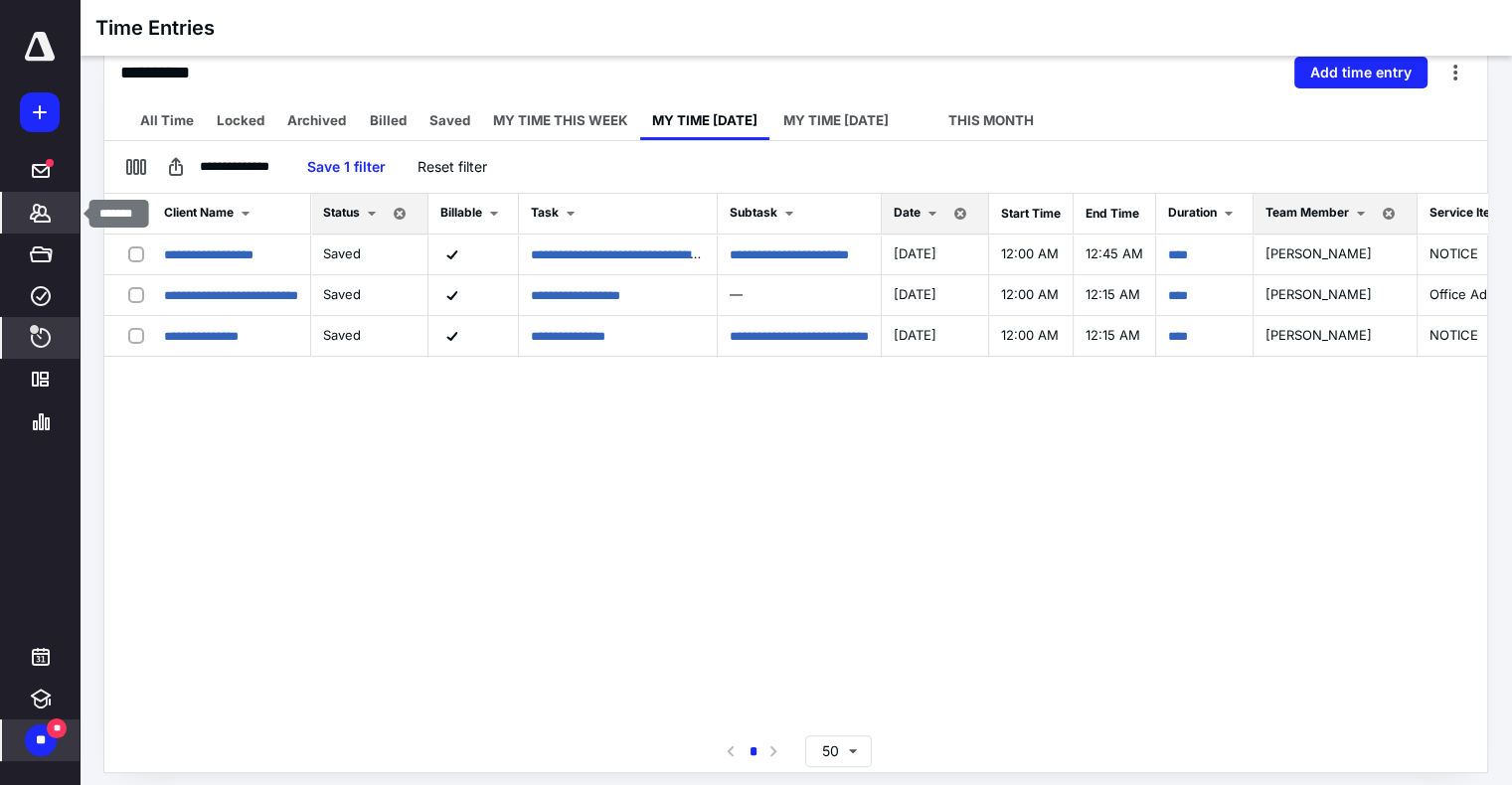 click 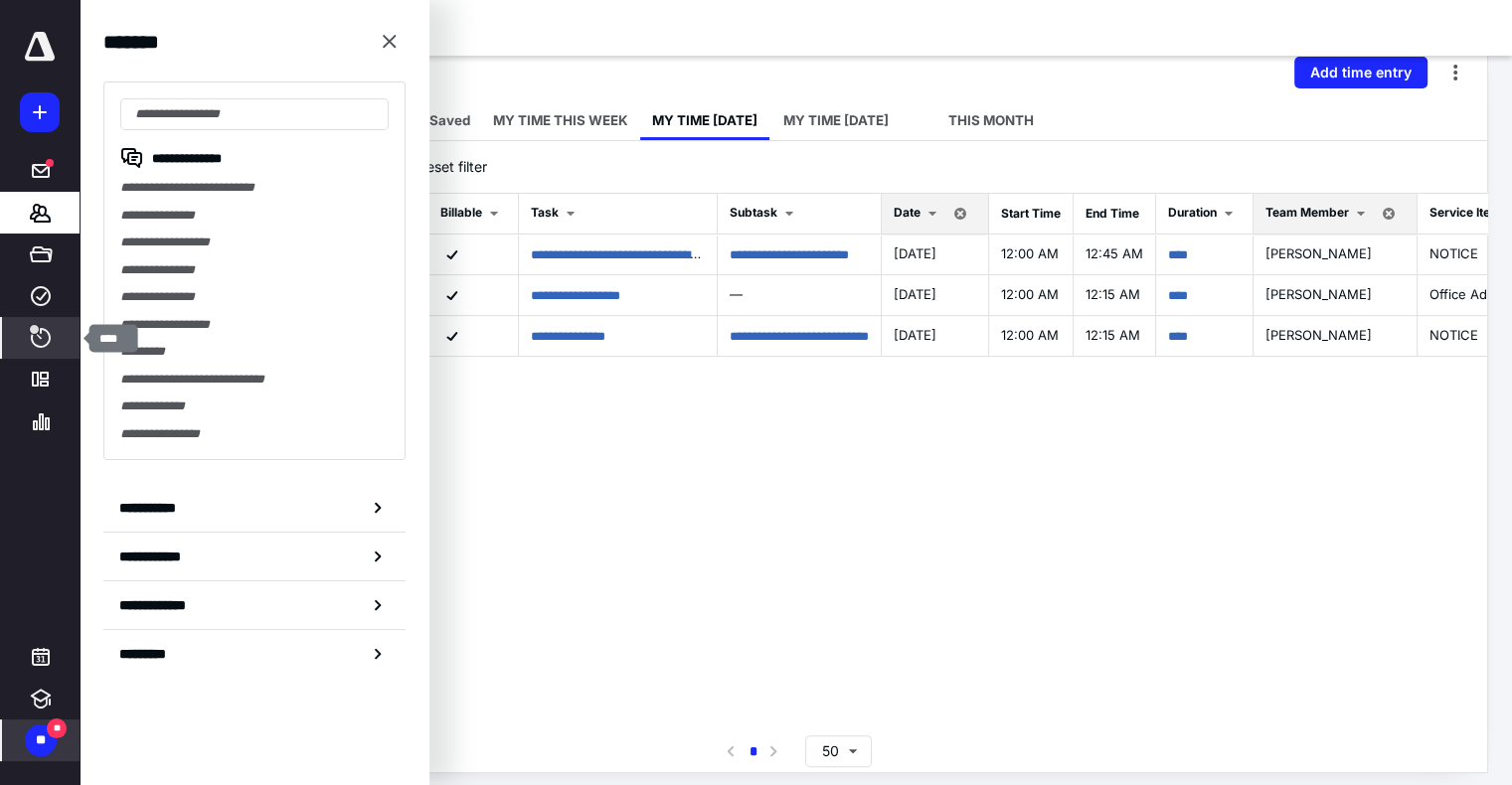 click 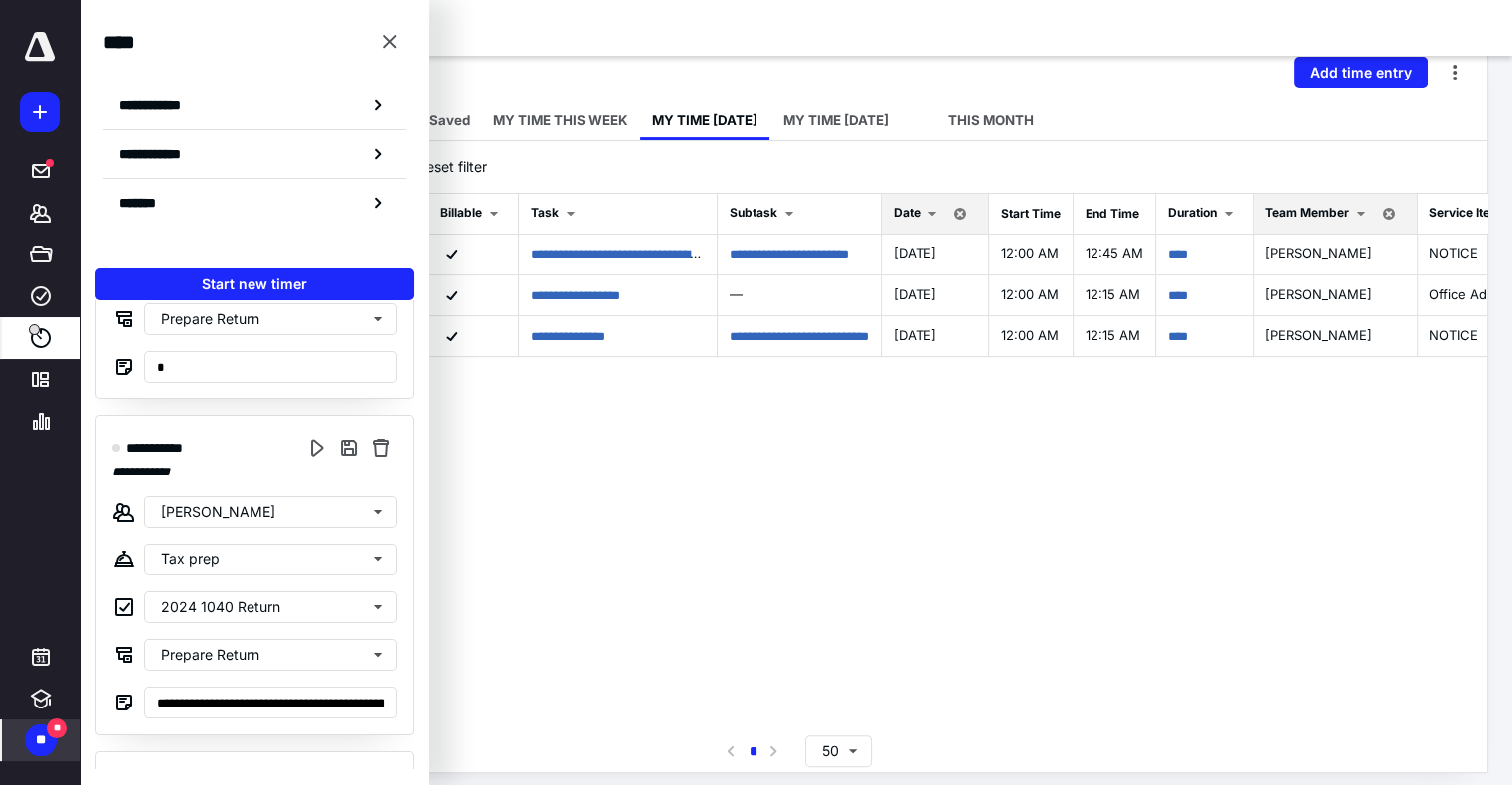 scroll, scrollTop: 238, scrollLeft: 0, axis: vertical 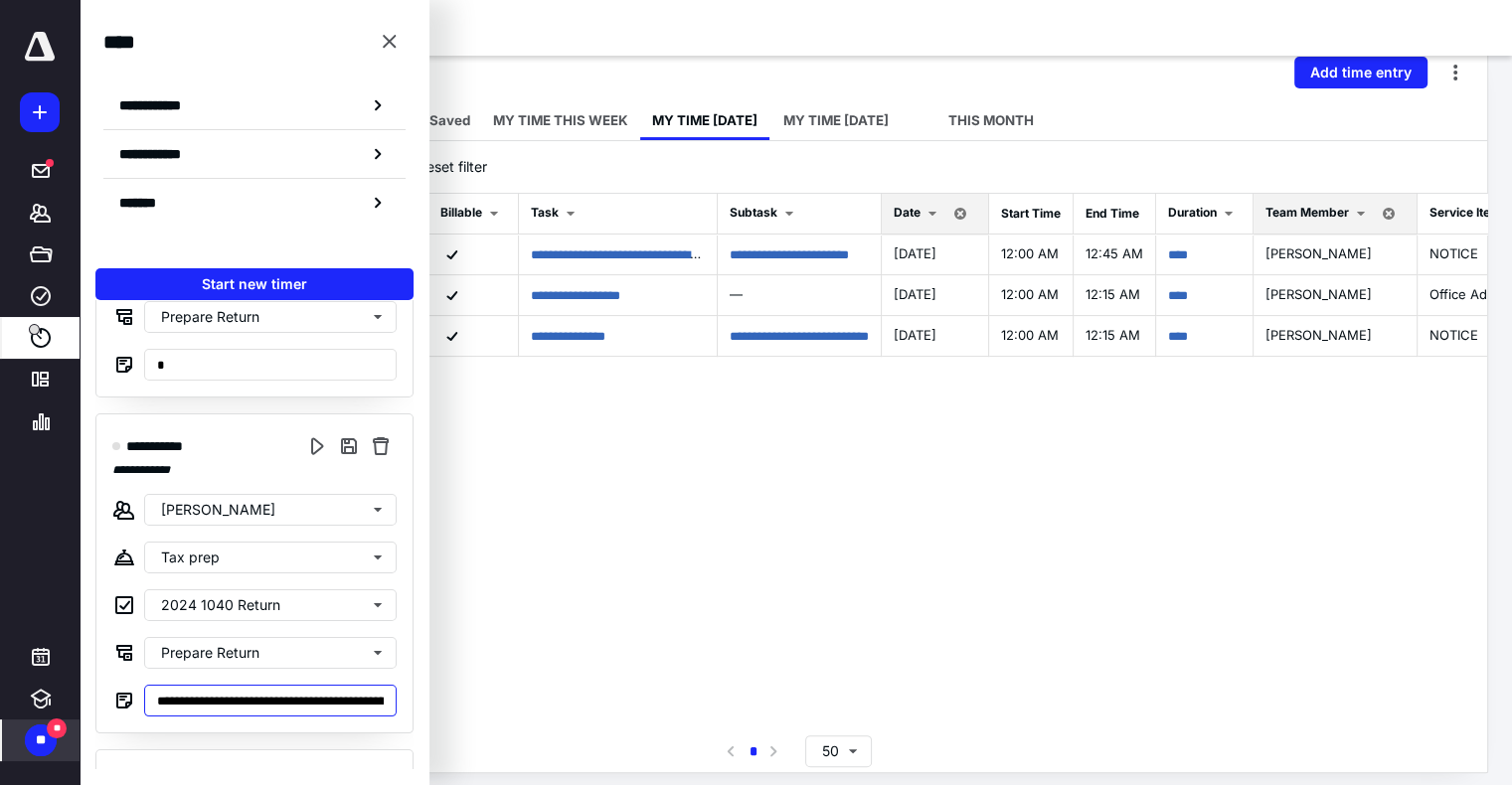 click on "**********" at bounding box center [270, 701] 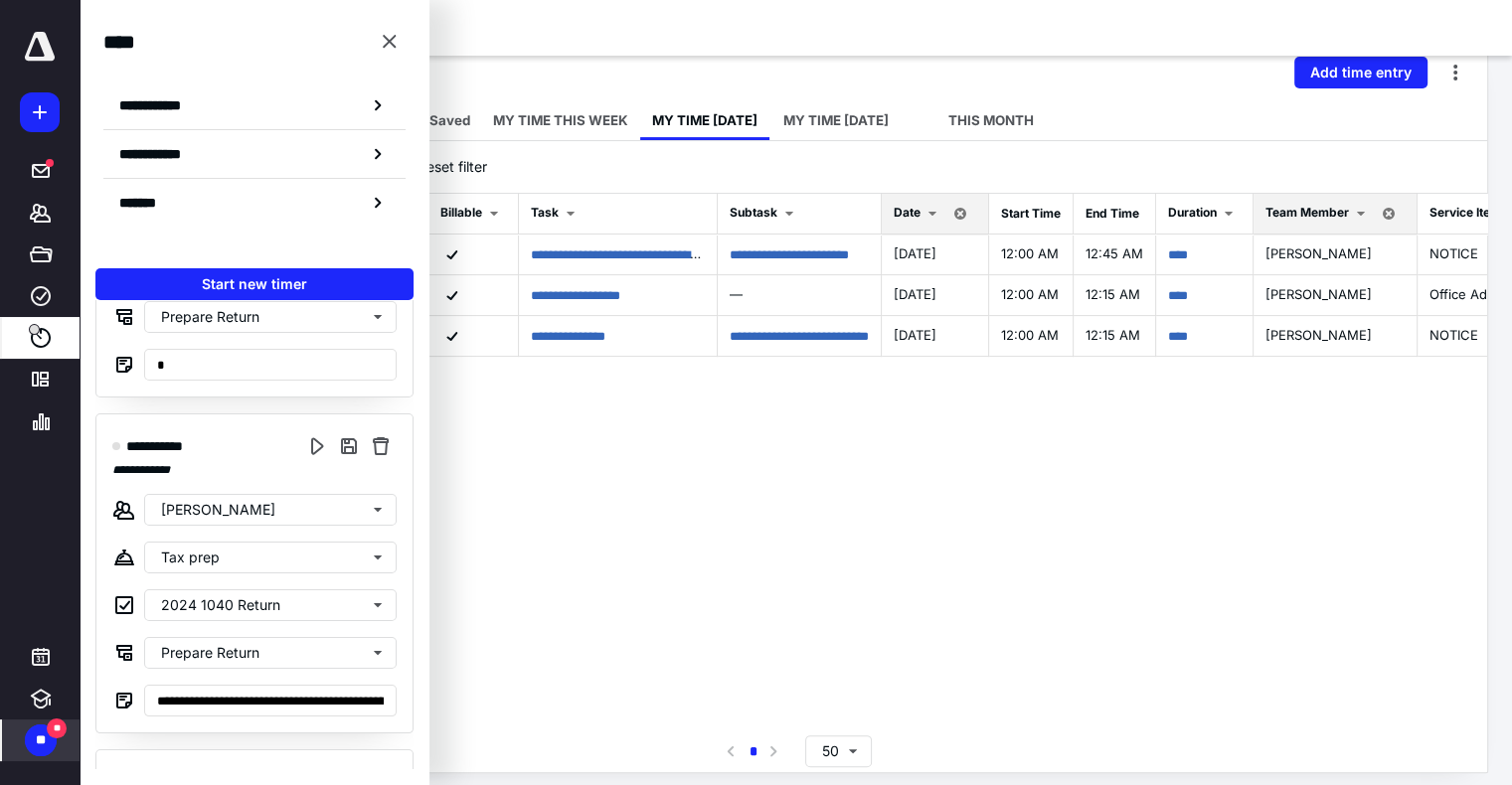 click on "**********" at bounding box center [795, 462] 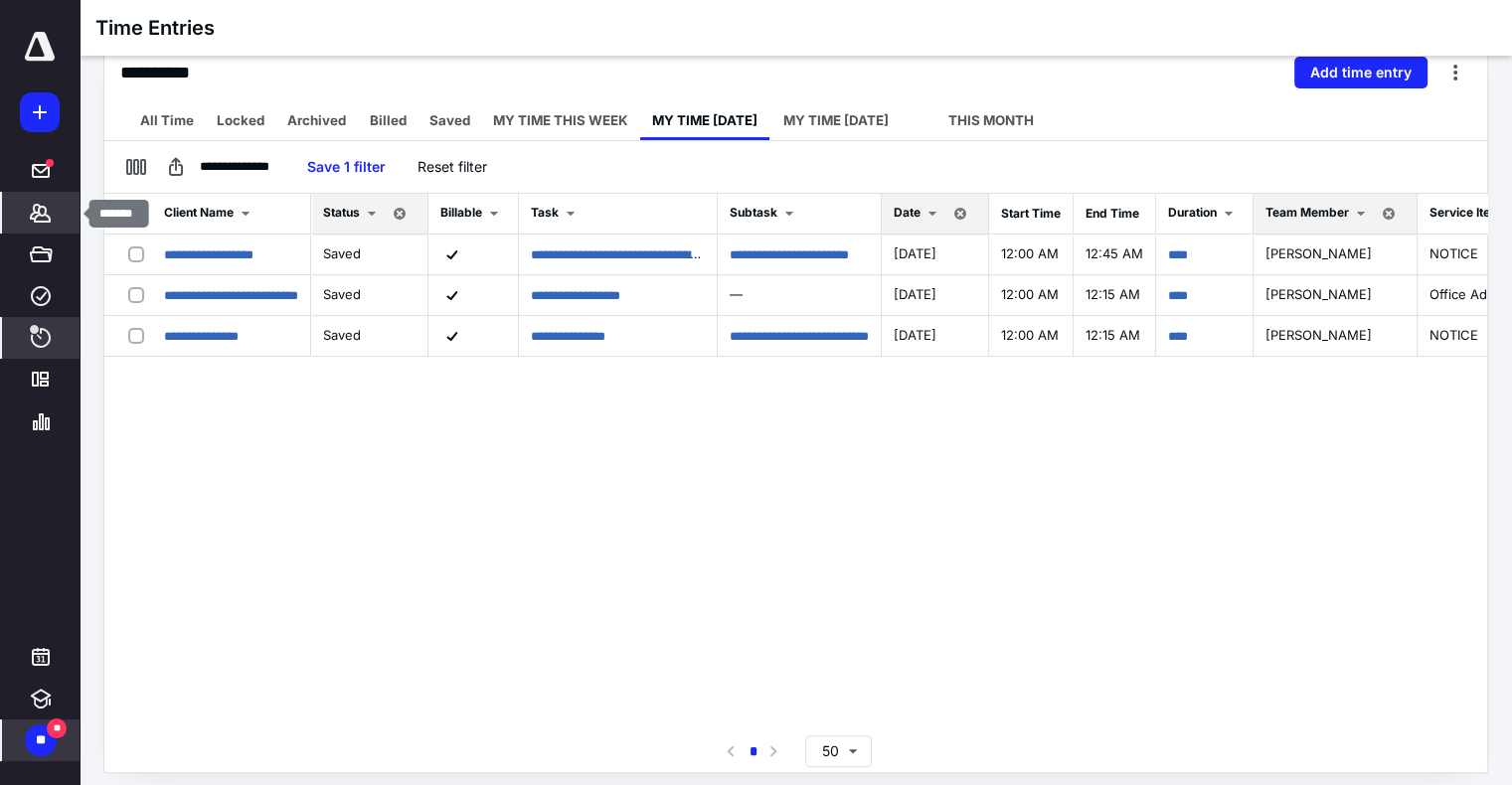 click 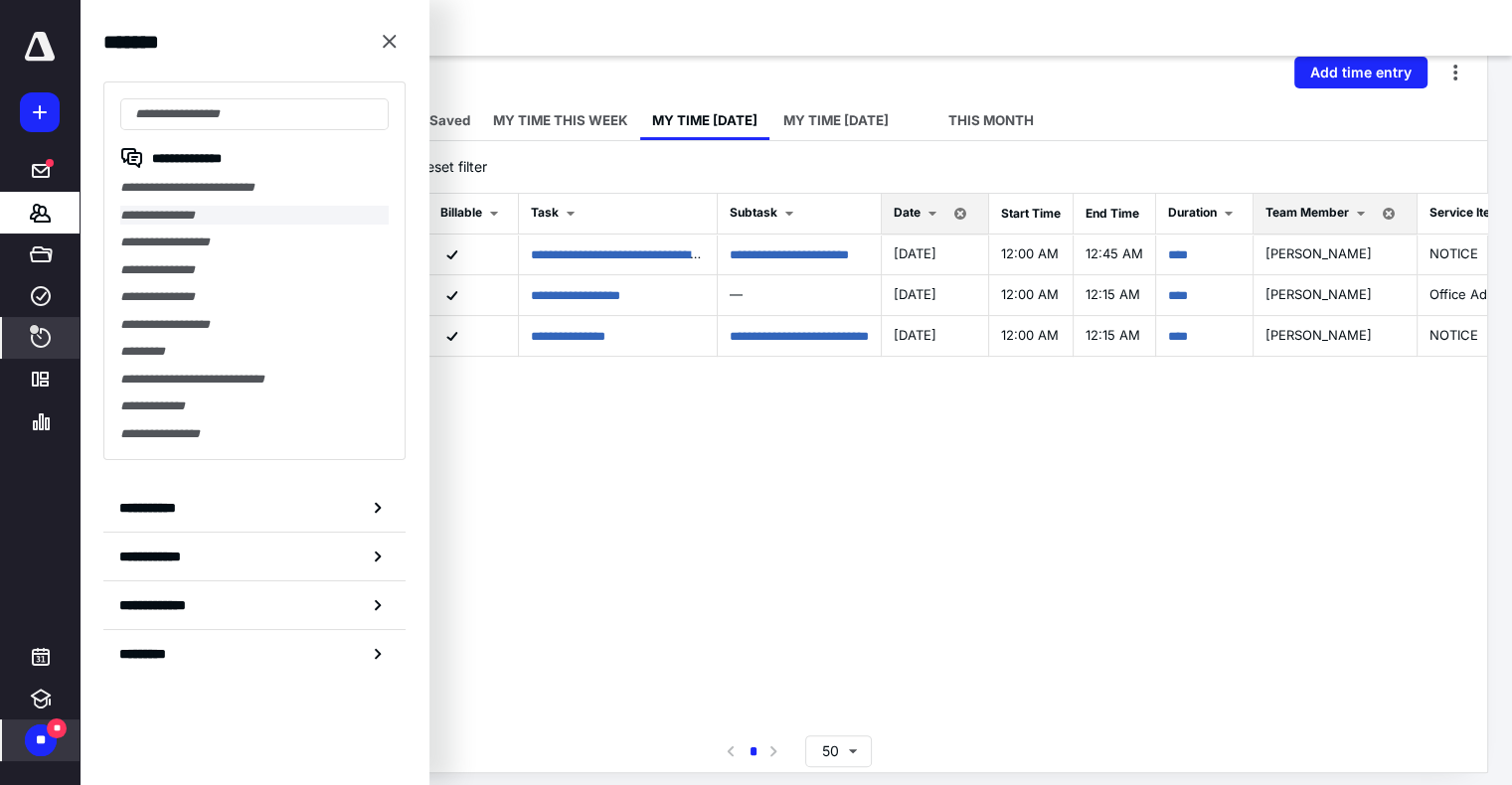 click on "**********" at bounding box center [254, 216] 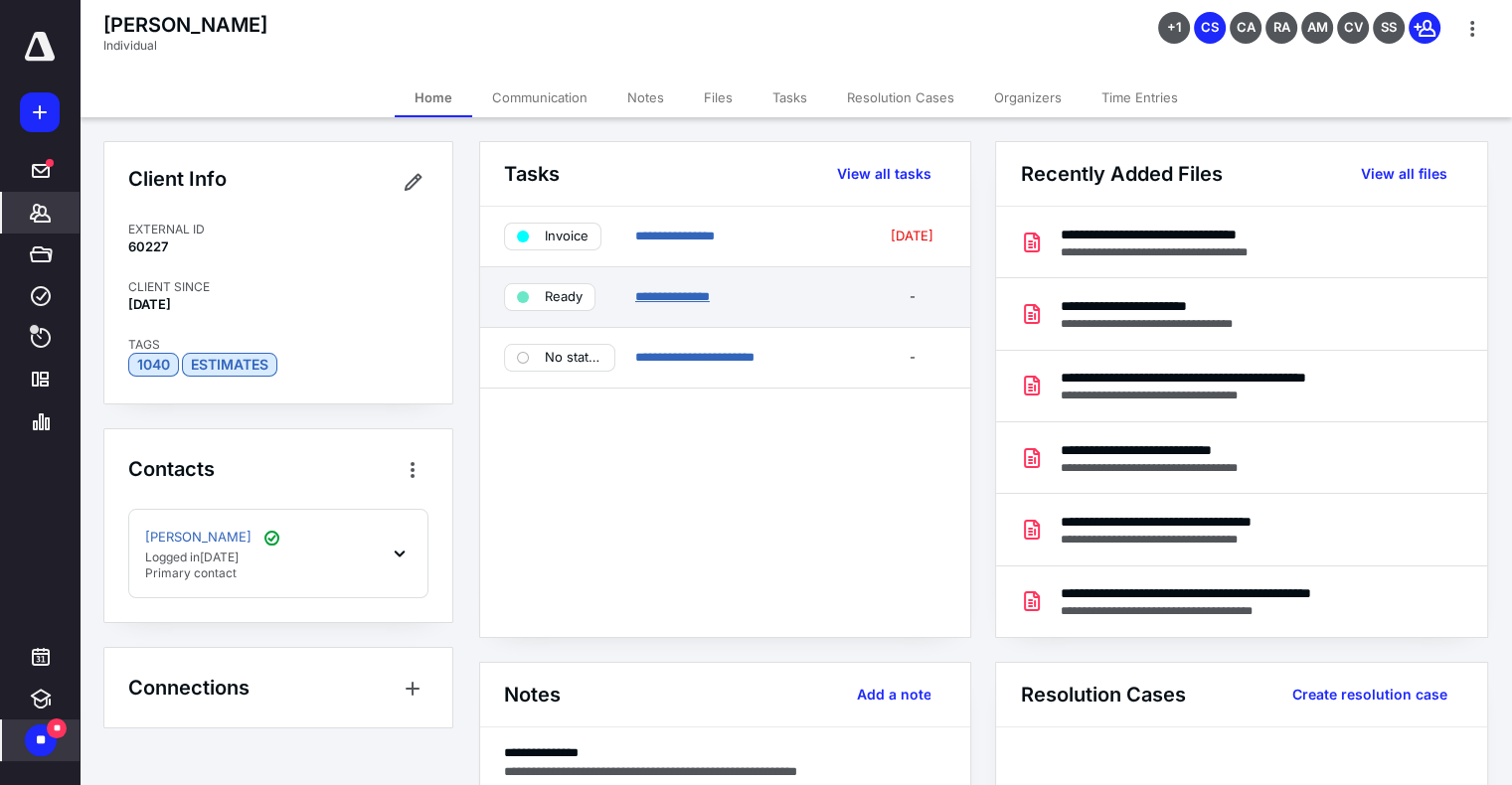 click on "**********" at bounding box center [672, 296] 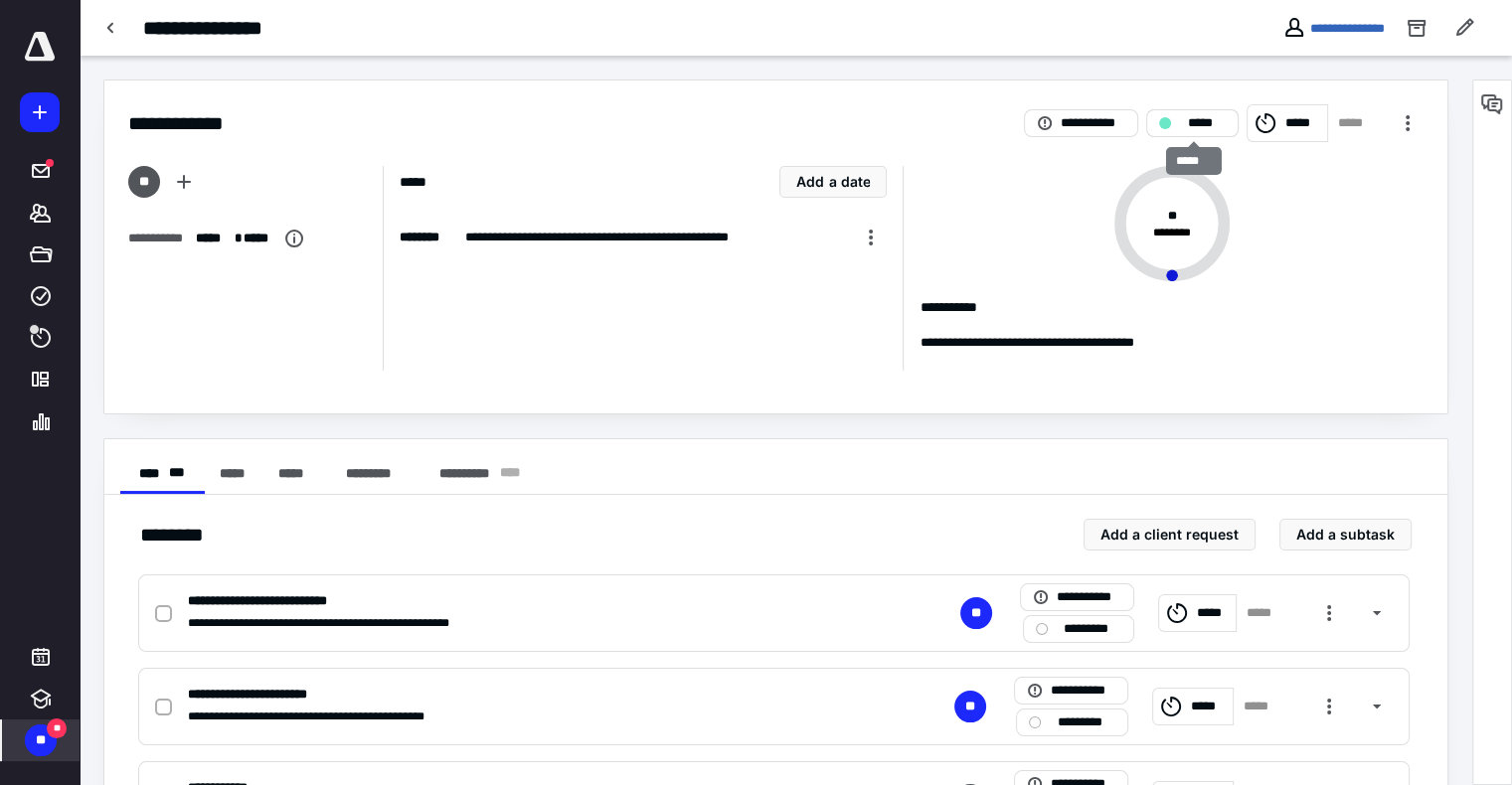 click on "*****" at bounding box center (1206, 123) 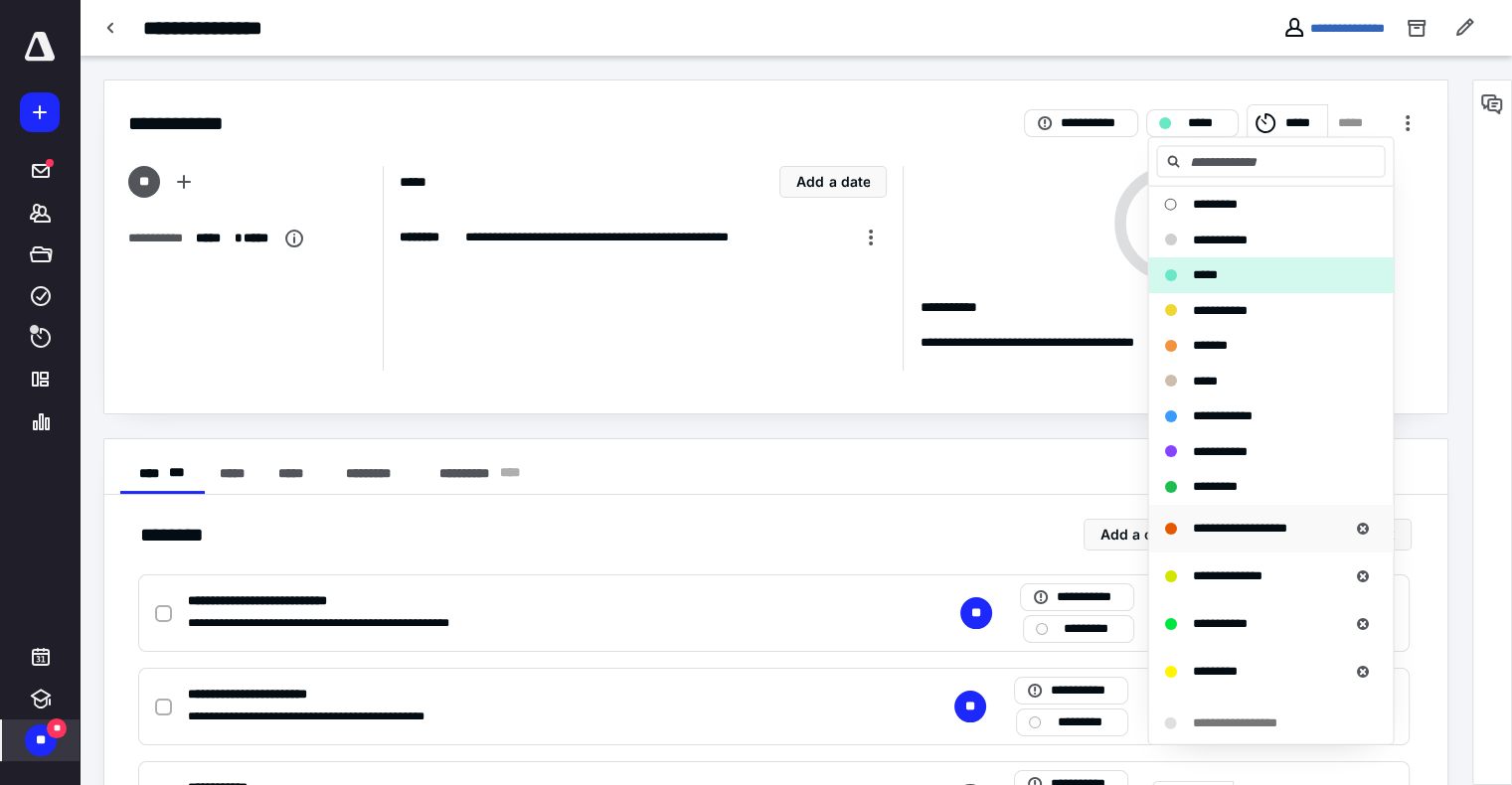 click on "**********" at bounding box center (1239, 527) 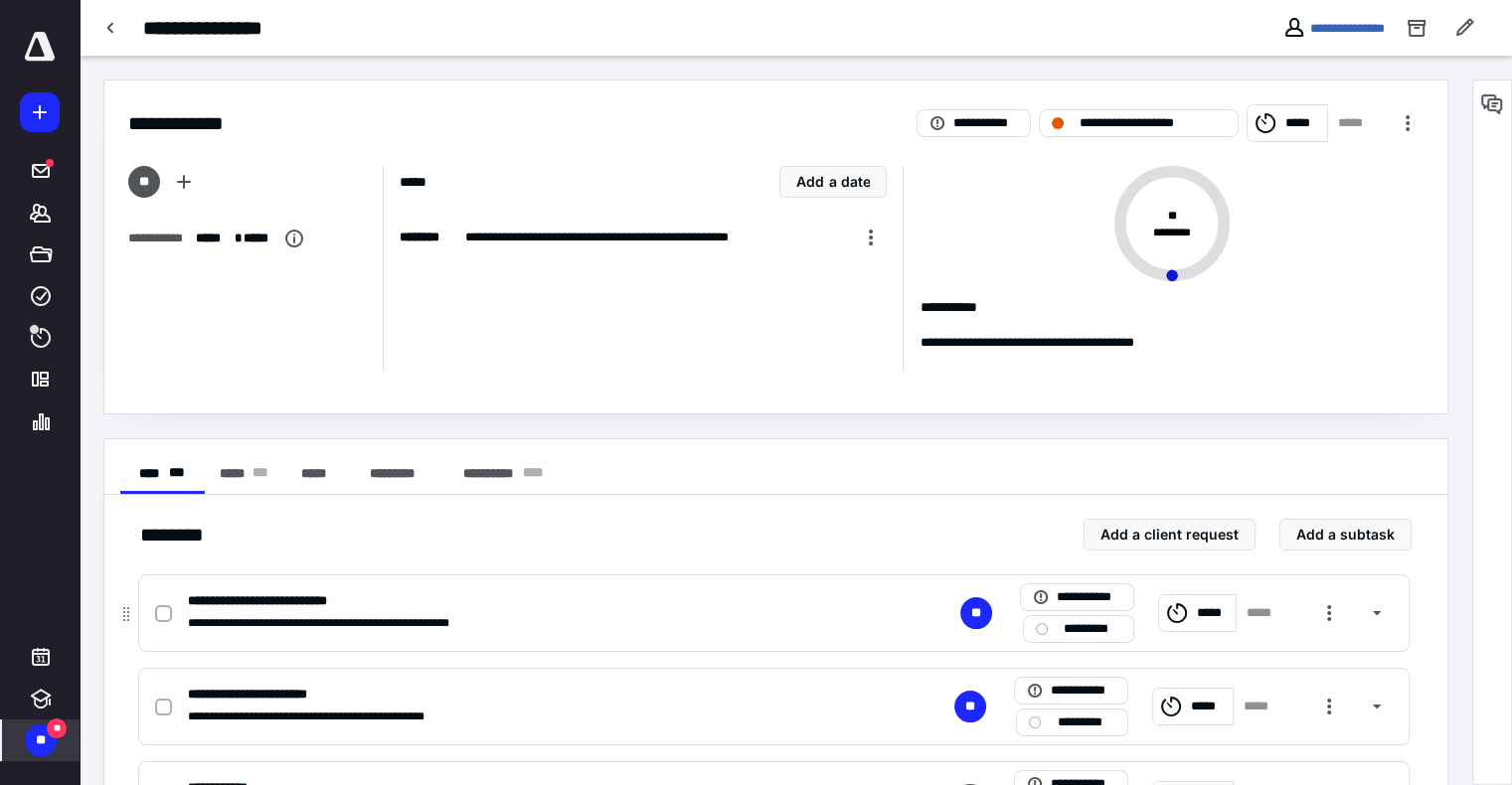 click 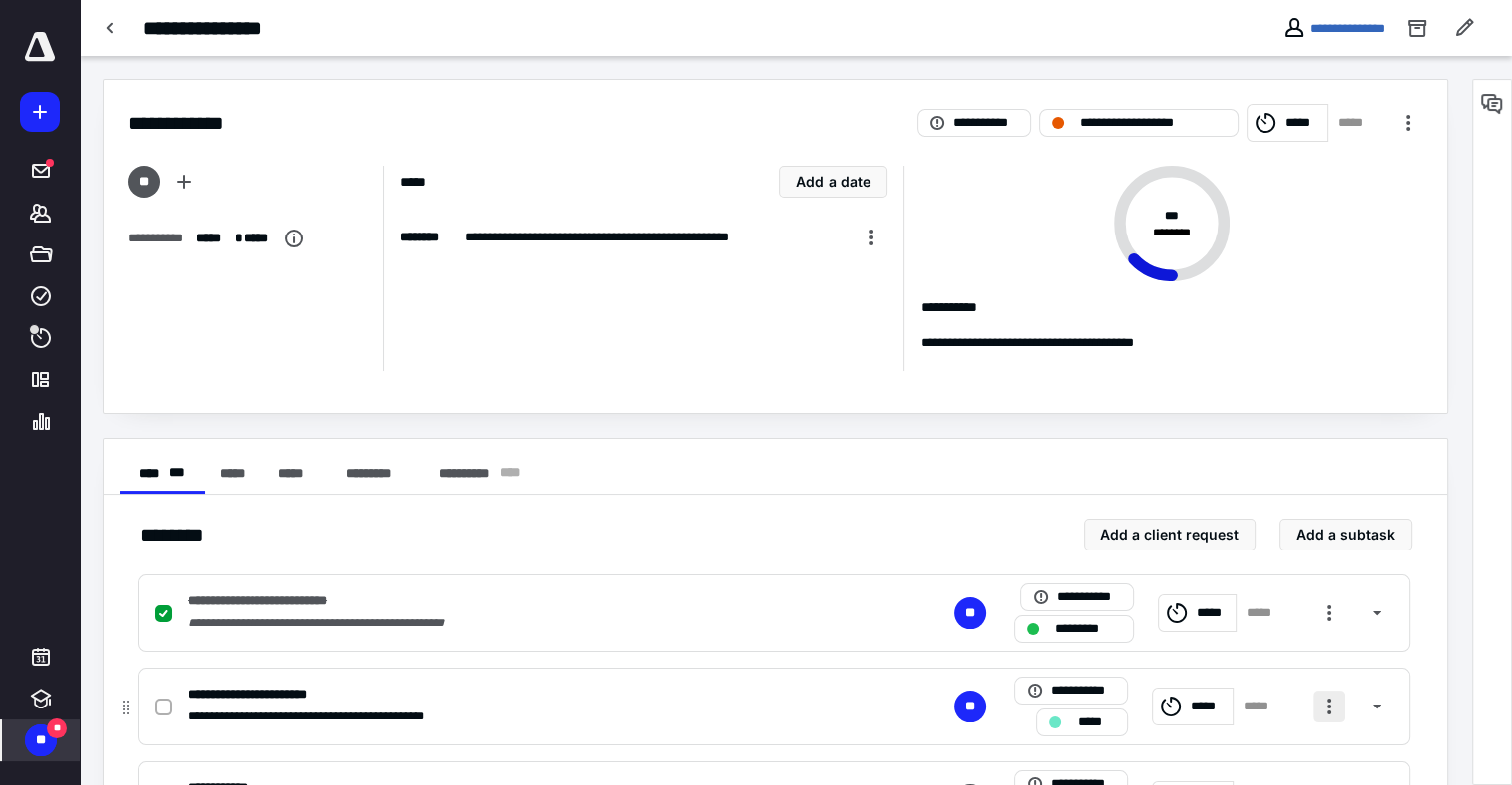 click at bounding box center [1329, 706] 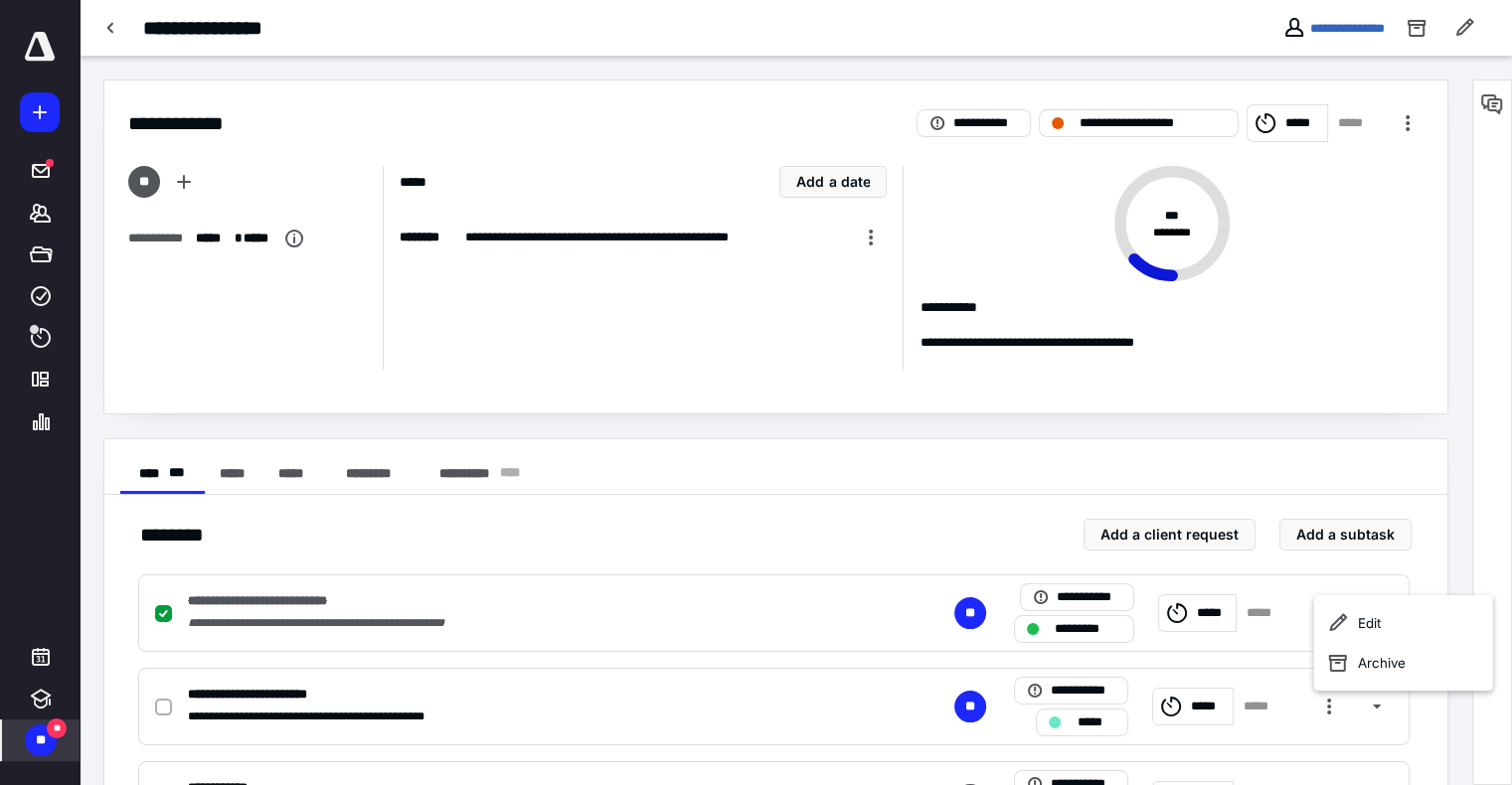 click on "**********" at bounding box center [775, 705] 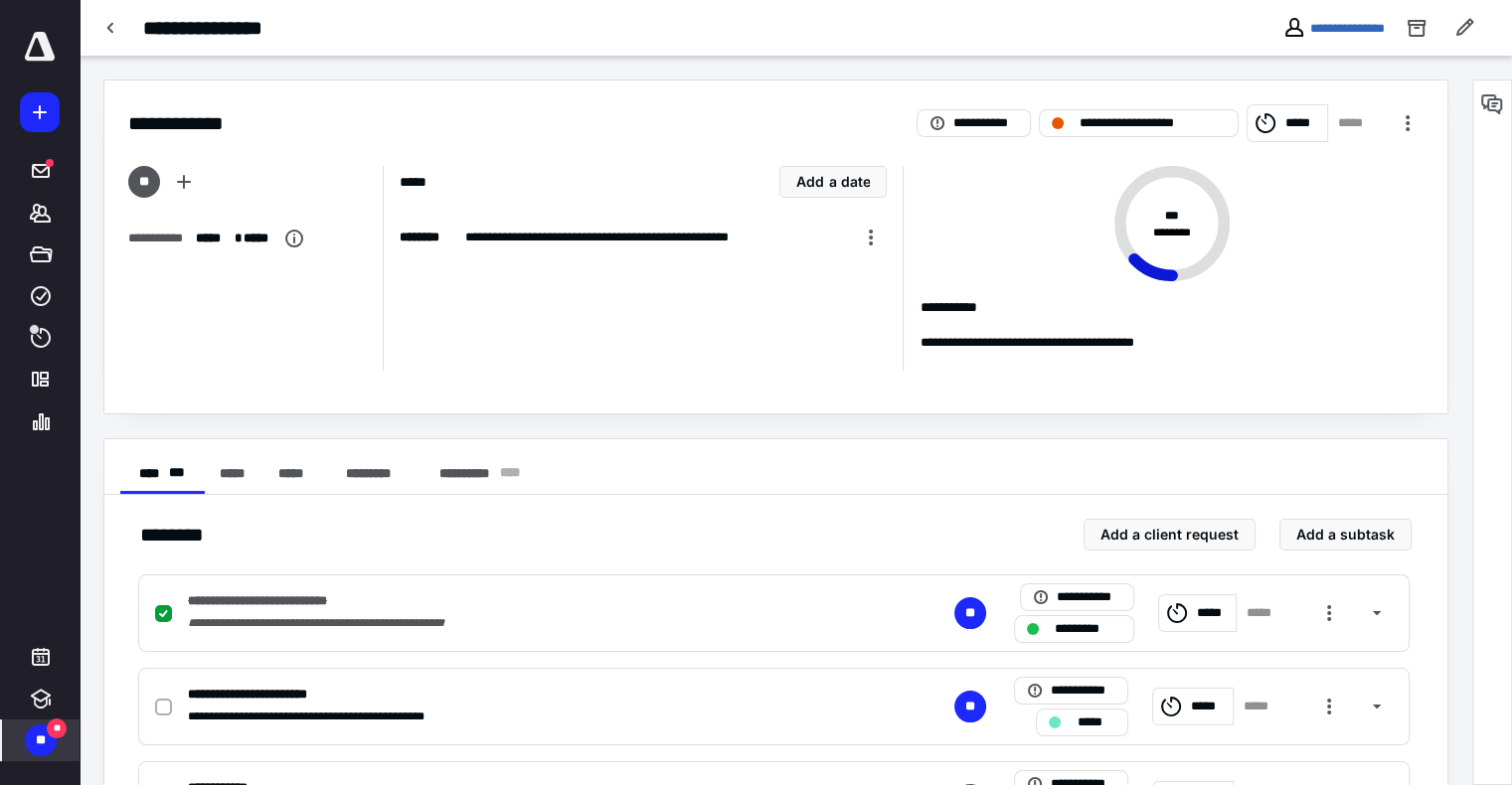 click on "**********" at bounding box center (775, 705) 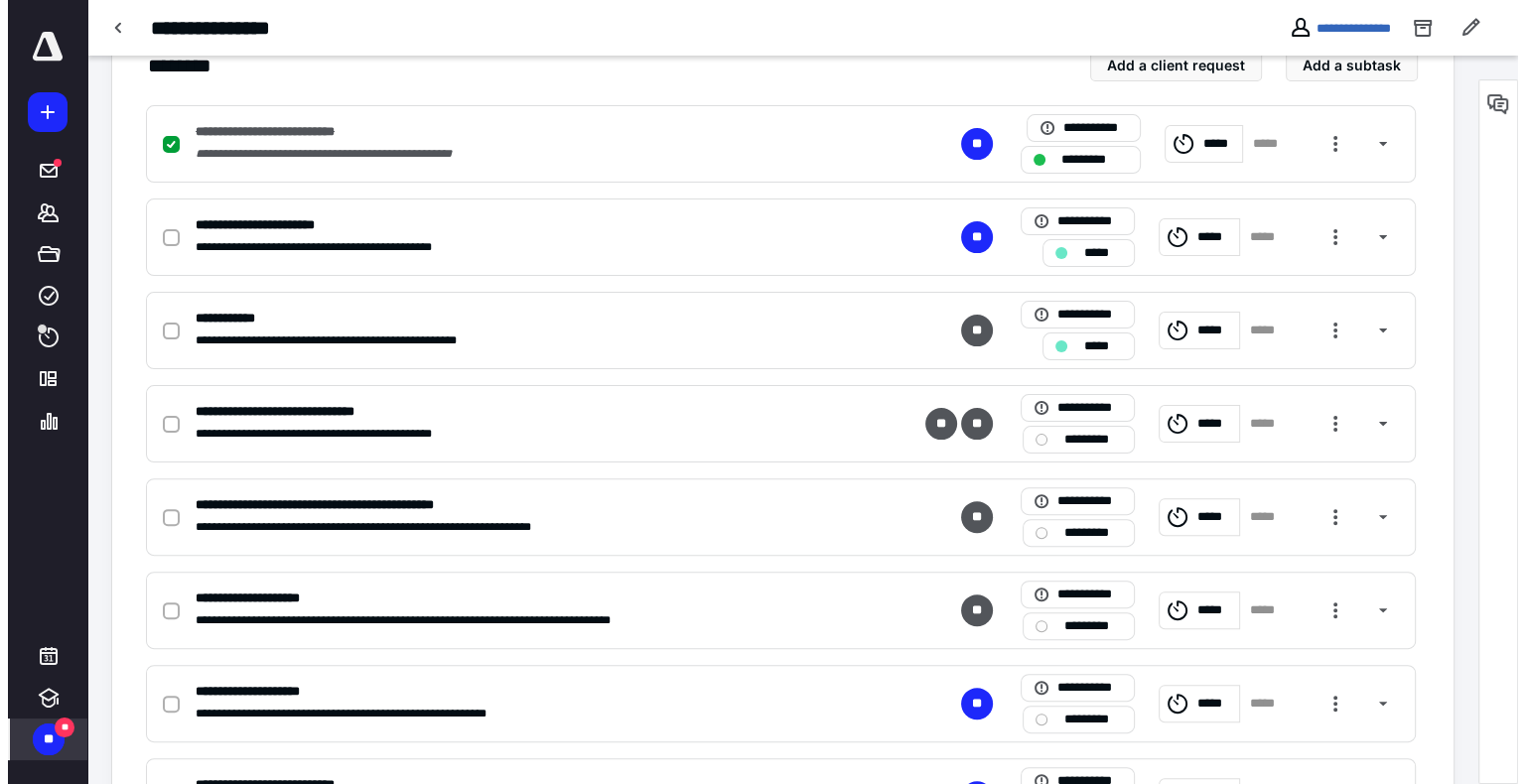scroll, scrollTop: 482, scrollLeft: 0, axis: vertical 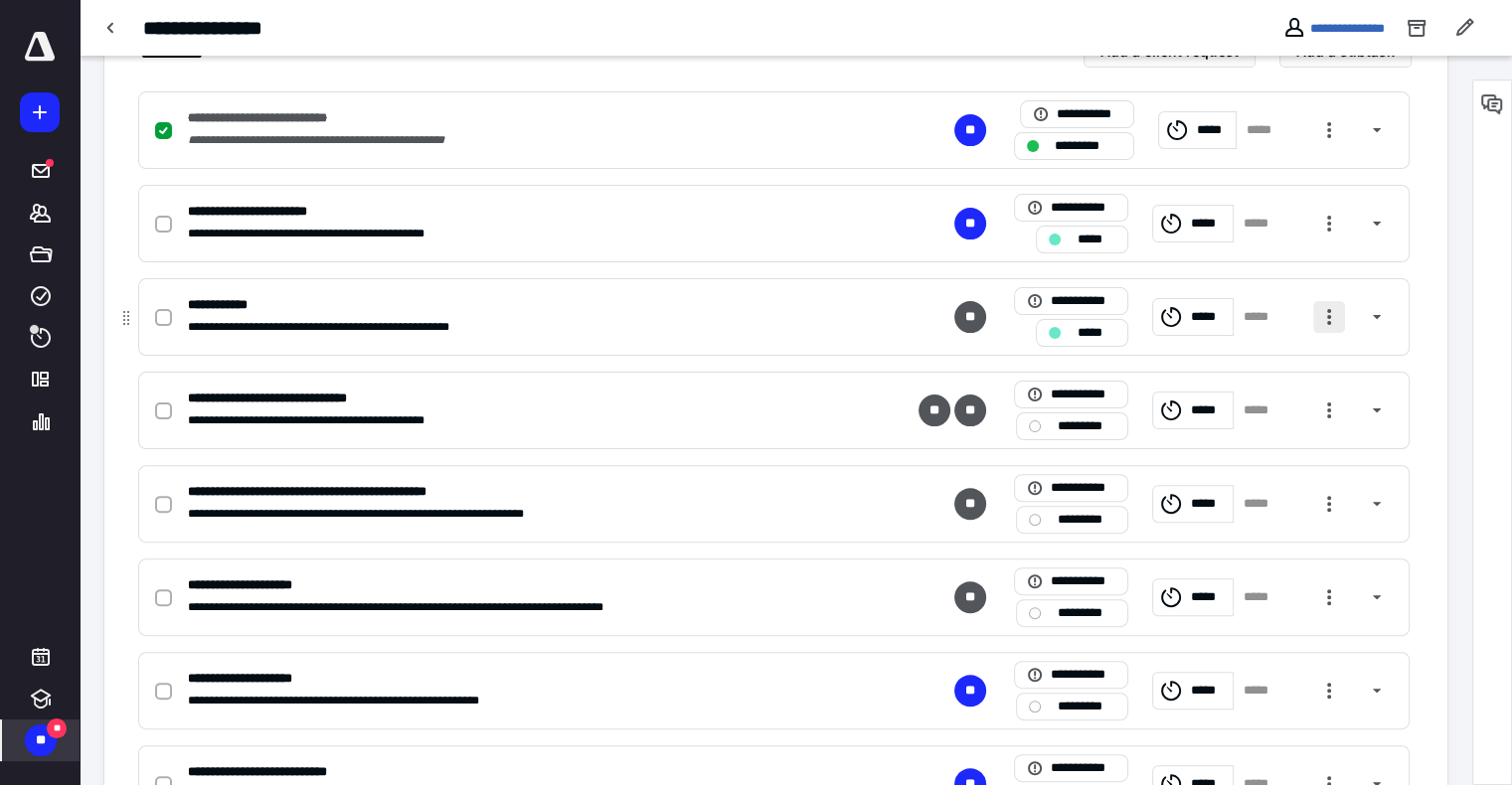 click at bounding box center (1329, 317) 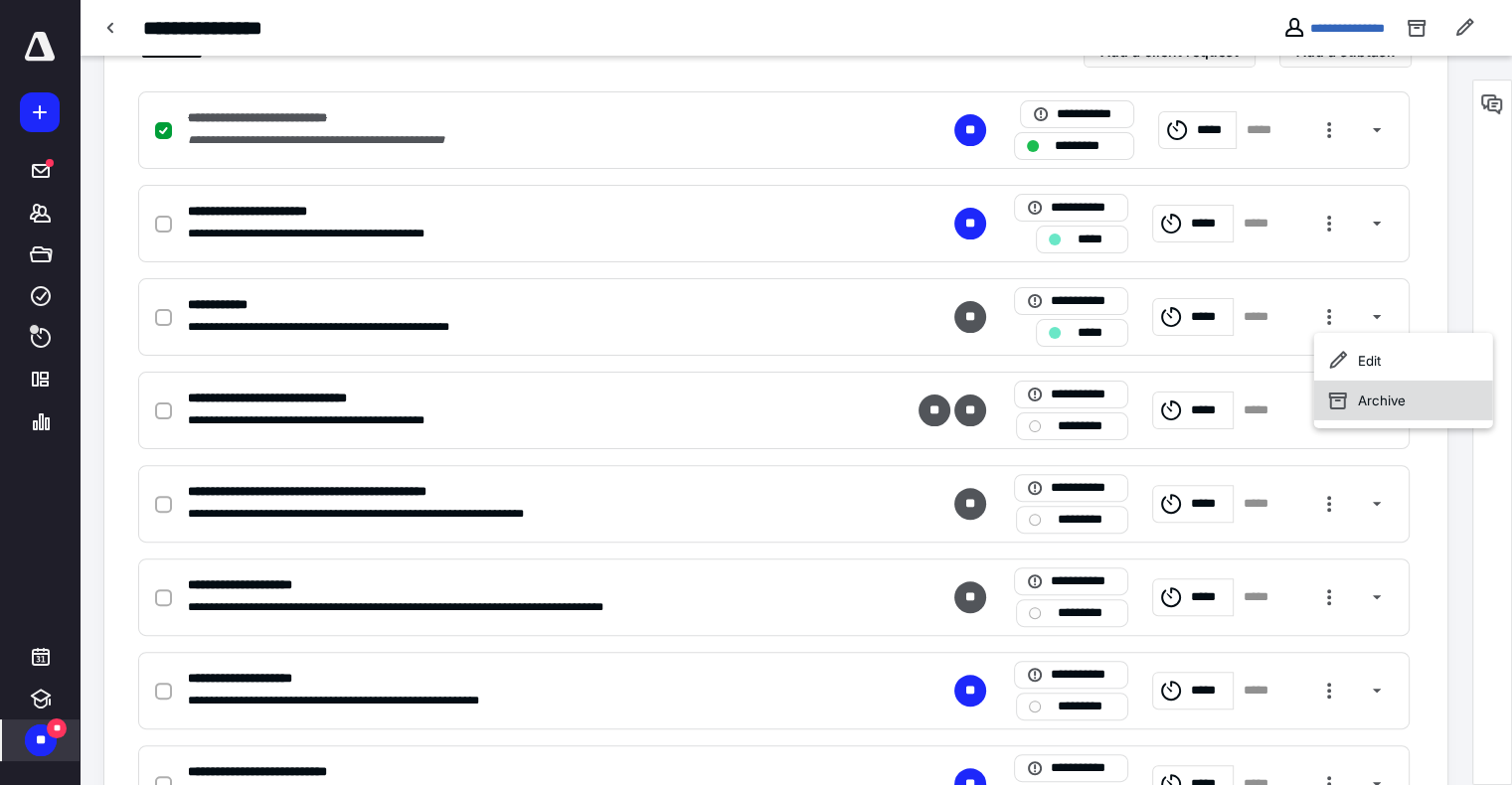 click on "Archive" at bounding box center (1404, 400) 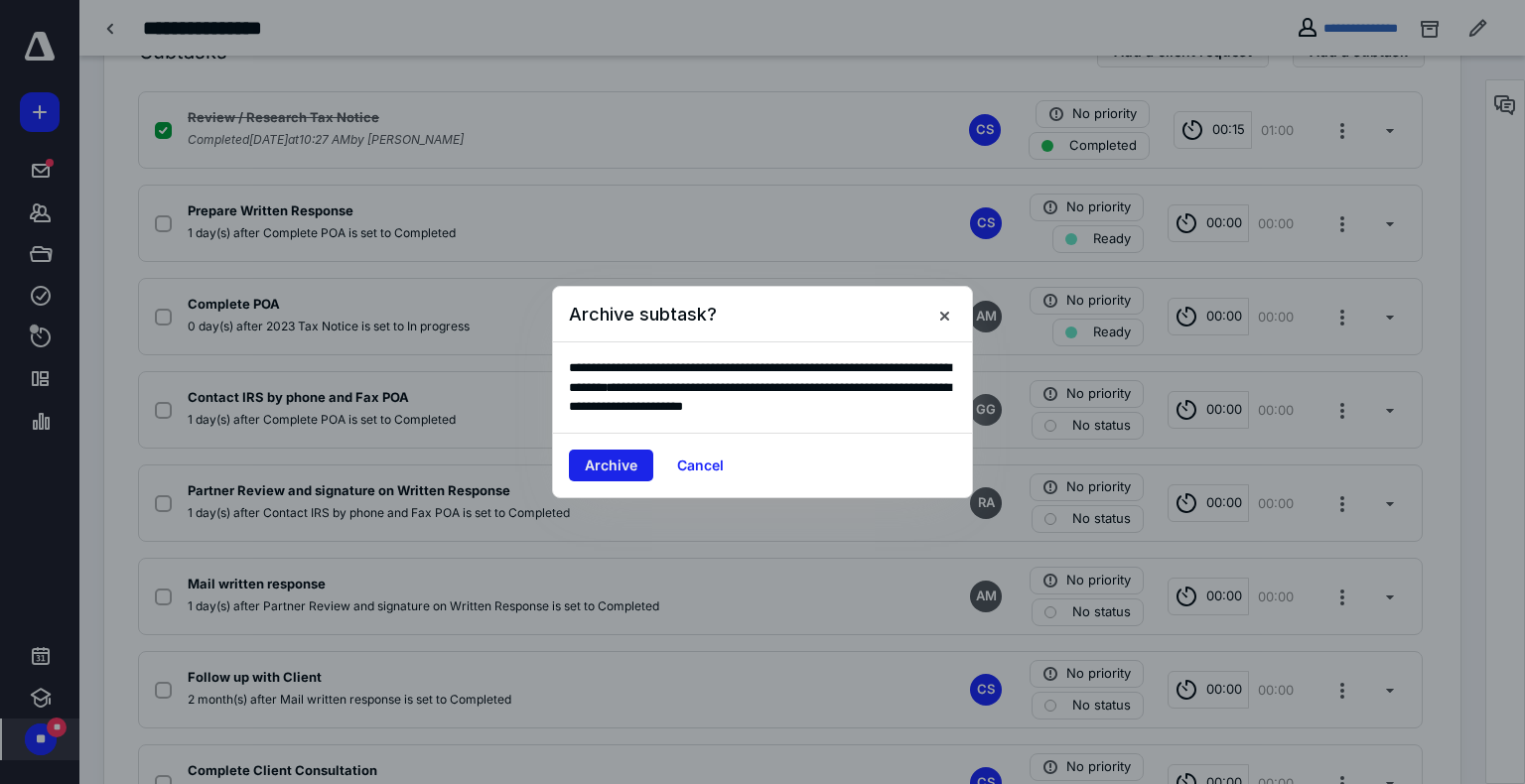 click on "Archive" at bounding box center [611, 465] 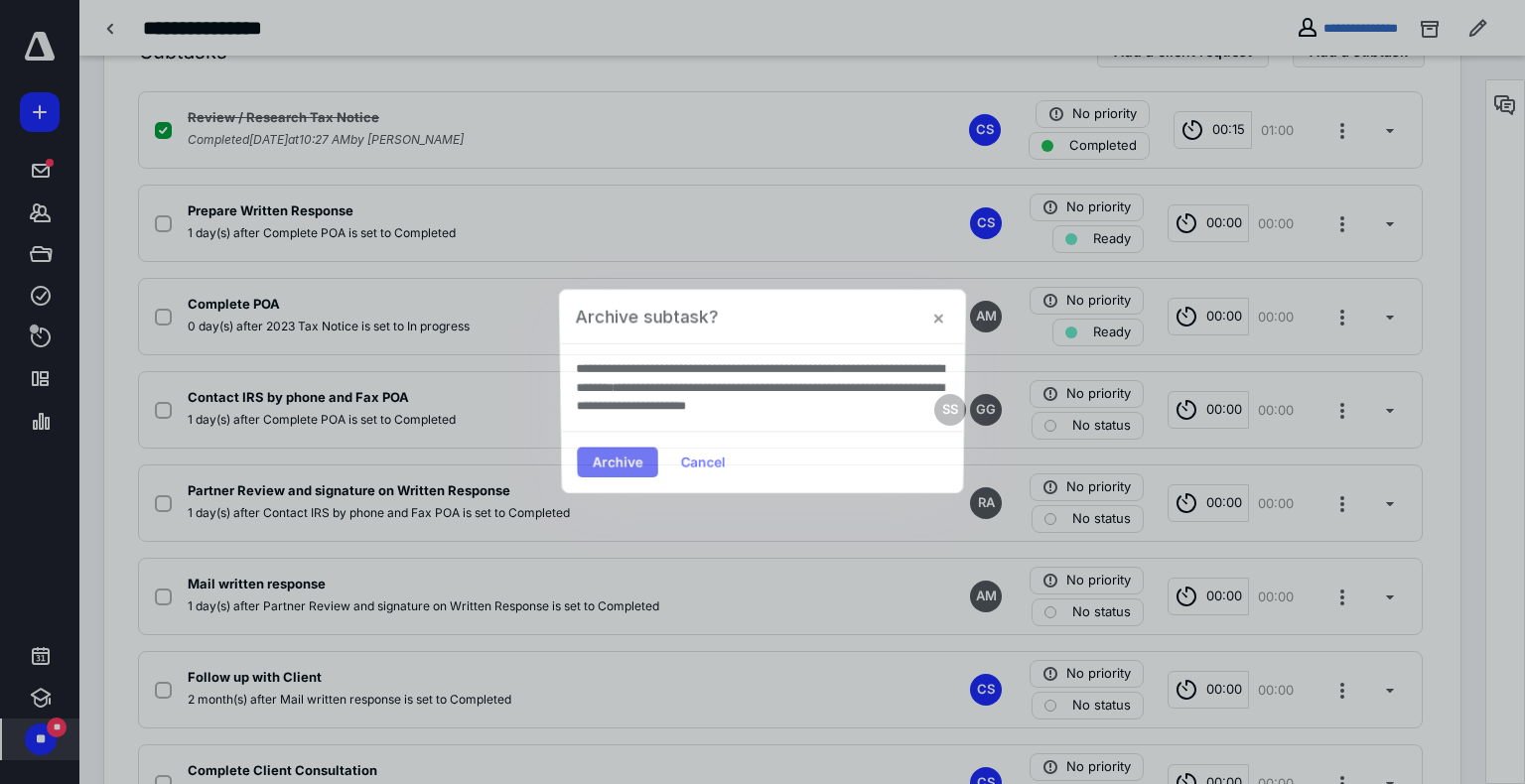 scroll, scrollTop: 474, scrollLeft: 0, axis: vertical 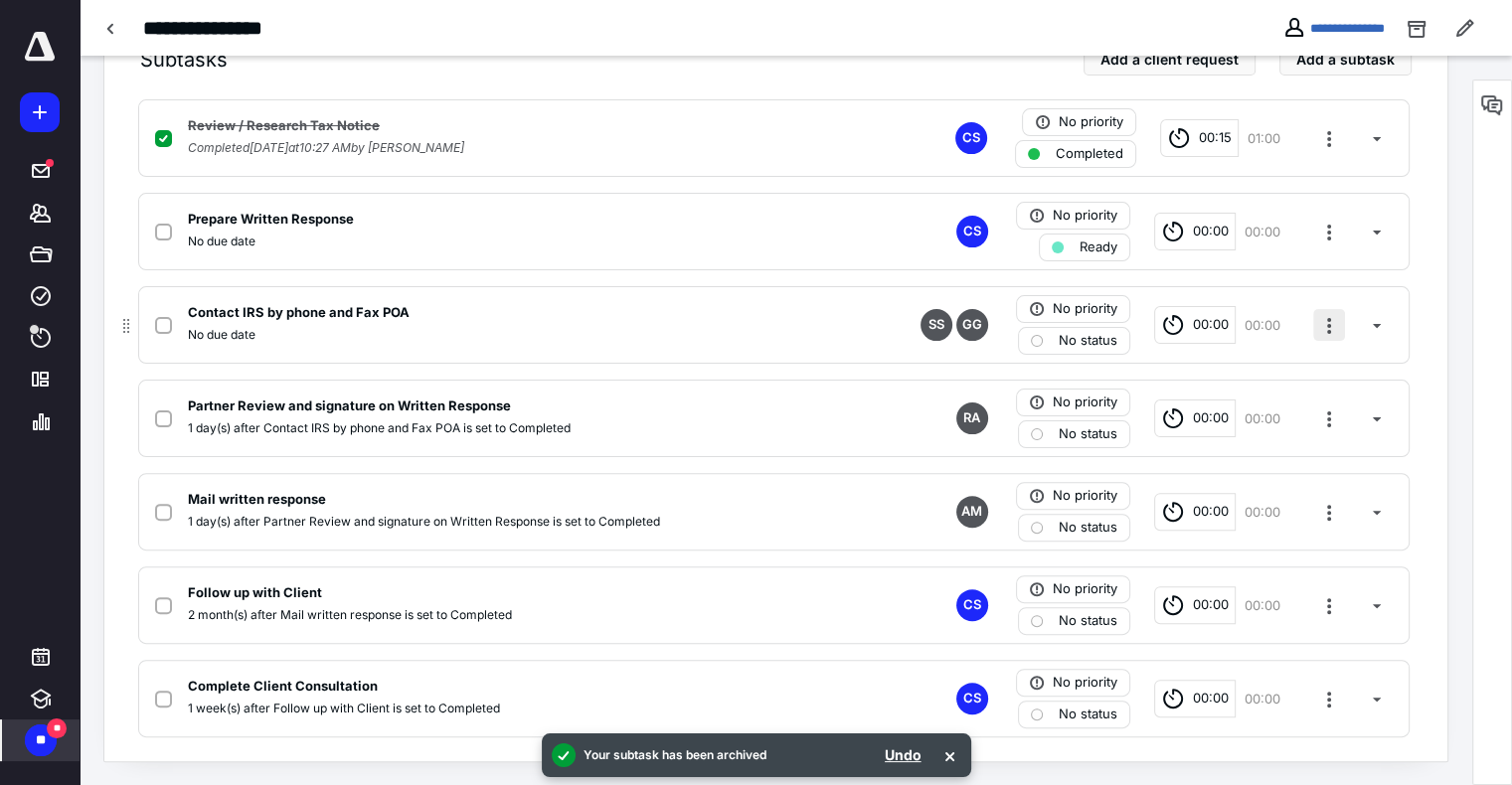 click at bounding box center [1329, 325] 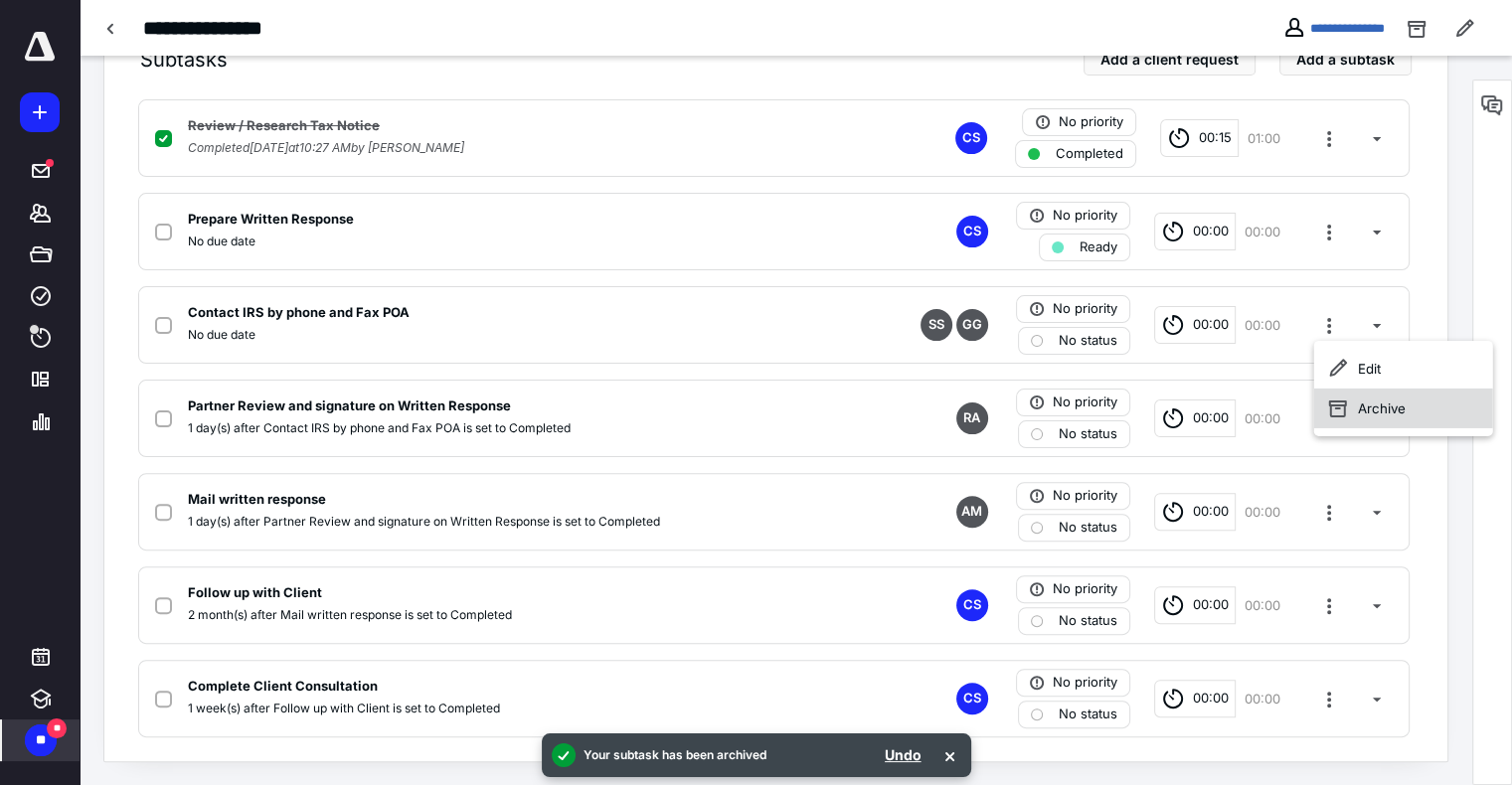 click on "Archive" at bounding box center [1404, 408] 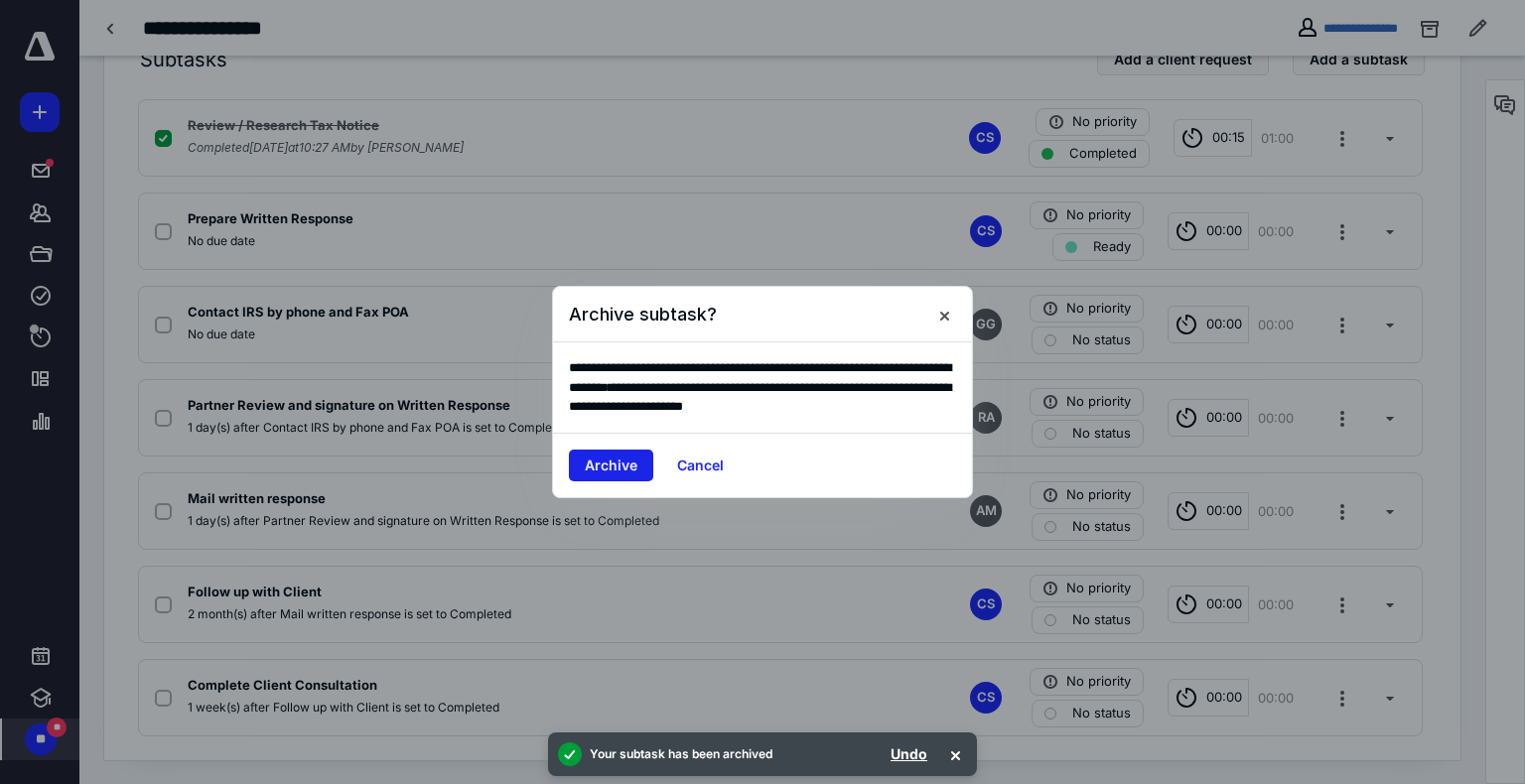 click on "Archive" at bounding box center [611, 465] 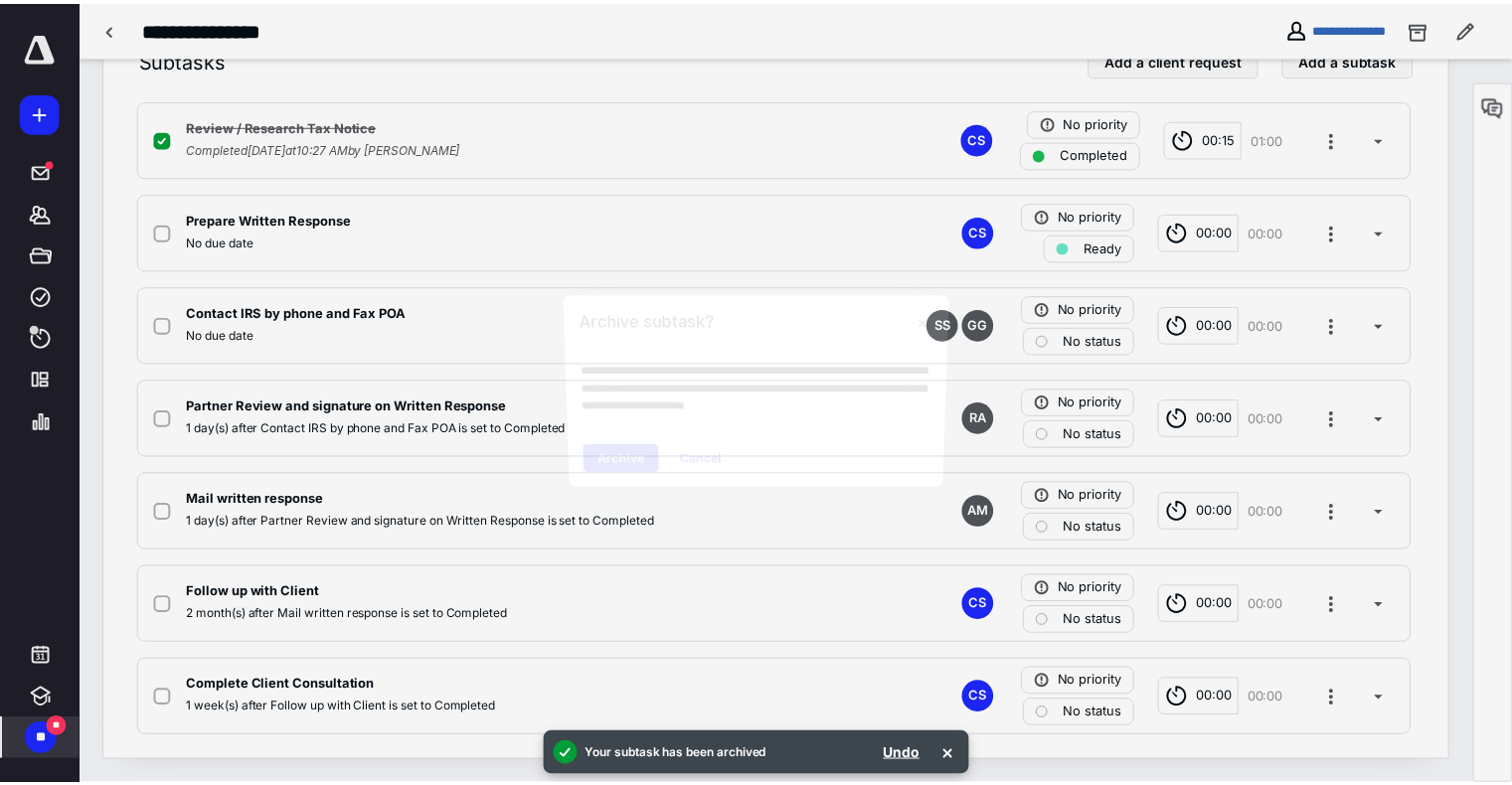 scroll, scrollTop: 382, scrollLeft: 0, axis: vertical 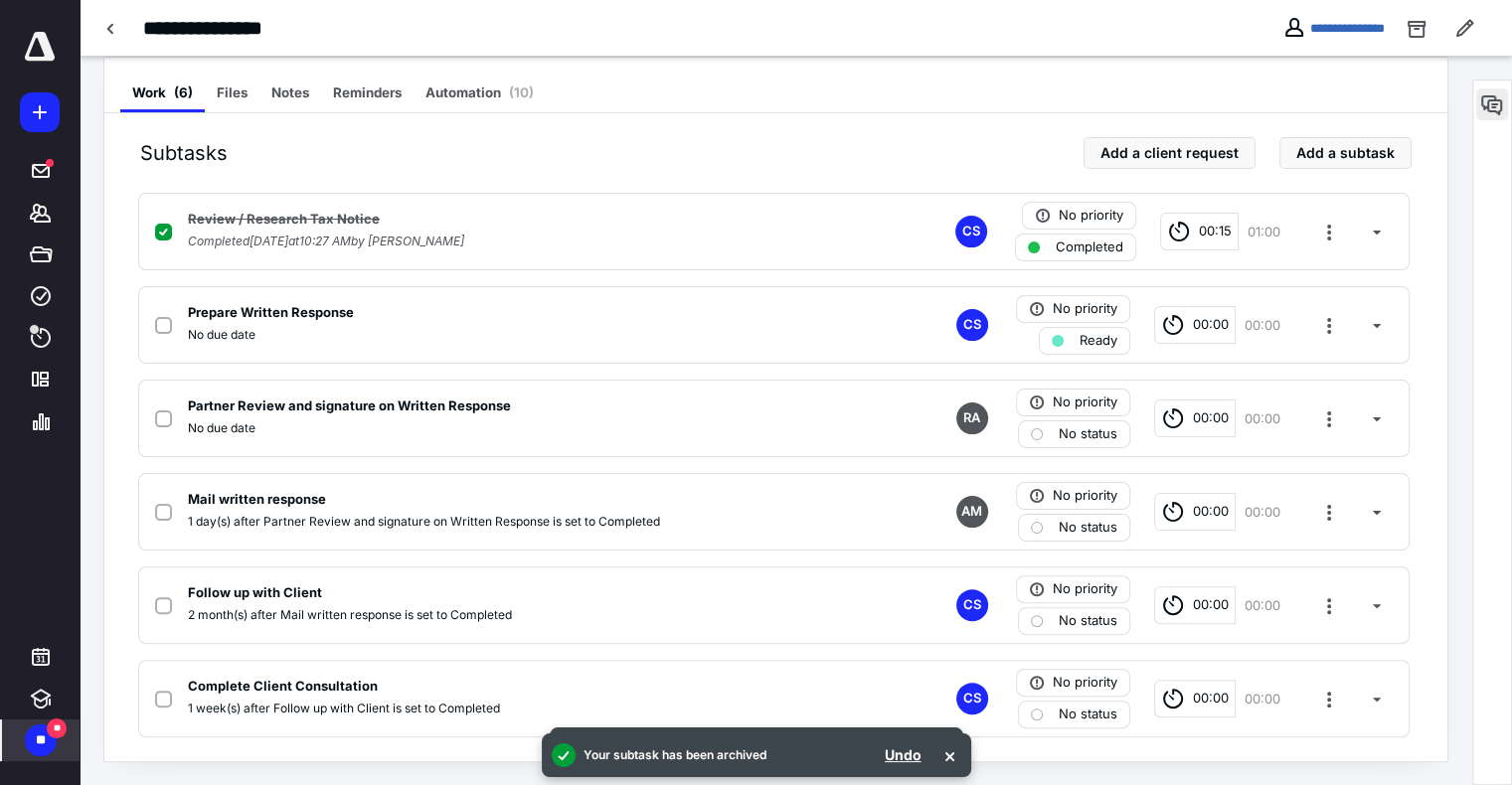 click at bounding box center (1492, 104) 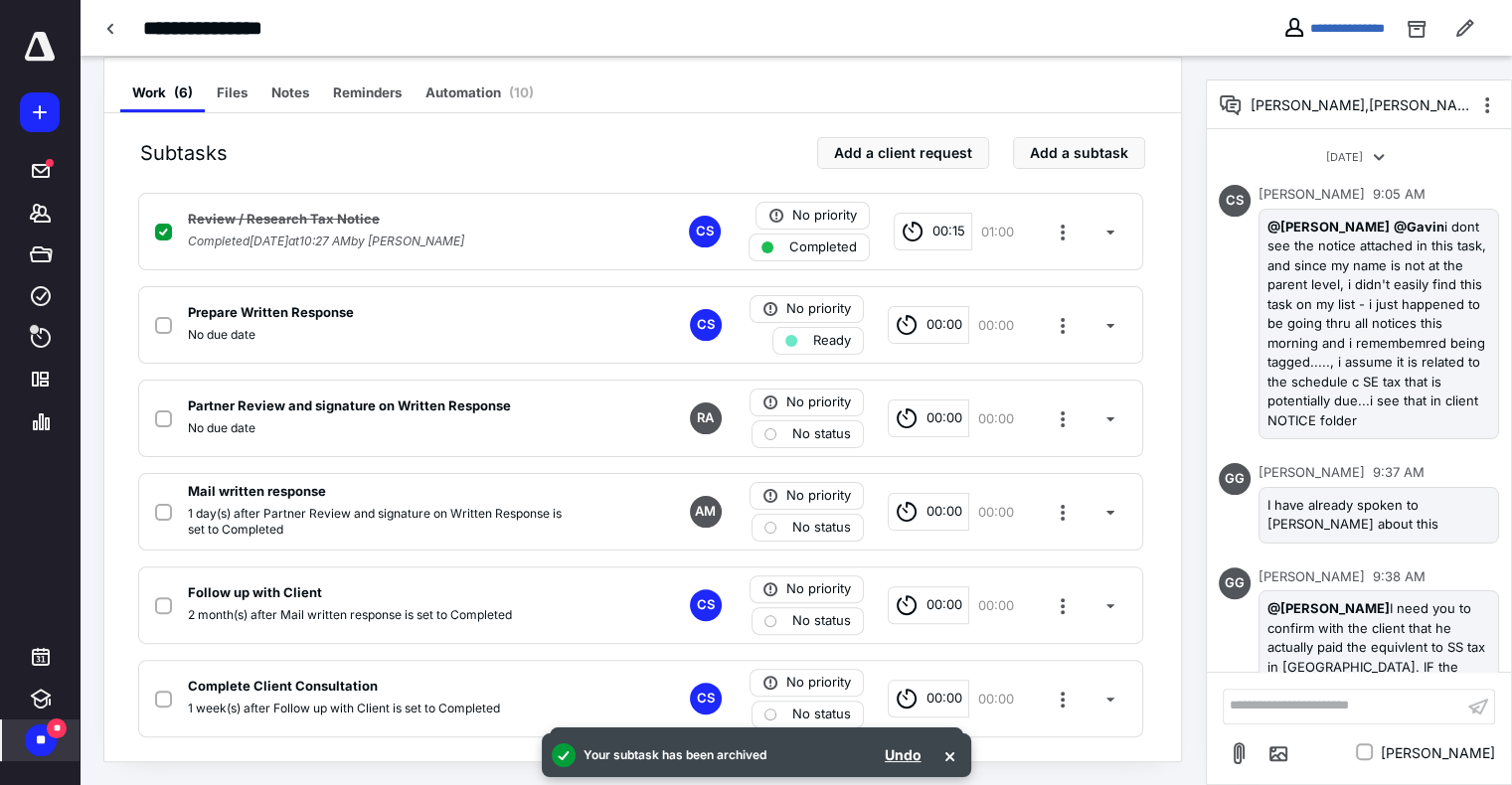 scroll, scrollTop: 69, scrollLeft: 0, axis: vertical 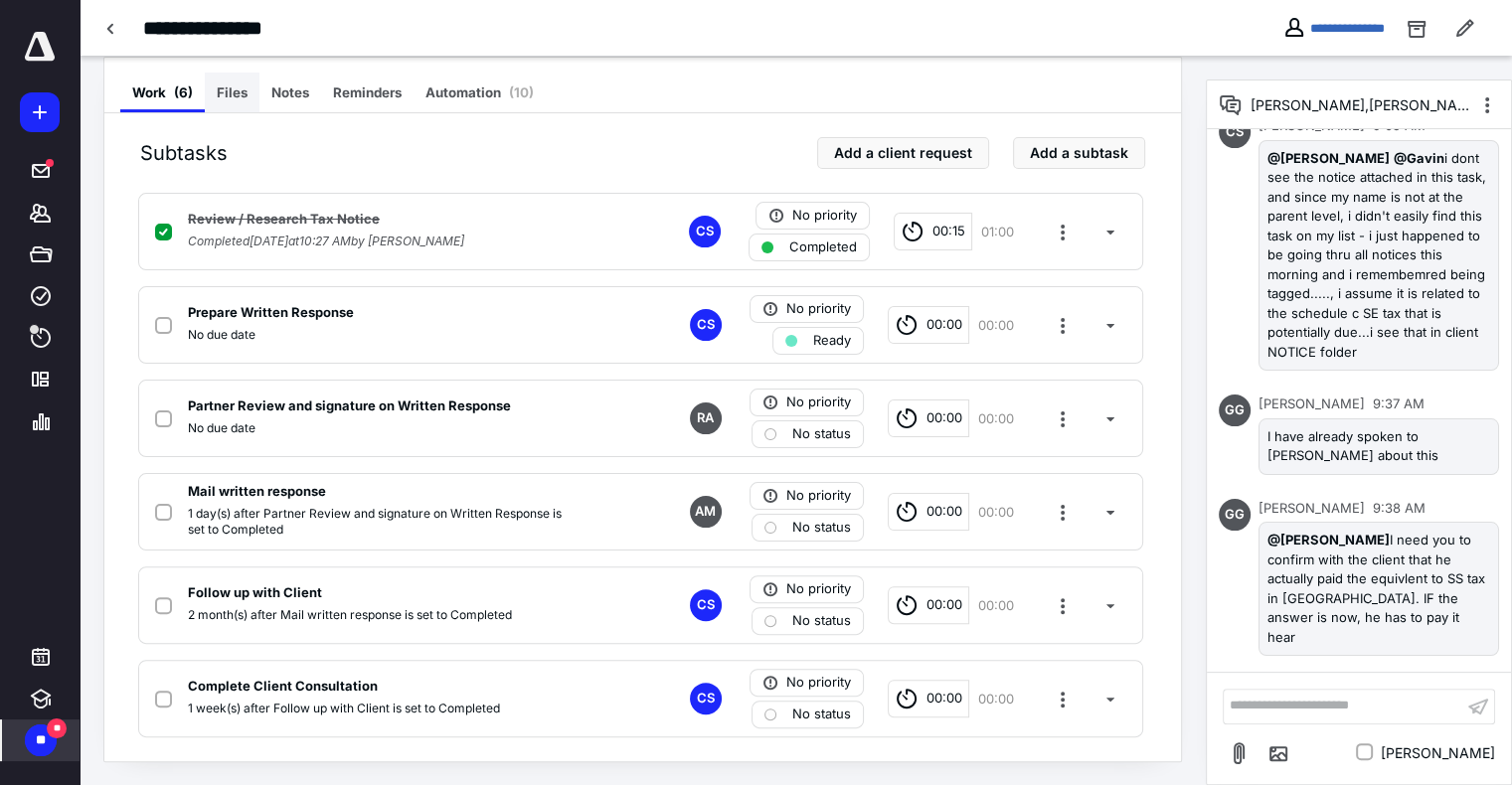 click on "Files" at bounding box center [232, 92] 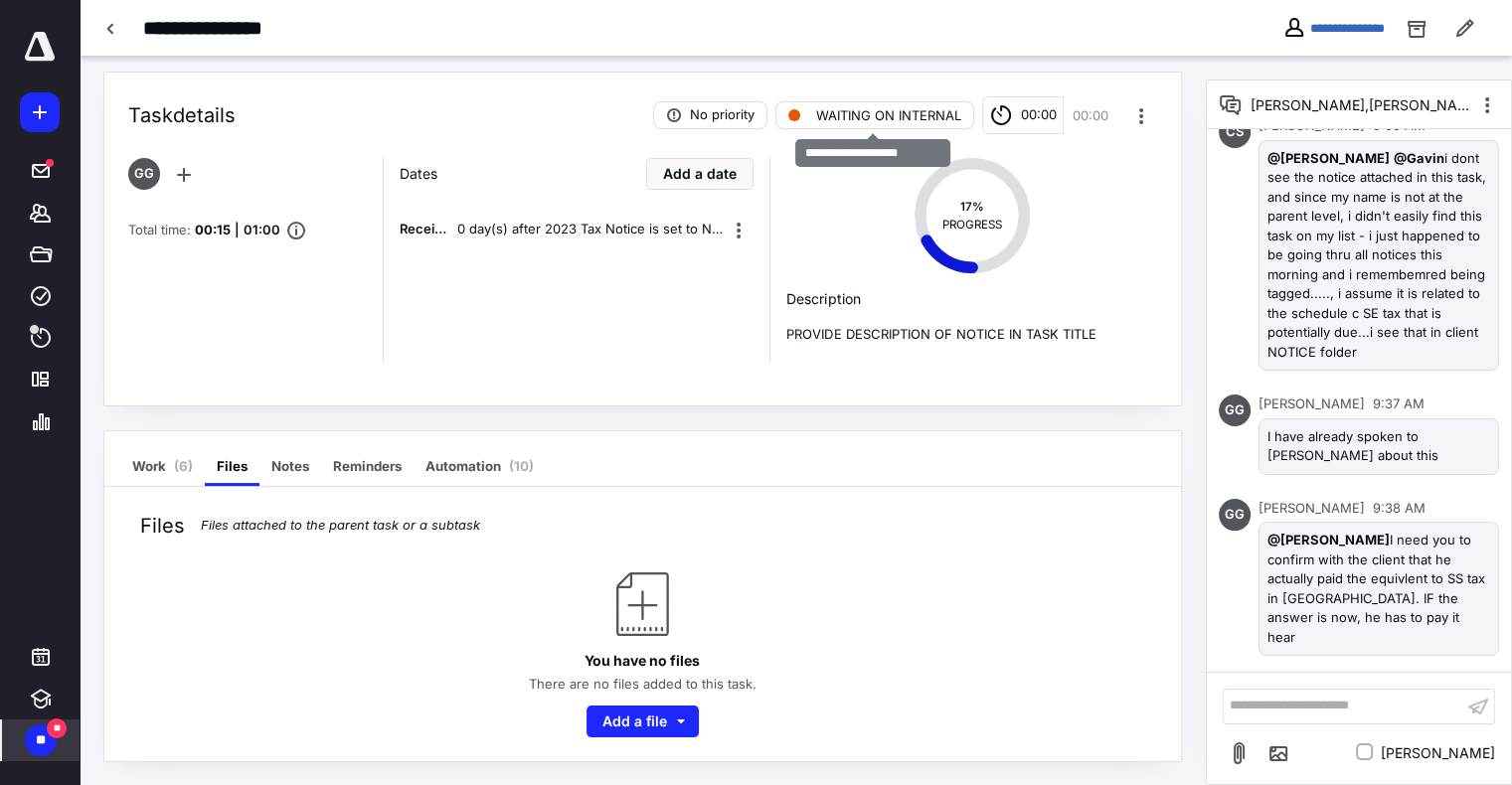 click on "WAITING ON INTERNAL" at bounding box center [889, 115] 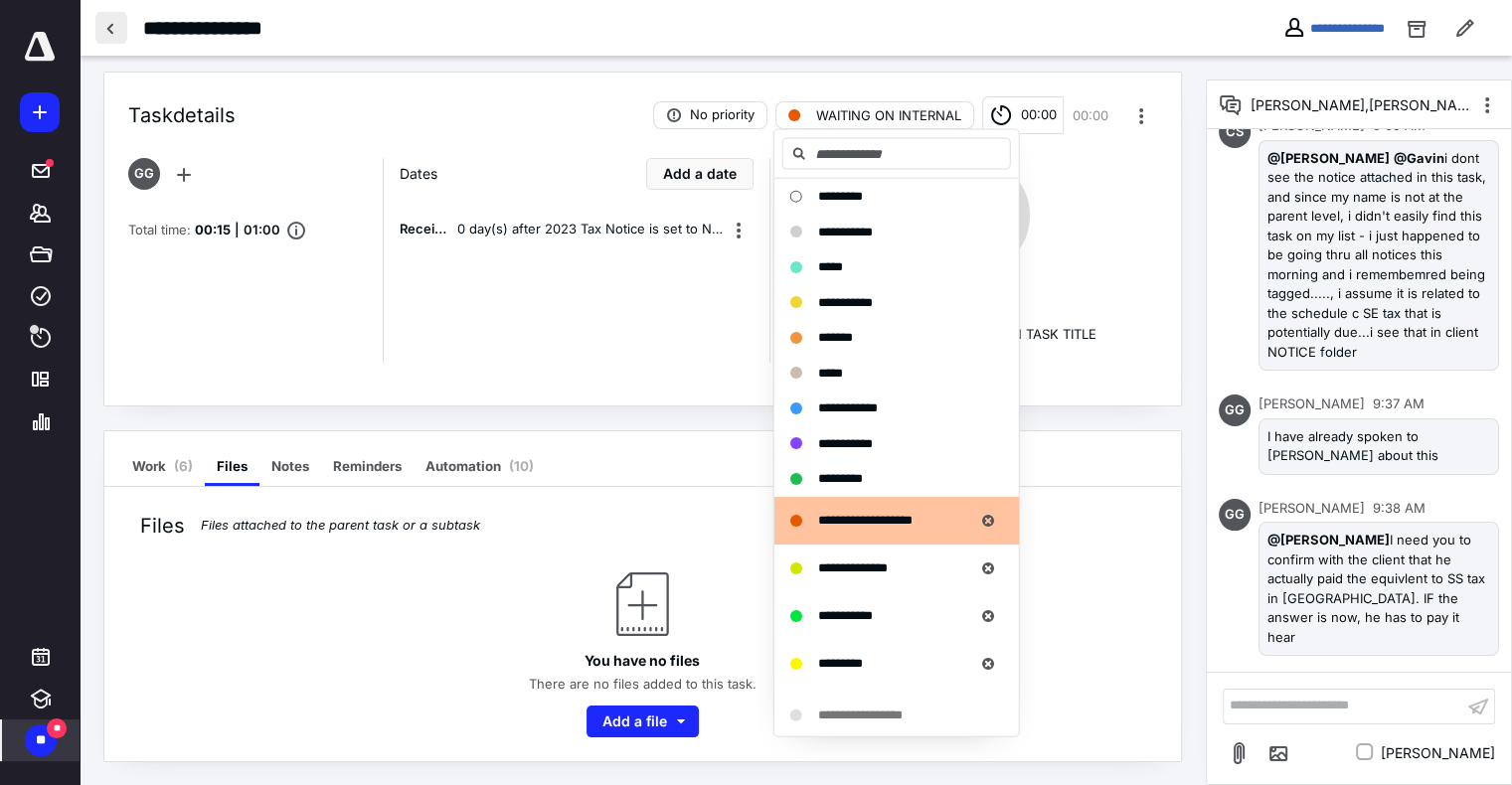 click at bounding box center [111, 28] 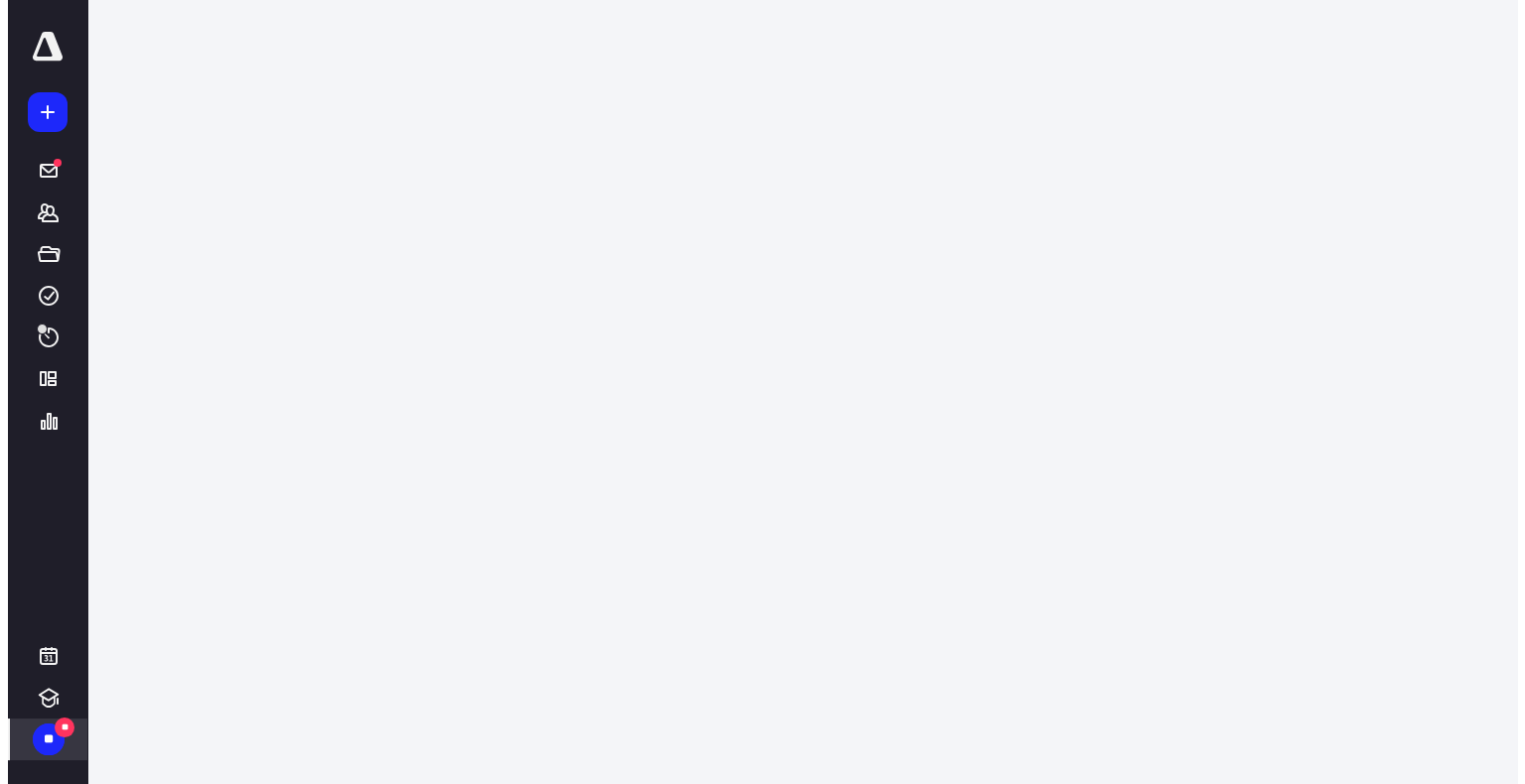 scroll, scrollTop: 0, scrollLeft: 0, axis: both 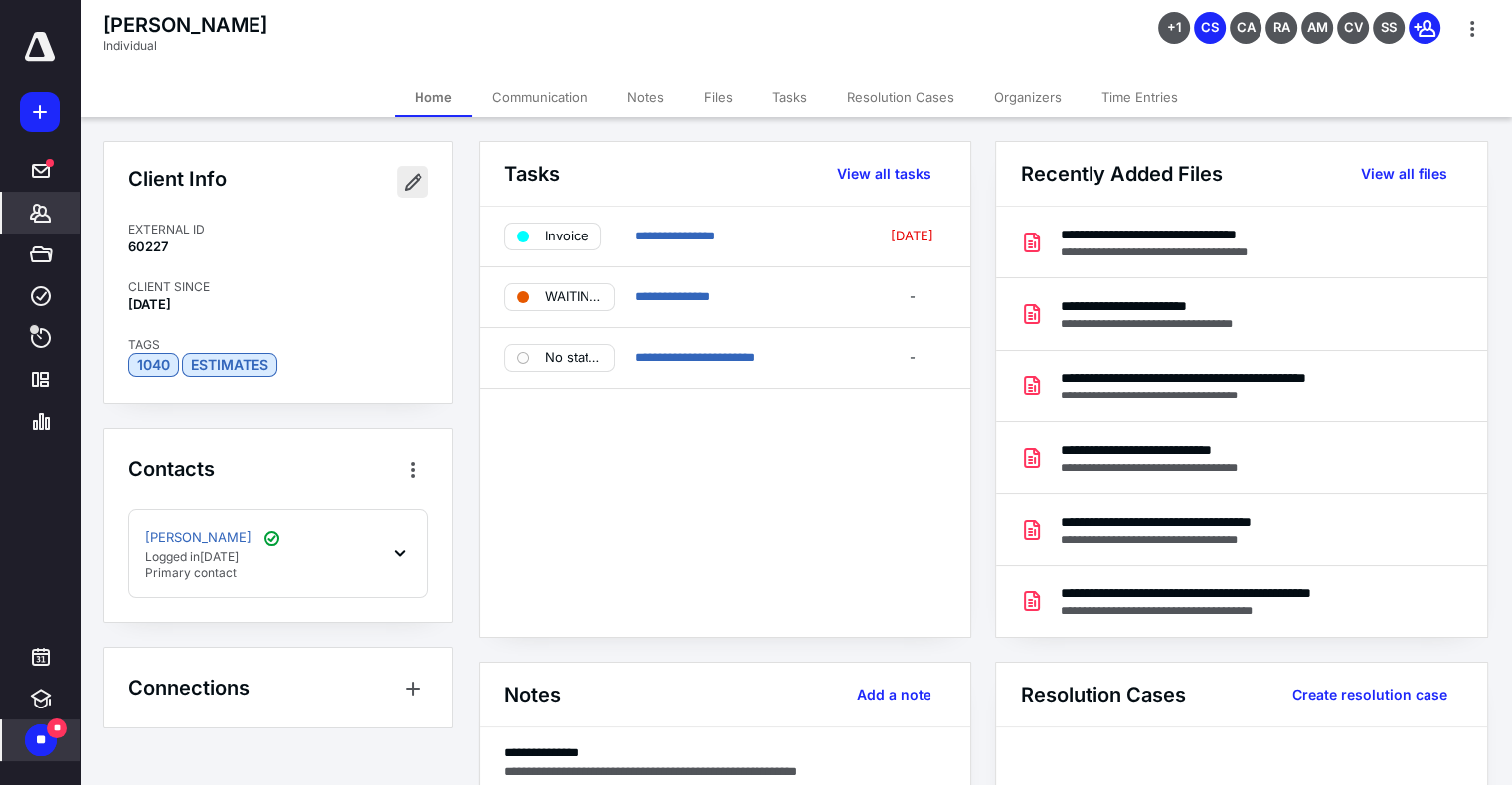 click at bounding box center [413, 182] 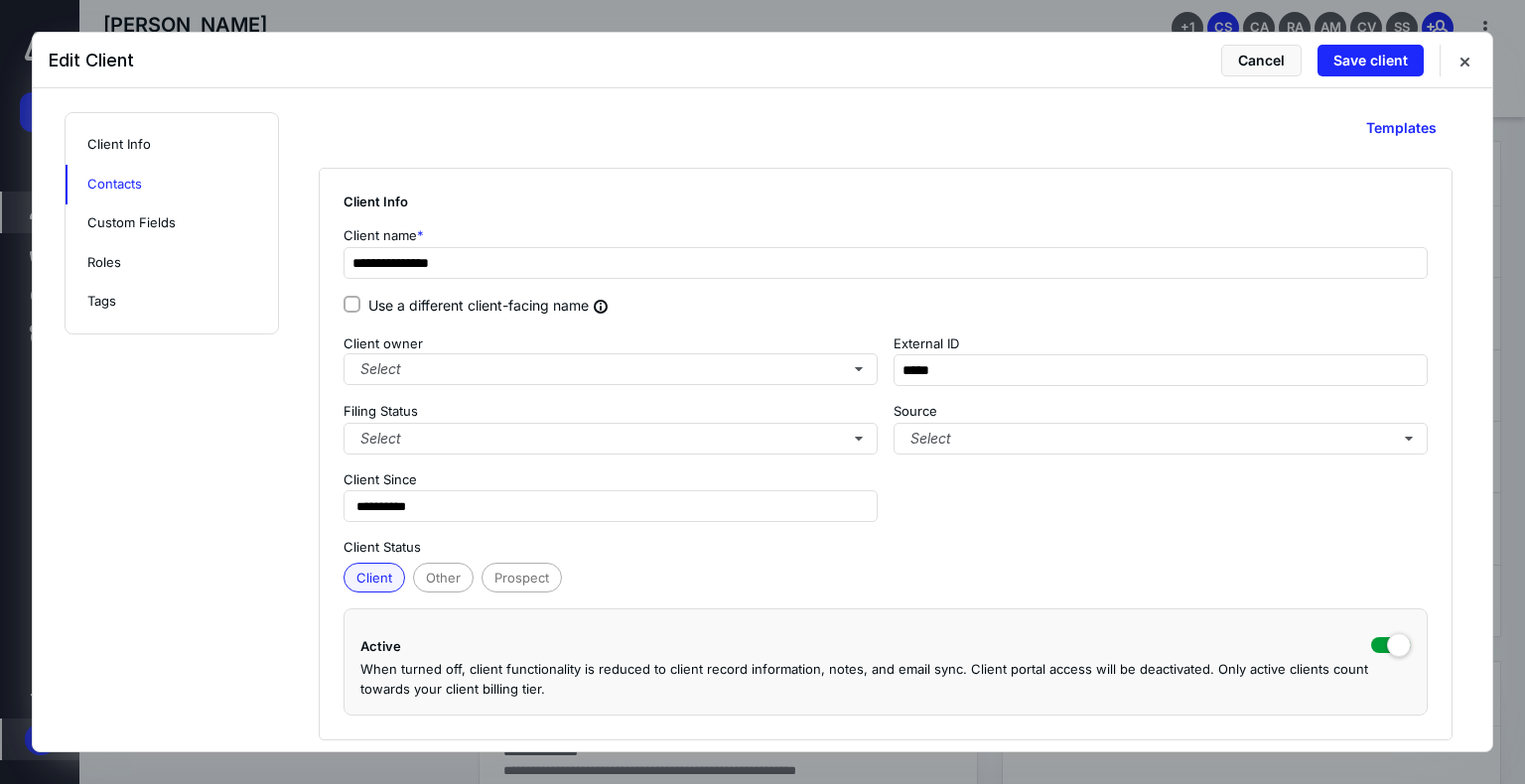 scroll, scrollTop: 580, scrollLeft: 0, axis: vertical 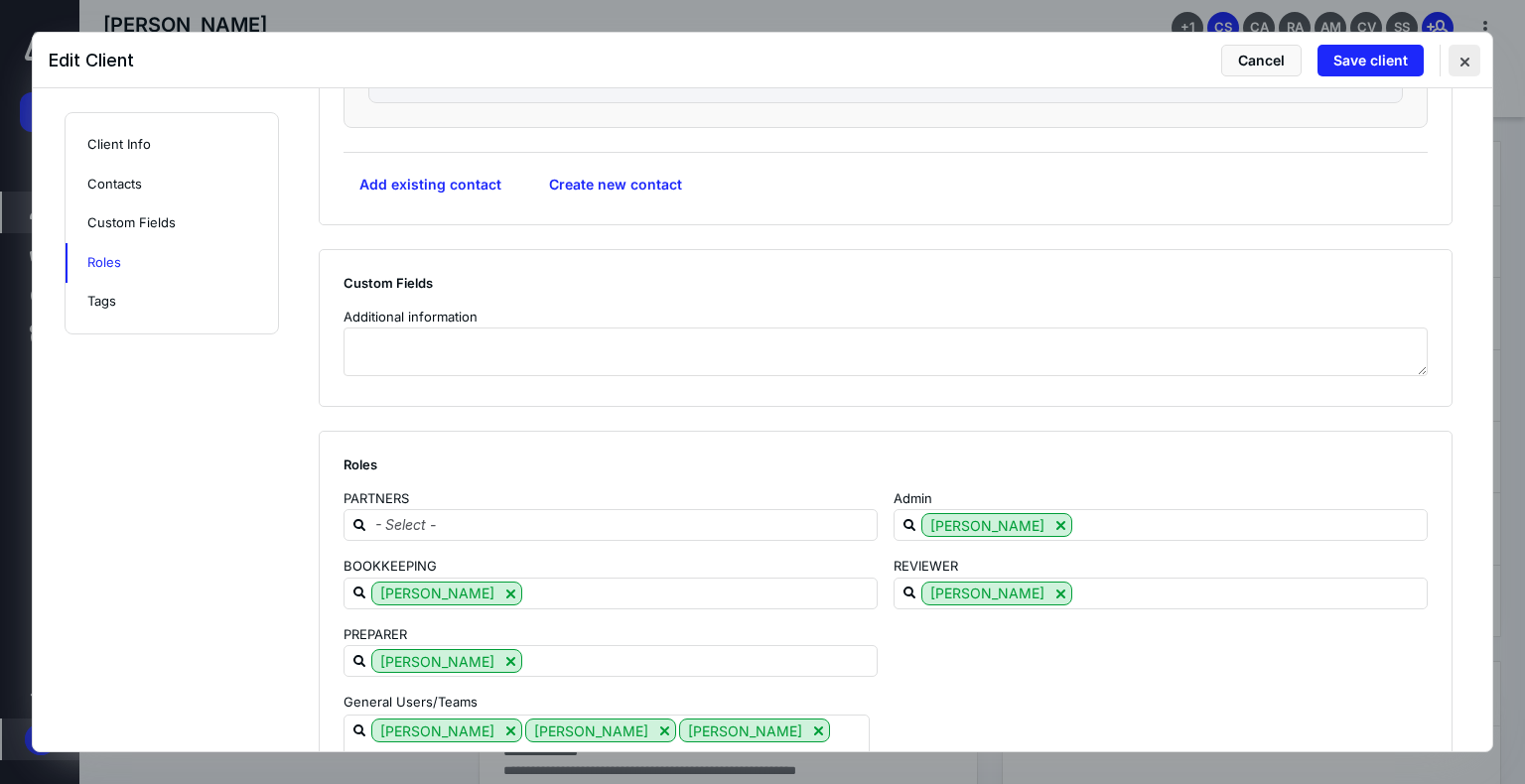 click at bounding box center (1464, 61) 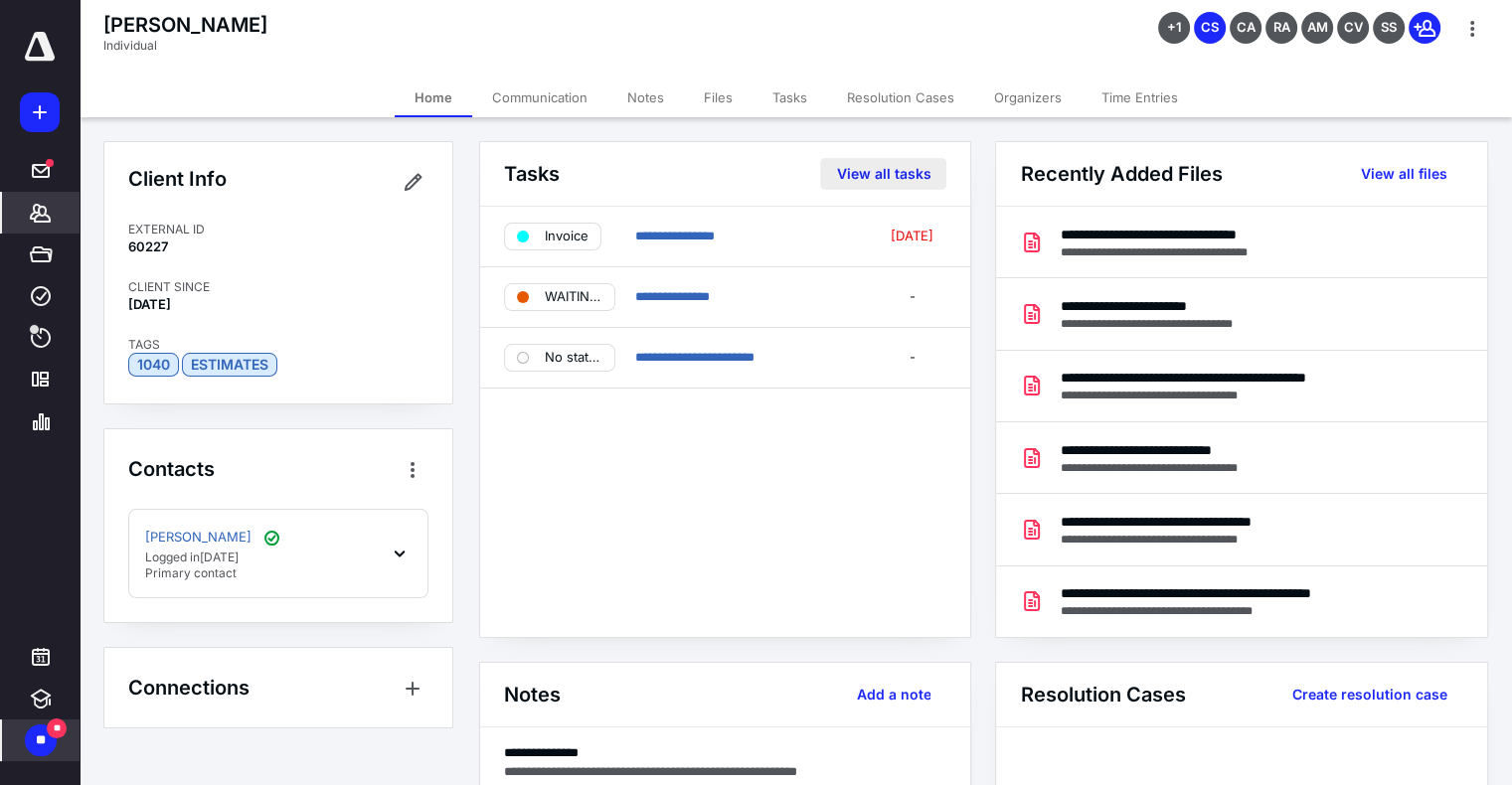 click on "View all tasks" at bounding box center [883, 174] 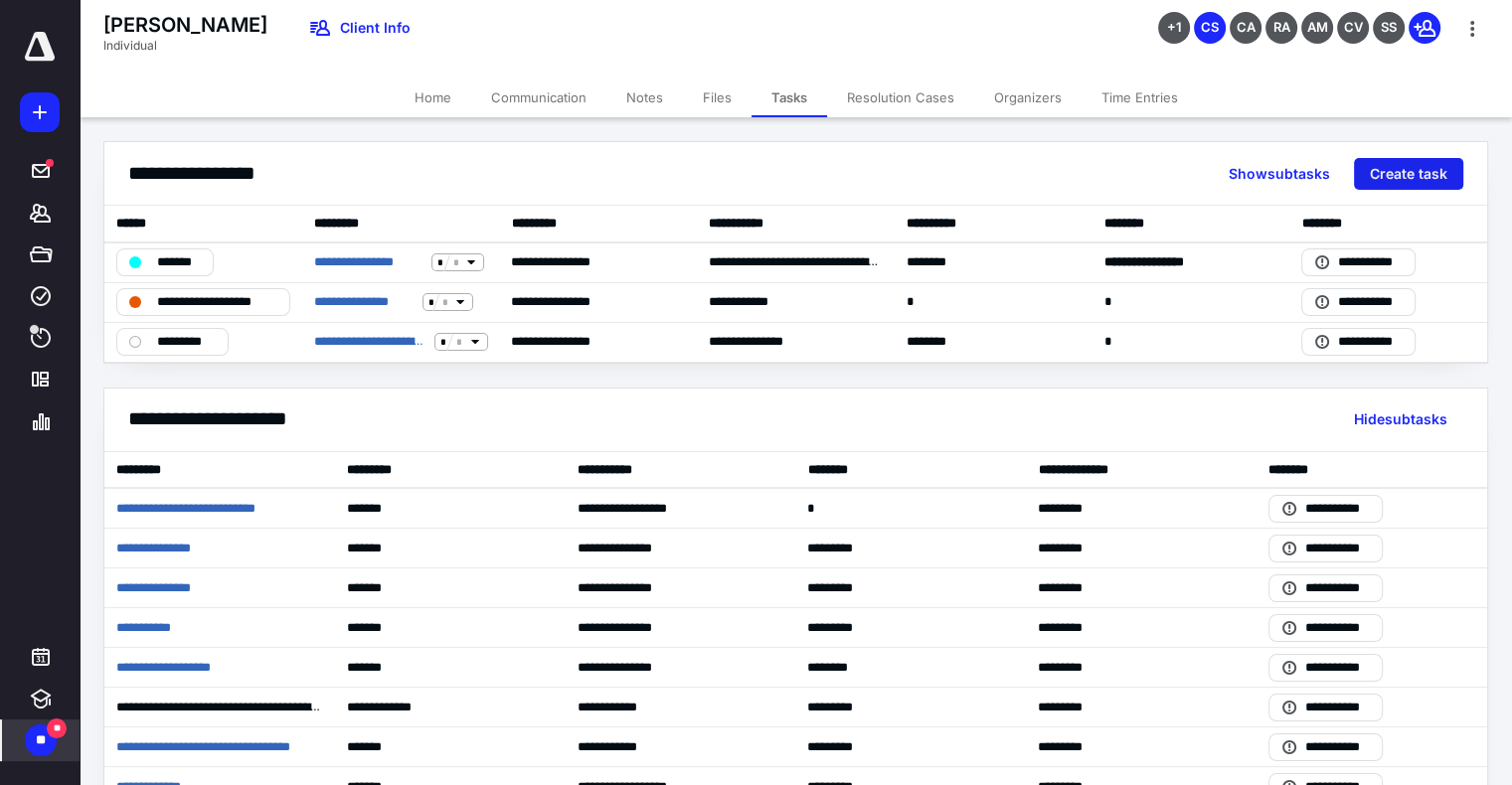 click on "Create task" at bounding box center (1409, 174) 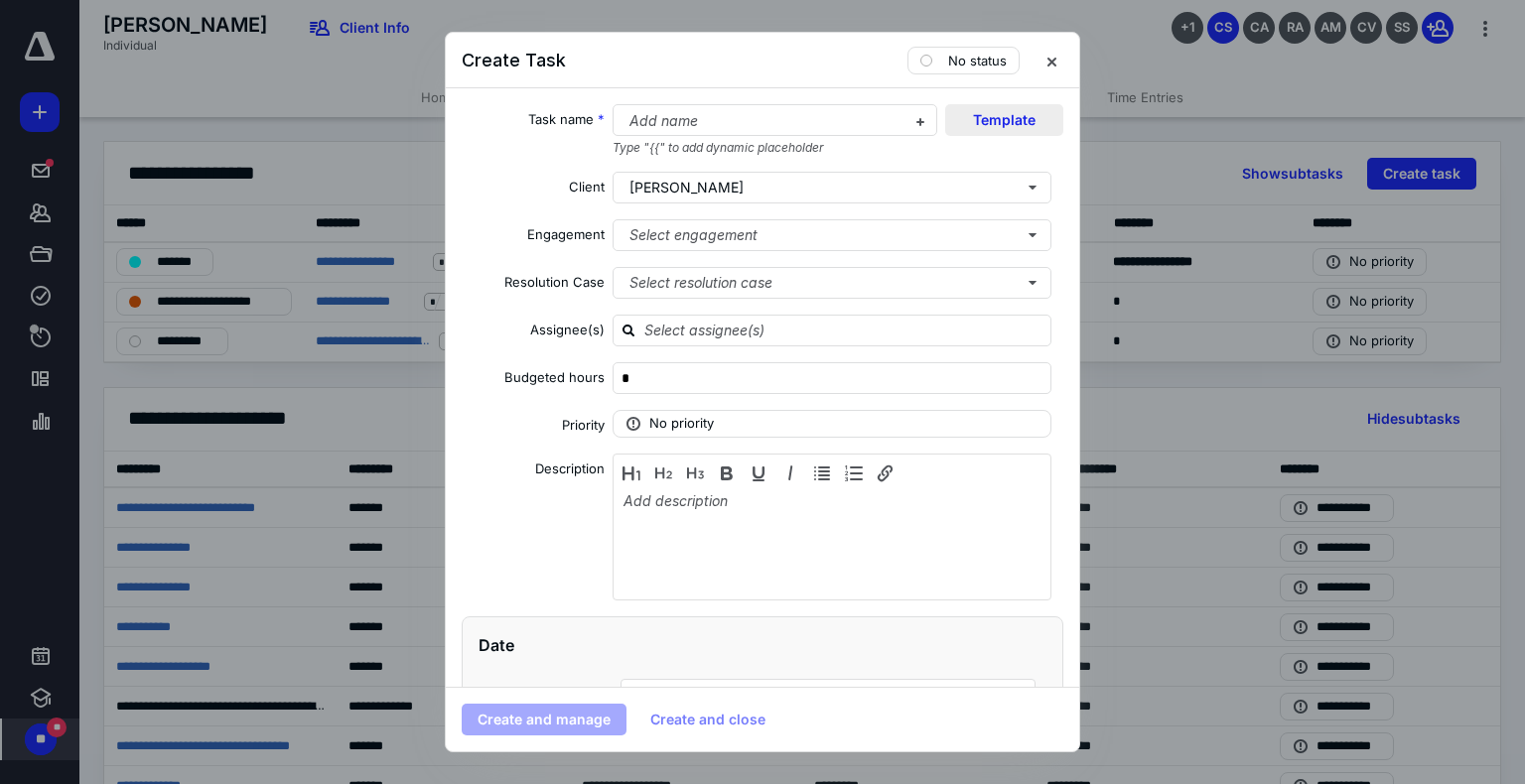click on "Template" at bounding box center [1004, 120] 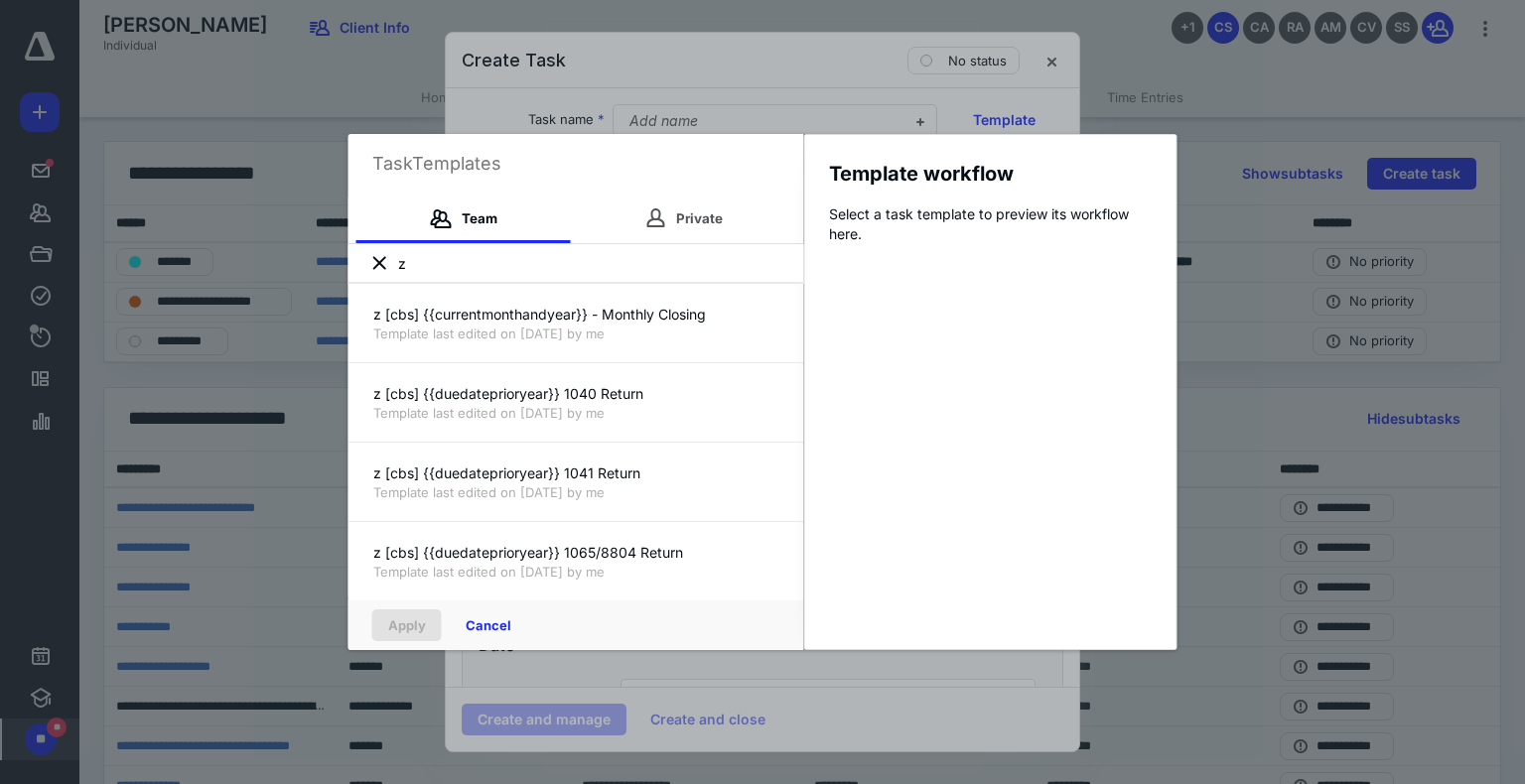 click on "z" at bounding box center [576, 264] 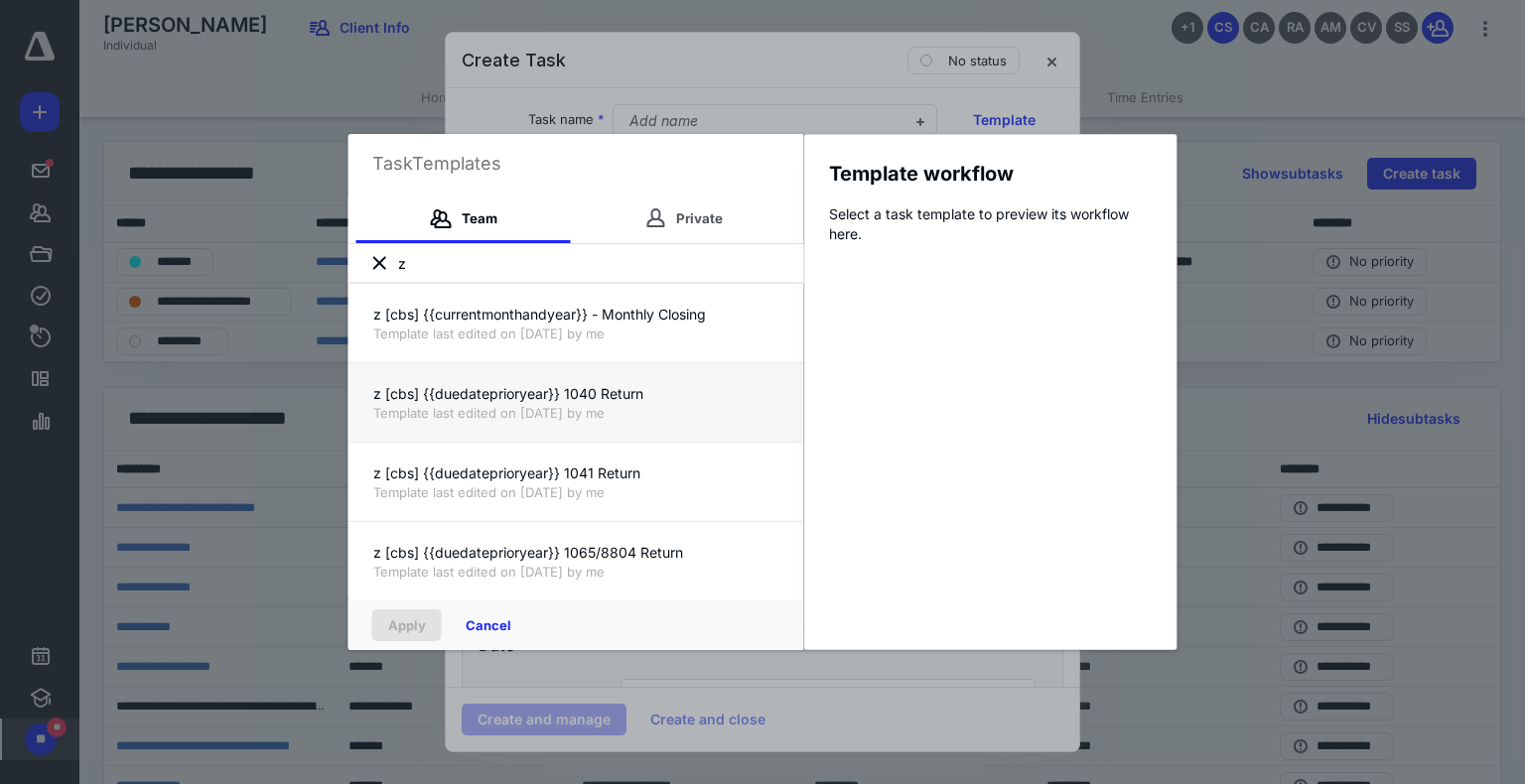type on "z" 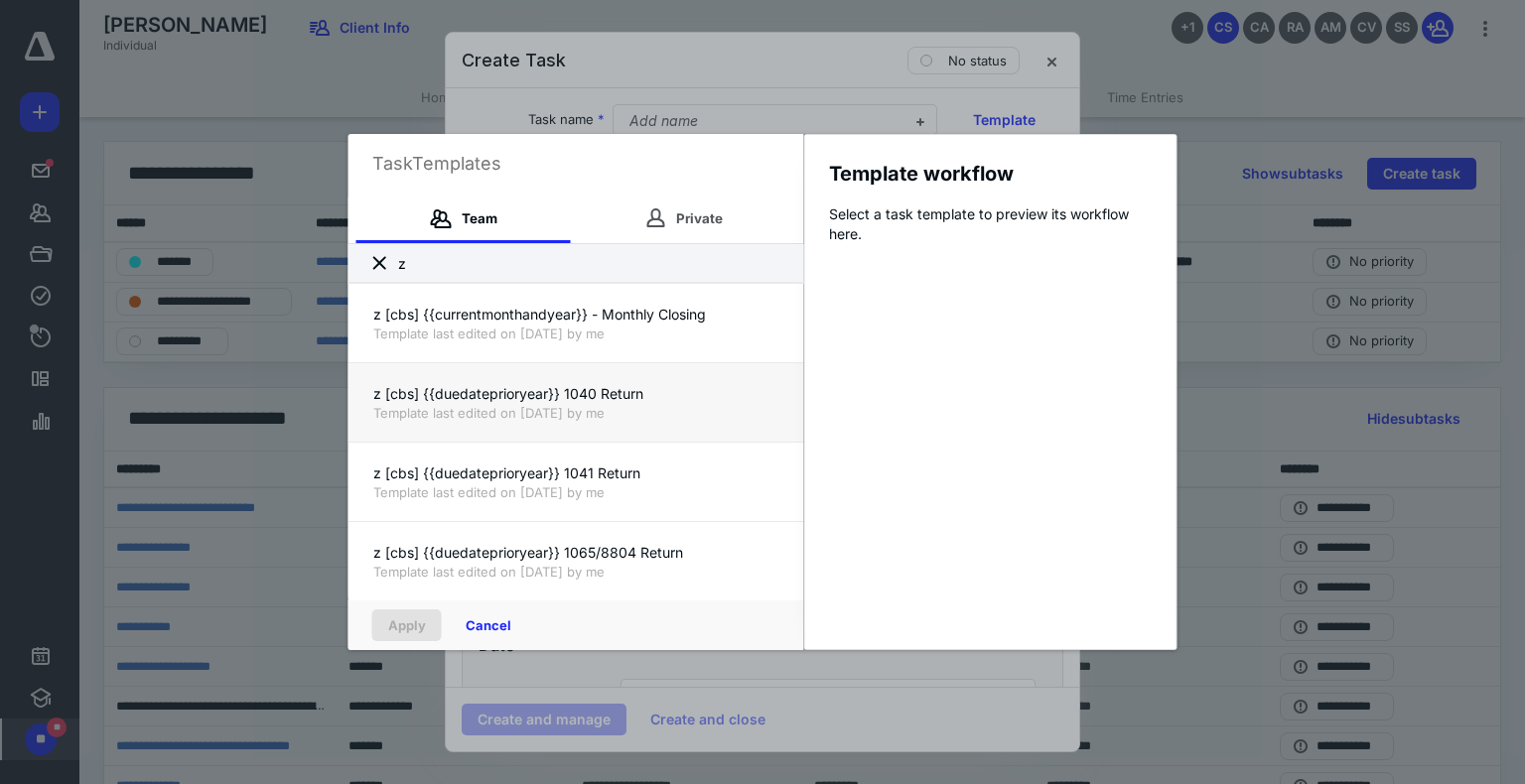 click on "z [cbs] {{duedateprioryear}}  1040 Return" at bounding box center [576, 394] 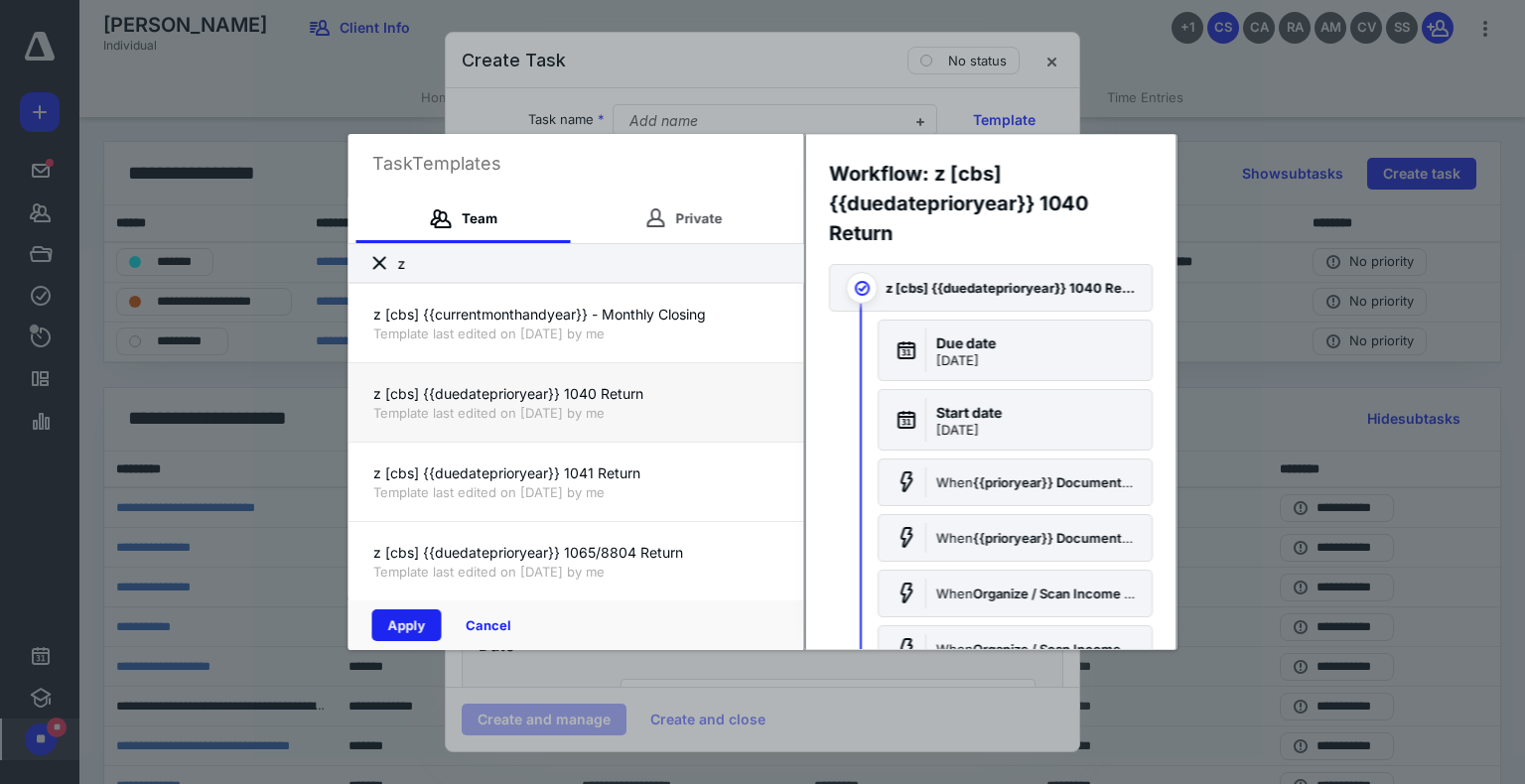 click on "Apply" at bounding box center (407, 625) 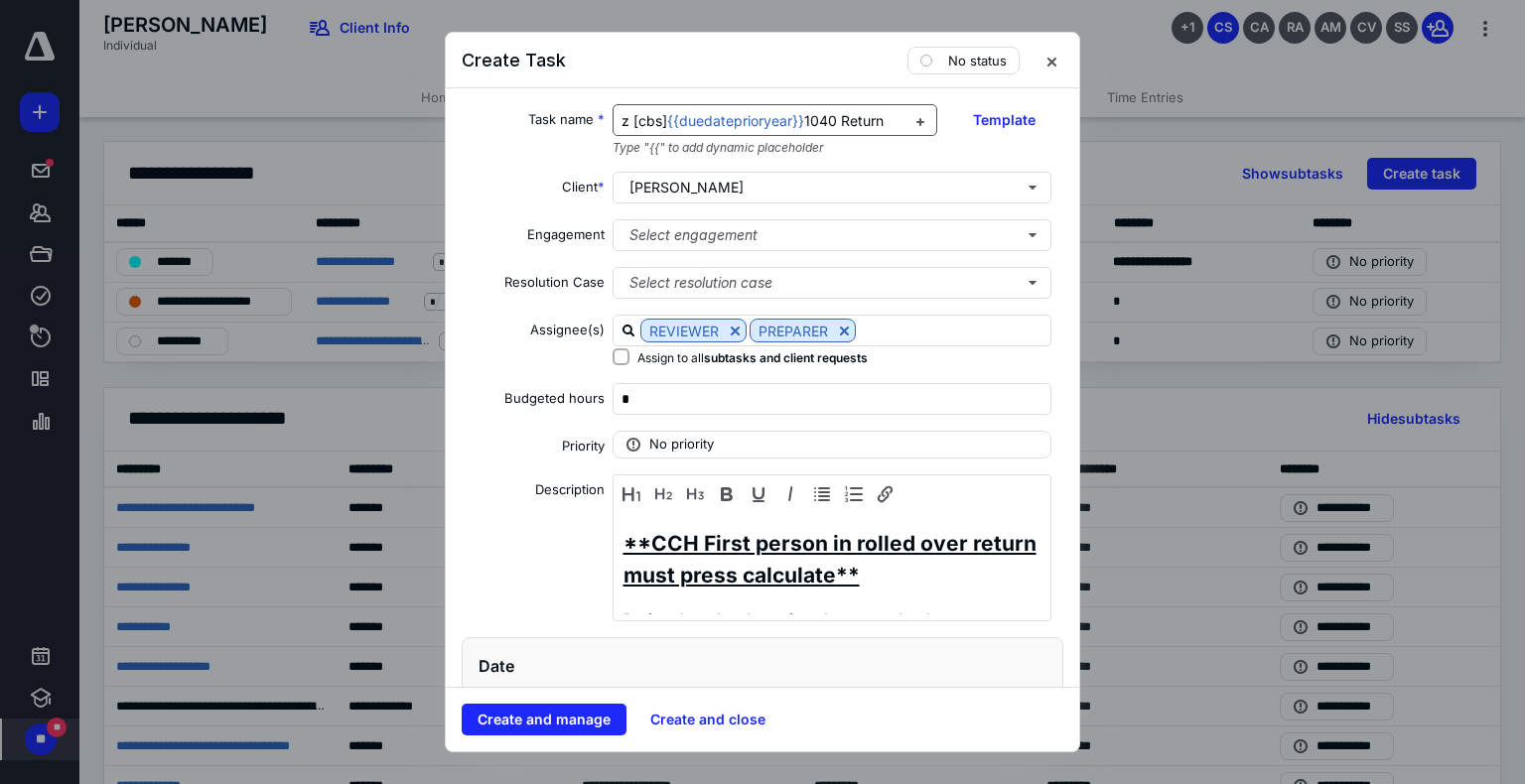 click on "{{duedateprioryear}}" at bounding box center [736, 120] 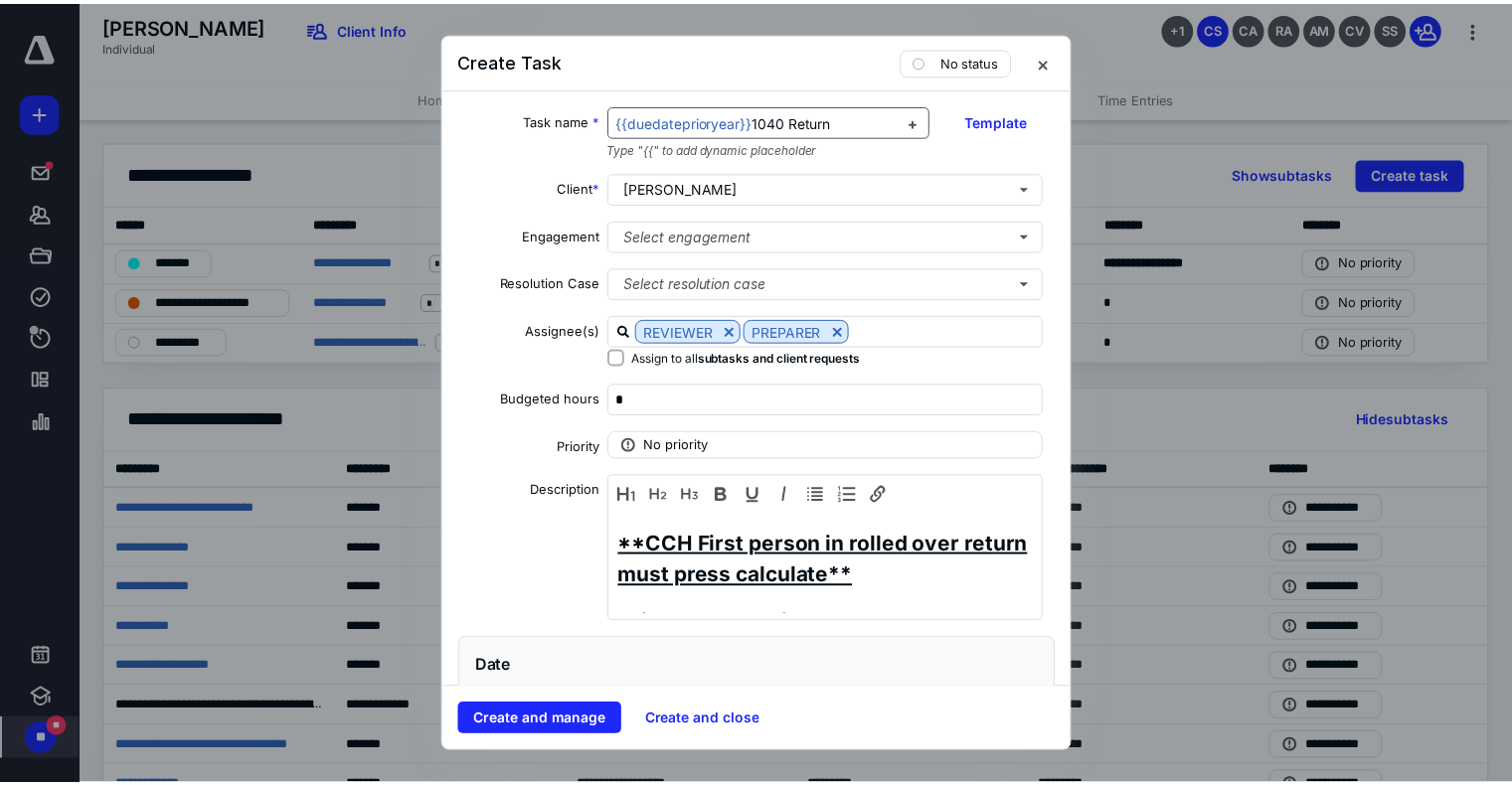 scroll, scrollTop: 525, scrollLeft: 0, axis: vertical 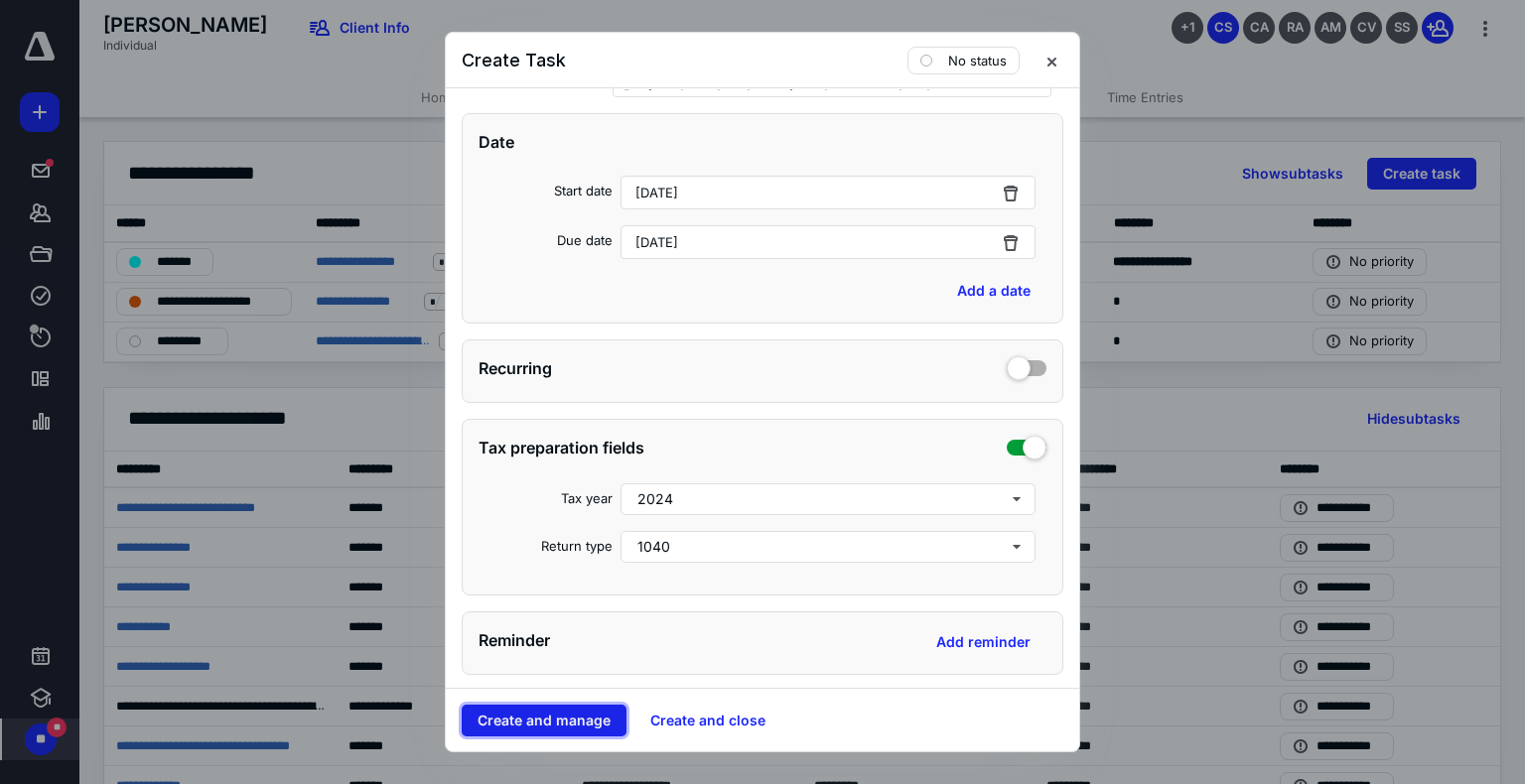 click on "Create and manage" at bounding box center (544, 720) 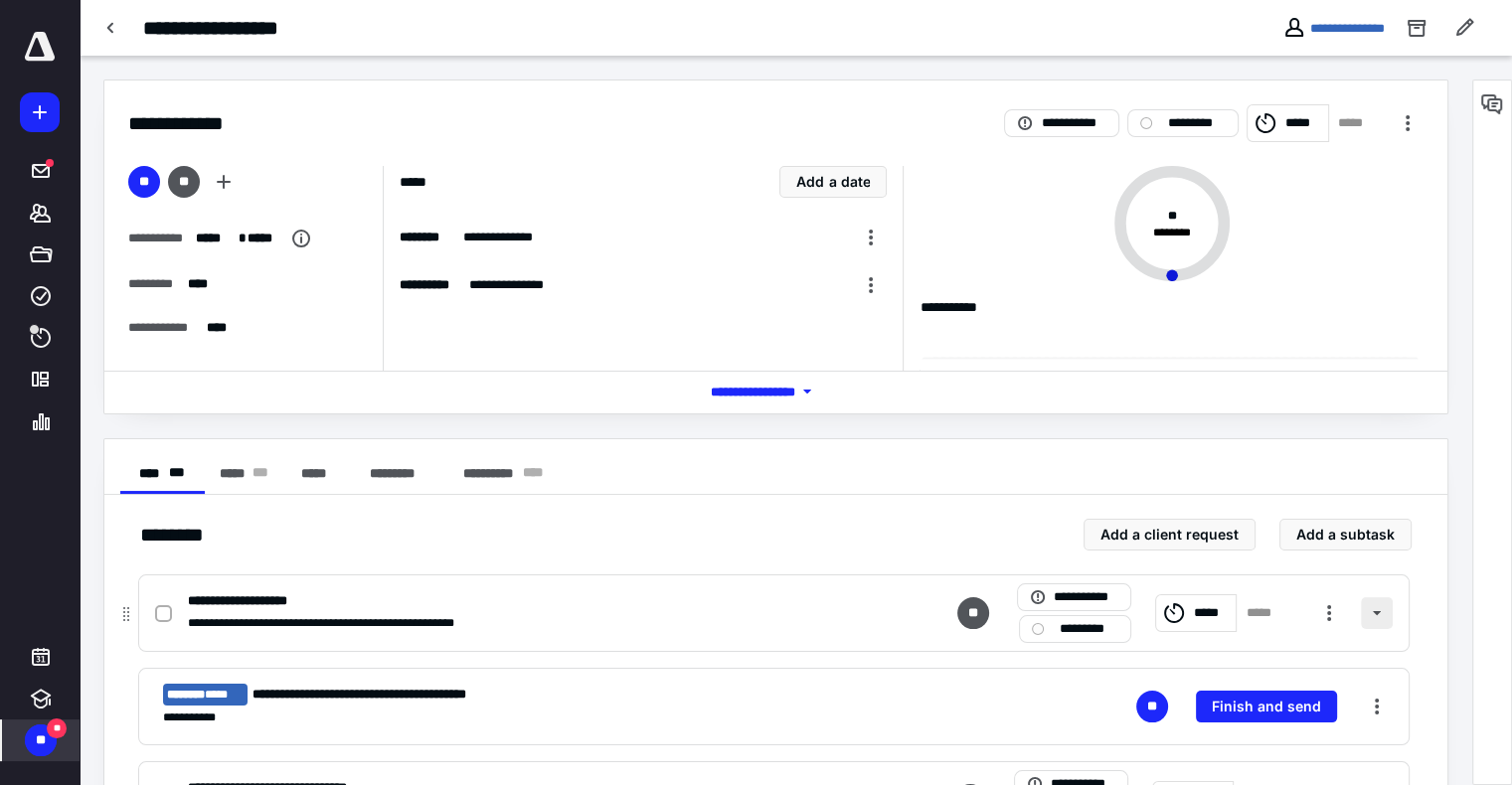 click at bounding box center [1377, 613] 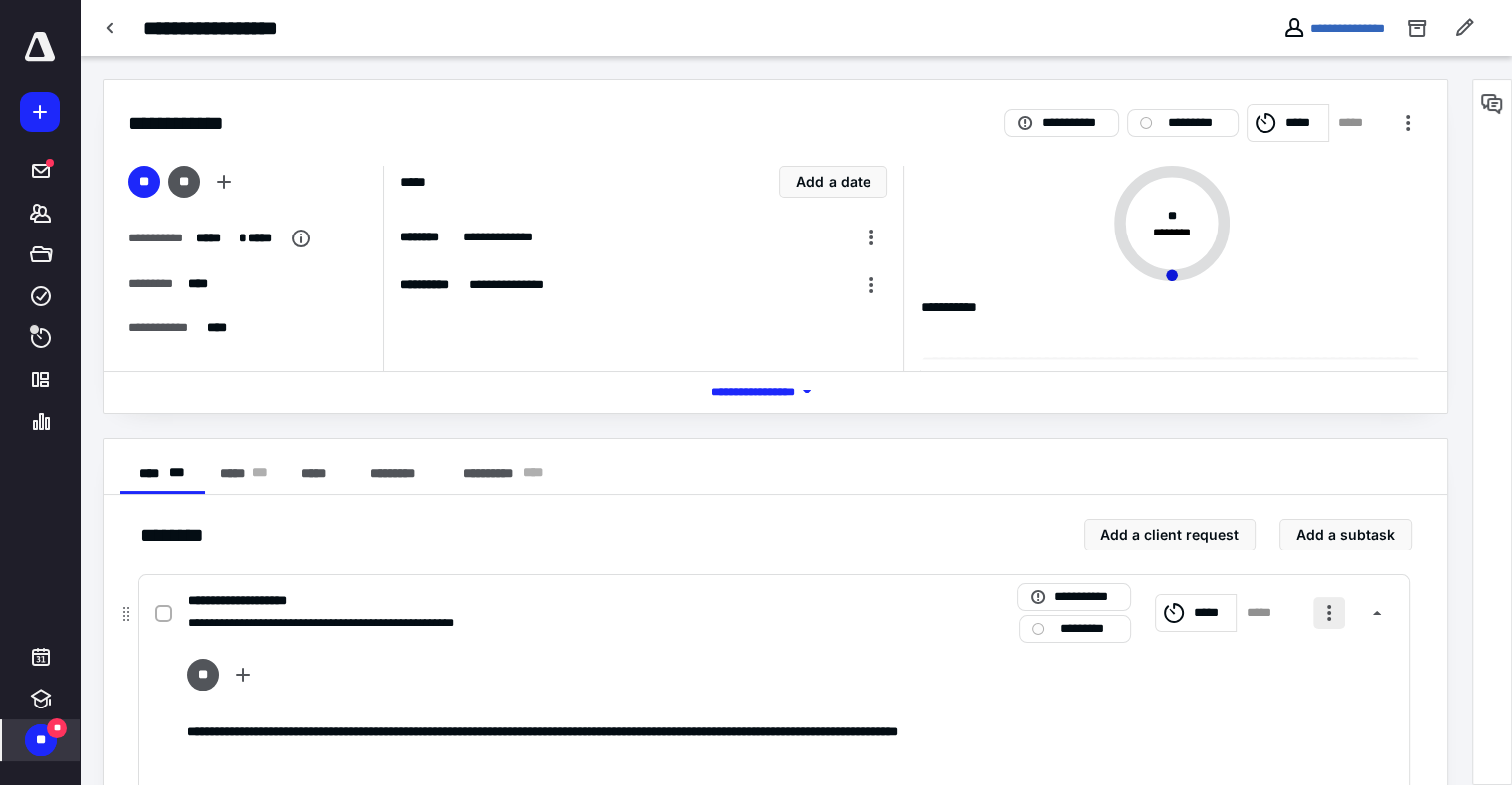 click at bounding box center (1329, 613) 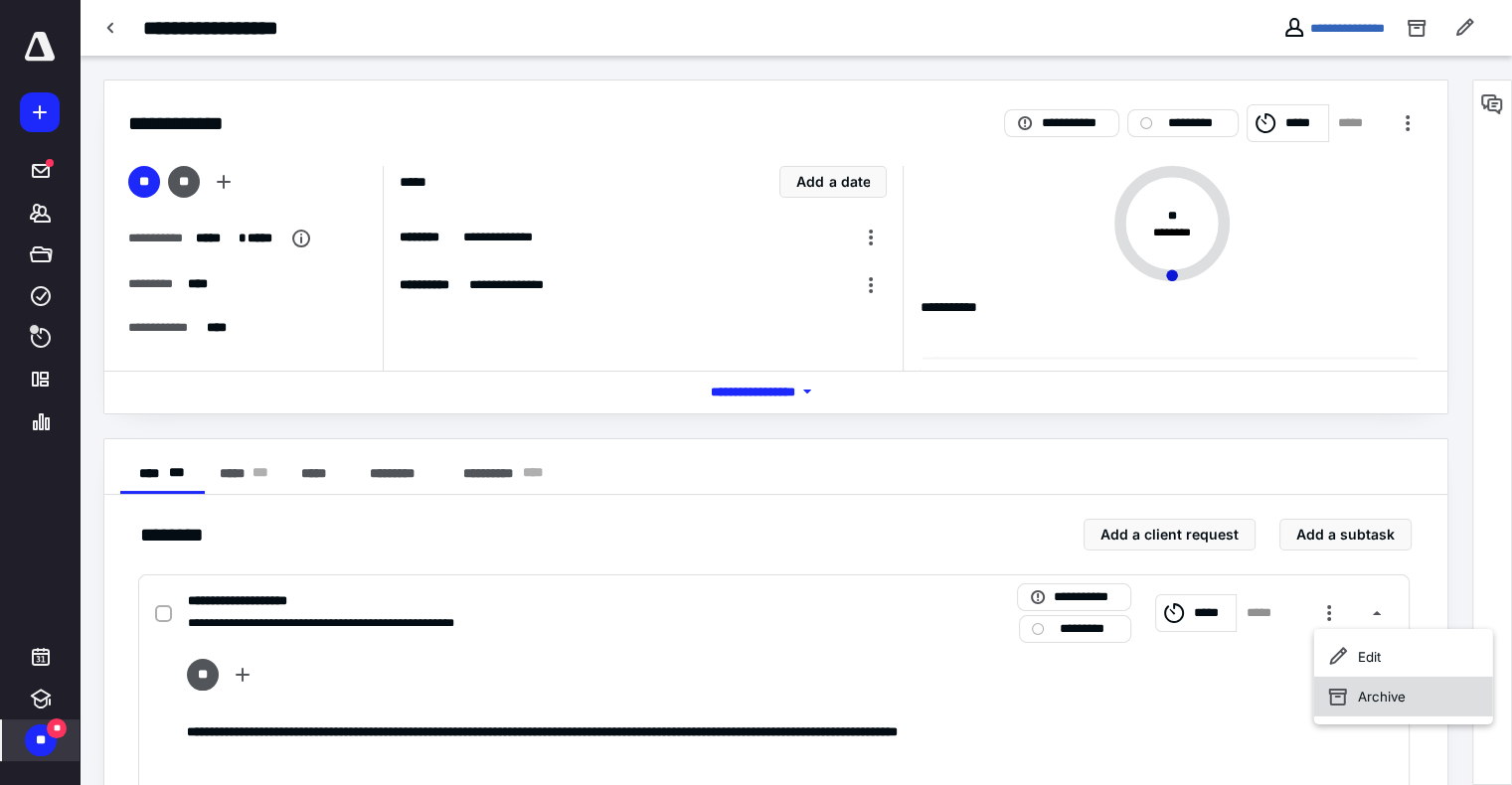 click on "Archive" at bounding box center [1404, 697] 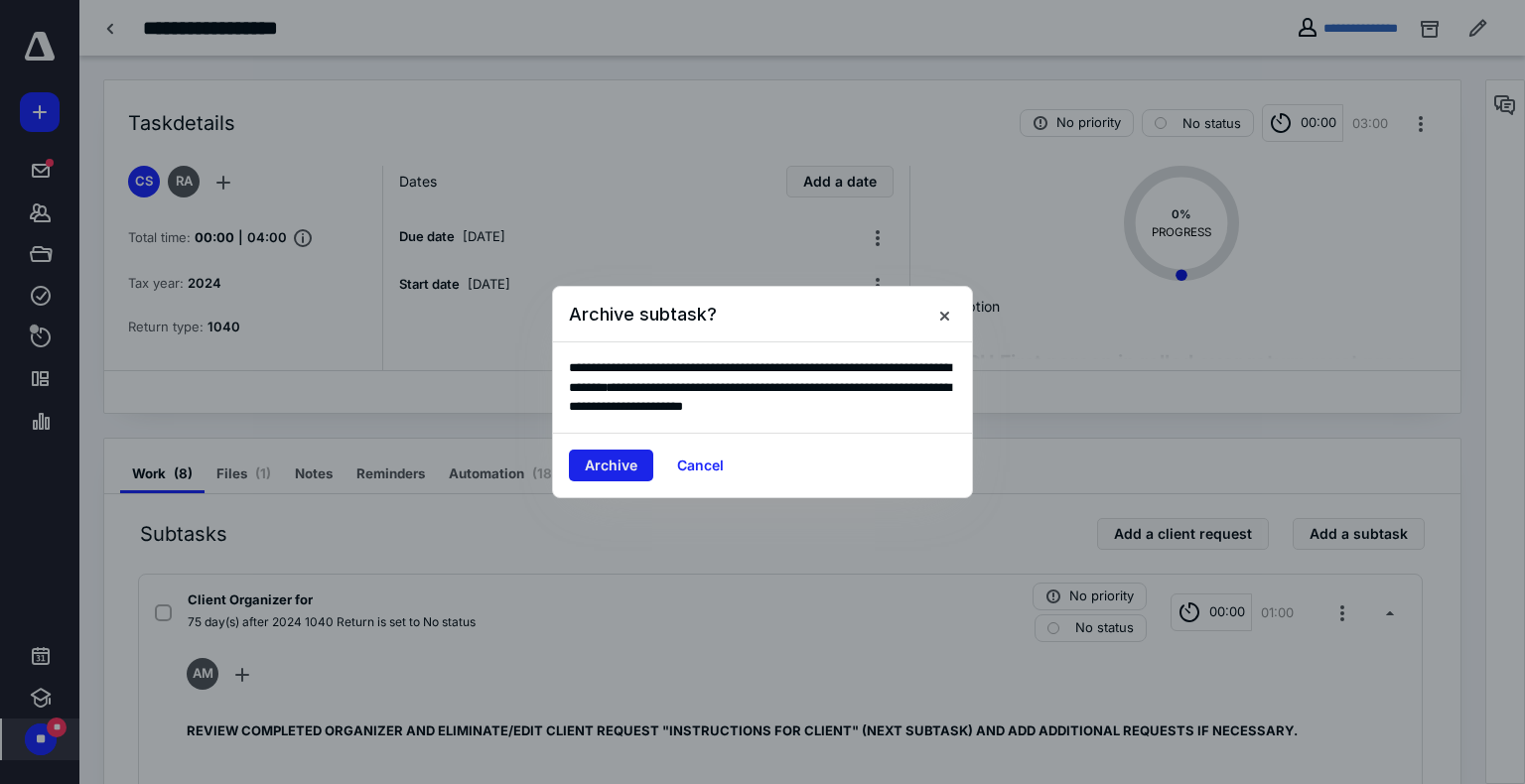 click on "Archive" at bounding box center [611, 465] 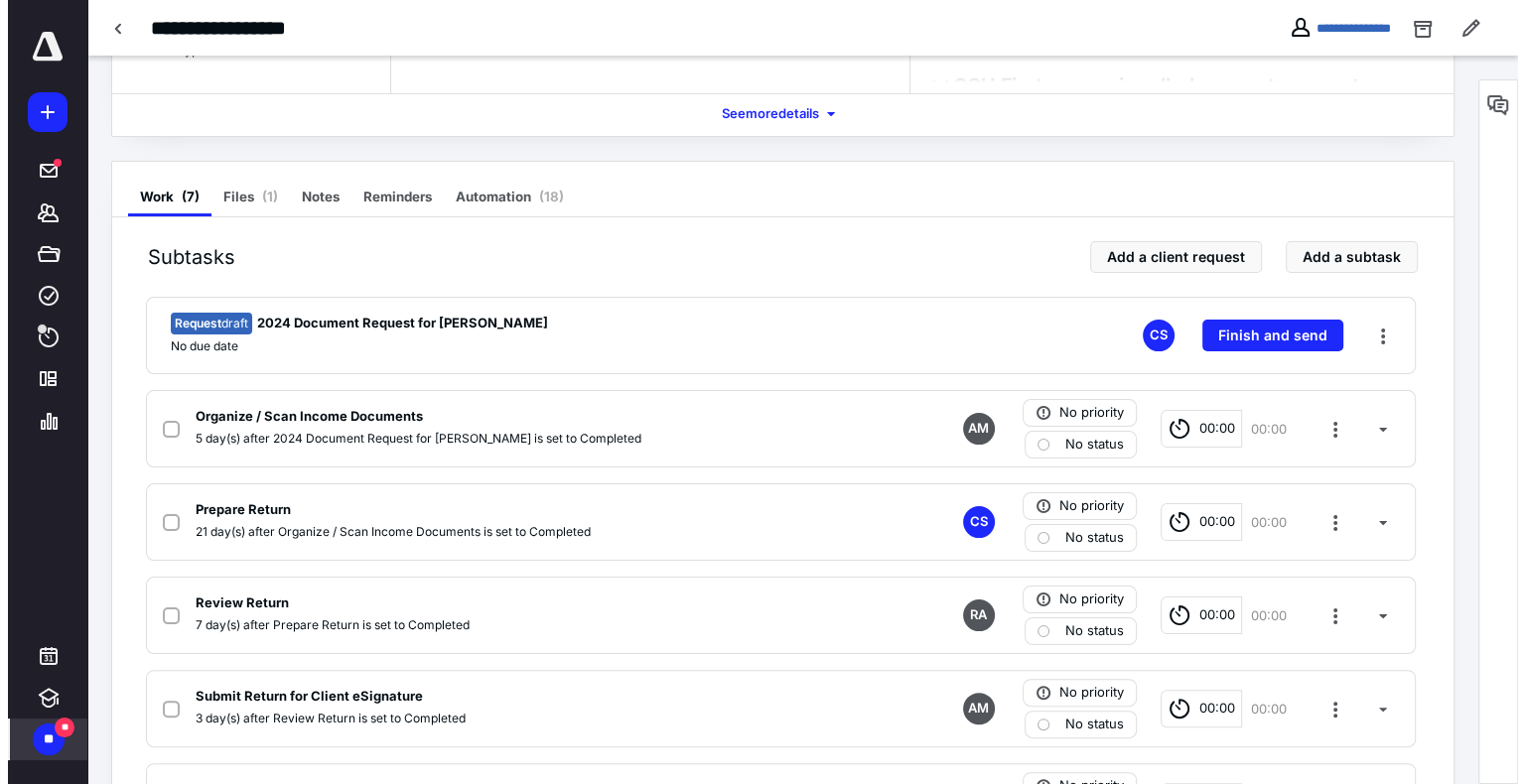 scroll, scrollTop: 278, scrollLeft: 0, axis: vertical 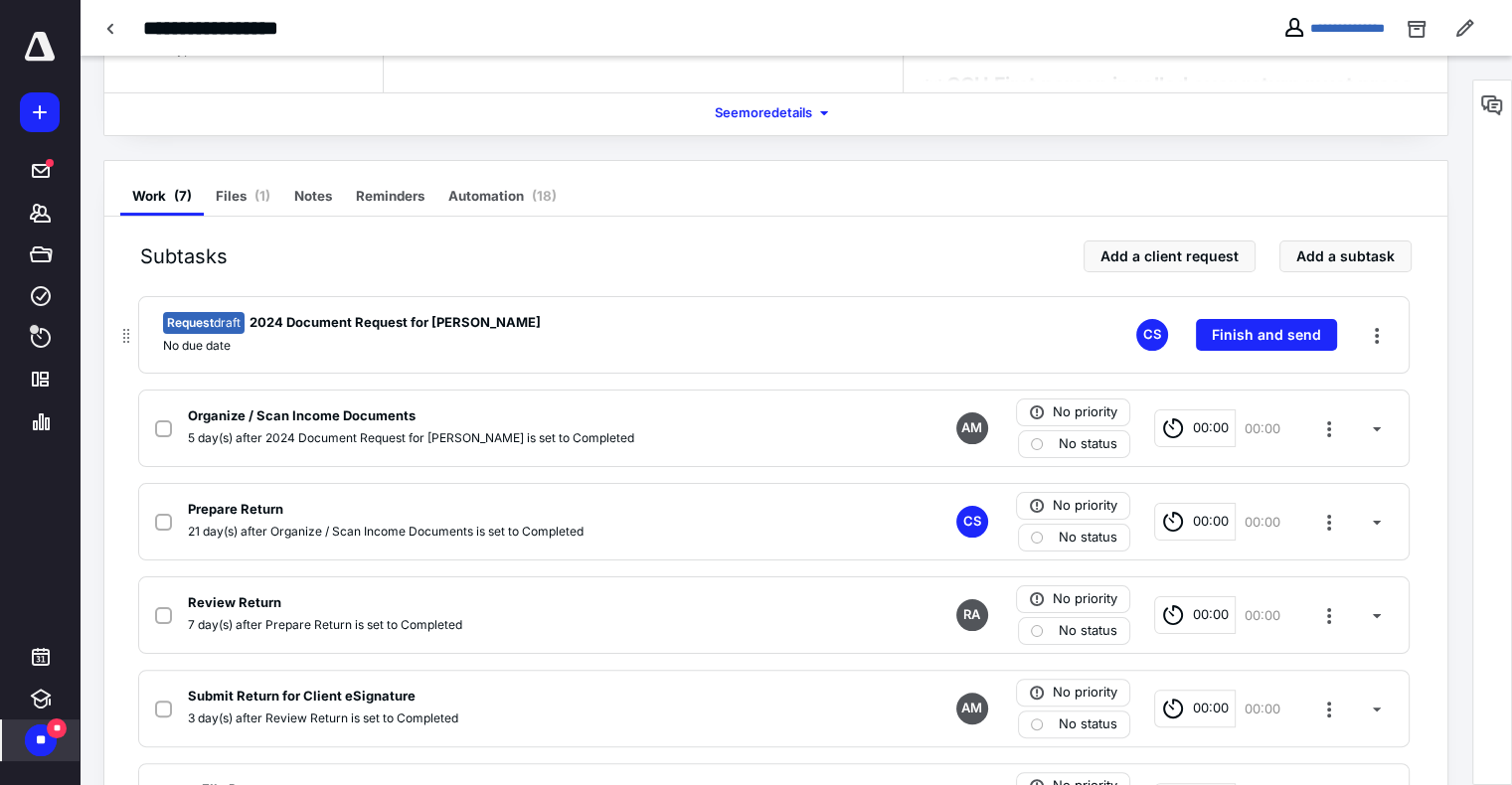 click on "2024   Document Request for SHWARTZ, DANIEL" at bounding box center [395, 323] 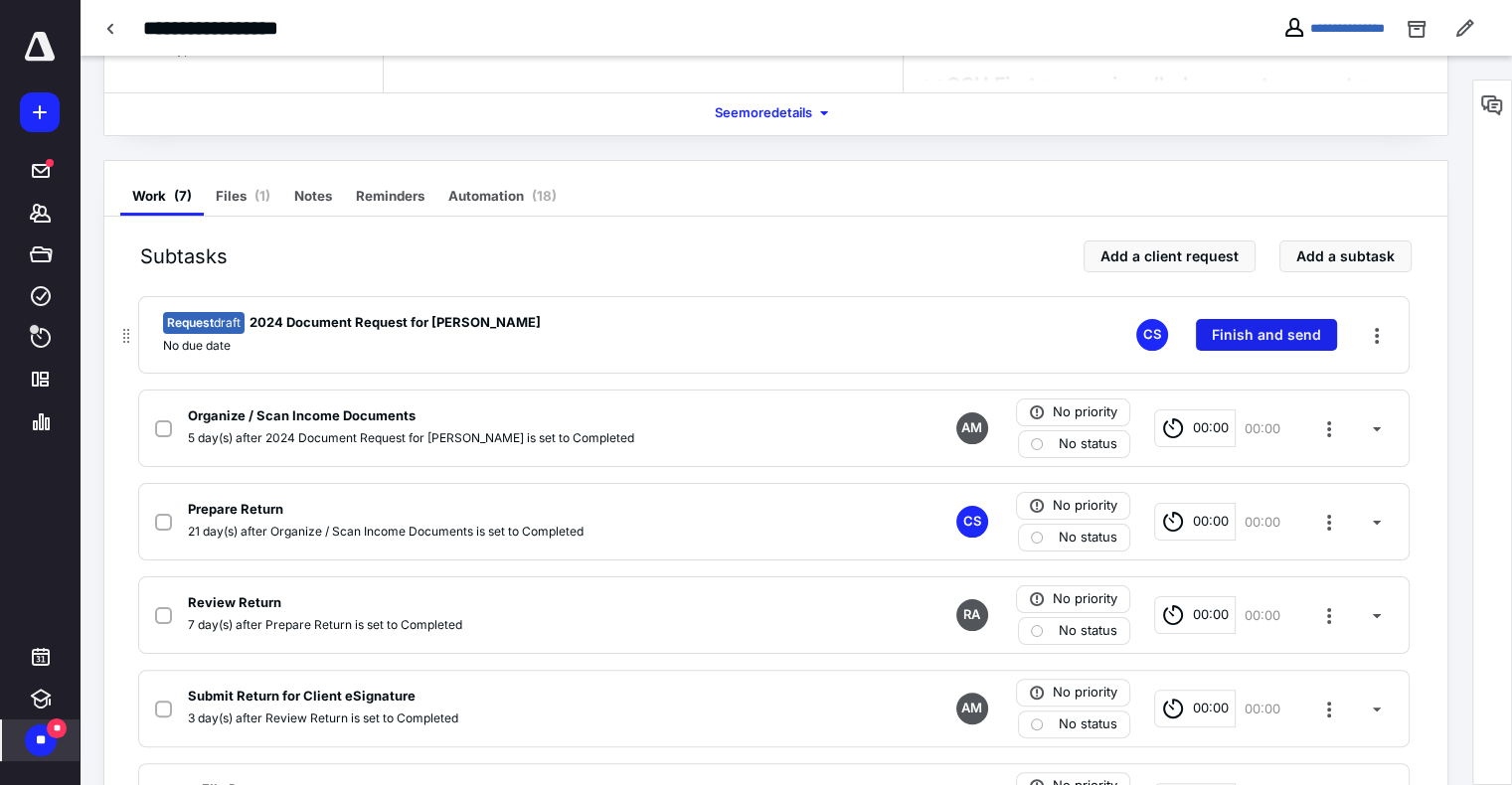 click on "Finish and send" at bounding box center [1266, 335] 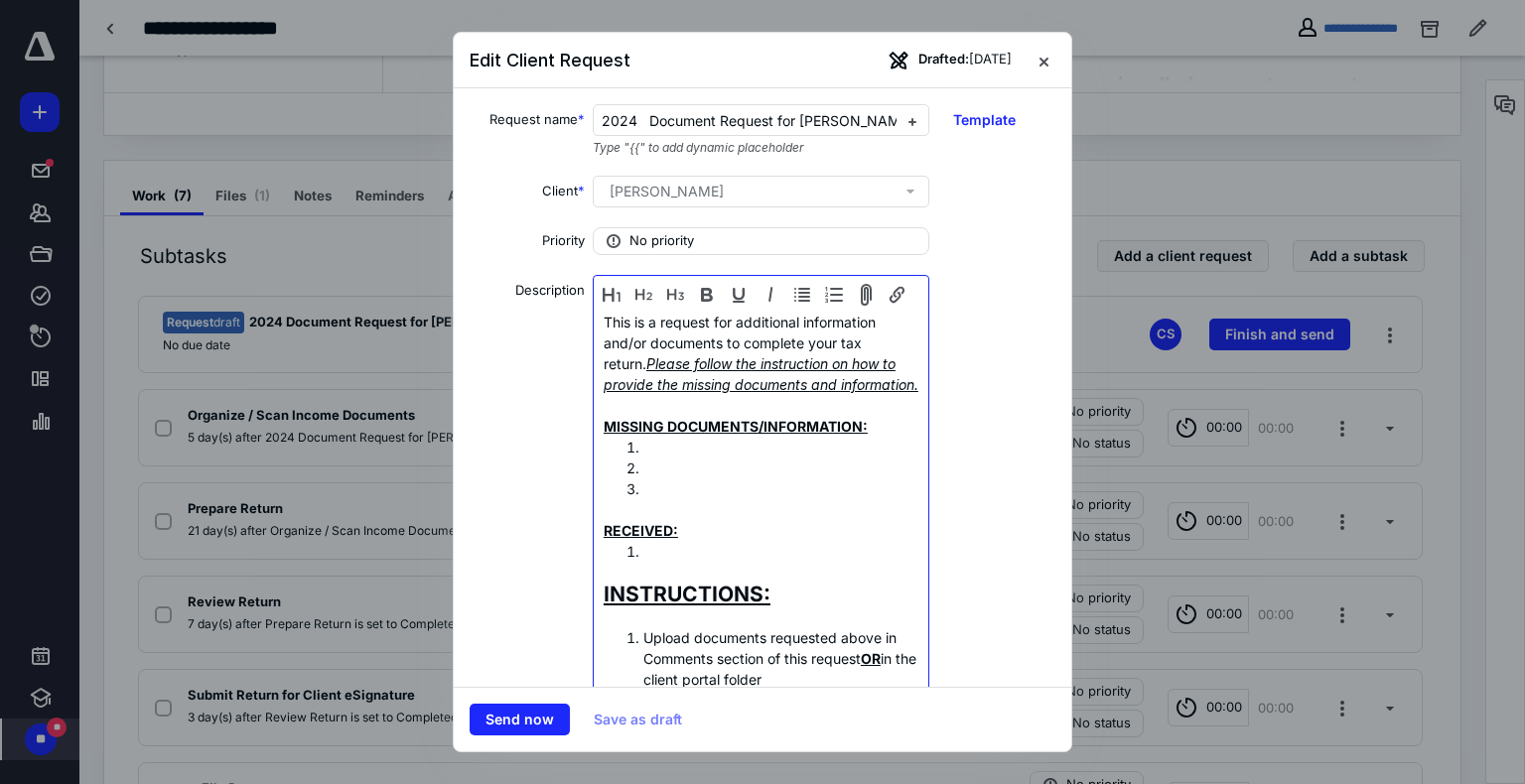 click on "This is a request for additional information and/or documents to complete your tax return.  Please follow the instruction on how to provide the missing documents and information." at bounding box center (761, 353) 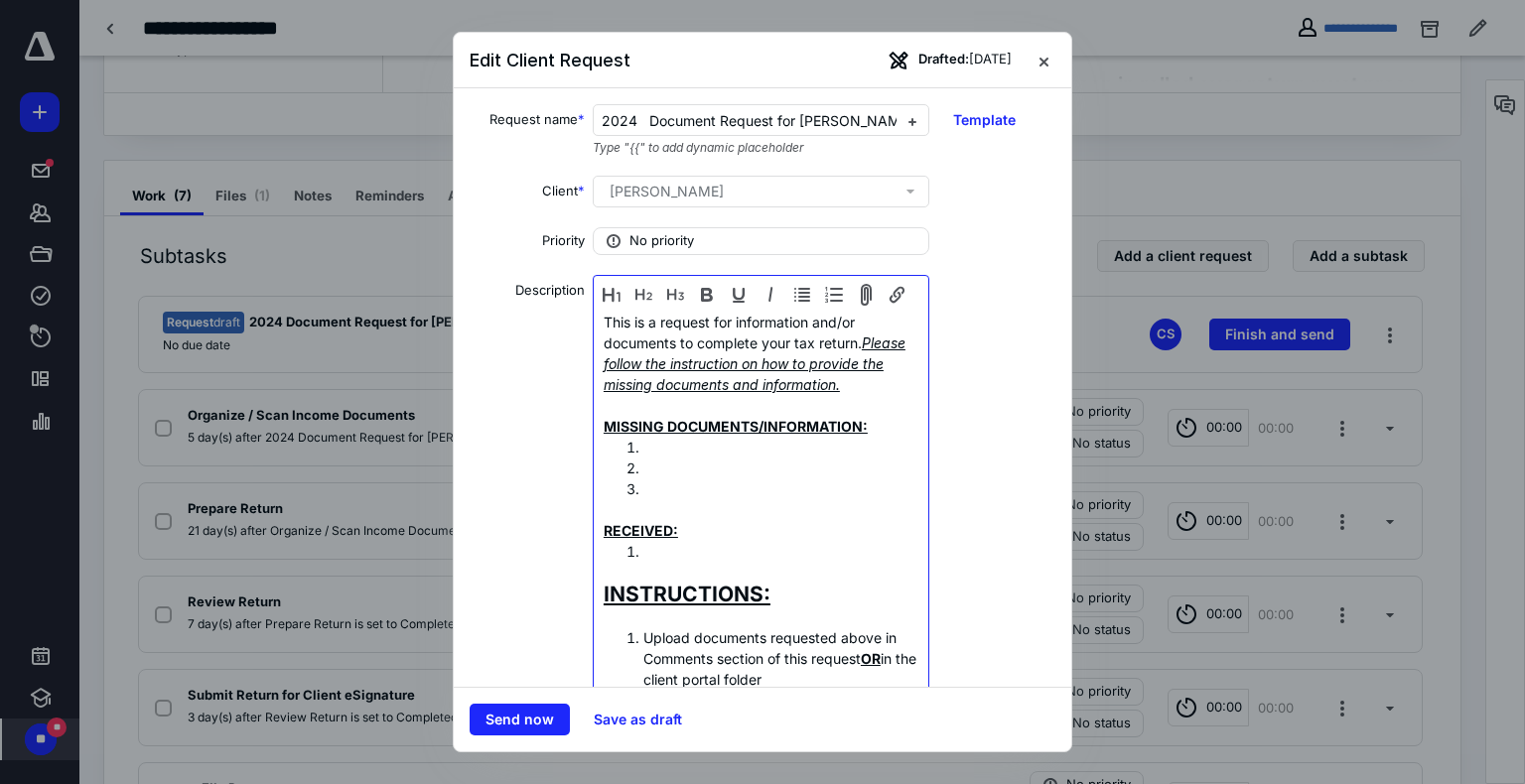 click at bounding box center [780, 447] 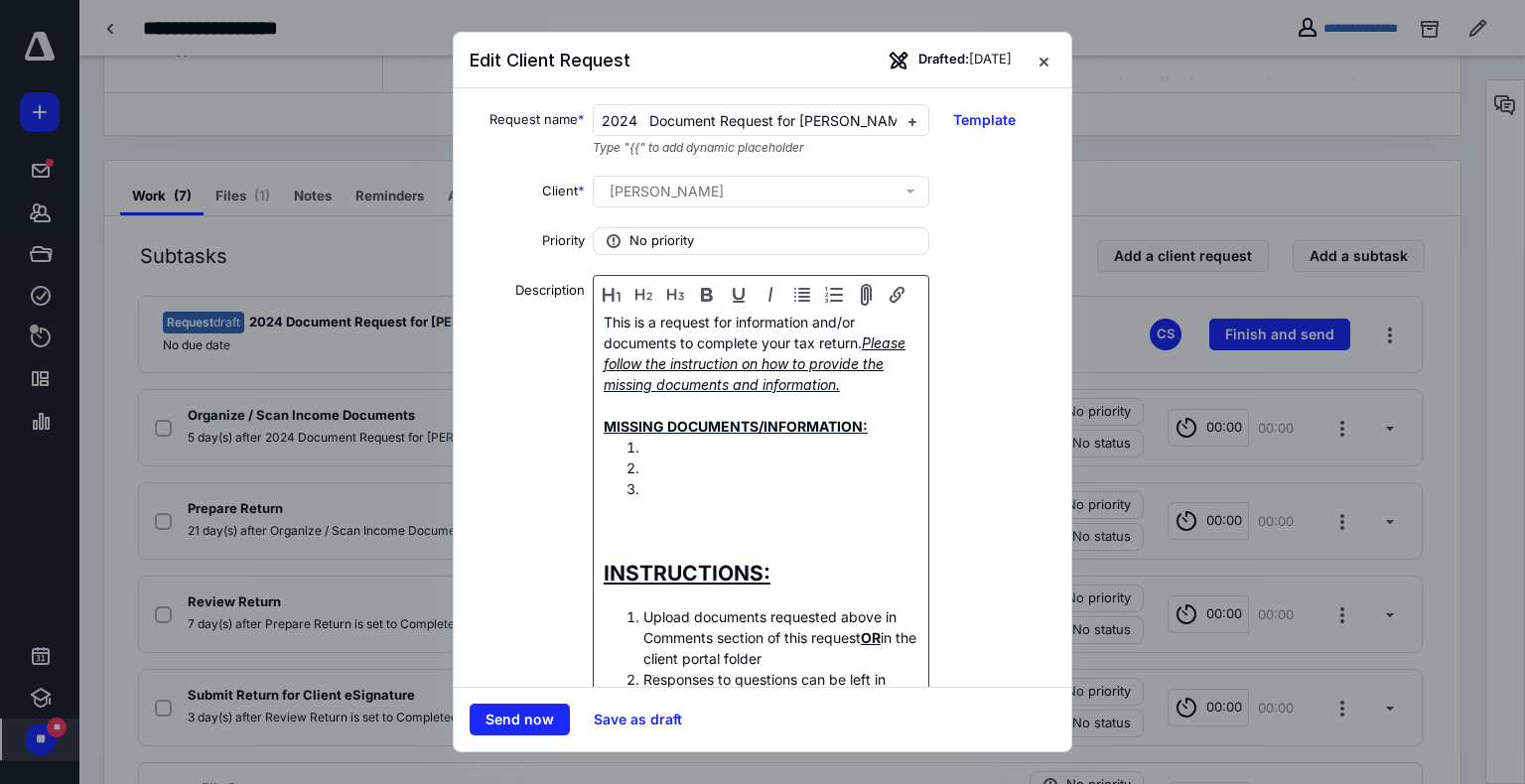 click at bounding box center [780, 447] 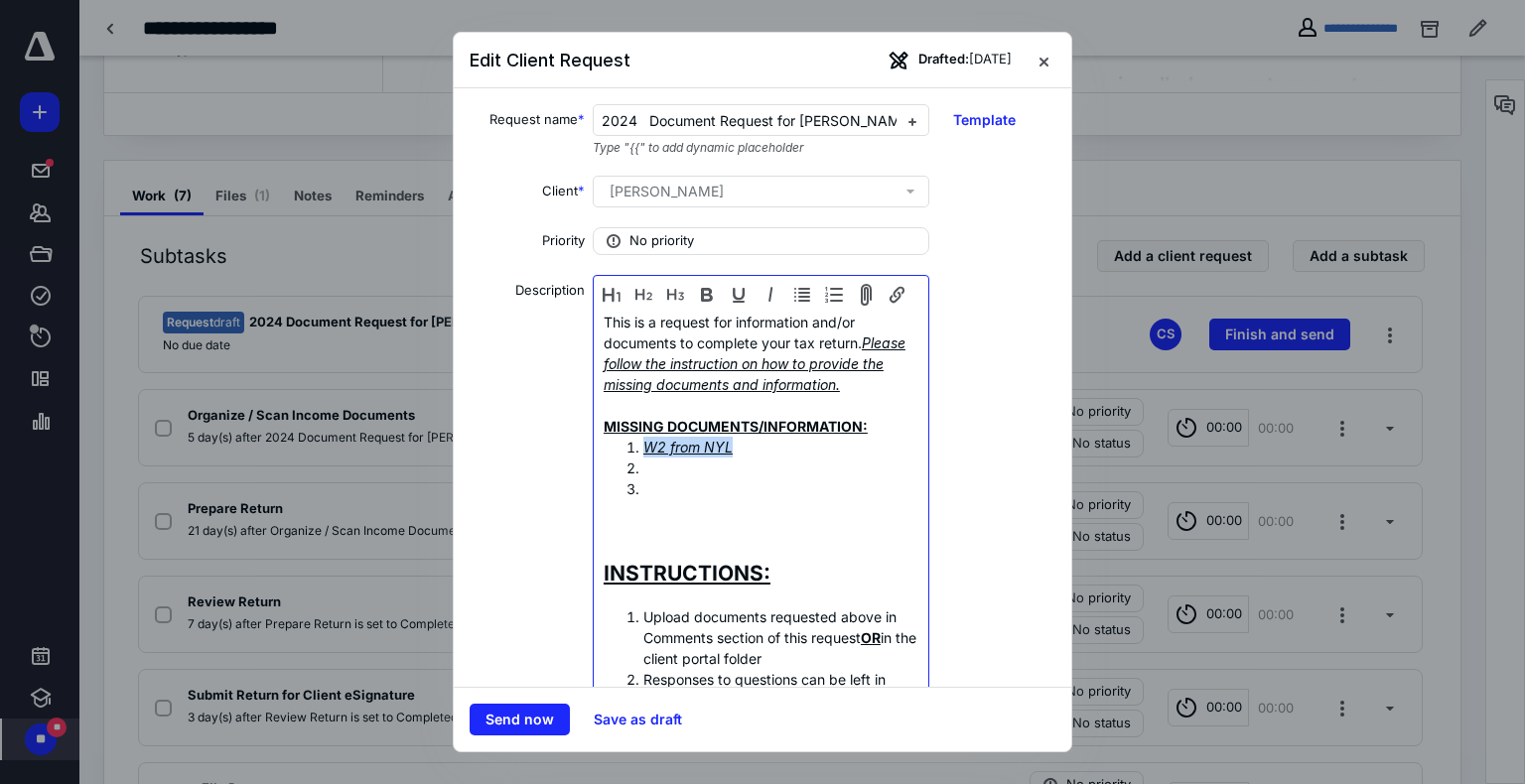 drag, startPoint x: 748, startPoint y: 470, endPoint x: 616, endPoint y: 462, distance: 132.2422 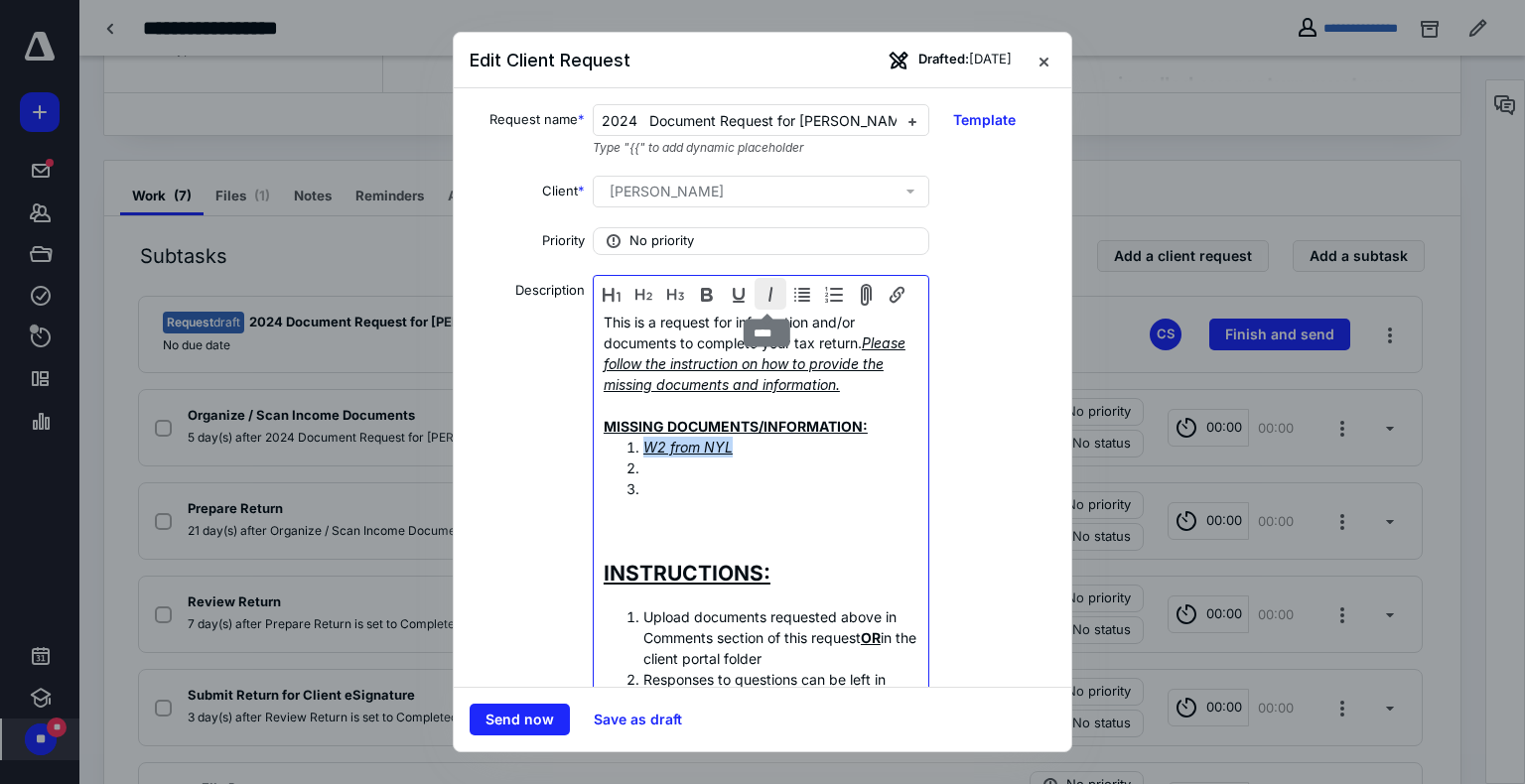 click at bounding box center [770, 294] 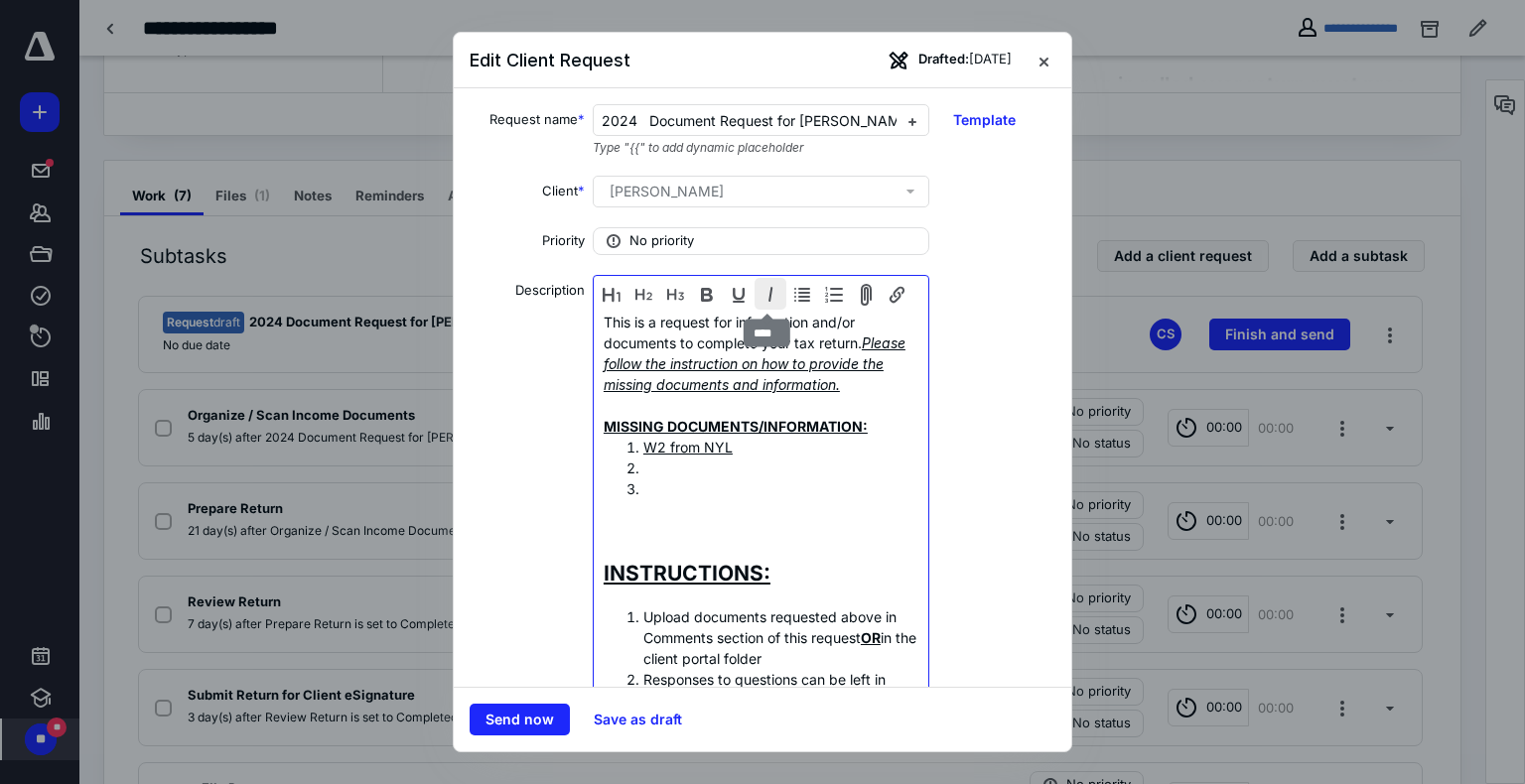 click at bounding box center (770, 294) 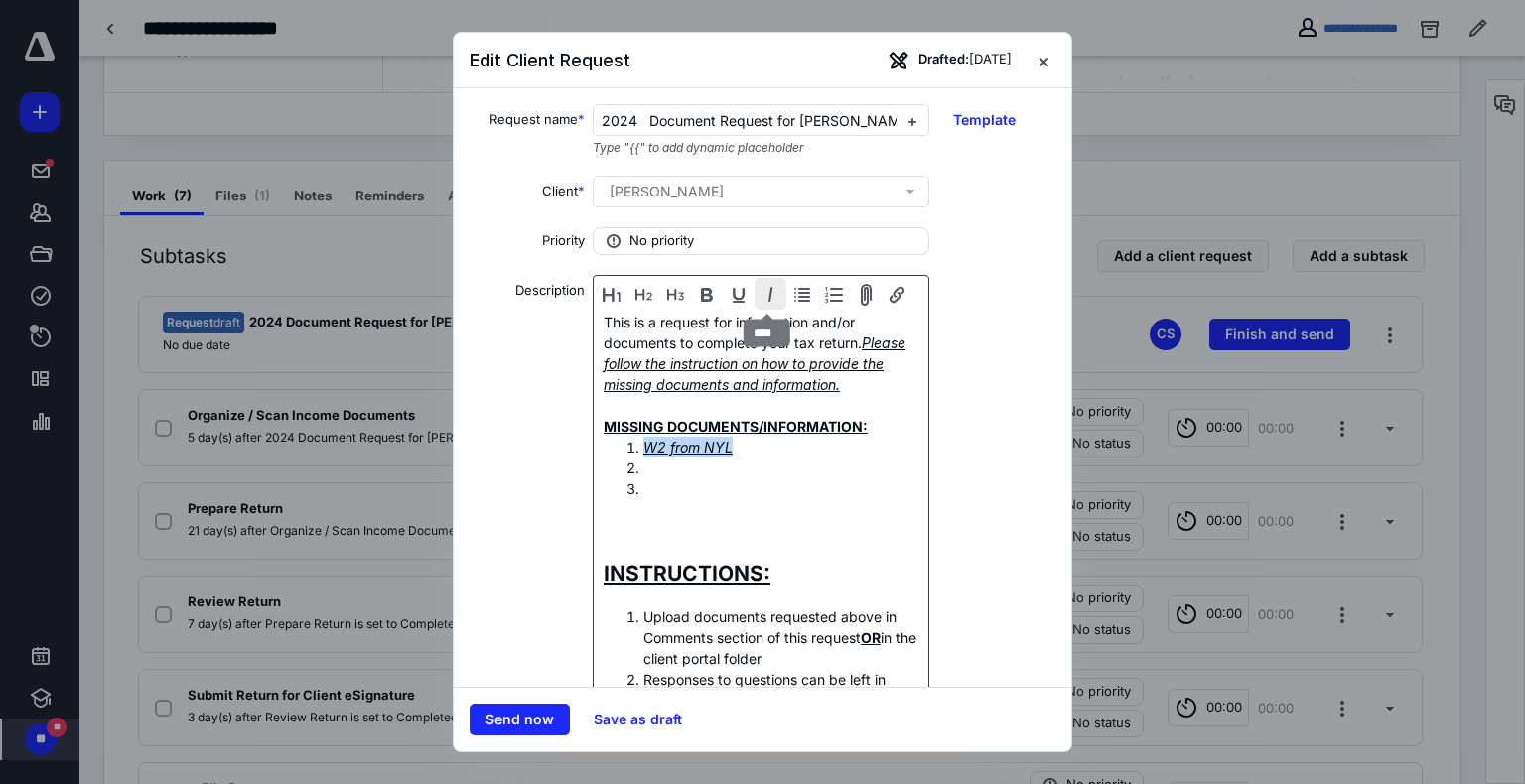 click at bounding box center [770, 294] 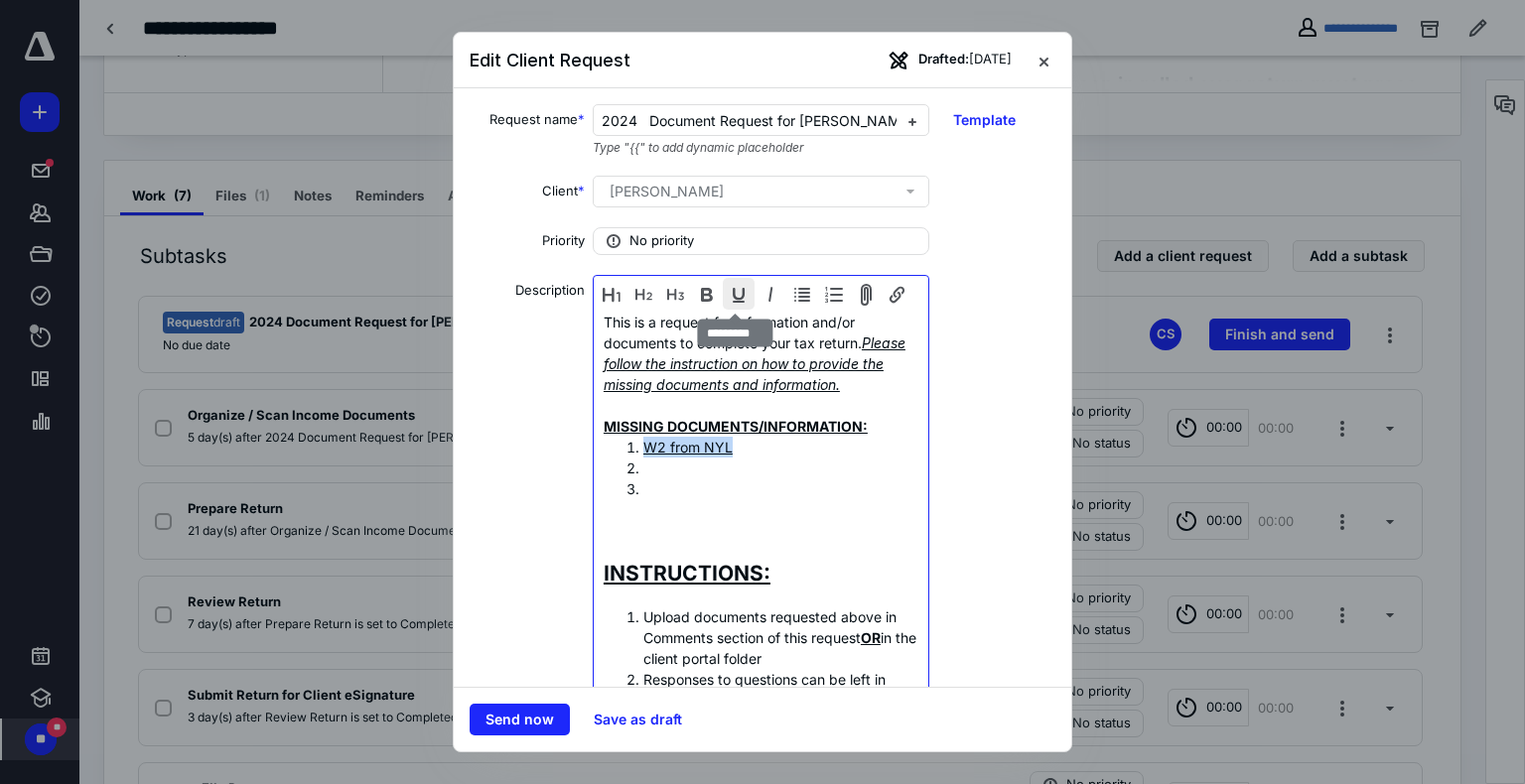 click at bounding box center [739, 294] 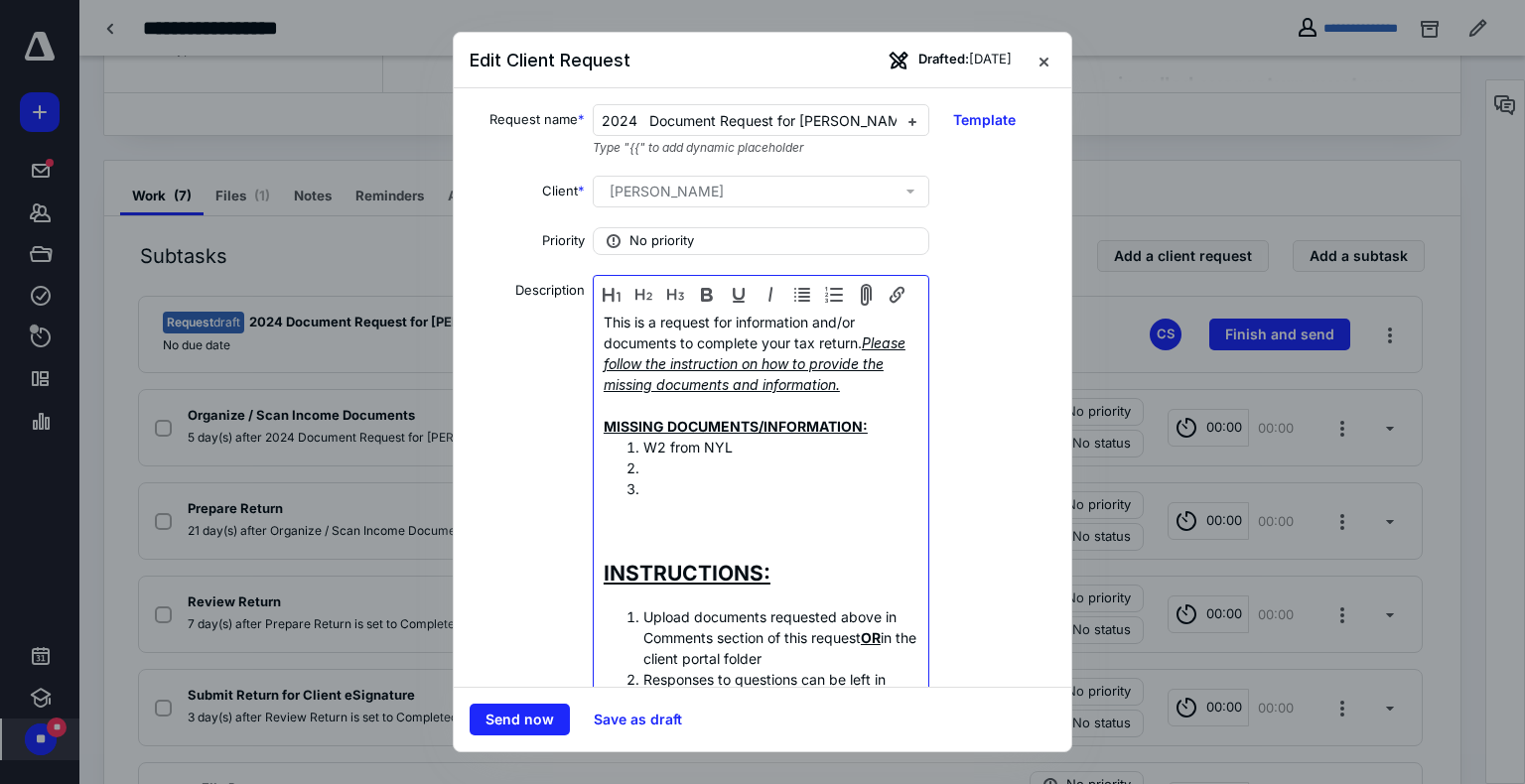 click at bounding box center (780, 467) 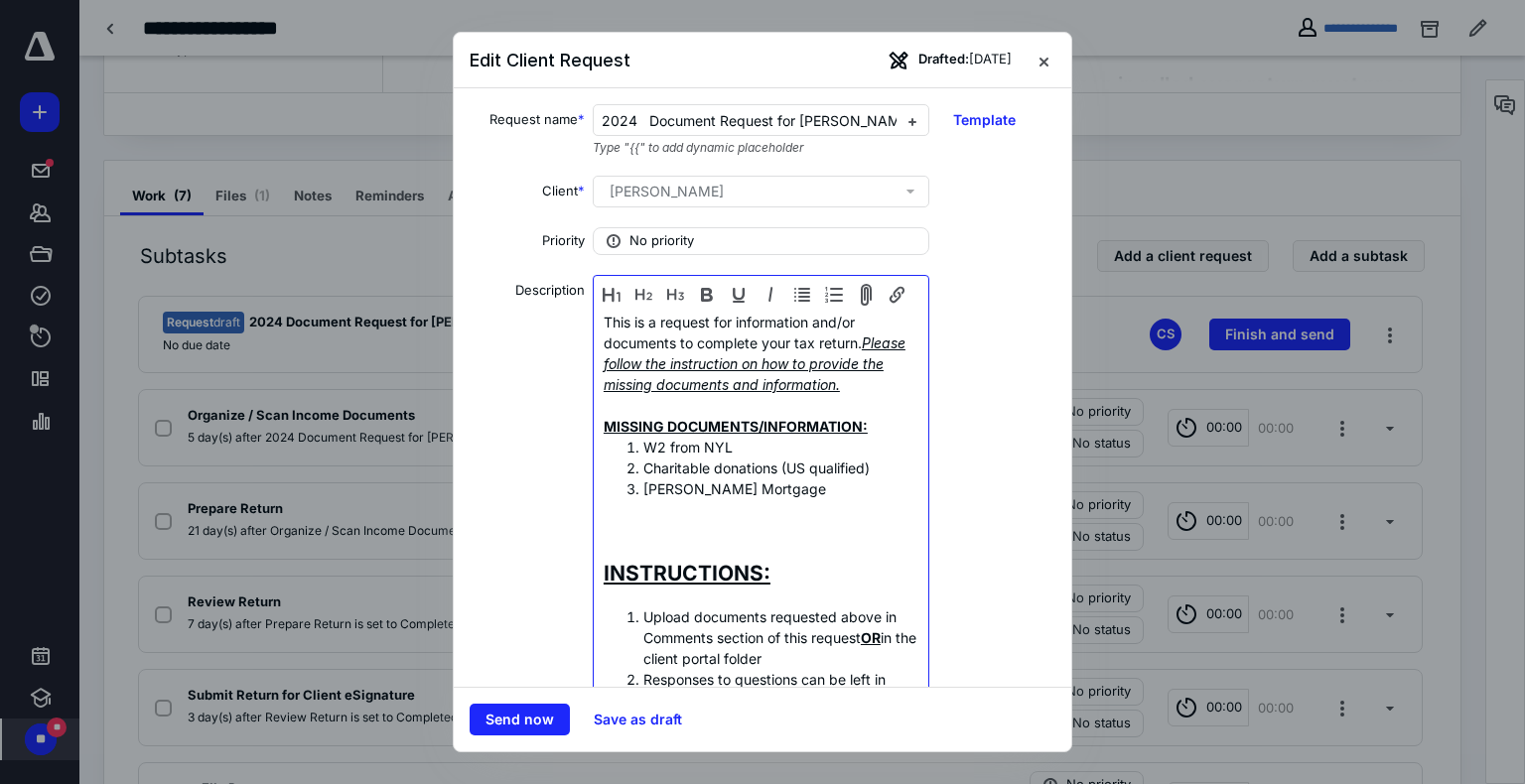 click on "Charitable donations (US qualified)" at bounding box center [780, 467] 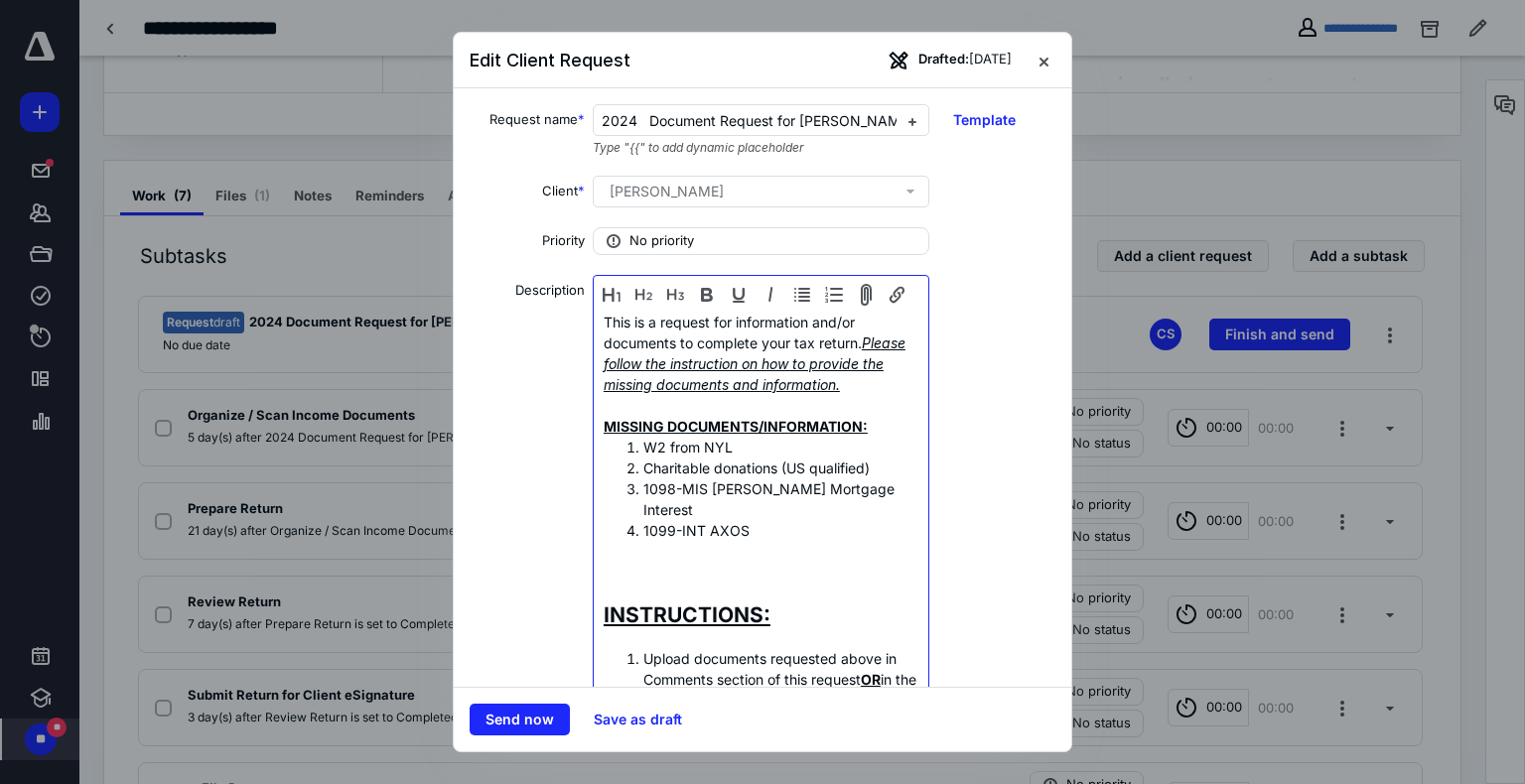 click on "1099-INT AXOS" at bounding box center (780, 530) 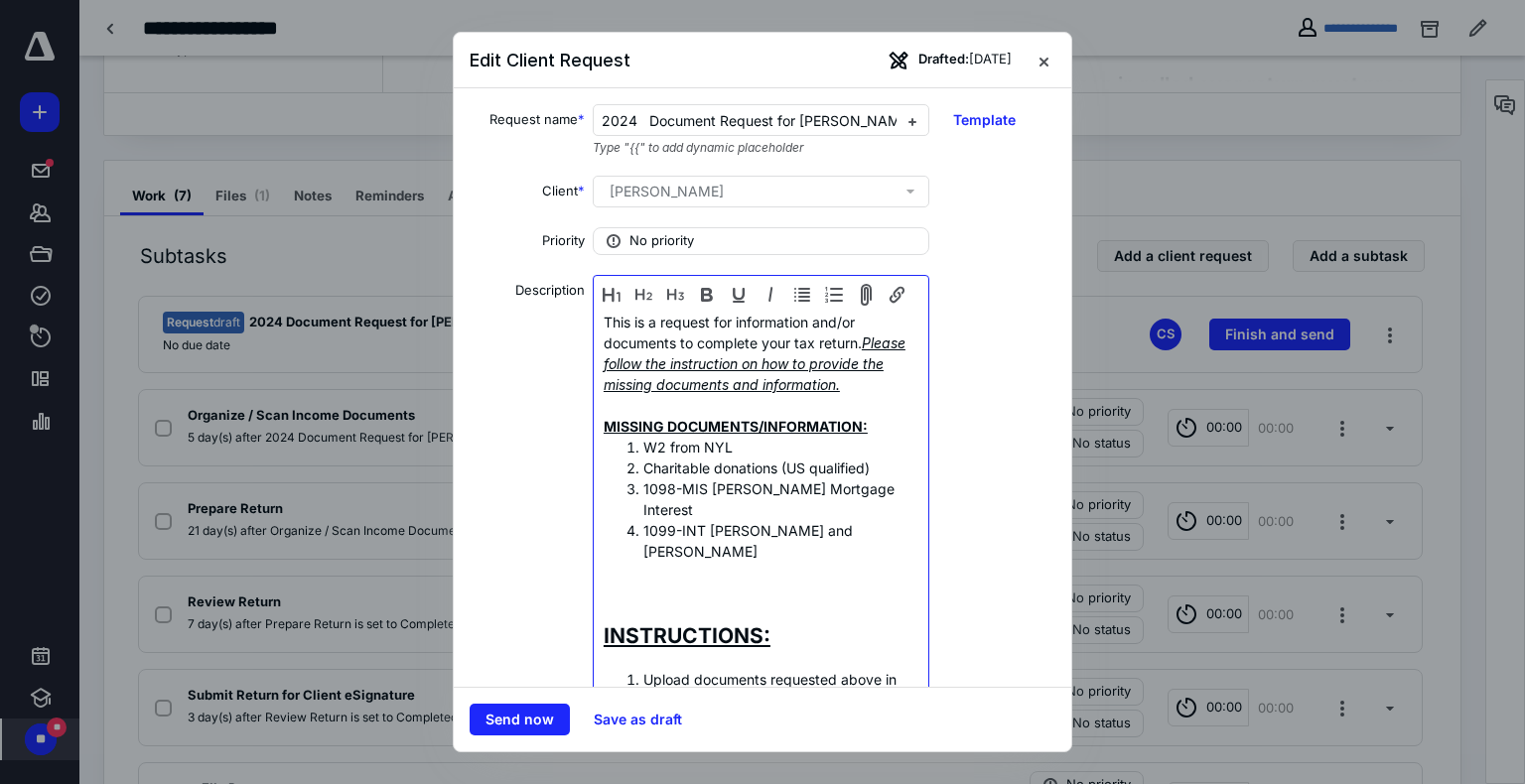 click on "1099-INT AXOS Daniel and Deborah" at bounding box center (780, 541) 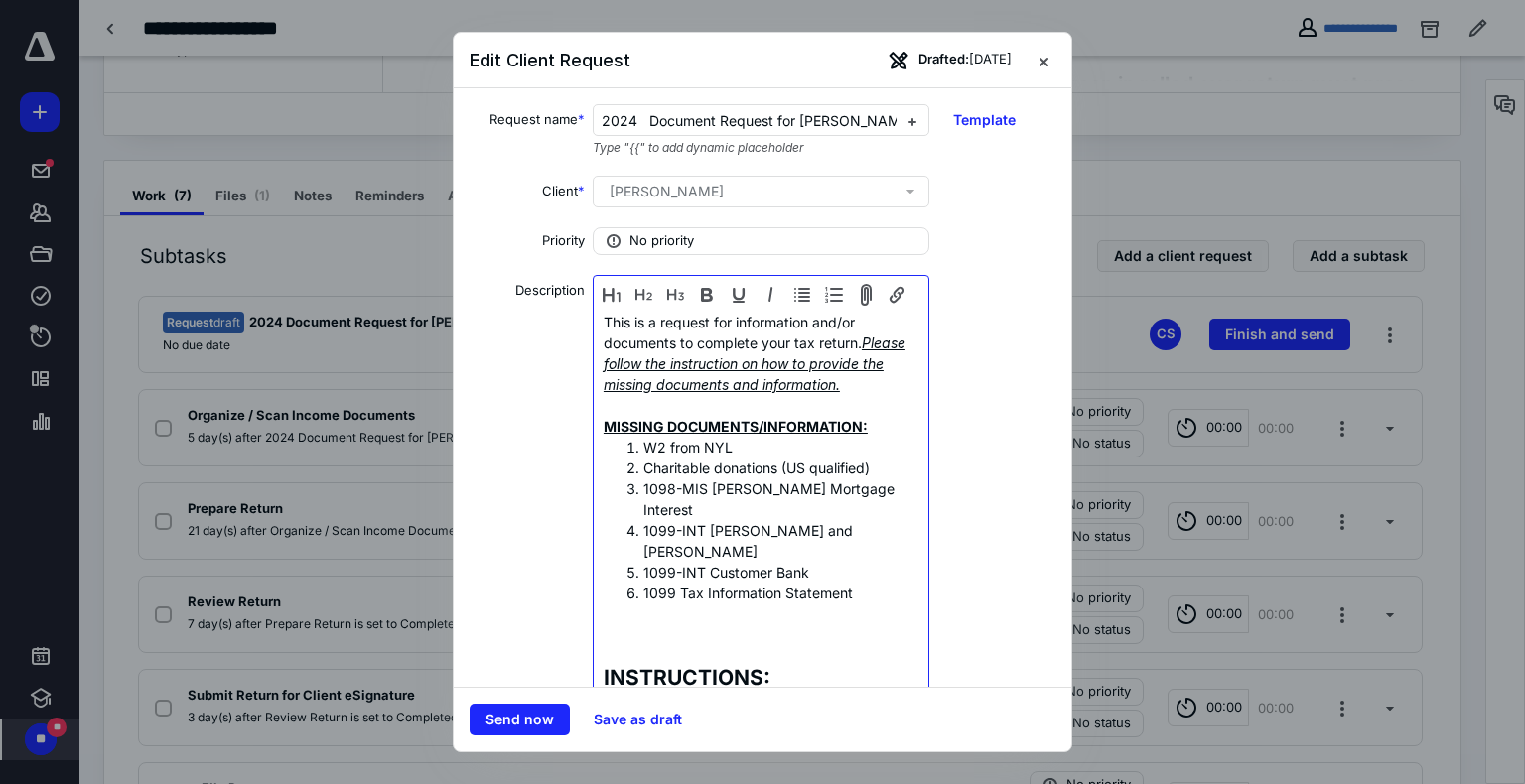 click on "1099 Tax Information Statement" at bounding box center (780, 592) 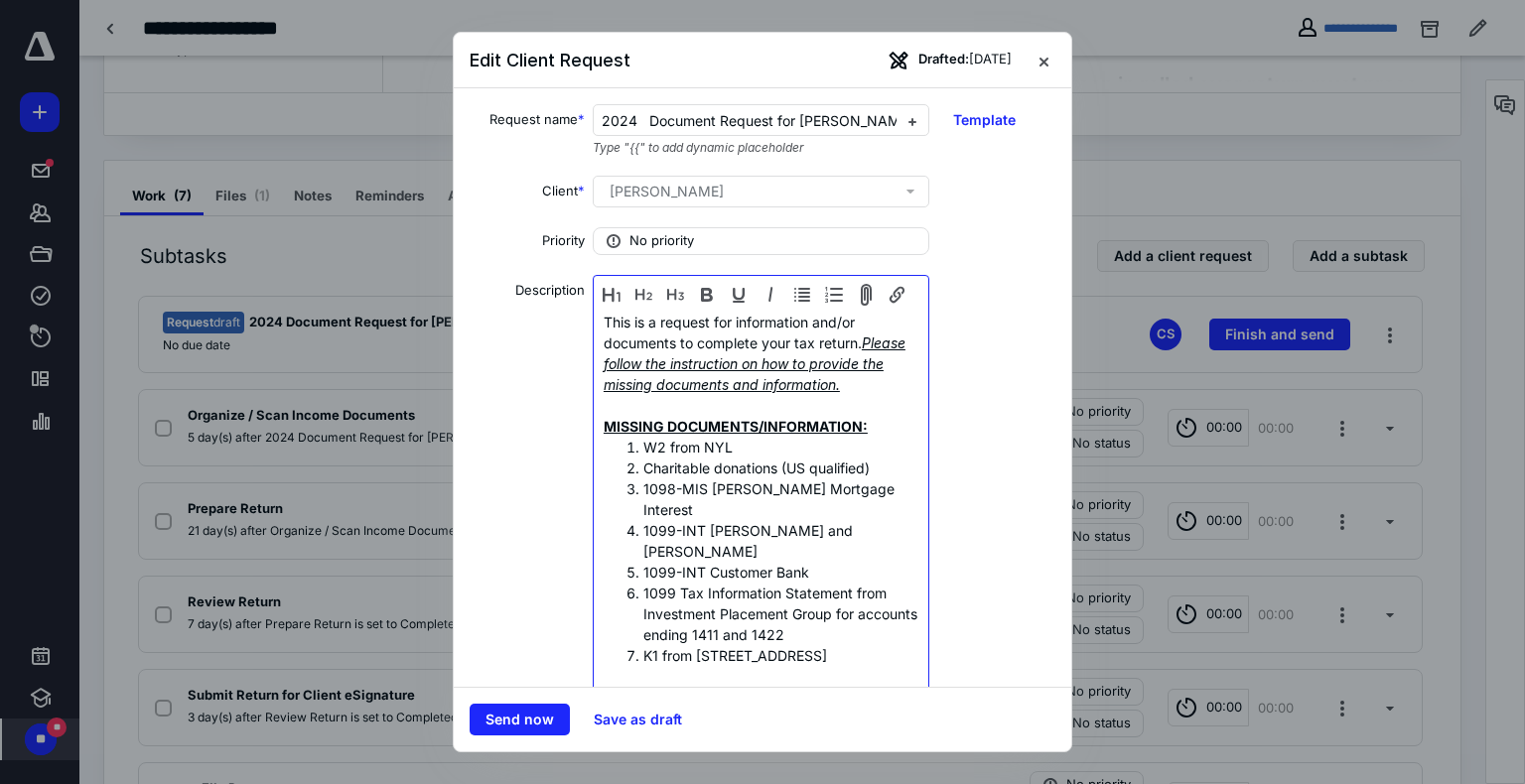 click on "K1 from 3188 Airport Way" at bounding box center [780, 655] 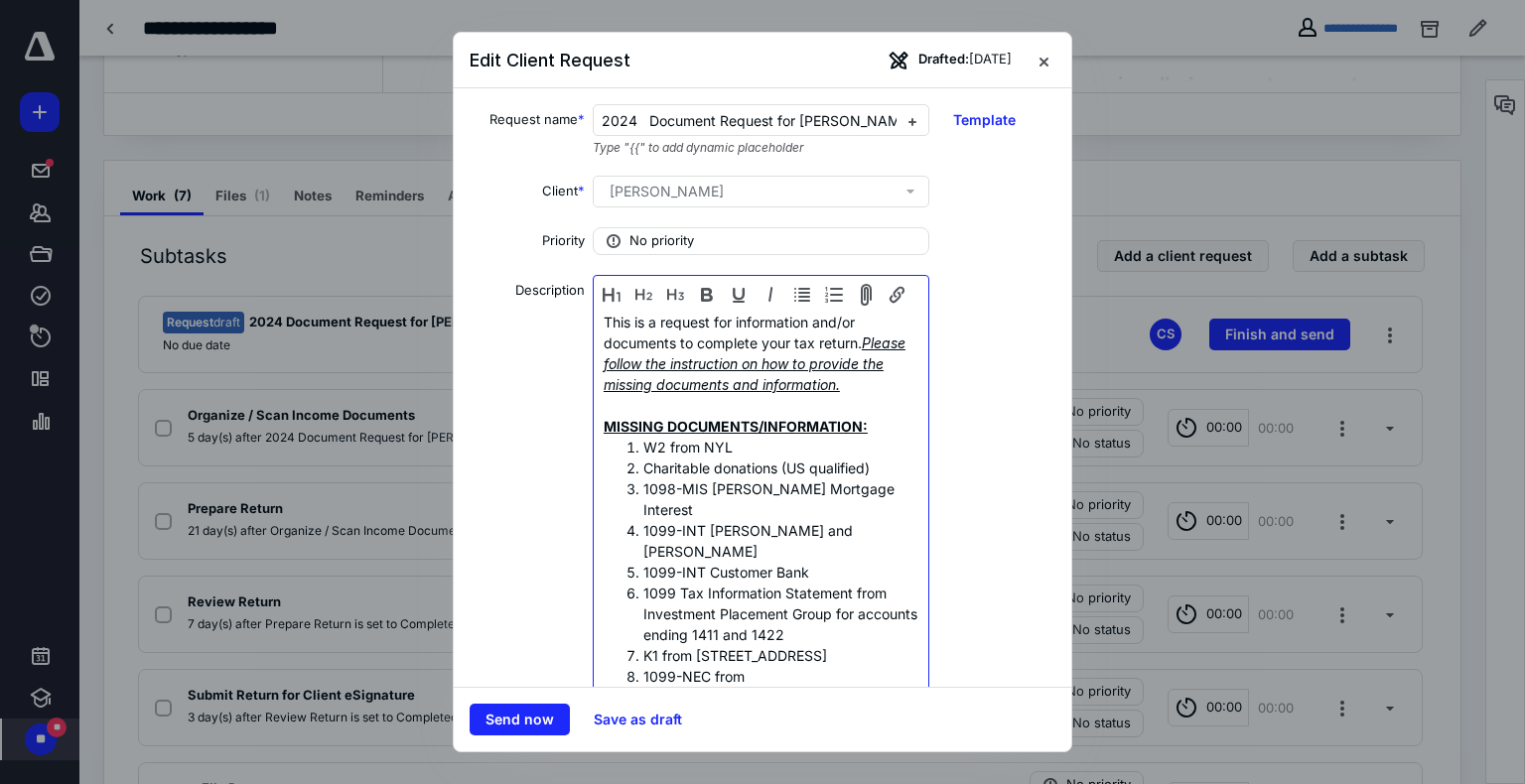 click on "1099-NEC from" at bounding box center [780, 676] 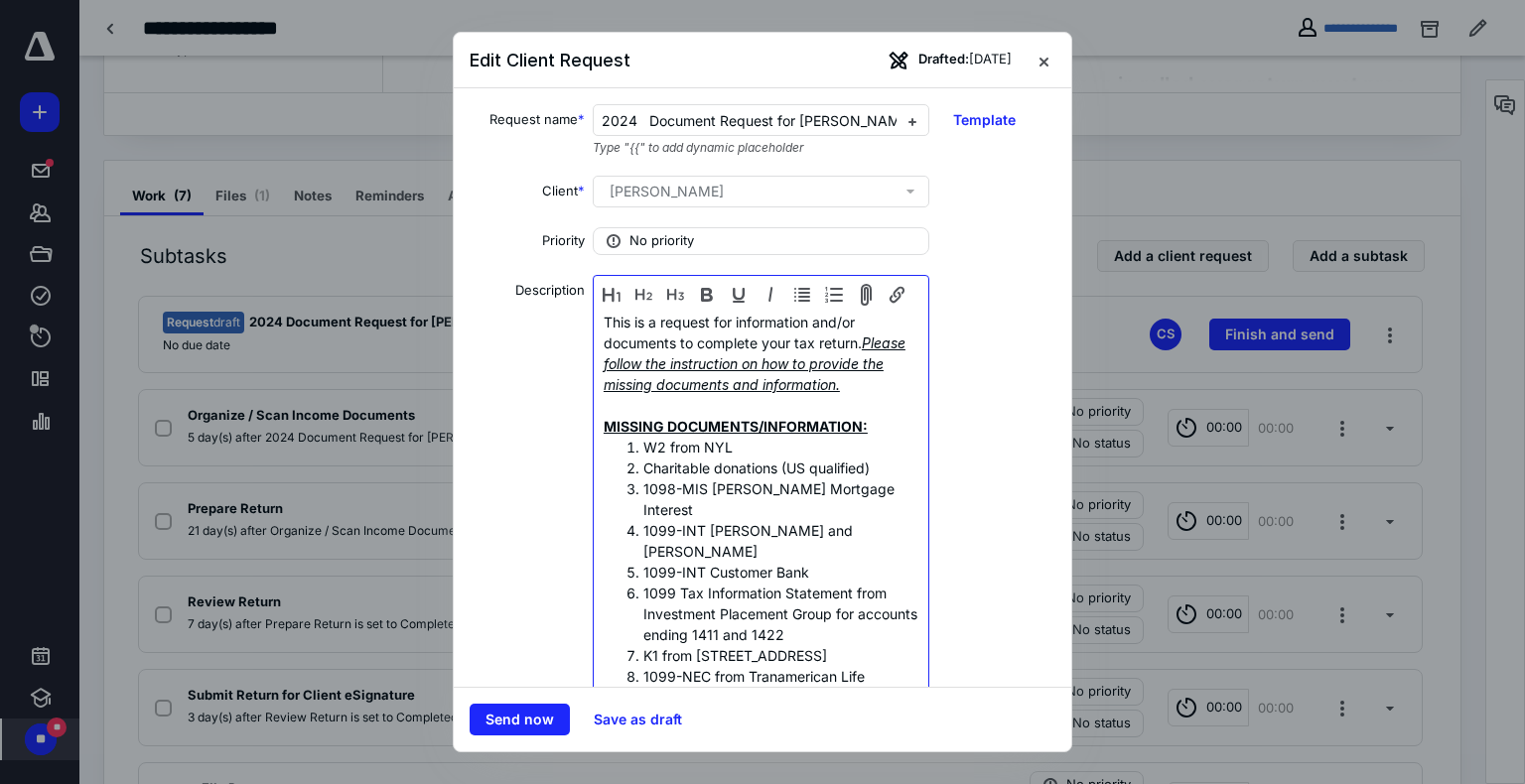 click on "1099-NEC from Tranamerican Life Insurance Company" at bounding box center (780, 687) 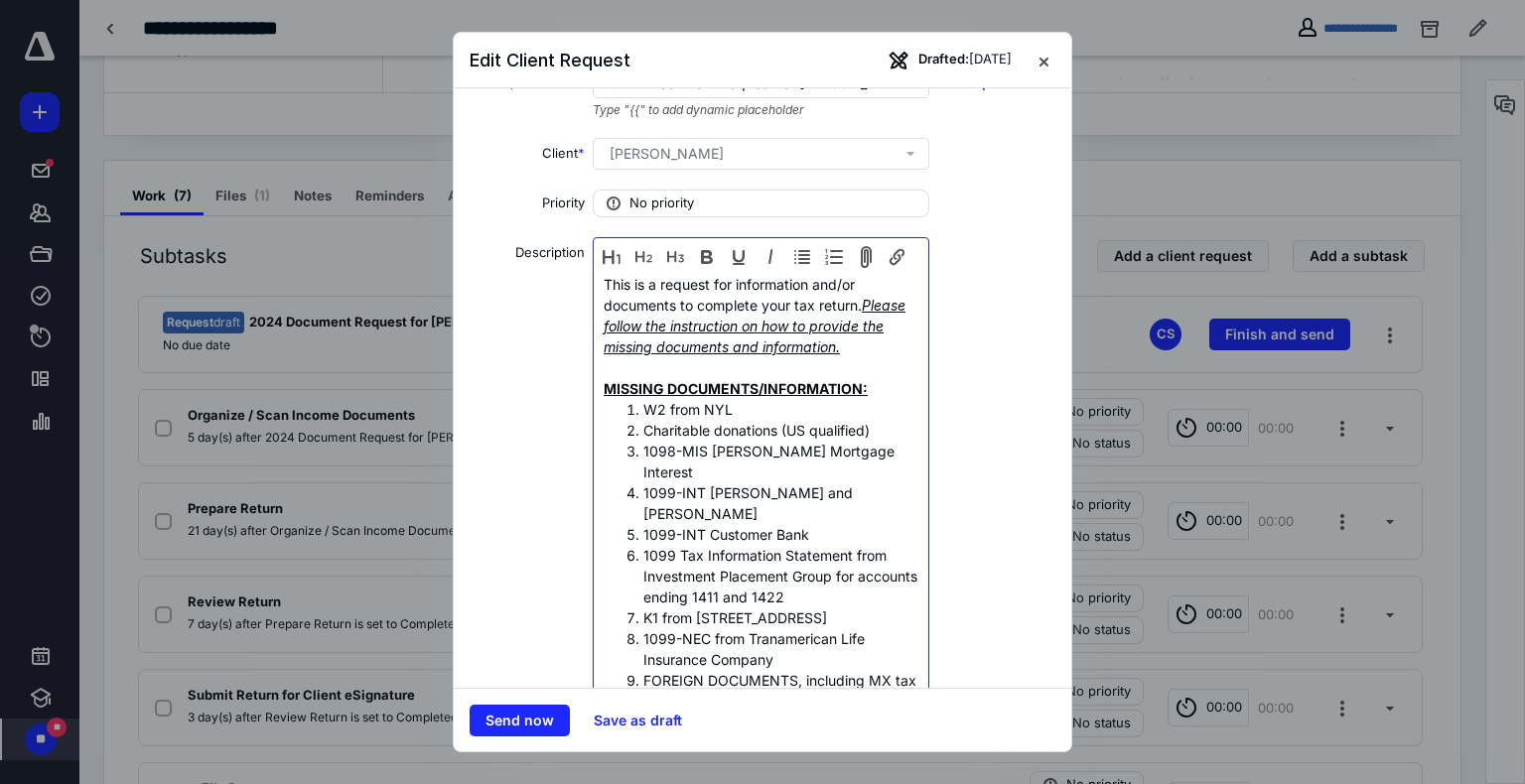 scroll, scrollTop: 59, scrollLeft: 0, axis: vertical 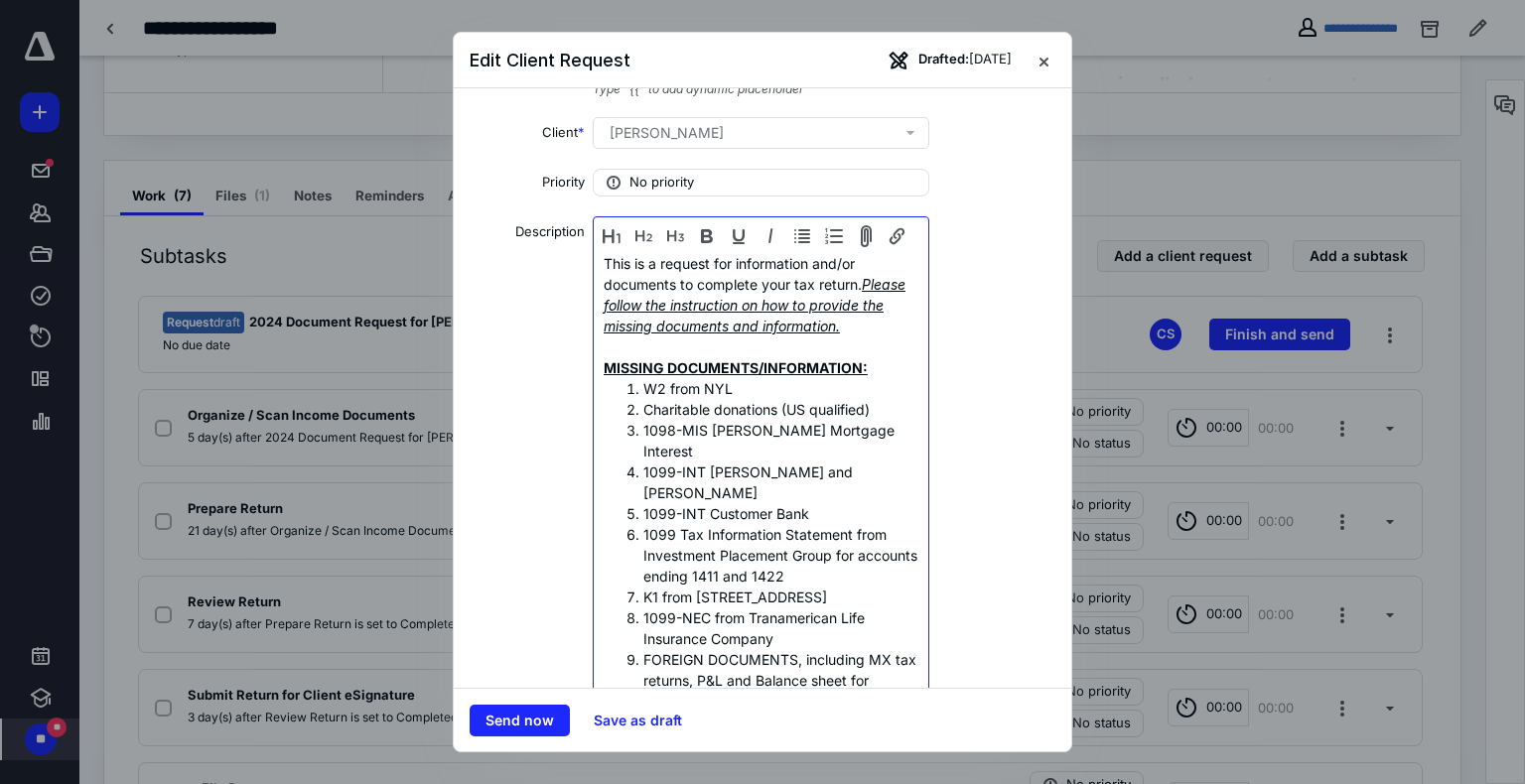 click on "FOREIGN DOCUMENTS, including MX tax returns, P&L and Balance sheet for business, or" at bounding box center (780, 680) 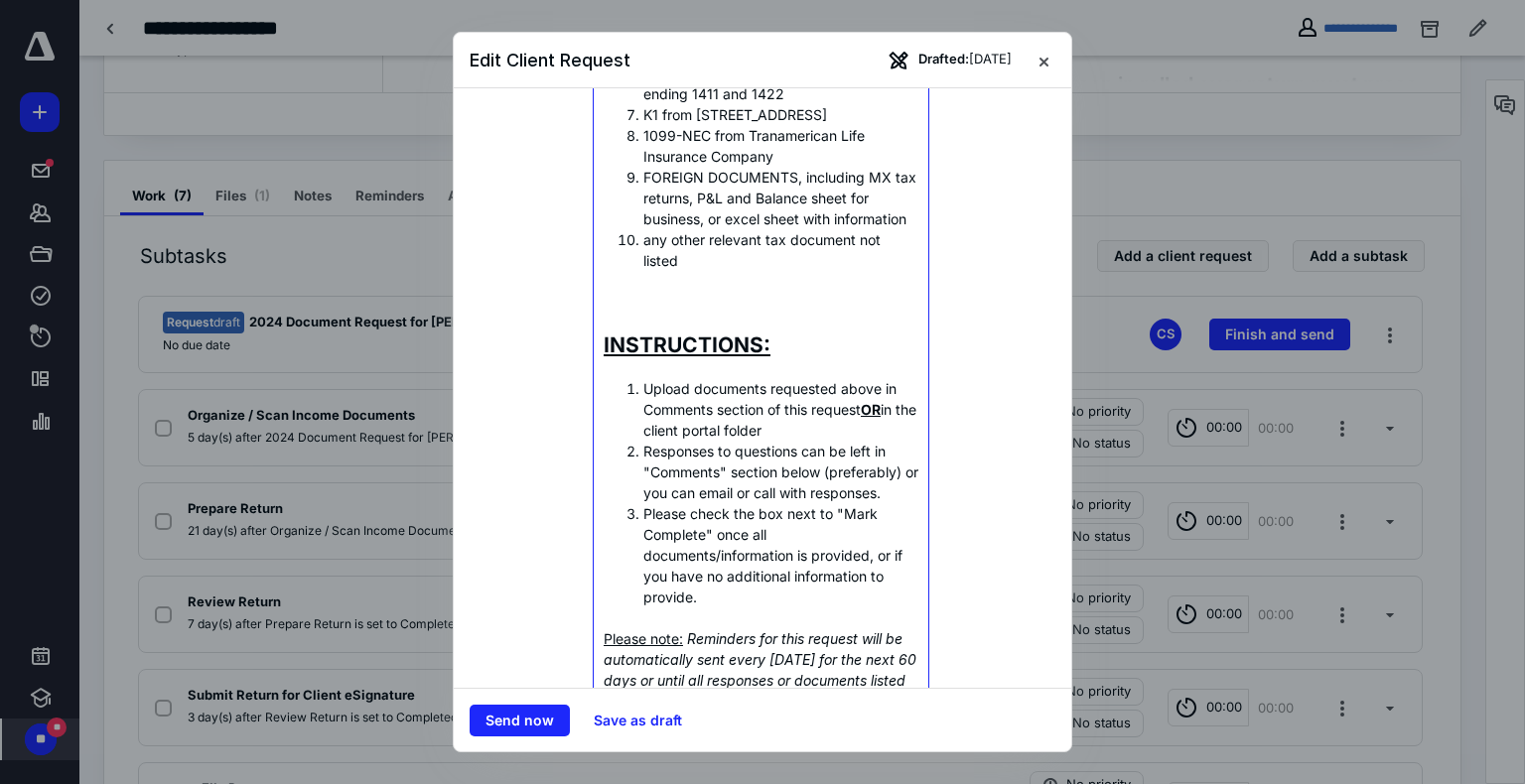 scroll, scrollTop: 563, scrollLeft: 0, axis: vertical 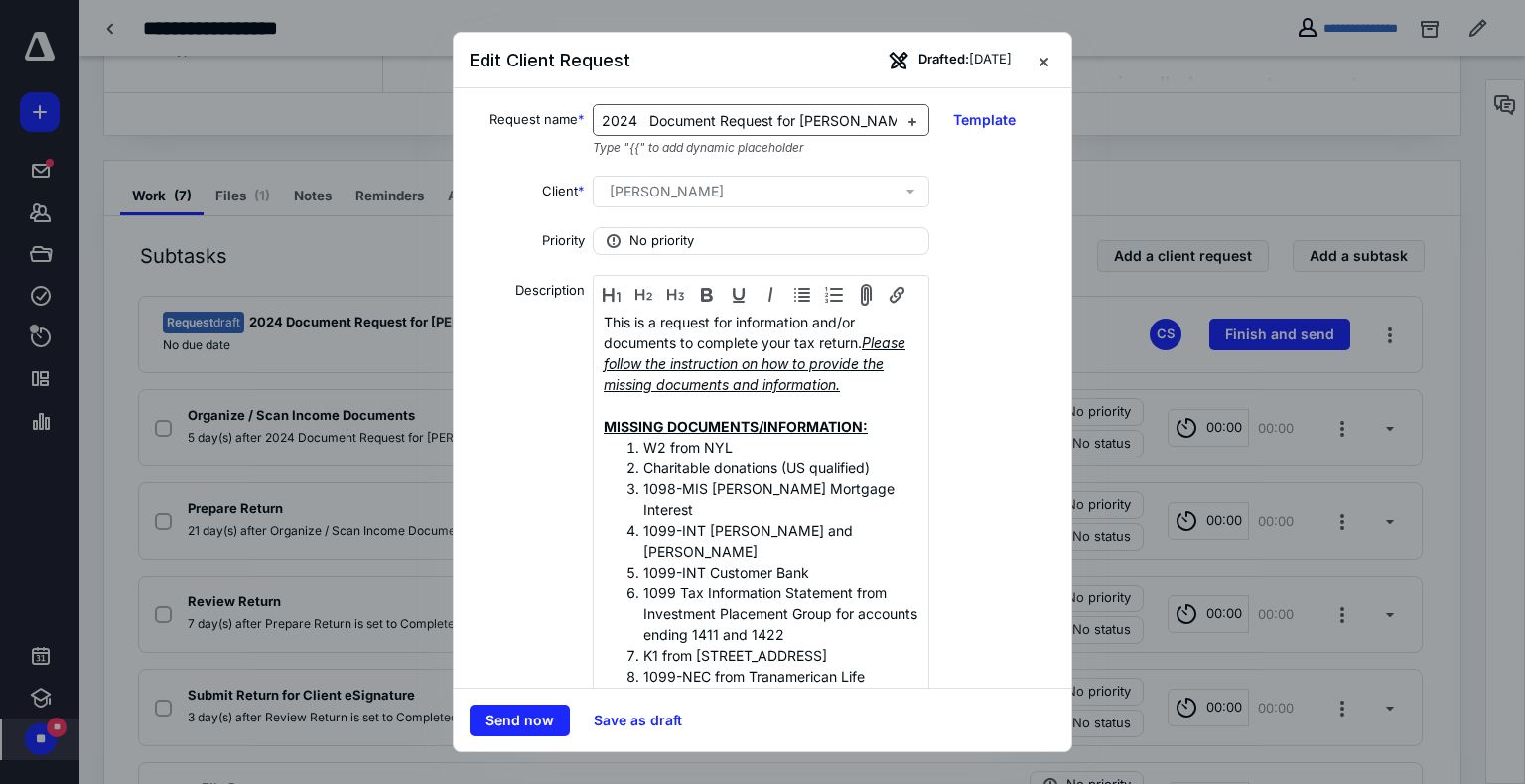 click on "2024   Document Request for SHWARTZ, DANIEL" at bounding box center (758, 120) 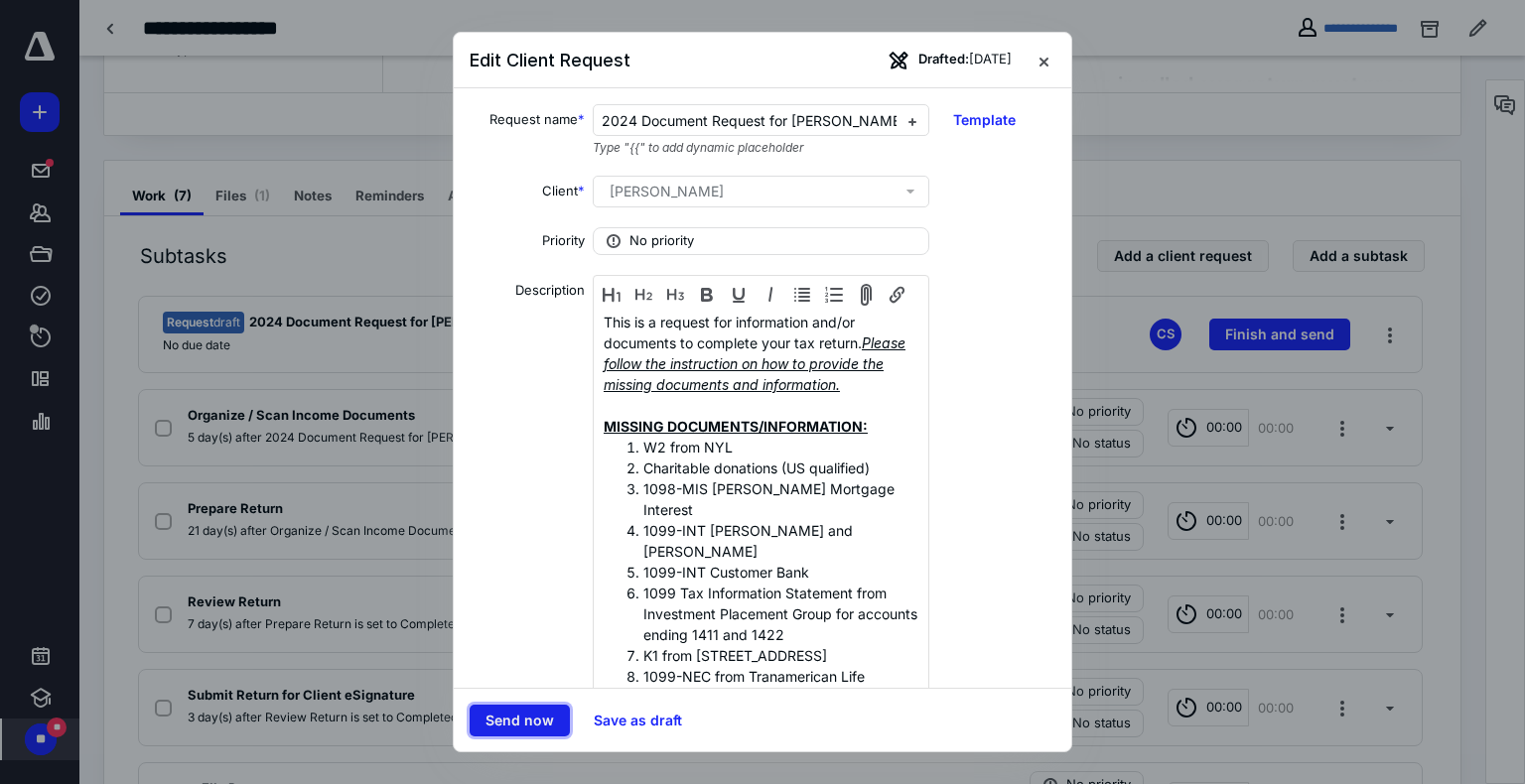 click on "Send now" at bounding box center (519, 720) 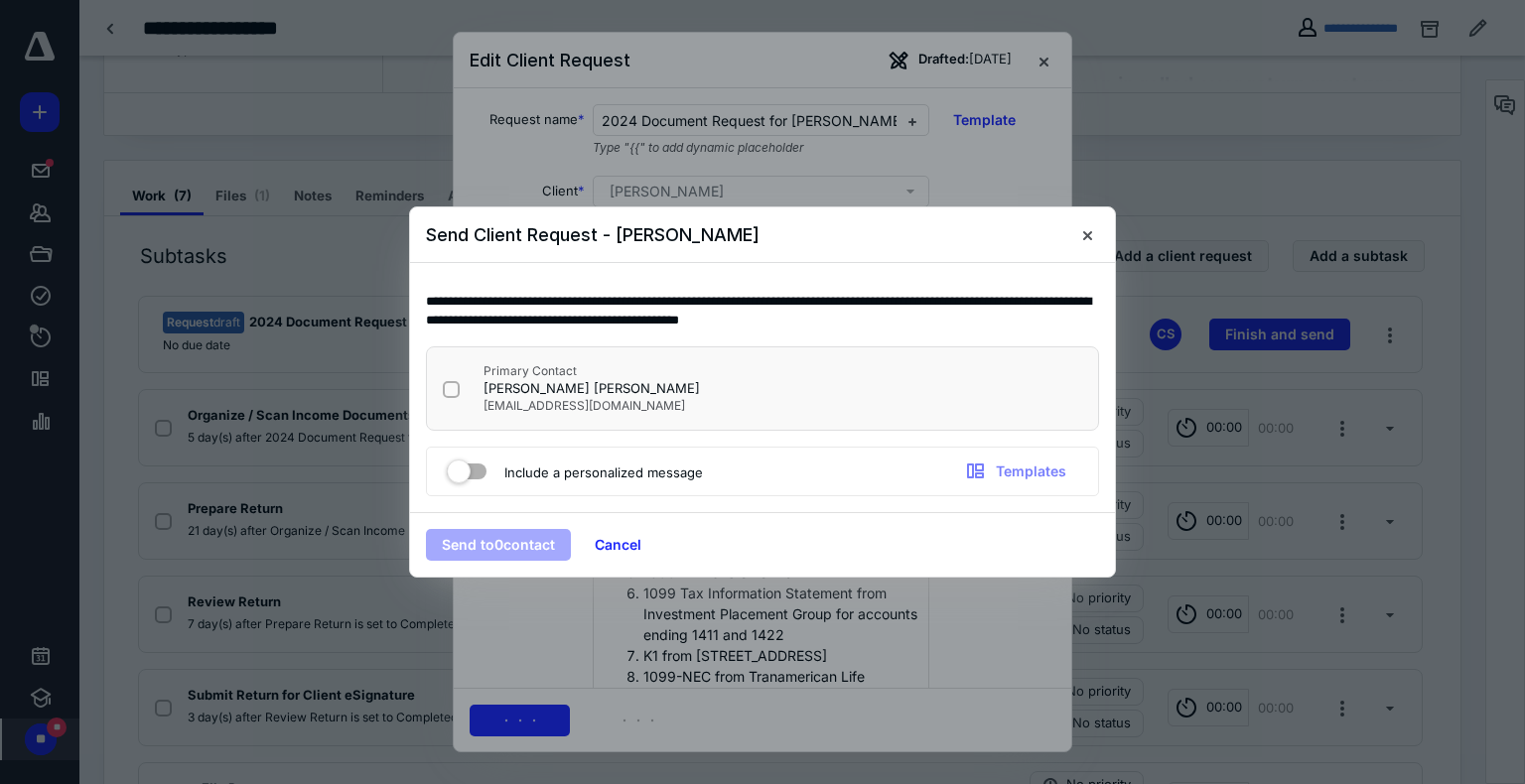 checkbox on "true" 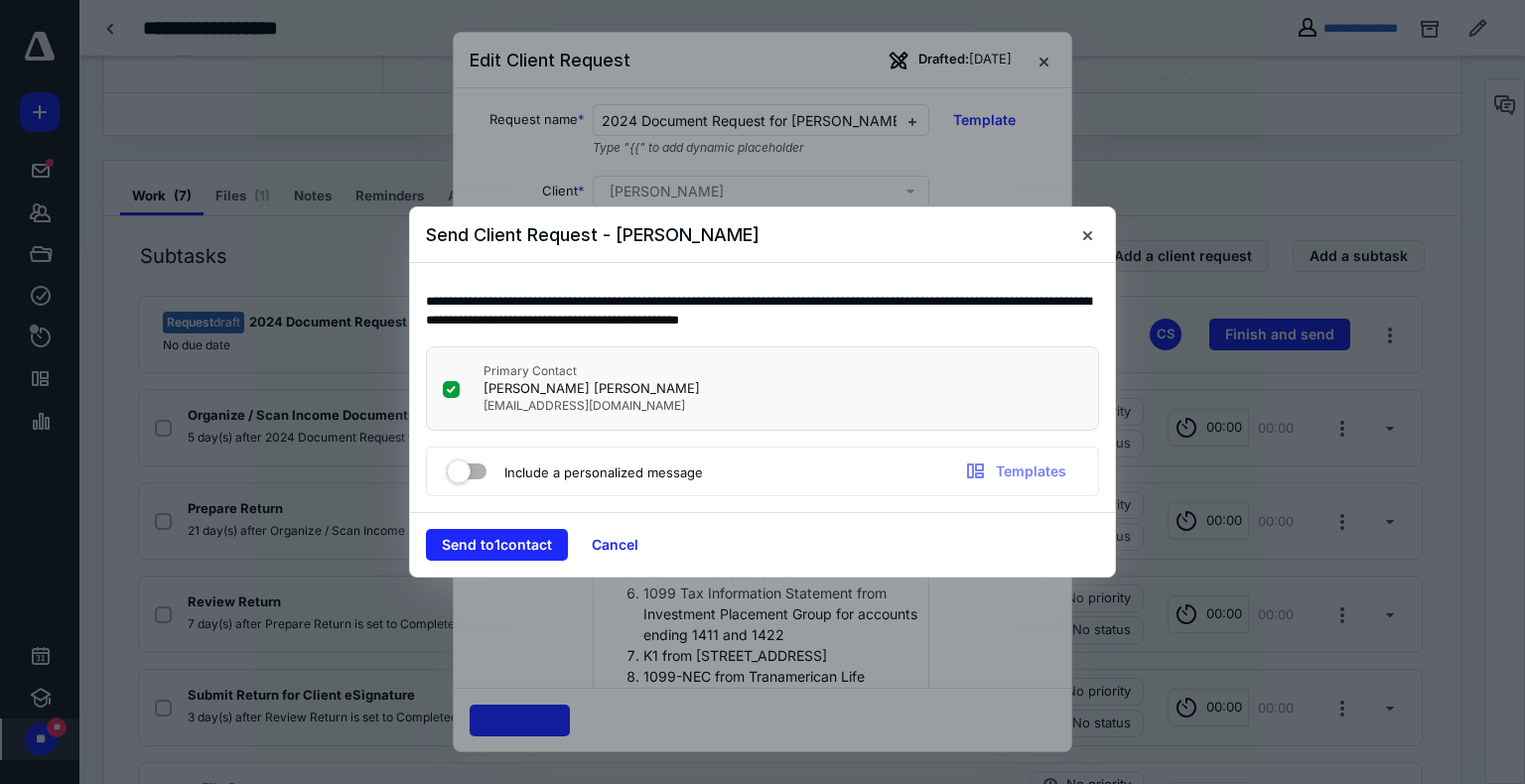 click at bounding box center (467, 467) 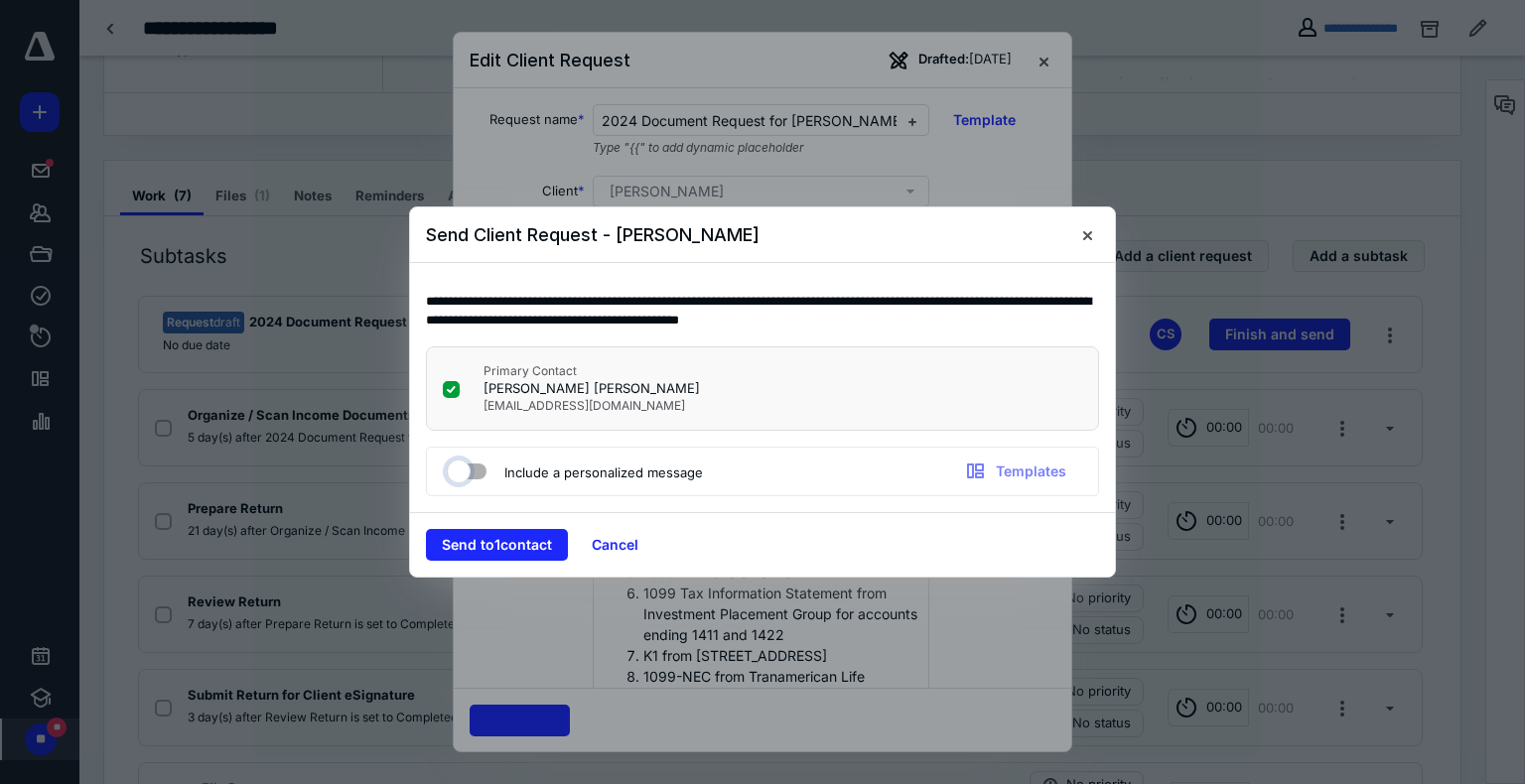 click at bounding box center [457, 468] 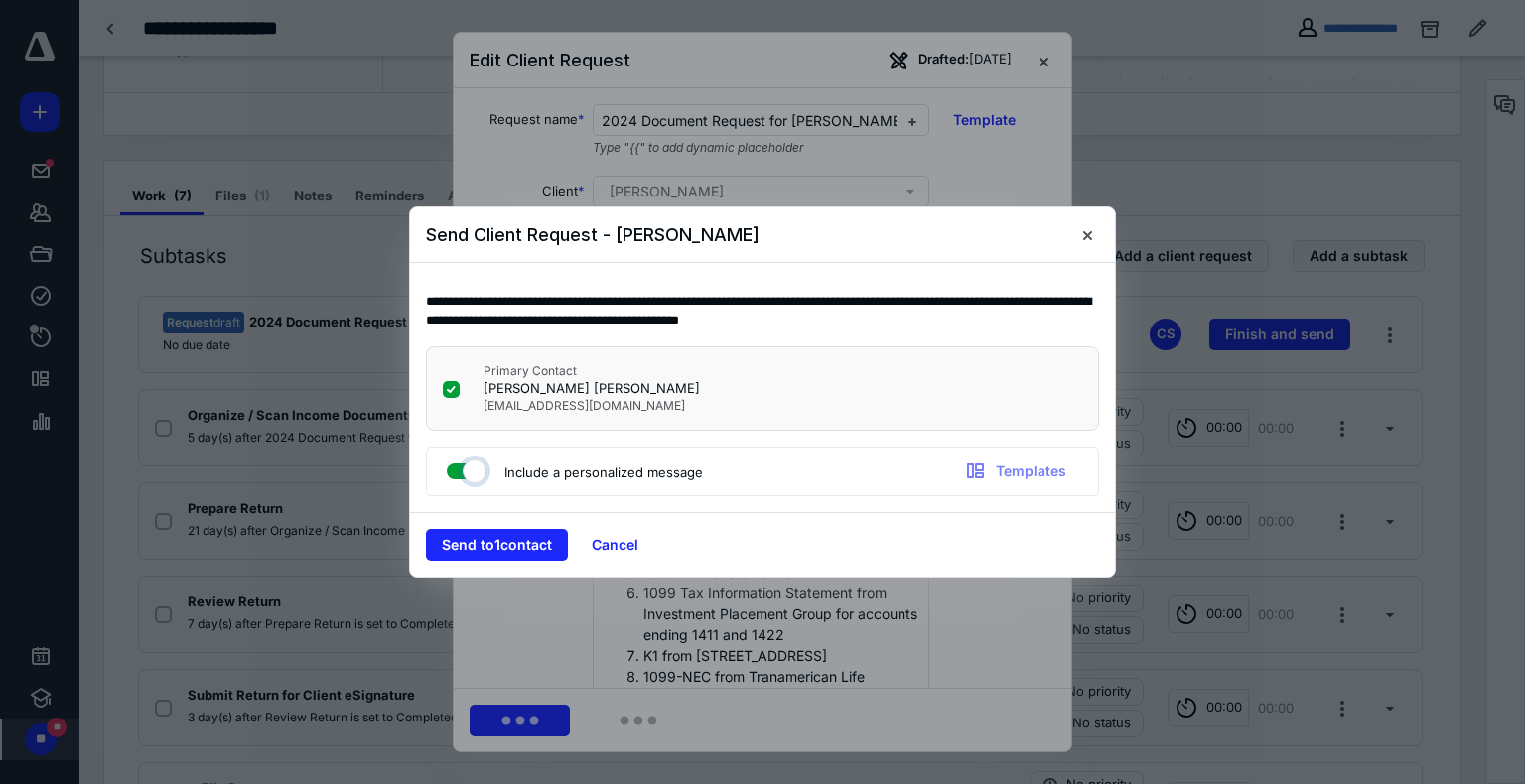 checkbox on "true" 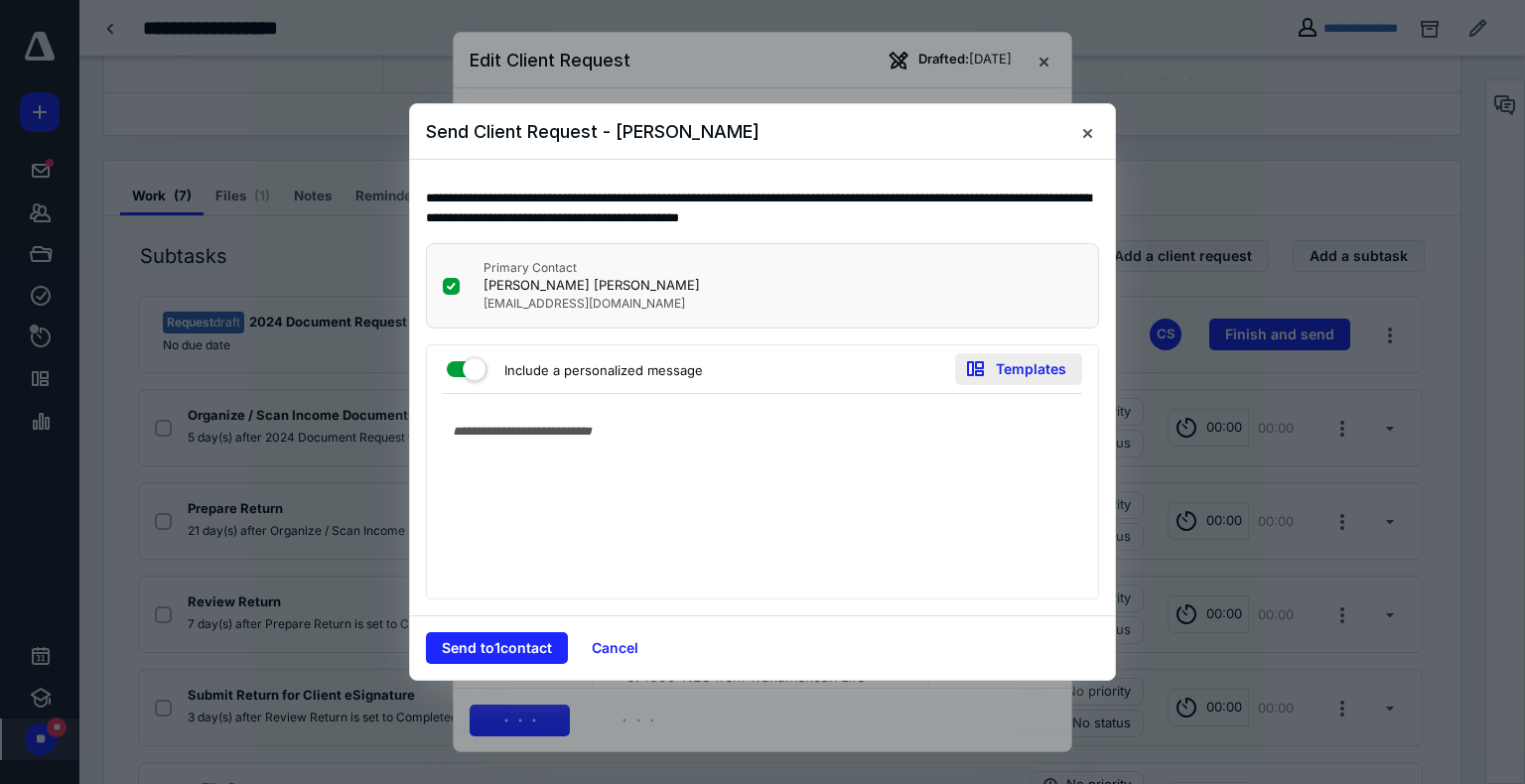click on "Templates" at bounding box center (1019, 369) 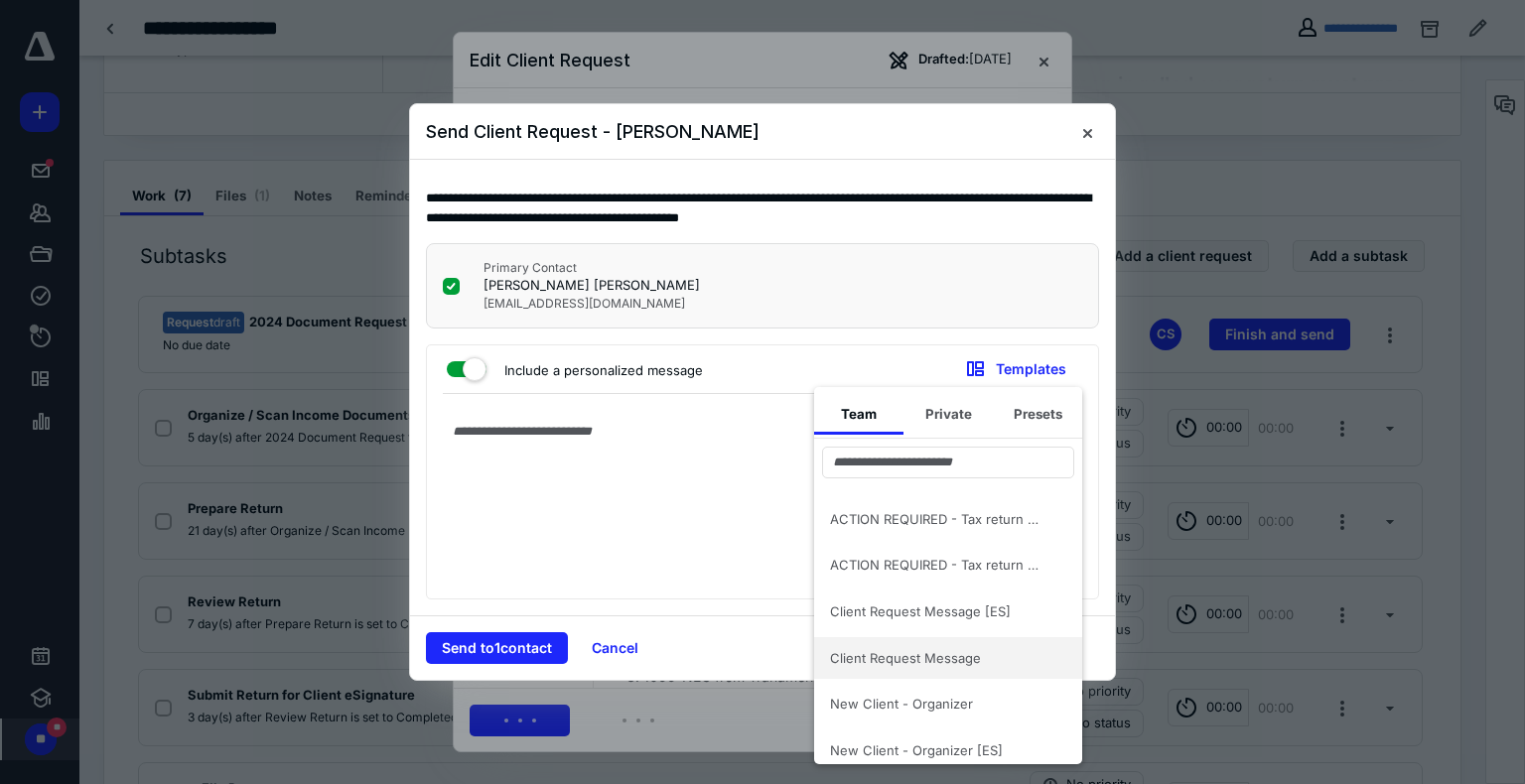 click on "Client Request Message" at bounding box center [948, 658] 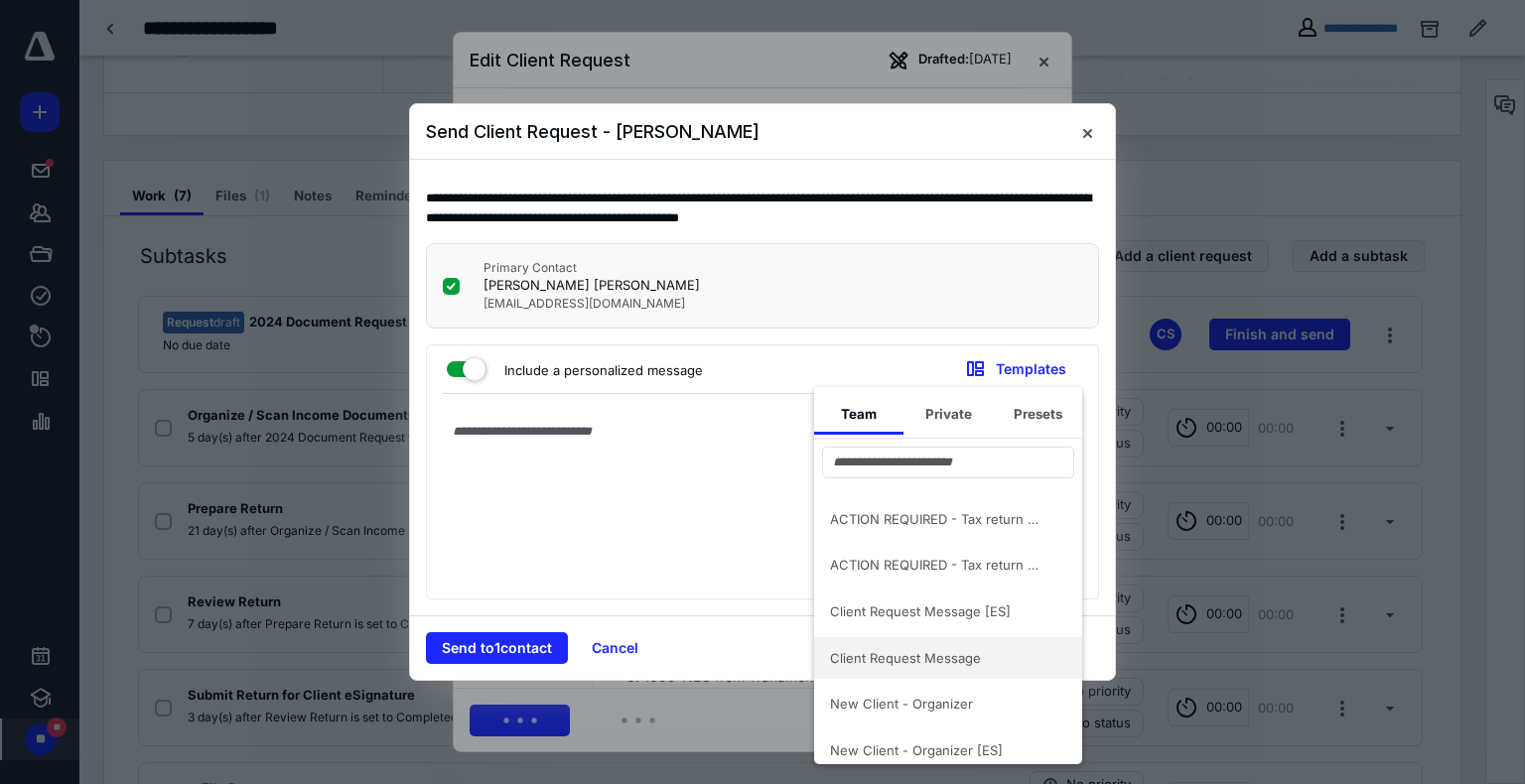 type on "**********" 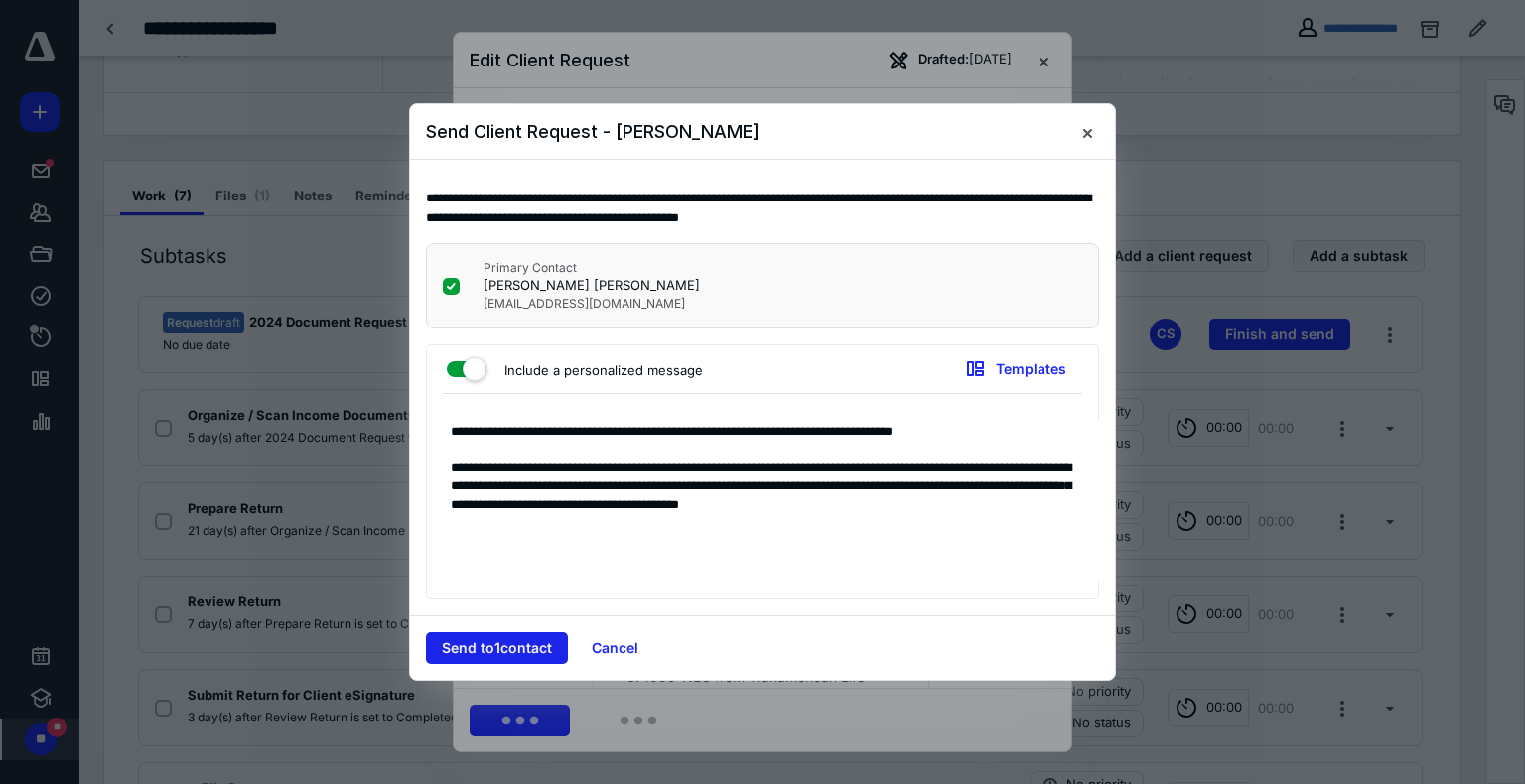 click on "Send to  1  contact" at bounding box center (496, 648) 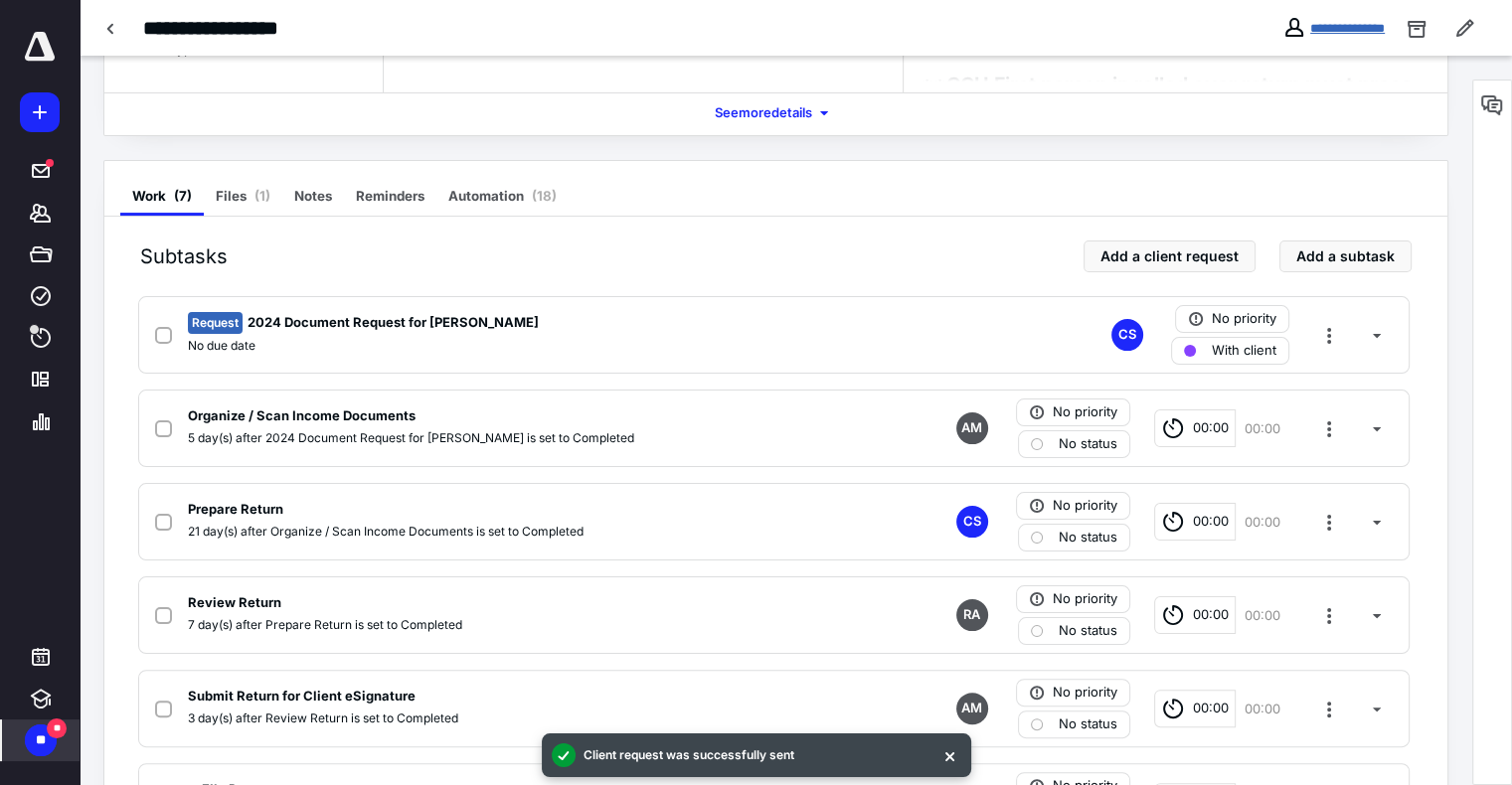 click on "**********" at bounding box center [1347, 28] 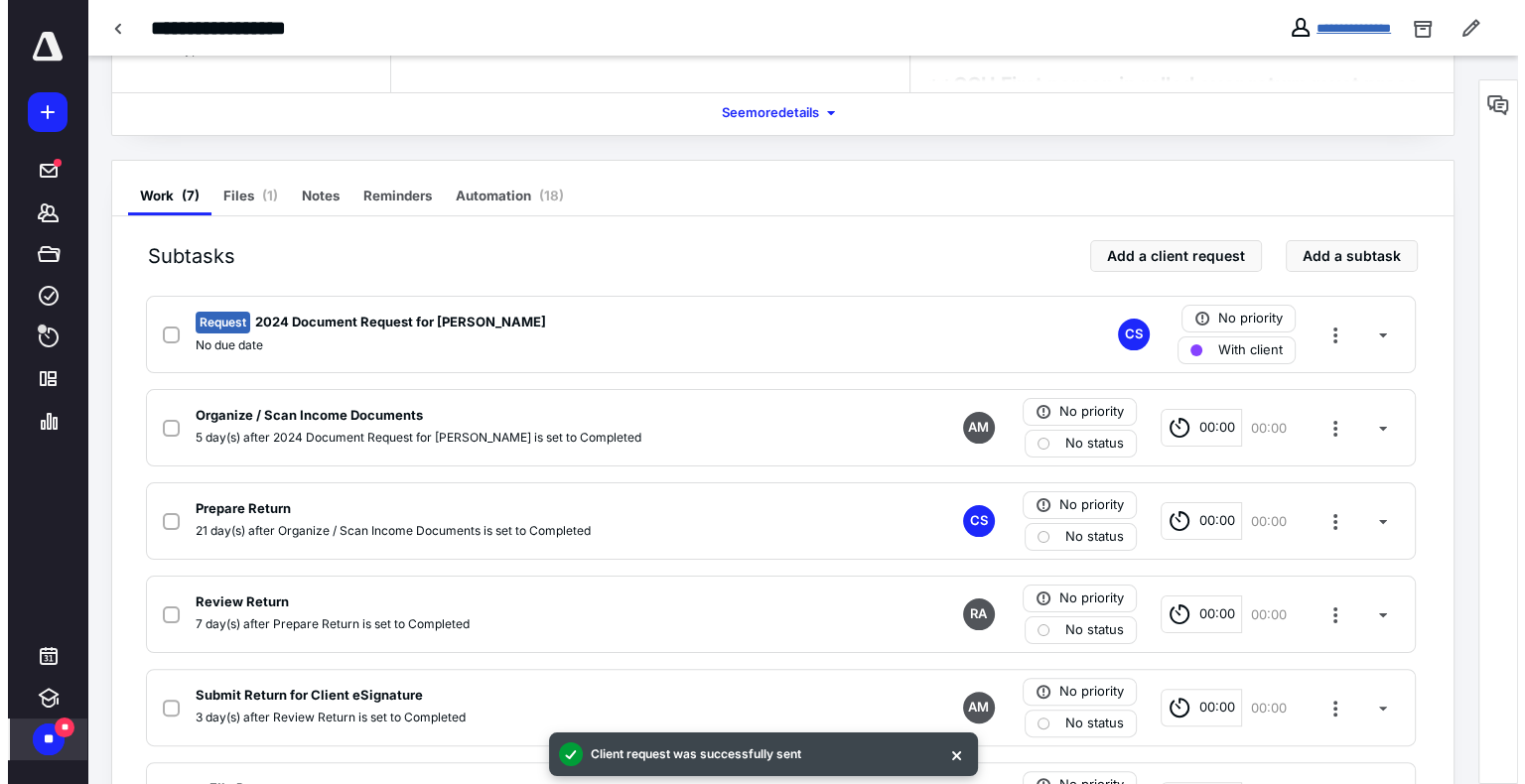 scroll, scrollTop: 0, scrollLeft: 0, axis: both 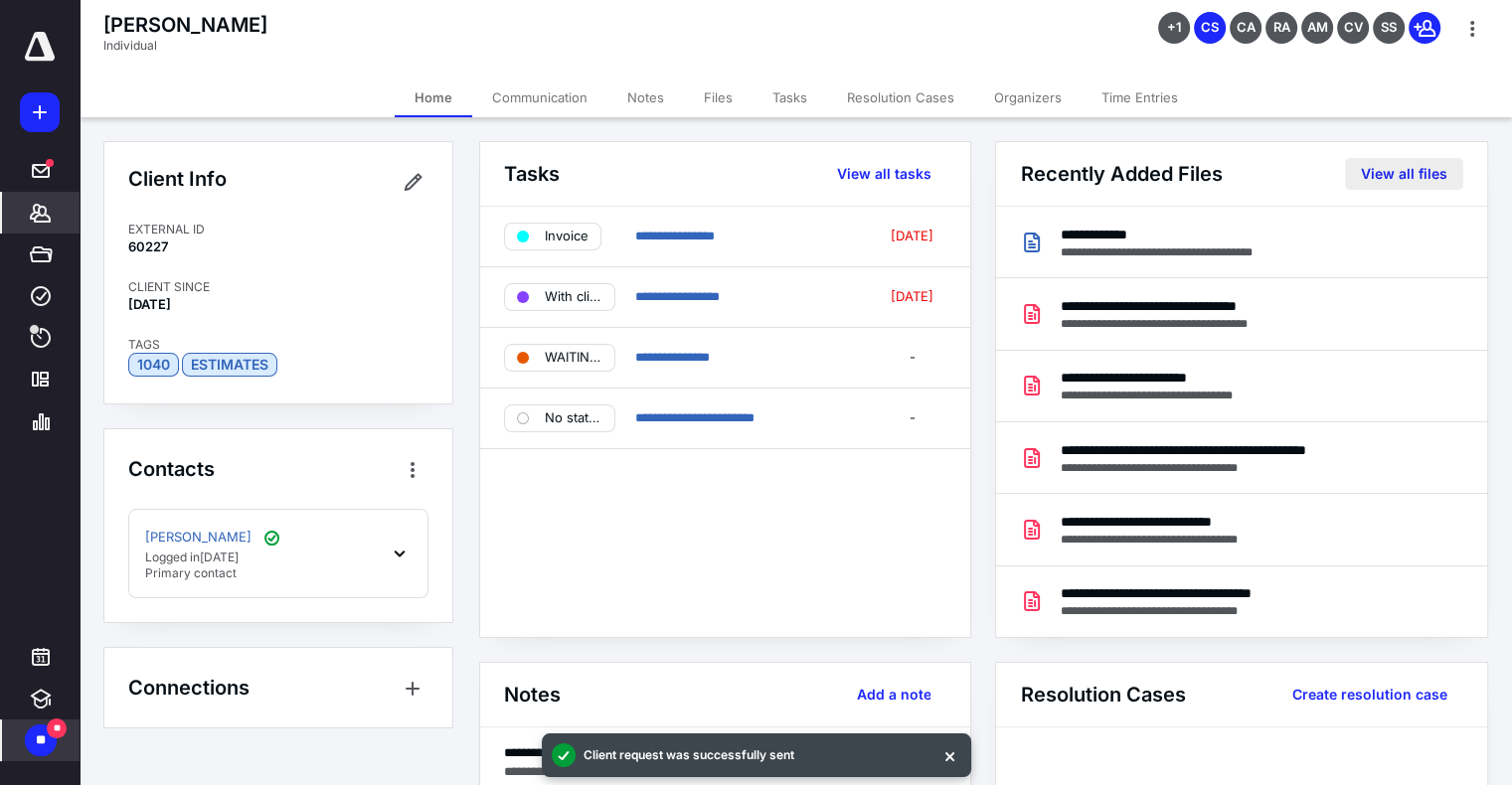click on "View all files" at bounding box center (1404, 174) 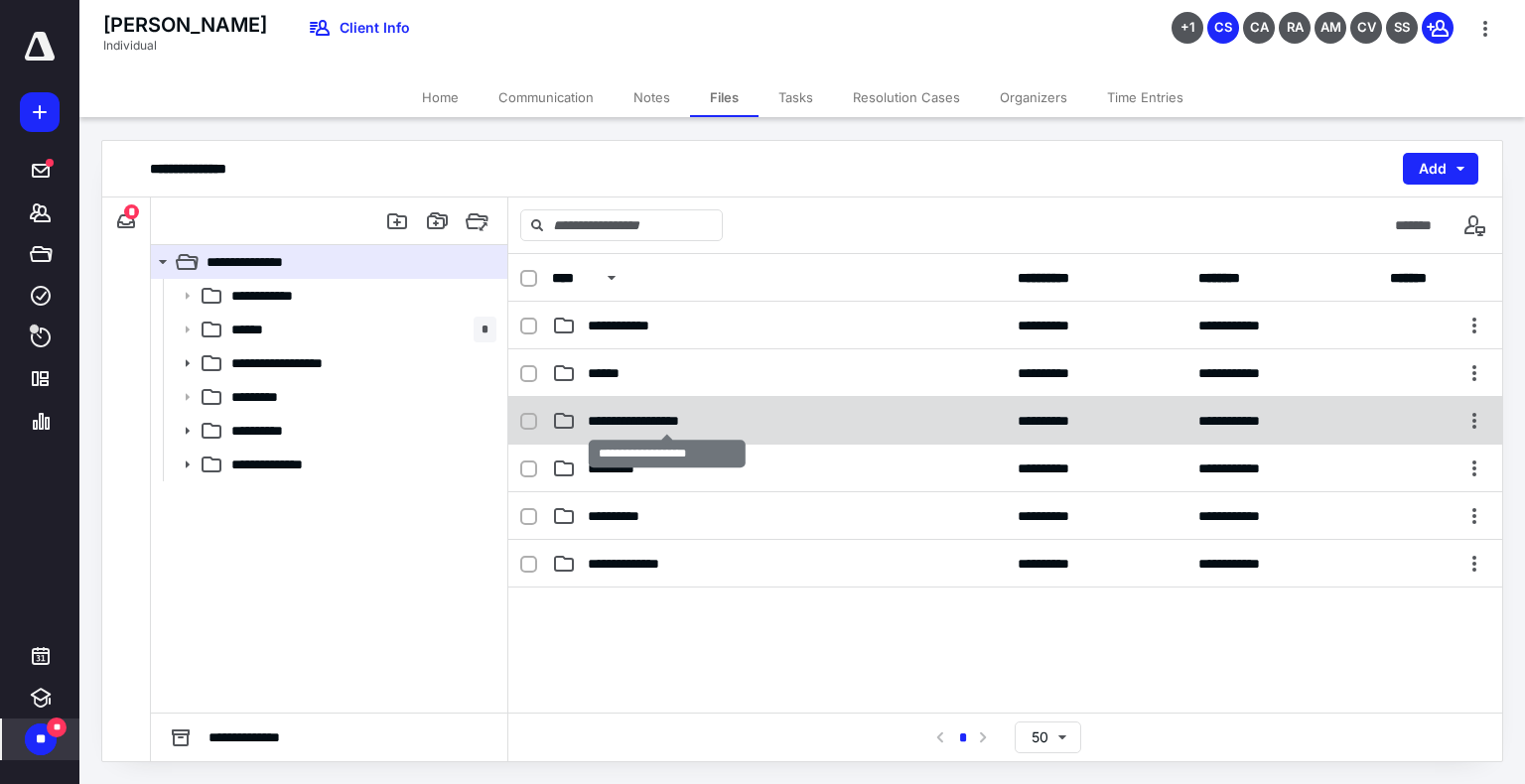 click on "**********" at bounding box center (667, 421) 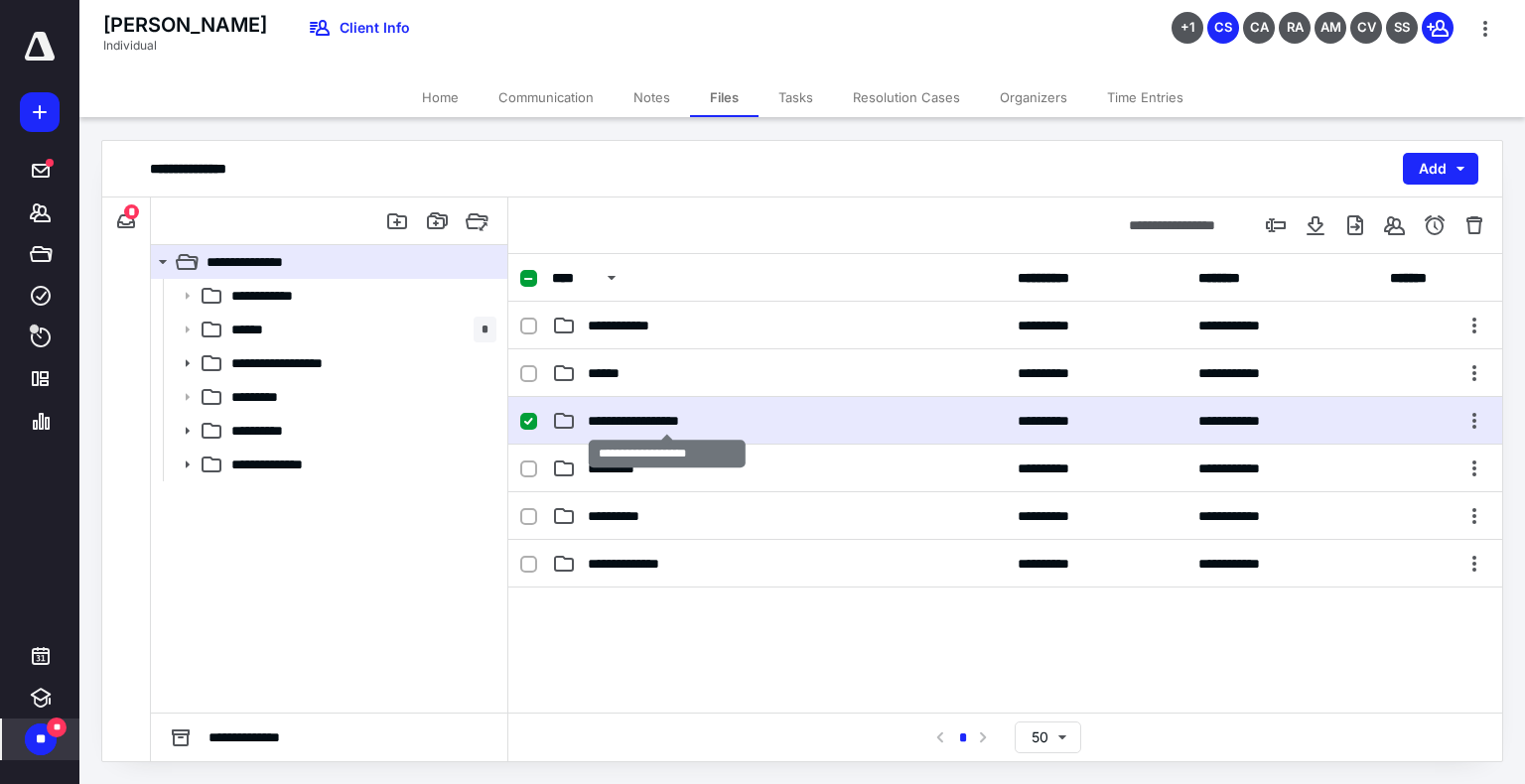 click on "**********" at bounding box center [667, 421] 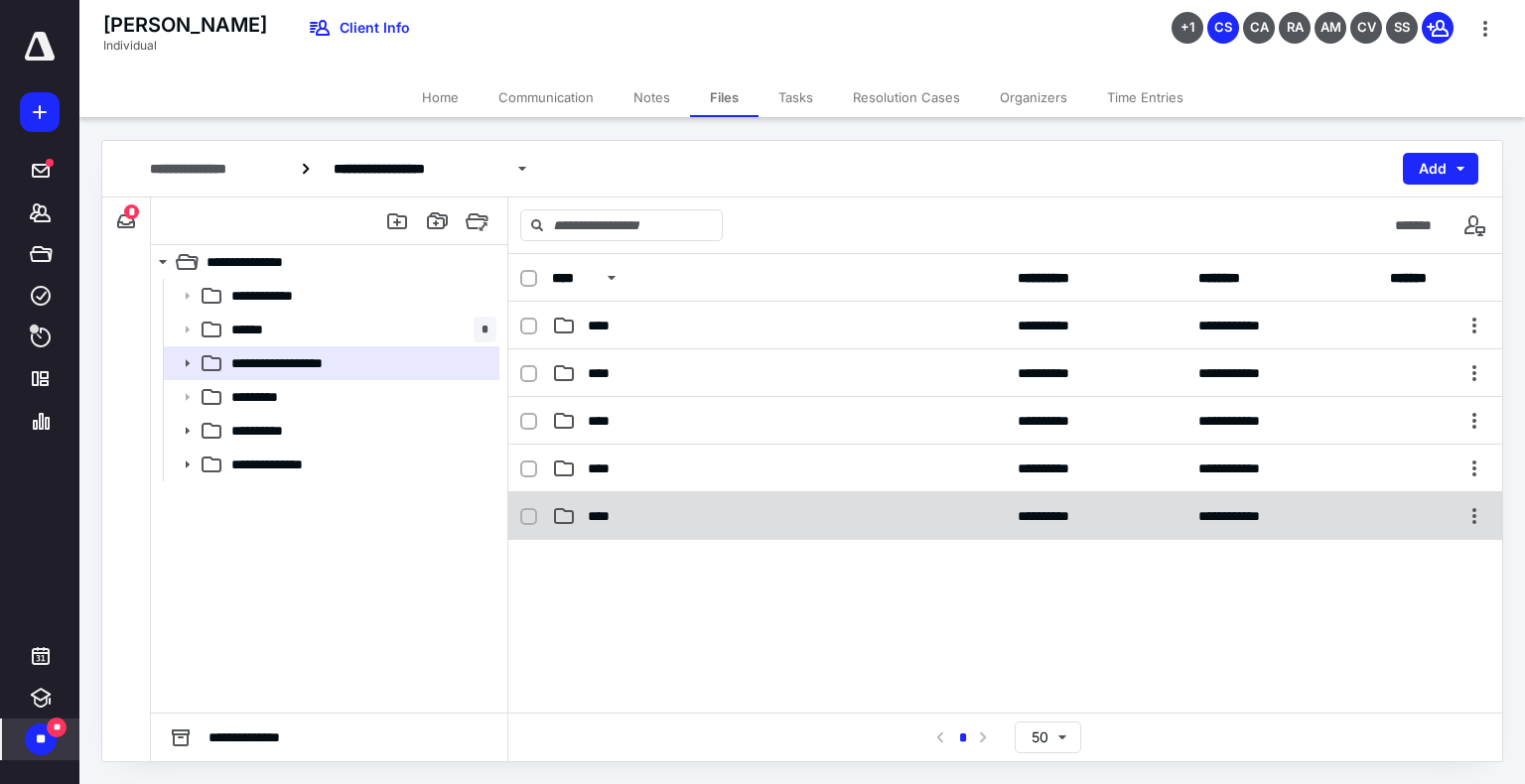 click on "**********" at bounding box center [1005, 516] 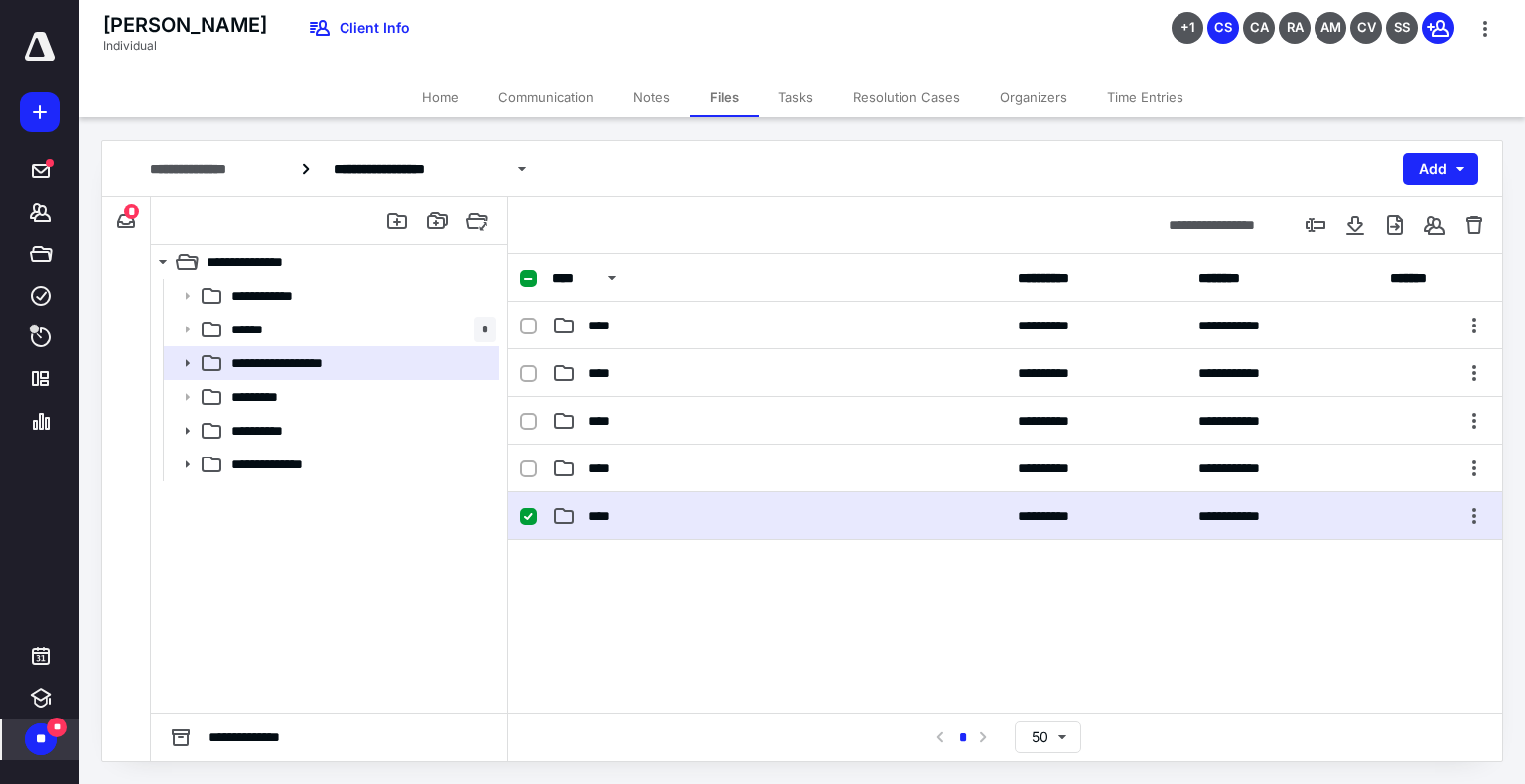 click on "**********" at bounding box center (1005, 516) 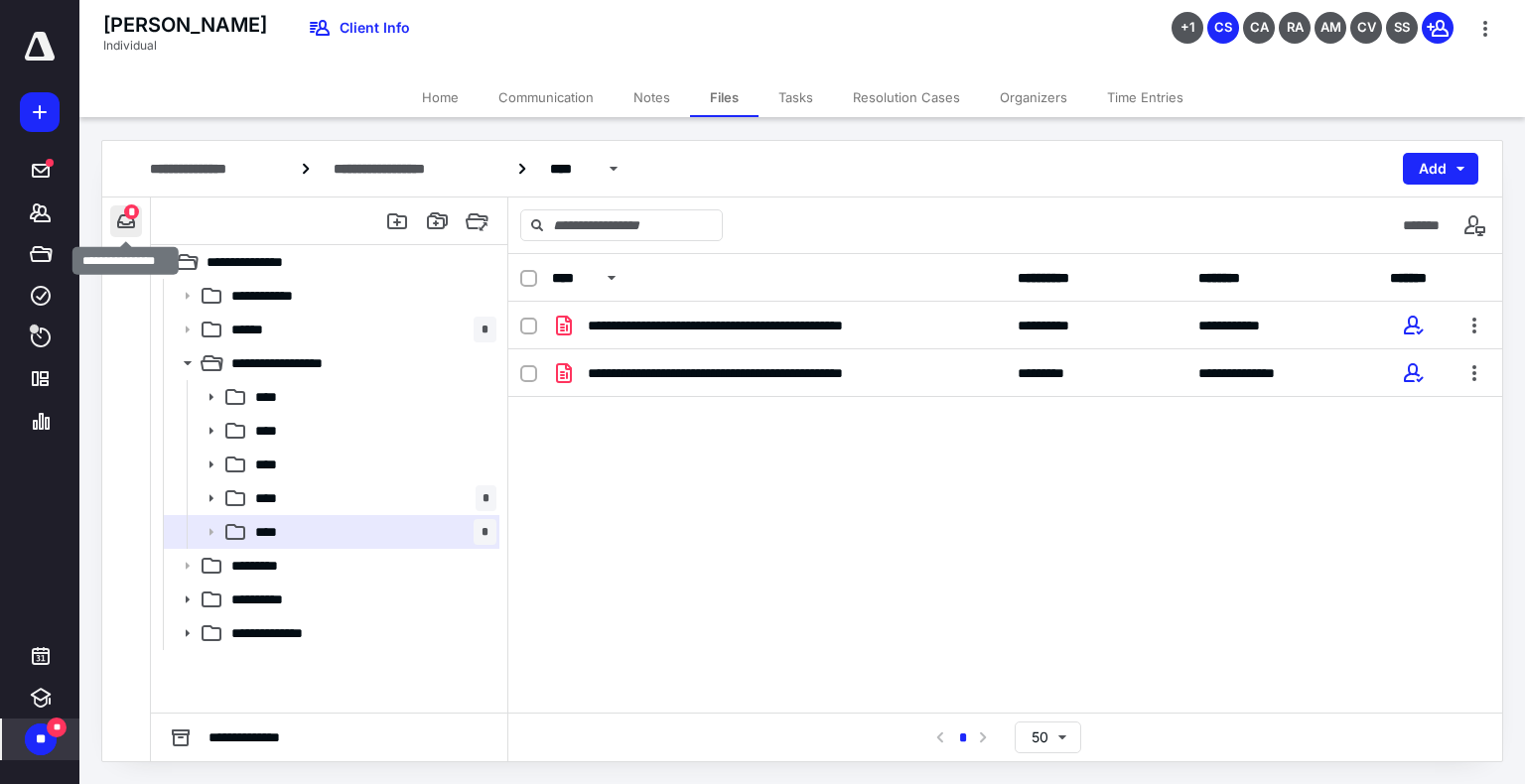 click at bounding box center (126, 221) 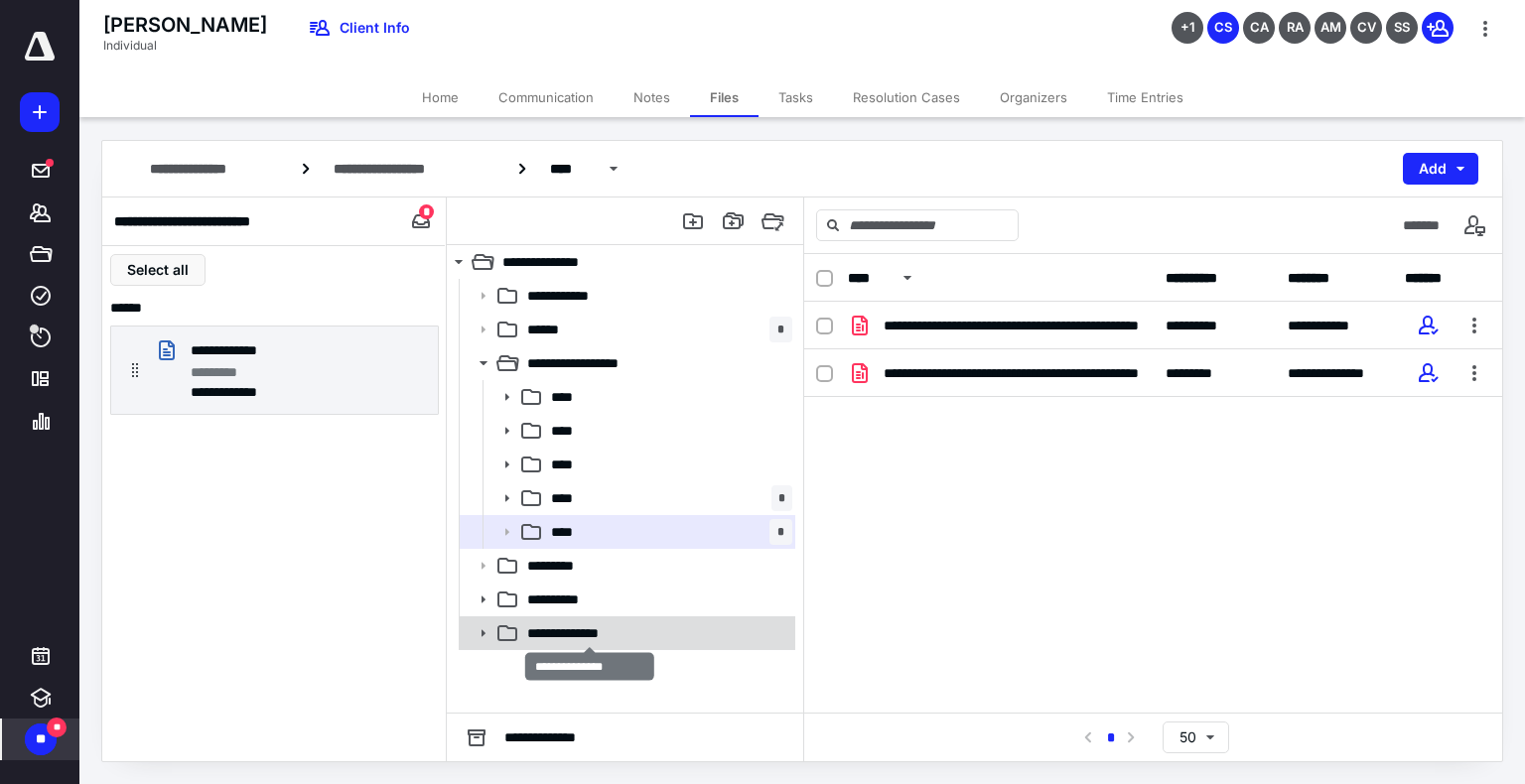 click on "**********" at bounding box center [590, 633] 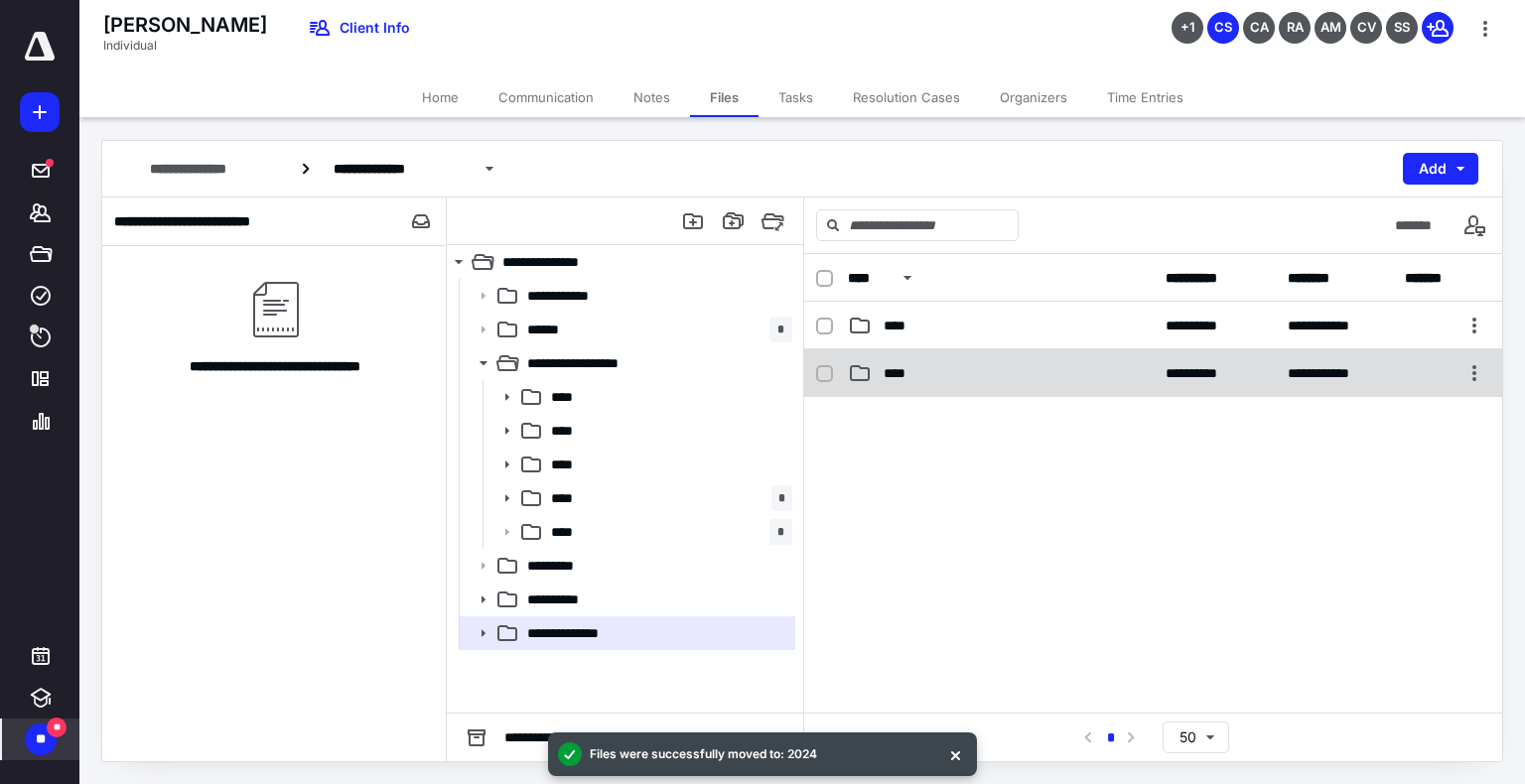 click on "****" at bounding box center (1001, 373) 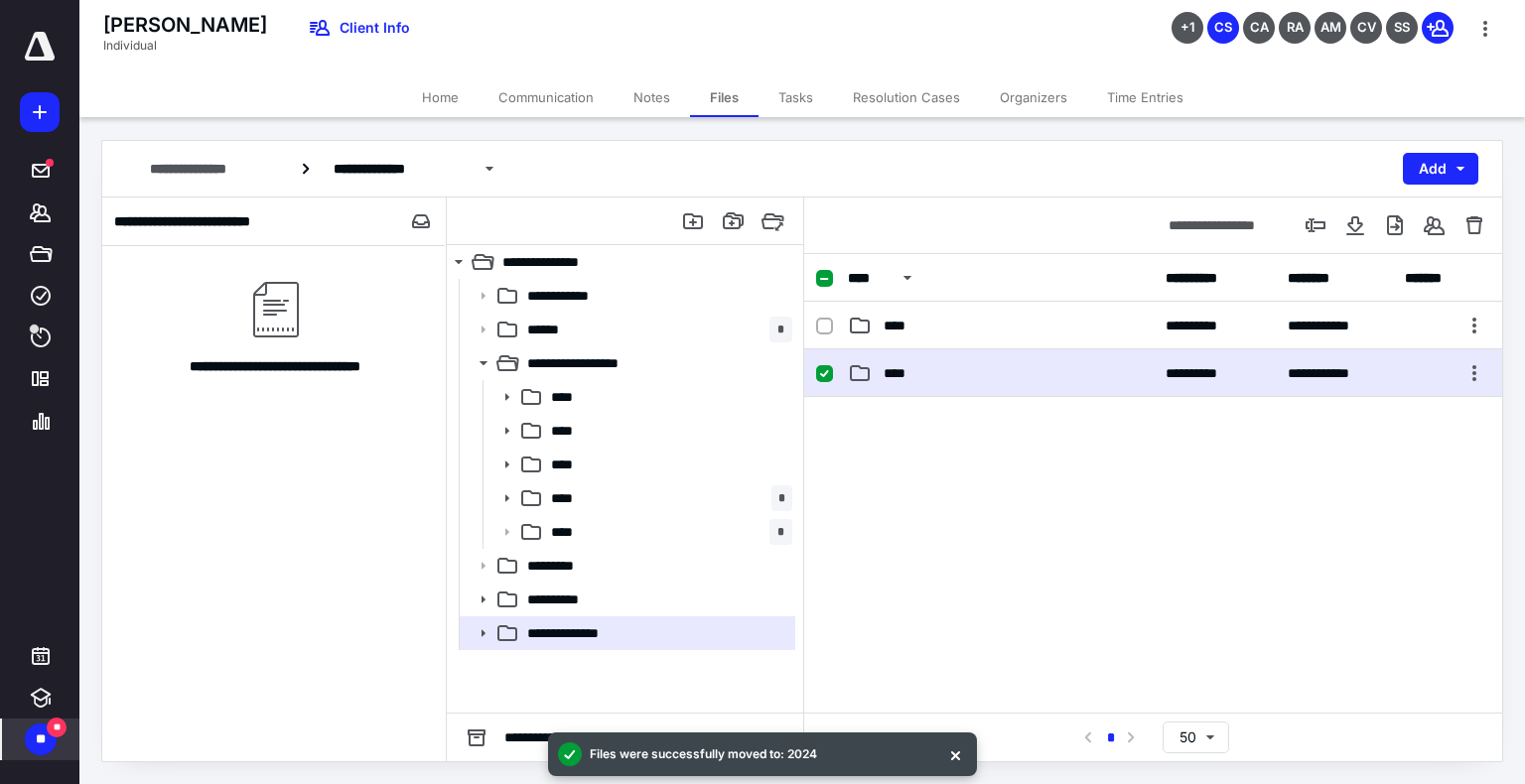 click on "****" at bounding box center [1001, 373] 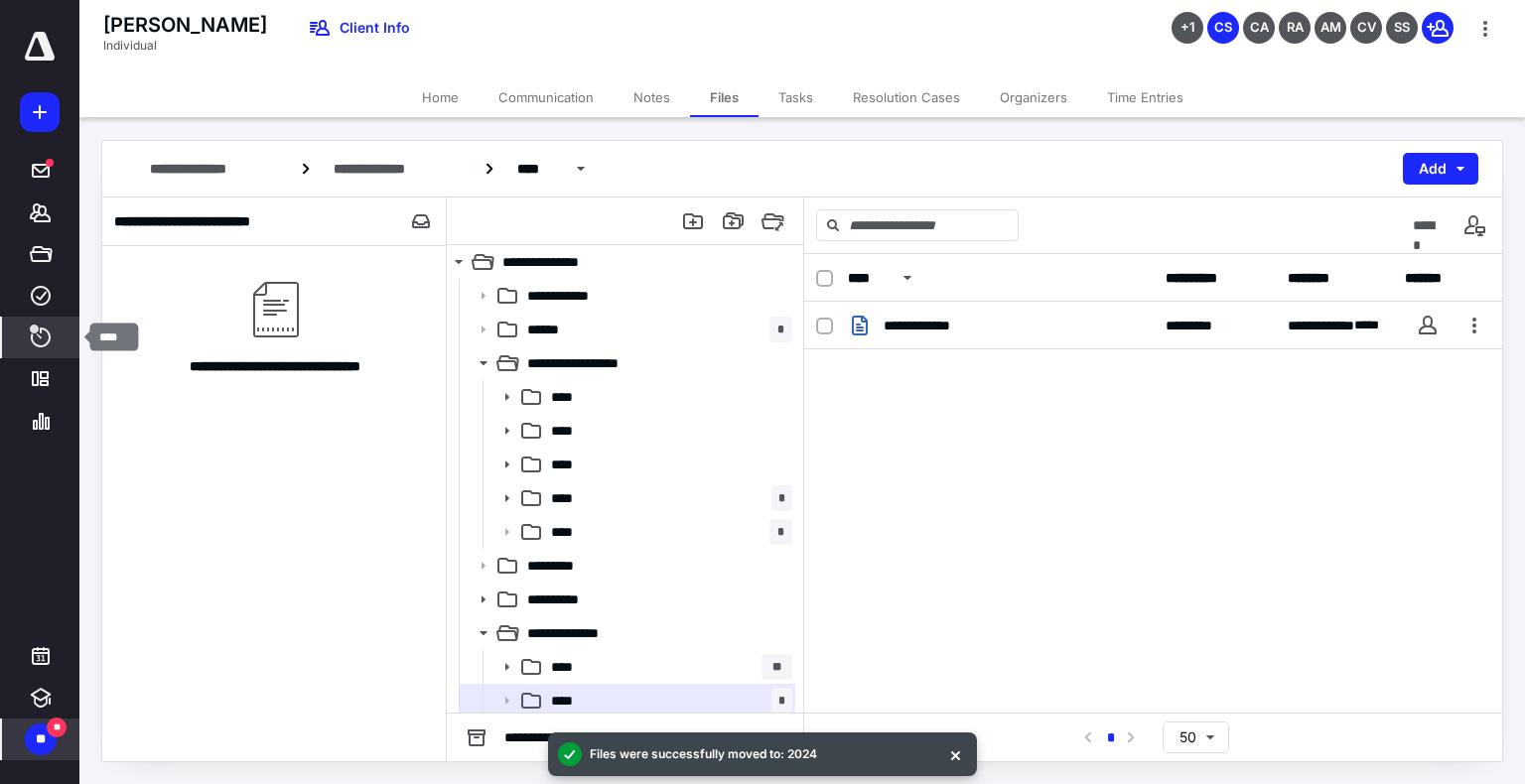 click 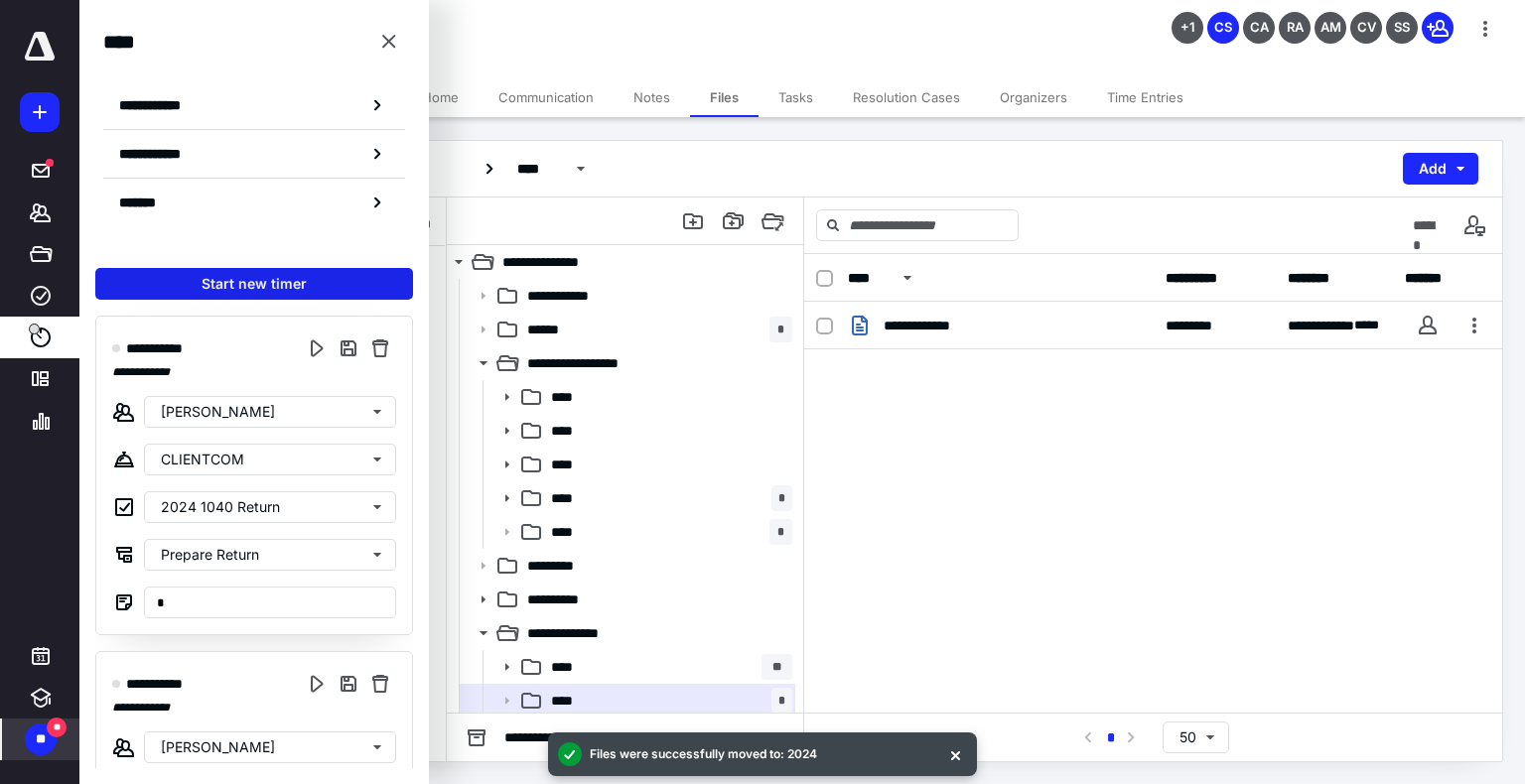 click on "Start new timer" at bounding box center (254, 284) 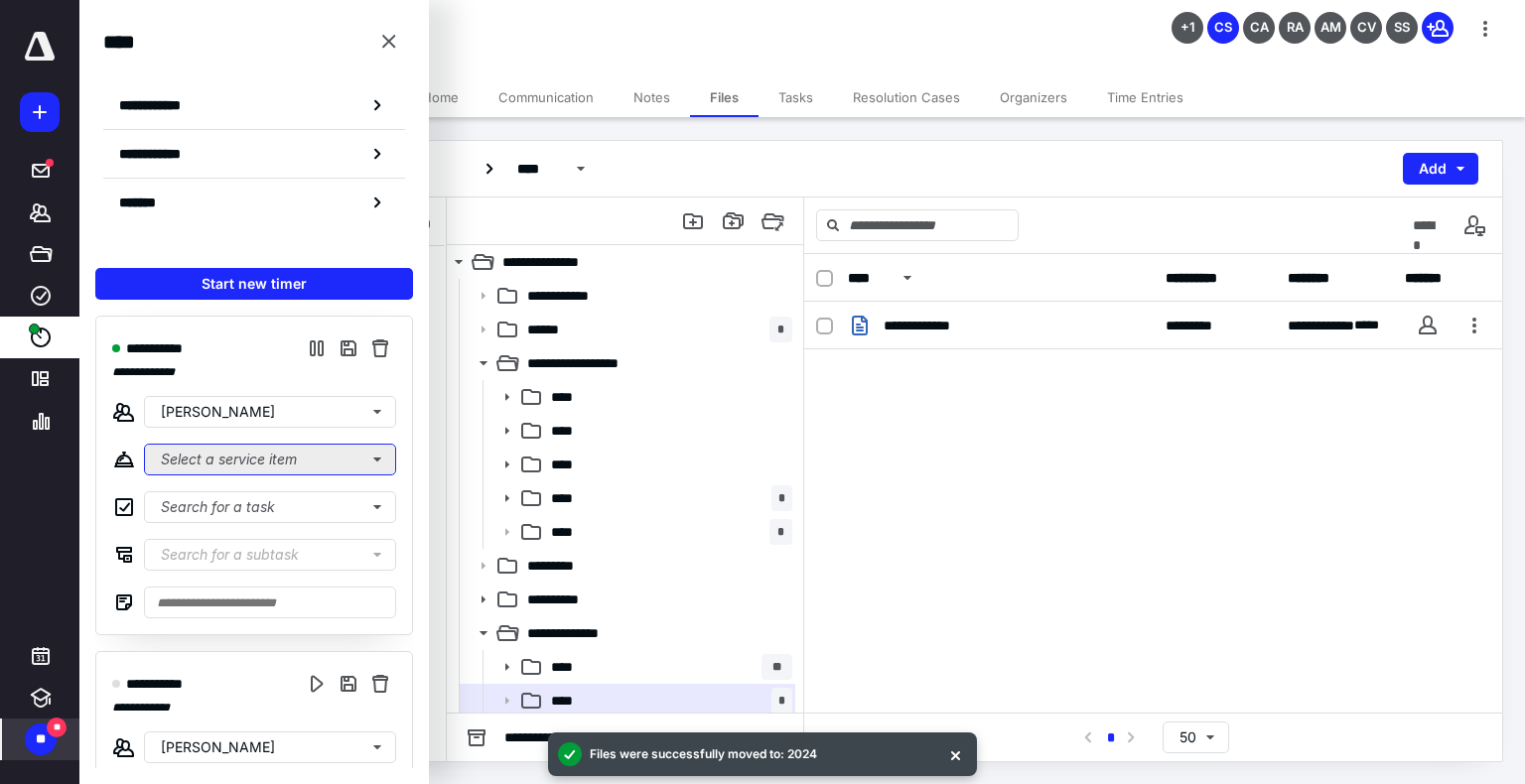 click on "Select a service item" at bounding box center (270, 459) 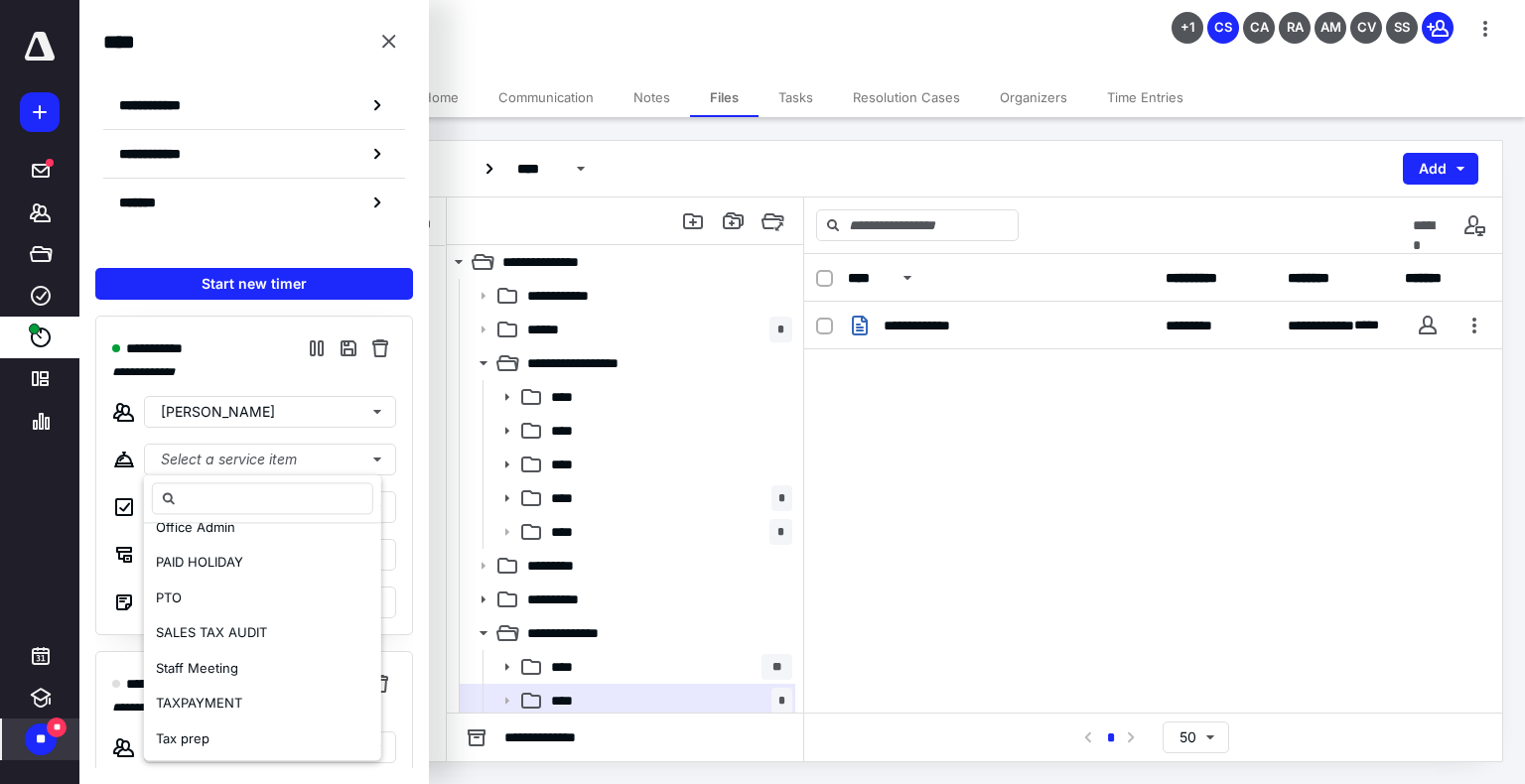 scroll, scrollTop: 482, scrollLeft: 0, axis: vertical 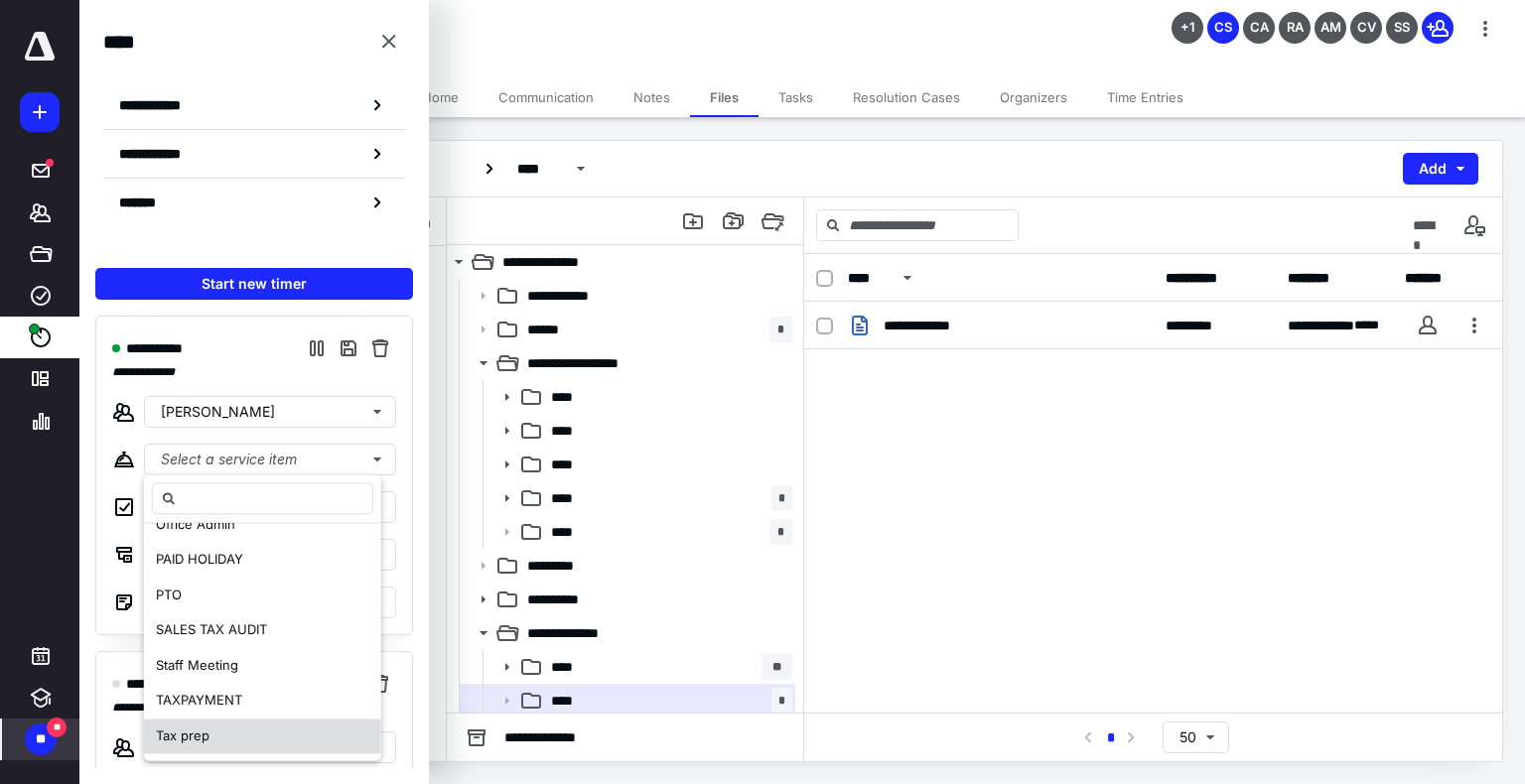 click on "Tax prep" at bounding box center (262, 736) 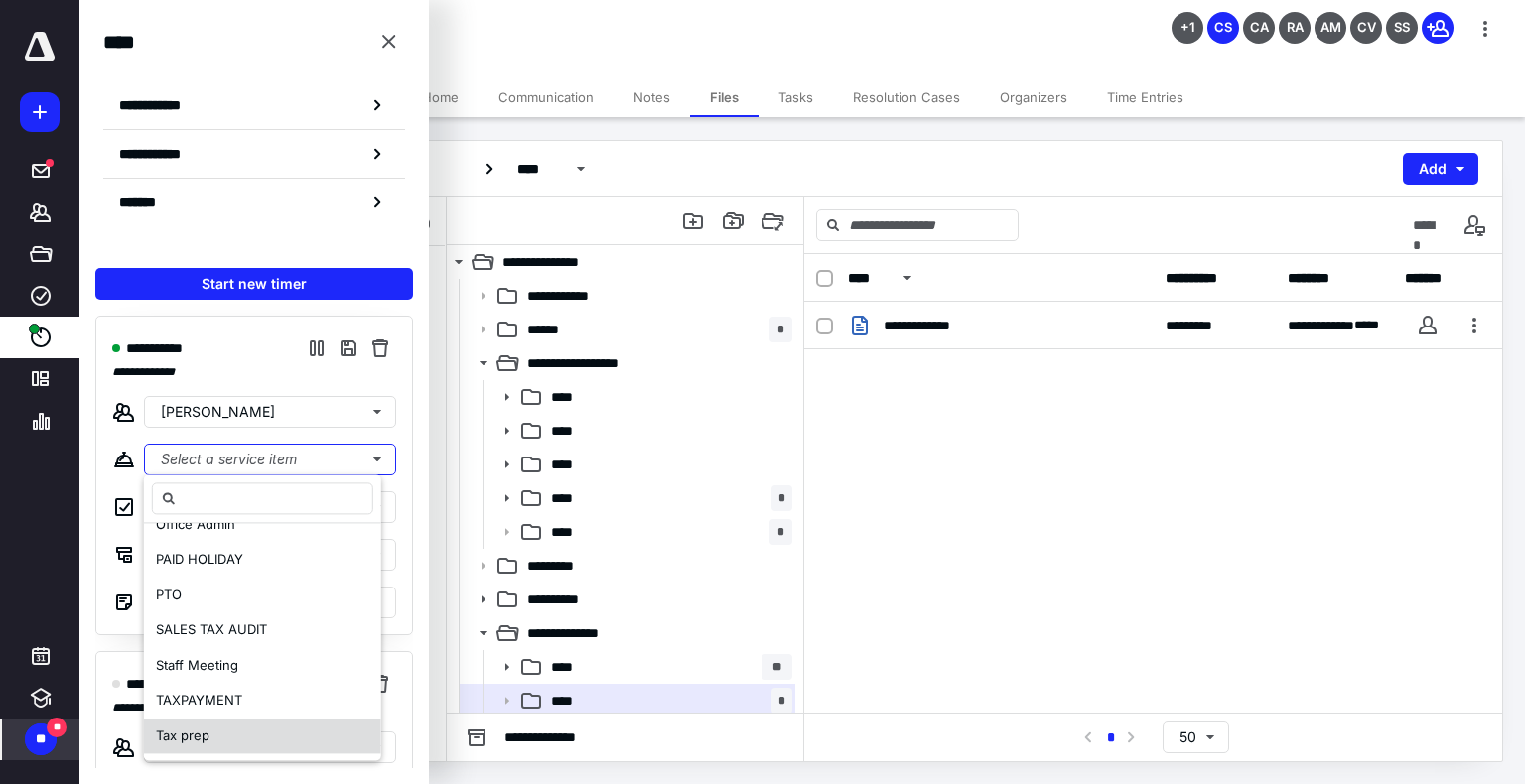 scroll, scrollTop: 0, scrollLeft: 0, axis: both 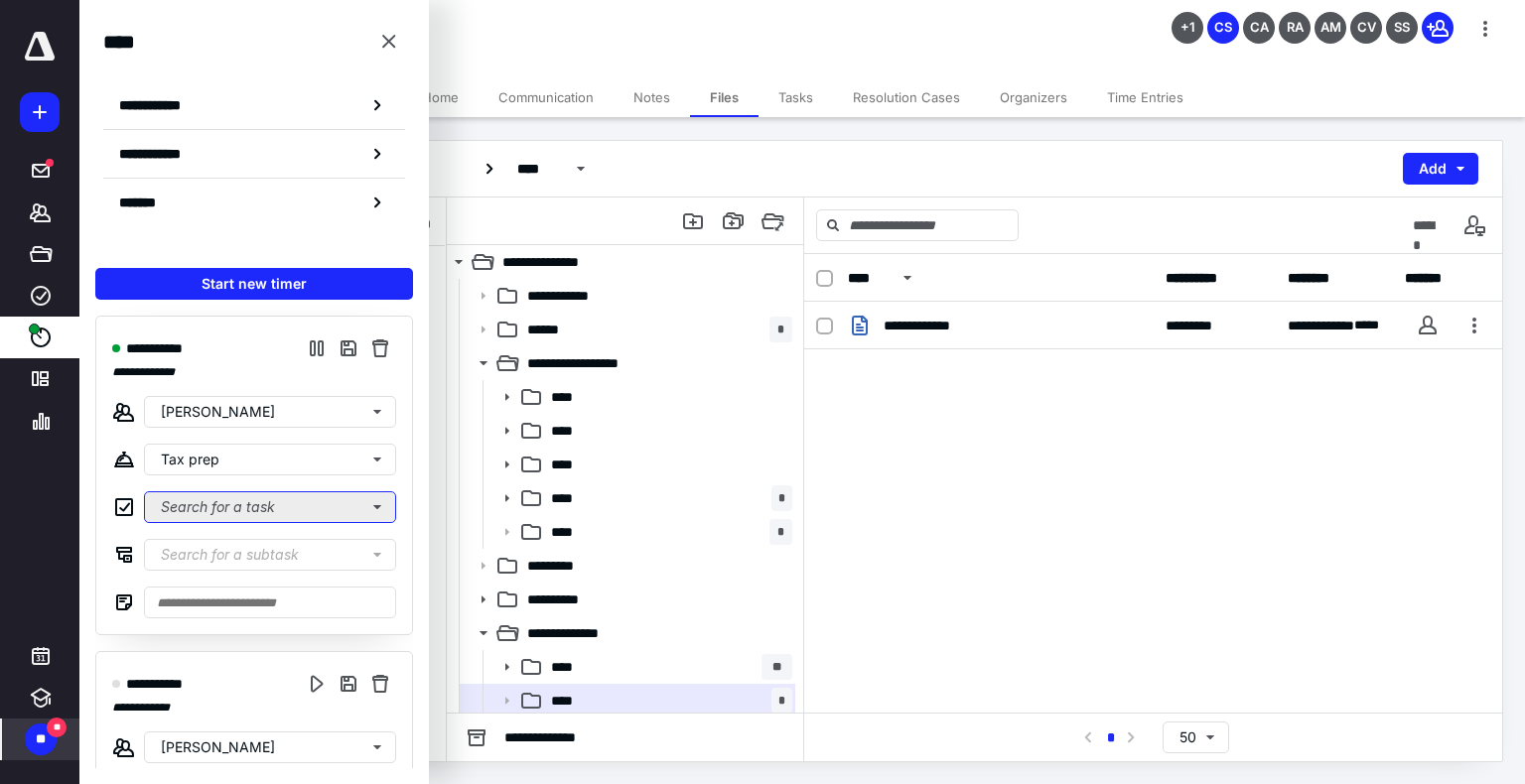 click on "Search for a task" at bounding box center [270, 507] 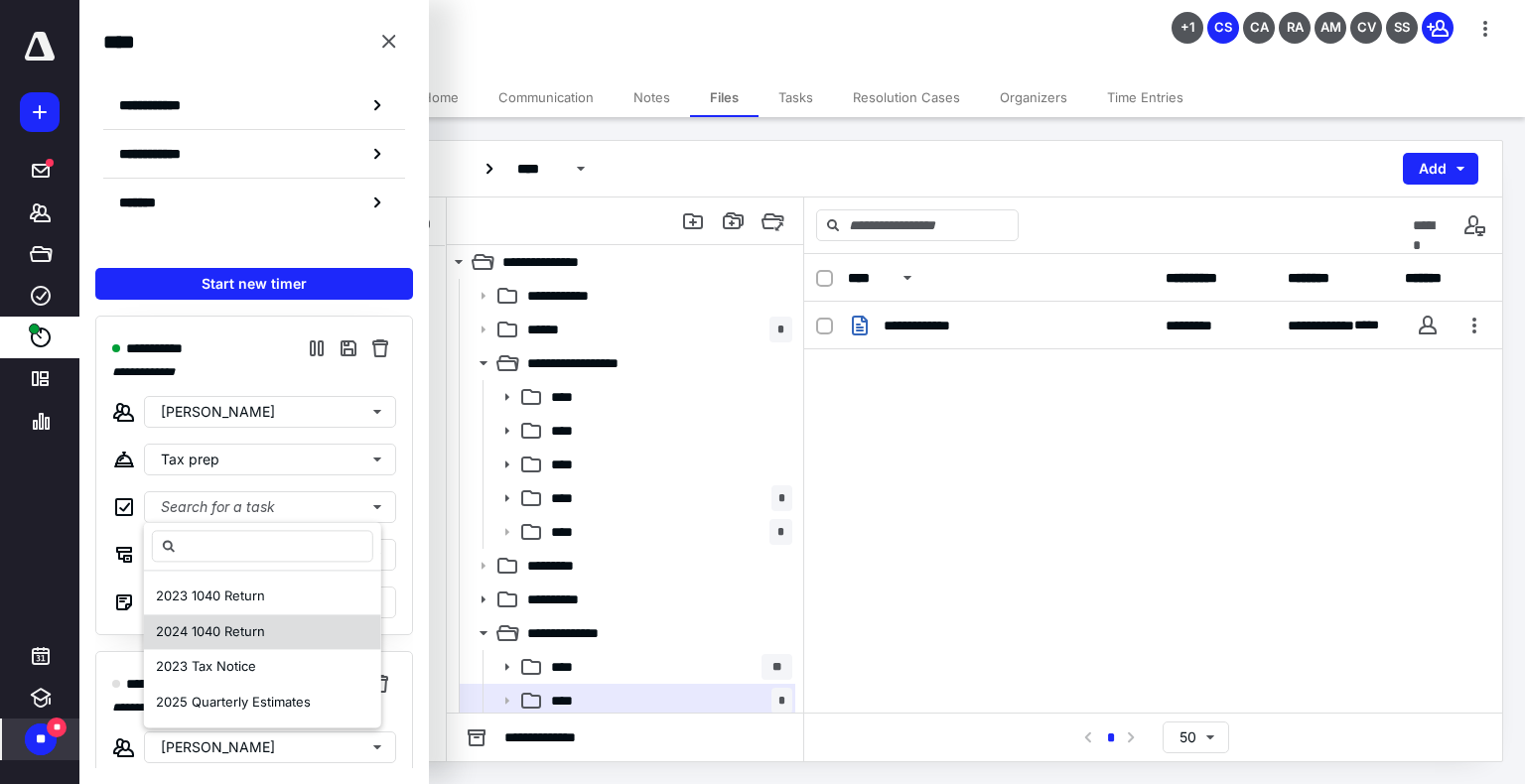 click on "2024  1040 Return" at bounding box center (262, 632) 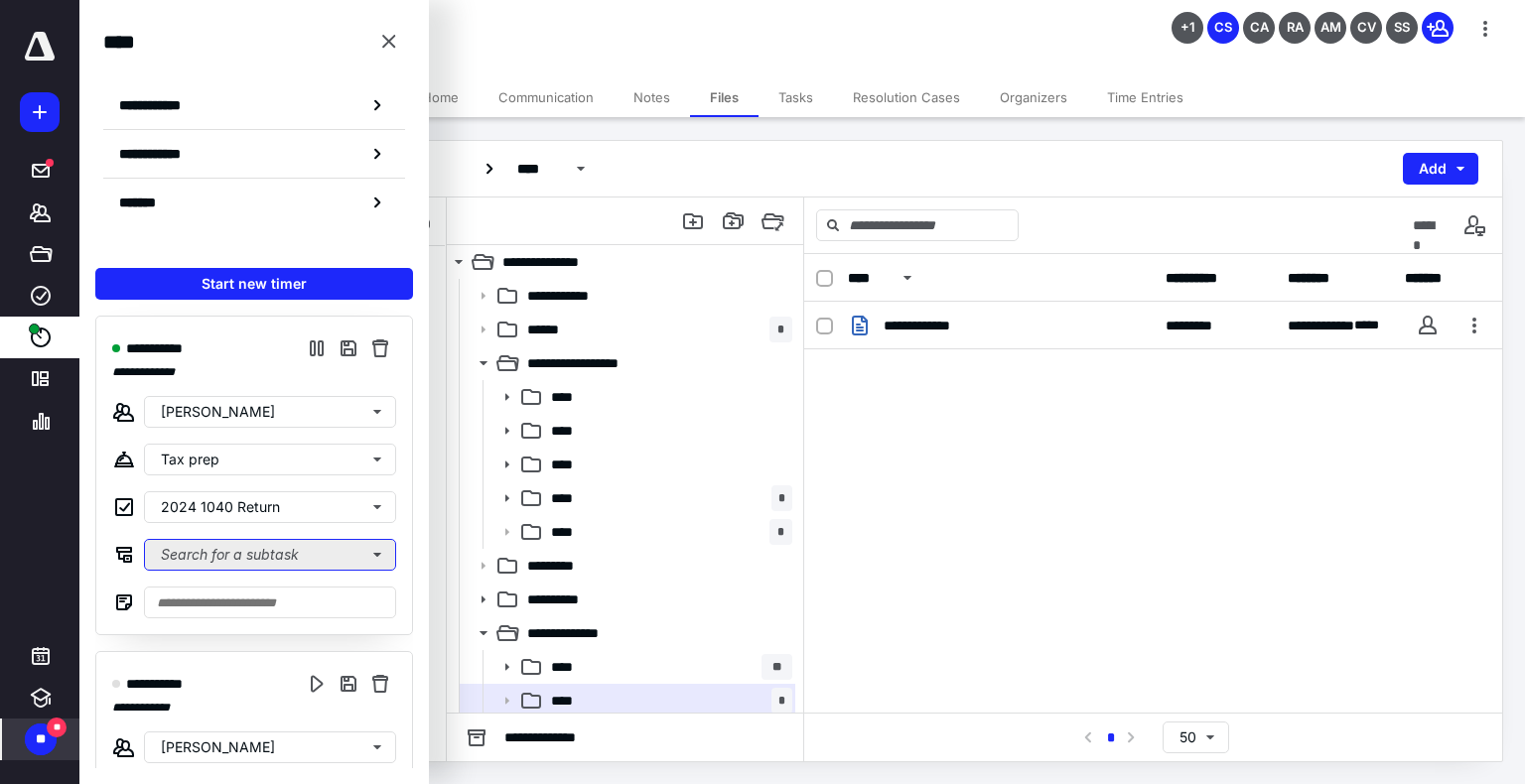 click on "Search for a subtask" at bounding box center (270, 555) 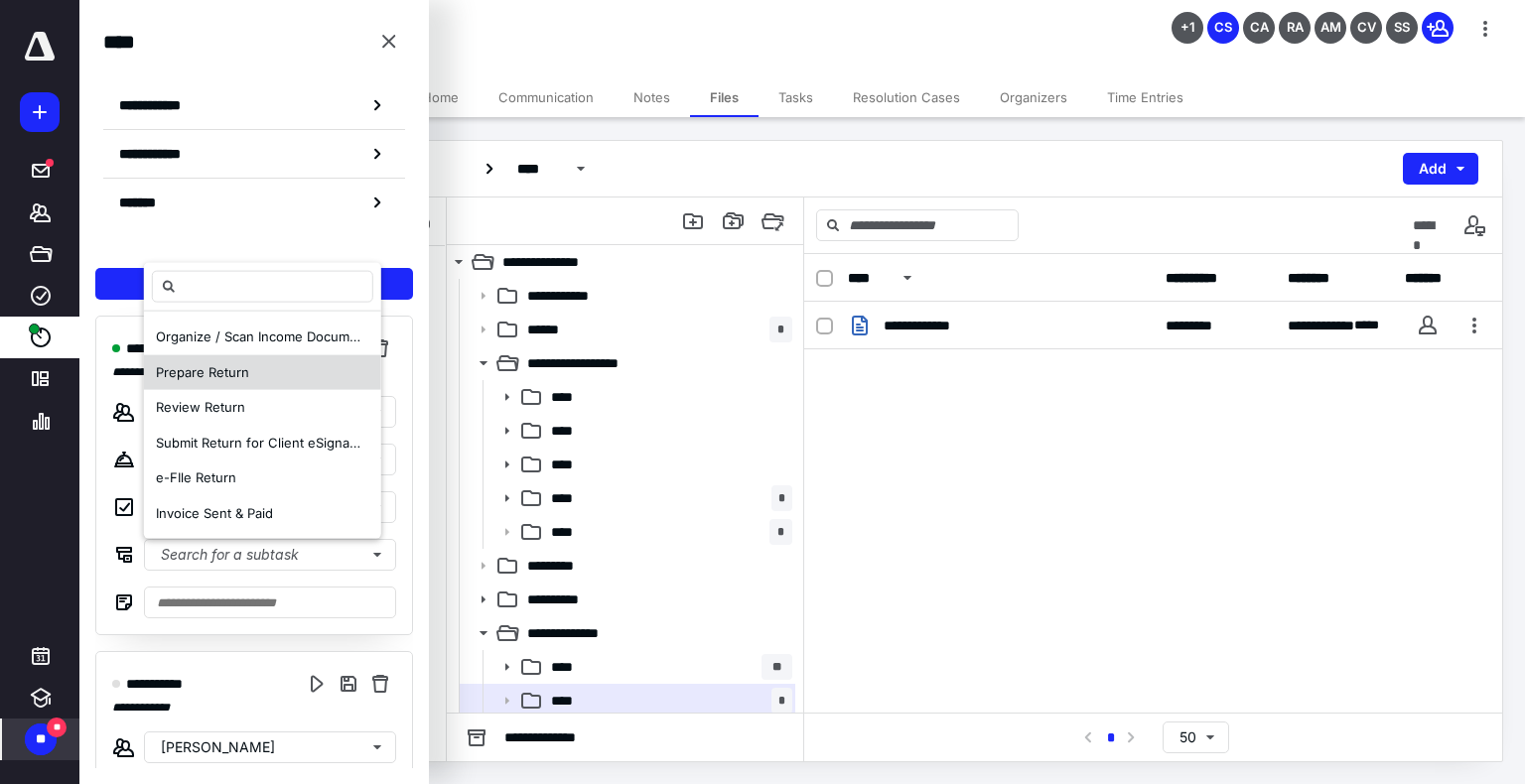 click on "Prepare Return" at bounding box center [262, 372] 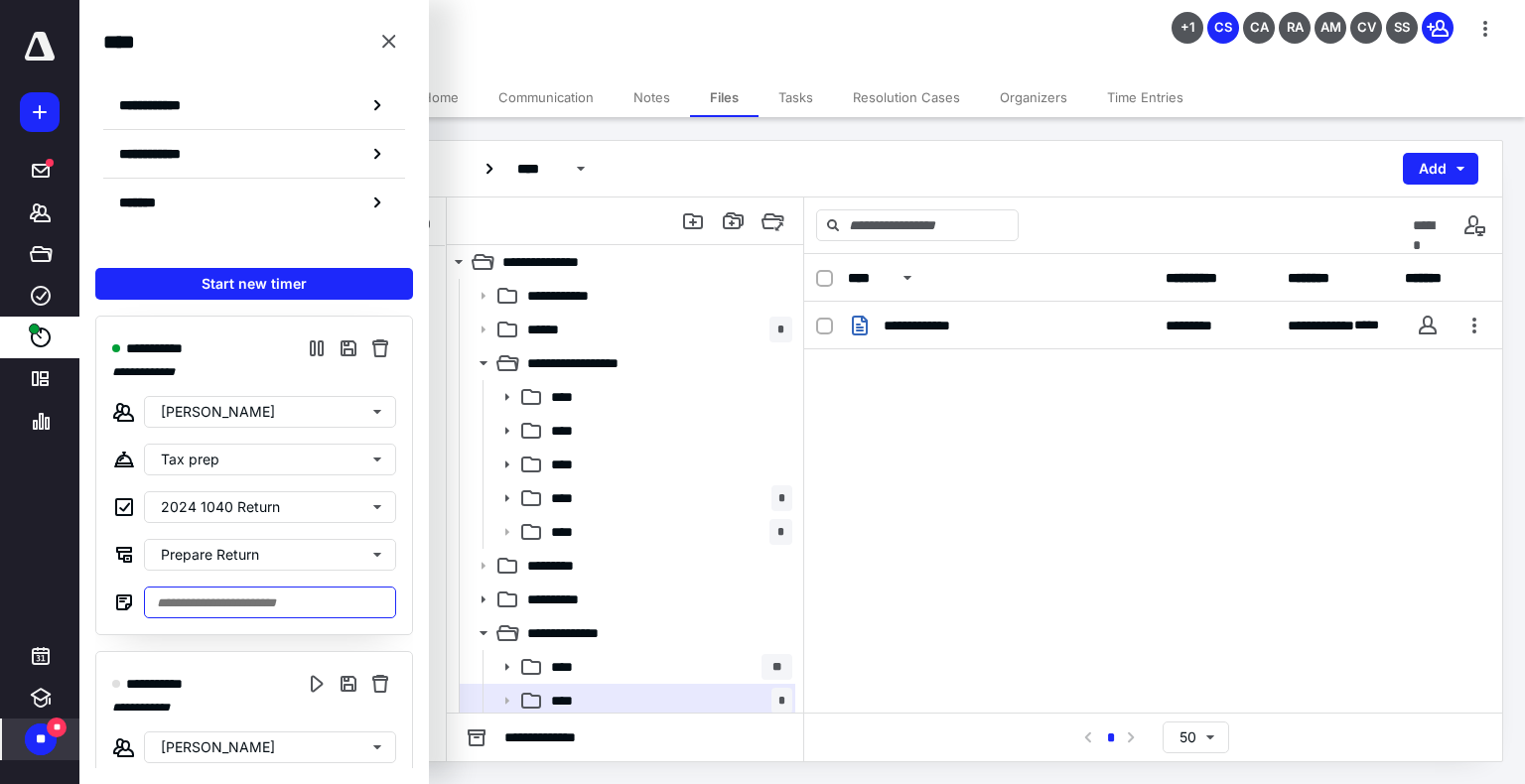 click at bounding box center [270, 602] 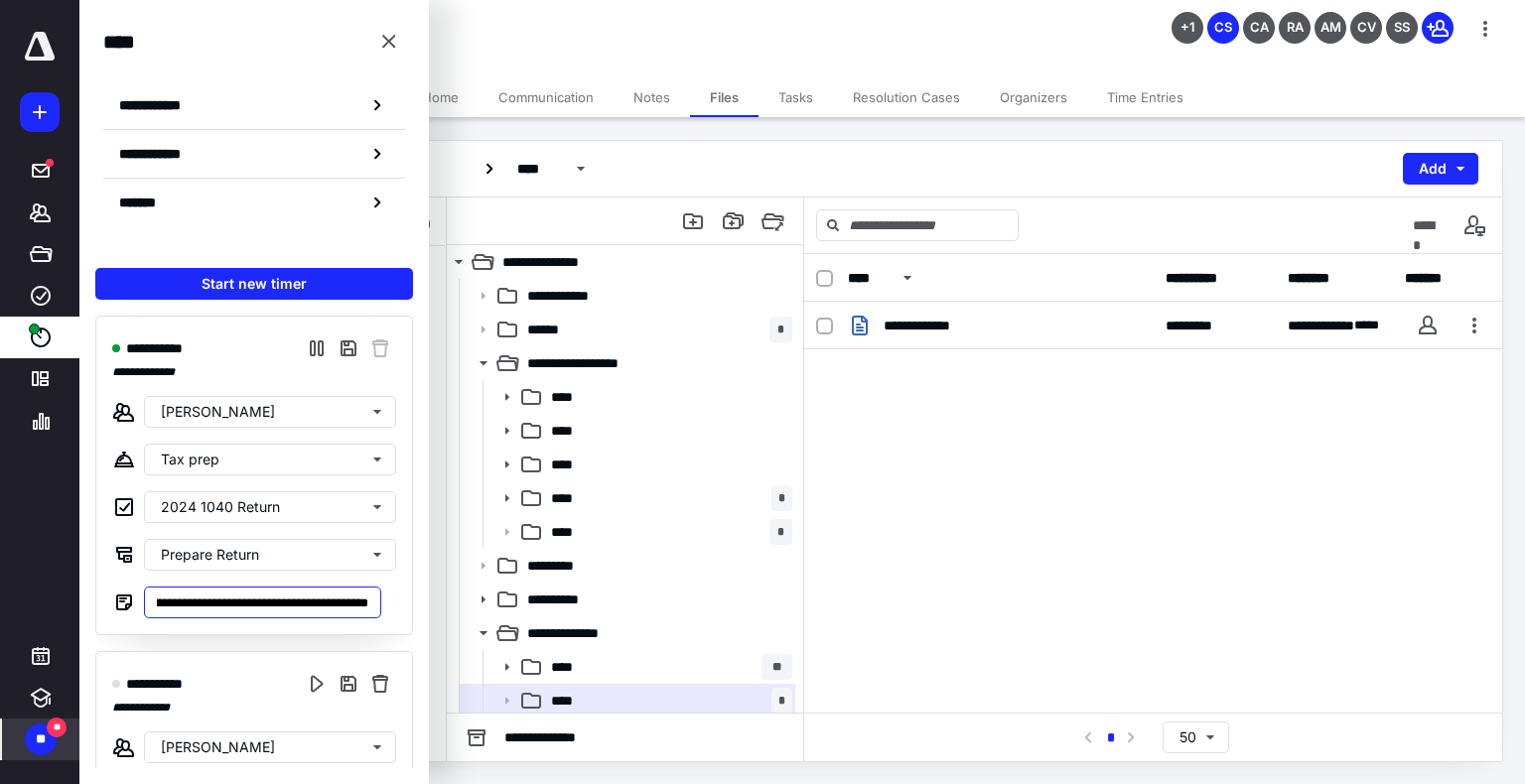 scroll, scrollTop: 0, scrollLeft: 85, axis: horizontal 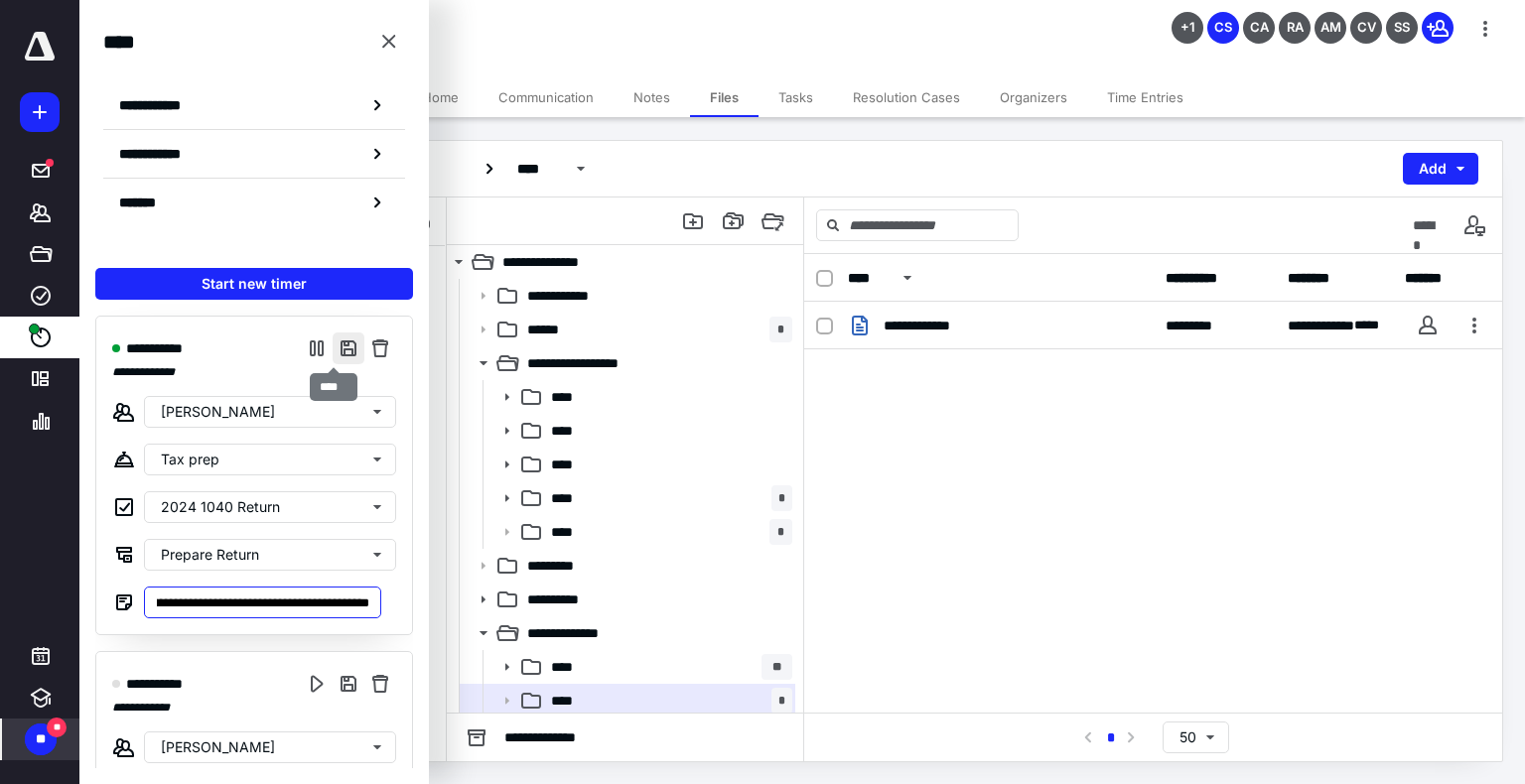 type on "**********" 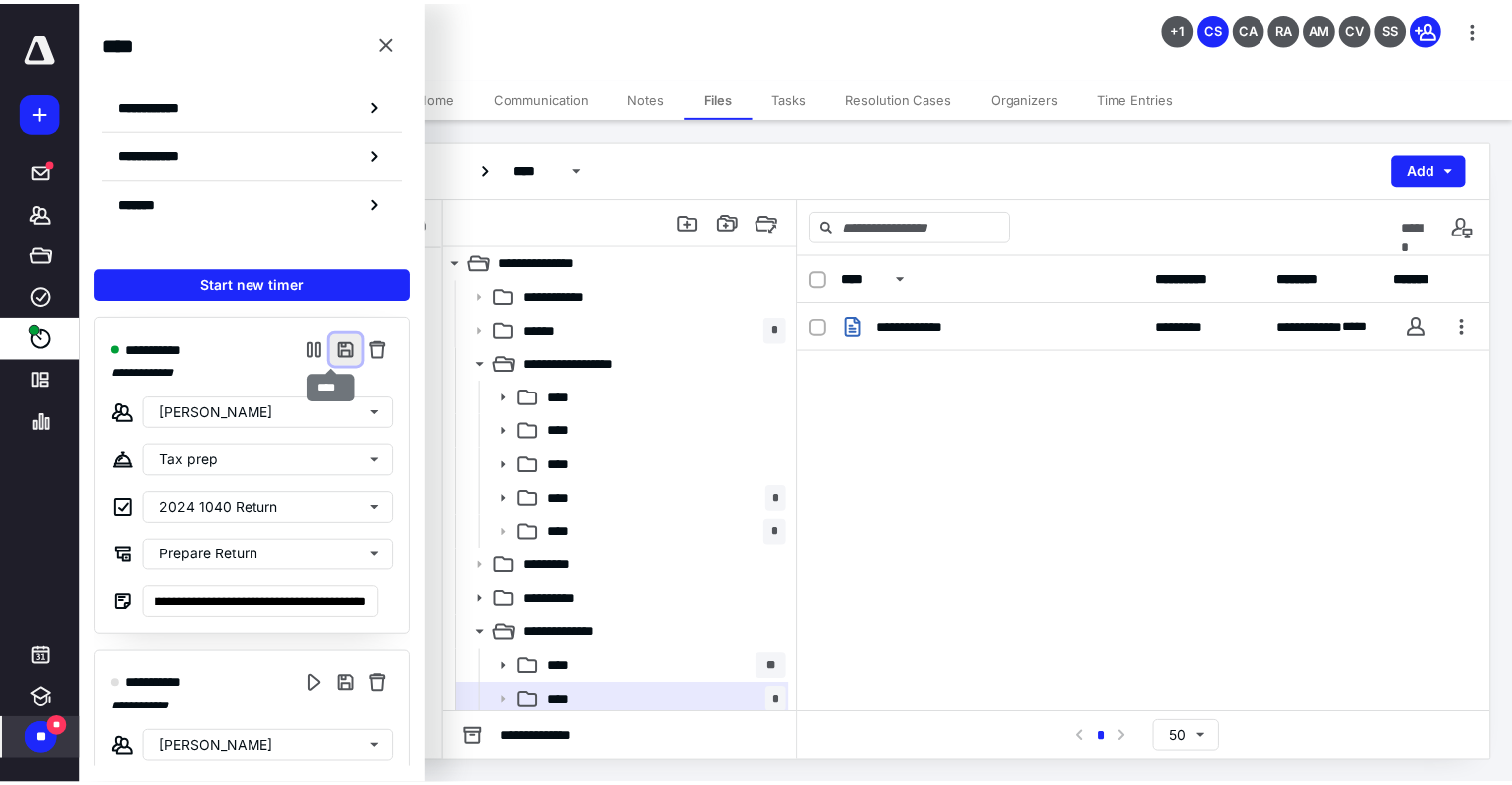 scroll, scrollTop: 0, scrollLeft: 0, axis: both 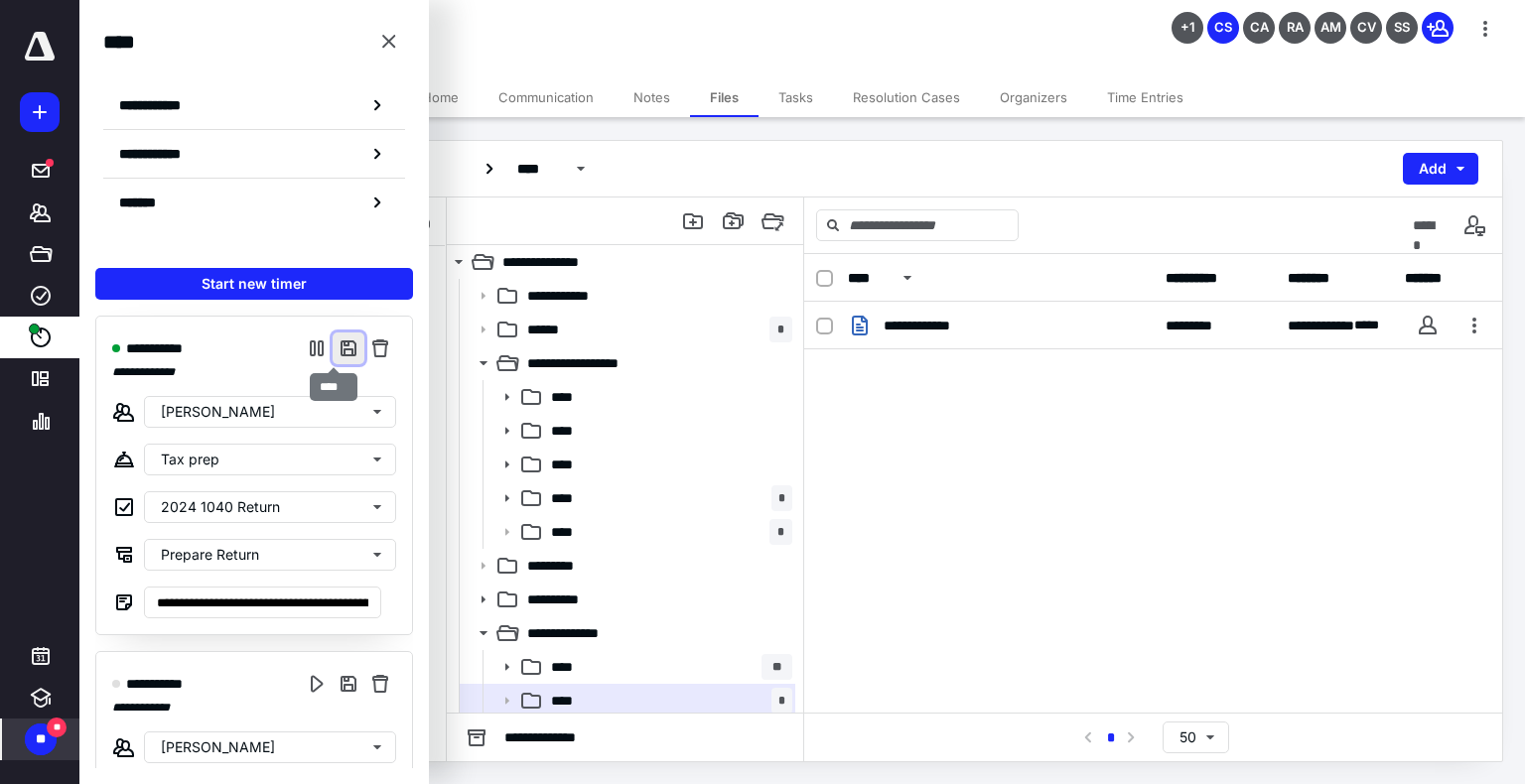 click at bounding box center (348, 348) 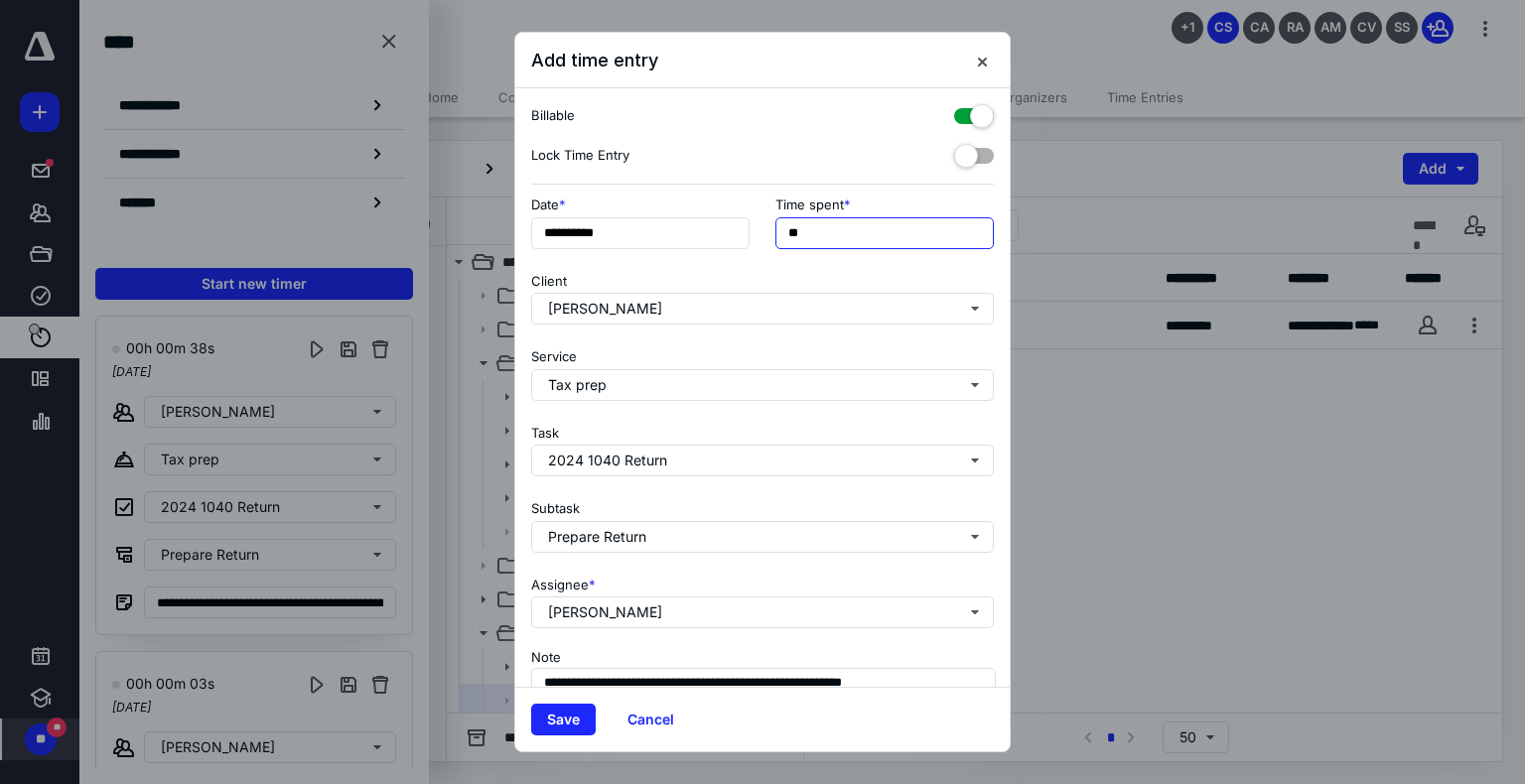click on "**" at bounding box center (885, 233) 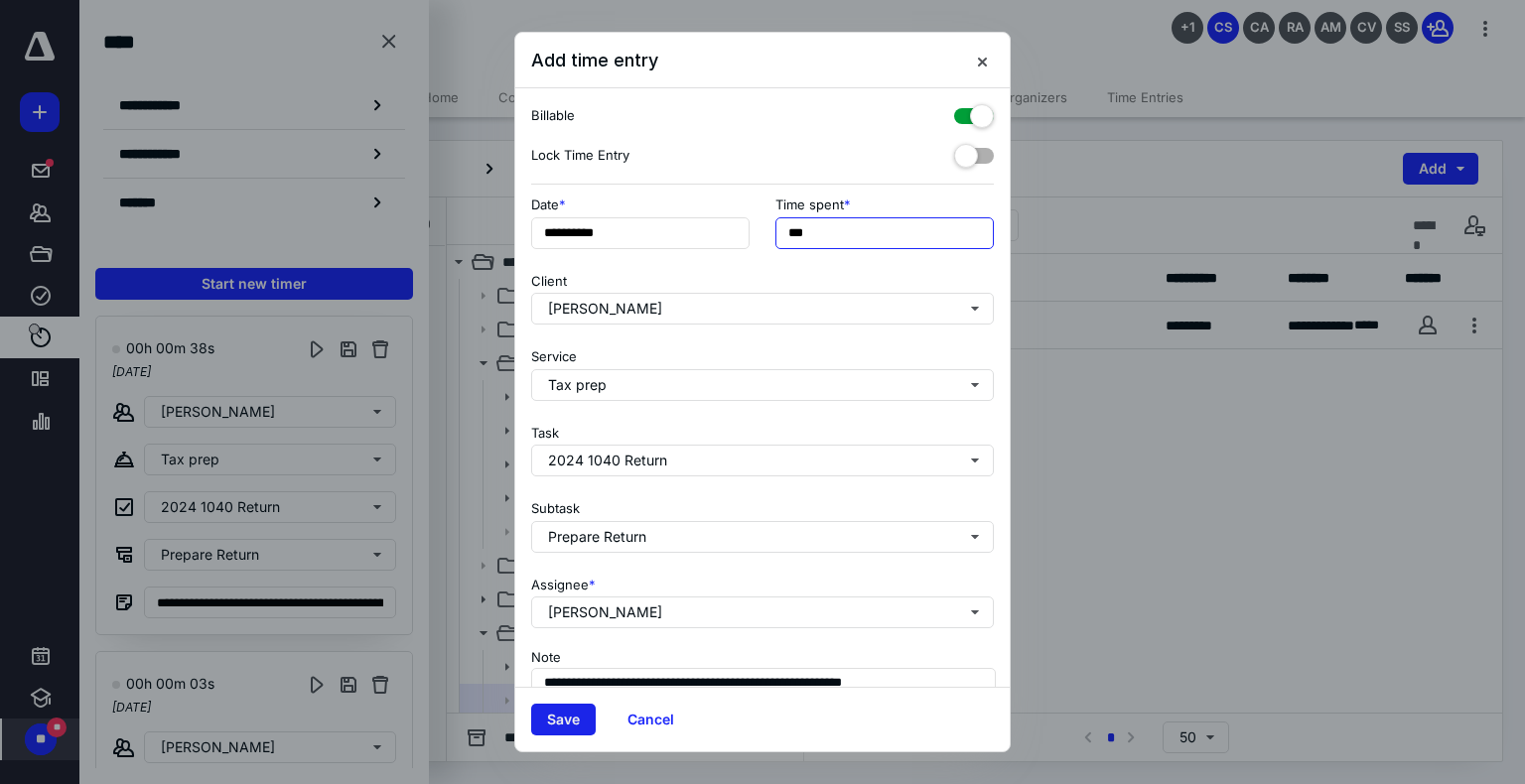 type on "***" 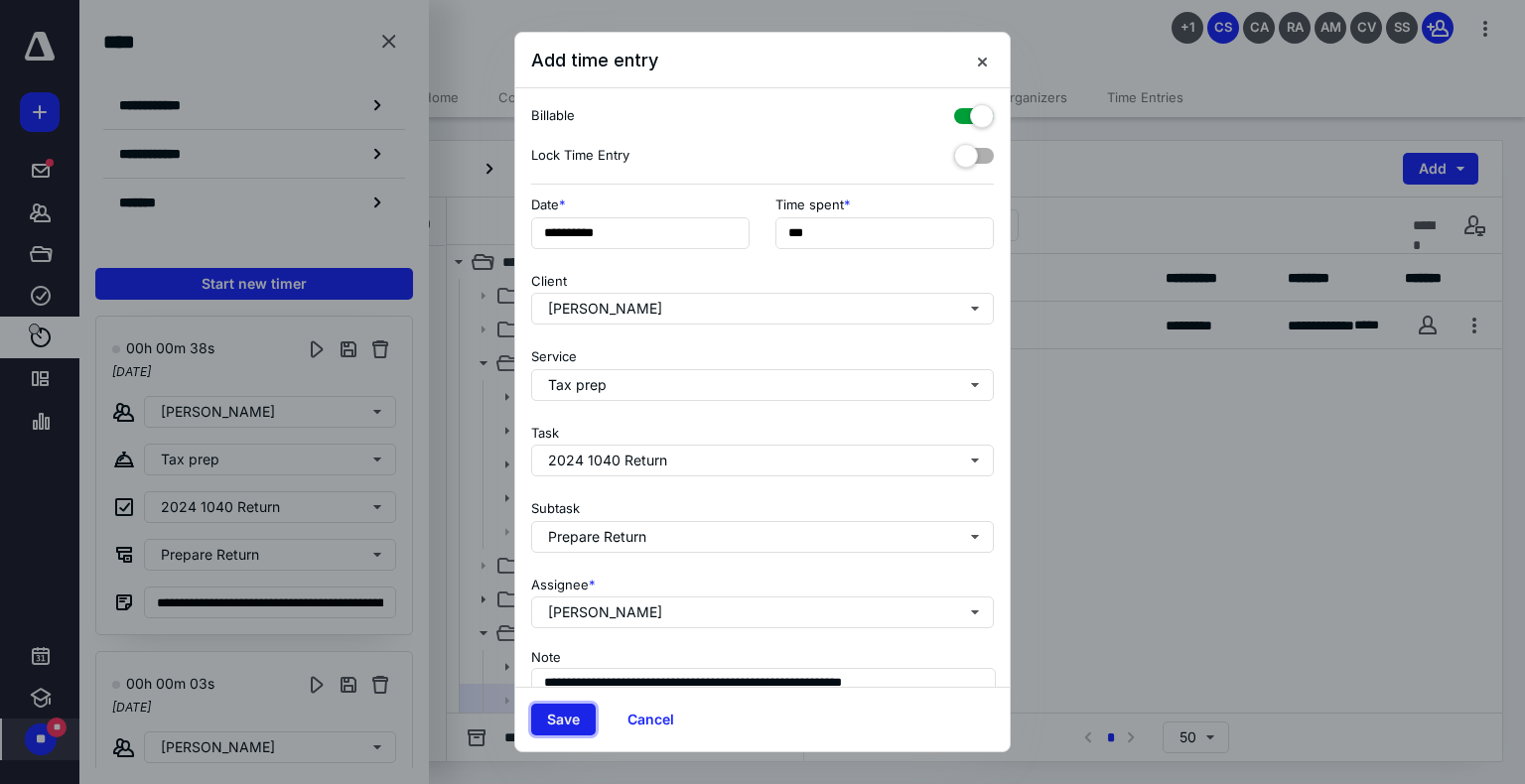 click on "Save" at bounding box center (563, 719) 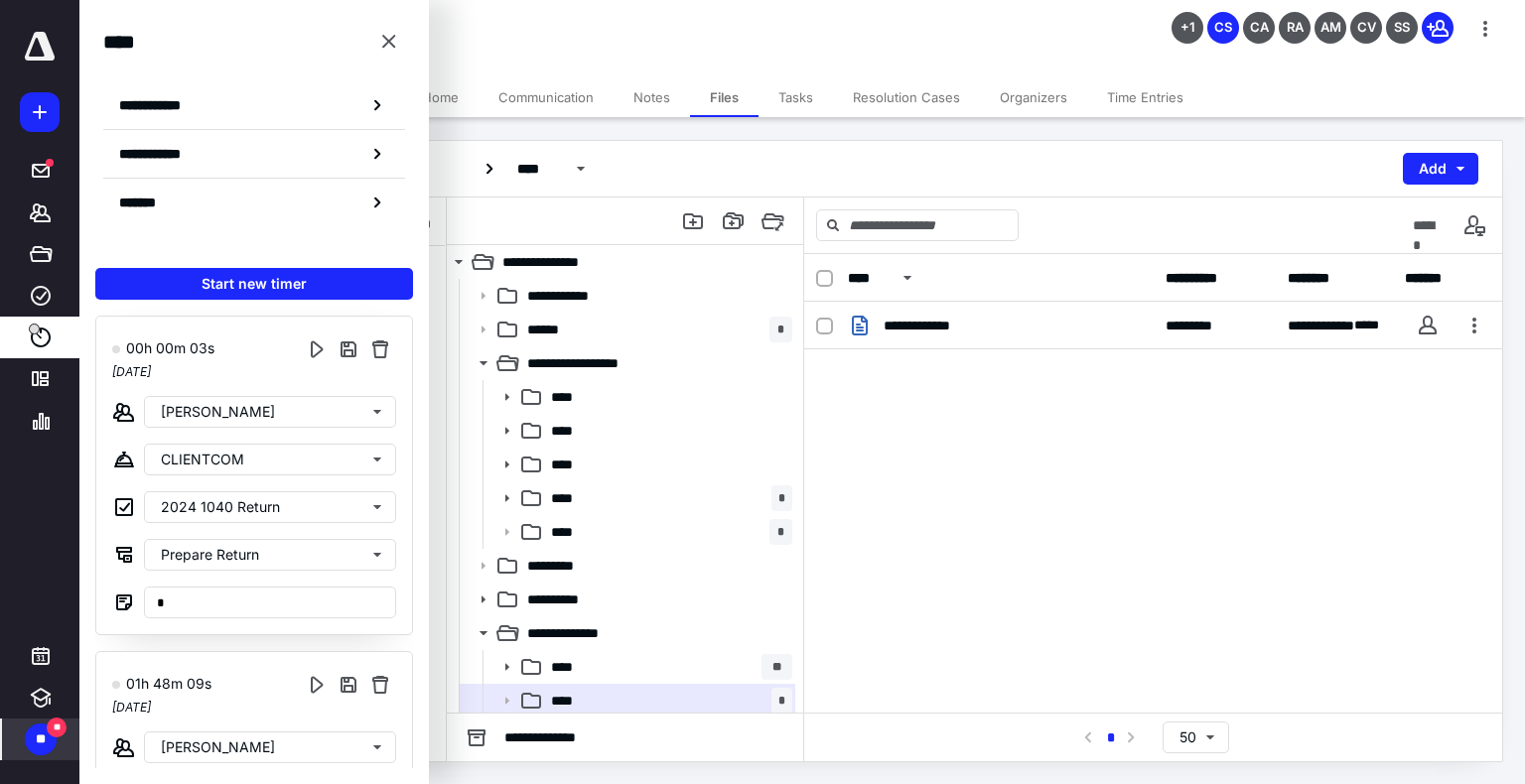 click on "Tasks" at bounding box center (795, 97) 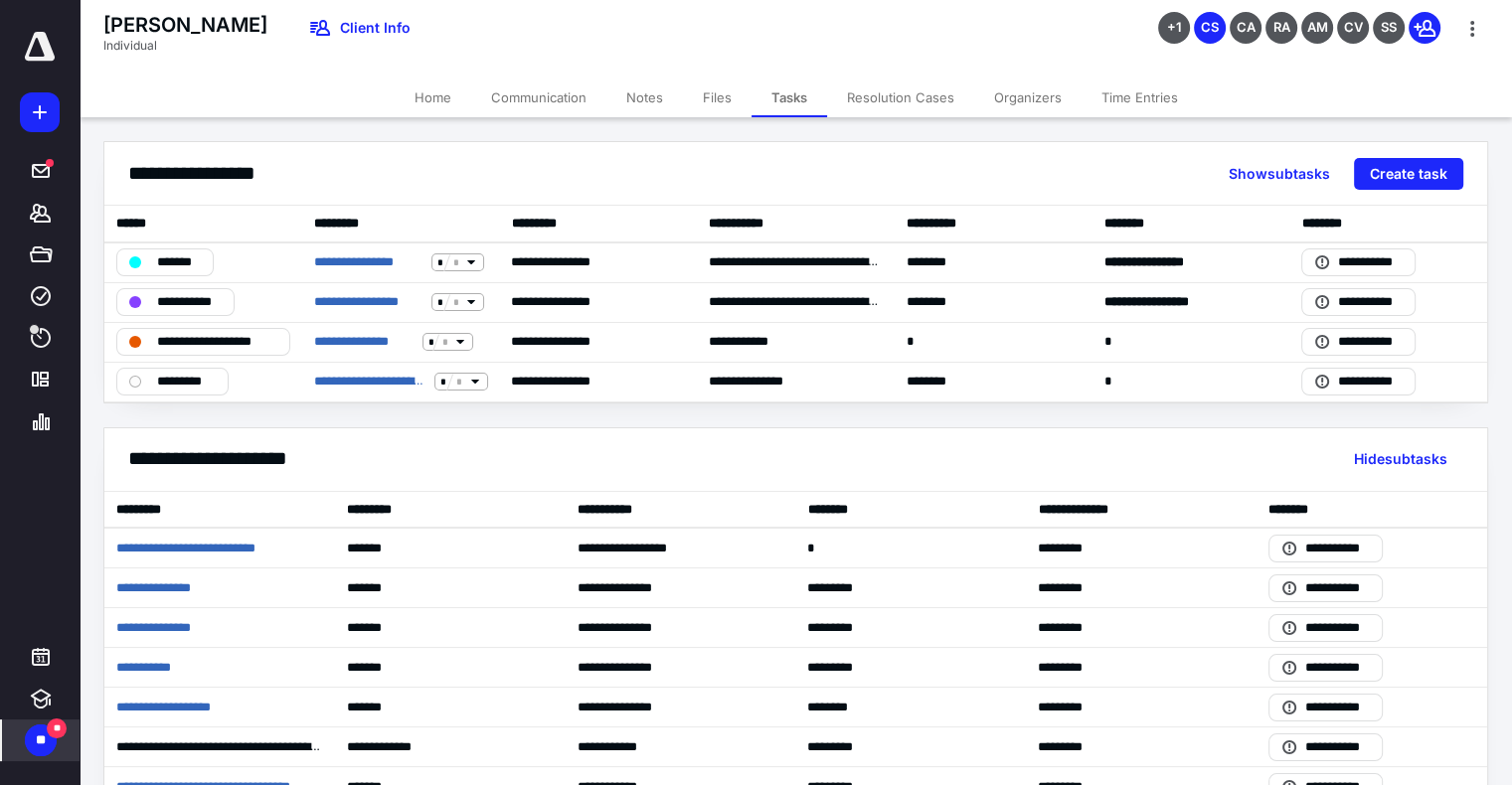 click on "**" at bounding box center (57, 728) 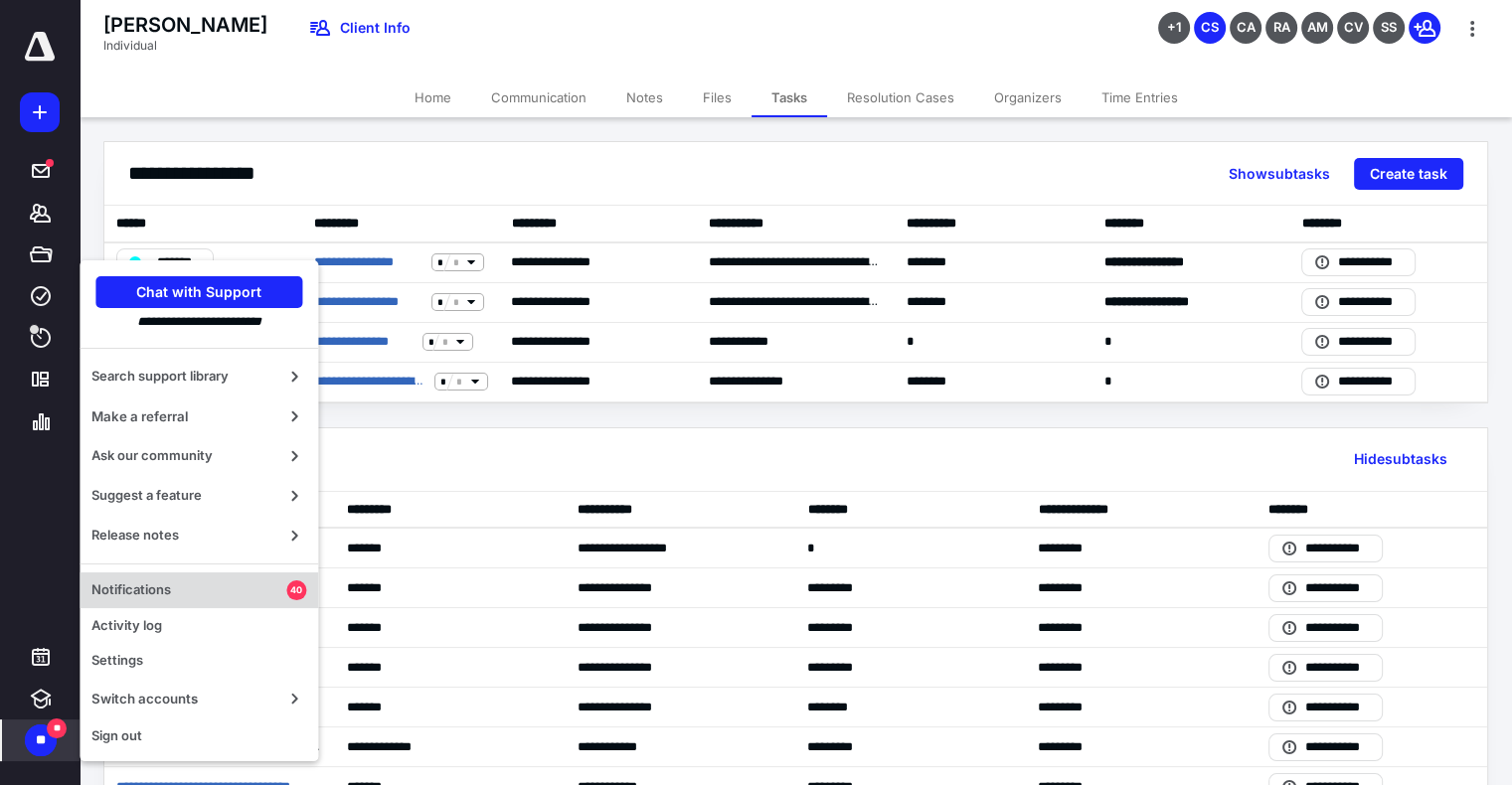 click on "Notifications" at bounding box center [189, 590] 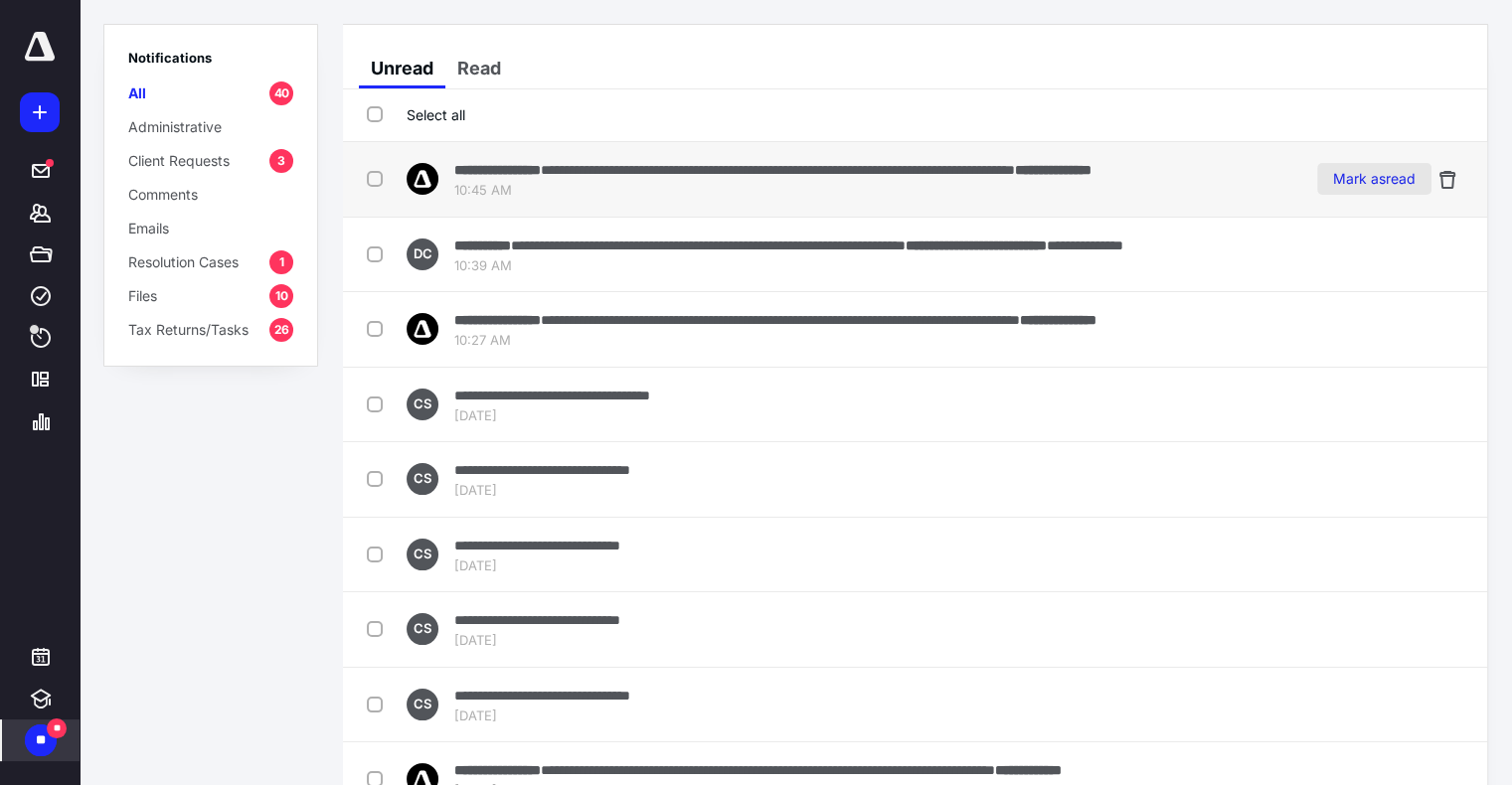 click on "Mark as  read" at bounding box center (1374, 179) 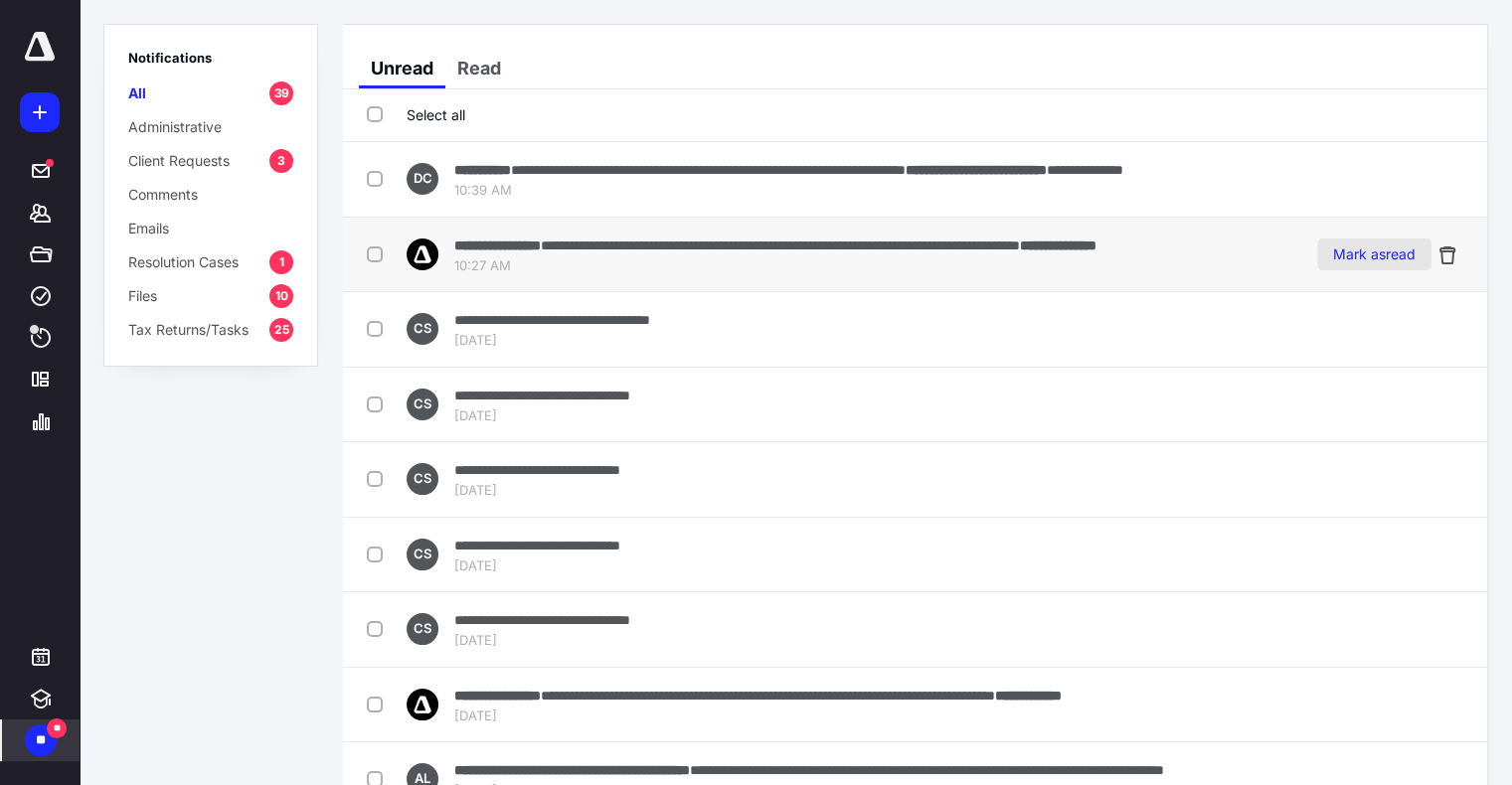 click on "Mark as  read" at bounding box center [1374, 254] 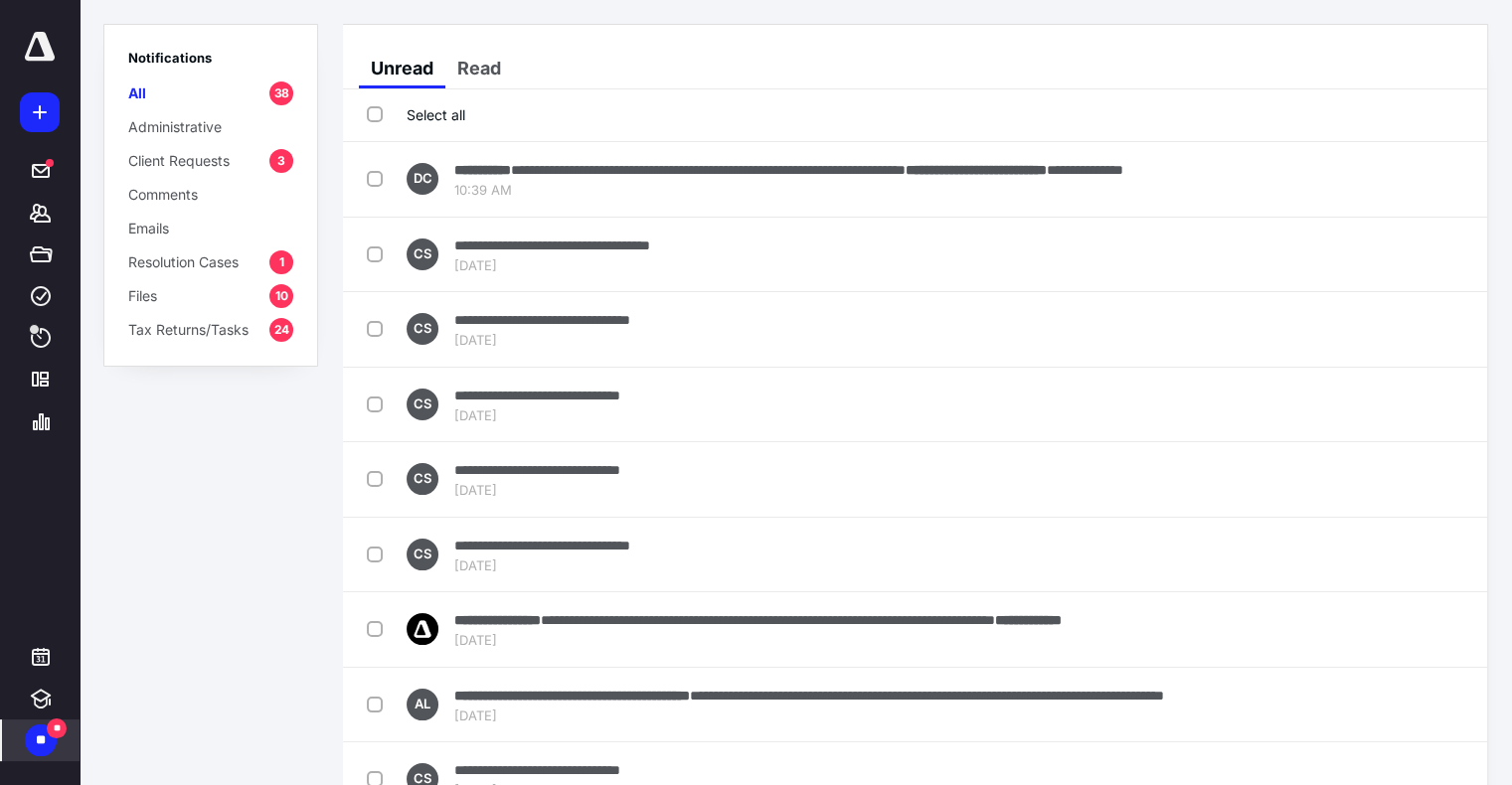 click on "**" at bounding box center [41, 740] 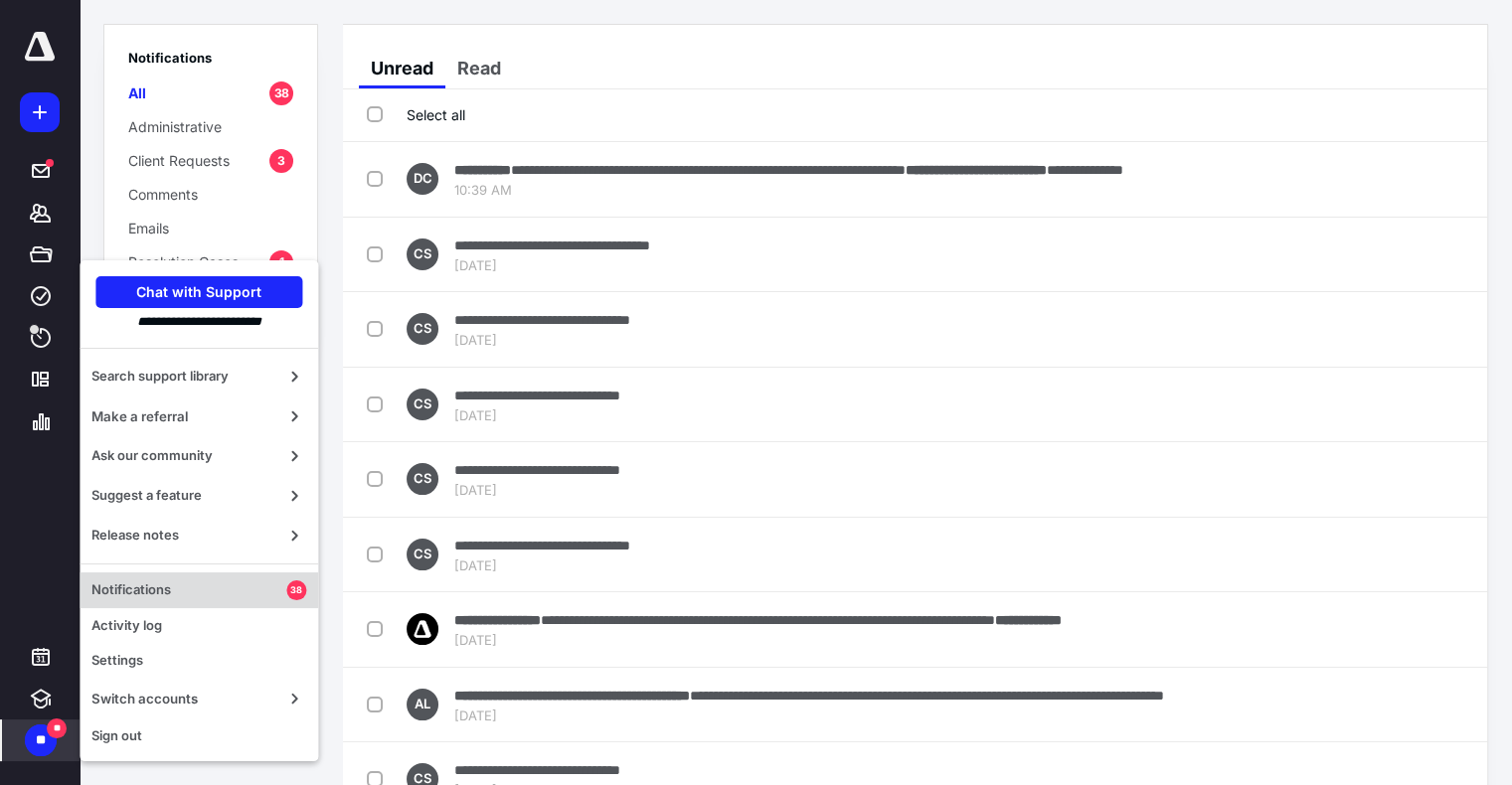 click on "Notifications" at bounding box center (189, 590) 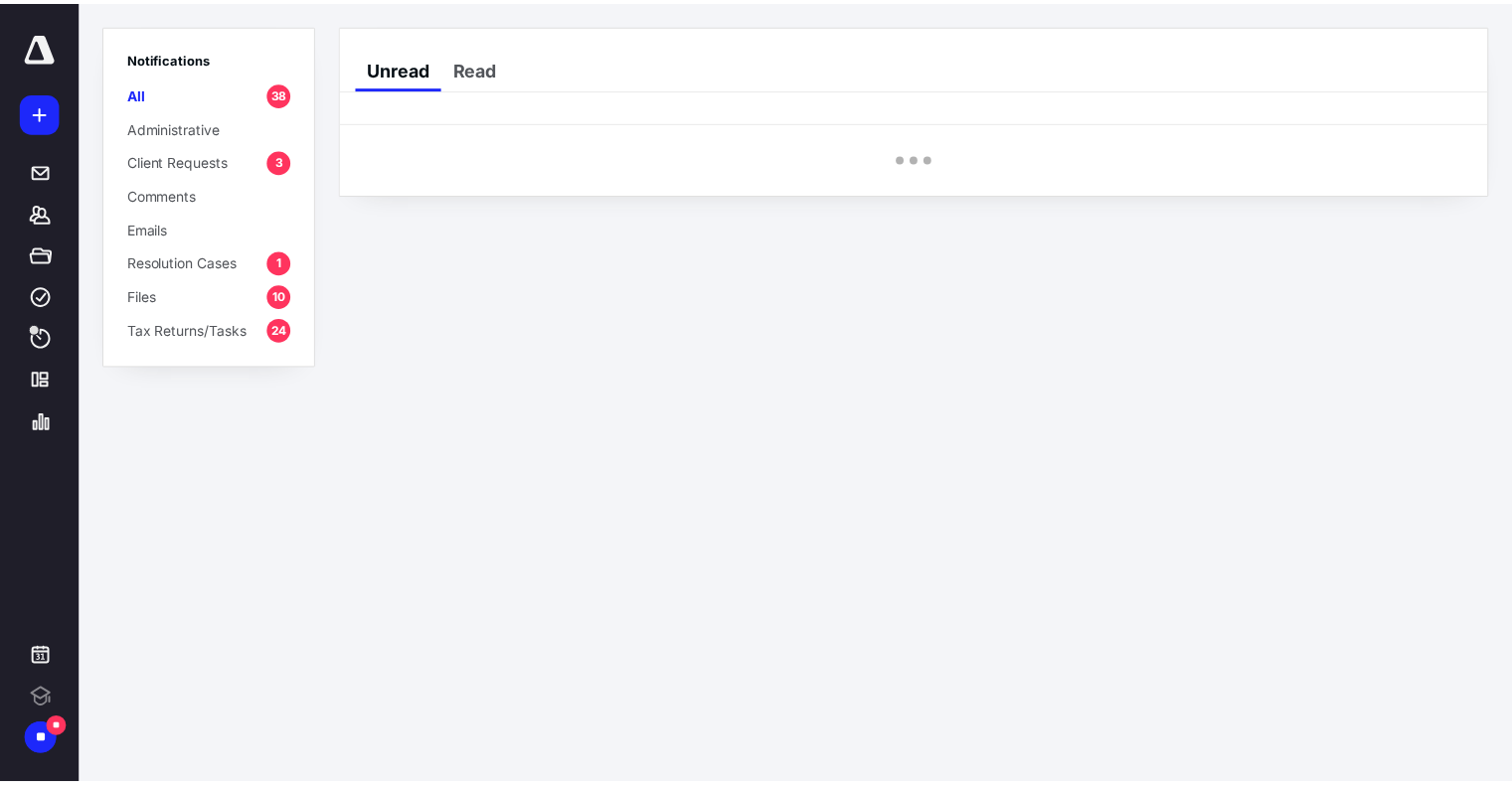 scroll, scrollTop: 0, scrollLeft: 0, axis: both 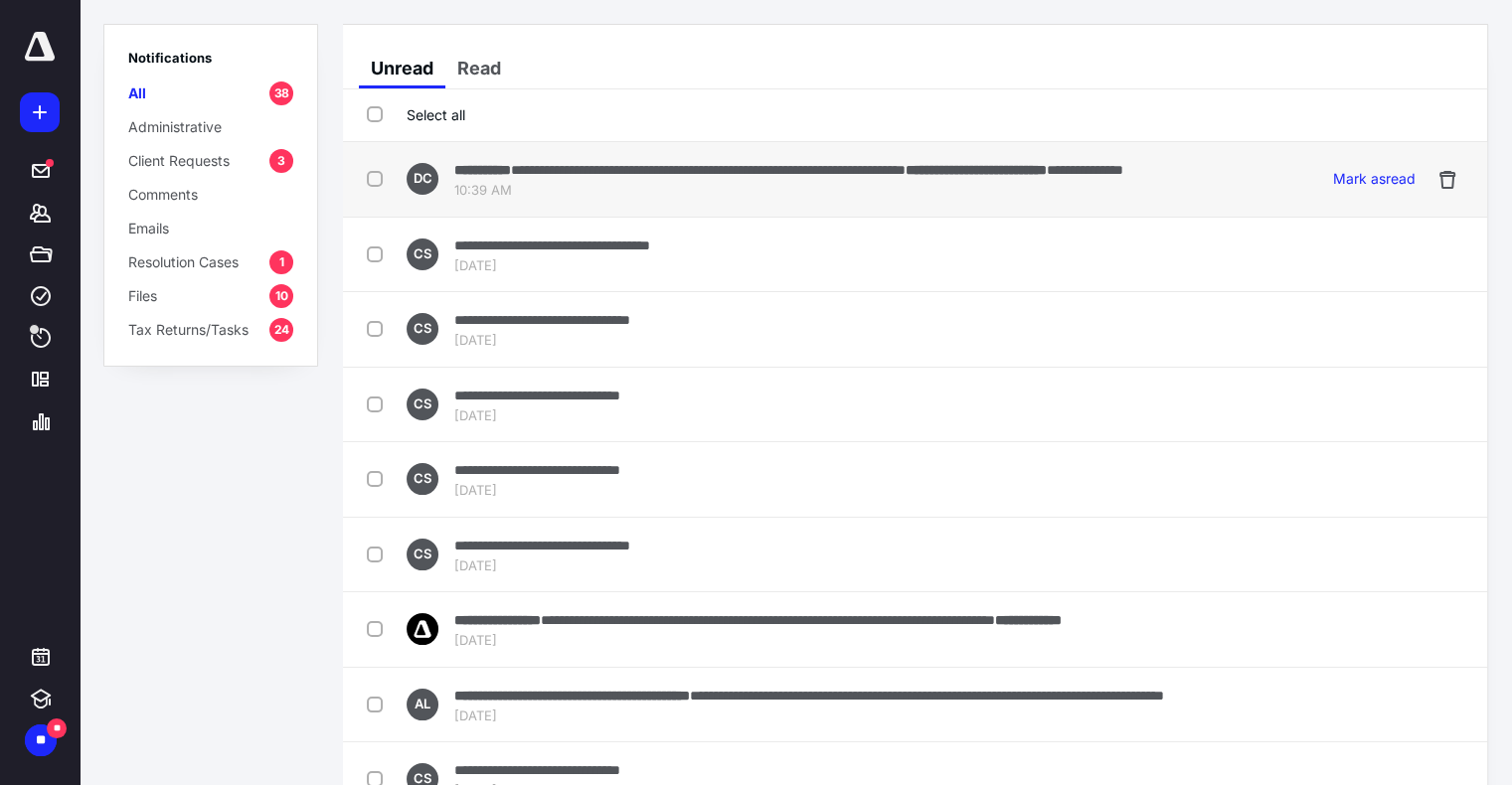 click on "**********" at bounding box center (788, 169) 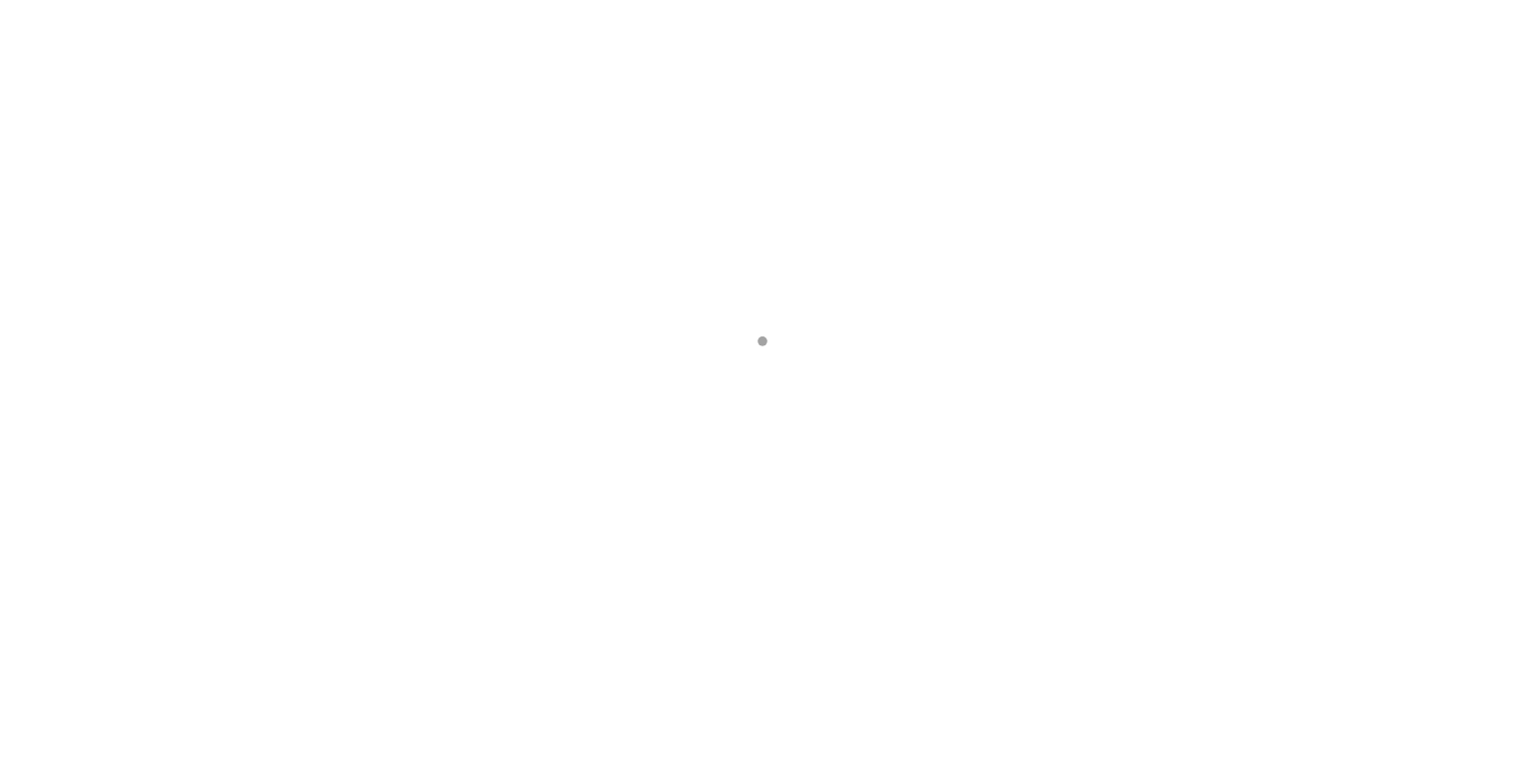 scroll, scrollTop: 0, scrollLeft: 0, axis: both 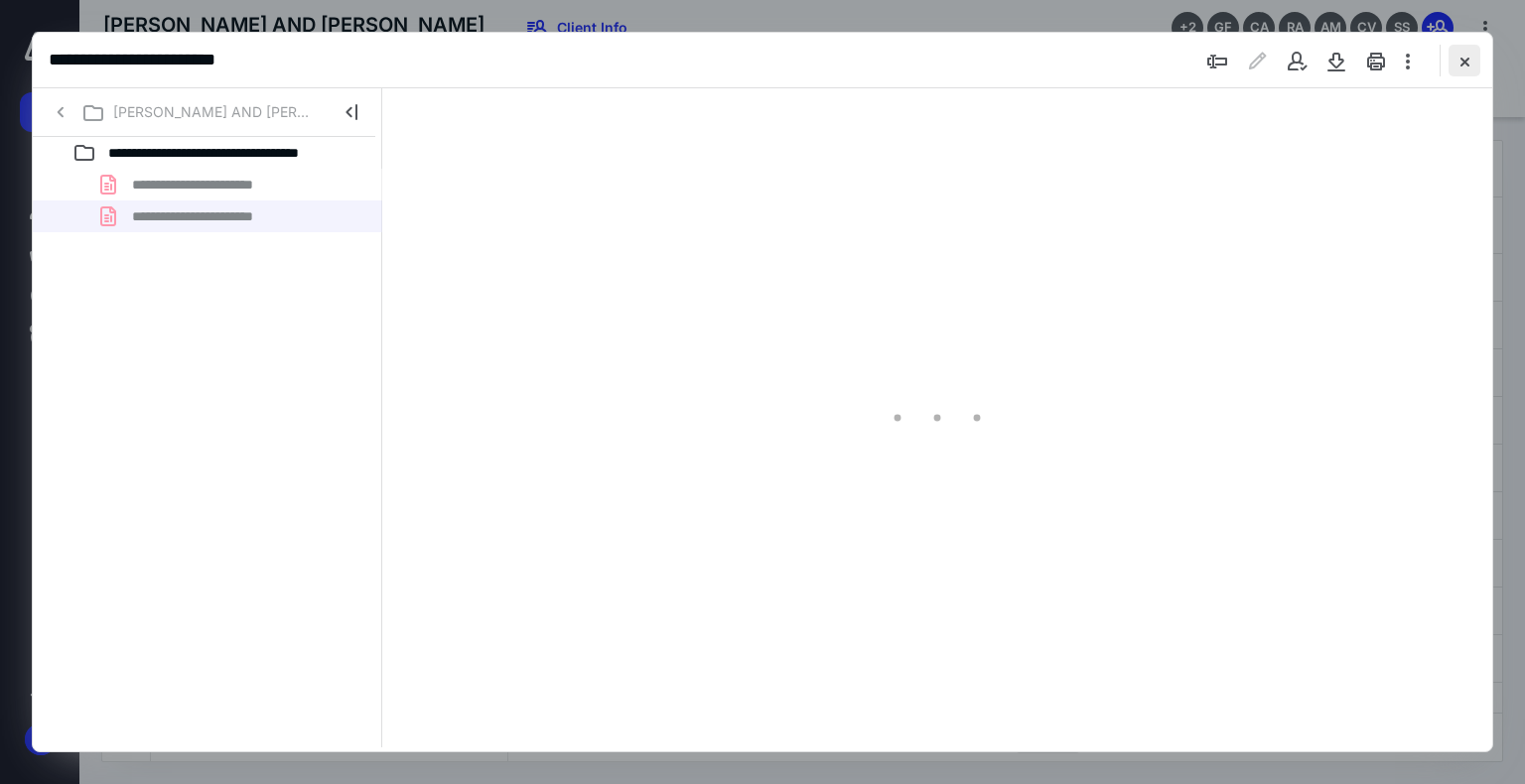 type on "74" 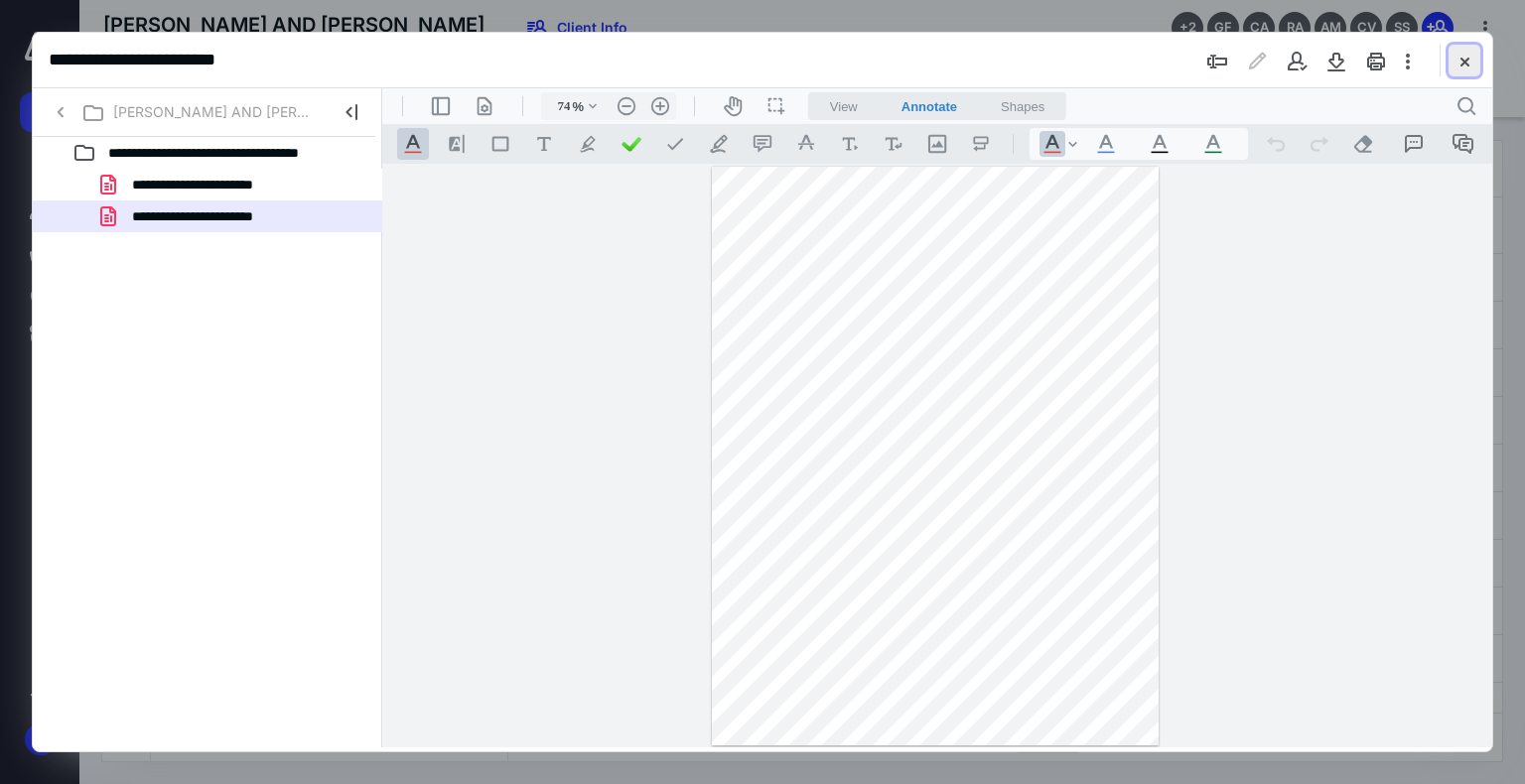 click at bounding box center (1464, 61) 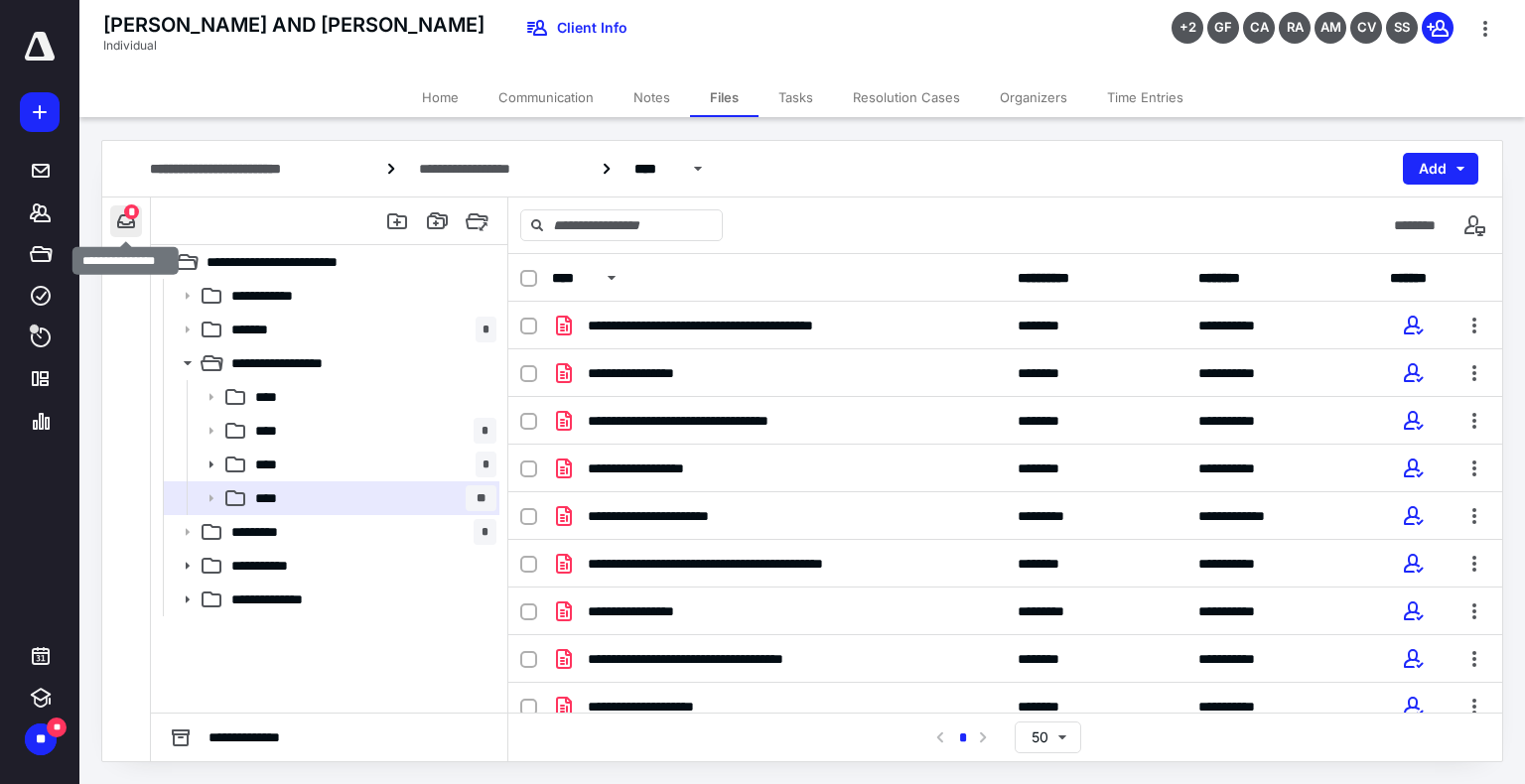 click at bounding box center (126, 221) 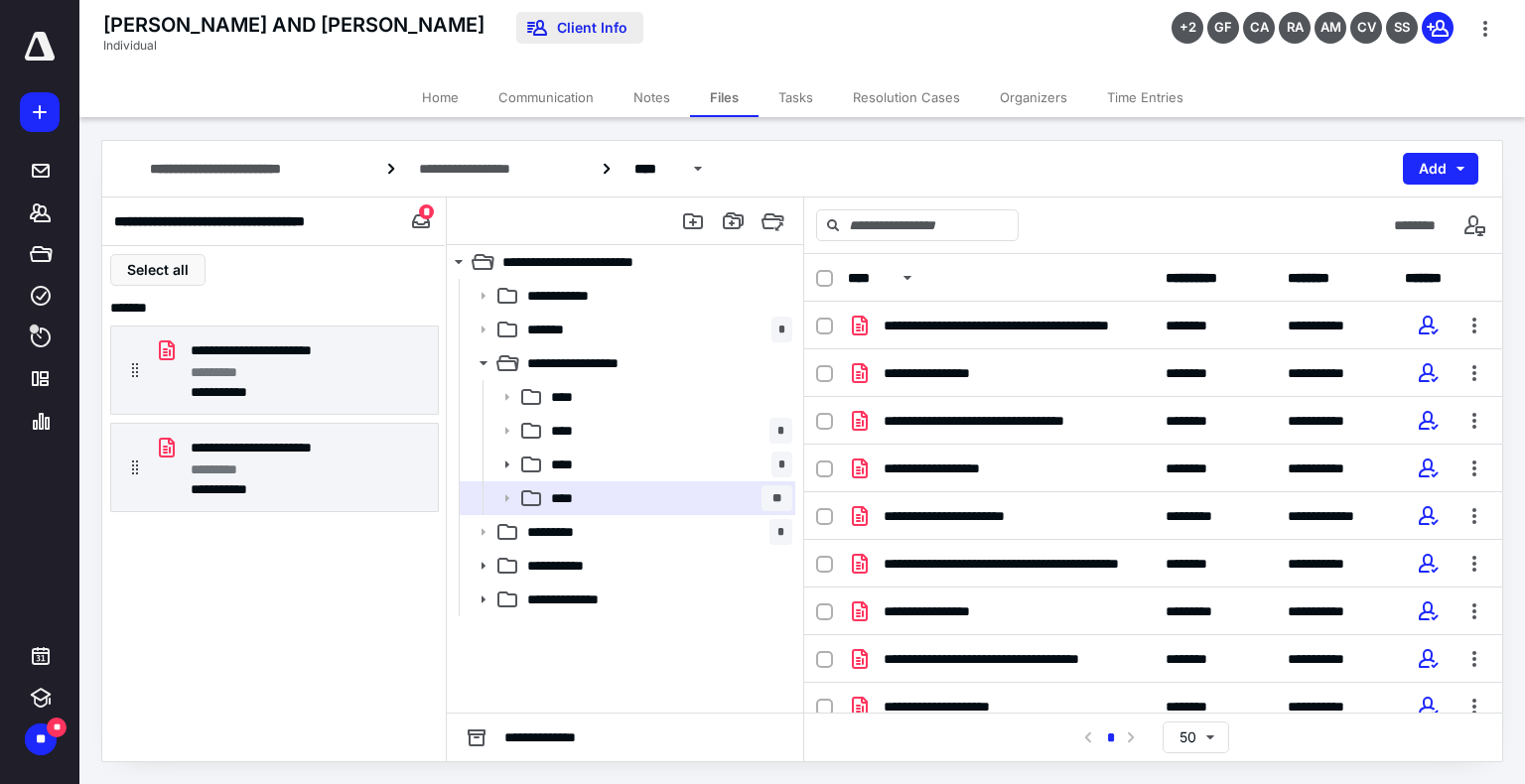 click on "Client Info" at bounding box center (580, 28) 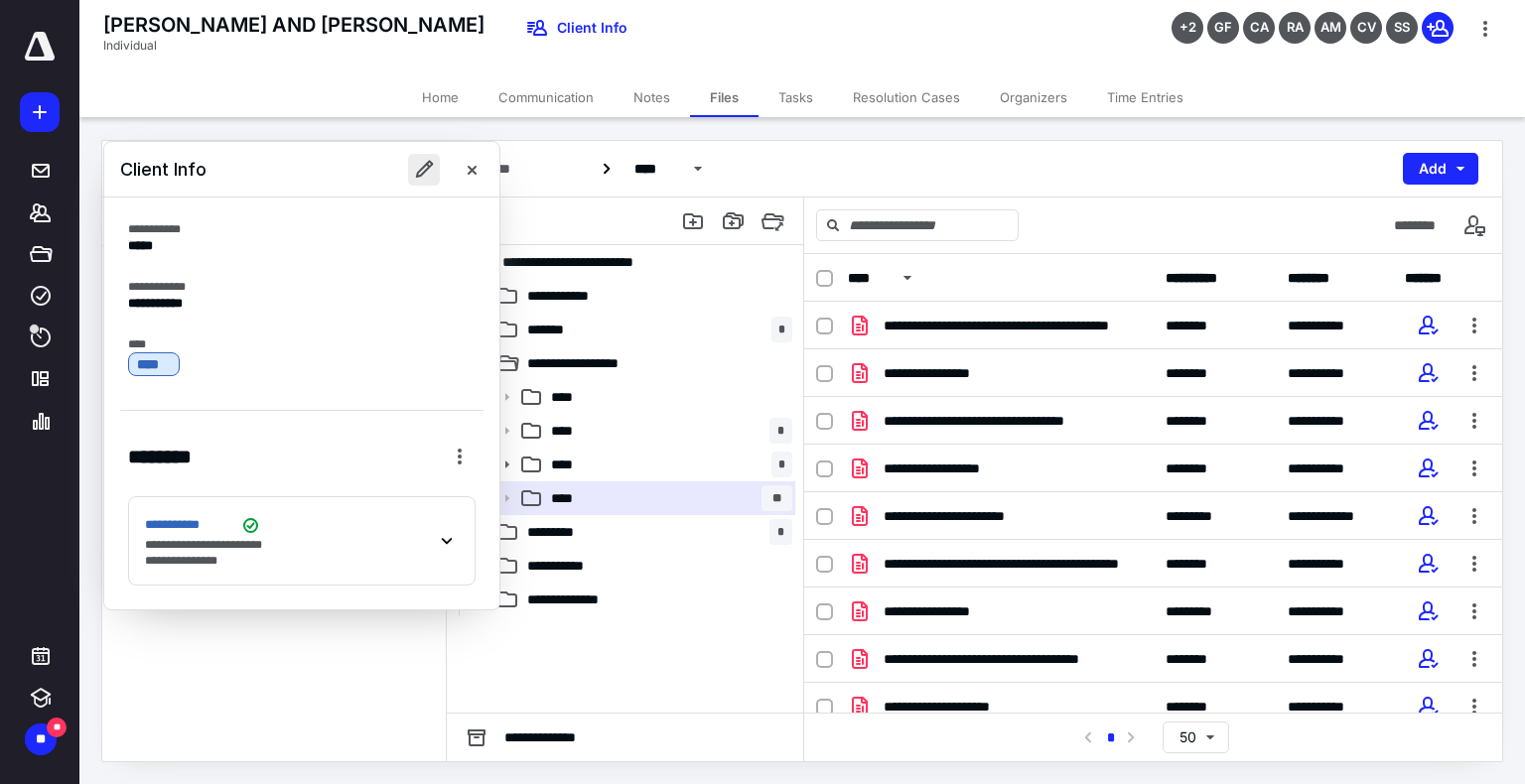 click at bounding box center [424, 170] 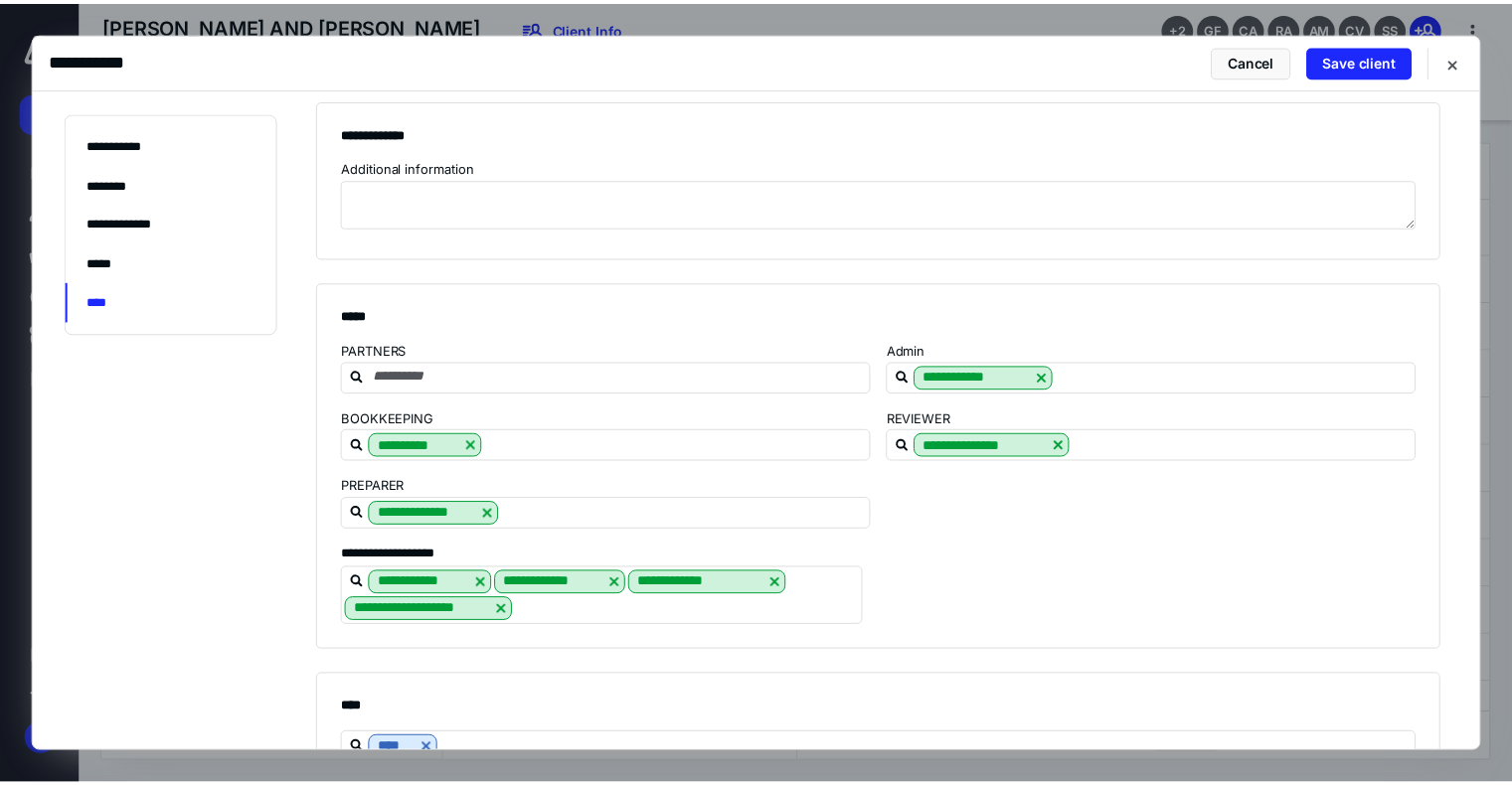 scroll, scrollTop: 1351, scrollLeft: 0, axis: vertical 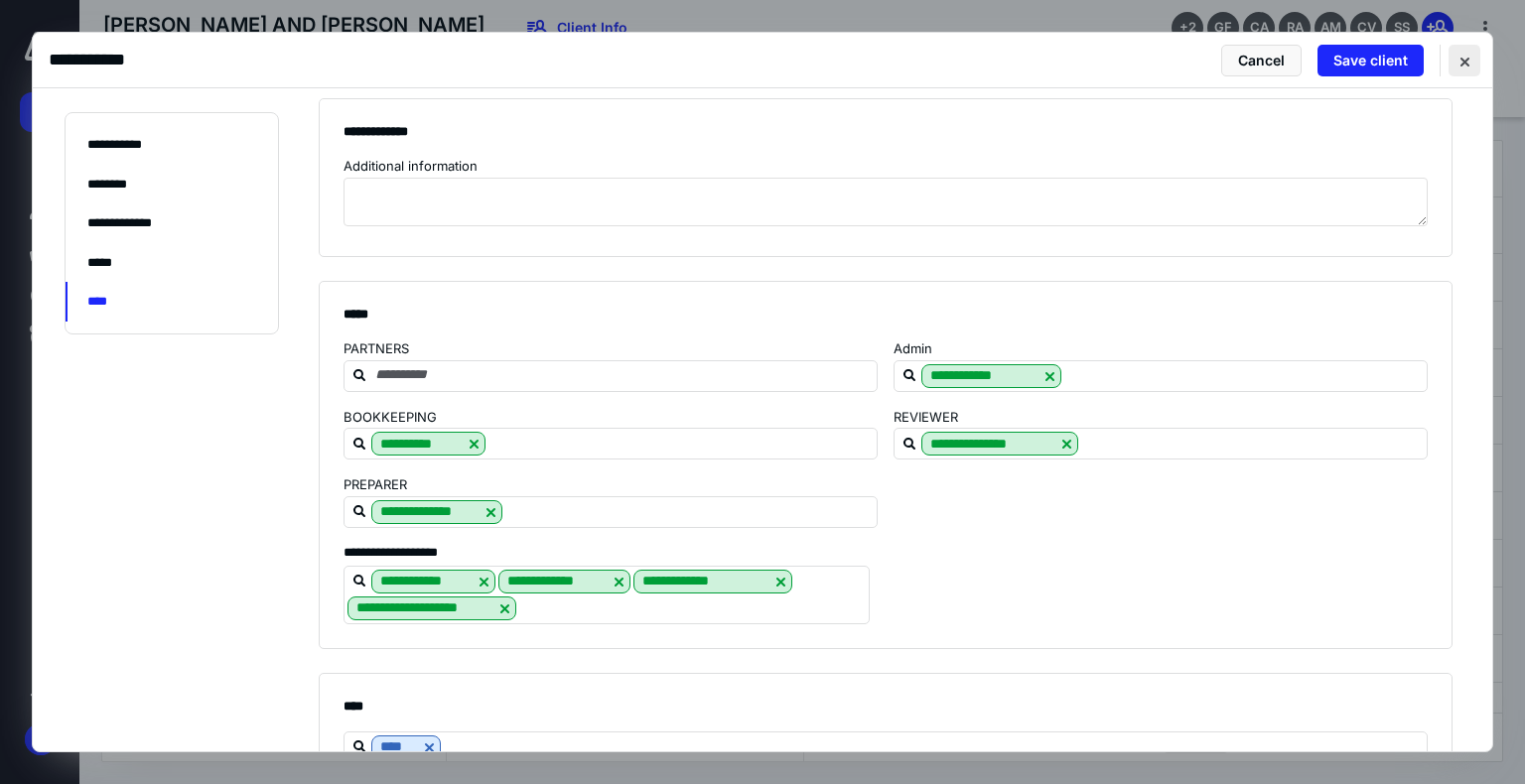 click at bounding box center [1464, 61] 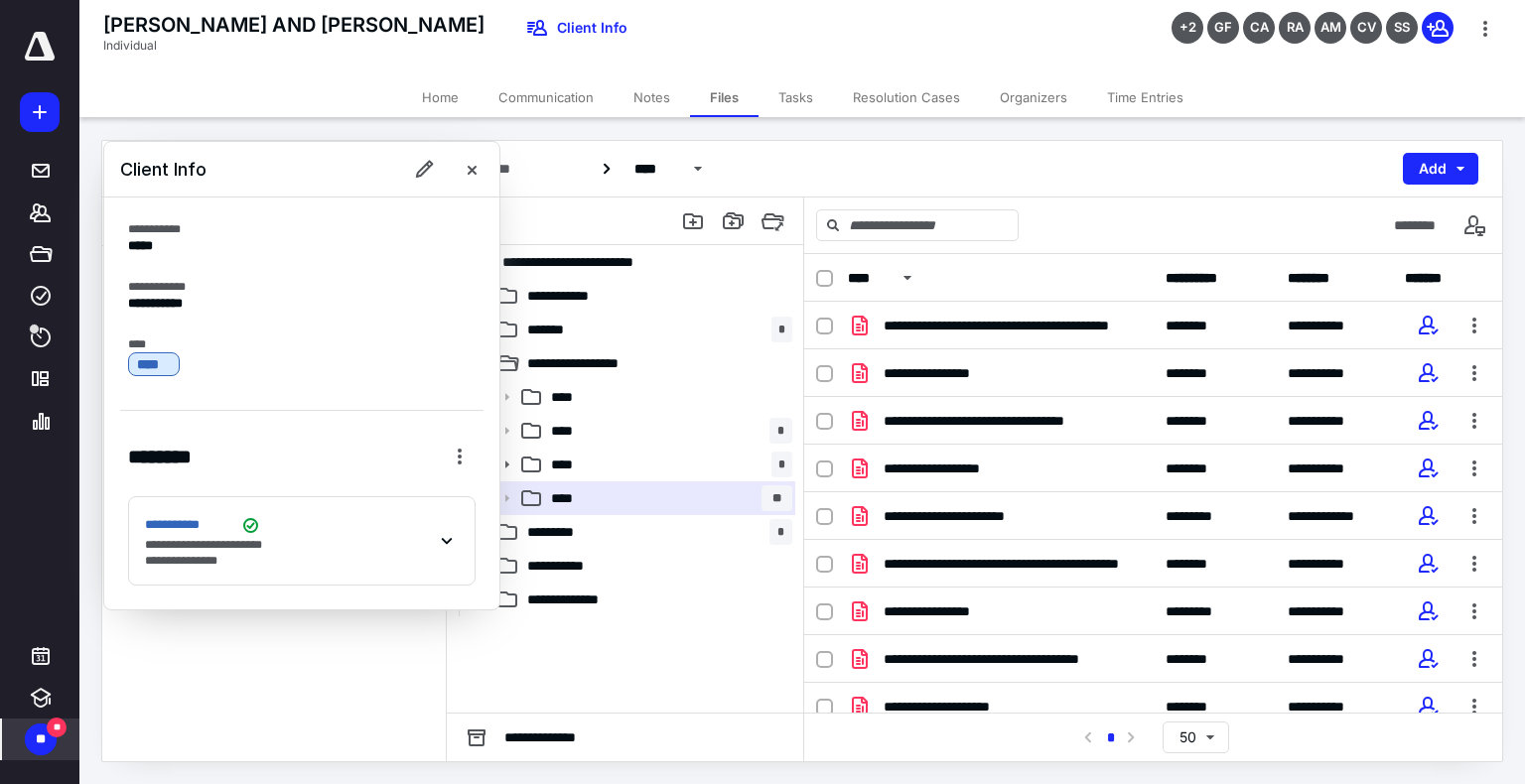 click on "**" at bounding box center [57, 727] 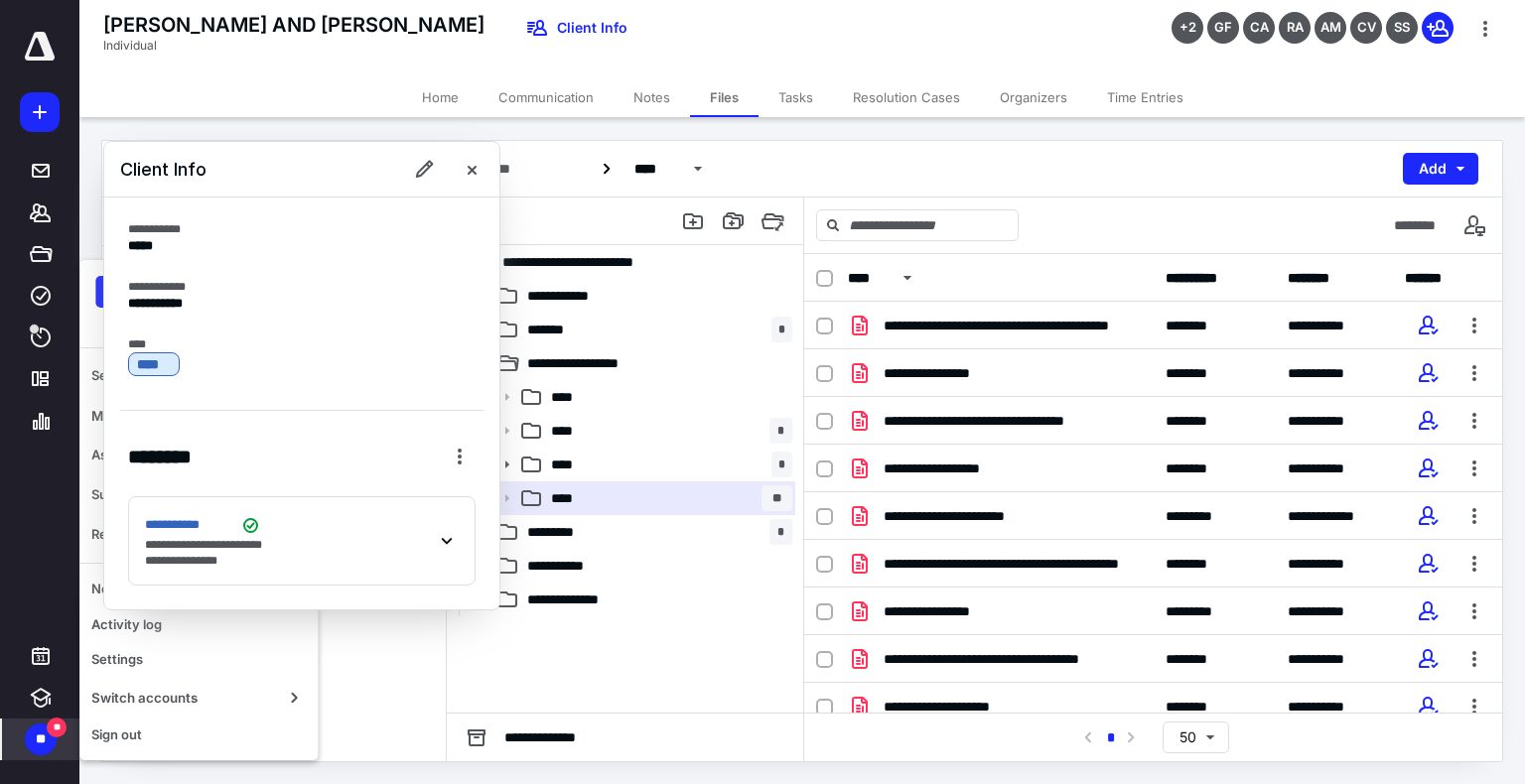 click on "**" at bounding box center (41, 739) 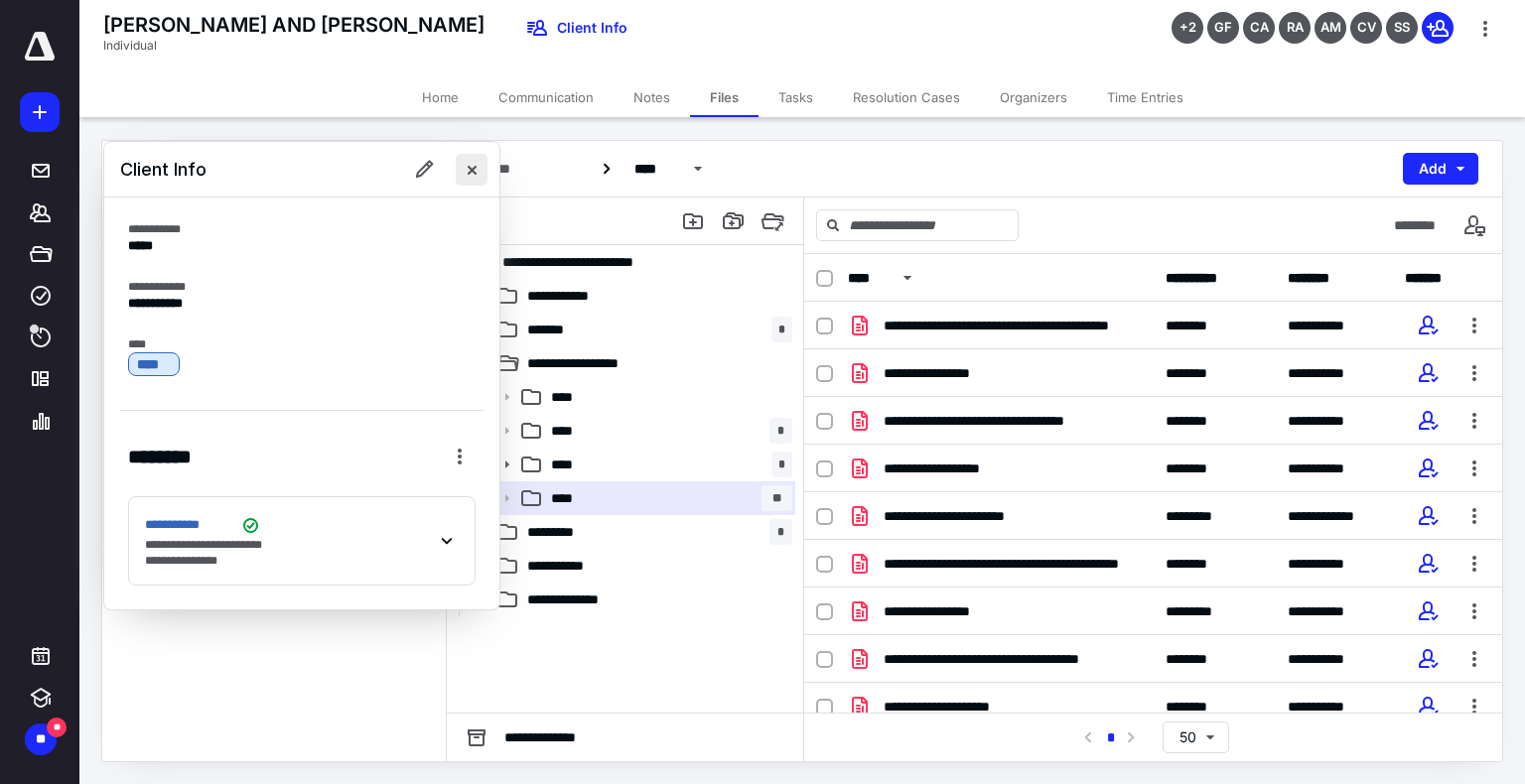 click at bounding box center [472, 170] 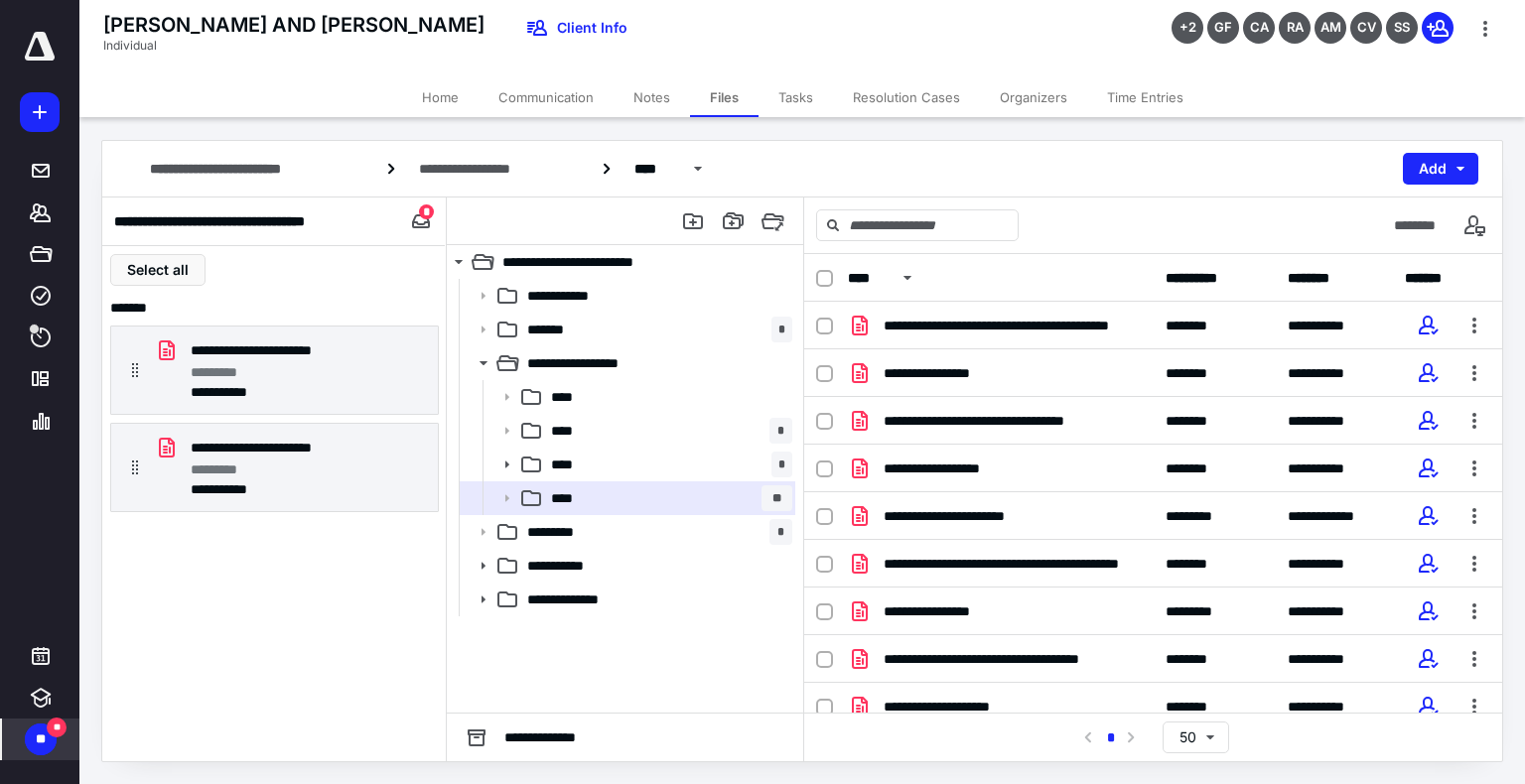 click on "**" at bounding box center [57, 727] 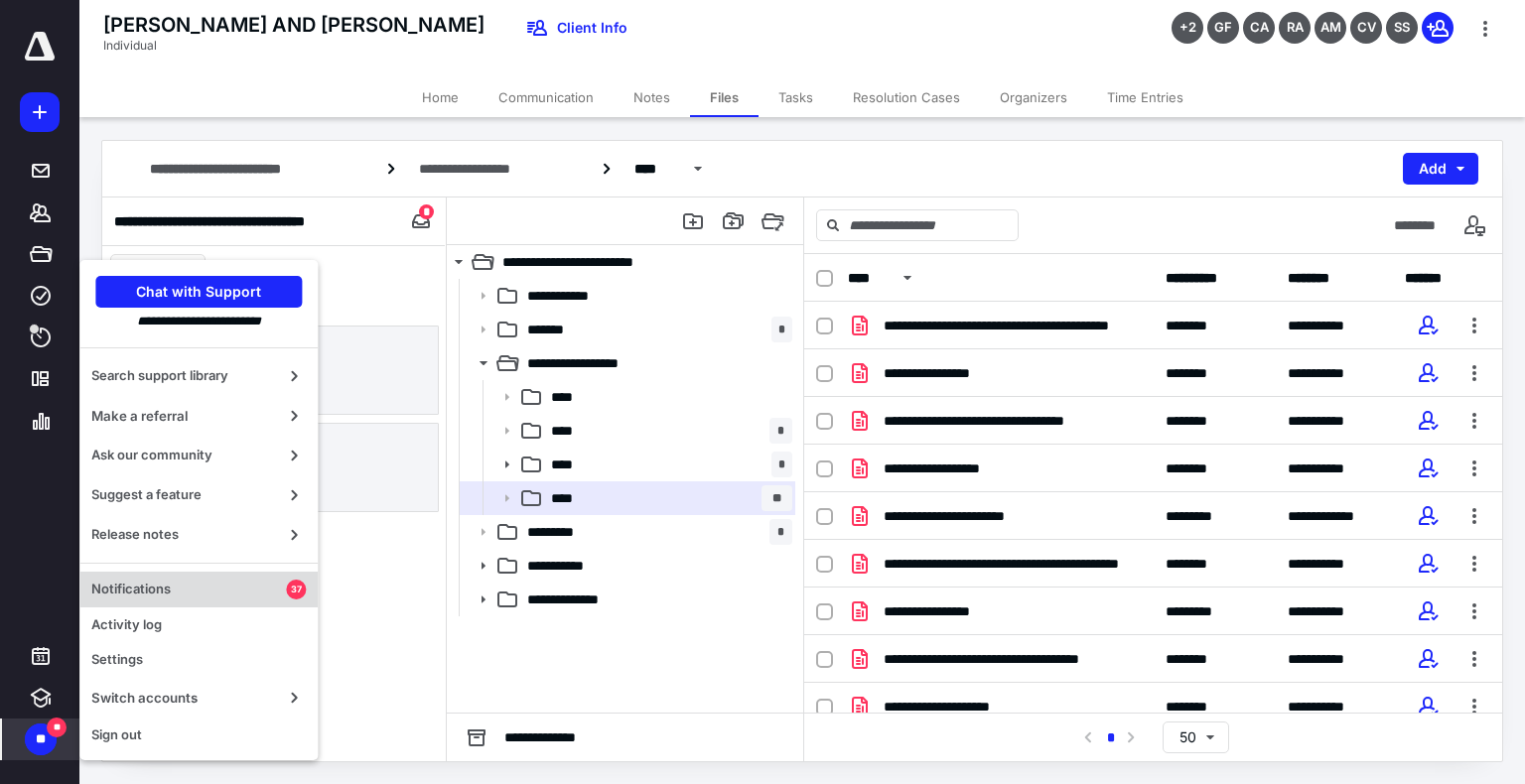 click on "Notifications" at bounding box center (189, 589) 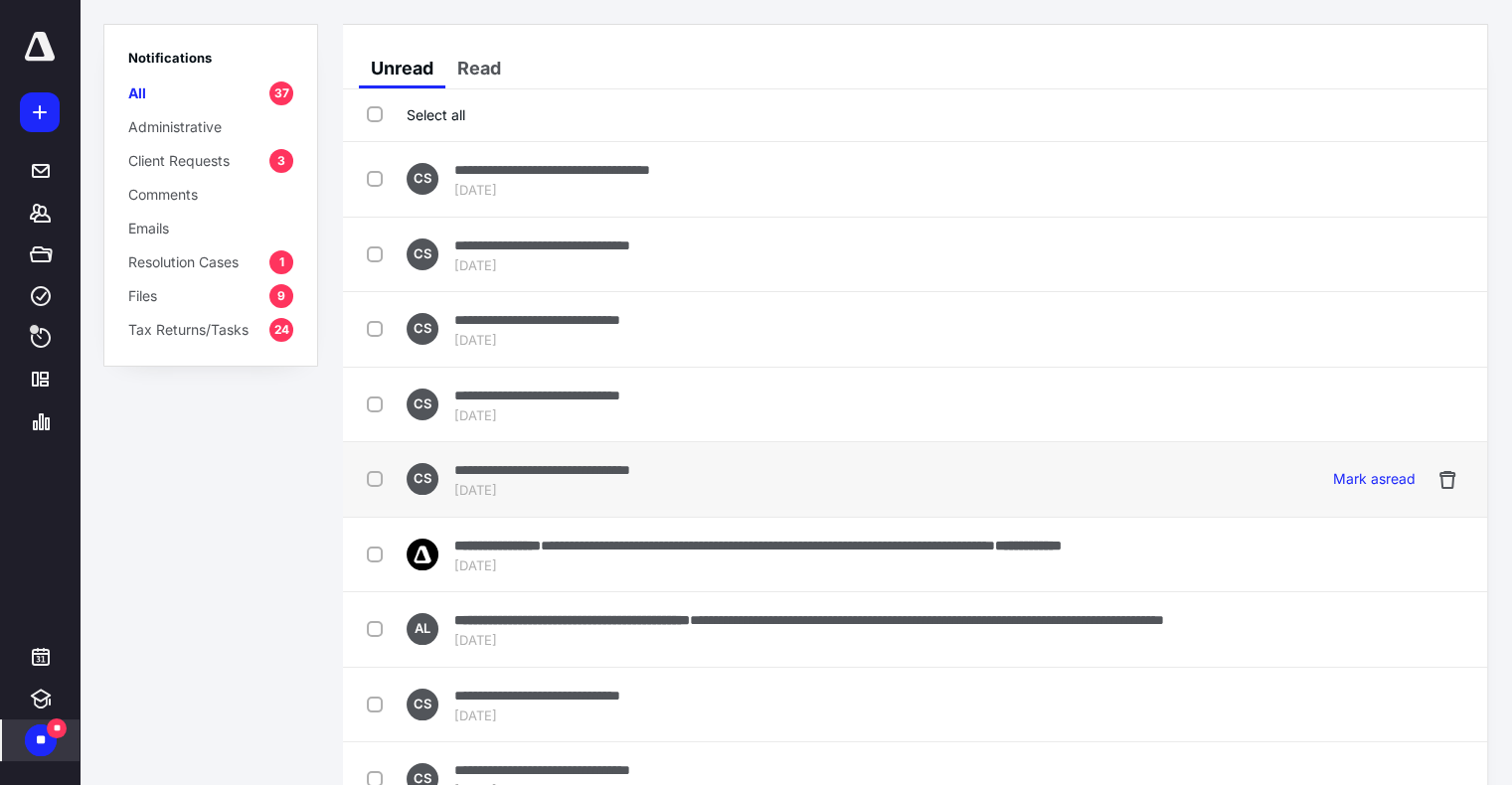click on "**********" at bounding box center [542, 469] 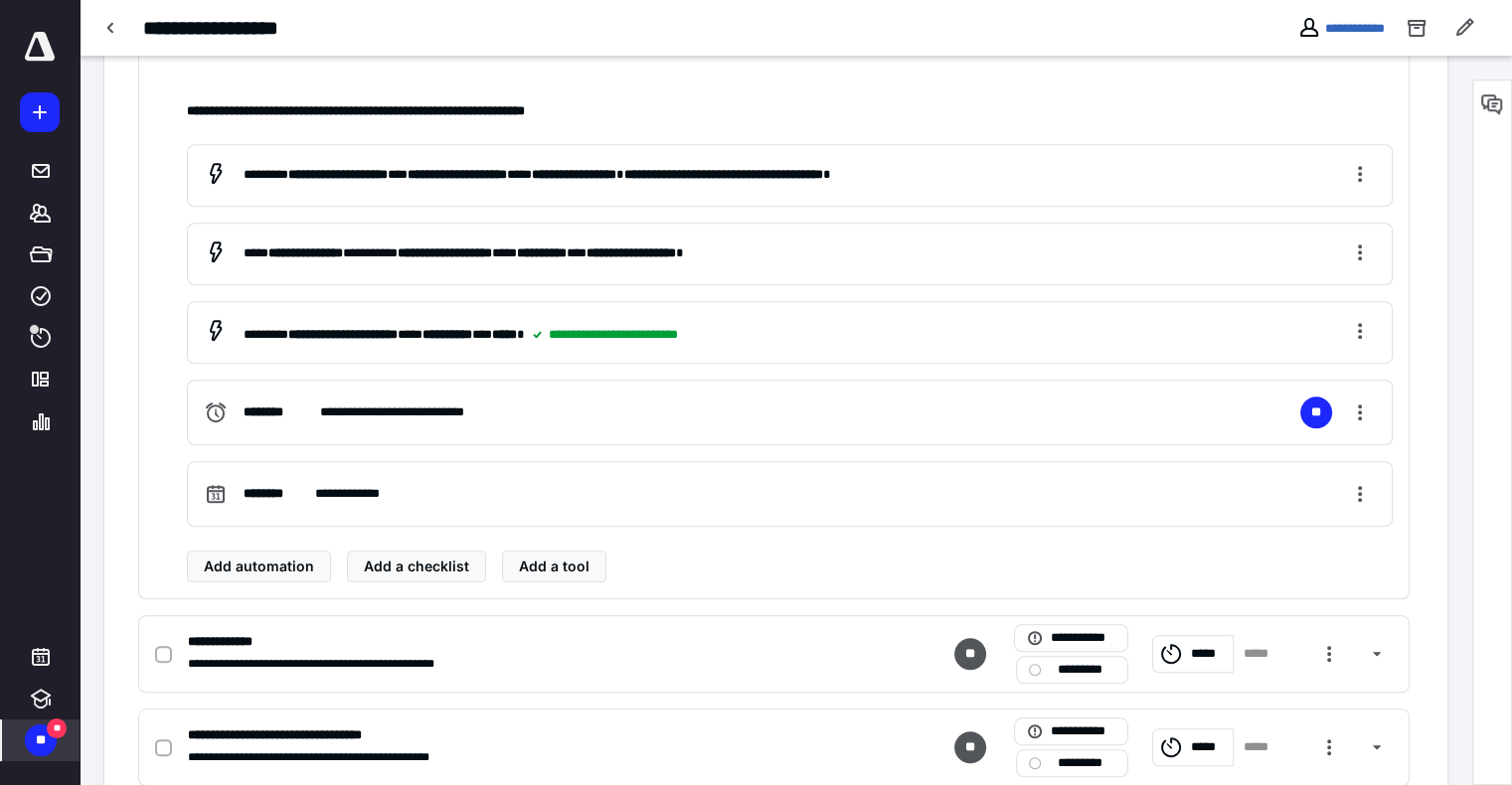 scroll, scrollTop: 1516, scrollLeft: 0, axis: vertical 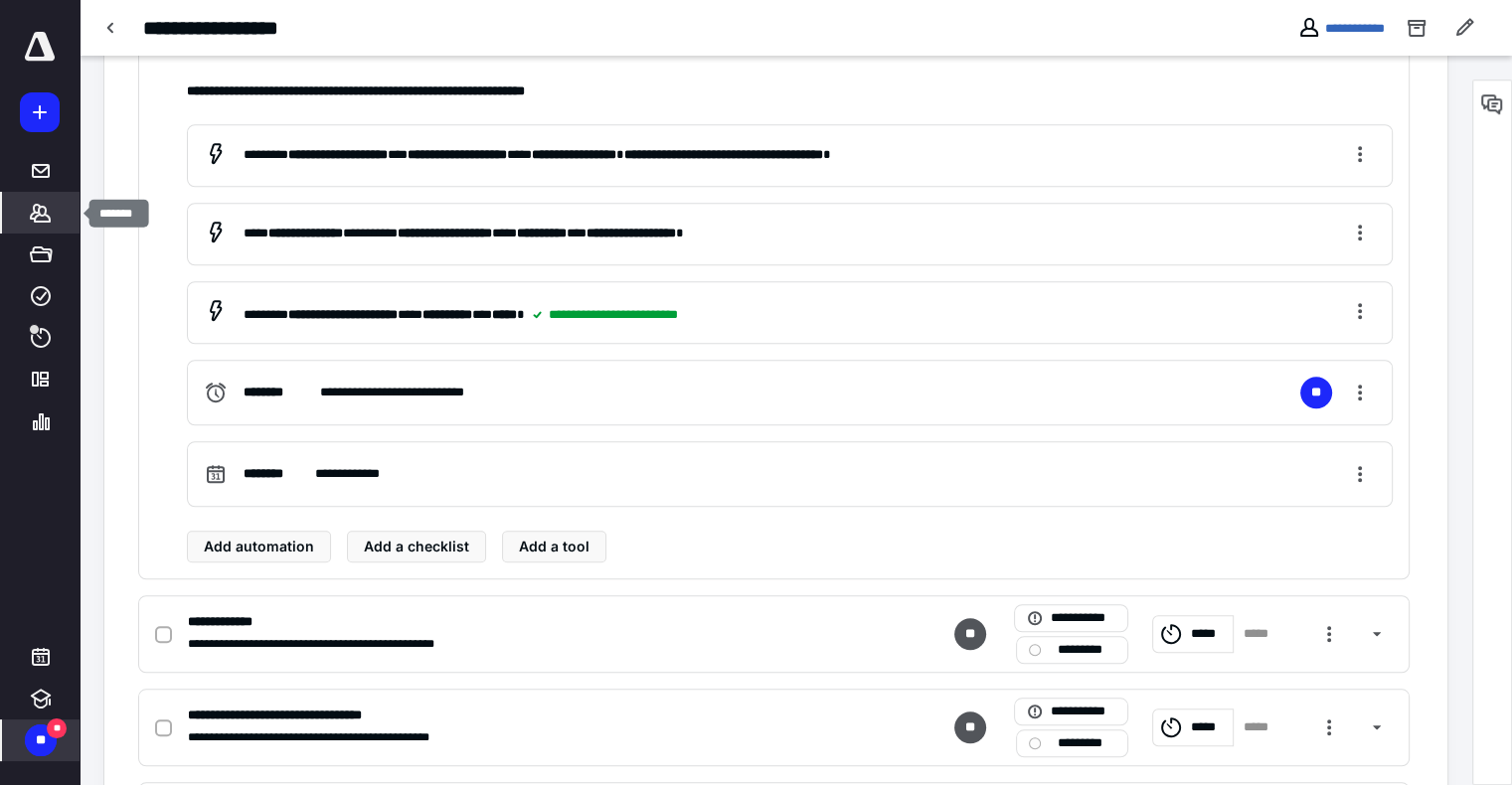 click on "*******" at bounding box center [41, 213] 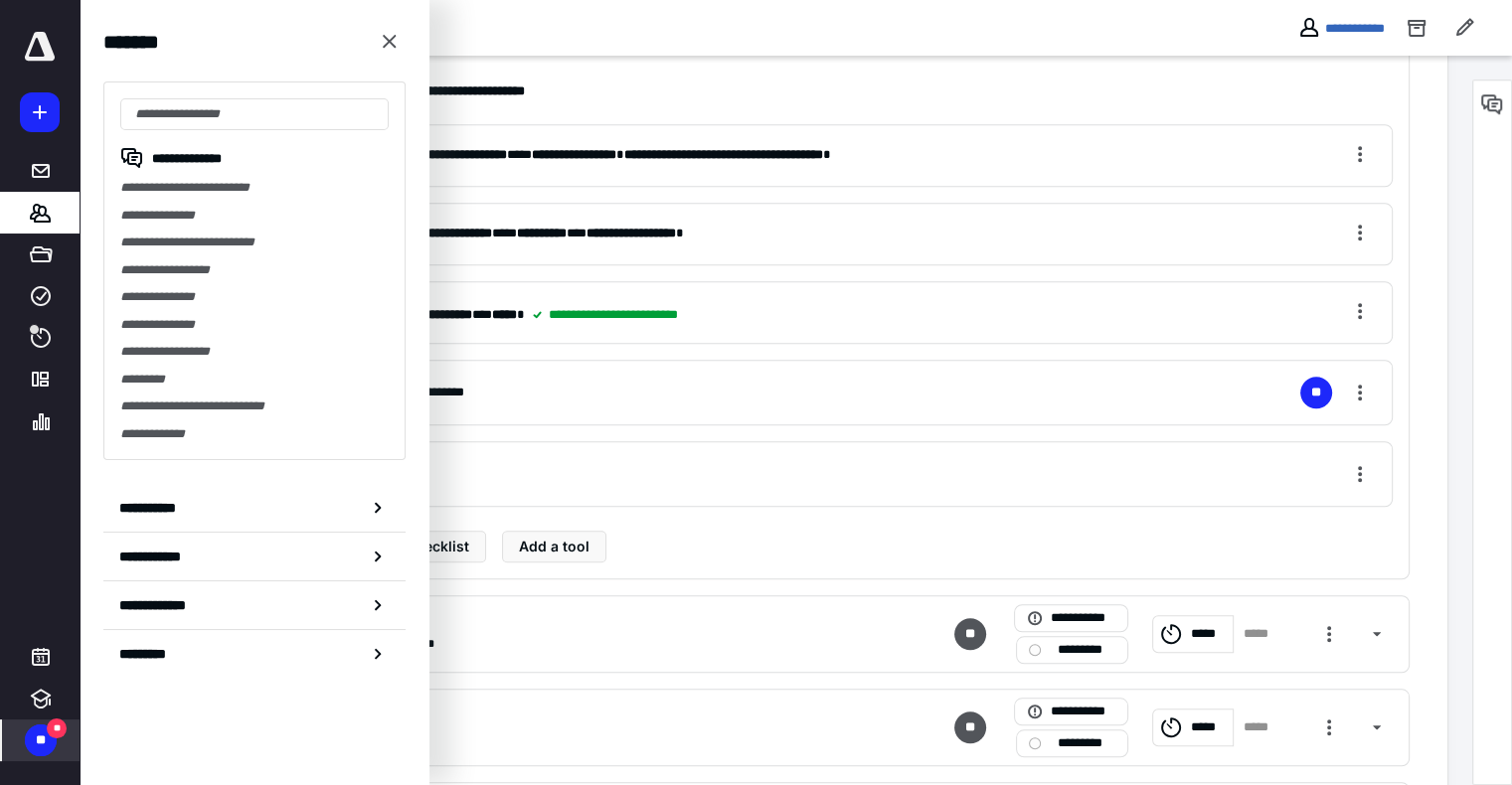 click on "**" at bounding box center (41, 740) 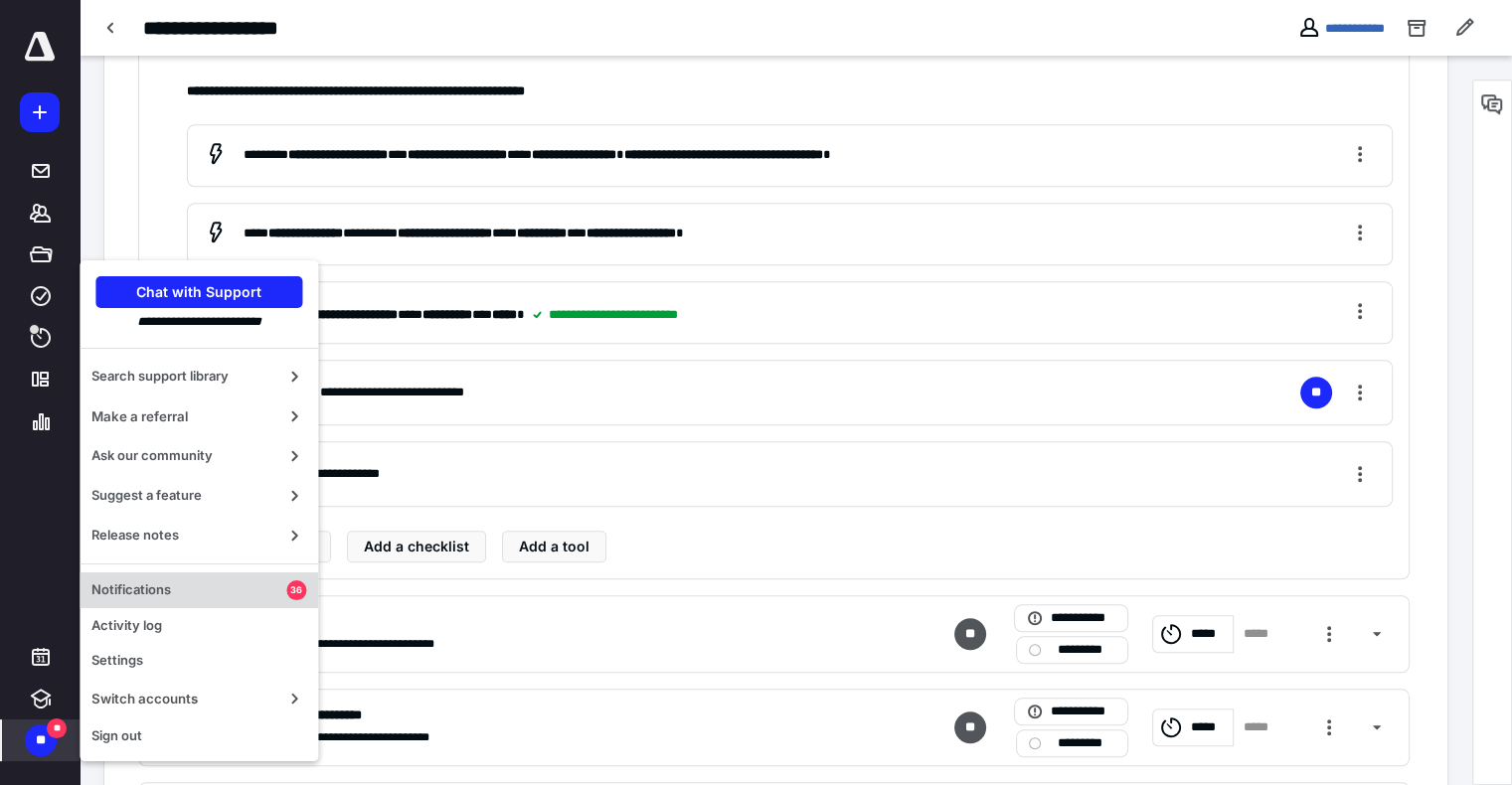 click on "Notifications" at bounding box center (189, 590) 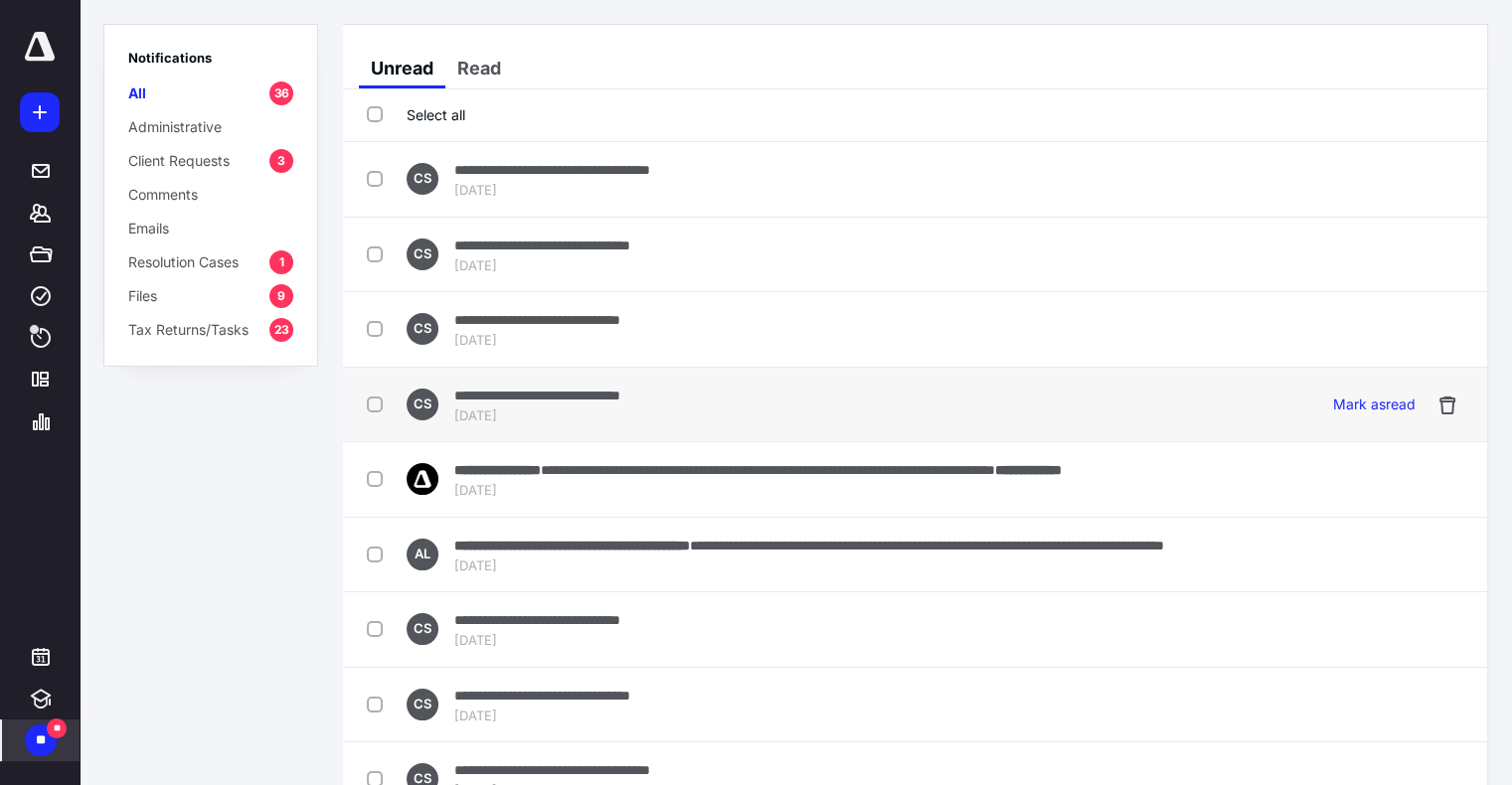 click on "**********" at bounding box center [537, 395] 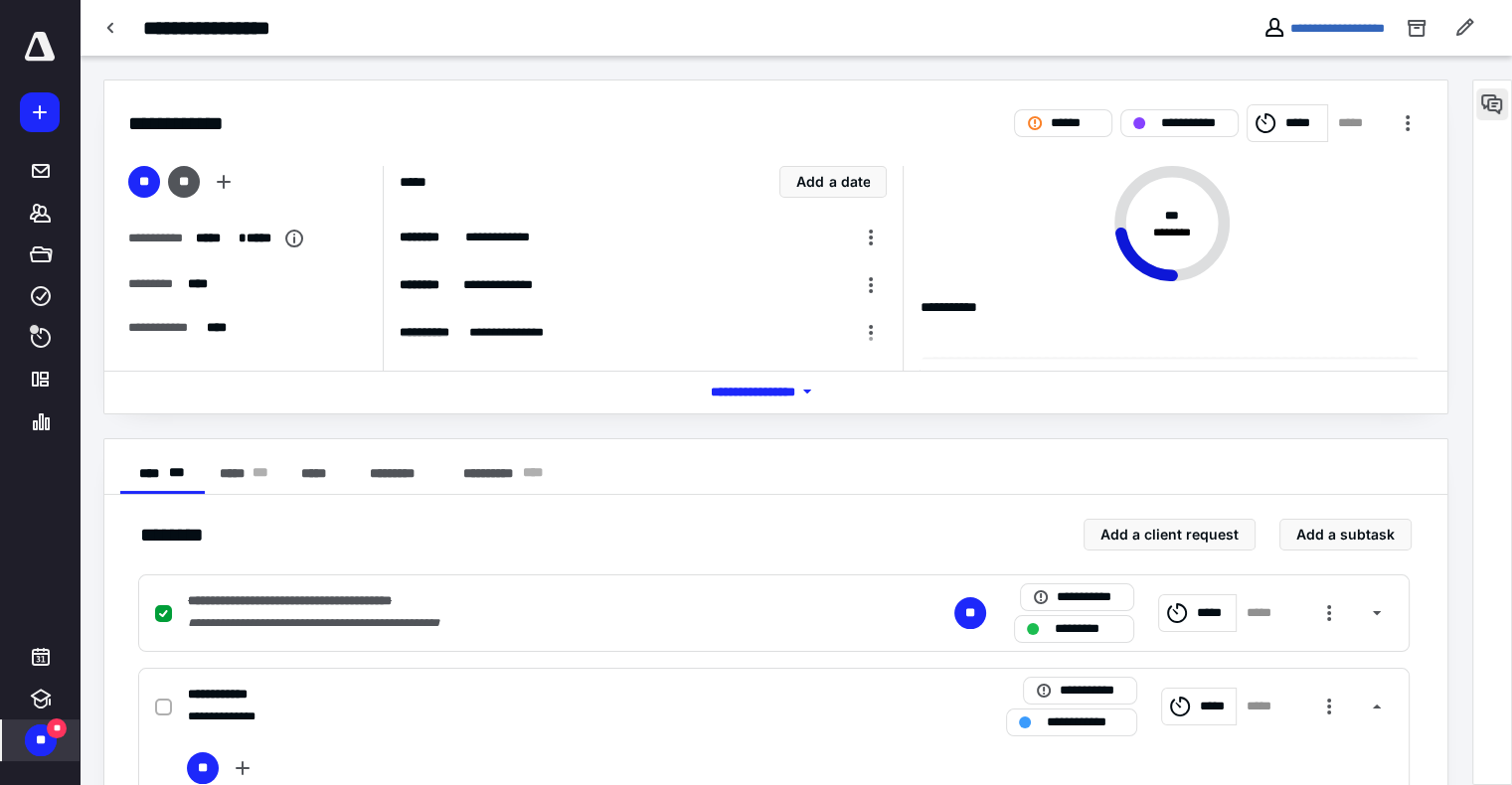 click at bounding box center (1492, 104) 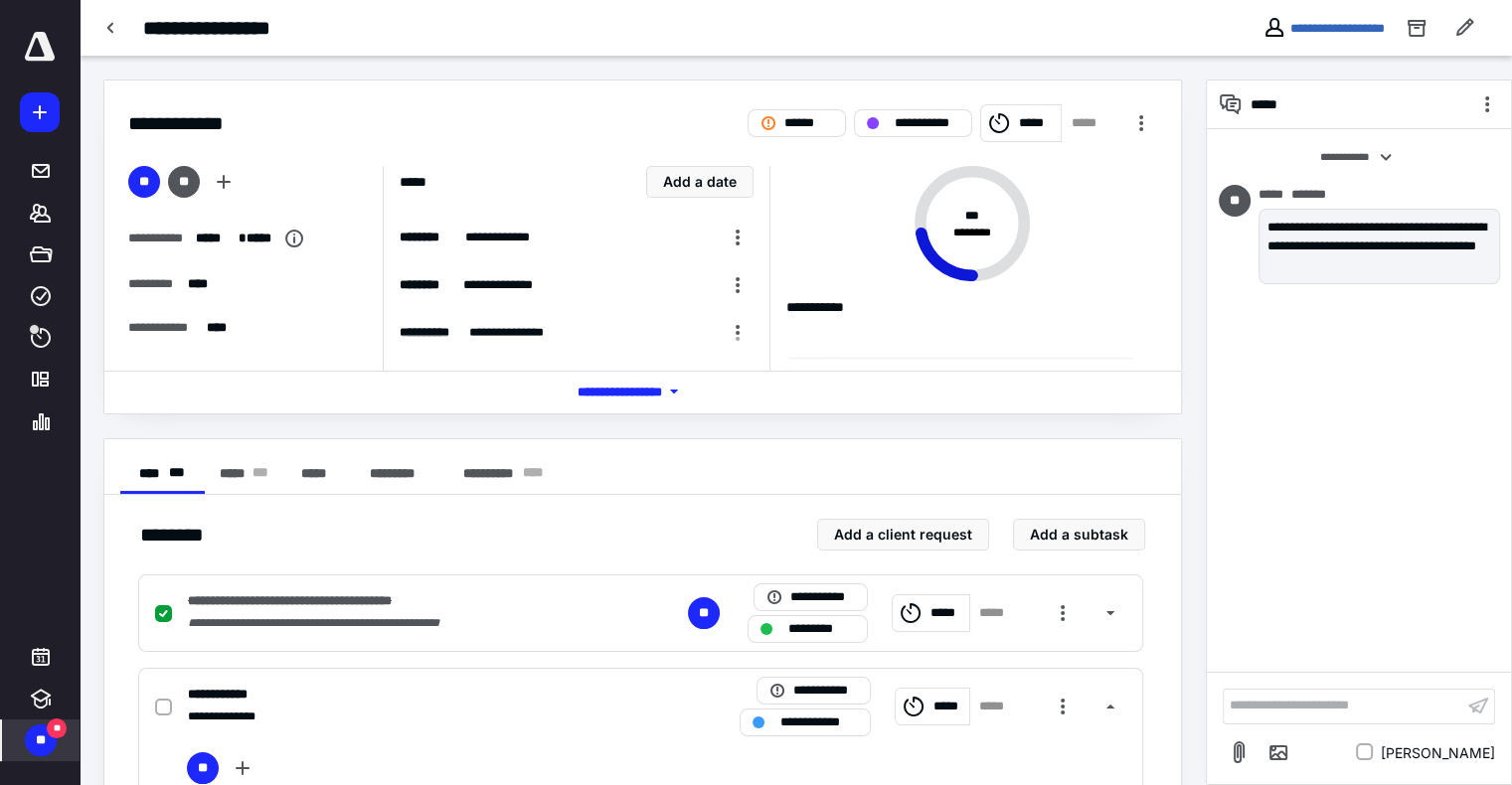 click on "**********" at bounding box center (642, 1109) 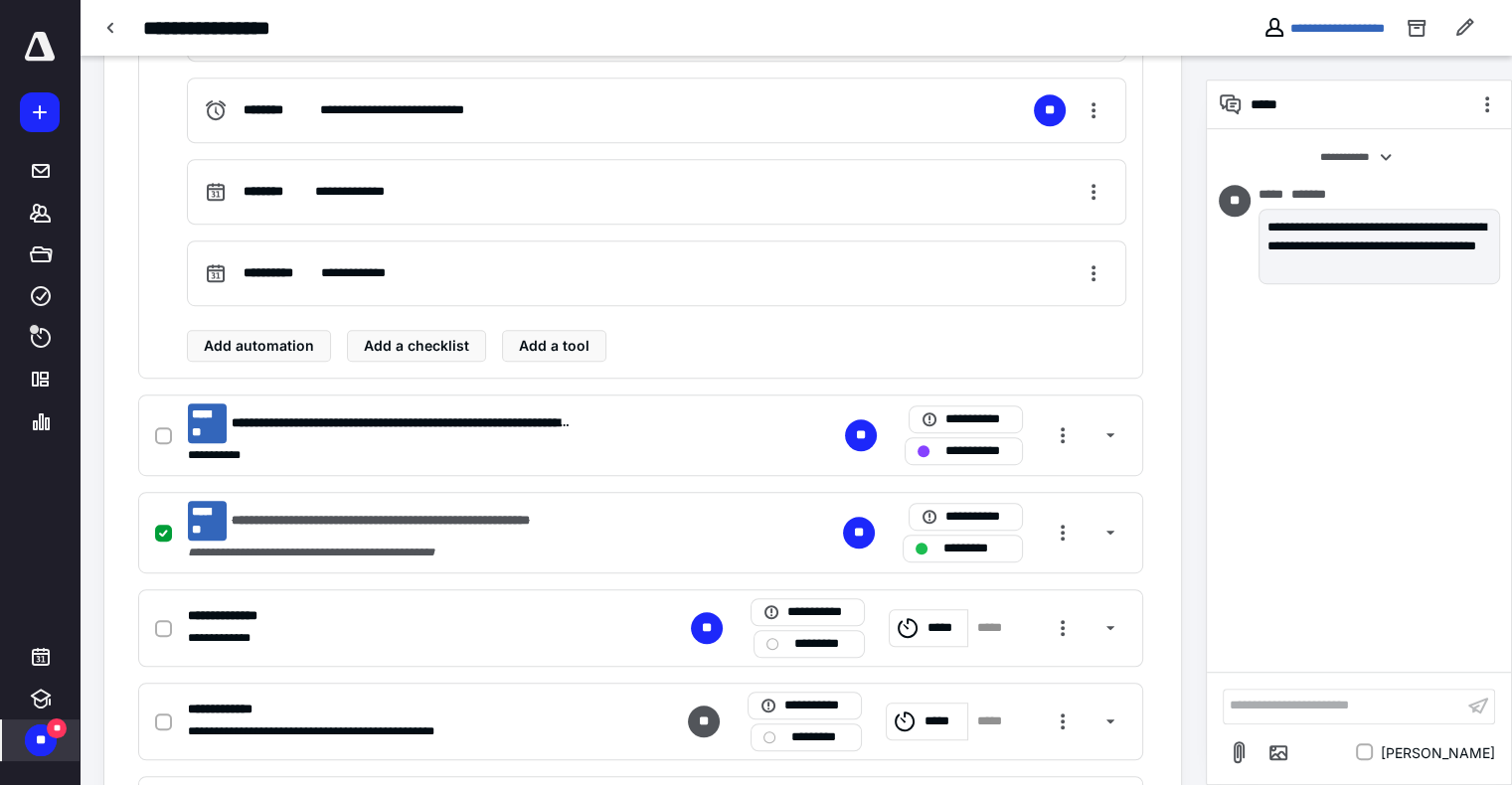 scroll, scrollTop: 1192, scrollLeft: 0, axis: vertical 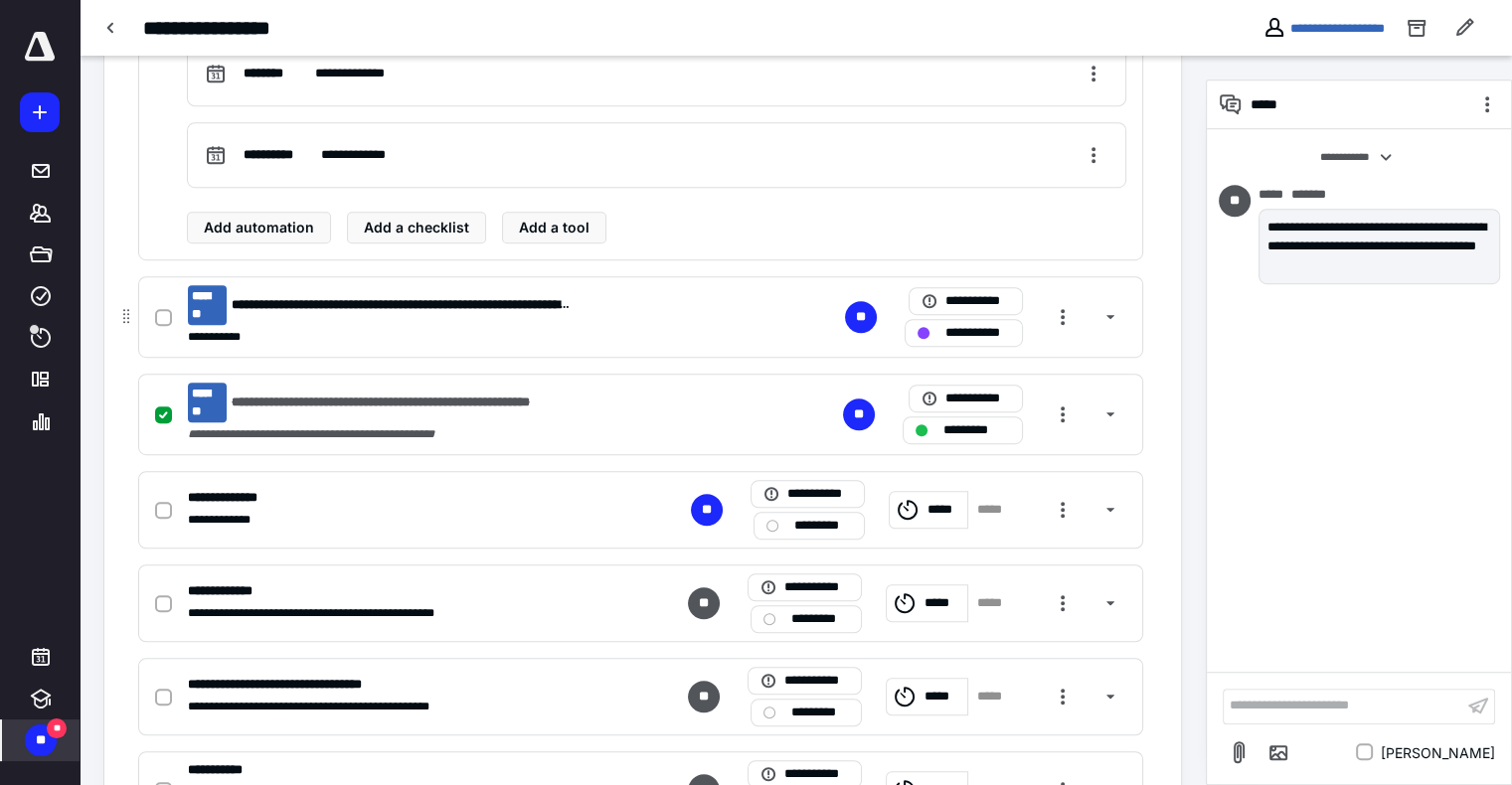 click on "**********" at bounding box center [640, 317] 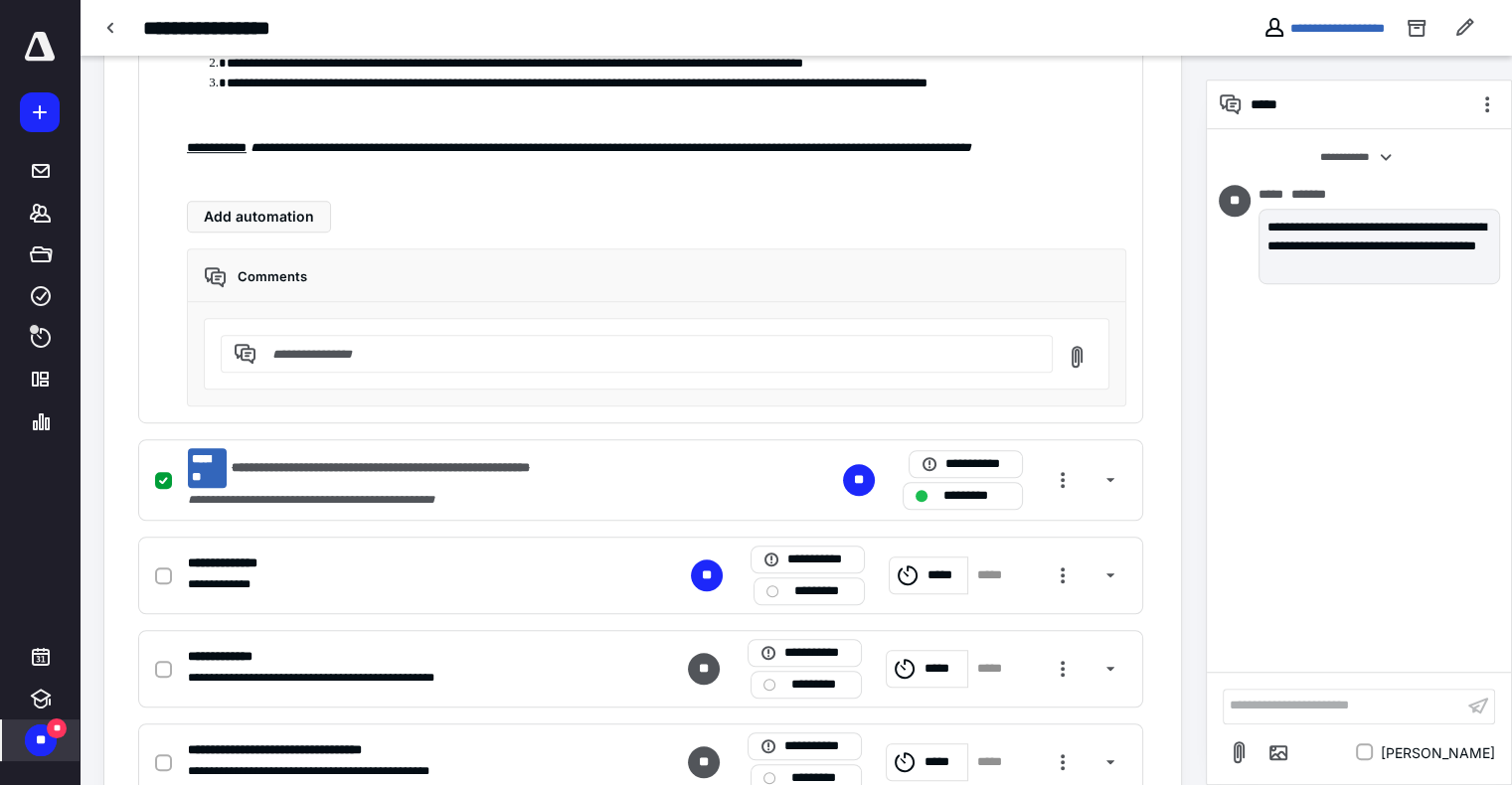 click on "**********" at bounding box center [642, -51] 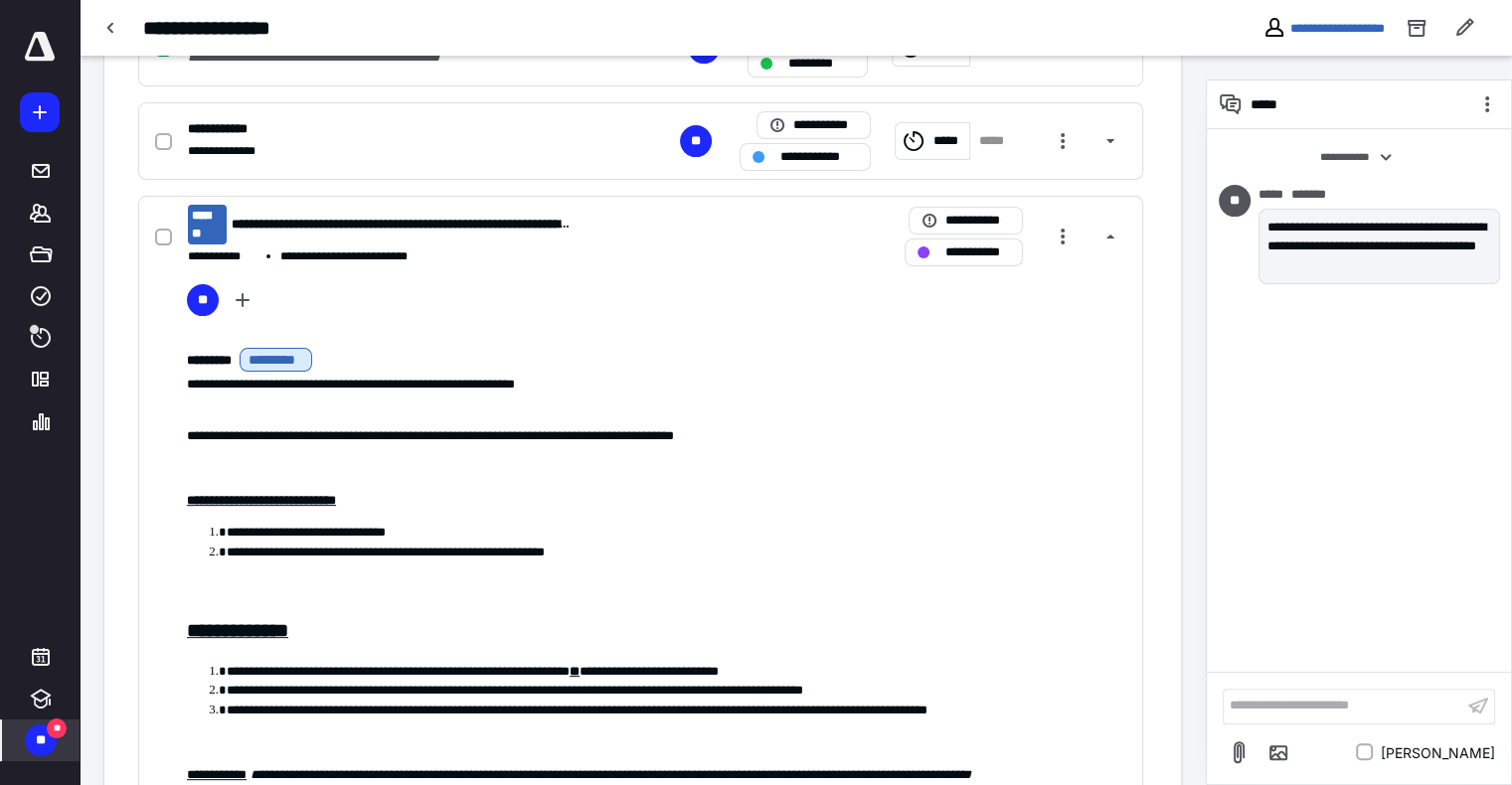 scroll, scrollTop: 505, scrollLeft: 0, axis: vertical 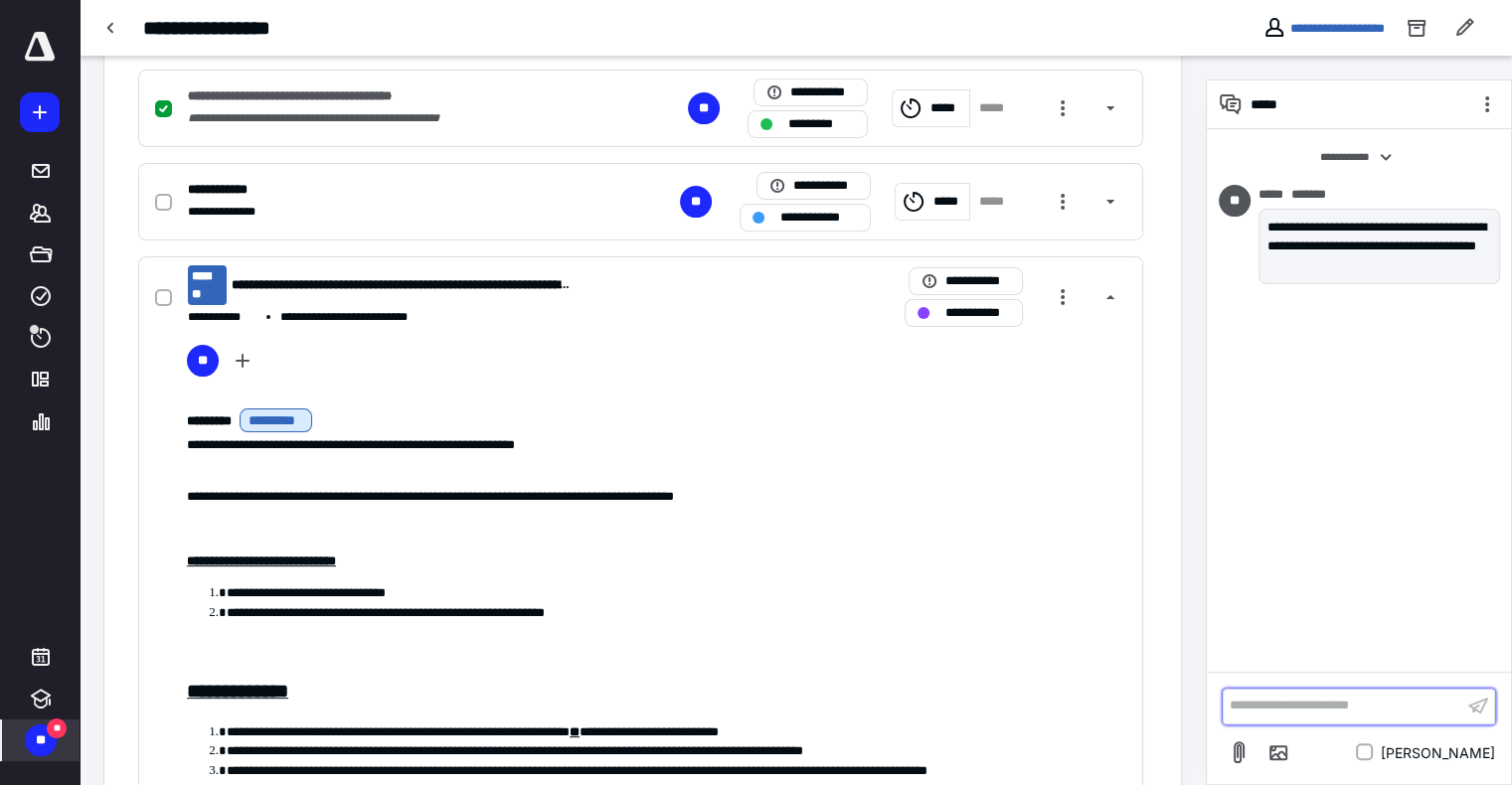 click on "**********" at bounding box center (1343, 706) 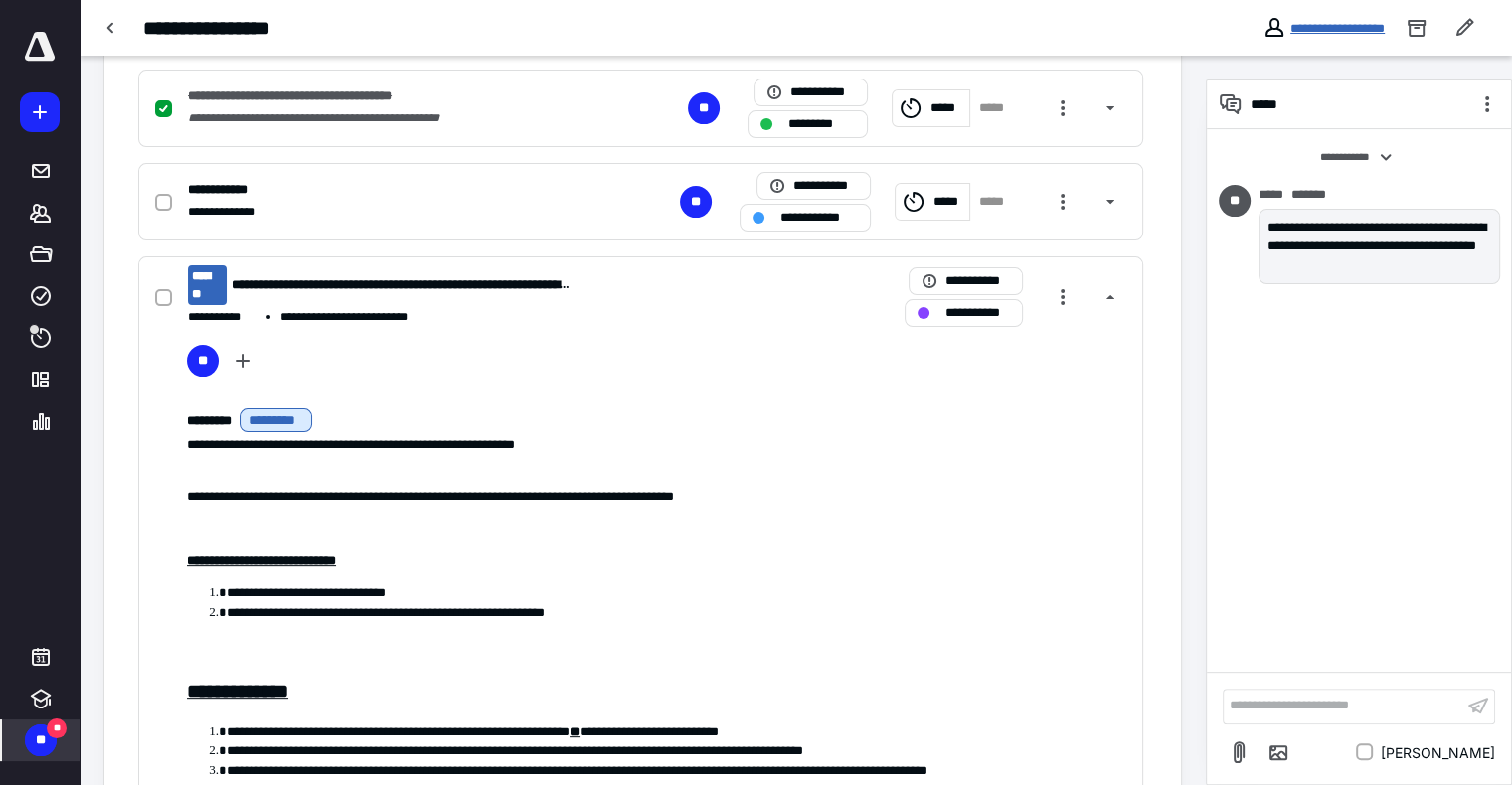 click on "**********" at bounding box center [1337, 28] 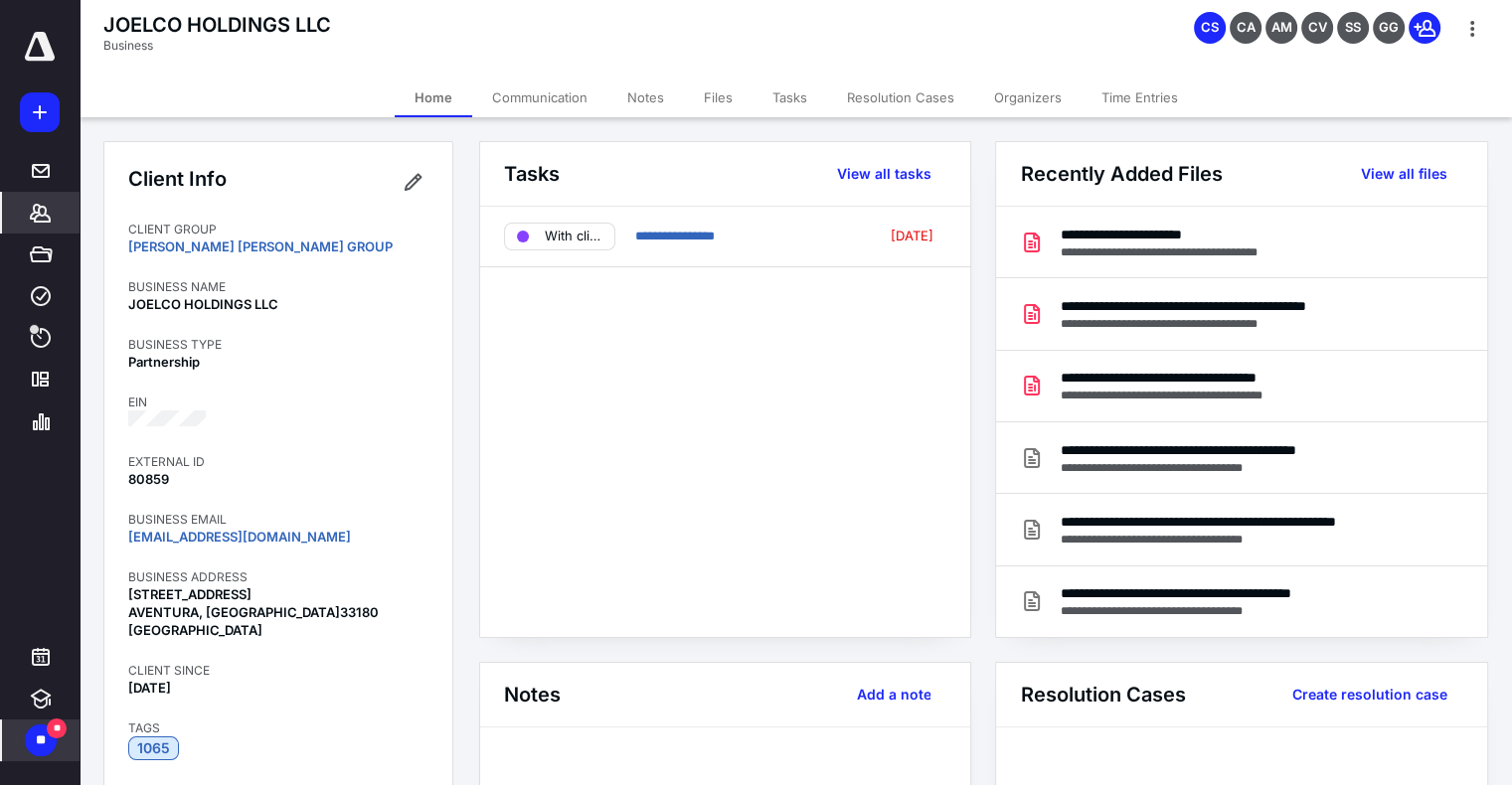 click on "Time Entries" at bounding box center (1139, 97) 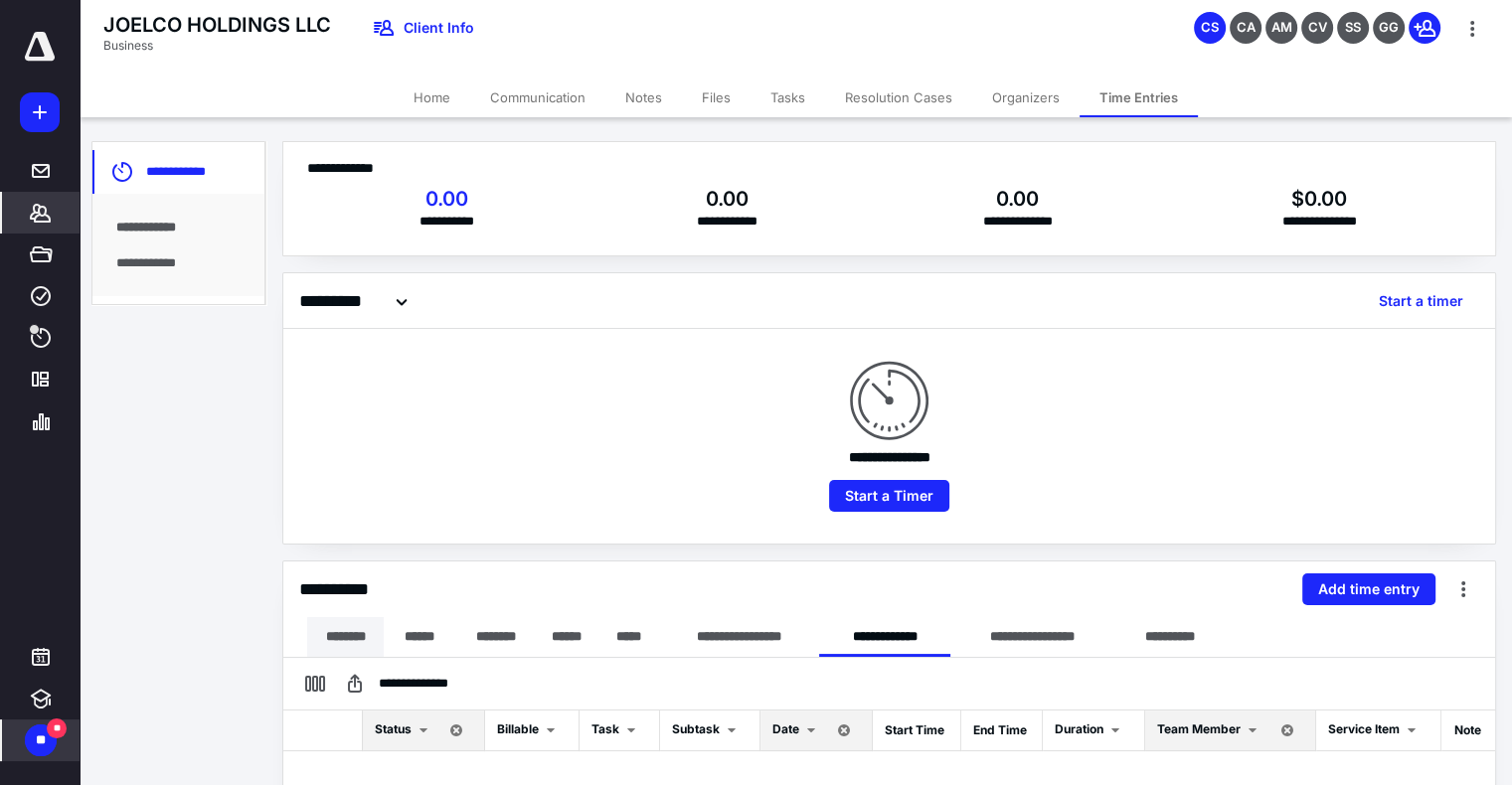 click on "********" at bounding box center [345, 637] 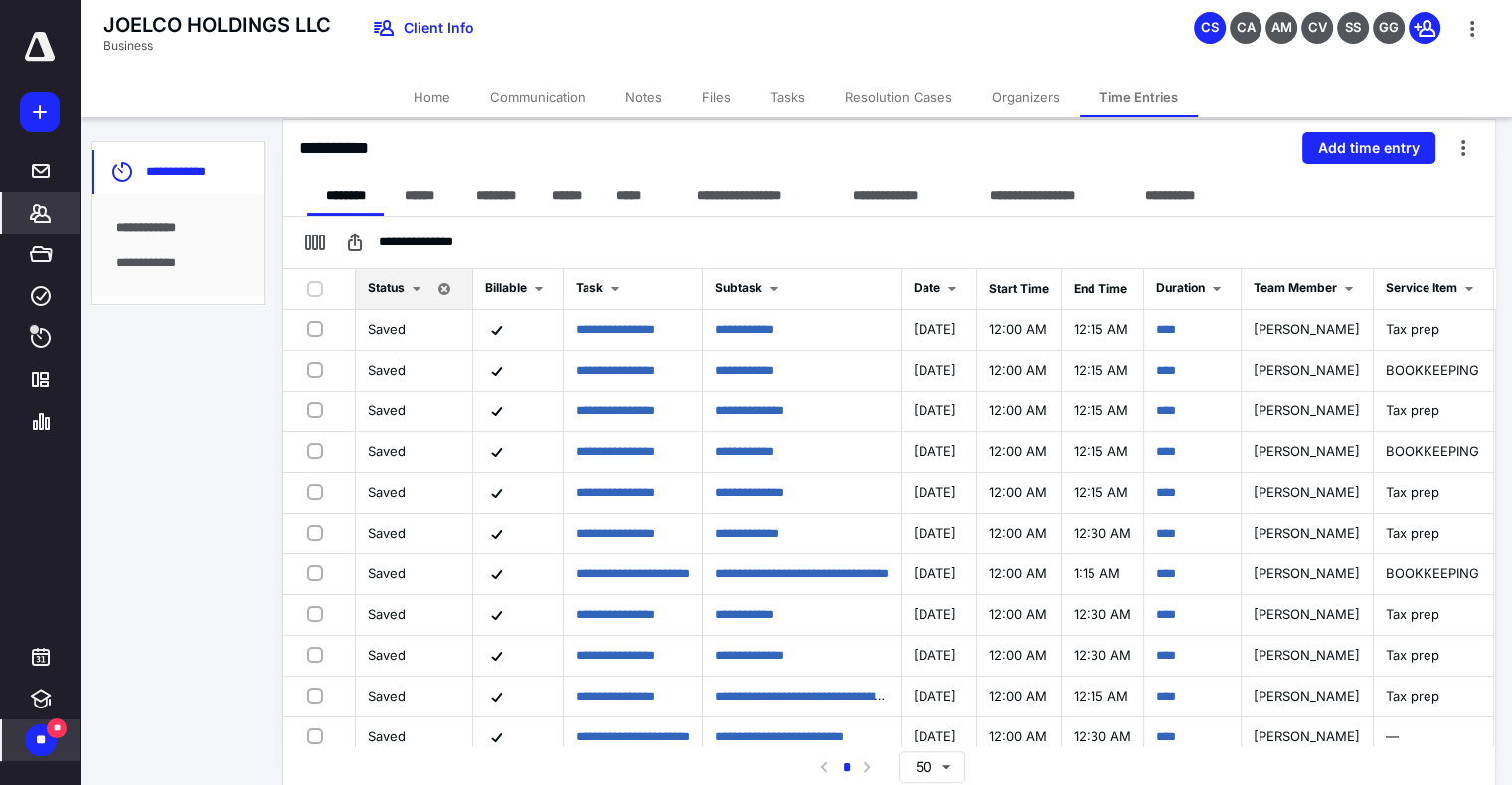 scroll, scrollTop: 441, scrollLeft: 0, axis: vertical 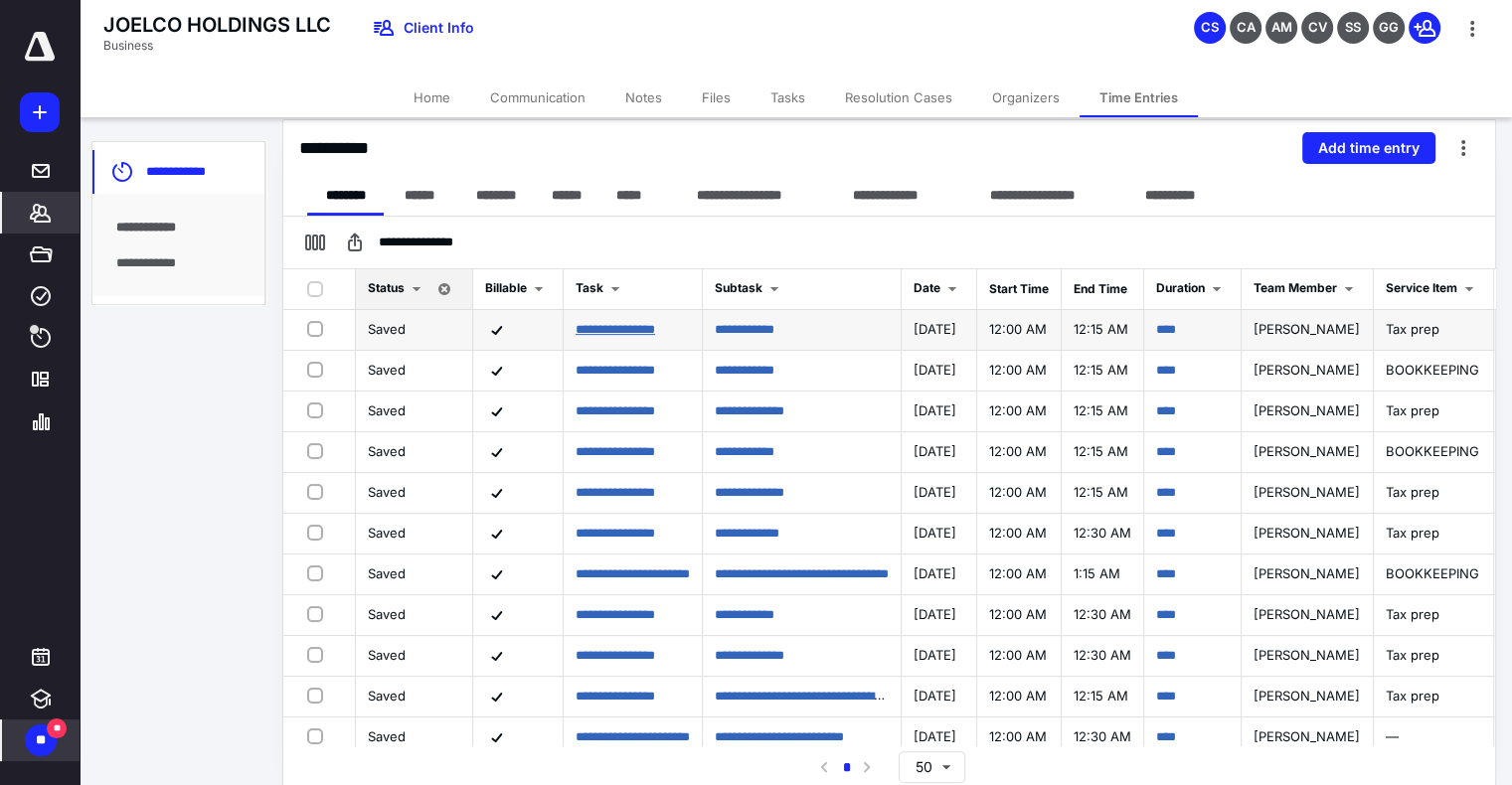 click on "**********" at bounding box center (615, 329) 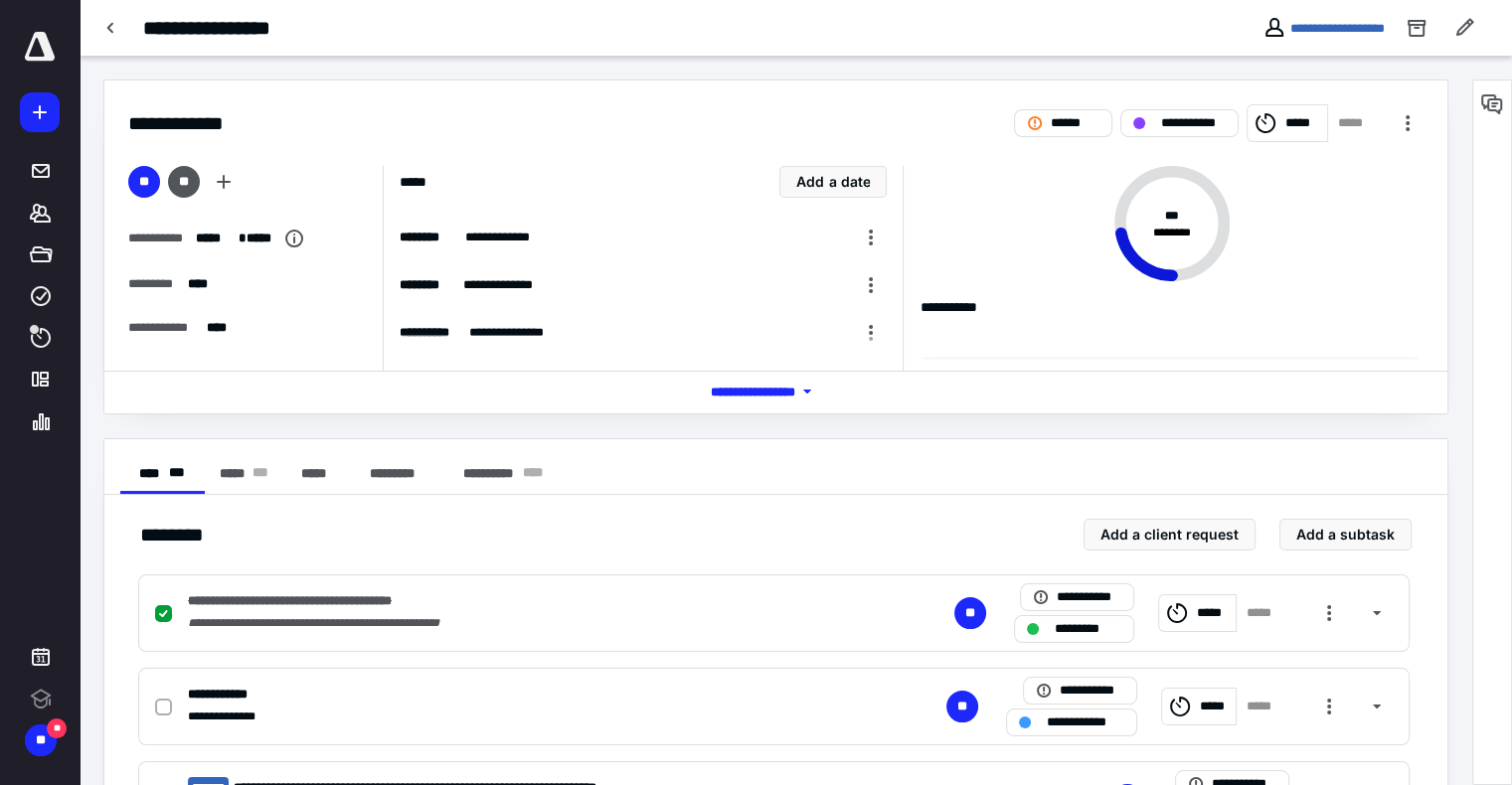 scroll, scrollTop: 0, scrollLeft: 0, axis: both 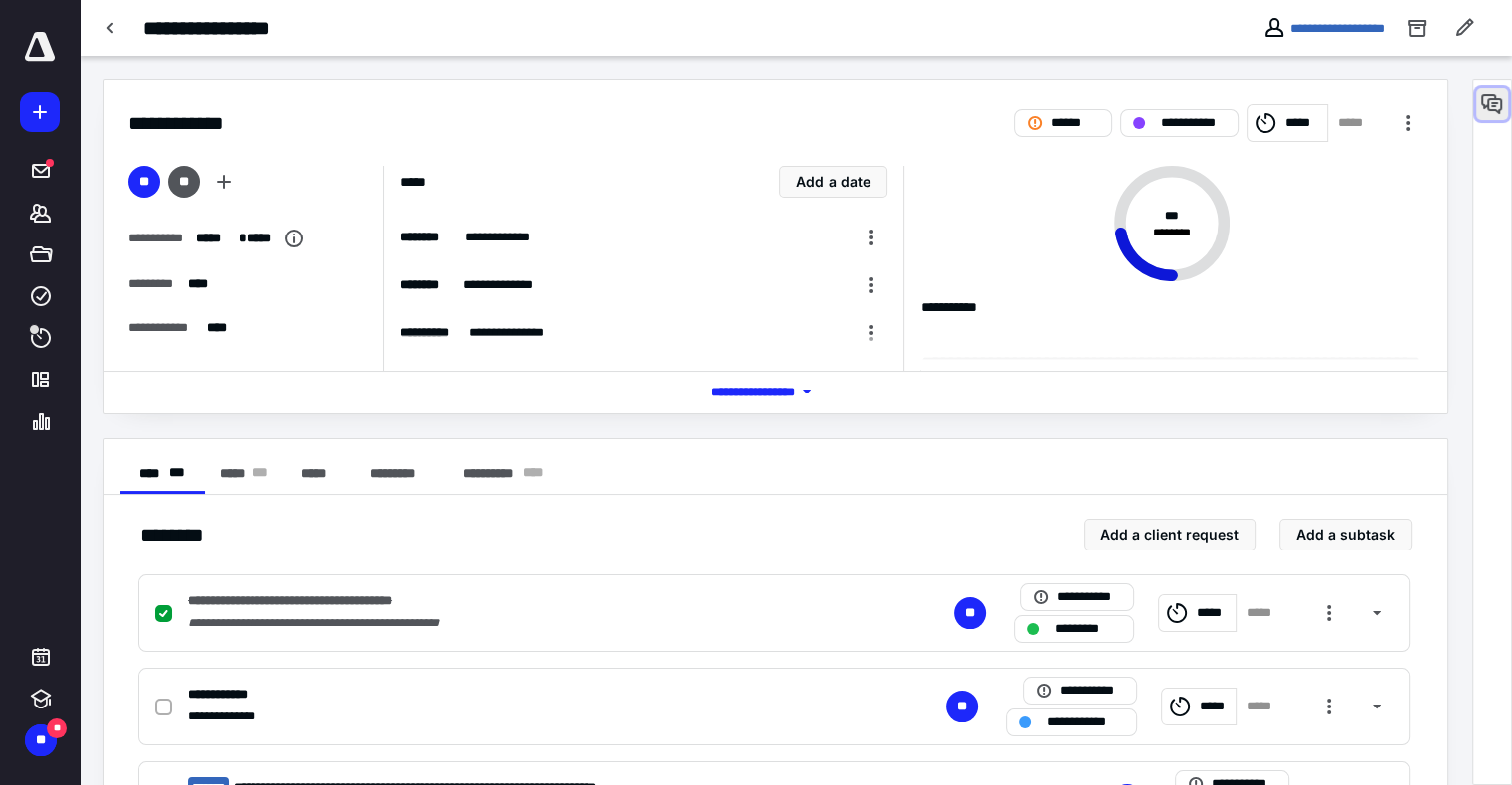 click at bounding box center [1492, 104] 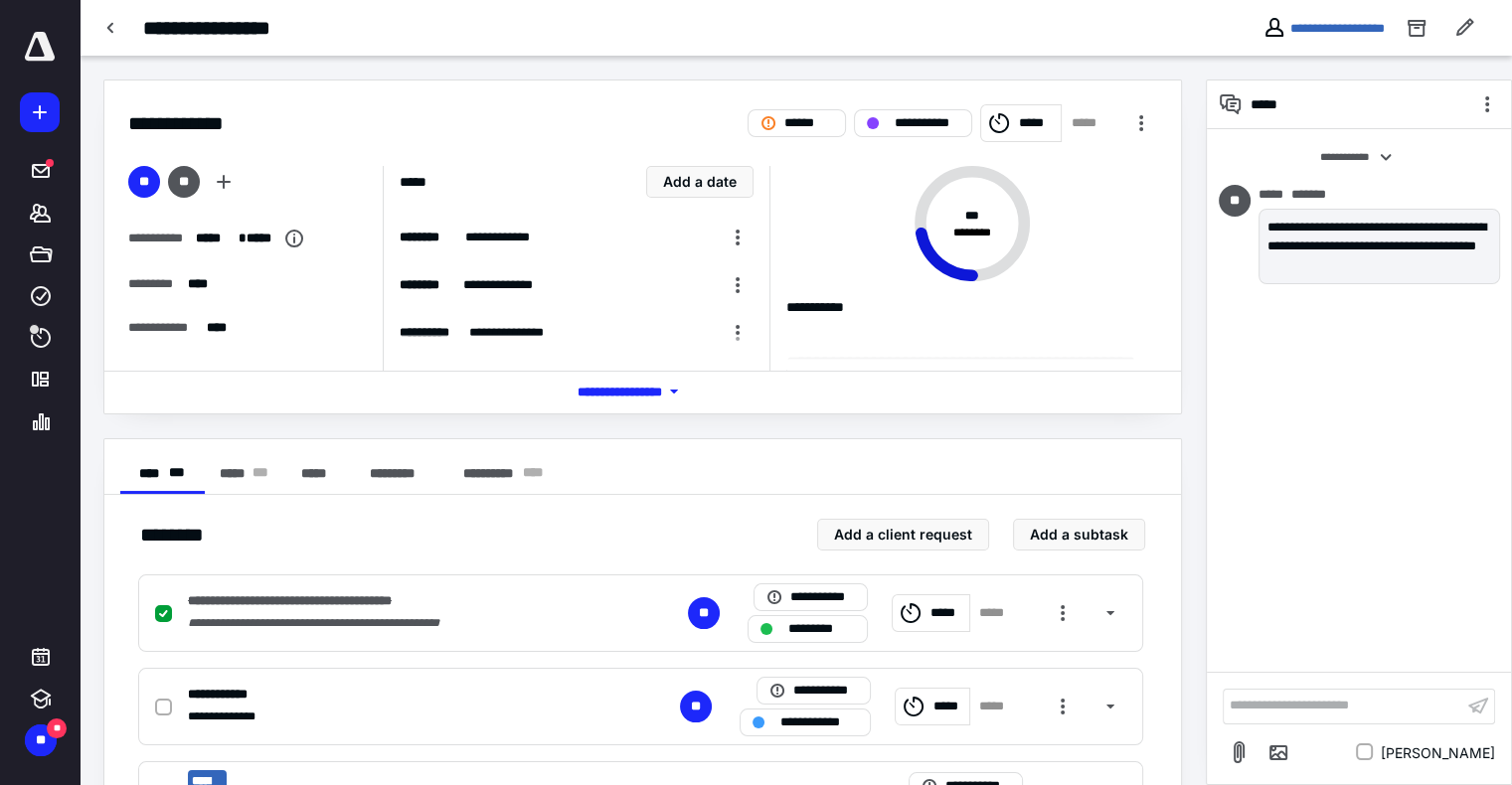click on "**********" at bounding box center [1343, 706] 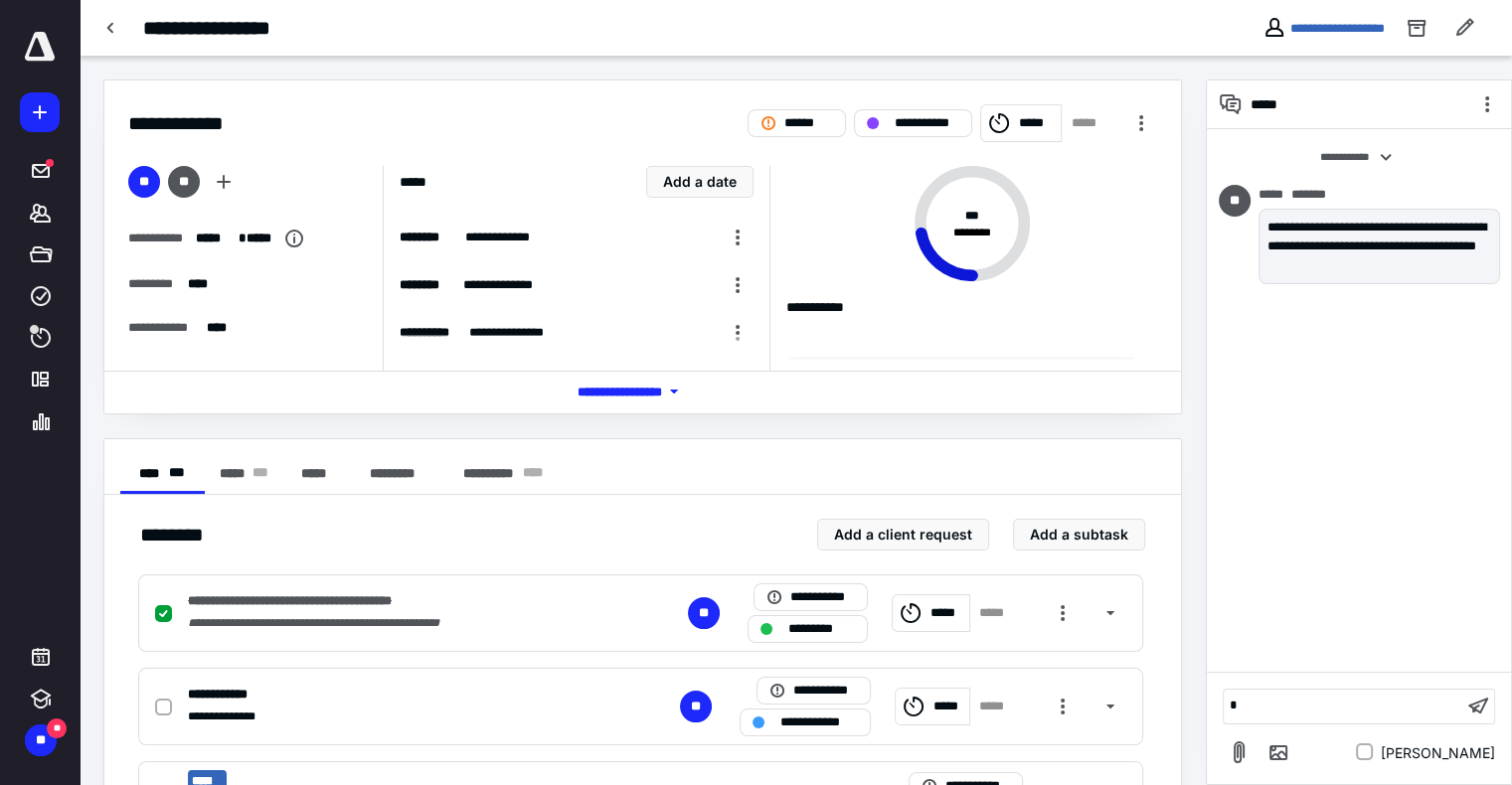 type 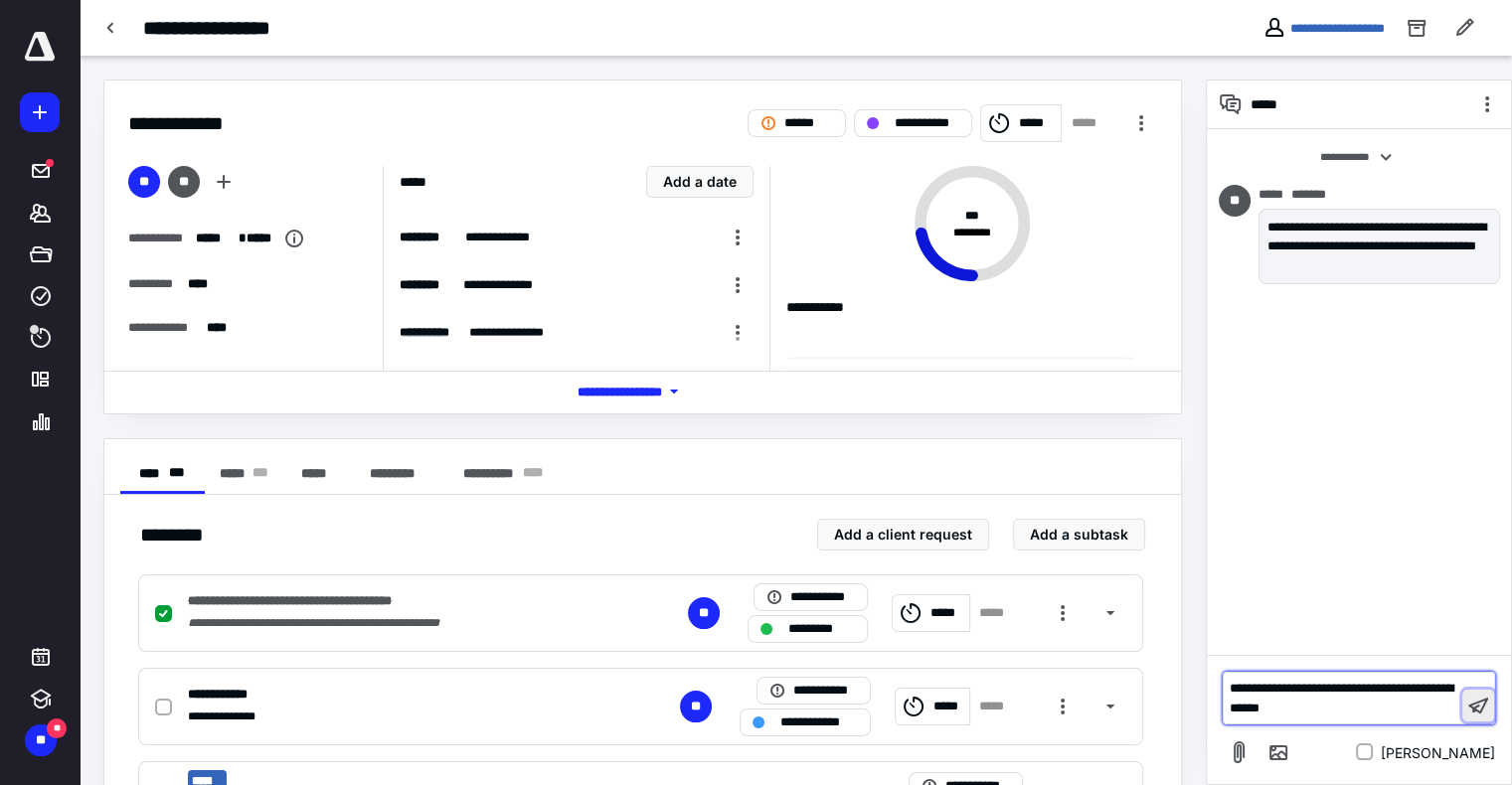 click at bounding box center (1478, 706) 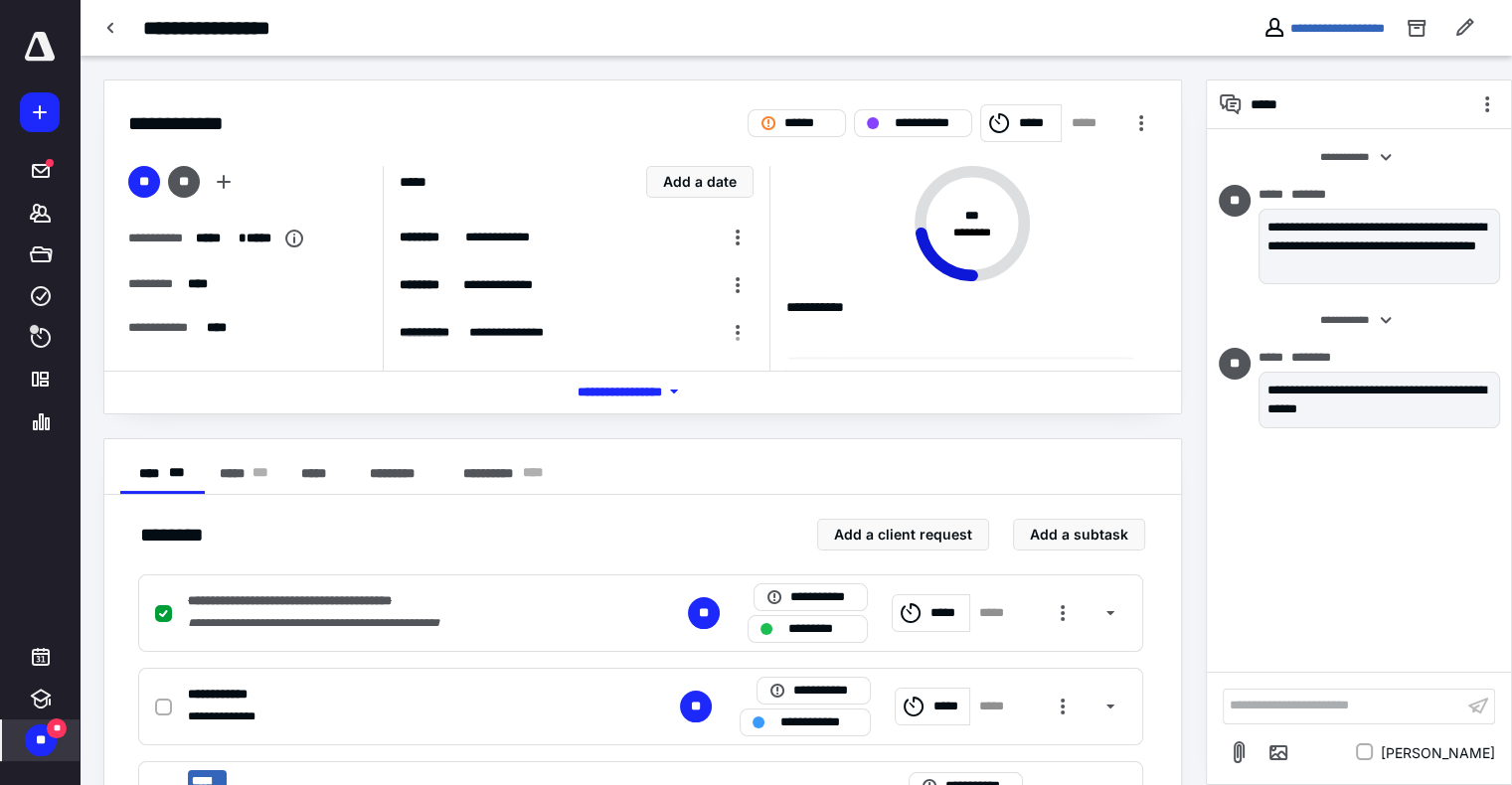 click on "**" at bounding box center (41, 740) 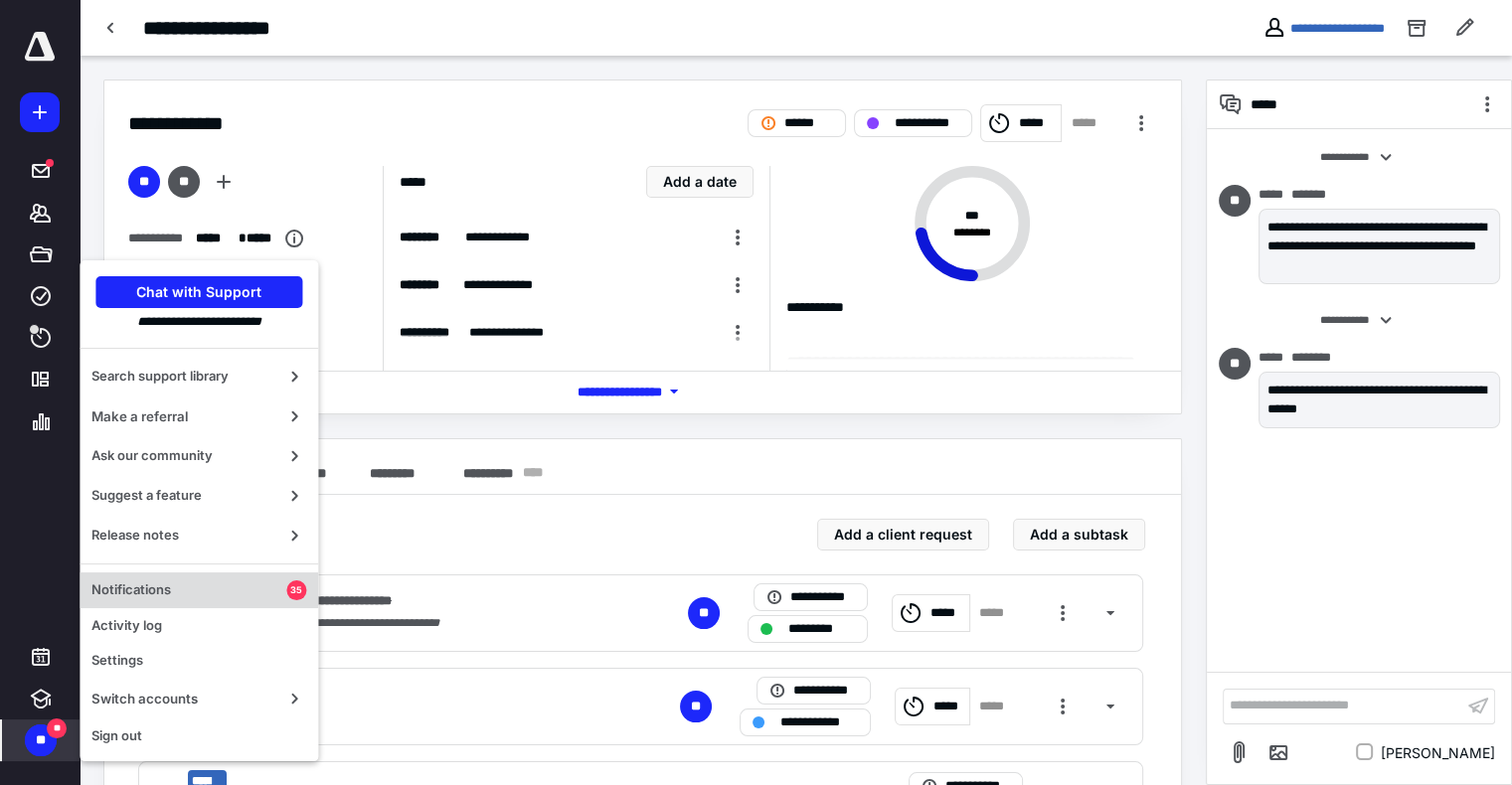 click on "Notifications" at bounding box center [189, 590] 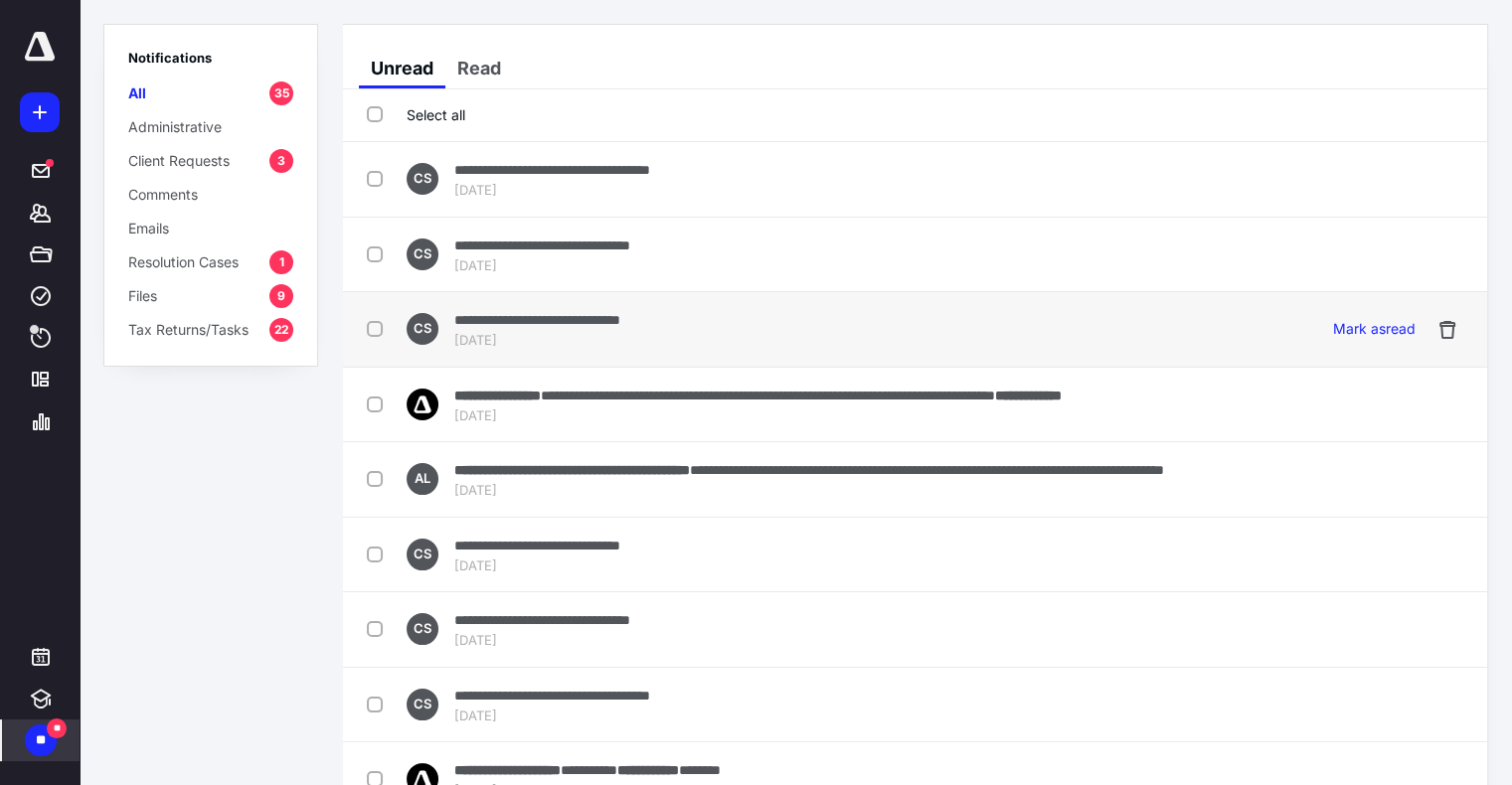 click on "[DATE]" at bounding box center [537, 341] 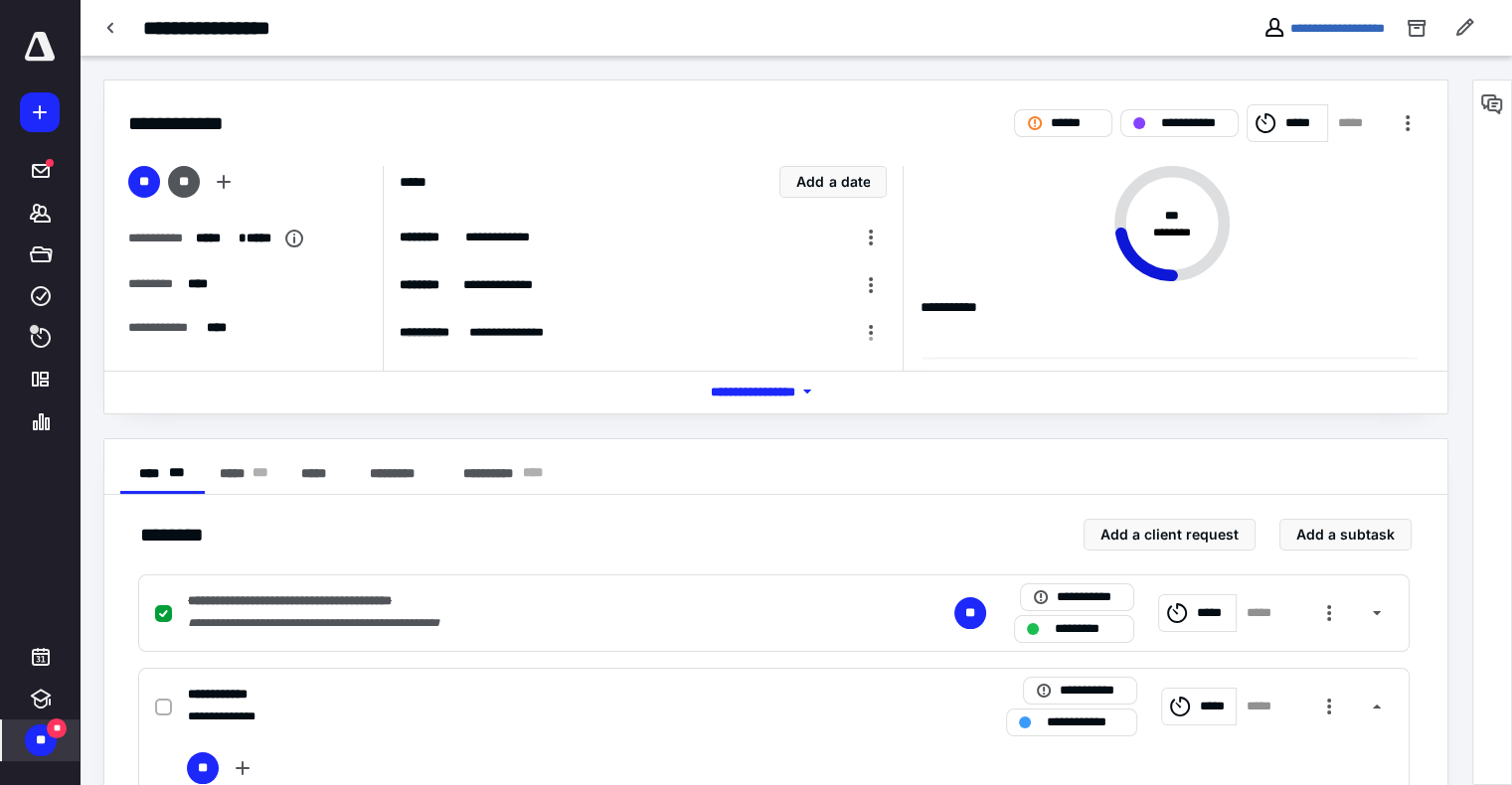 click on "**" at bounding box center [41, 740] 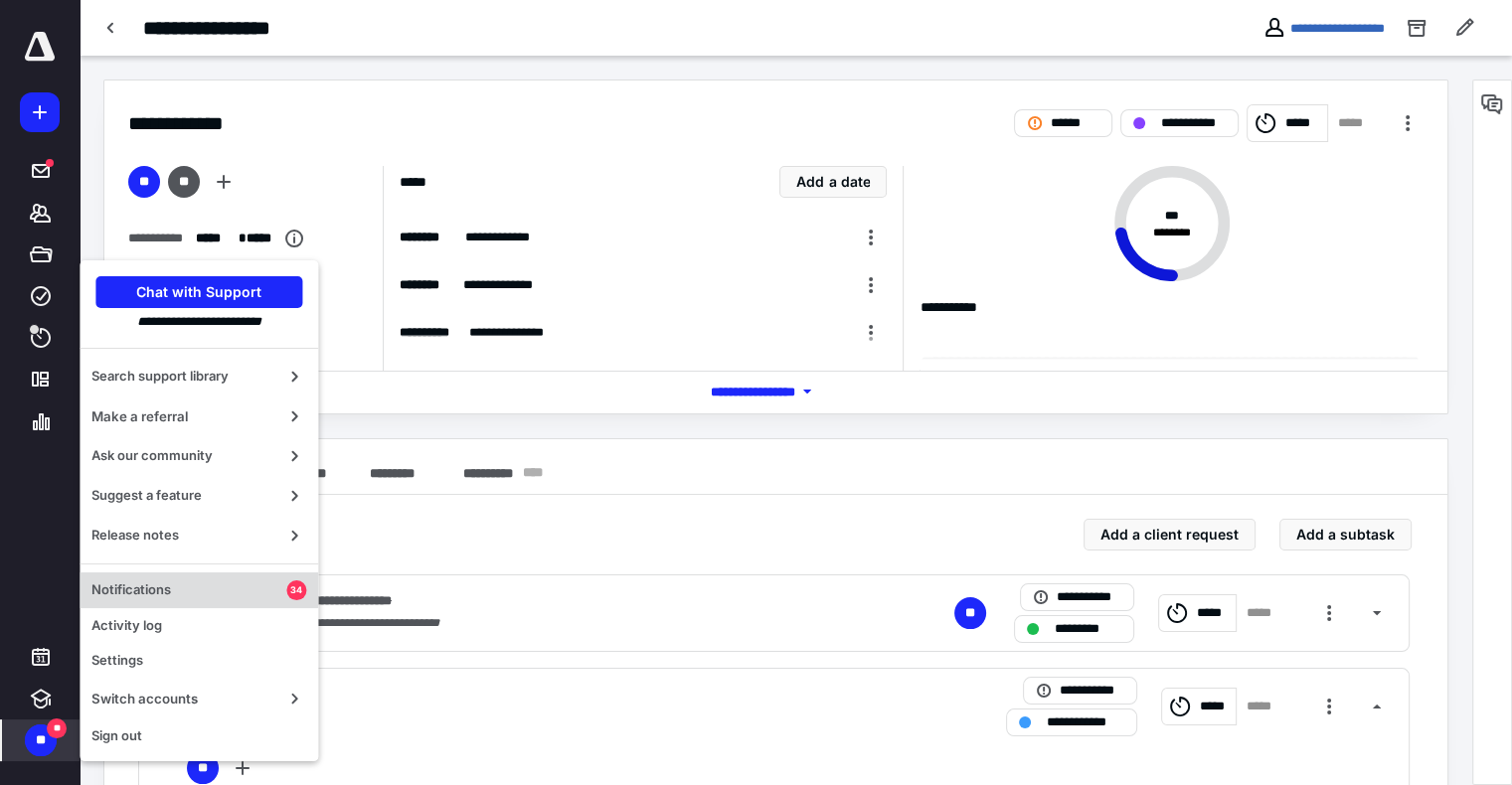 click on "Notifications" at bounding box center [189, 590] 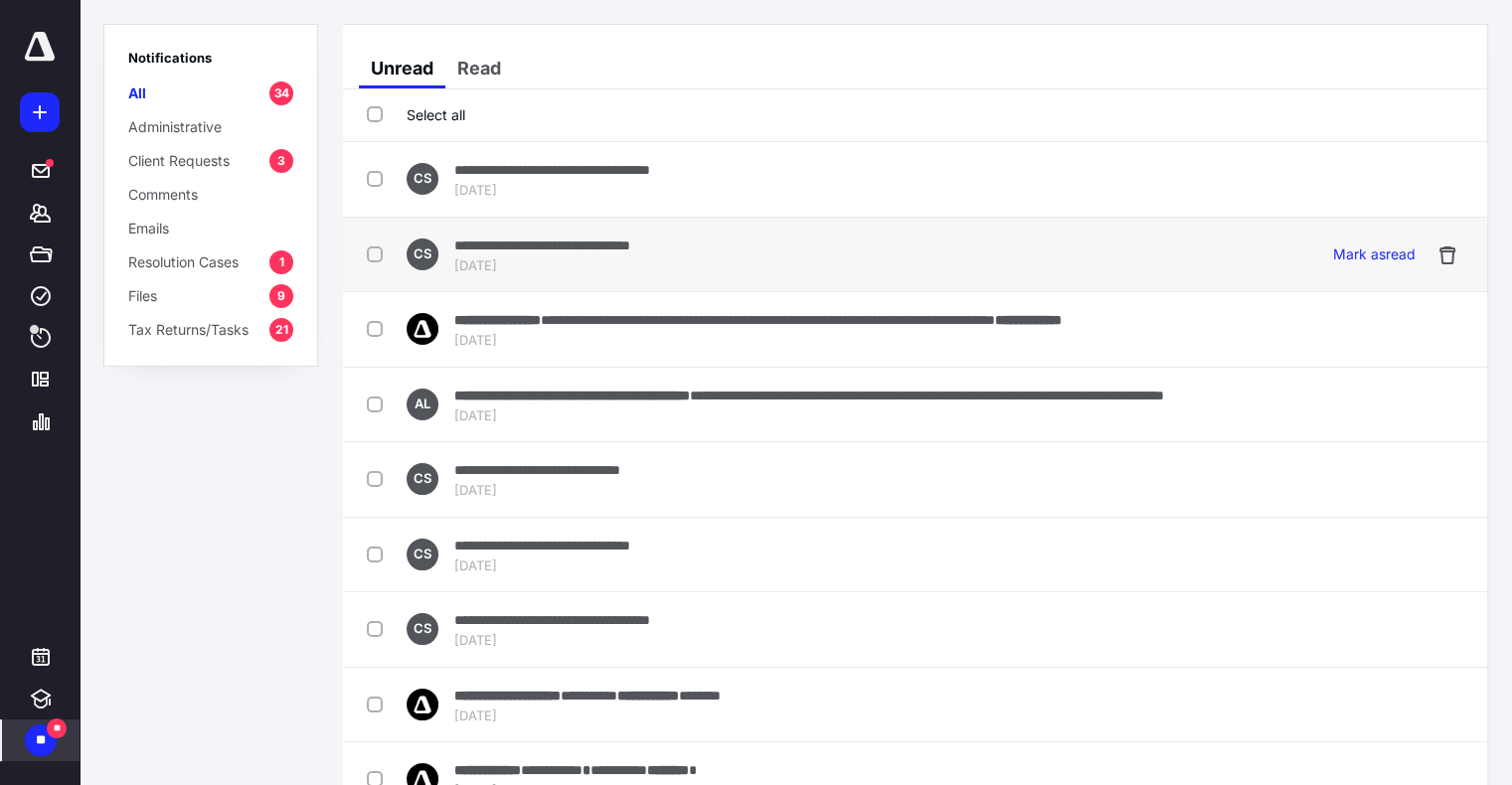 click on "**********" at bounding box center [542, 245] 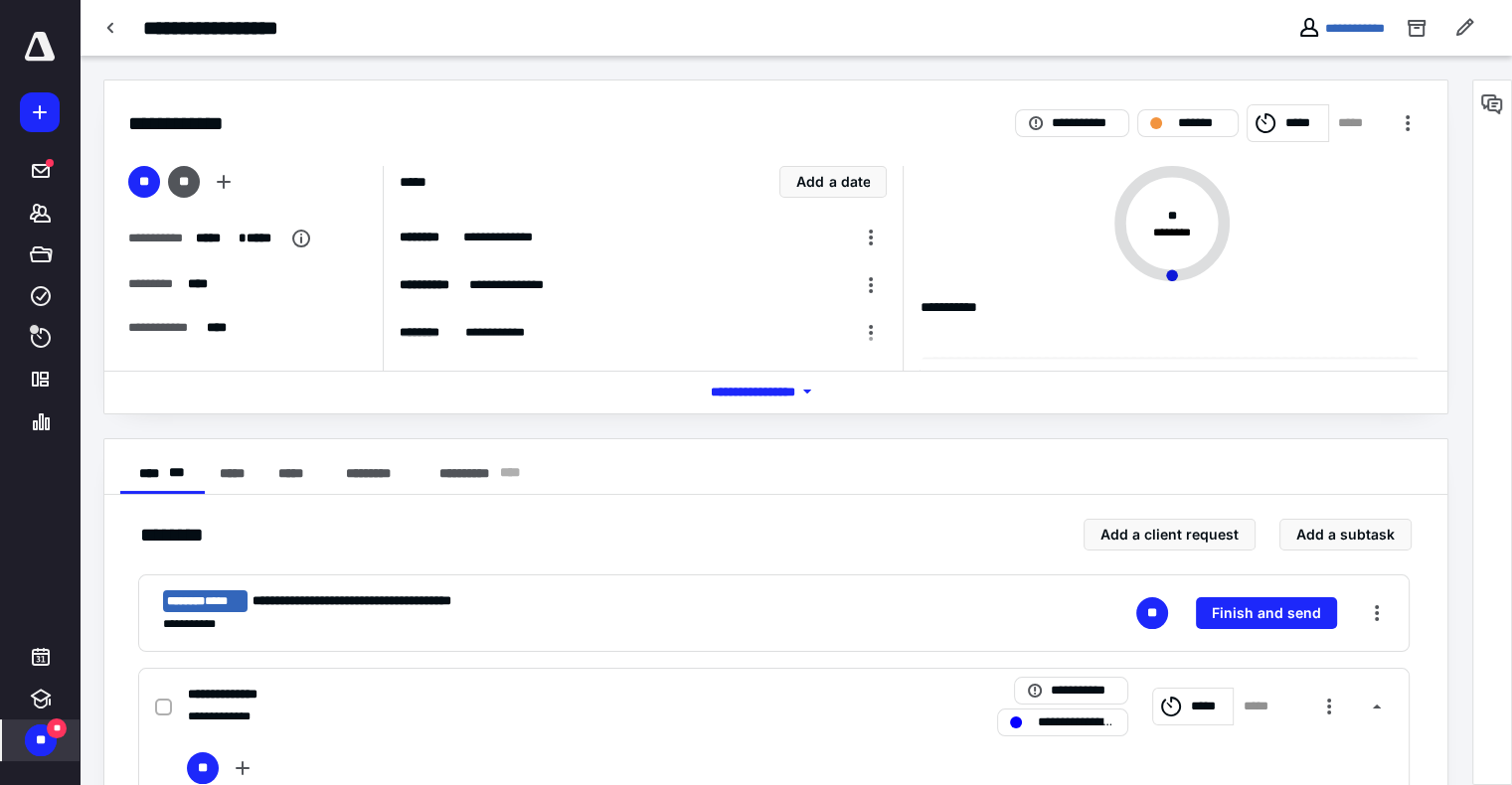 click on "**" at bounding box center [41, 740] 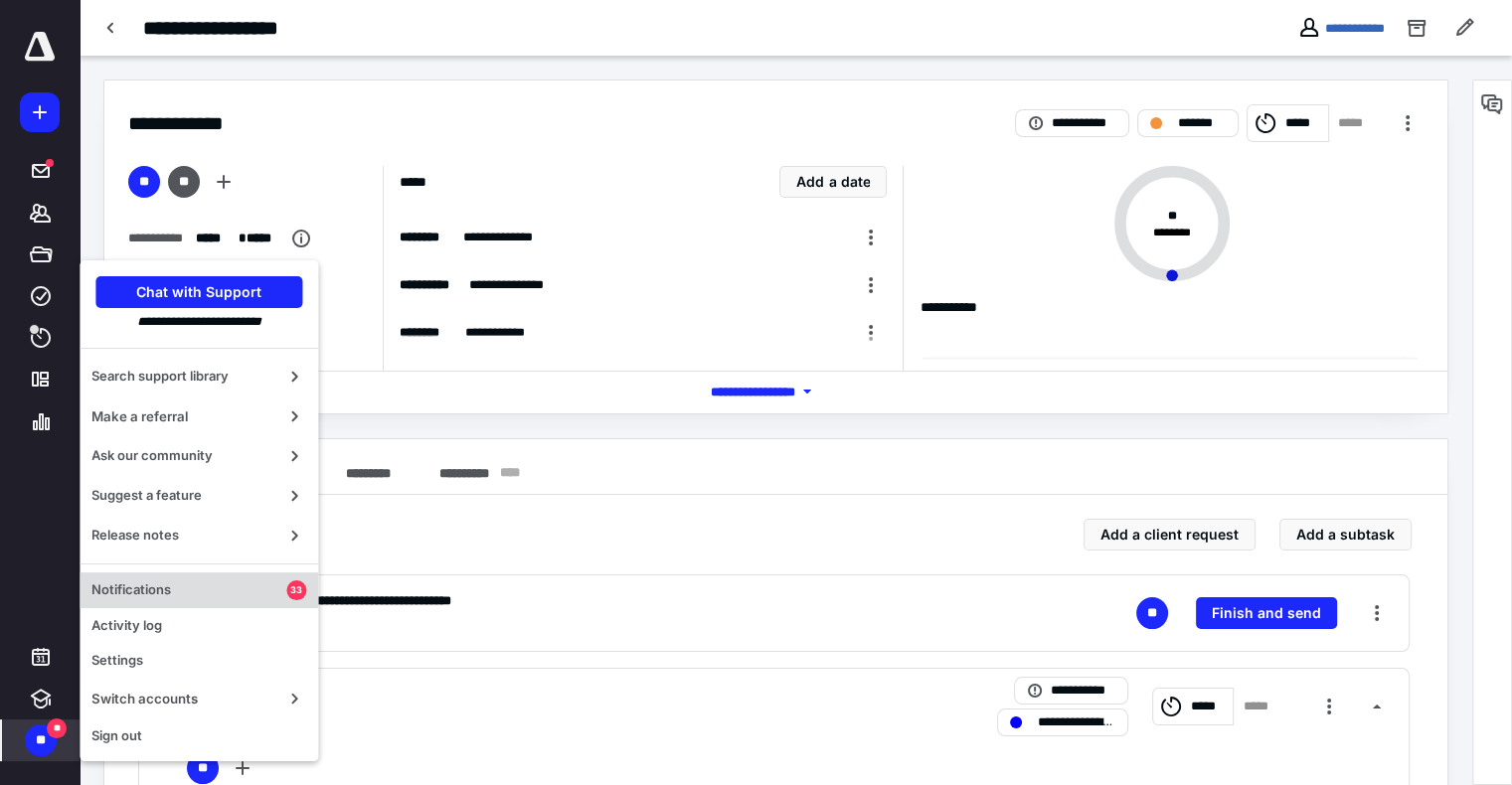click on "Notifications" at bounding box center [189, 590] 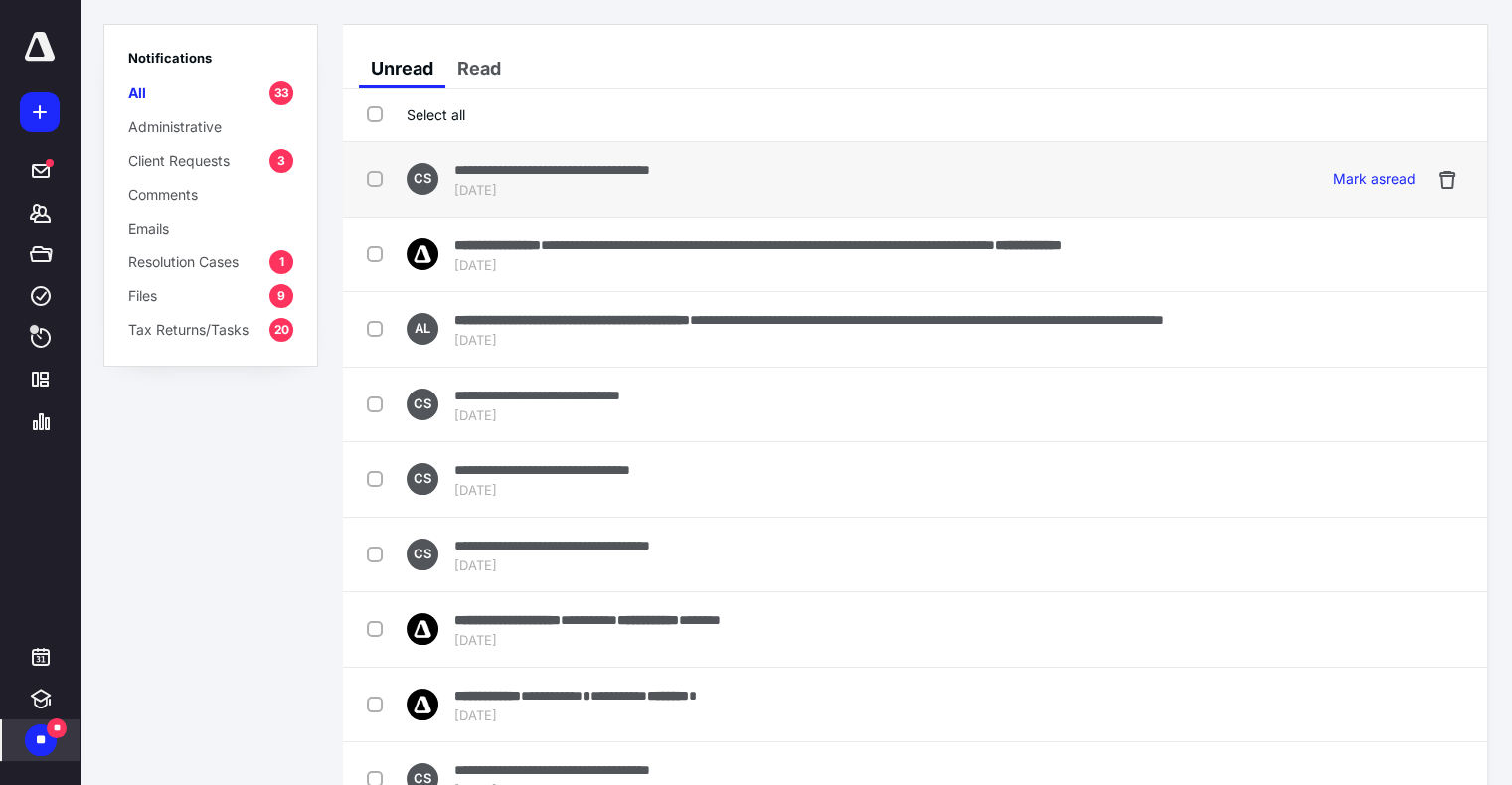 click on "**********" at bounding box center [552, 170] 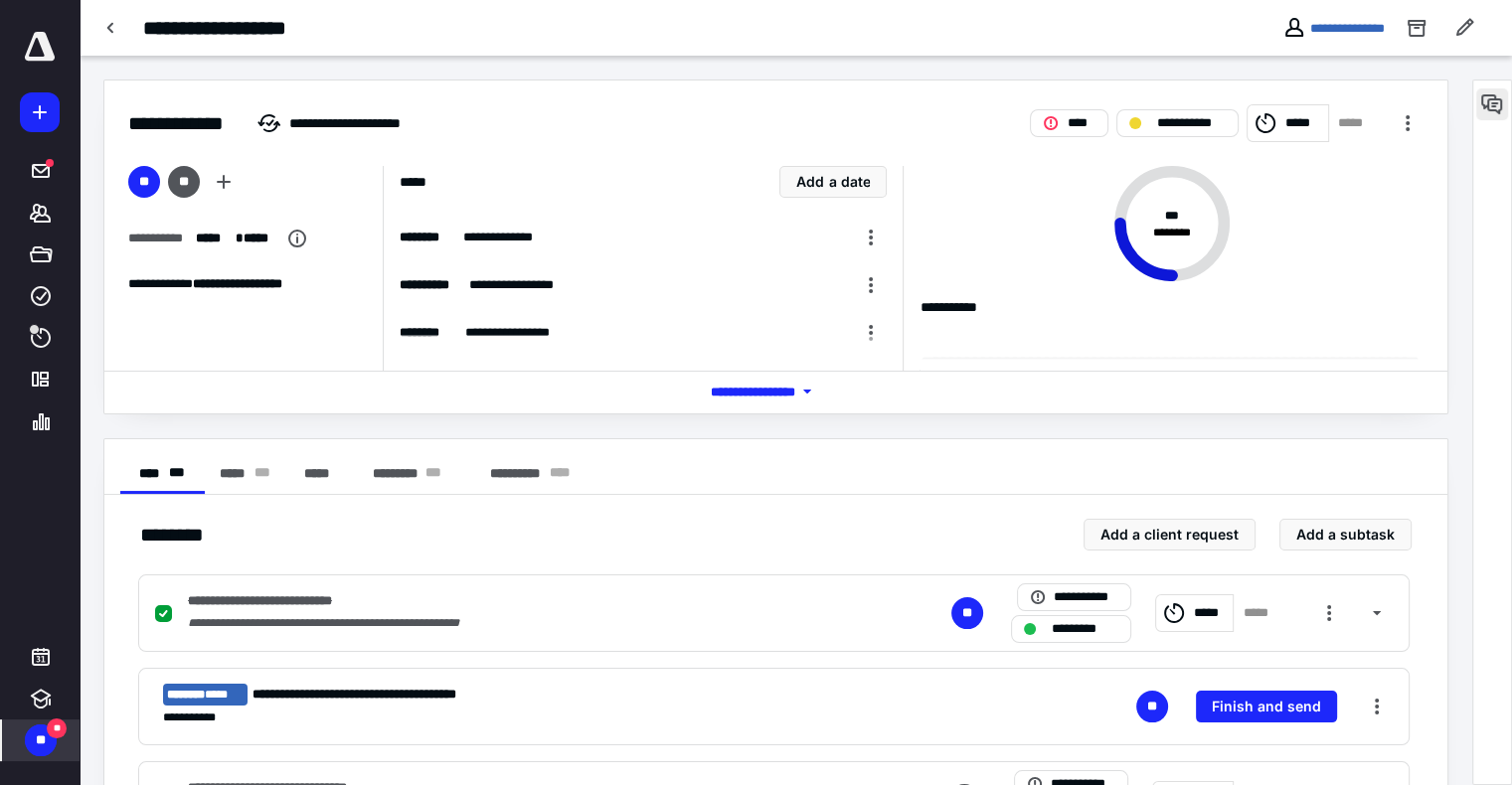 click at bounding box center [1492, 104] 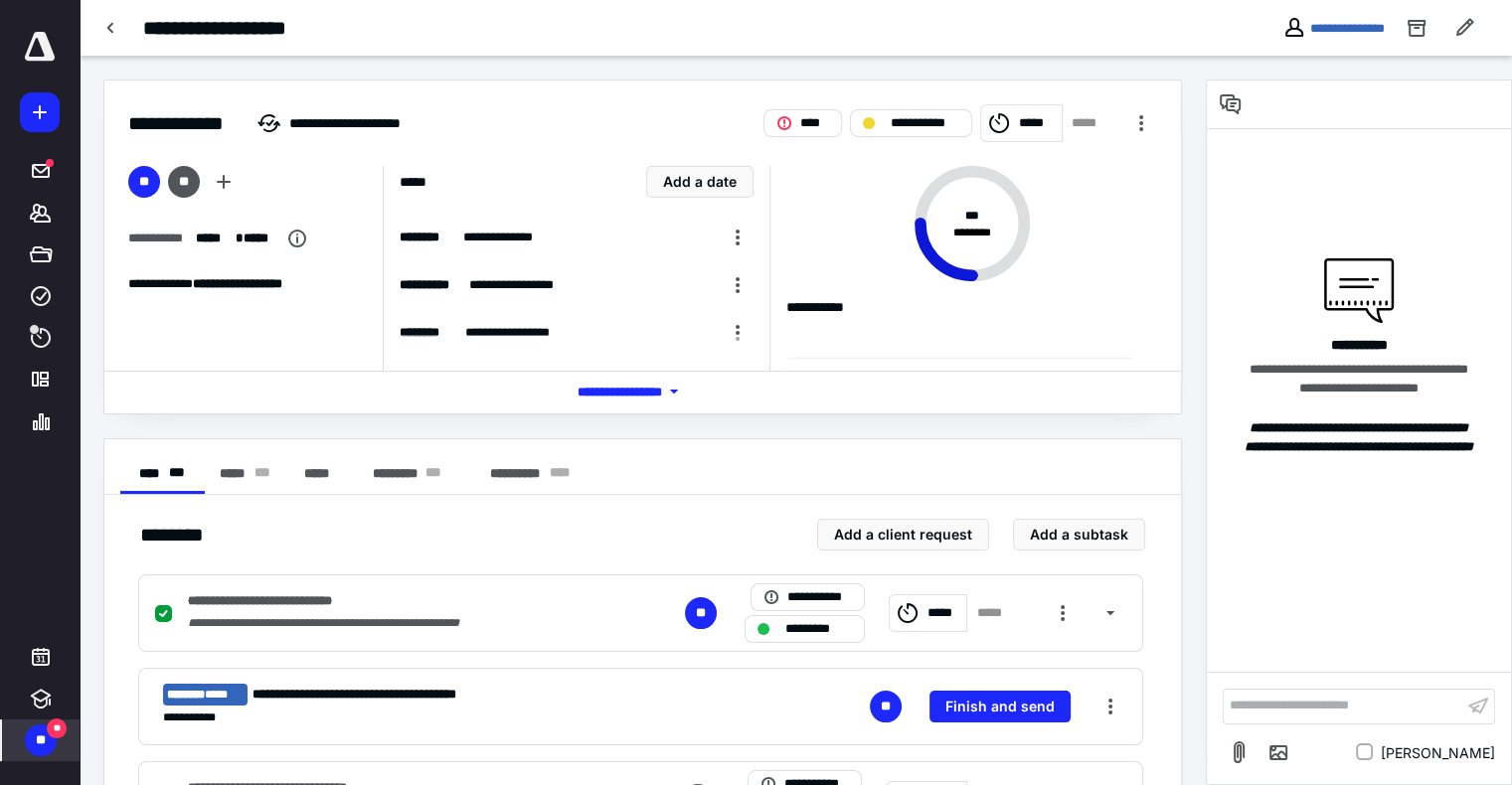 click on "**********" at bounding box center (642, 705) 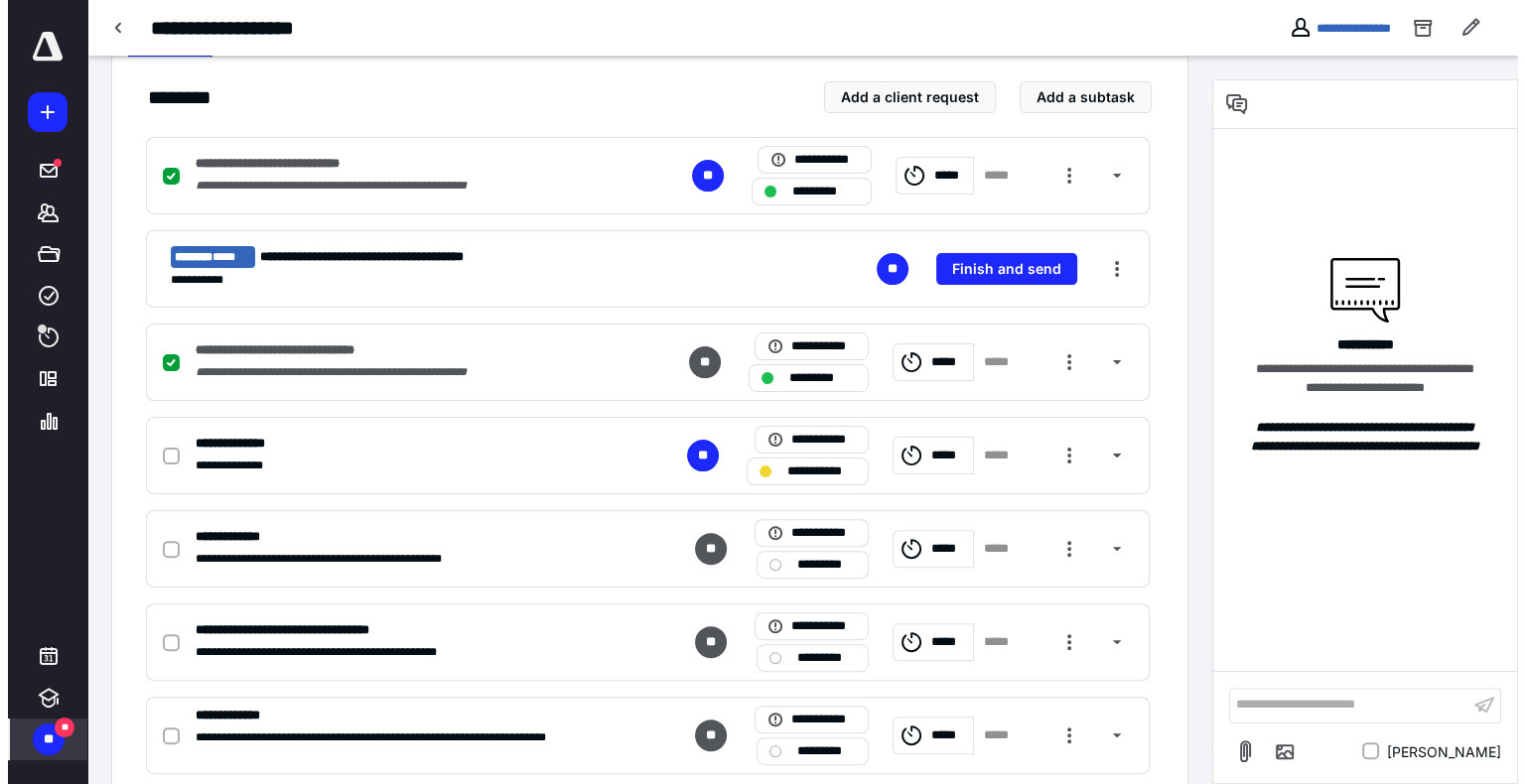 scroll, scrollTop: 476, scrollLeft: 0, axis: vertical 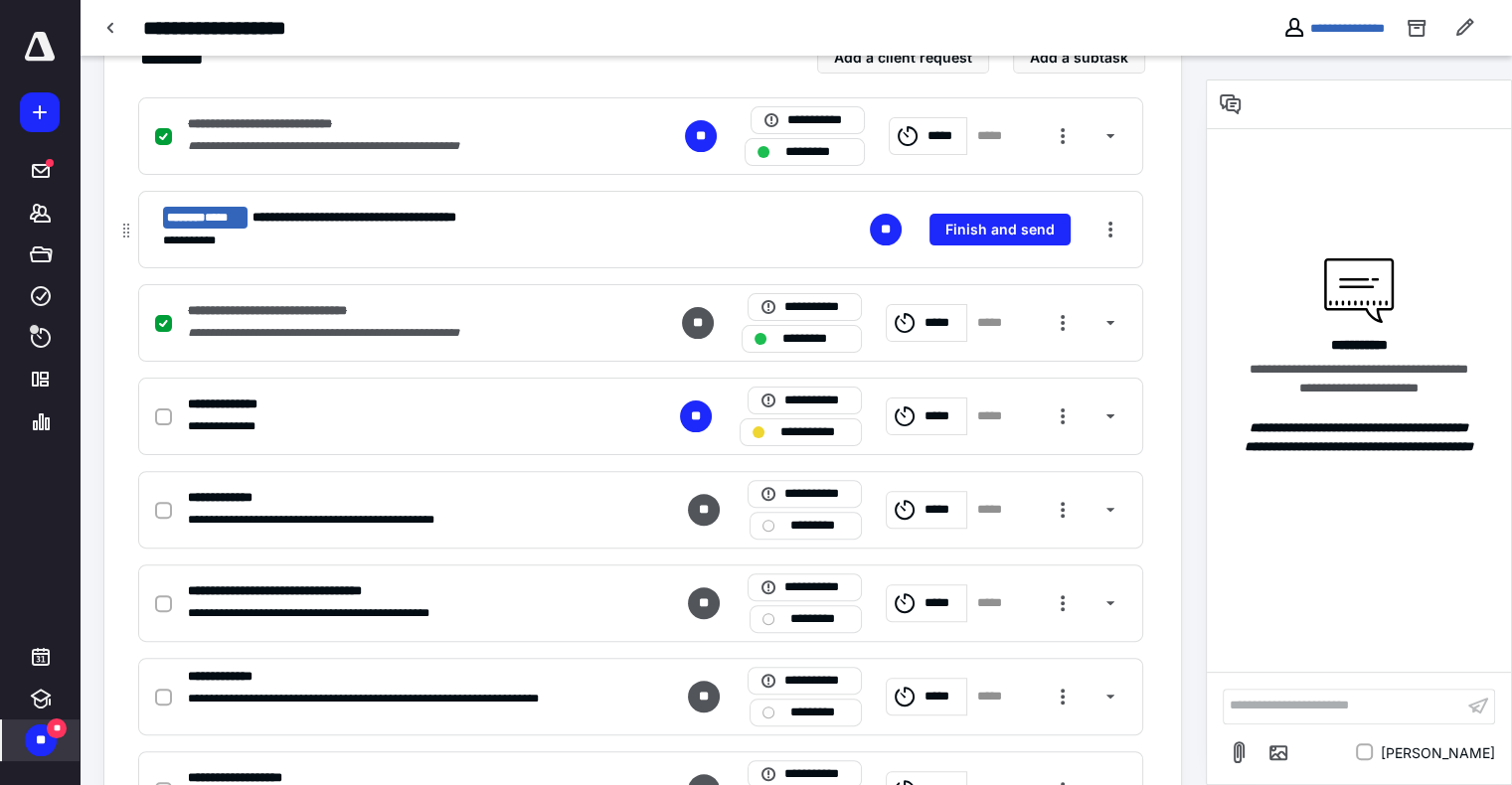 click on "**********" at bounding box center (367, 240) 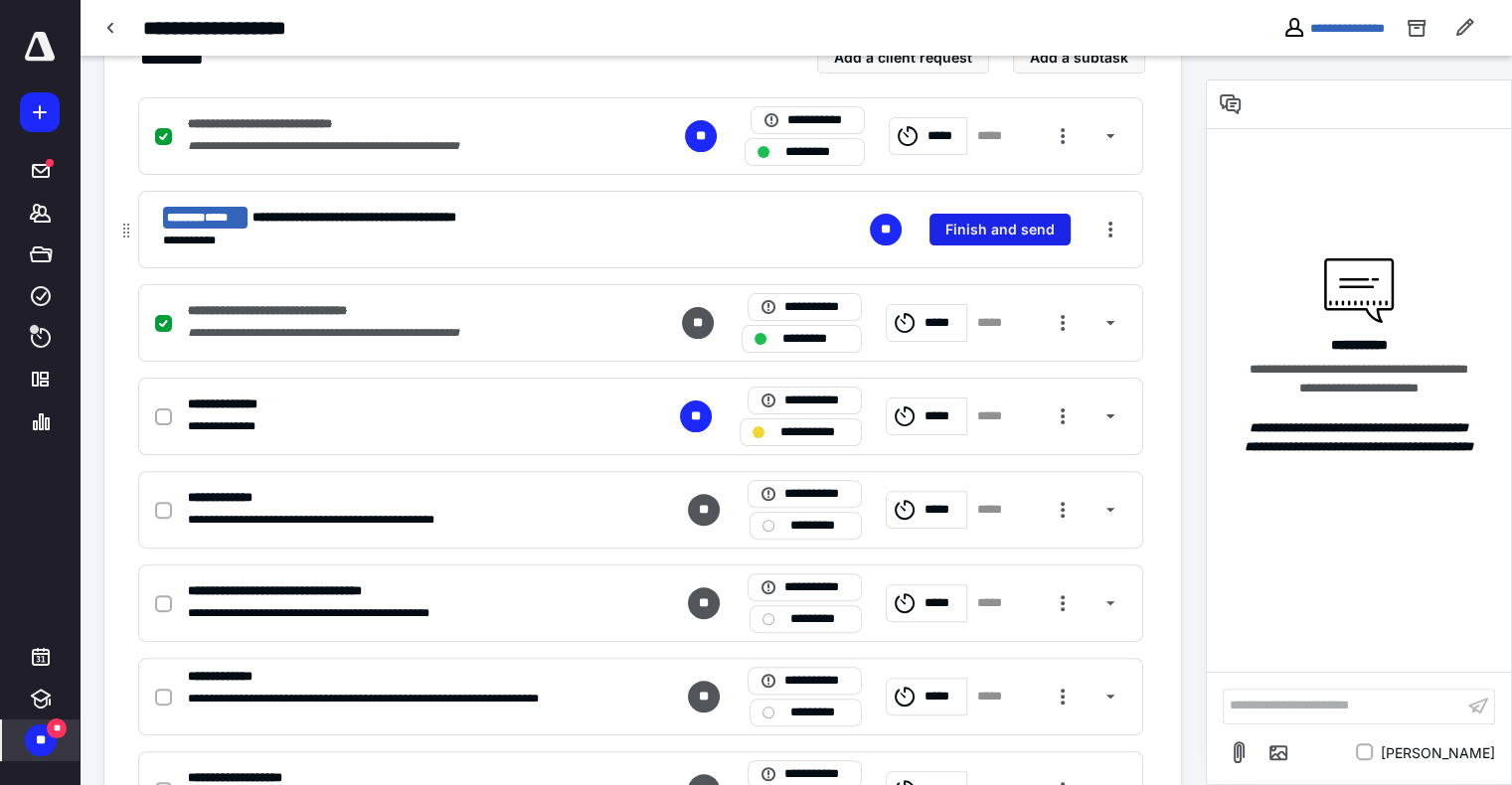 click on "Finish and send" at bounding box center (1000, 230) 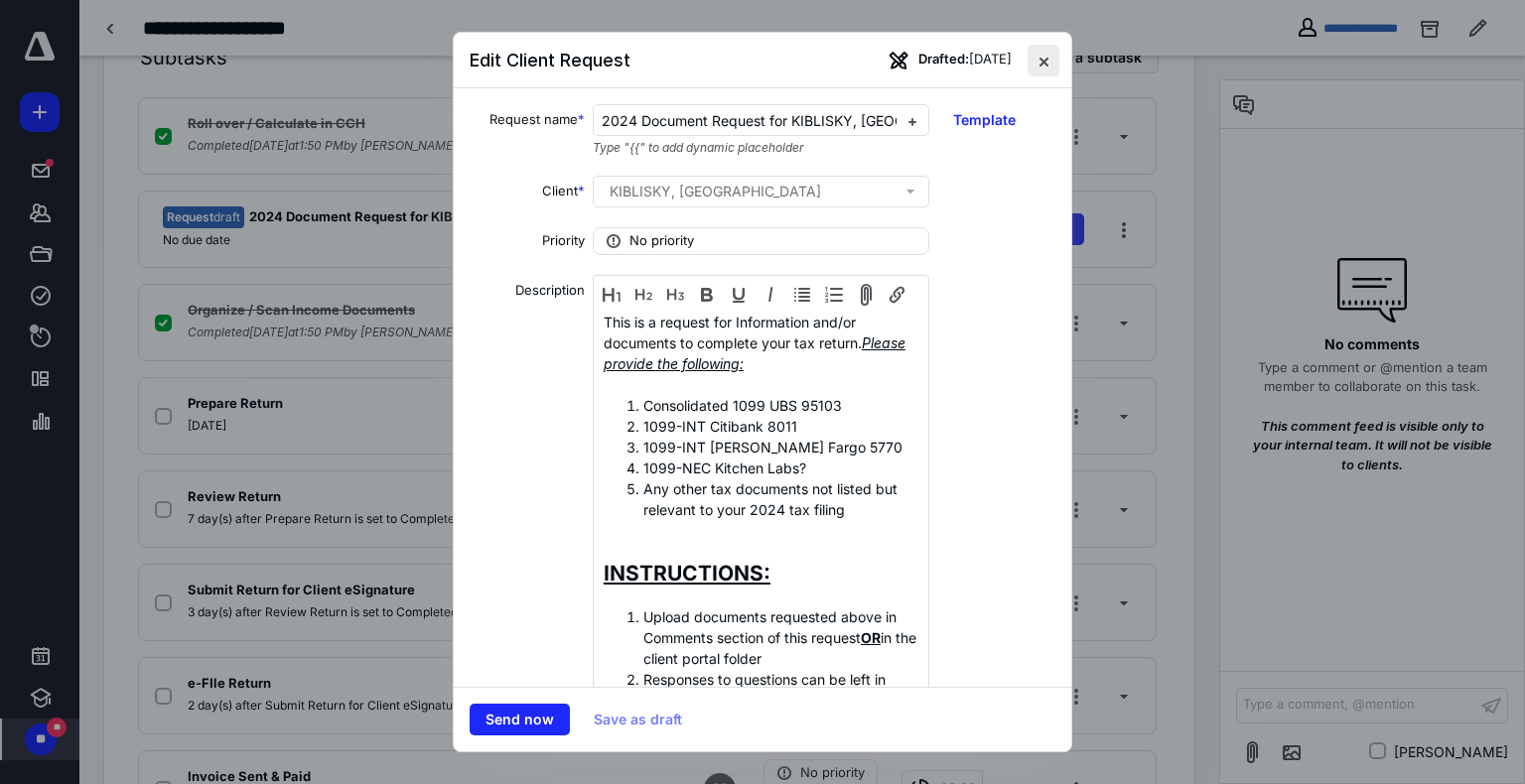 click at bounding box center [1043, 61] 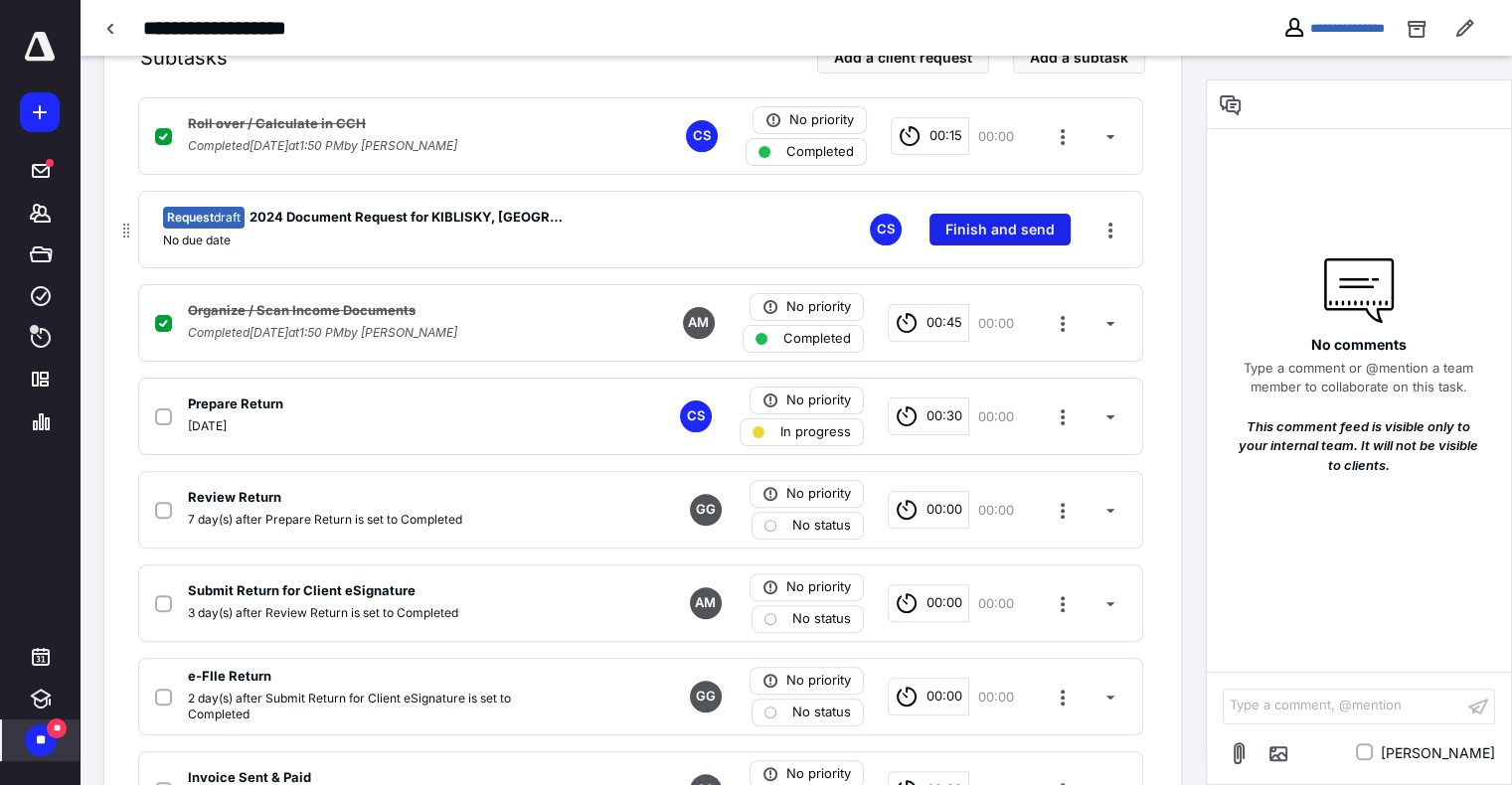 click on "Finish and send" at bounding box center [1000, 230] 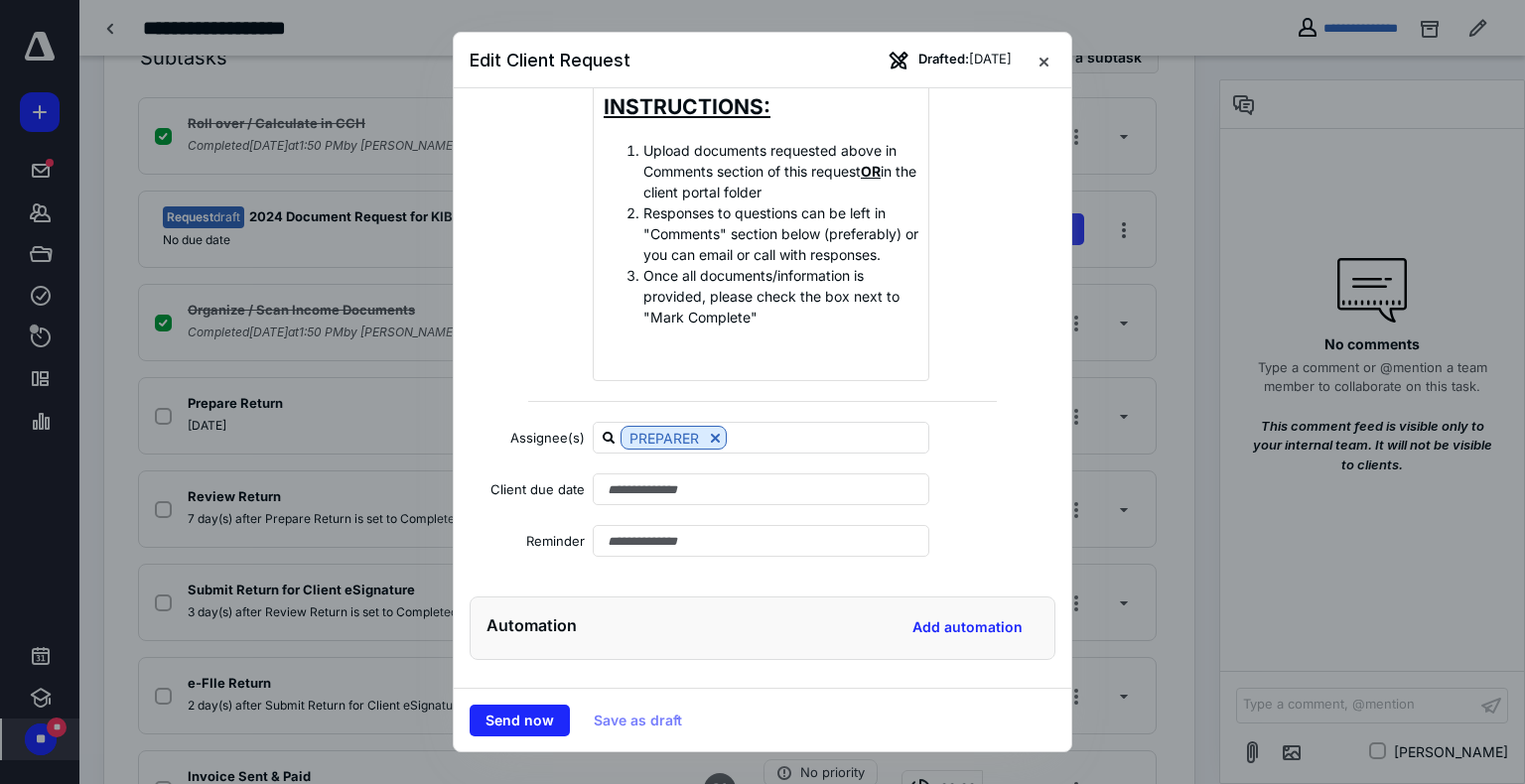 scroll, scrollTop: 469, scrollLeft: 0, axis: vertical 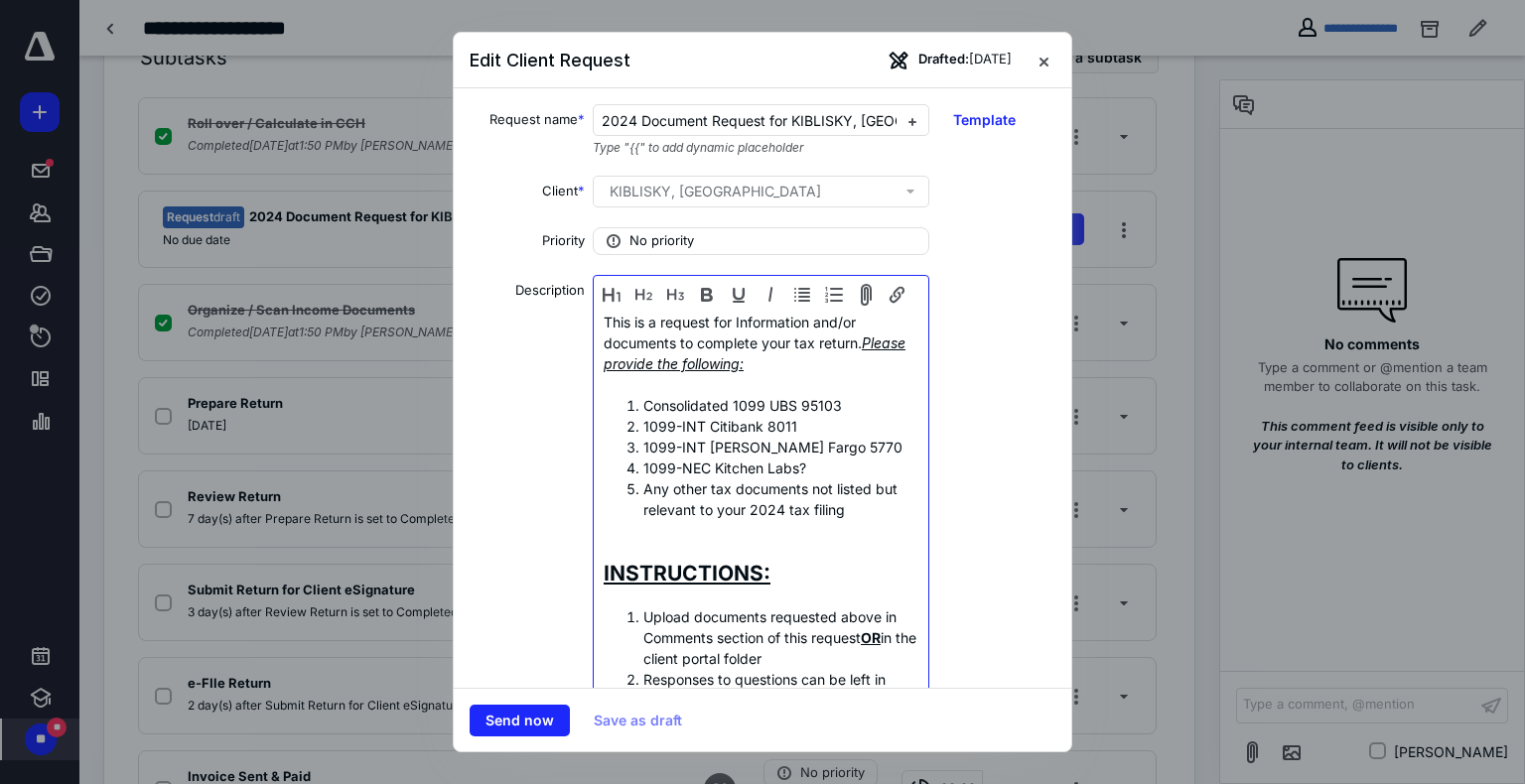 click on "1099-NEC Kitchen Labs?" at bounding box center (780, 467) 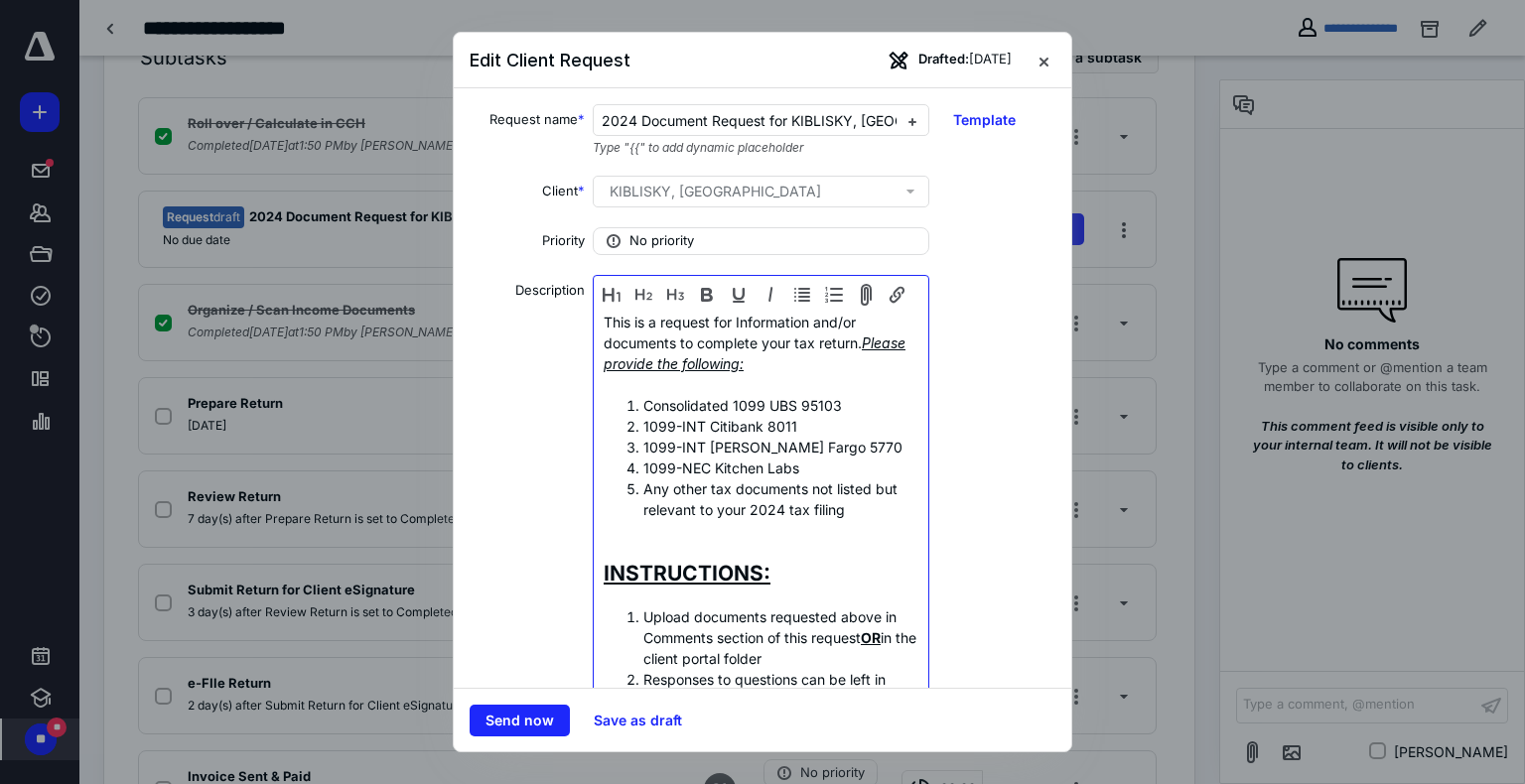 click on "This is a request for Information and/or documents to complete your tax return.  Please provide the following:" at bounding box center [761, 342] 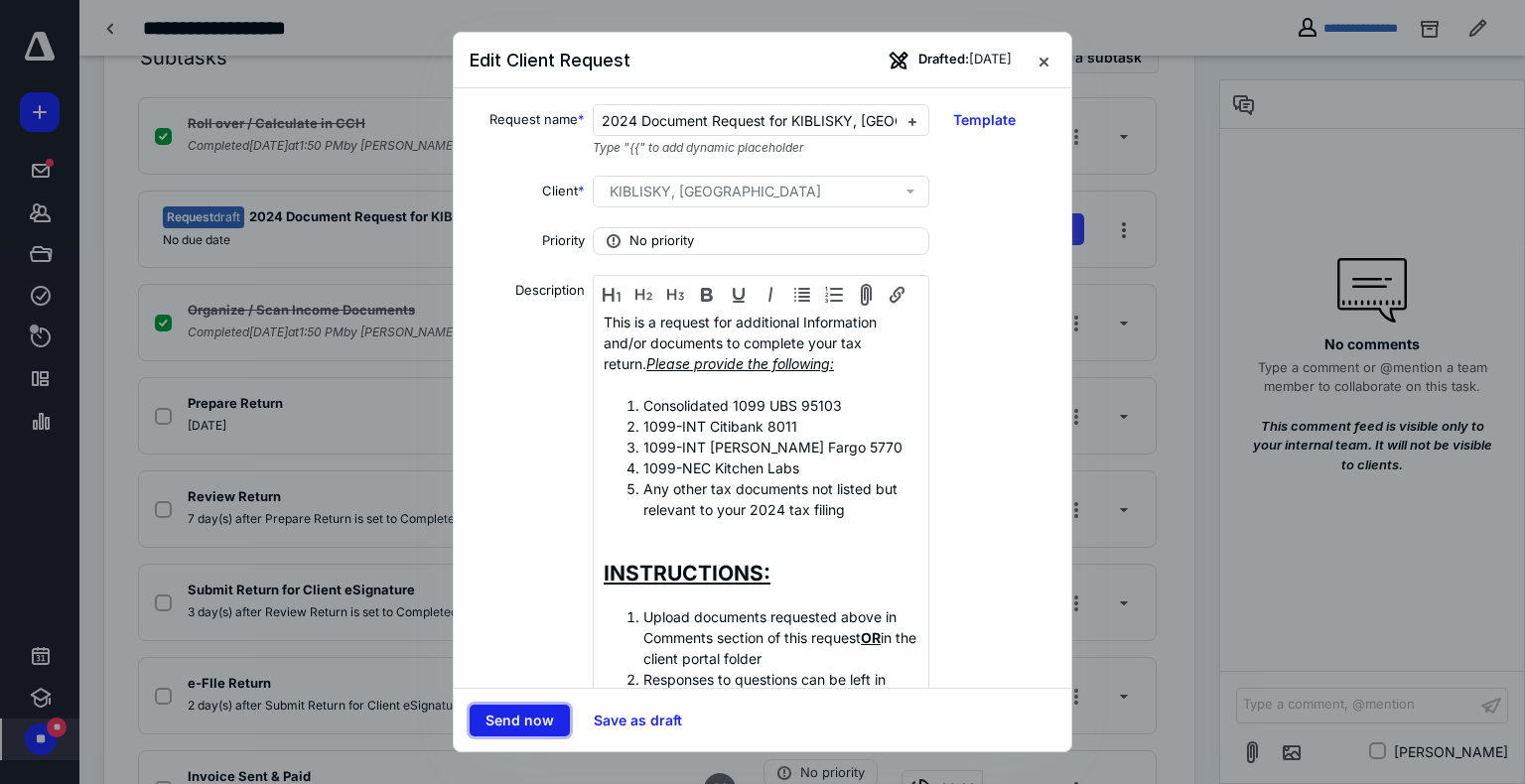 click on "Send now" at bounding box center (519, 720) 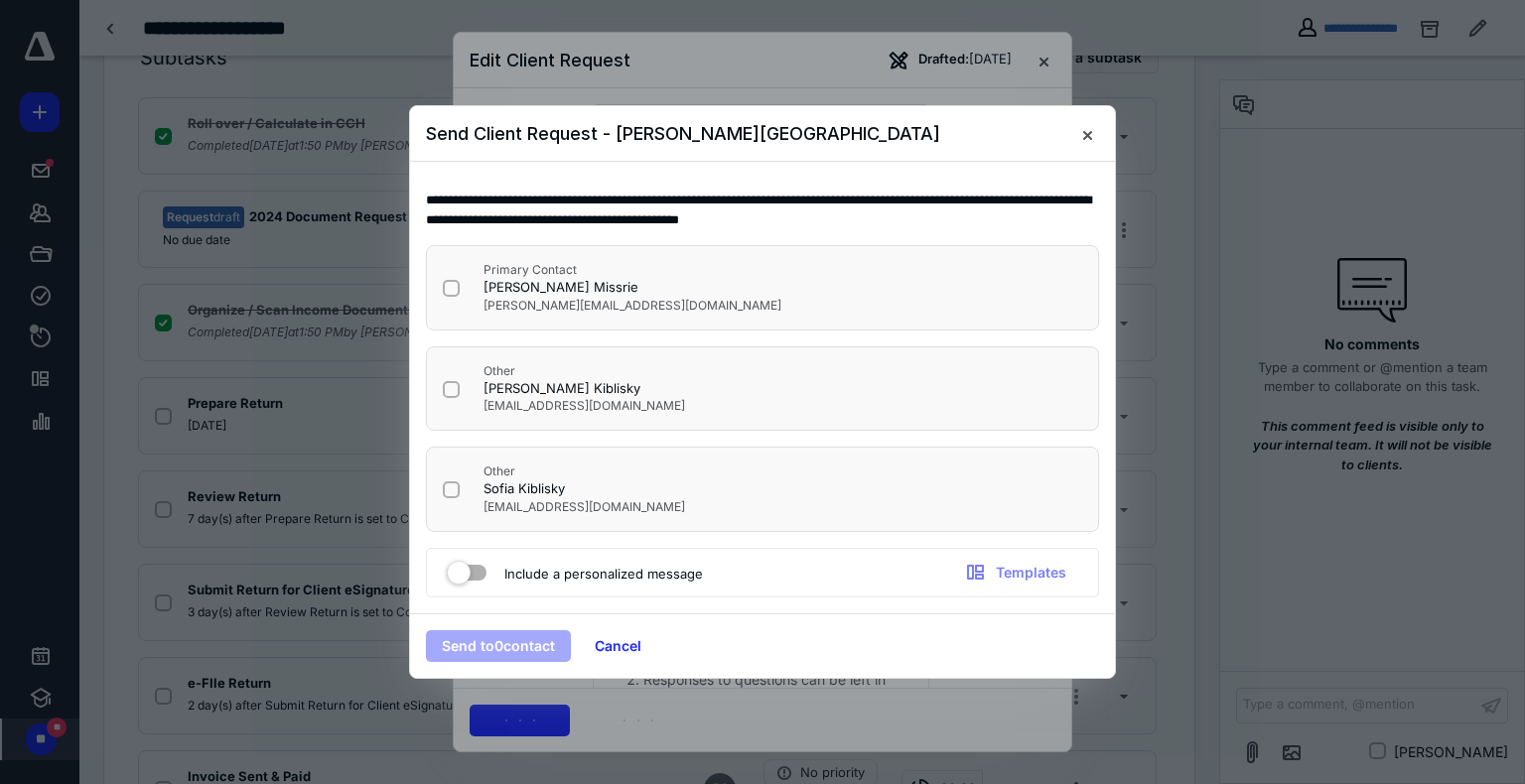checkbox on "true" 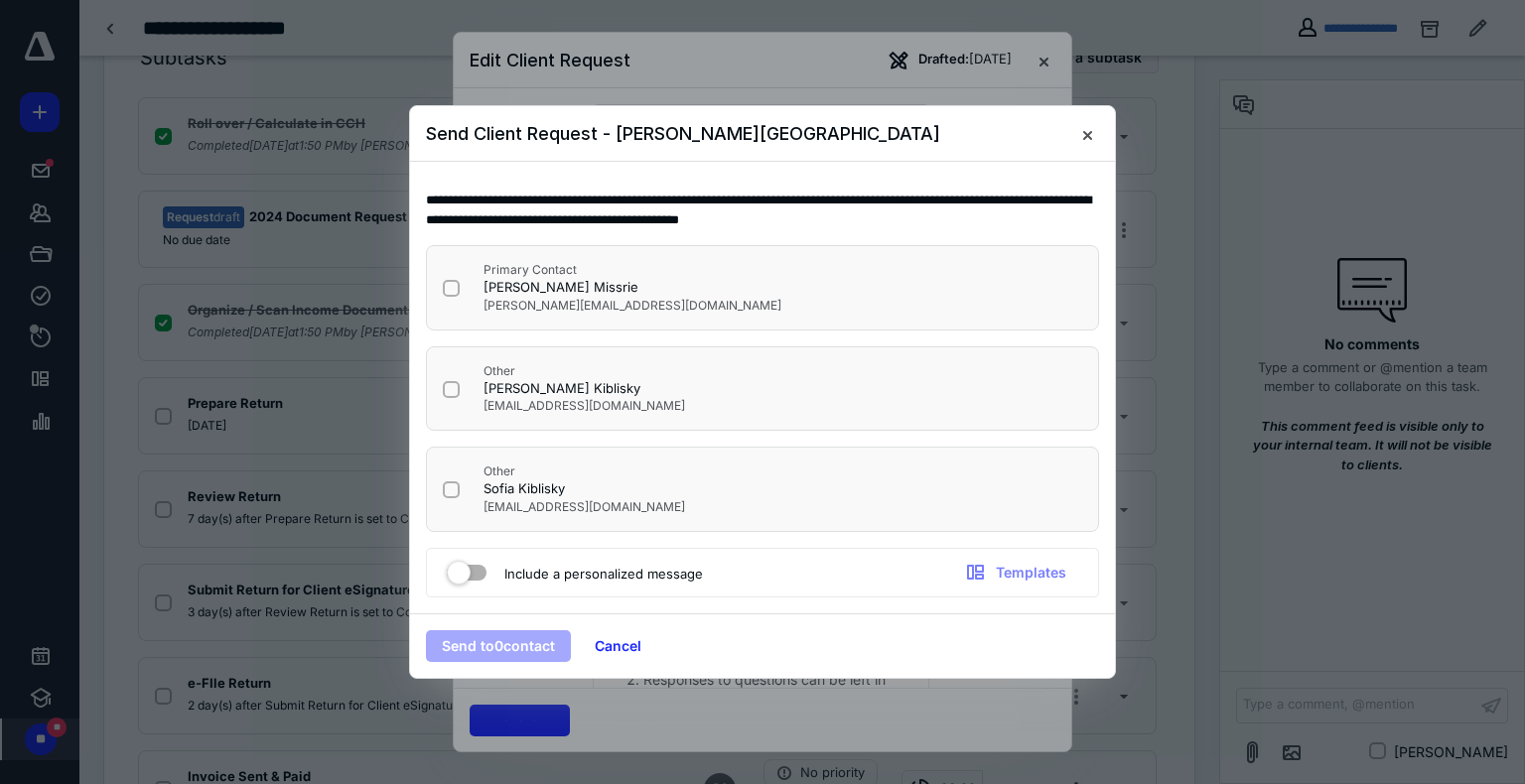 checkbox on "true" 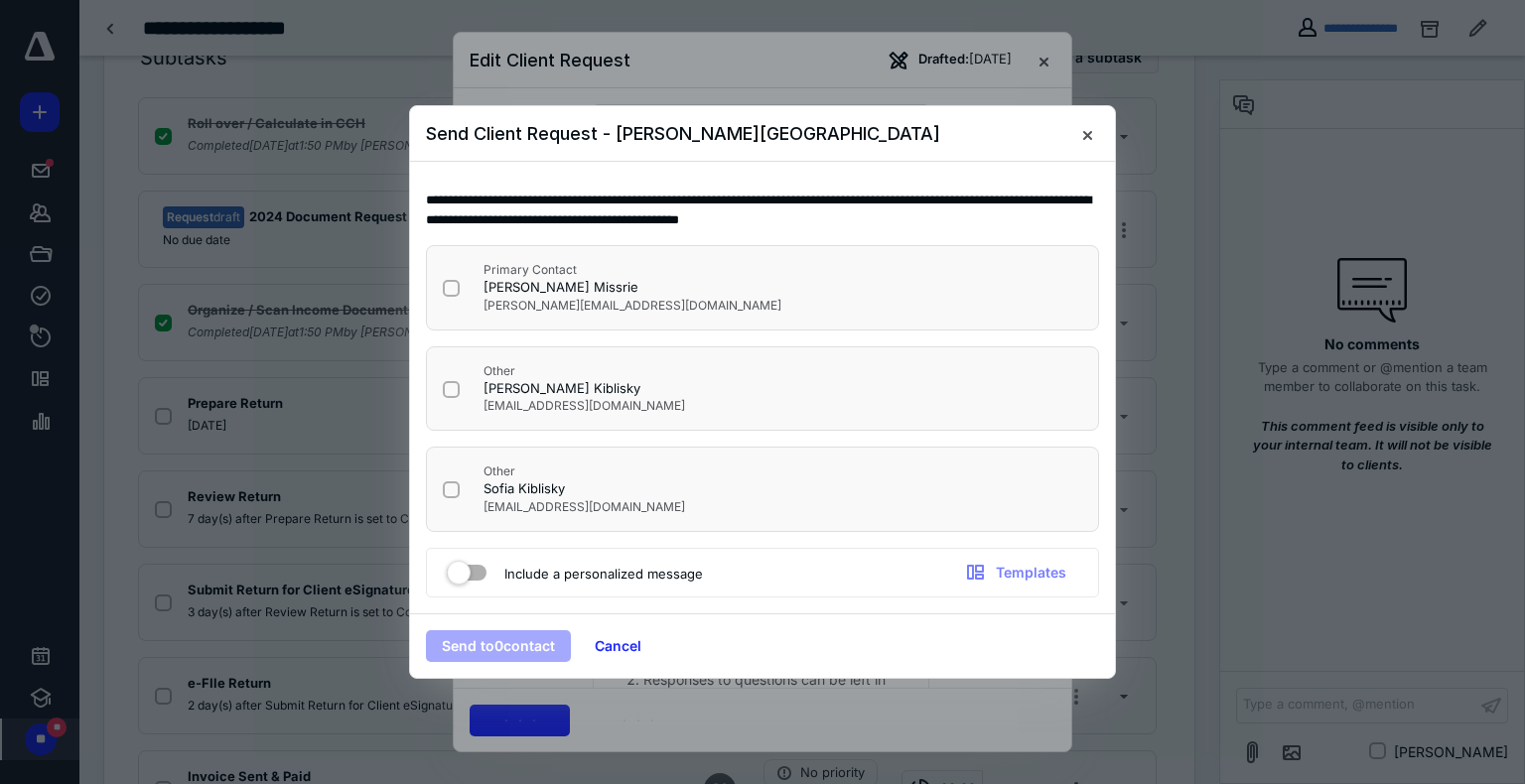 checkbox on "true" 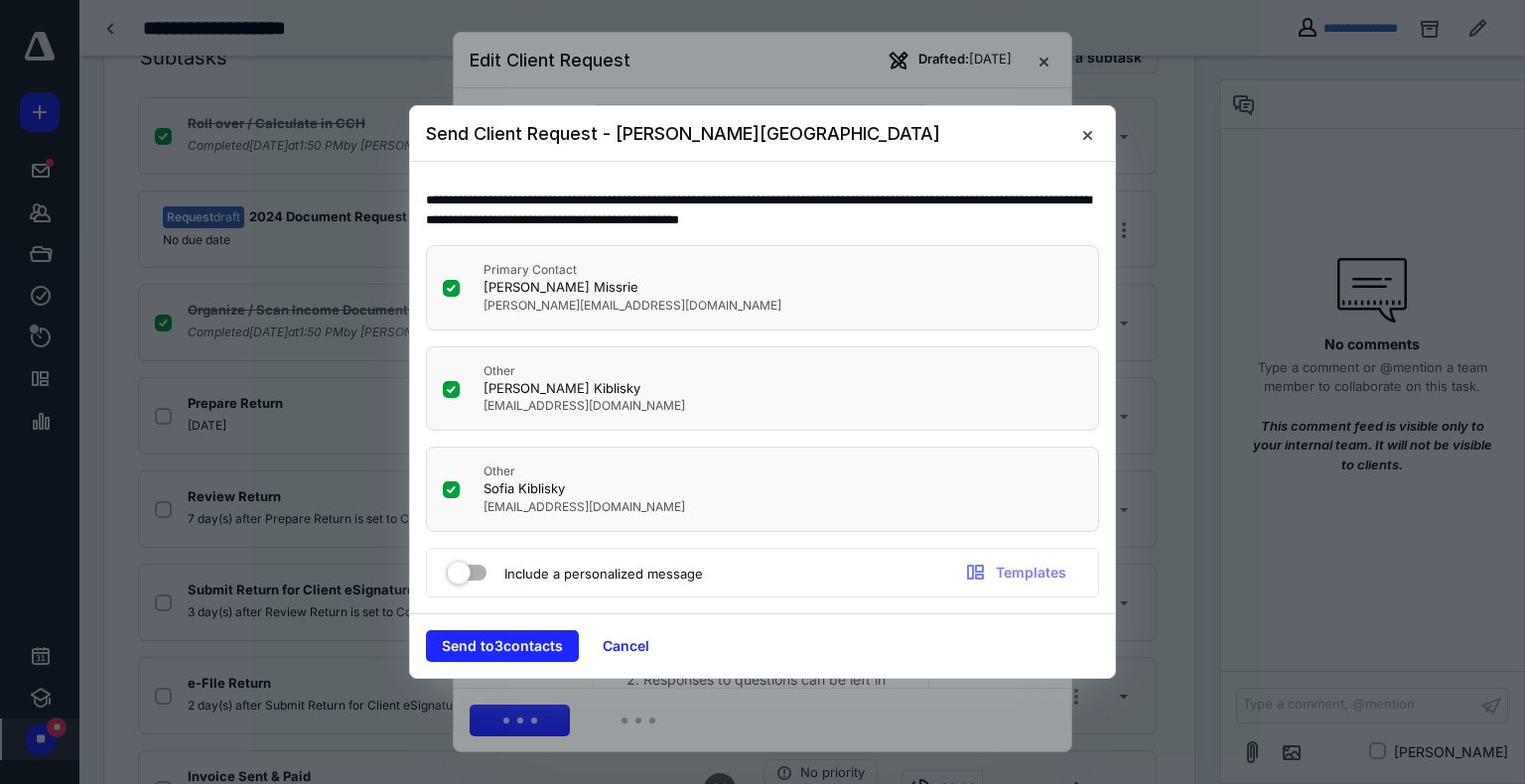 click on "Include a personalized message" at bounding box center [573, 573] 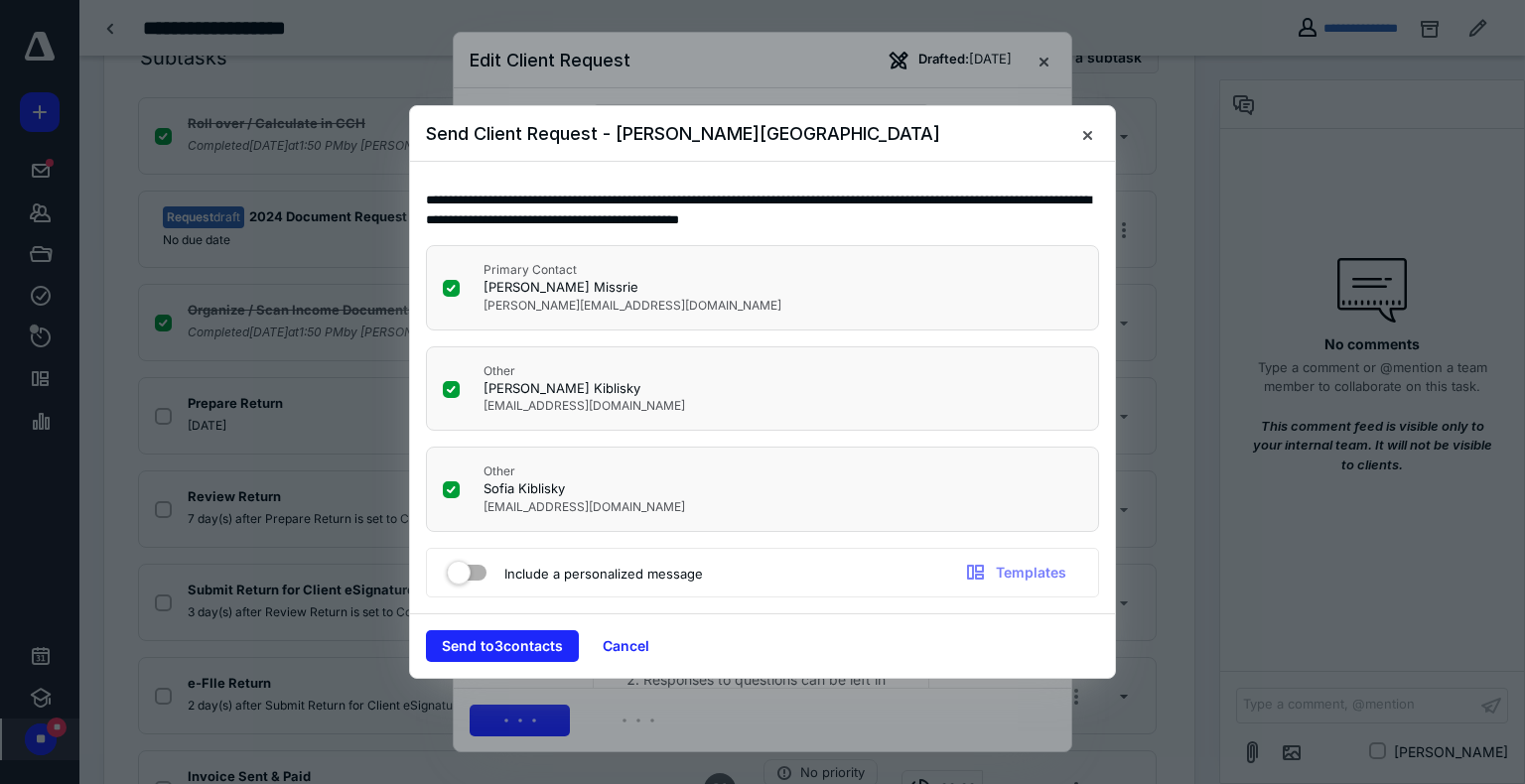 click at bounding box center [467, 569] 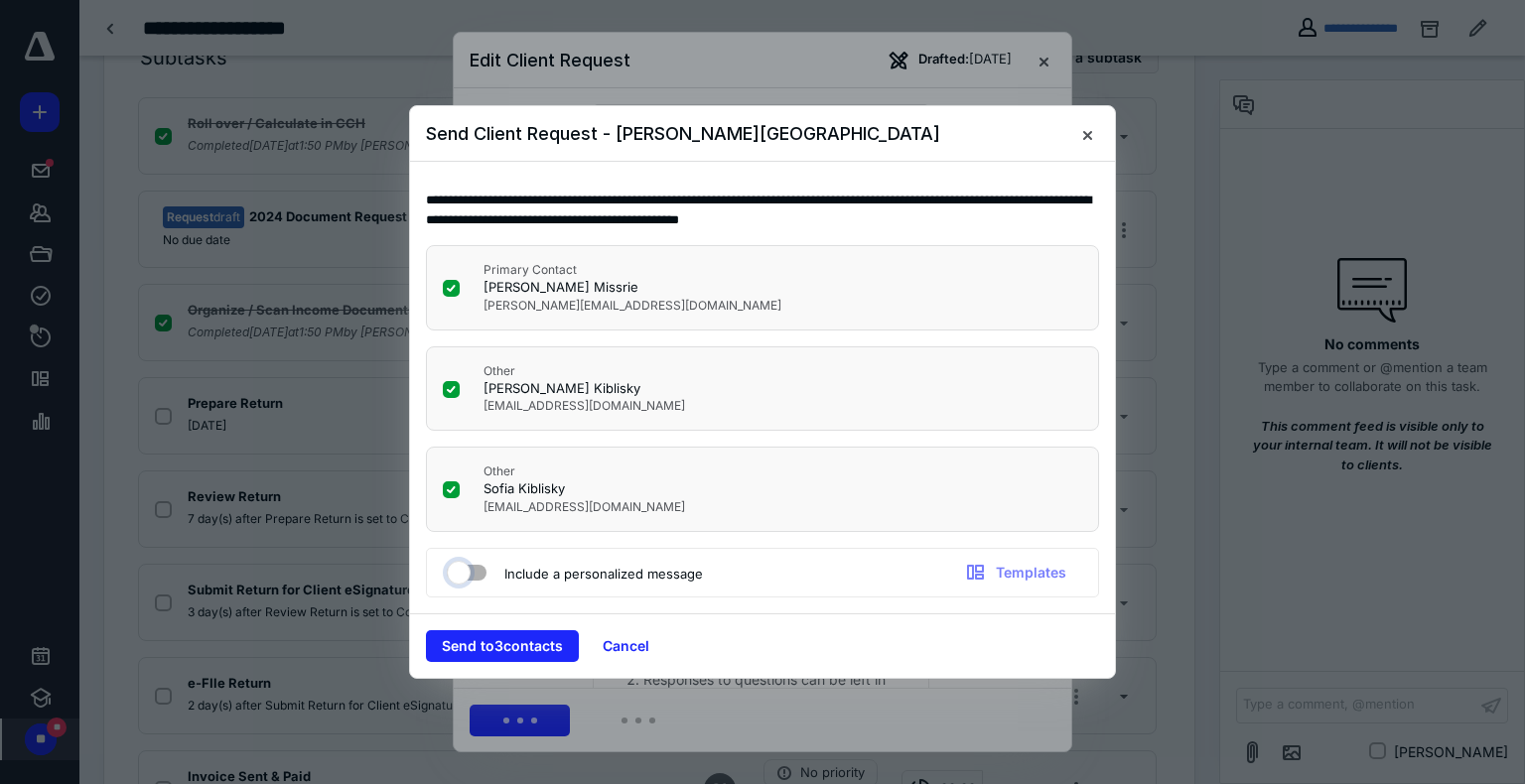 click at bounding box center [457, 570] 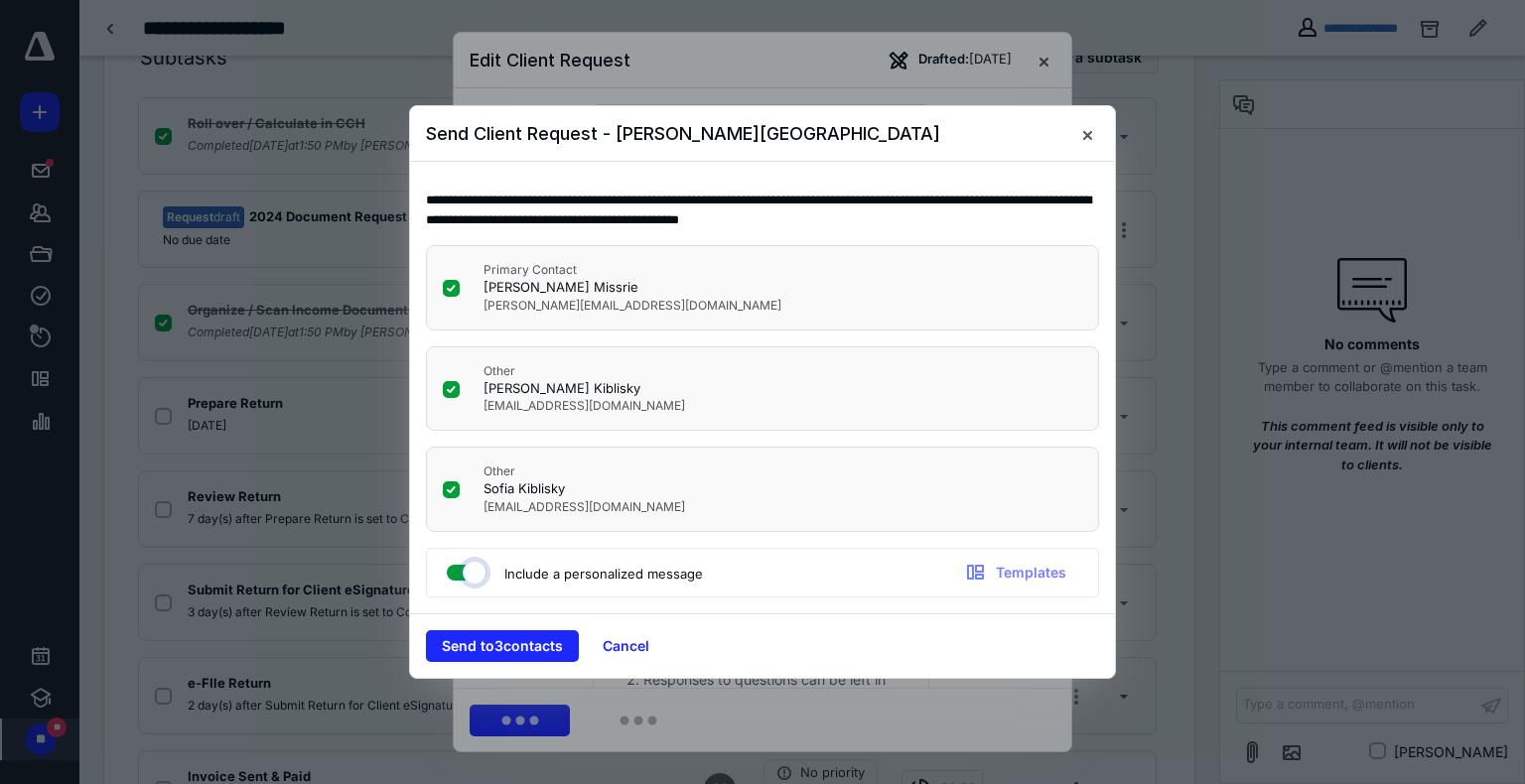 checkbox on "true" 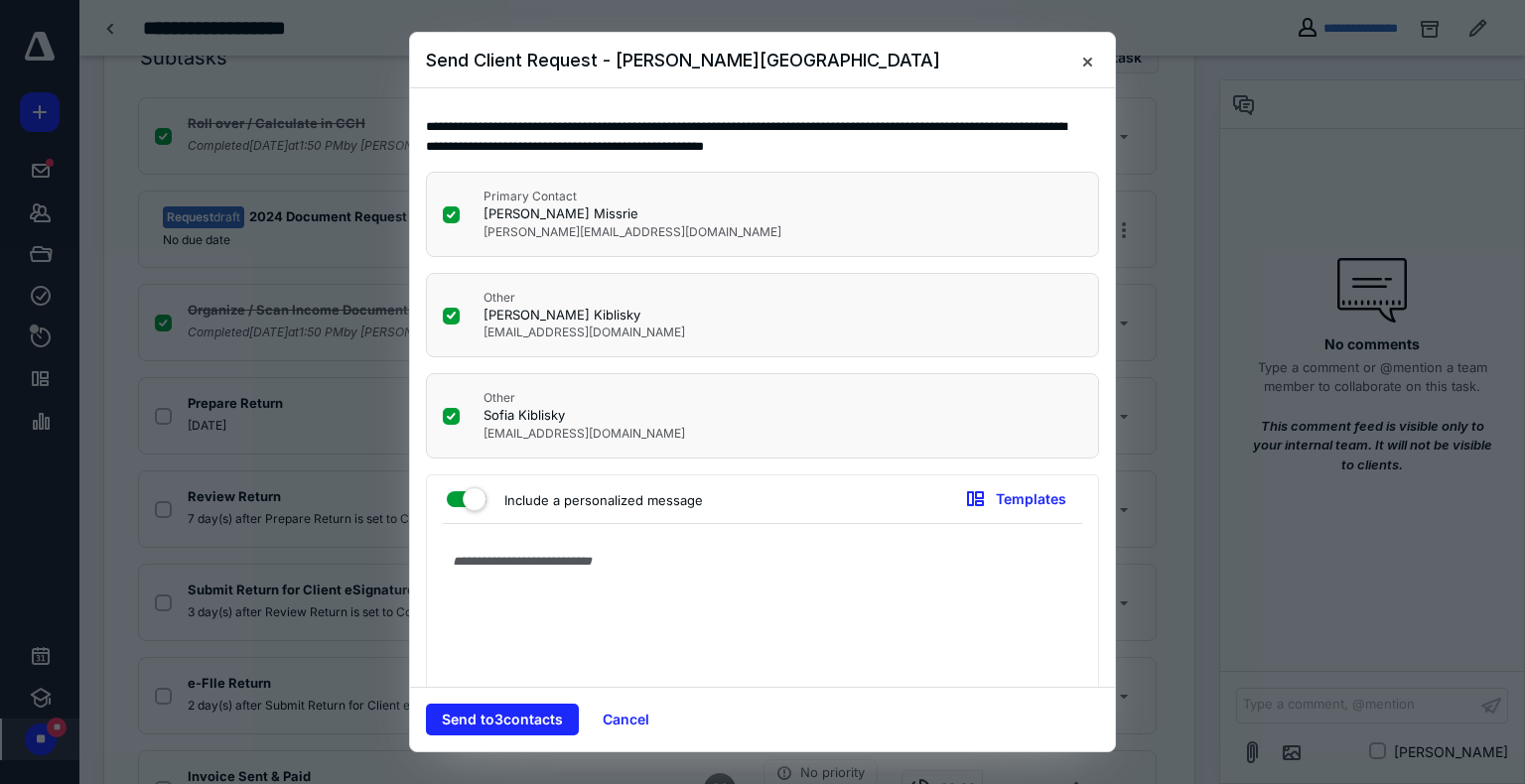 click at bounding box center [451, 316] 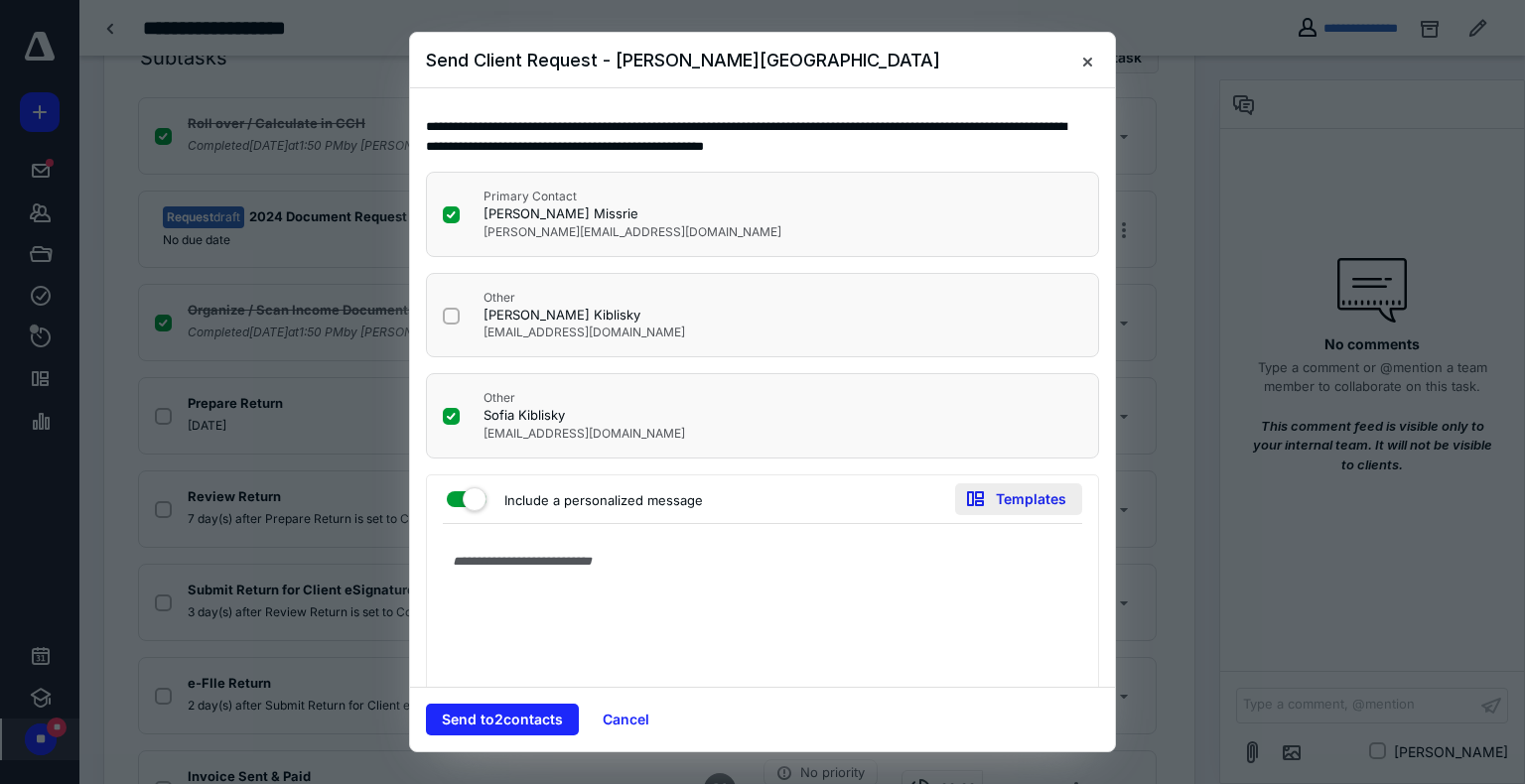 click on "Templates" at bounding box center (1019, 499) 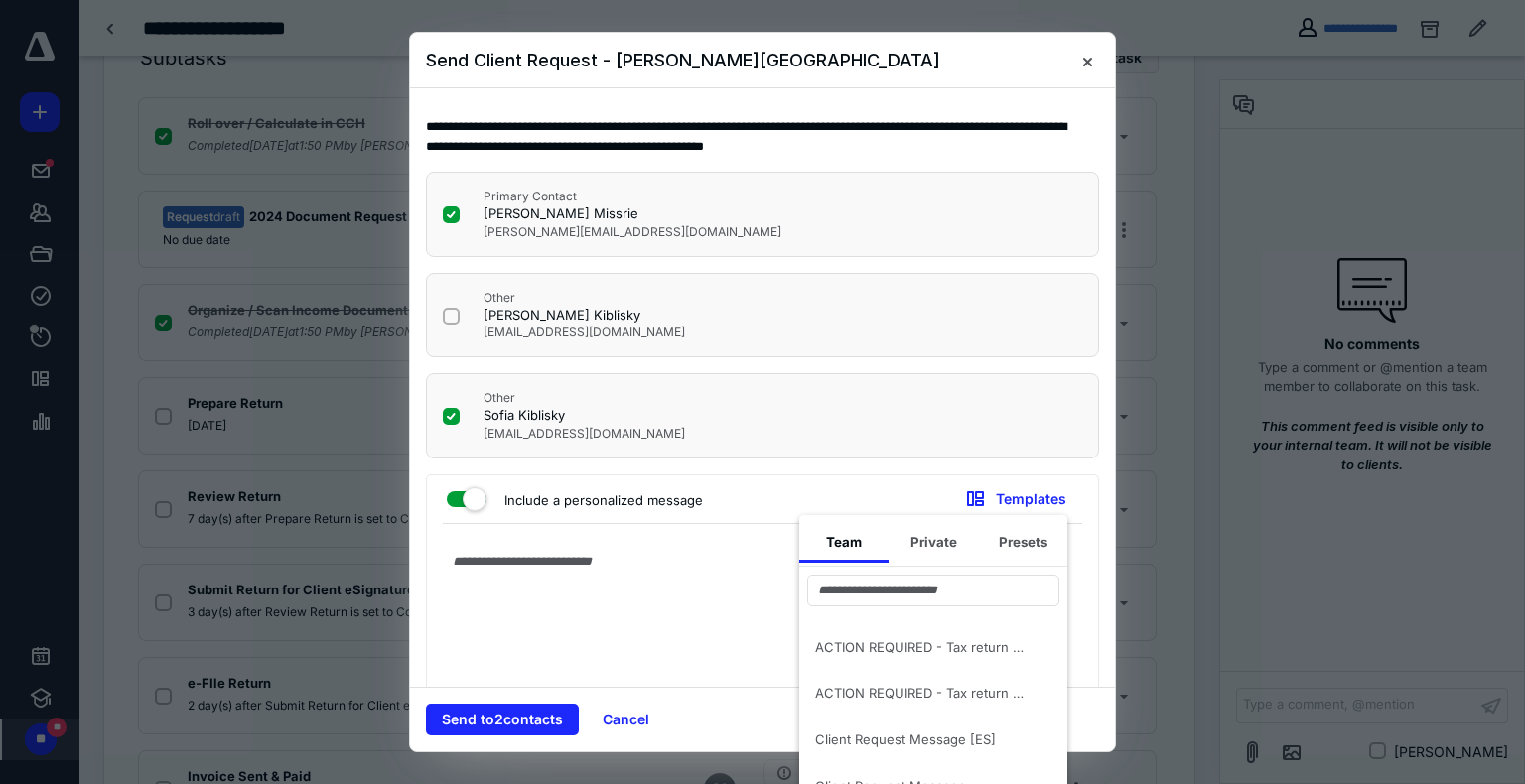 click at bounding box center (762, 392) 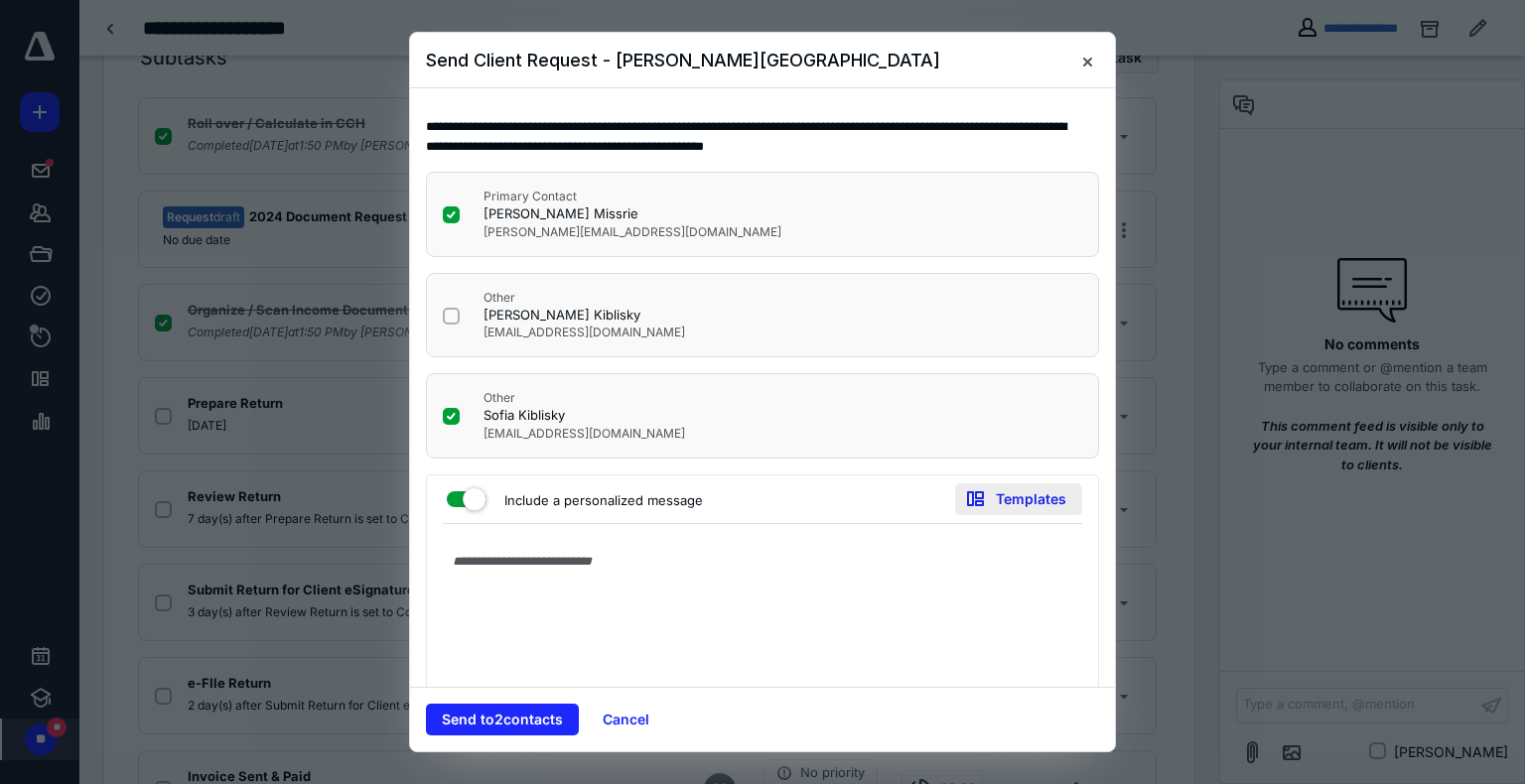 click on "Templates" at bounding box center (1019, 499) 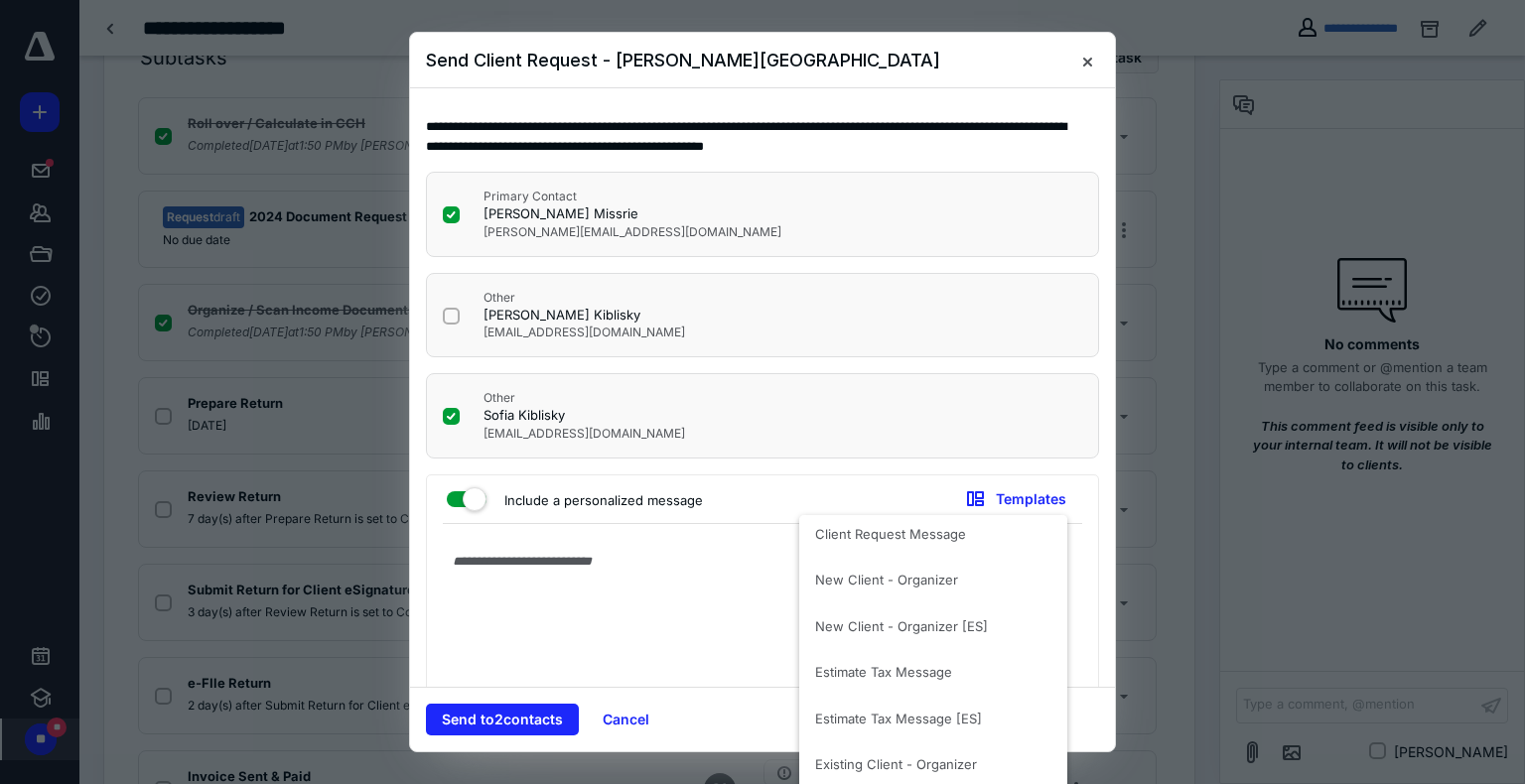 scroll, scrollTop: 329, scrollLeft: 0, axis: vertical 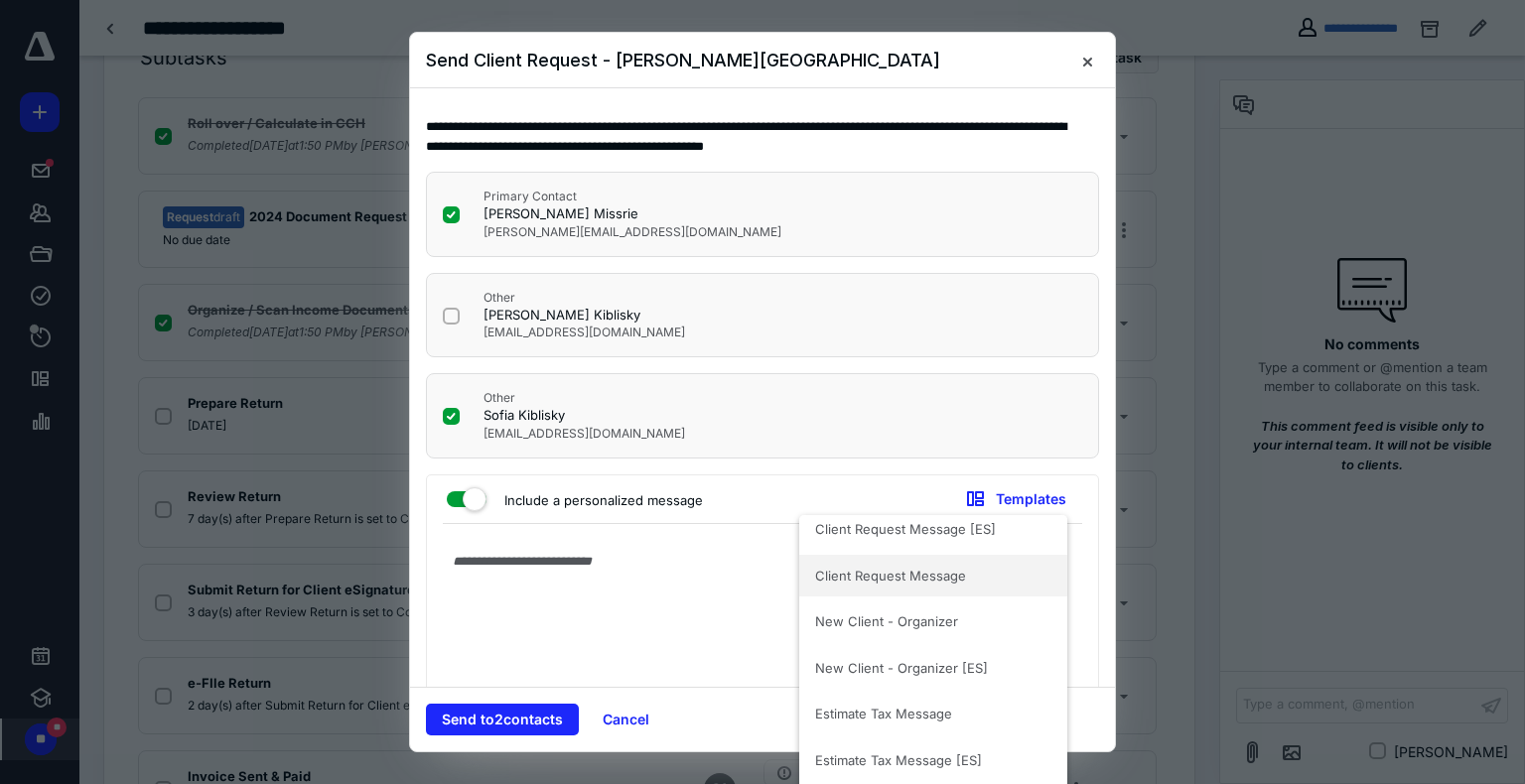 click on "Client Request Message" at bounding box center (921, 576) 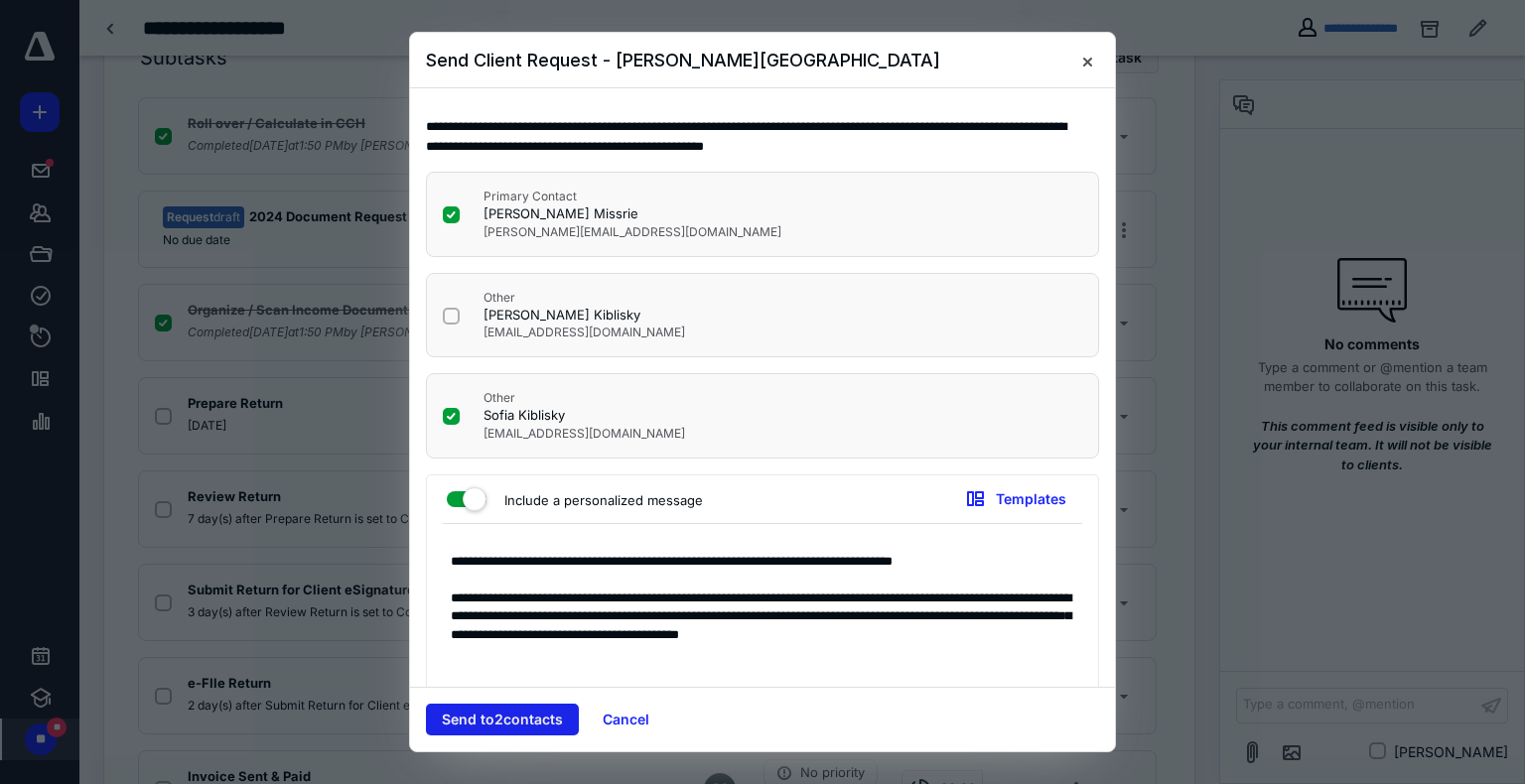 click on "Send to  2  contact s" at bounding box center (502, 719) 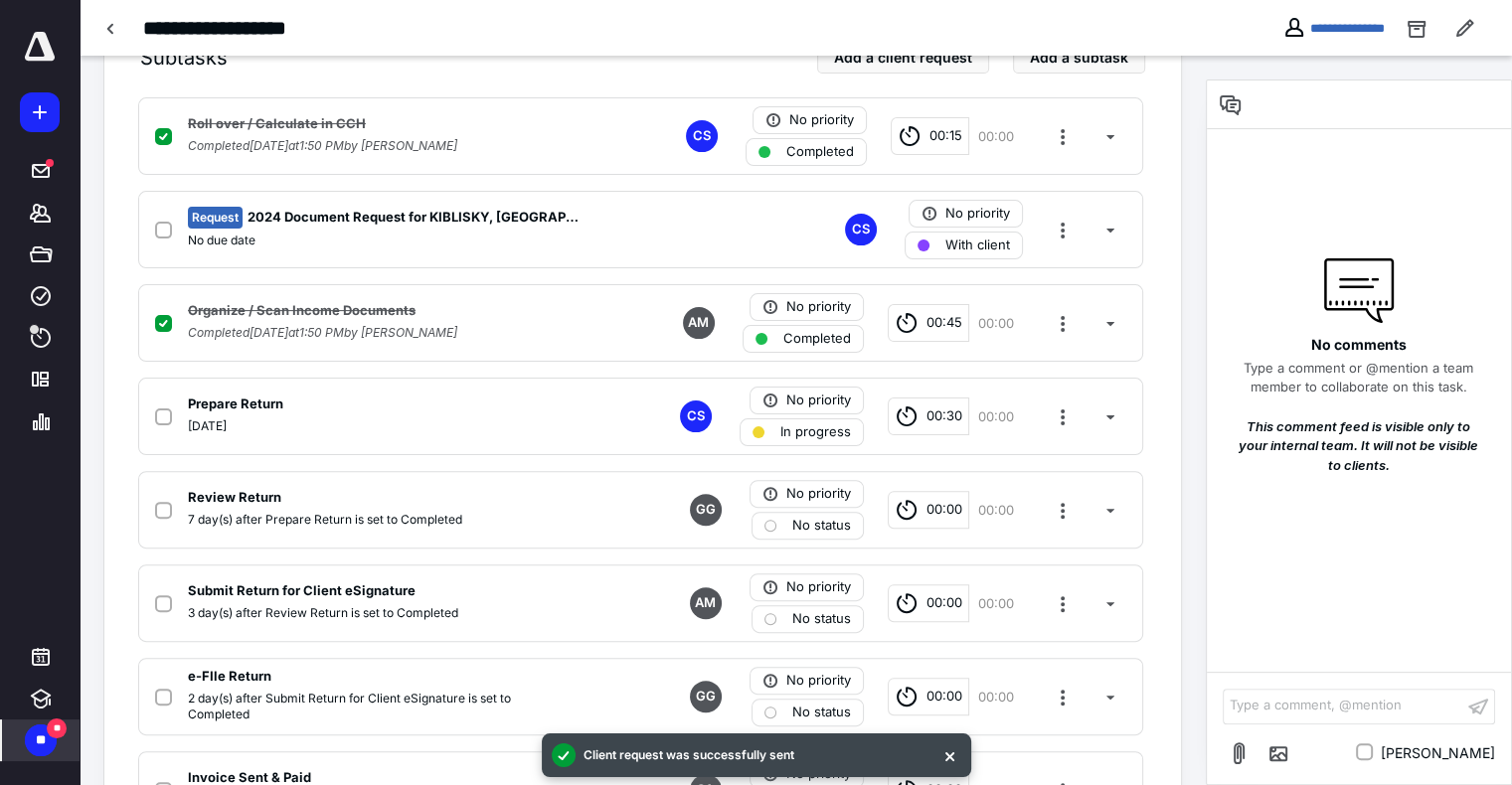 scroll, scrollTop: 0, scrollLeft: 0, axis: both 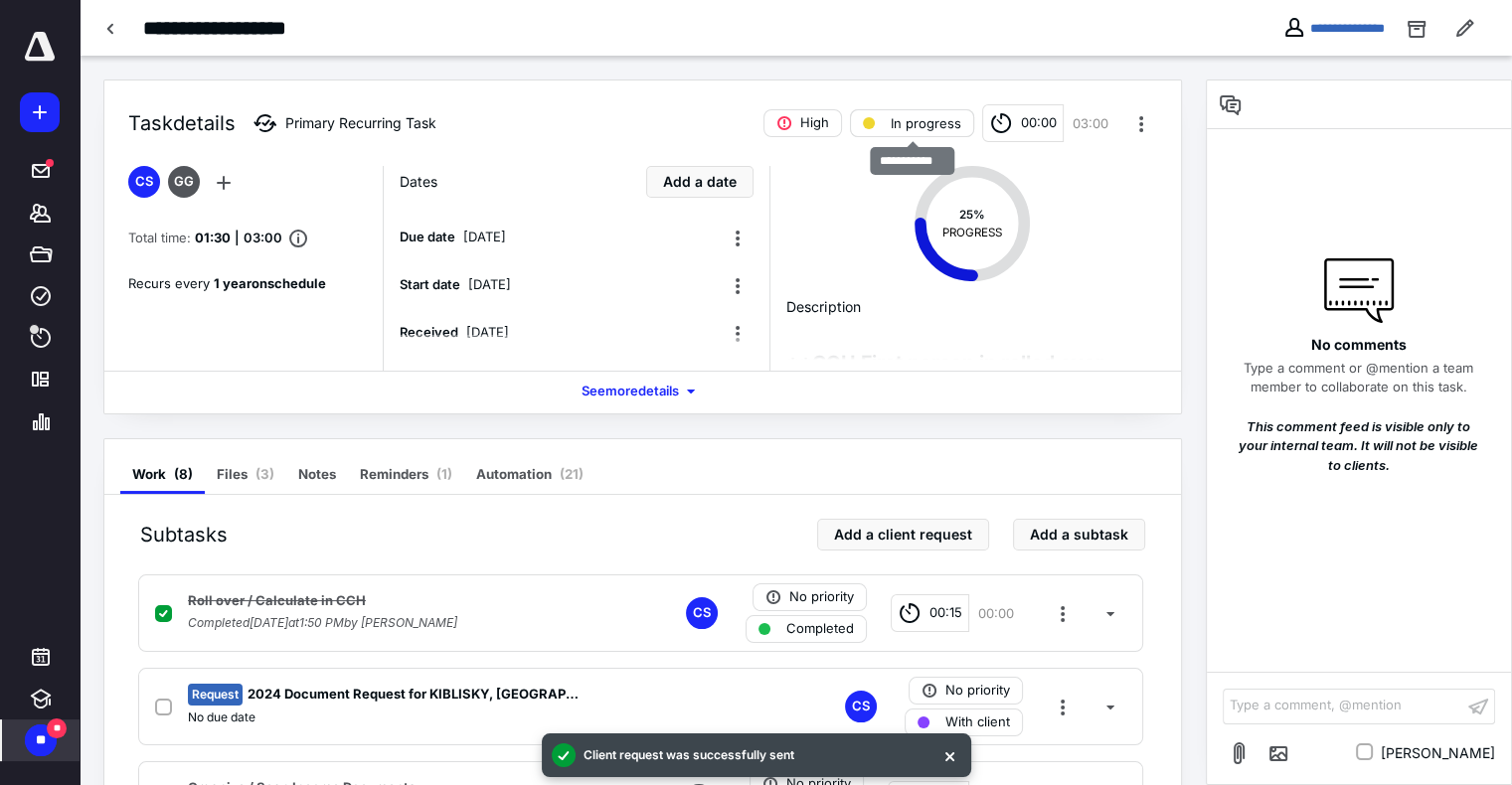 click on "In progress" at bounding box center [925, 123] 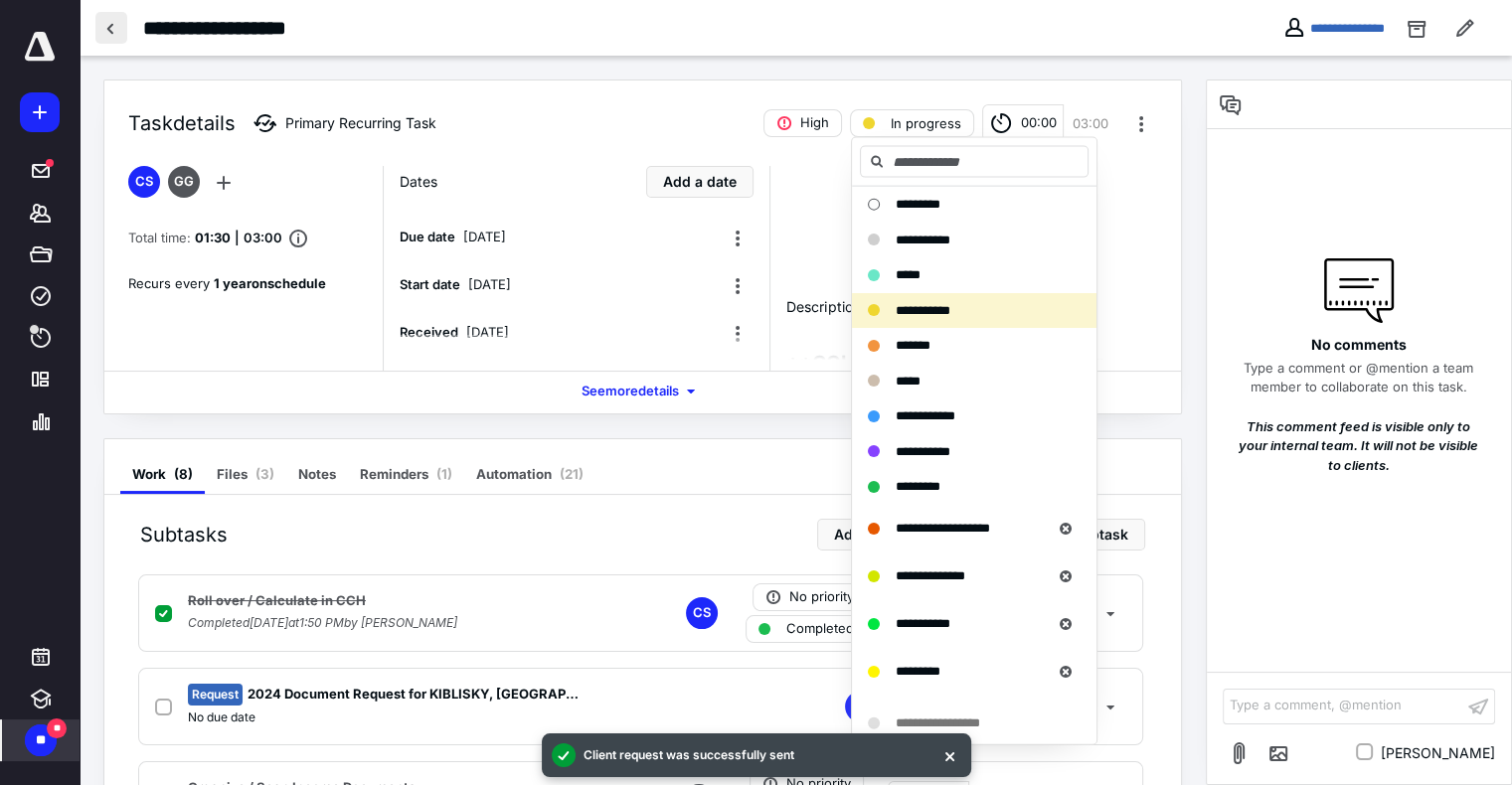 click at bounding box center (111, 28) 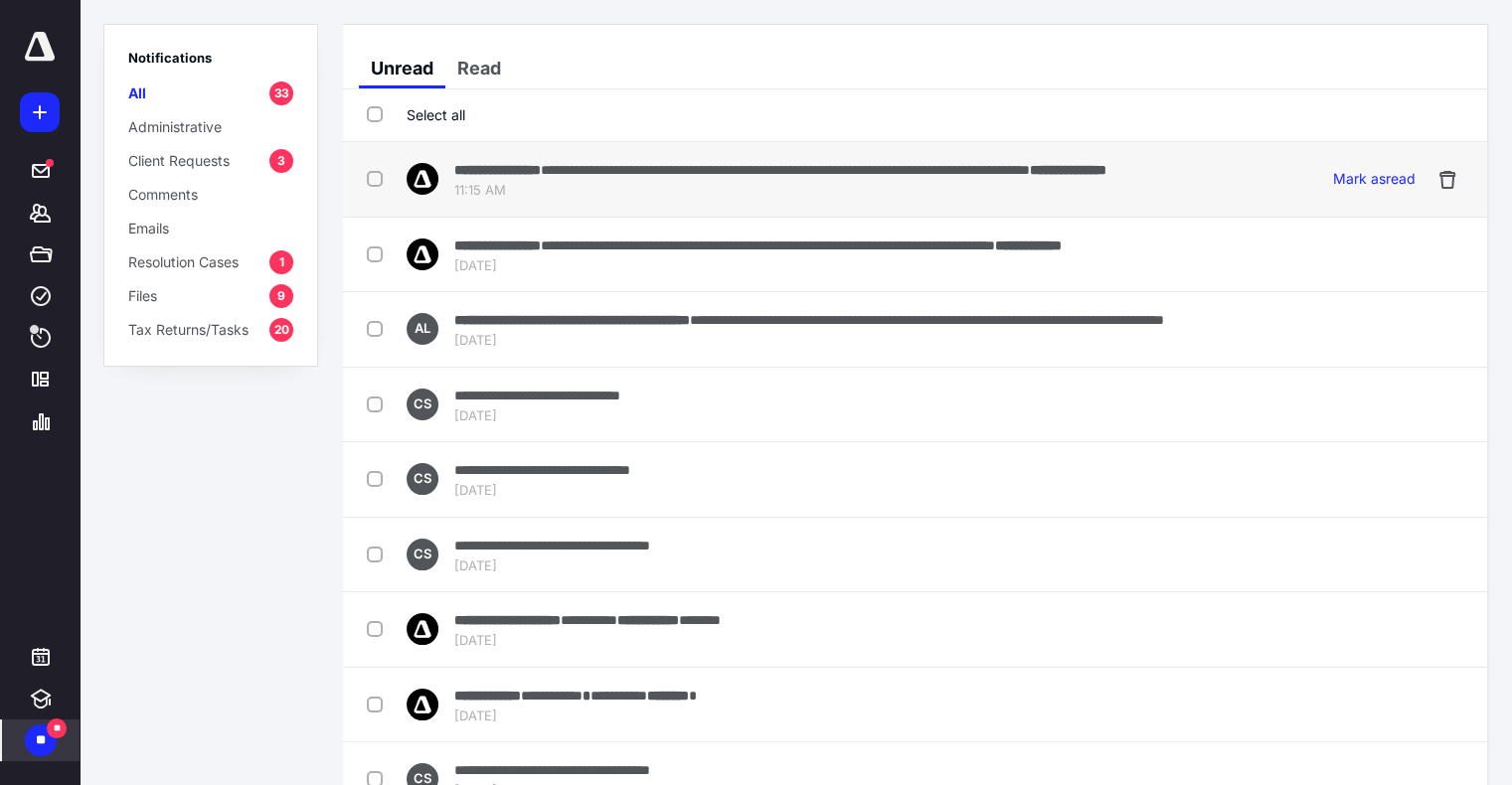 click on "**********" at bounding box center [785, 170] 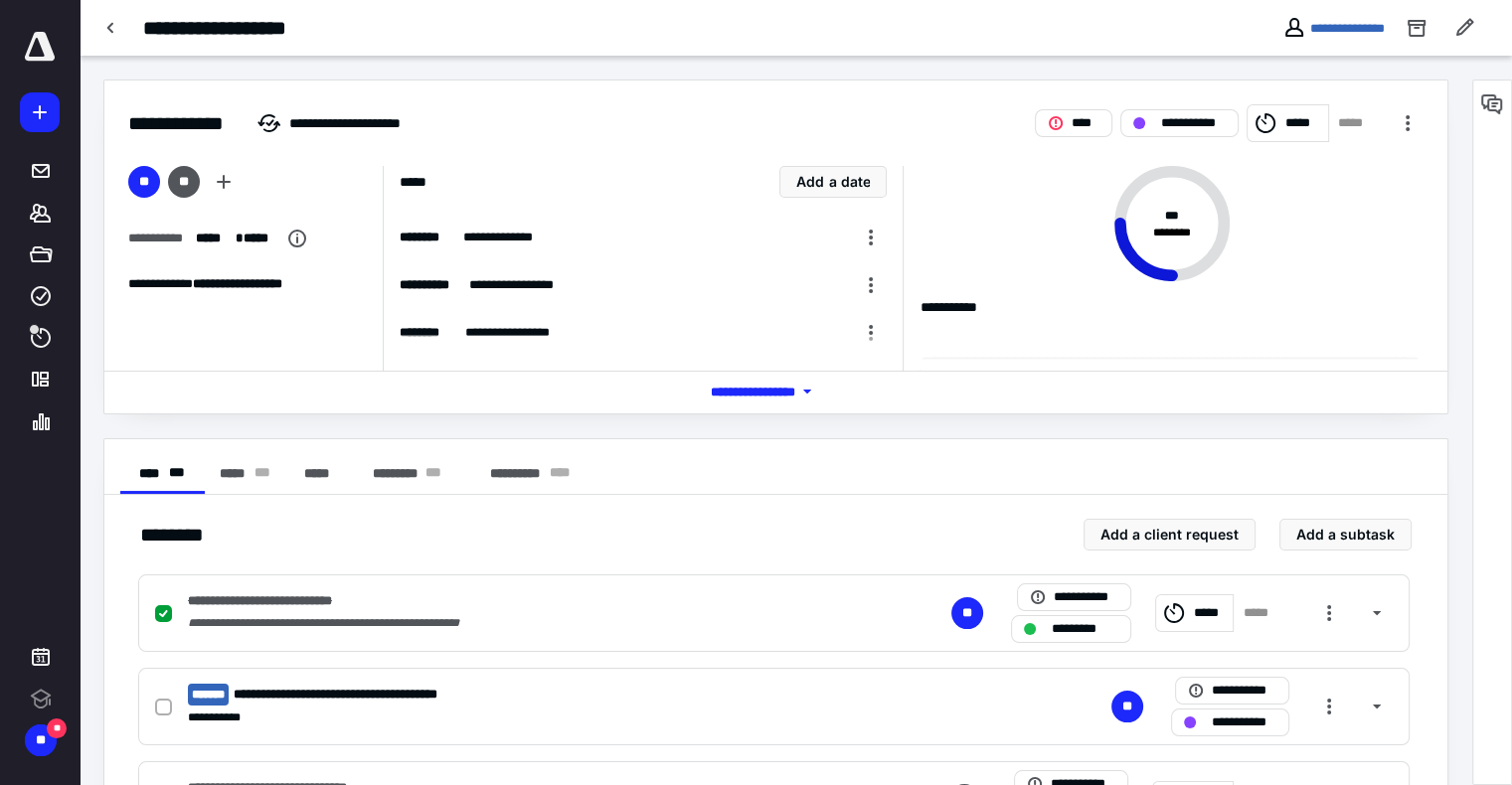 scroll, scrollTop: 0, scrollLeft: 0, axis: both 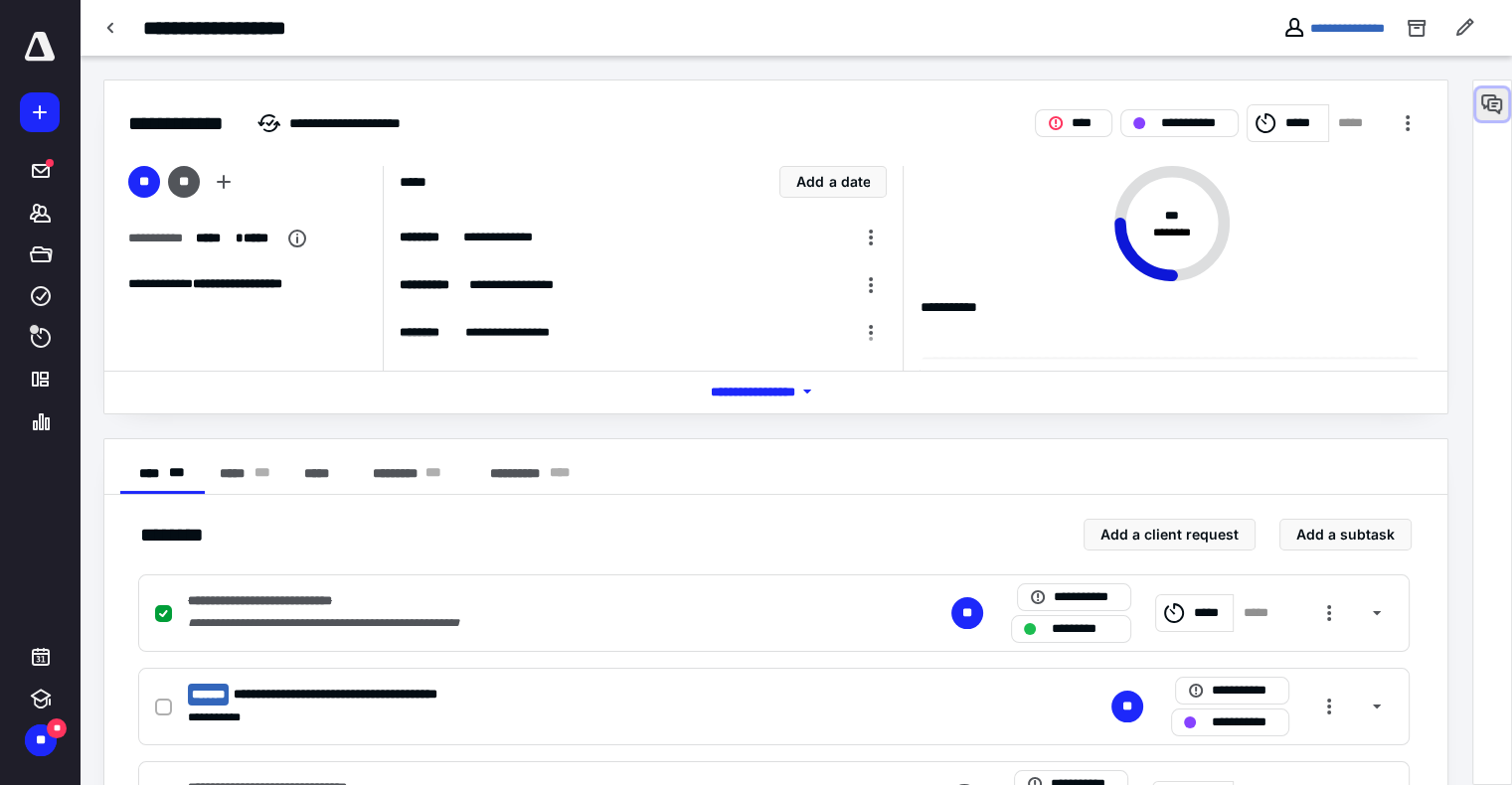 click at bounding box center [1492, 104] 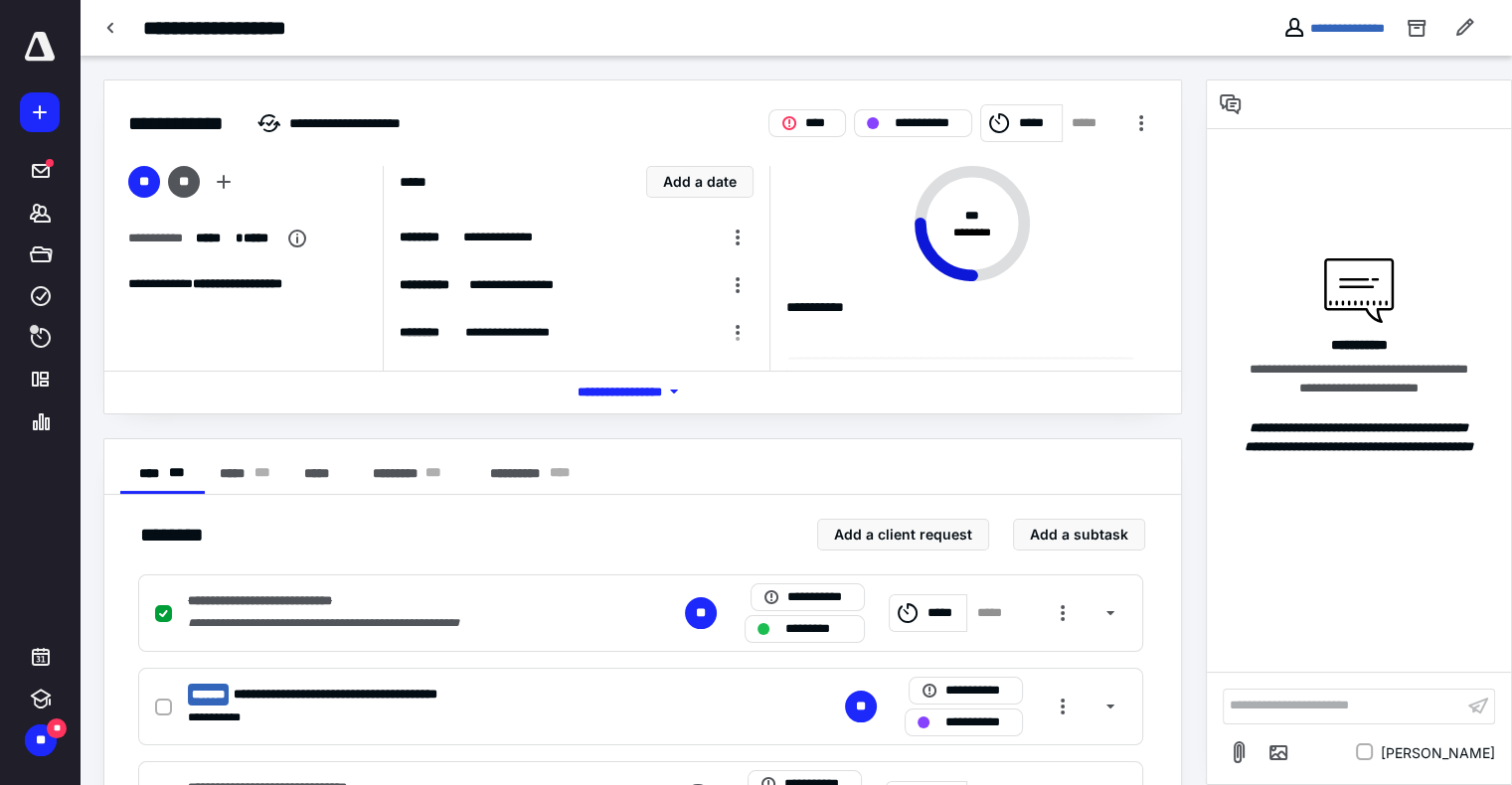click on "**********" at bounding box center (1343, 706) 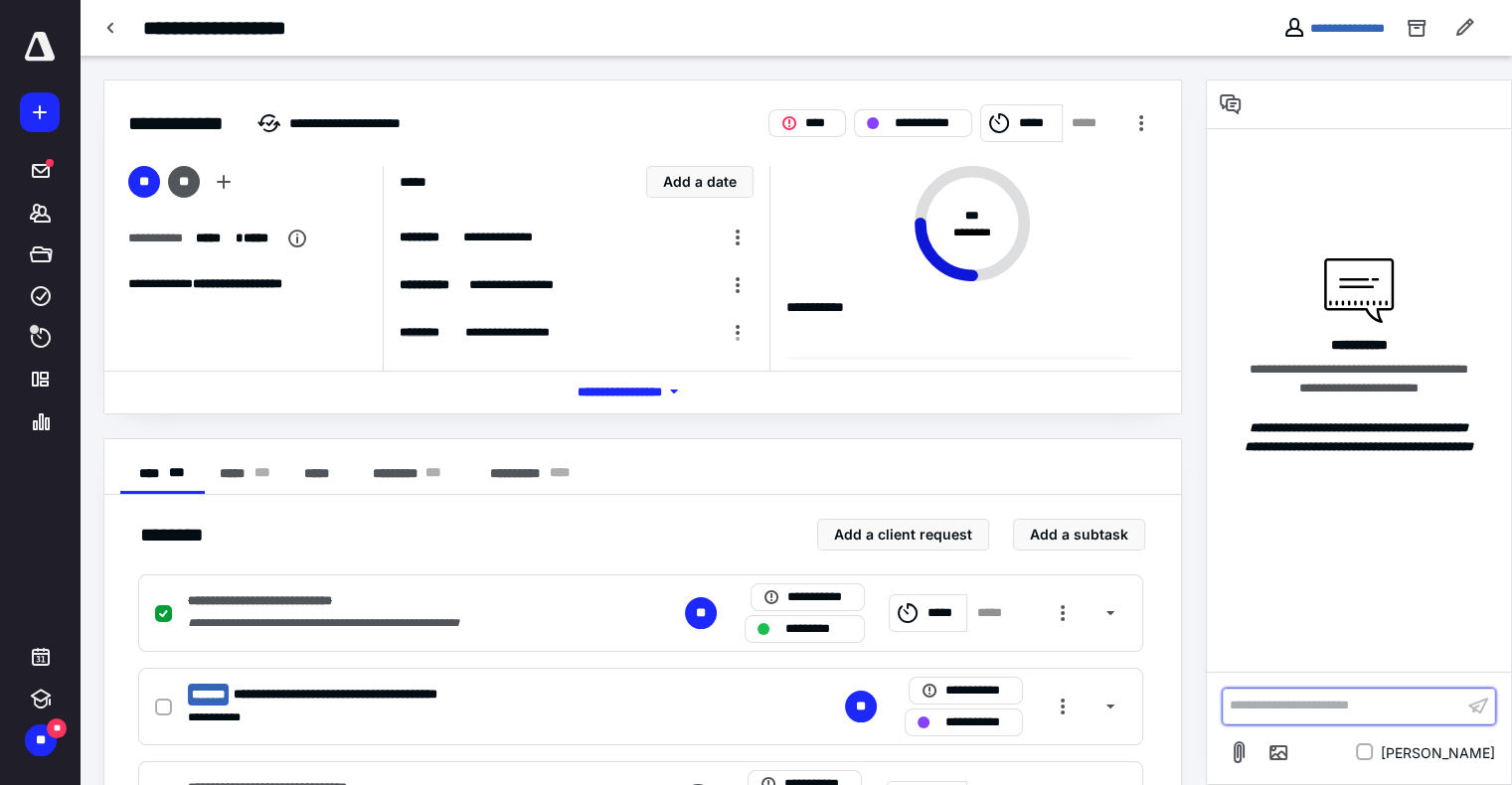 click on "**********" at bounding box center [1343, 706] 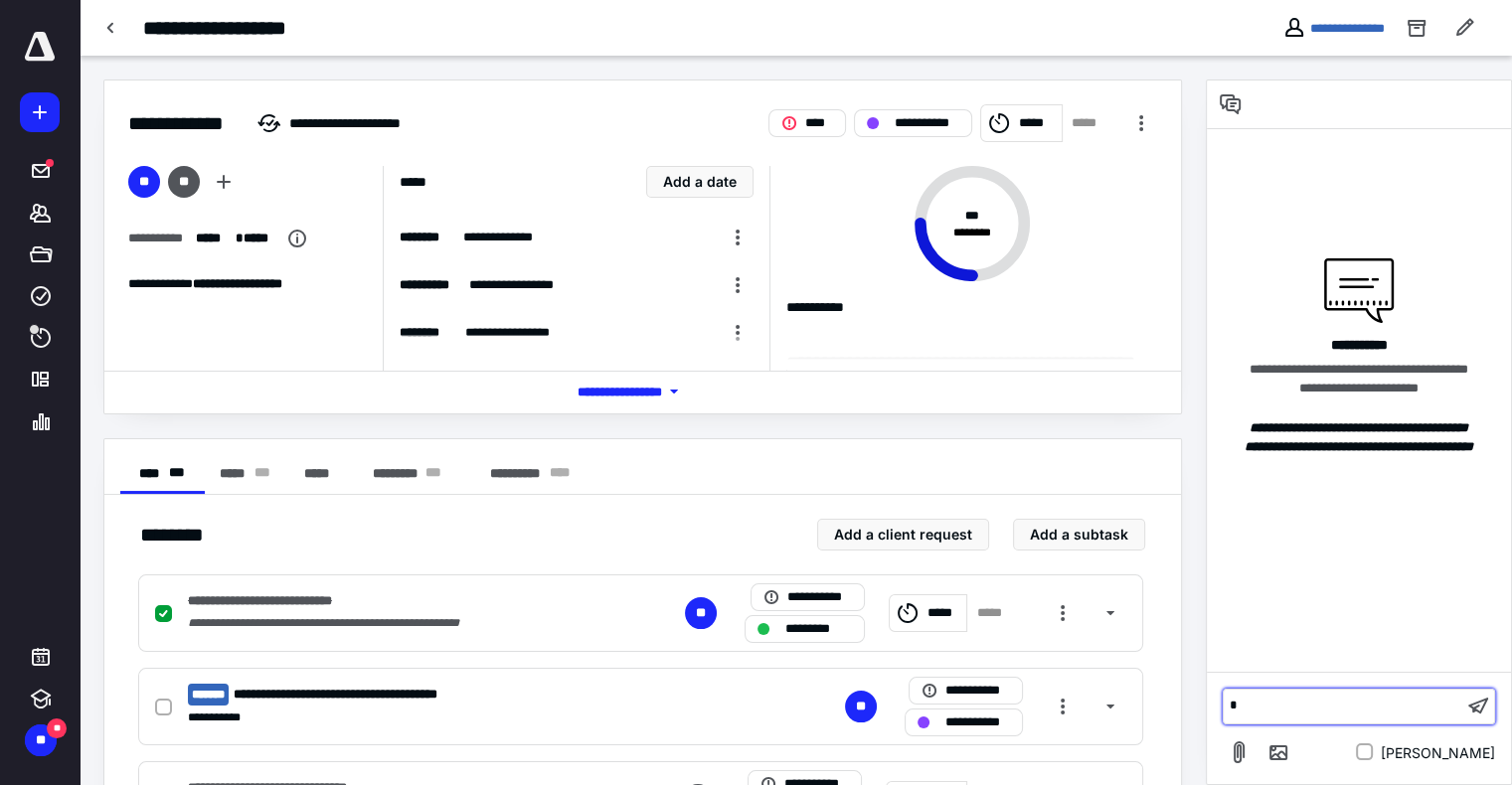 type 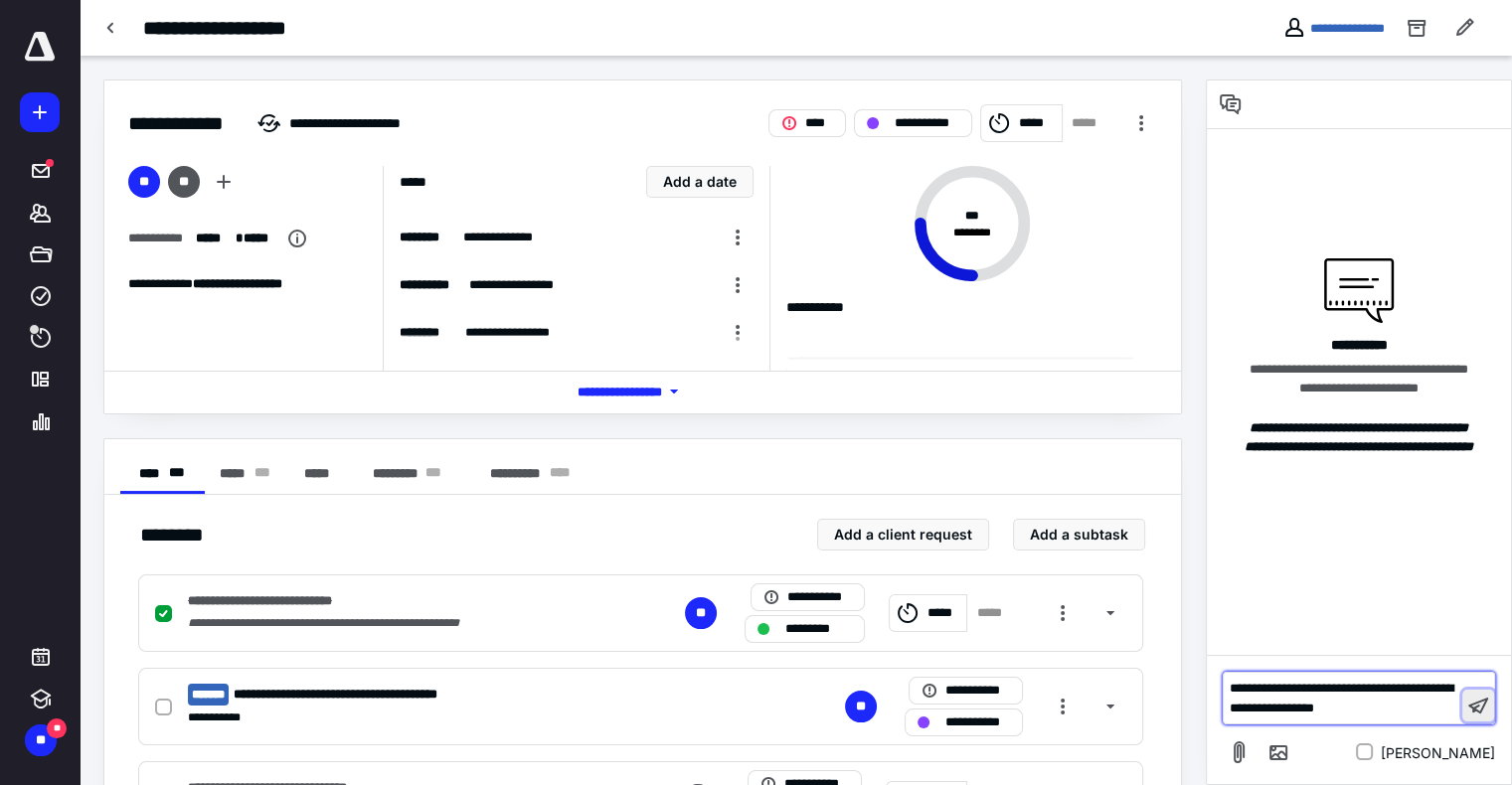 click at bounding box center [1478, 706] 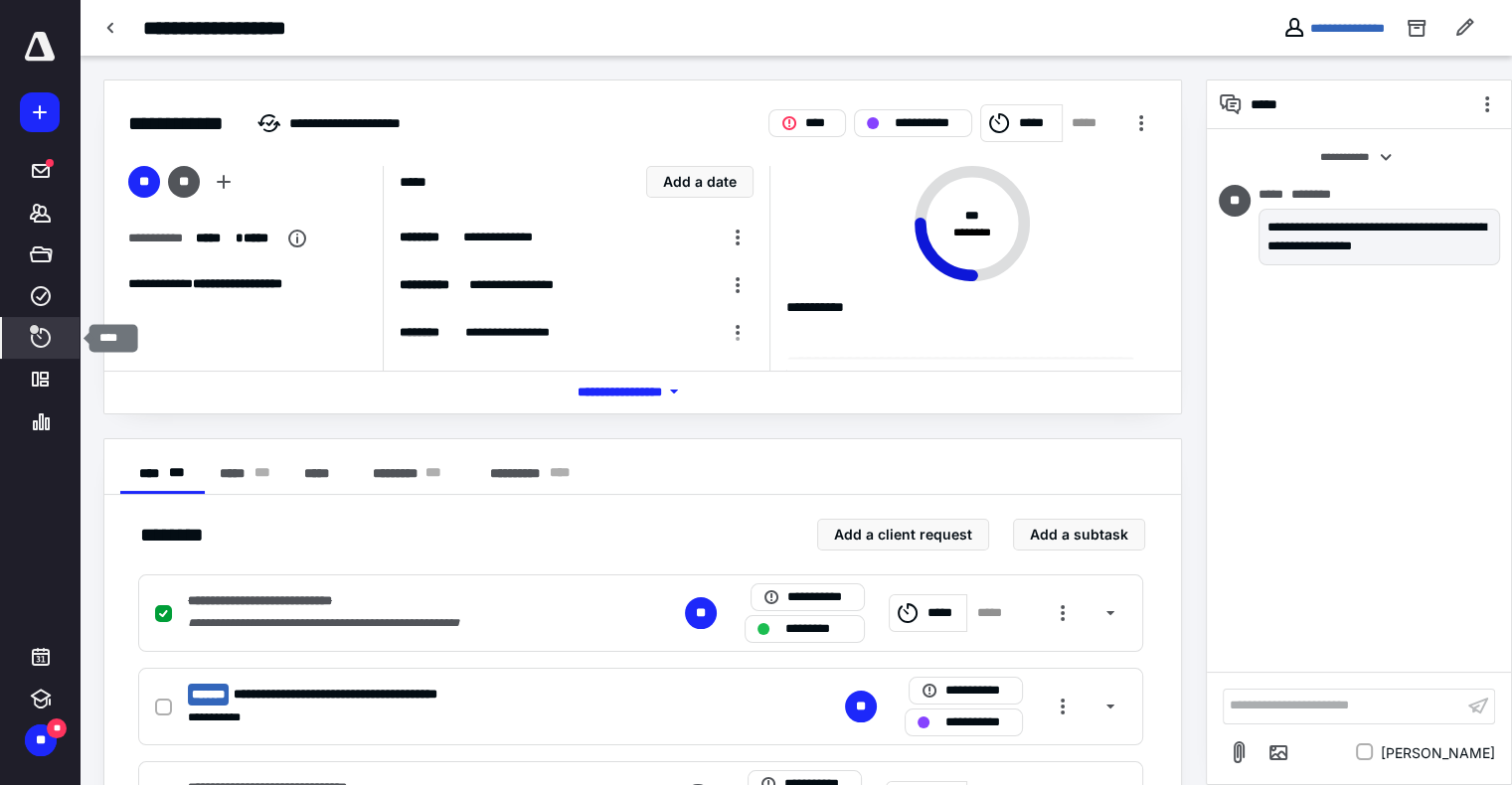 click on "****" at bounding box center [41, 338] 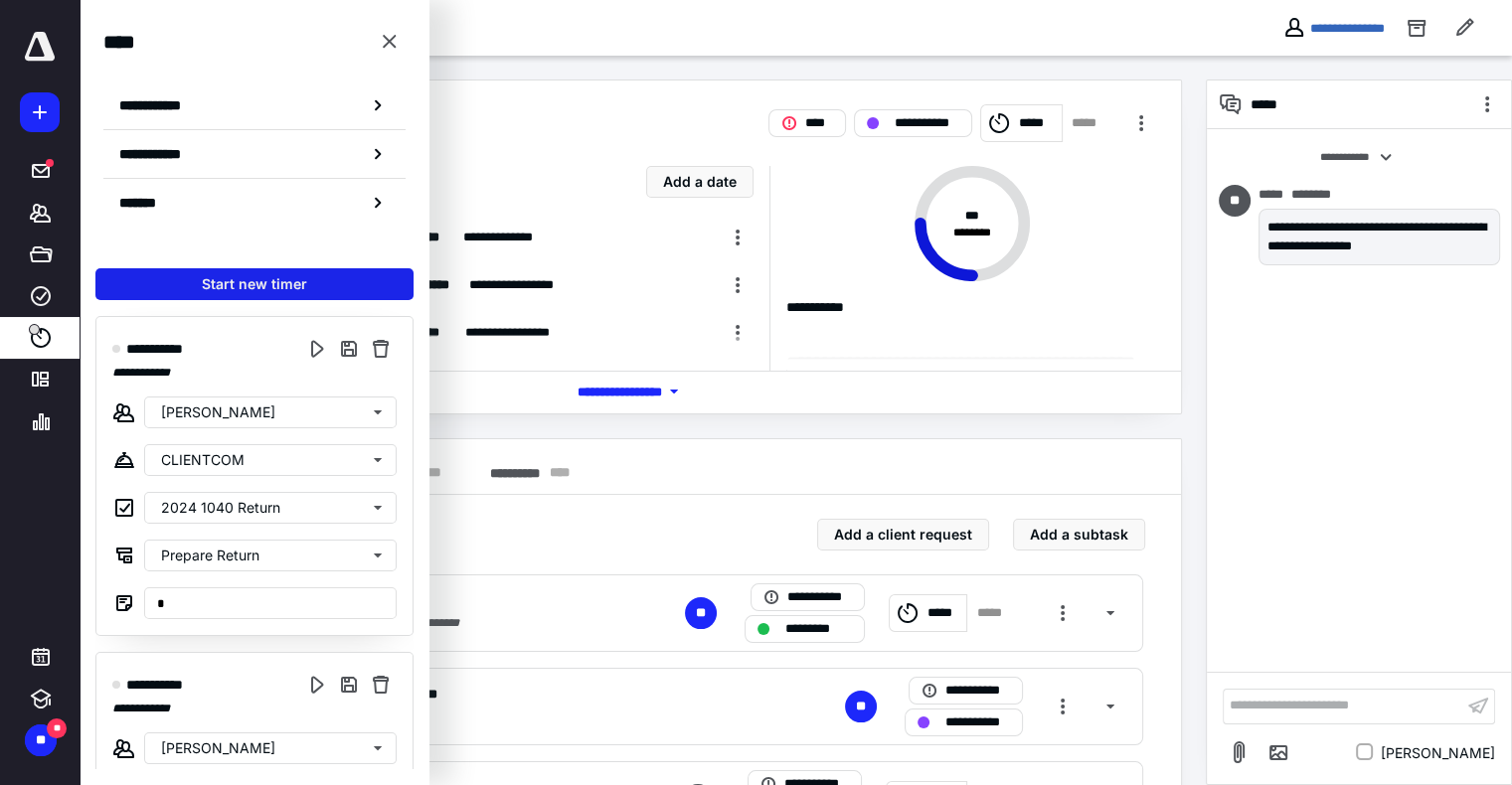 click on "Start new timer" at bounding box center [254, 284] 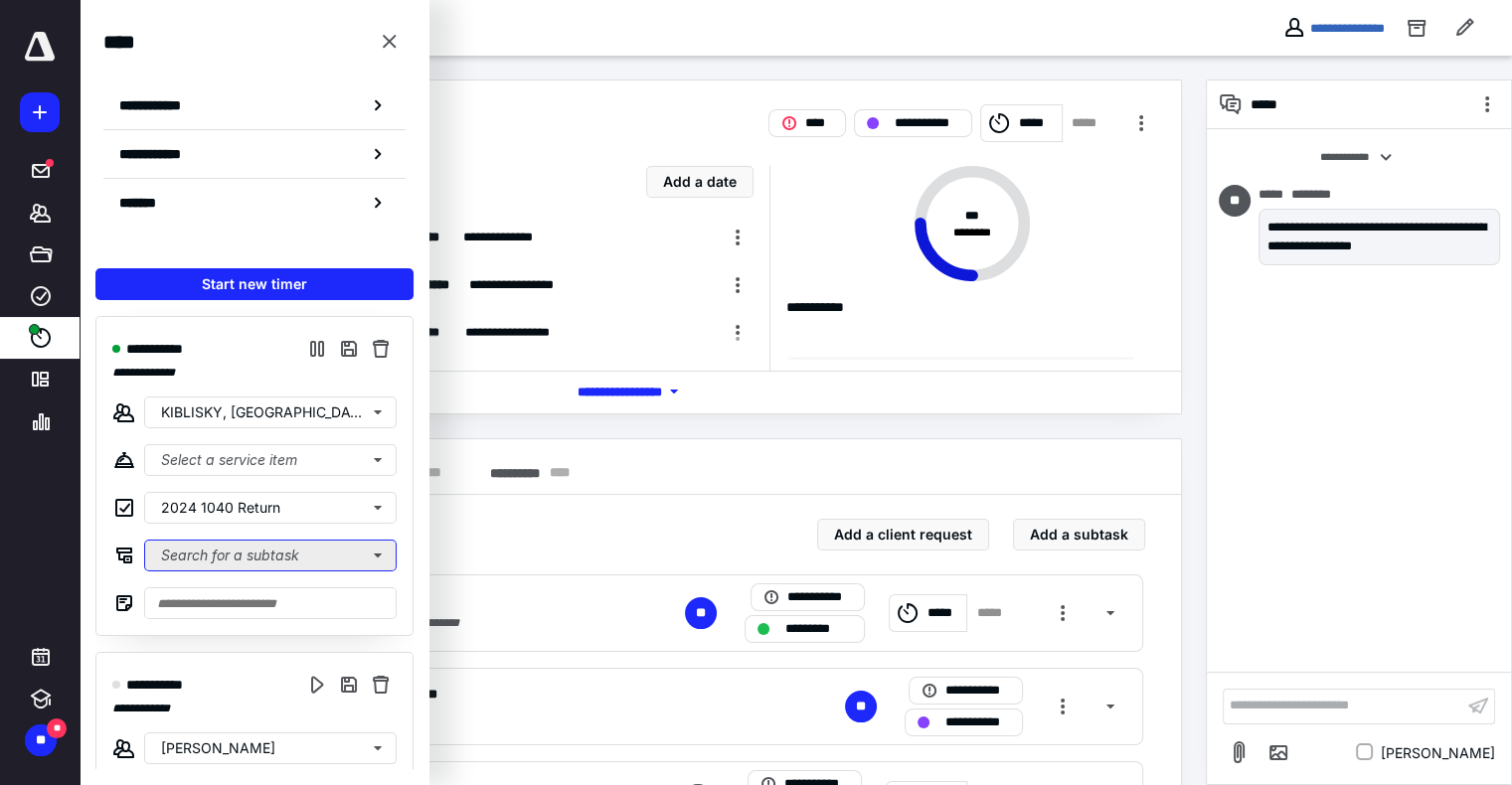 click on "Search for a subtask" at bounding box center [270, 555] 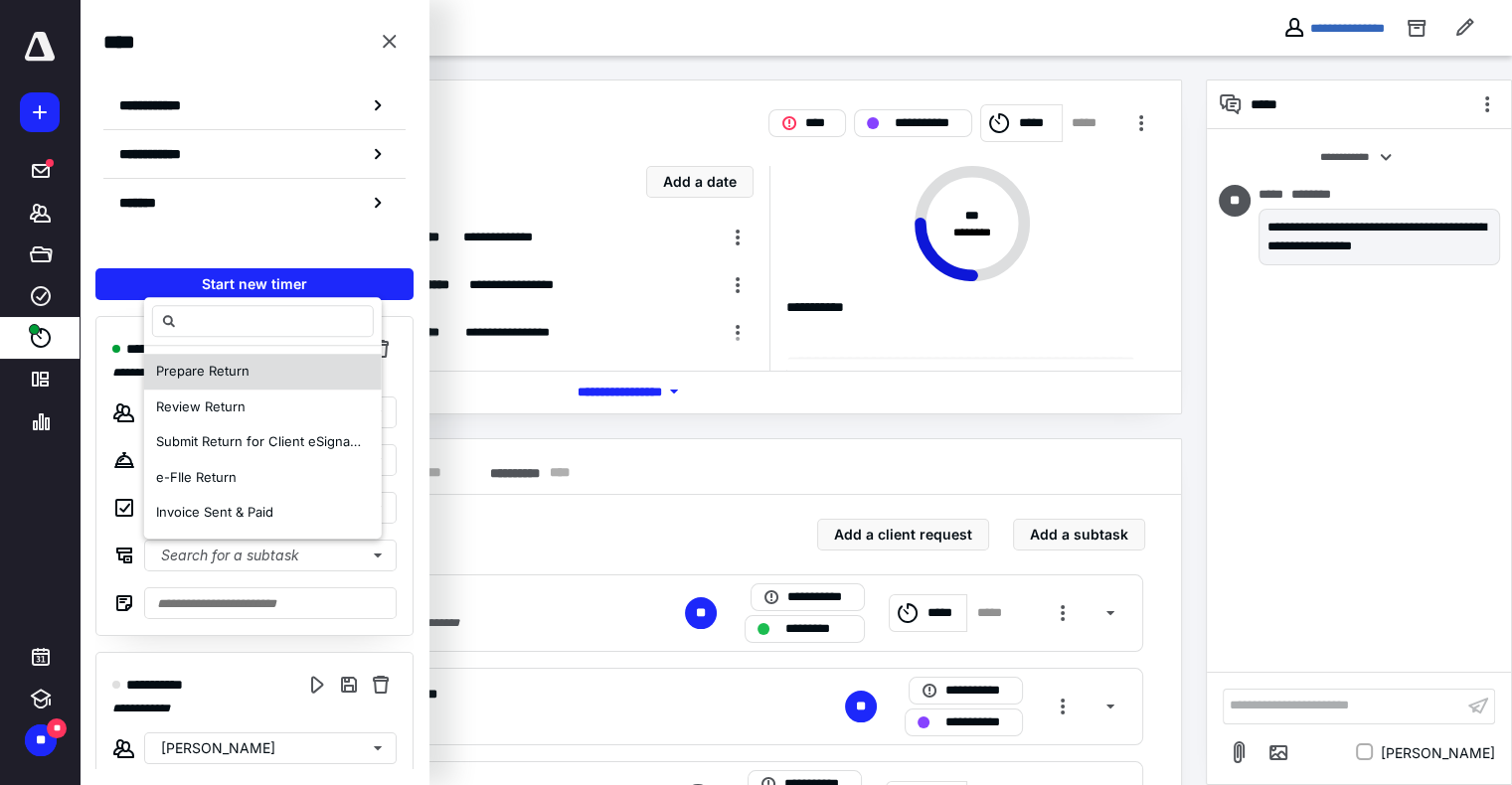 click on "Prepare Return" at bounding box center [262, 372] 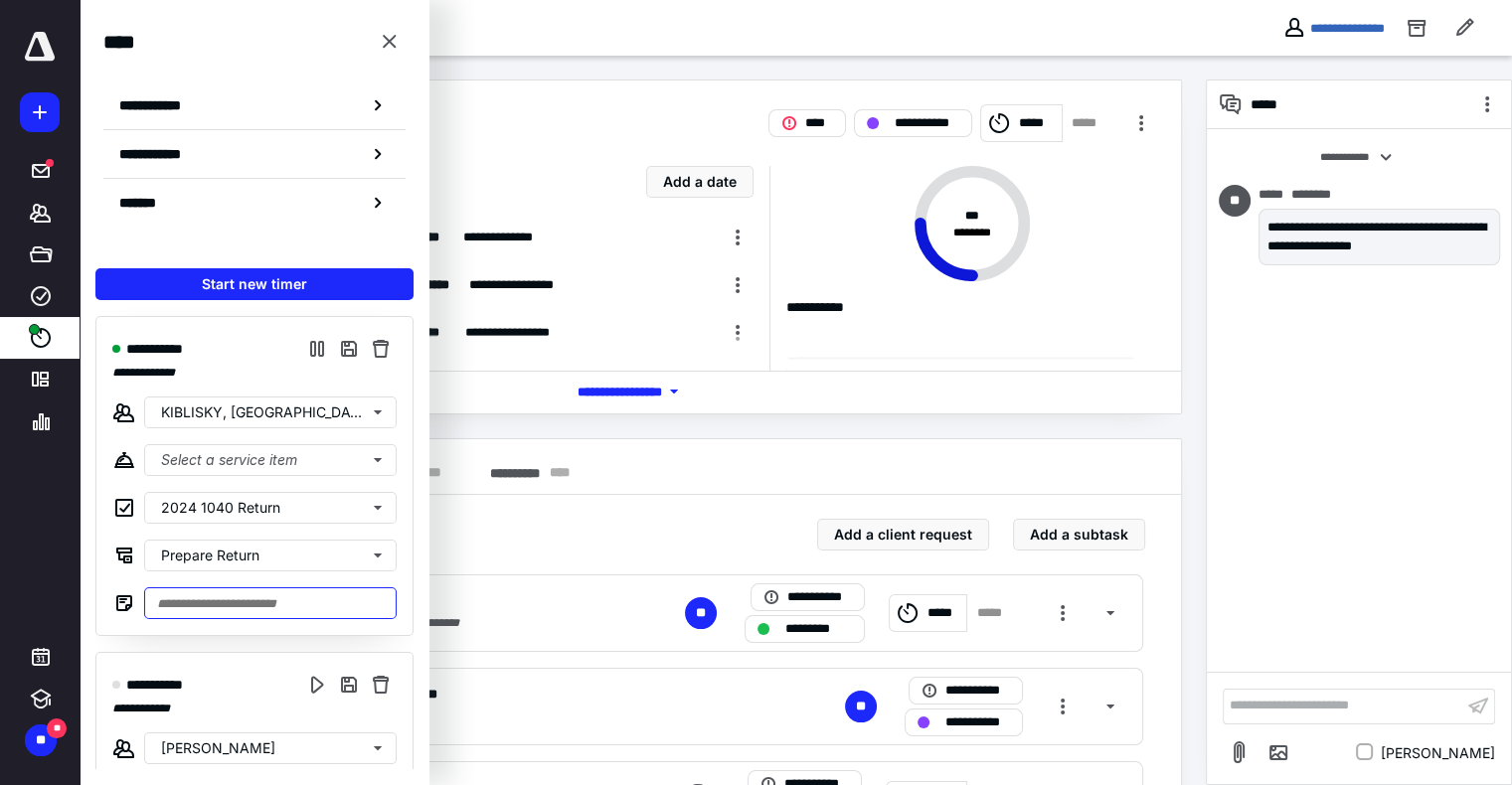 click at bounding box center [270, 603] 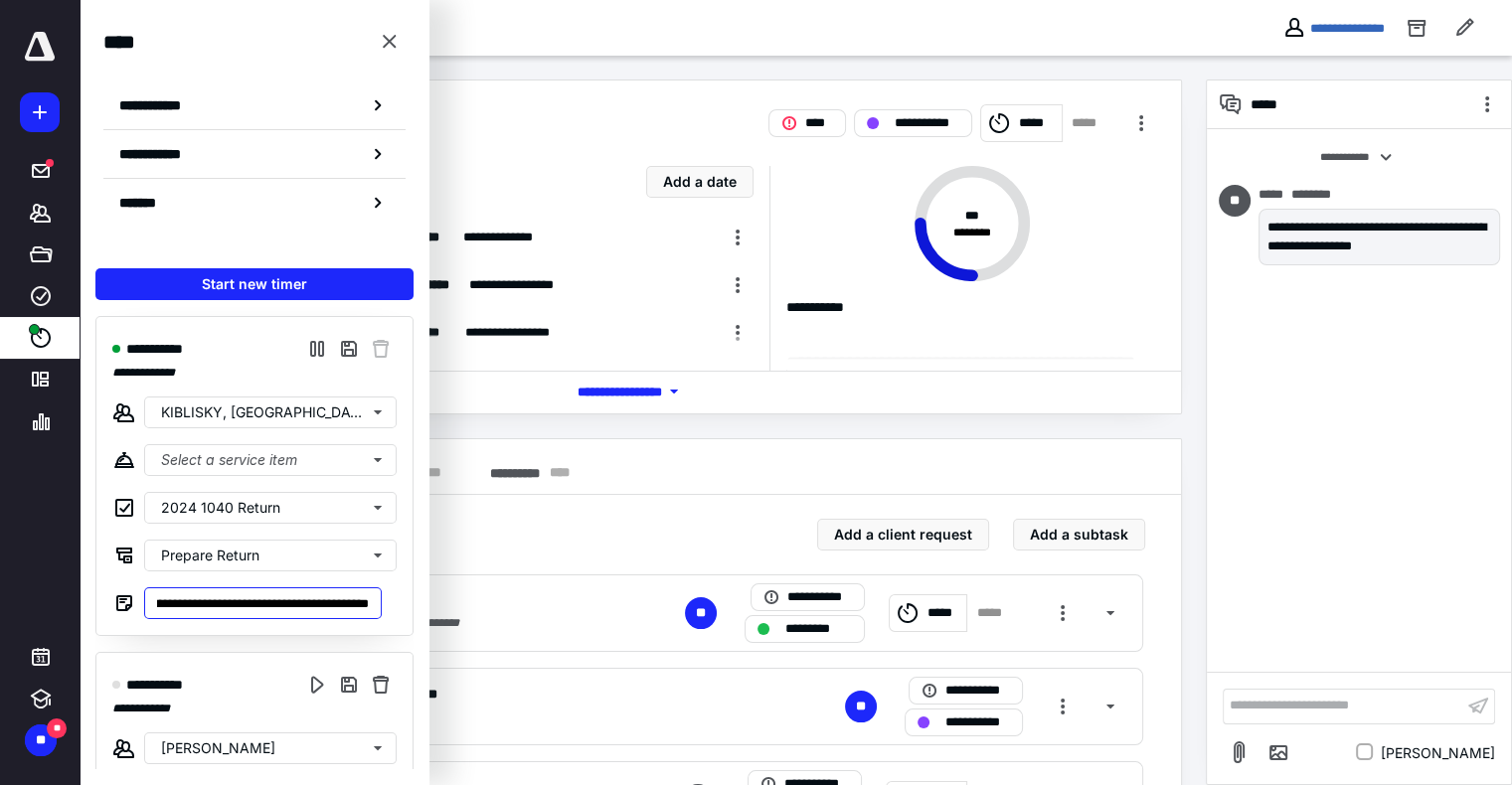 scroll, scrollTop: 0, scrollLeft: 302, axis: horizontal 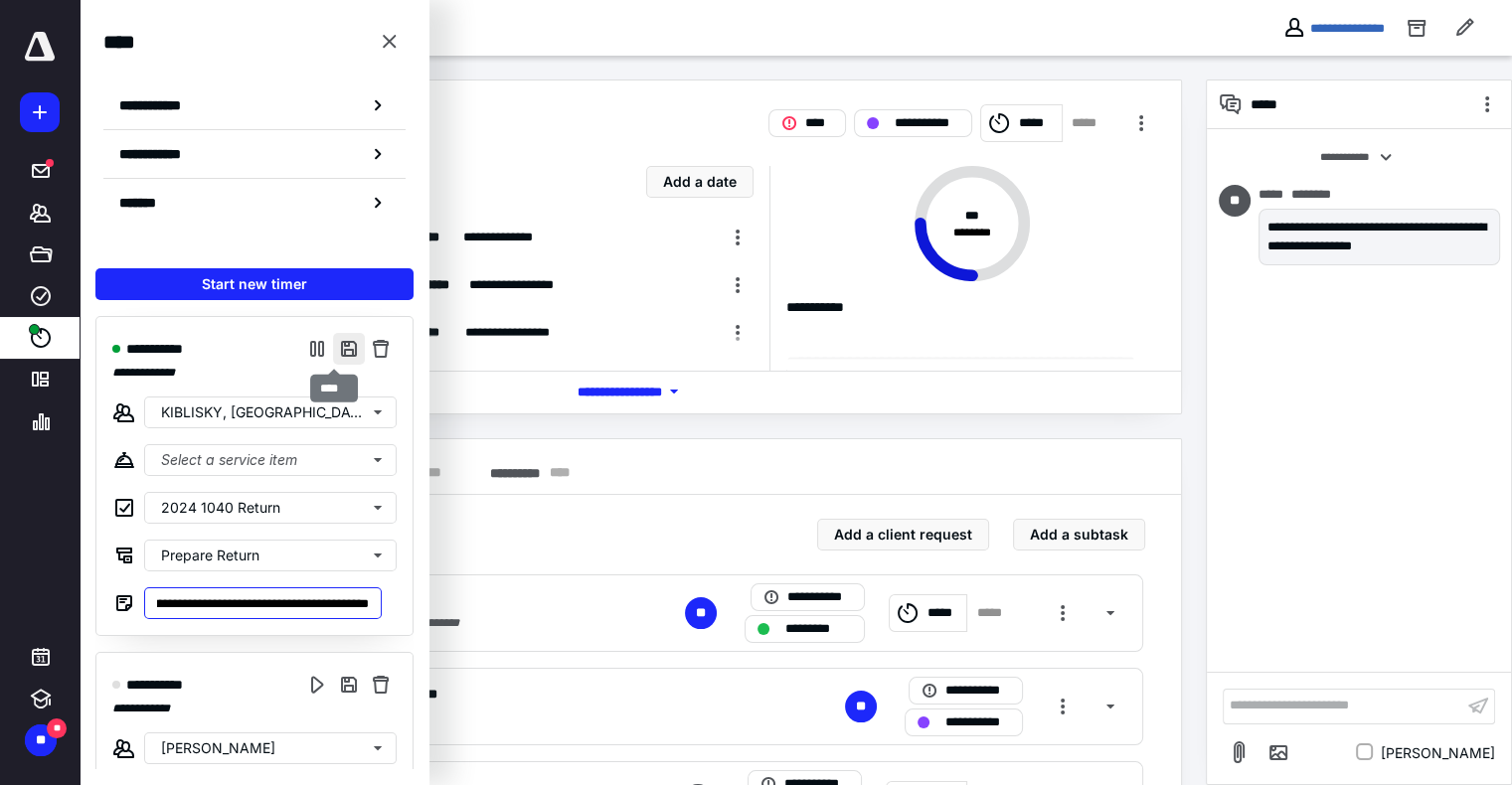 type on "**********" 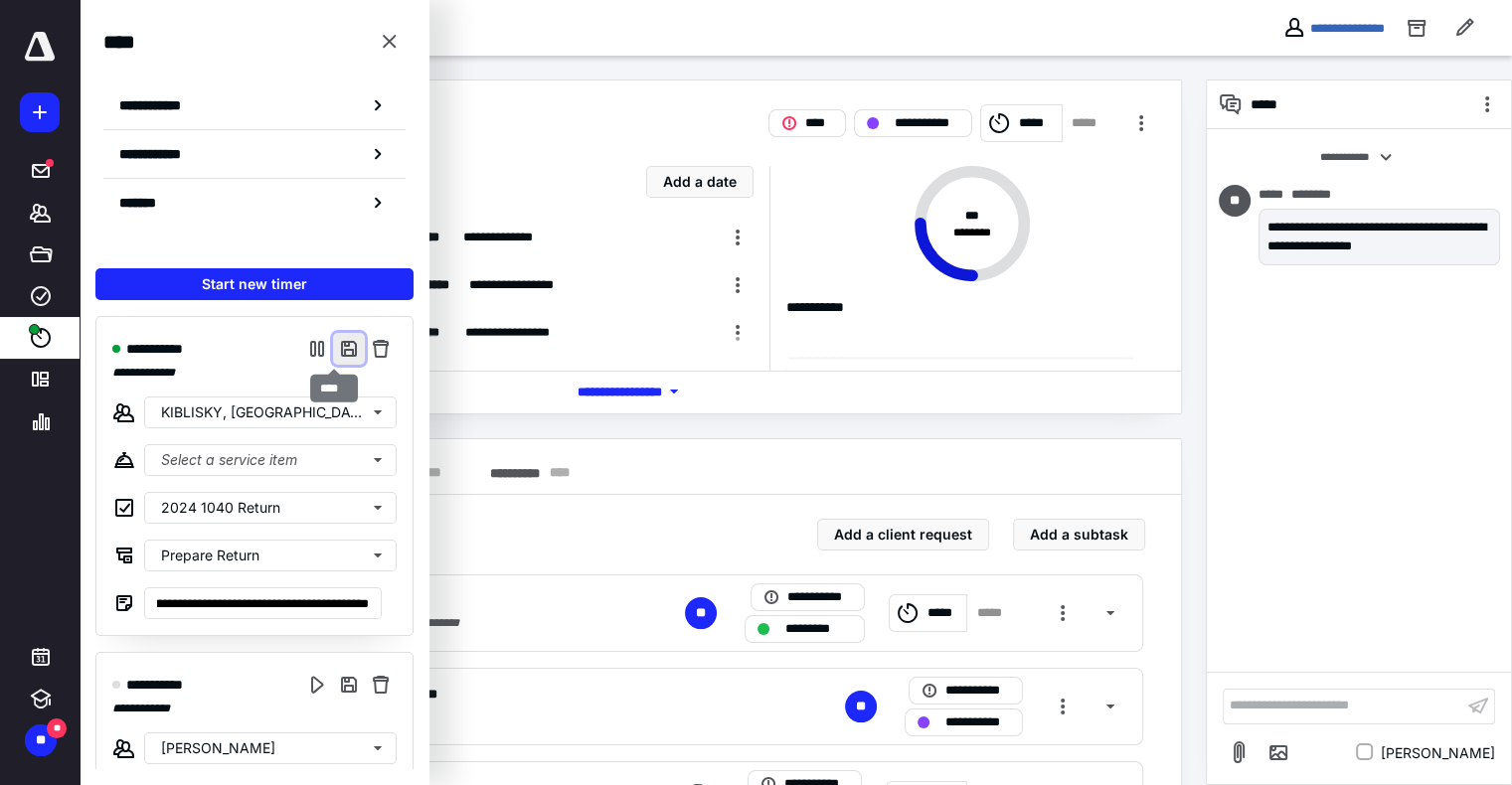 scroll, scrollTop: 0, scrollLeft: 0, axis: both 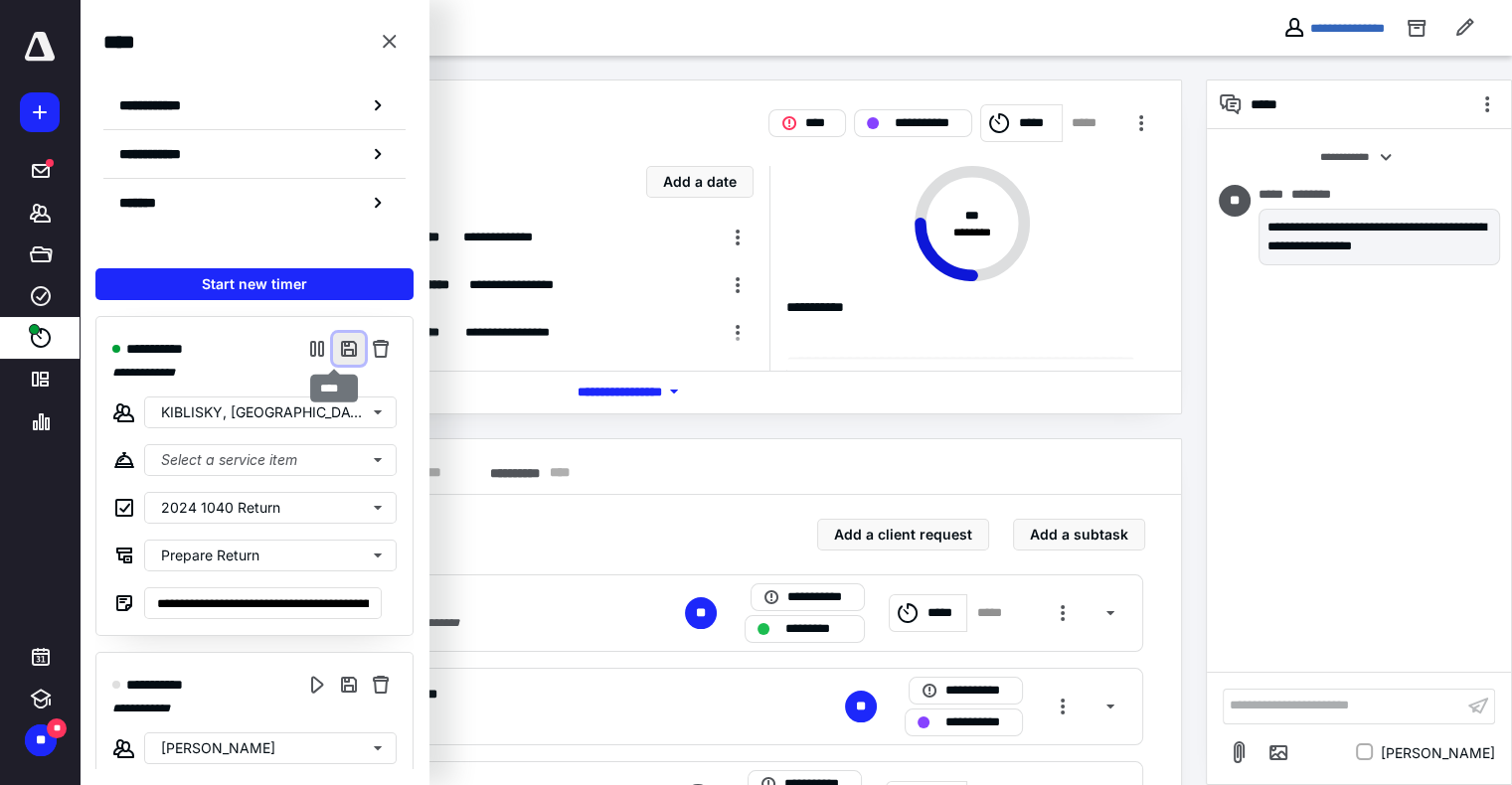click at bounding box center (349, 349) 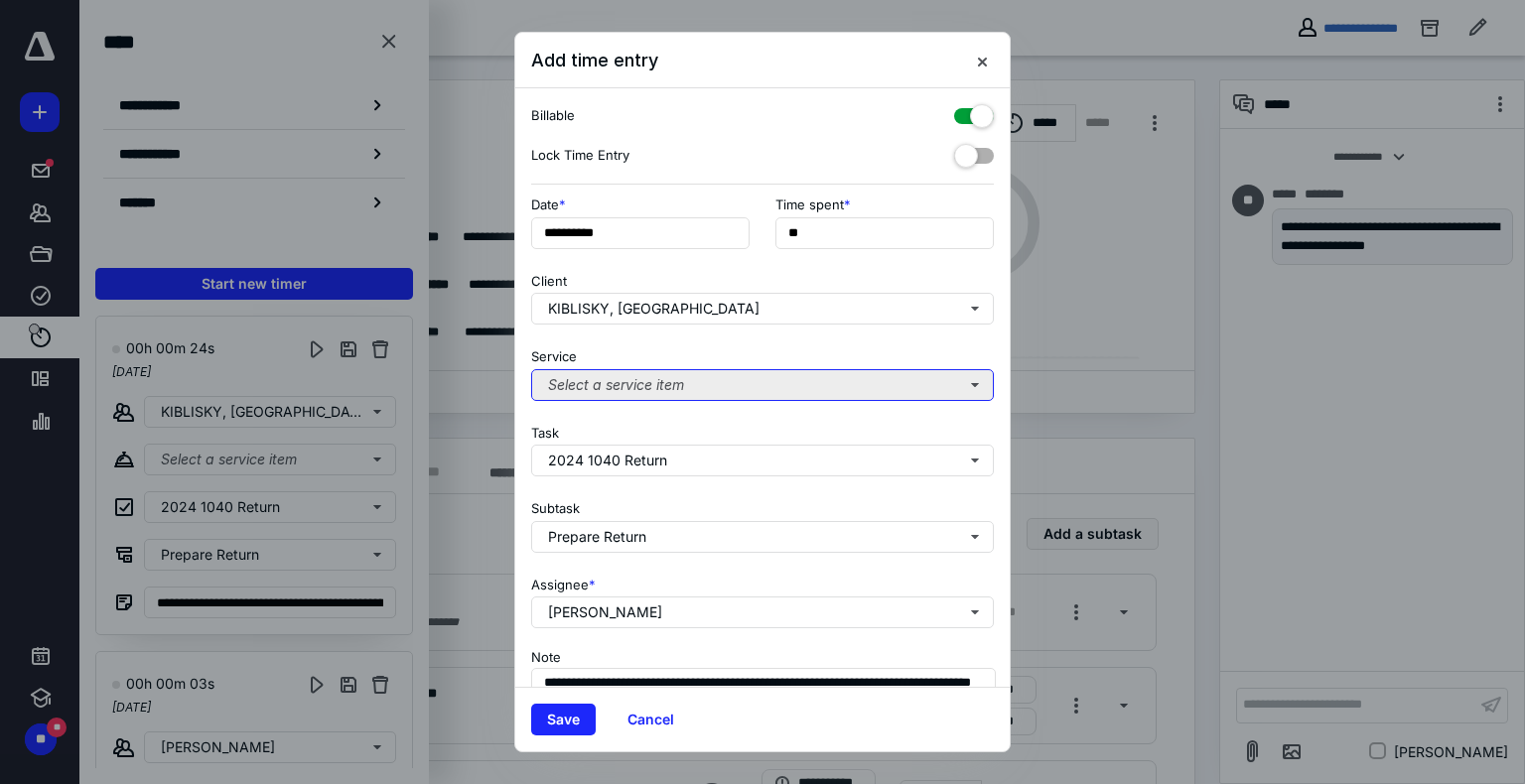 click on "Select a service item" at bounding box center [762, 385] 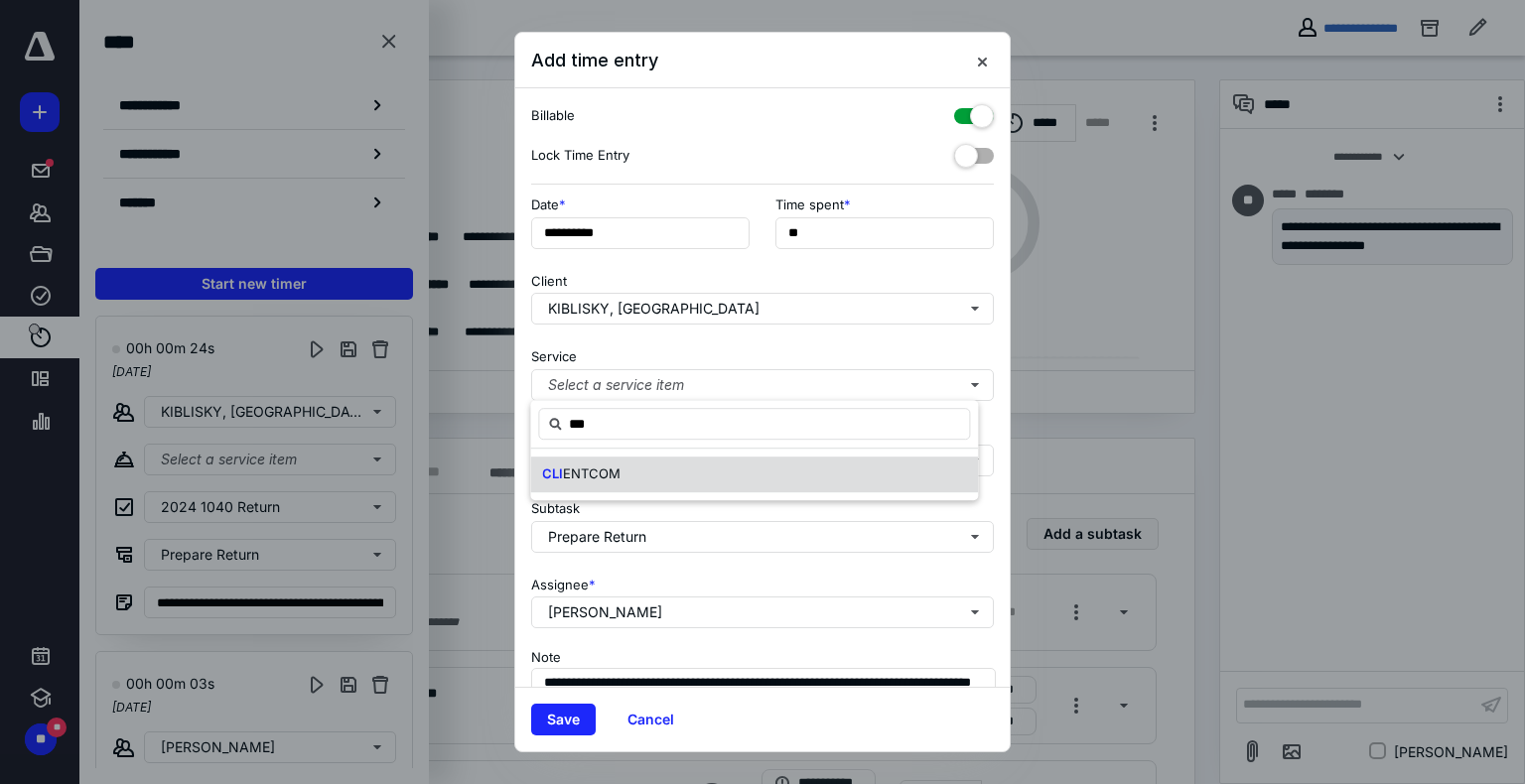 click on "ENTCOM" at bounding box center (592, 473) 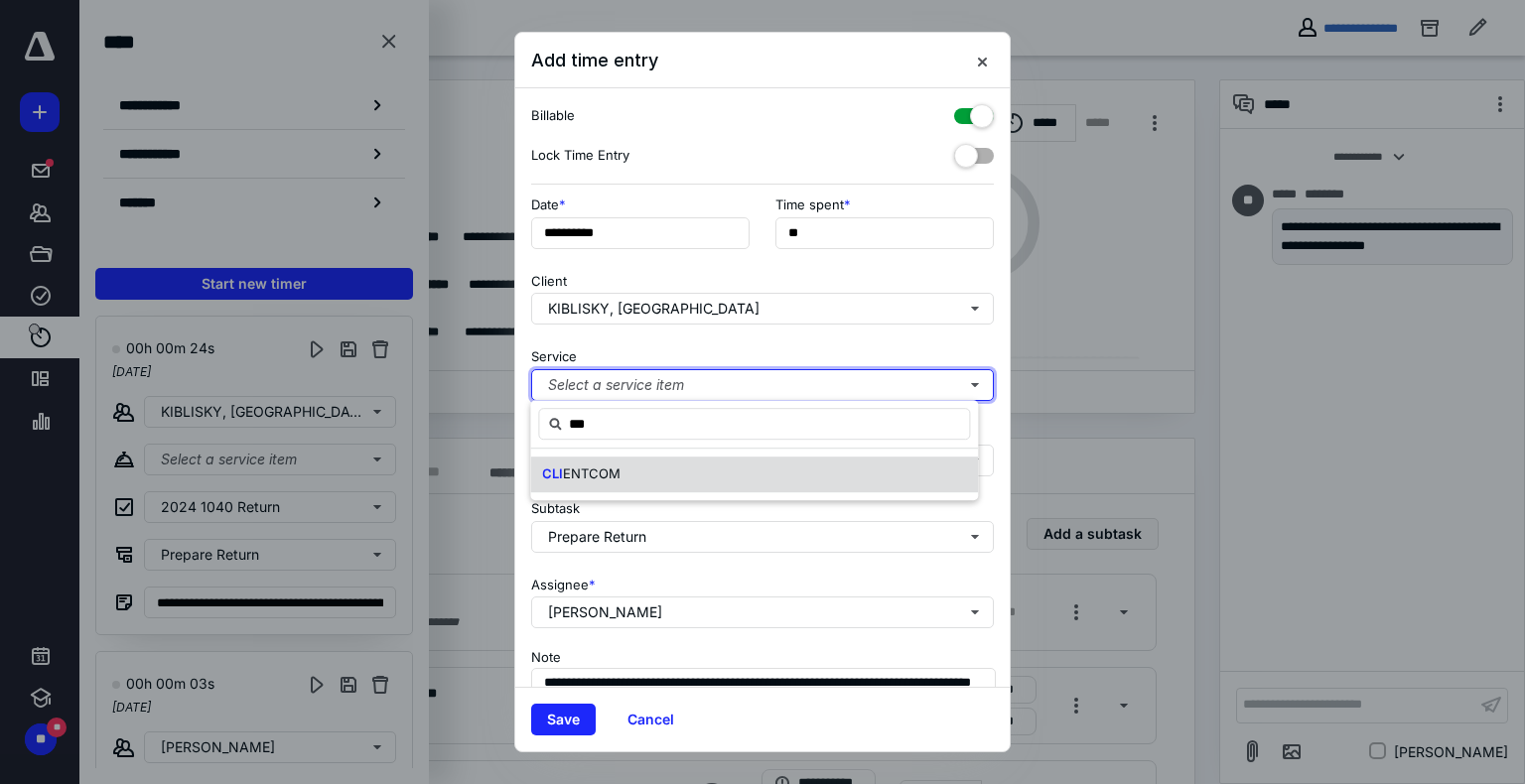 type 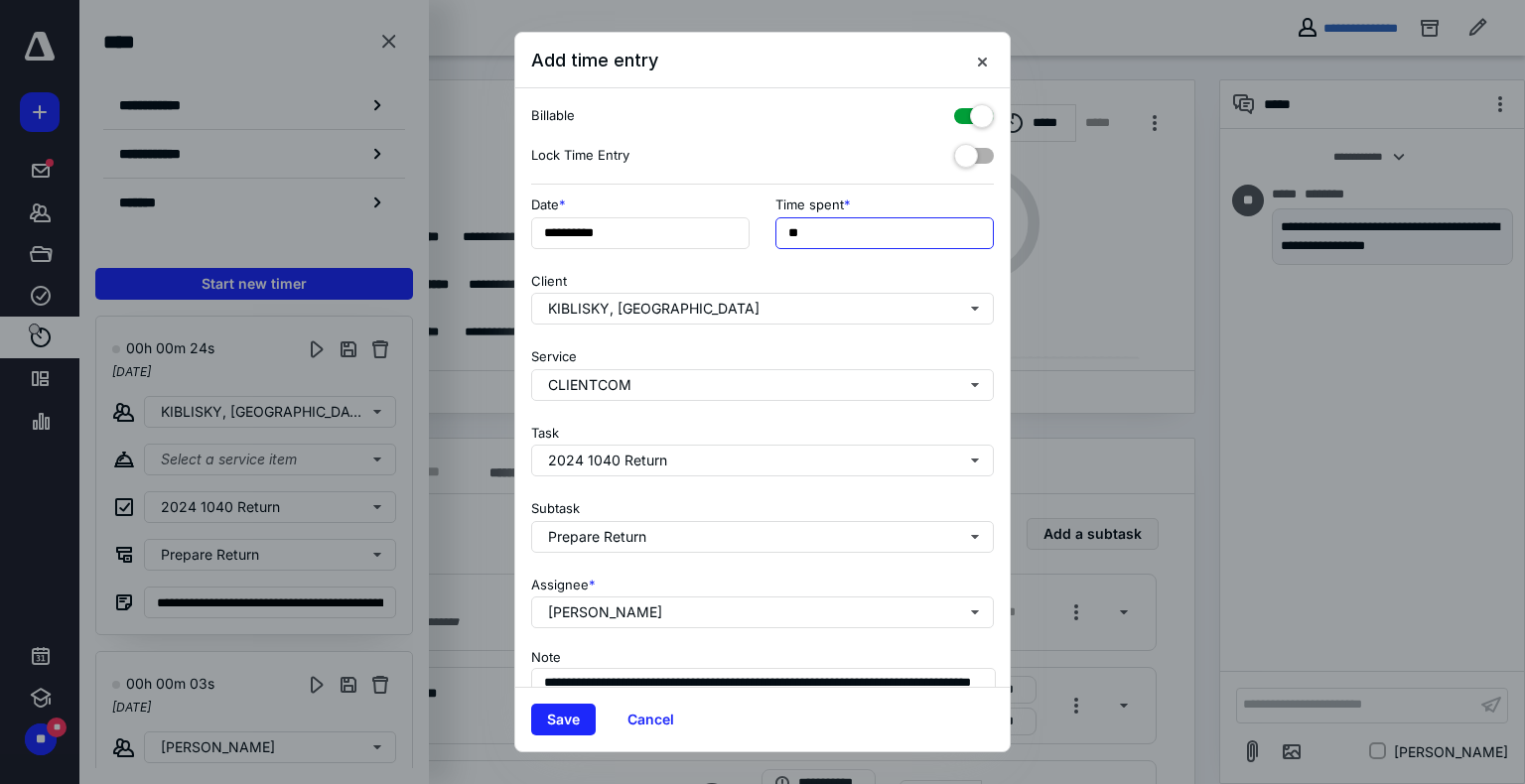 click on "**" at bounding box center (885, 233) 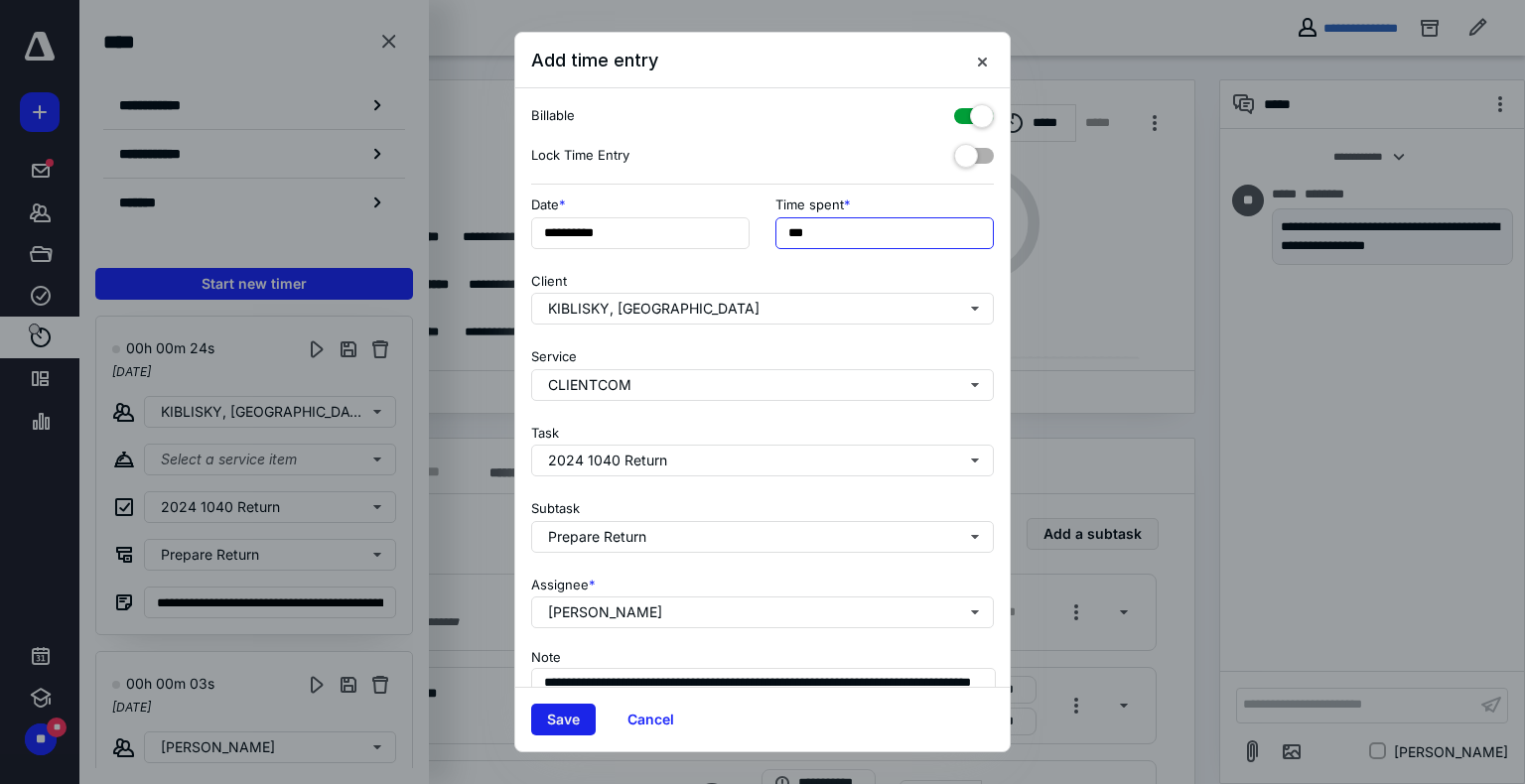 type on "***" 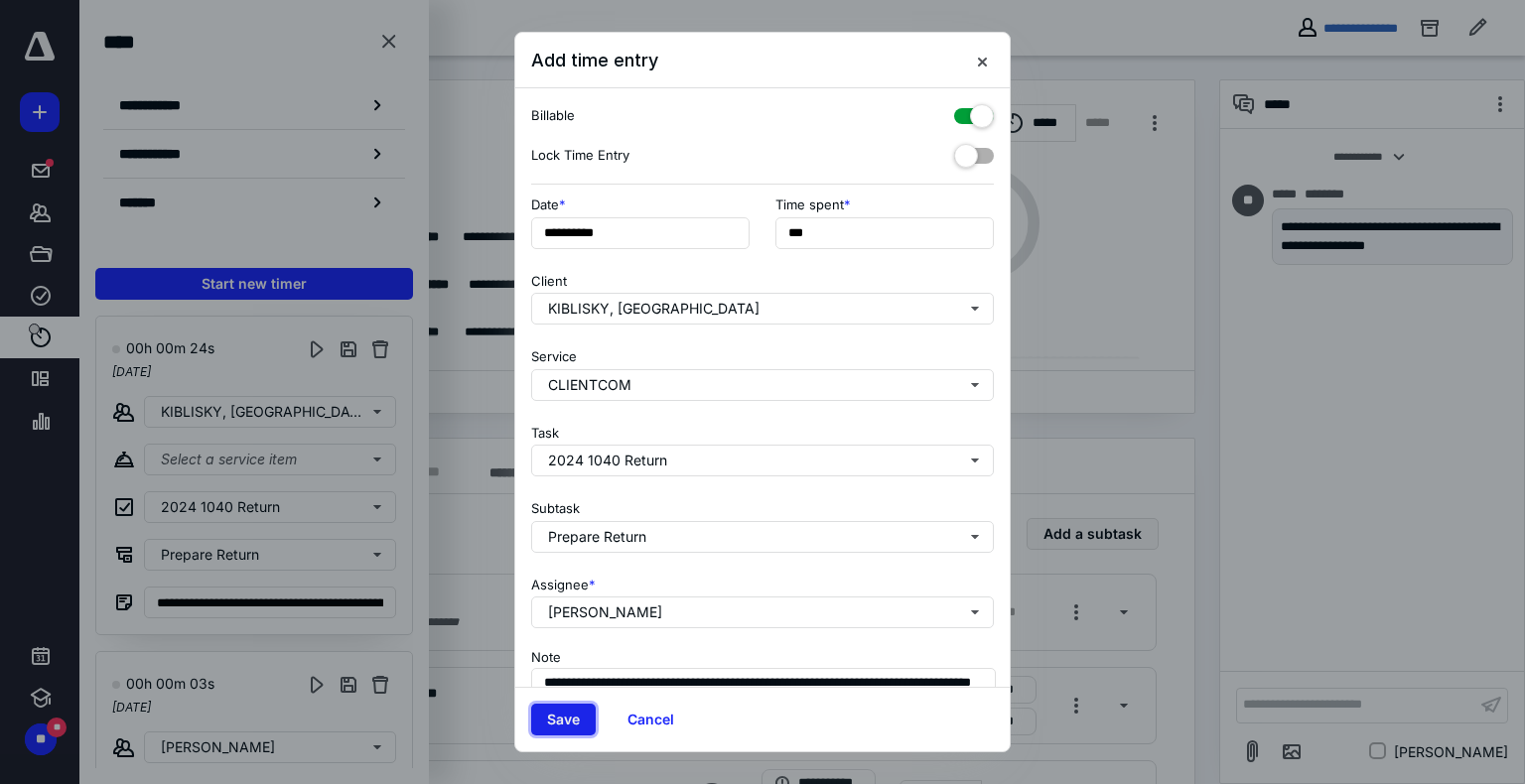 click on "Save" at bounding box center [563, 719] 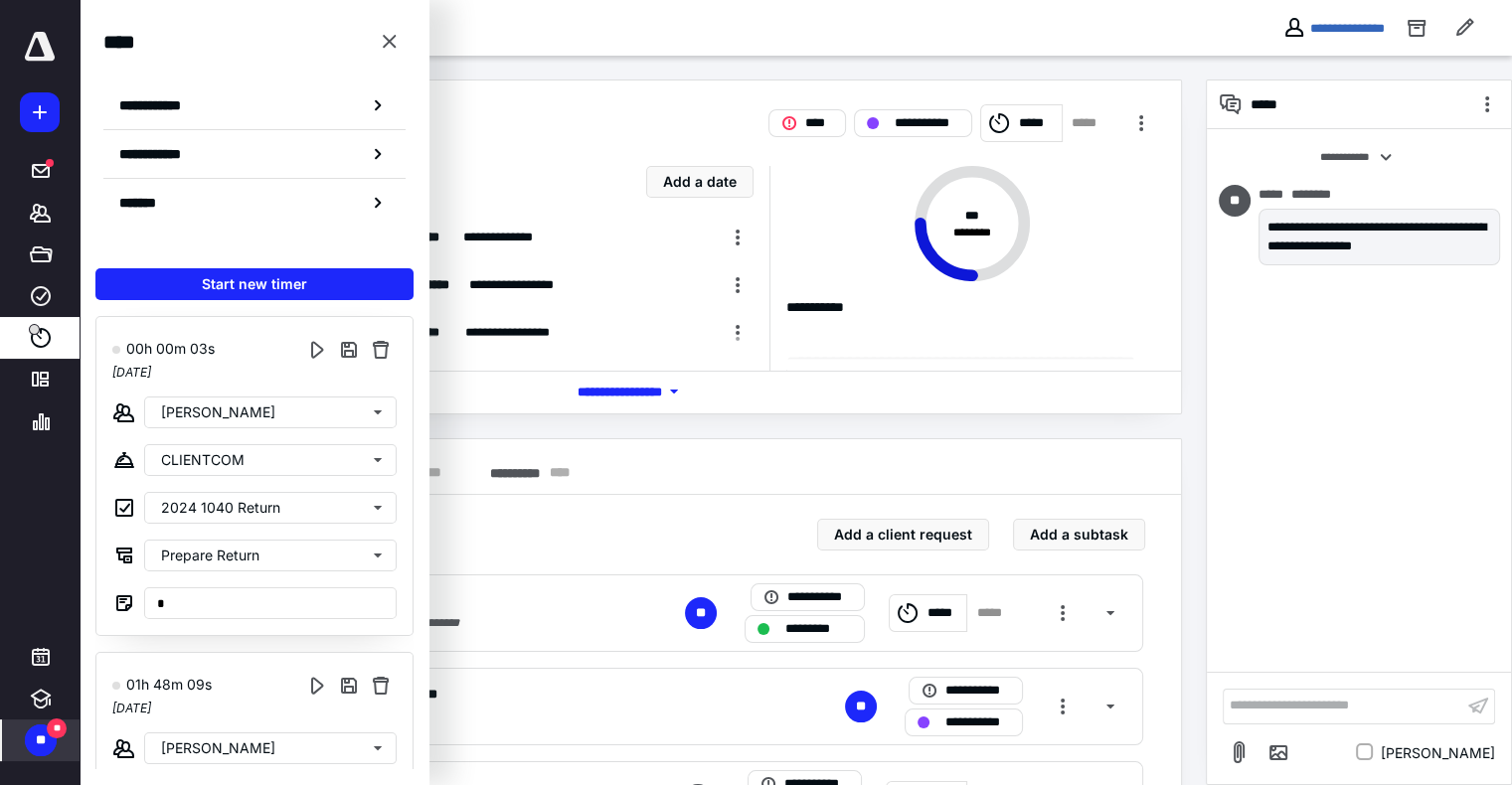 click on "**" at bounding box center [41, 740] 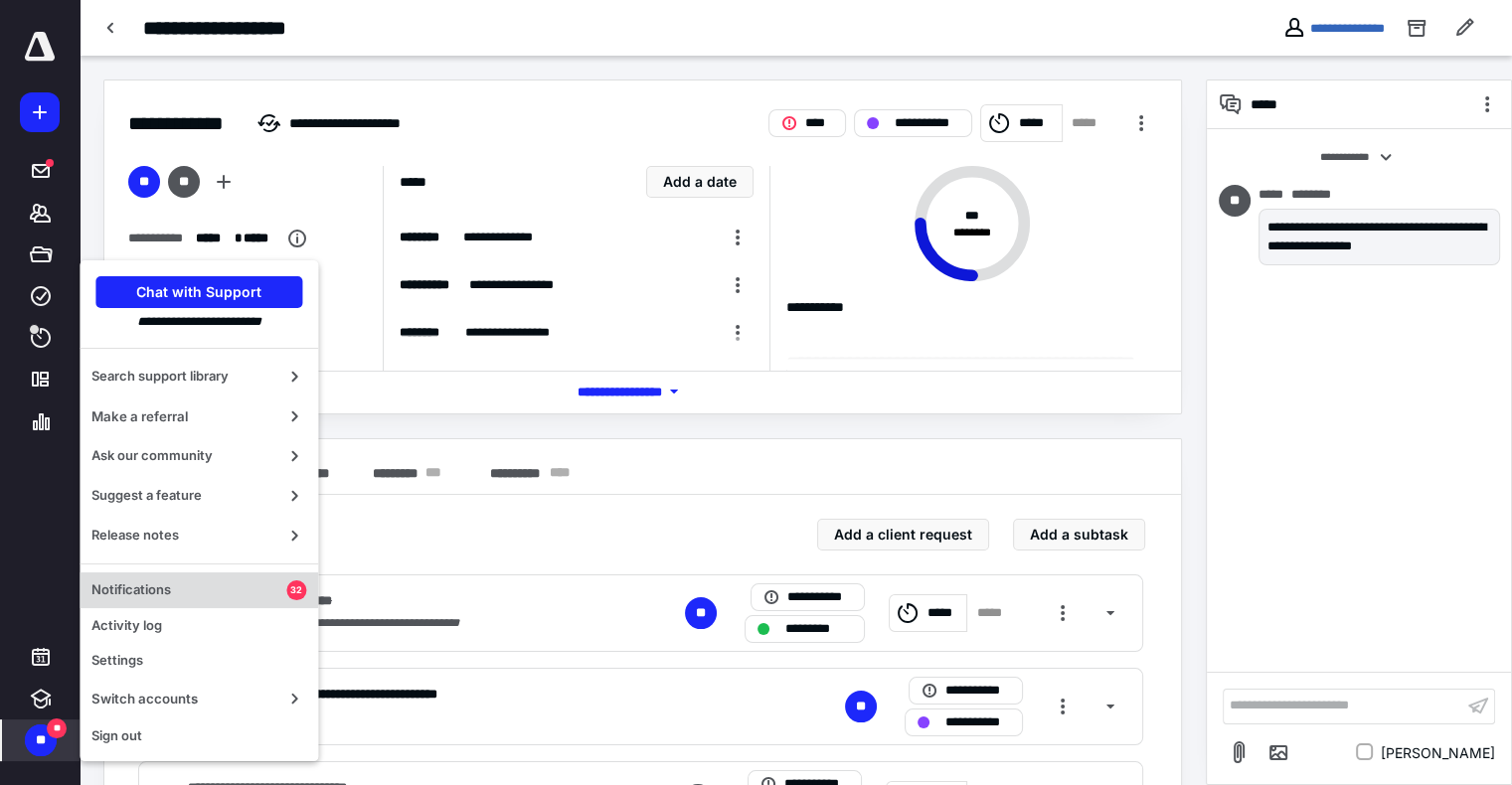 click on "Notifications" at bounding box center [189, 590] 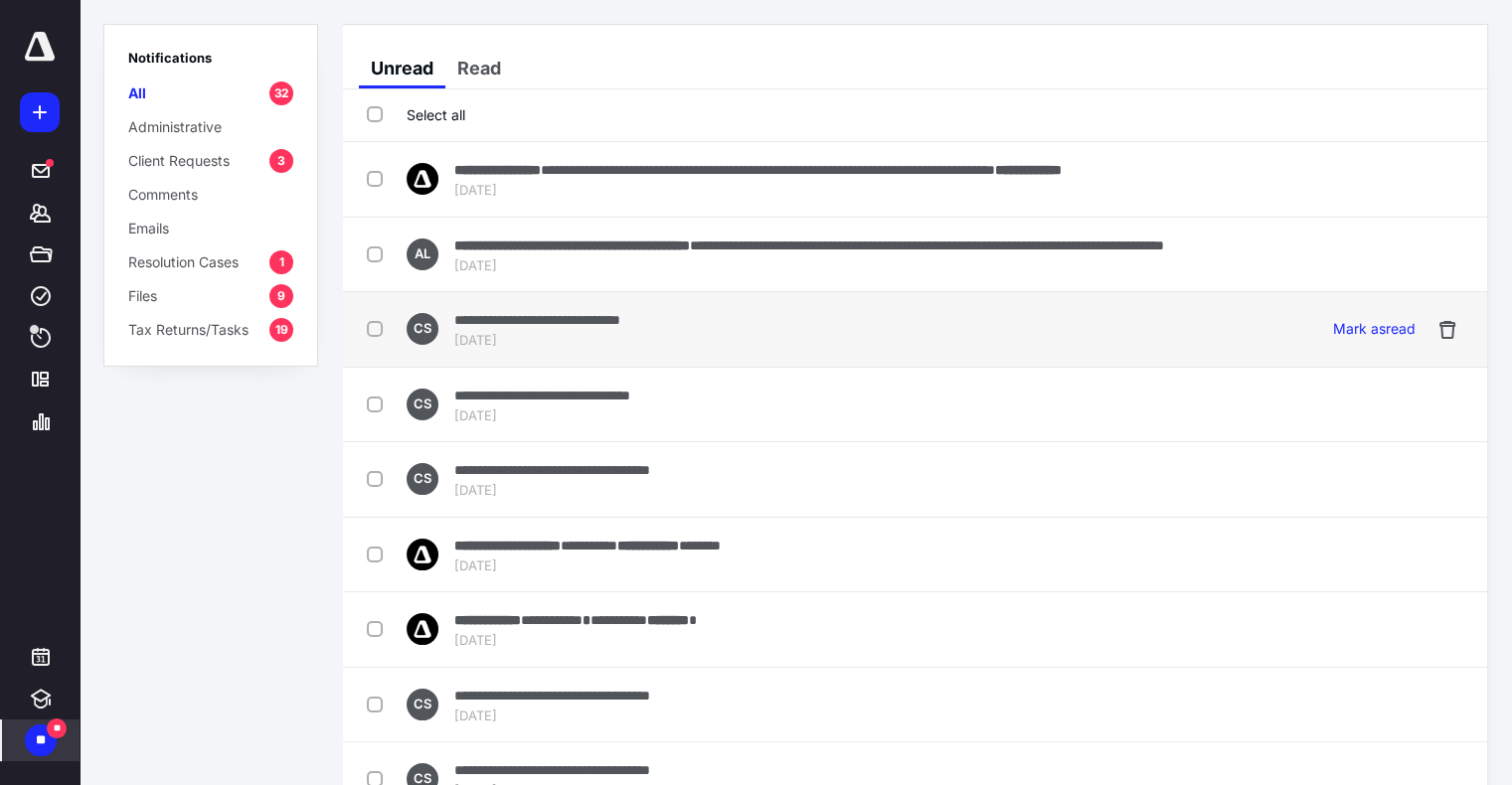 click on "**********" at bounding box center (537, 320) 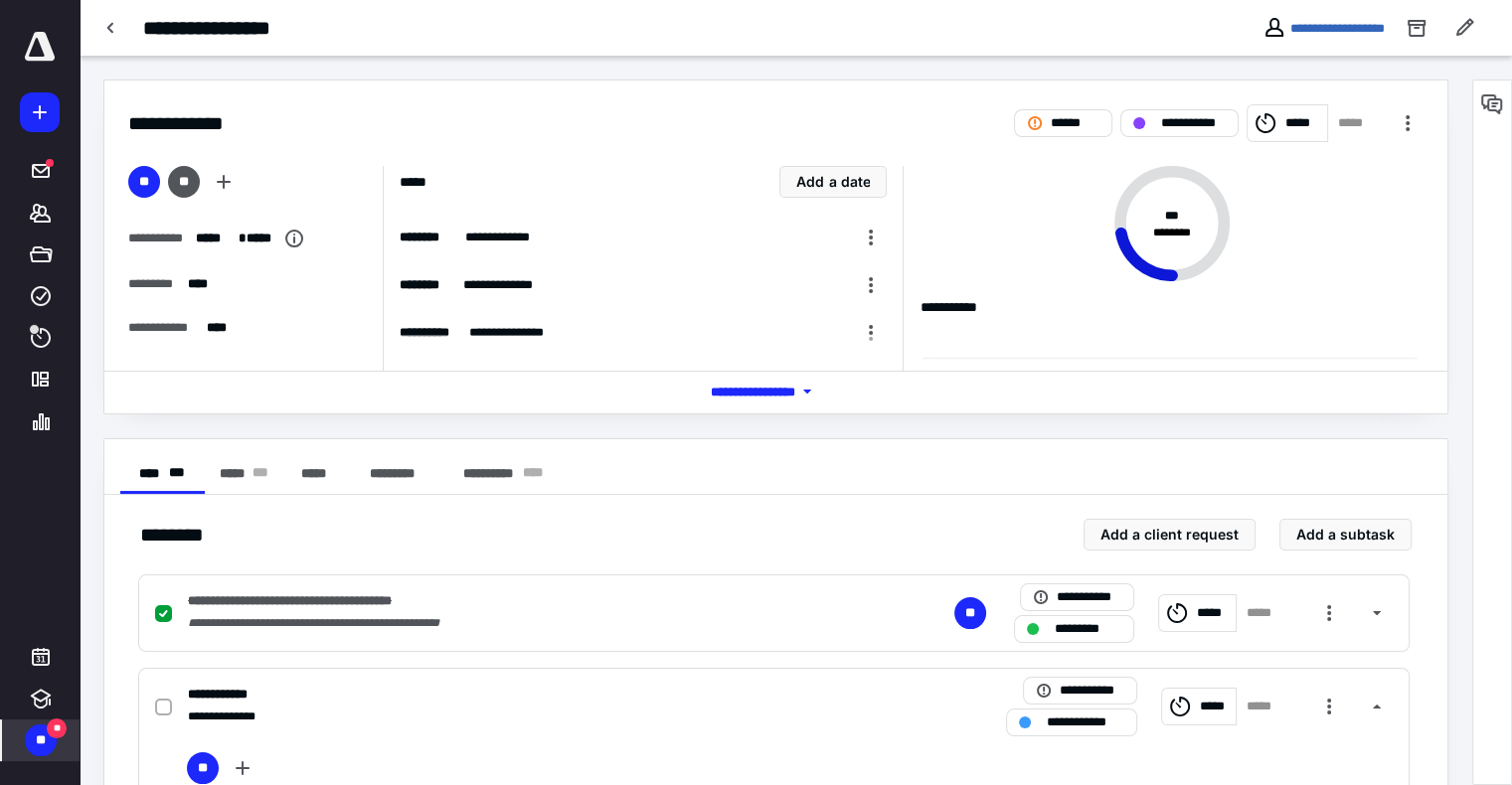 click on "**" at bounding box center (41, 740) 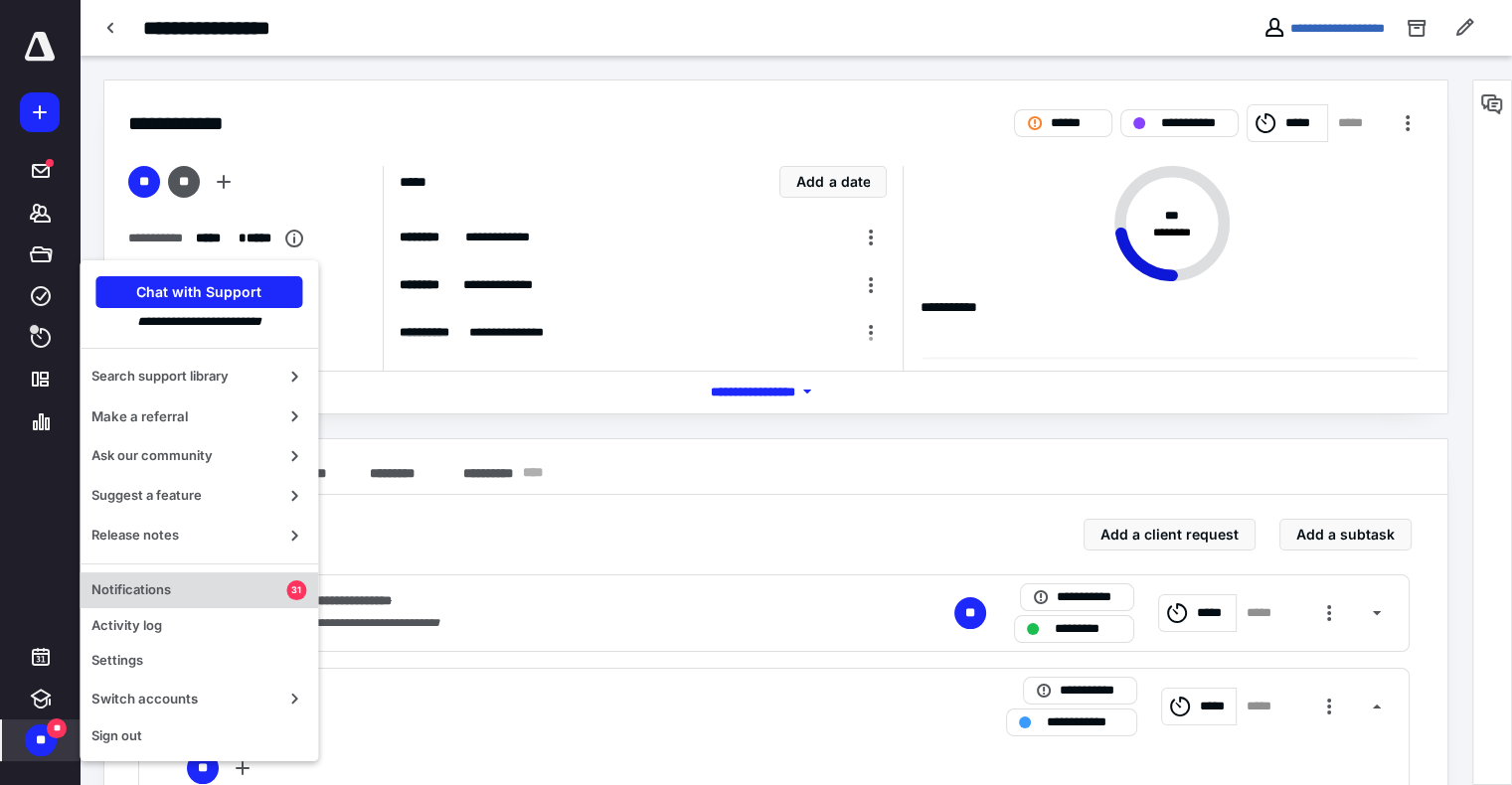click on "Notifications" at bounding box center (189, 590) 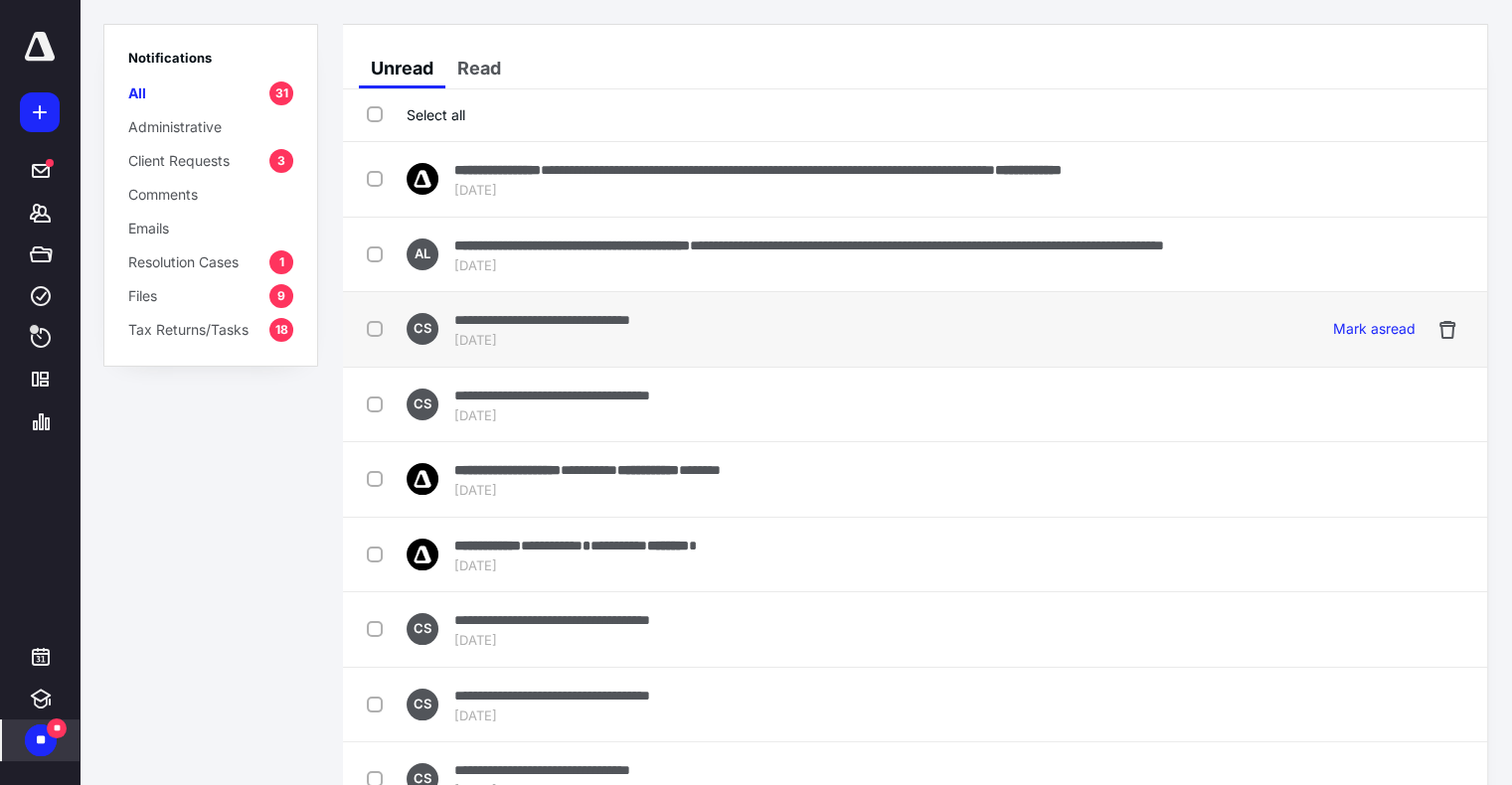 click on "**********" at bounding box center [542, 320] 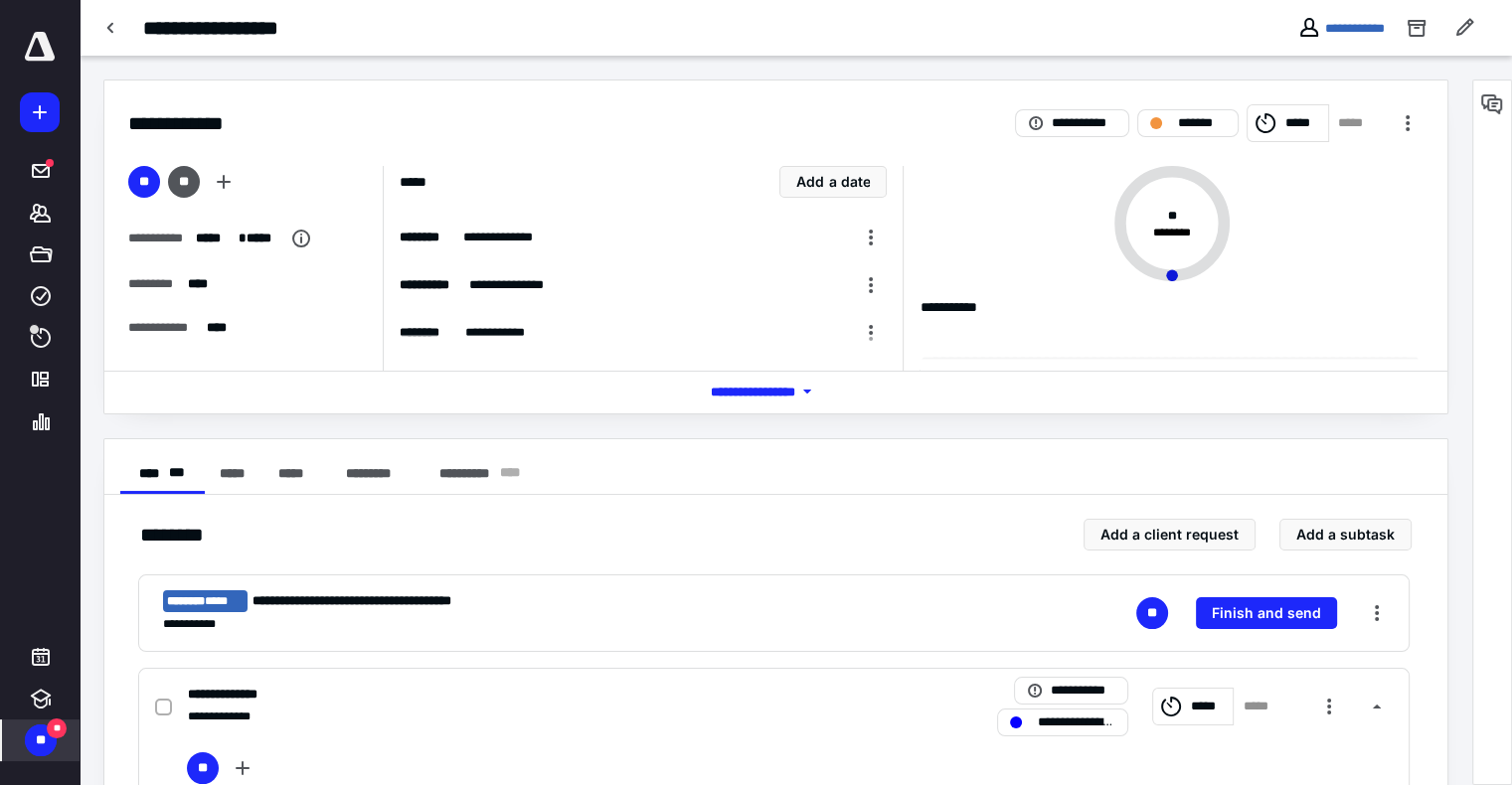 click on "**" at bounding box center [41, 740] 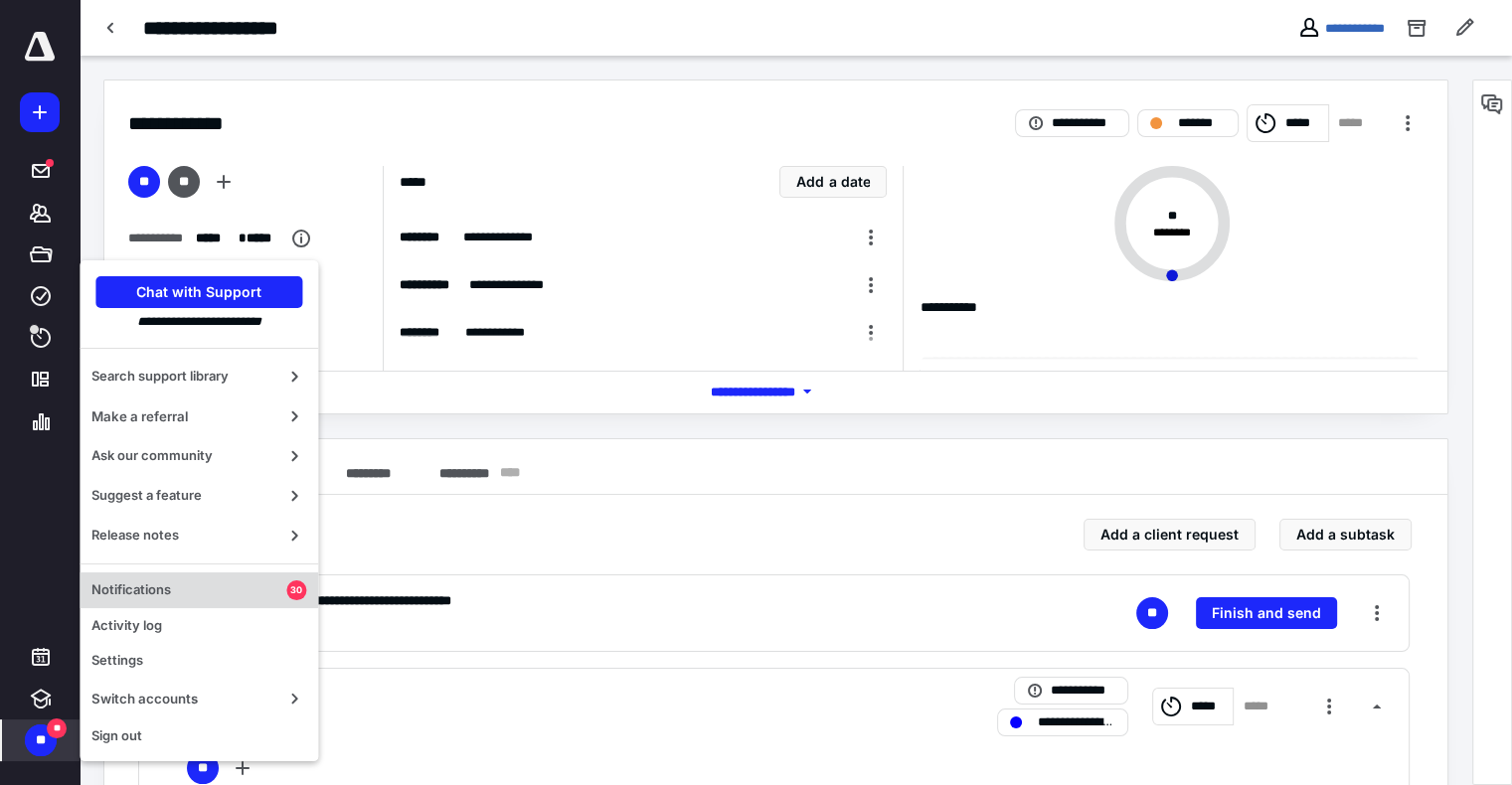 click on "Notifications" at bounding box center (189, 590) 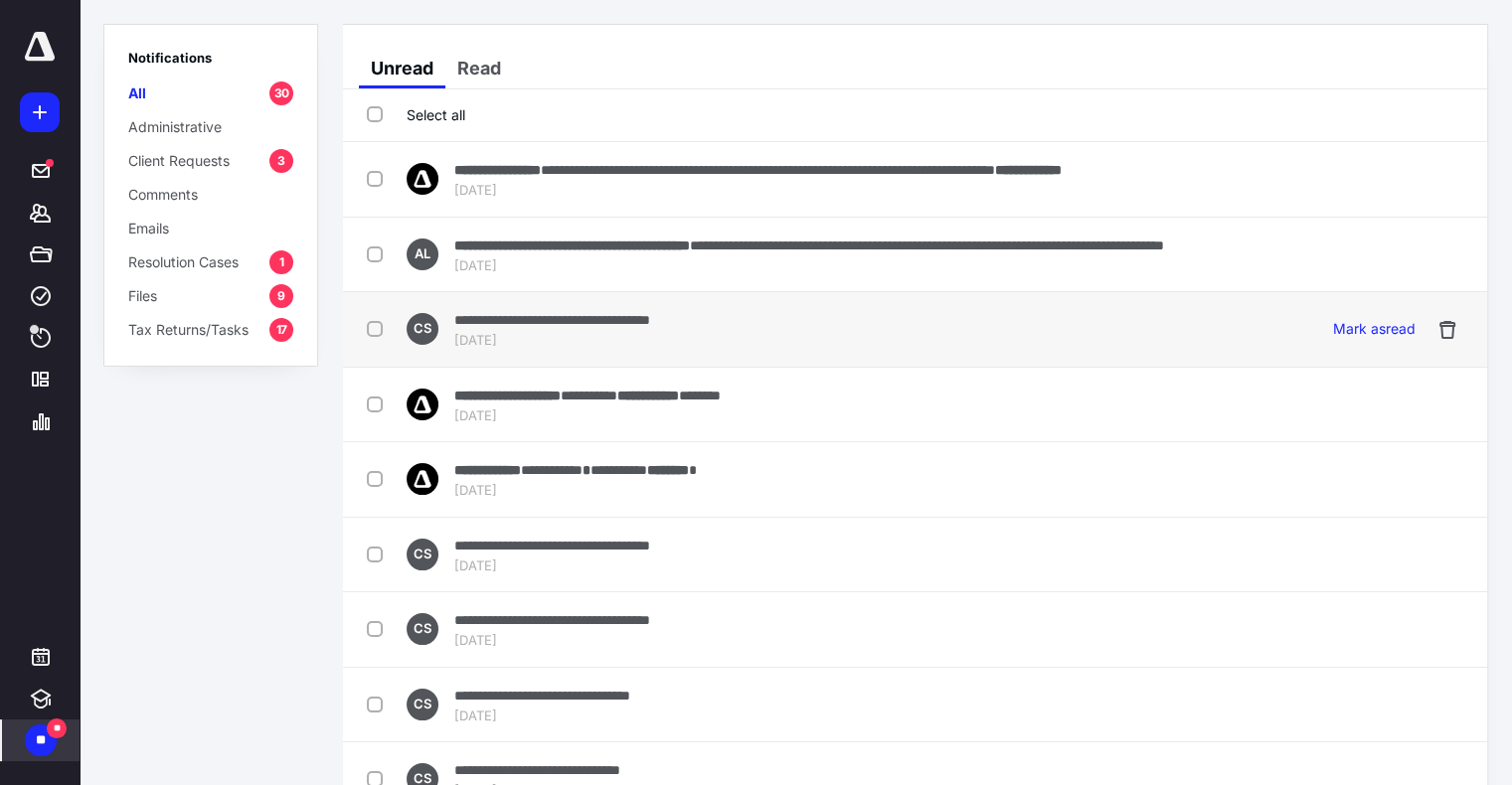 click on "**********" at bounding box center [552, 320] 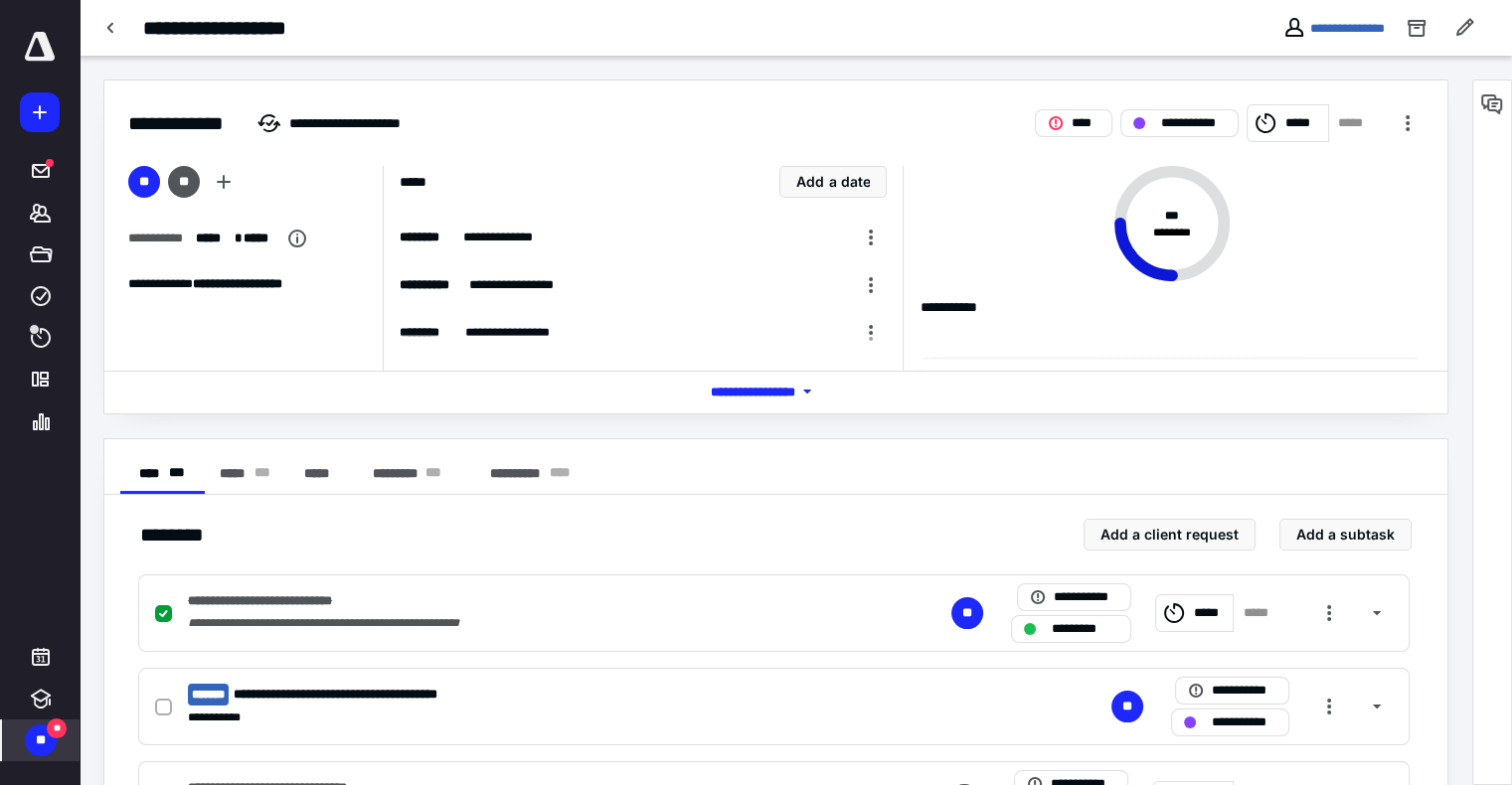 click on "**" at bounding box center (41, 740) 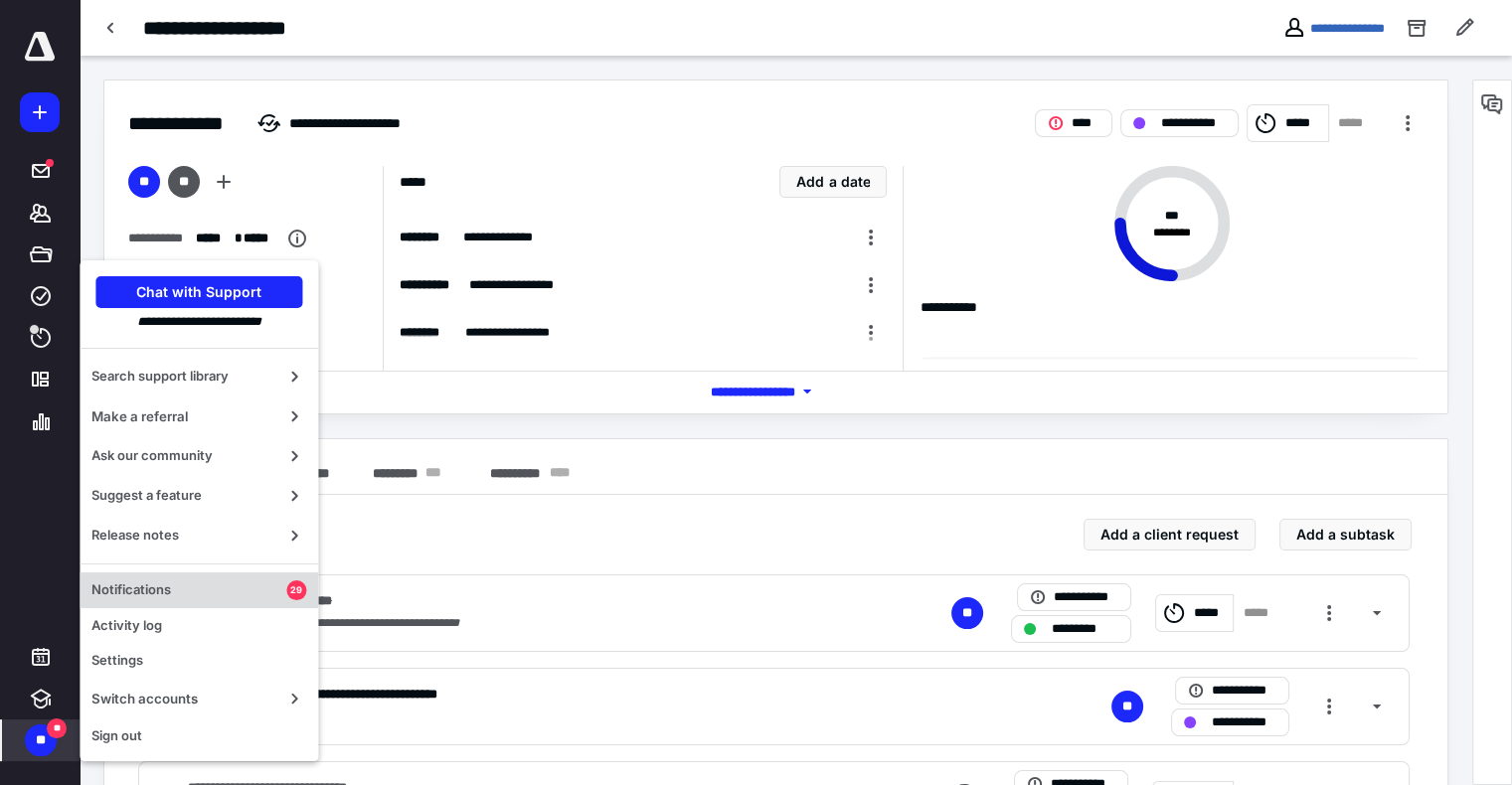 click on "Notifications" at bounding box center [189, 590] 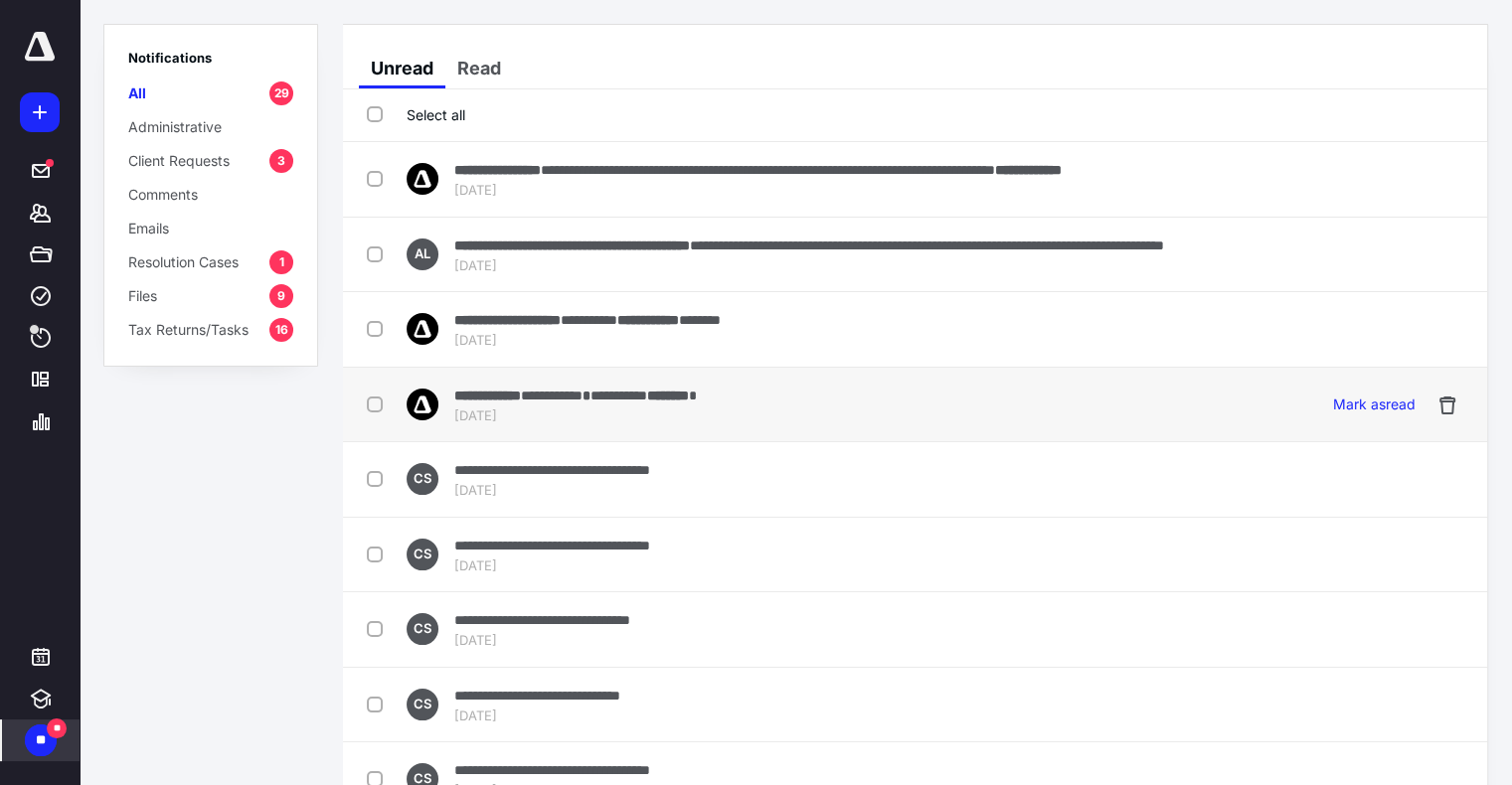 click on "*********" at bounding box center (618, 395) 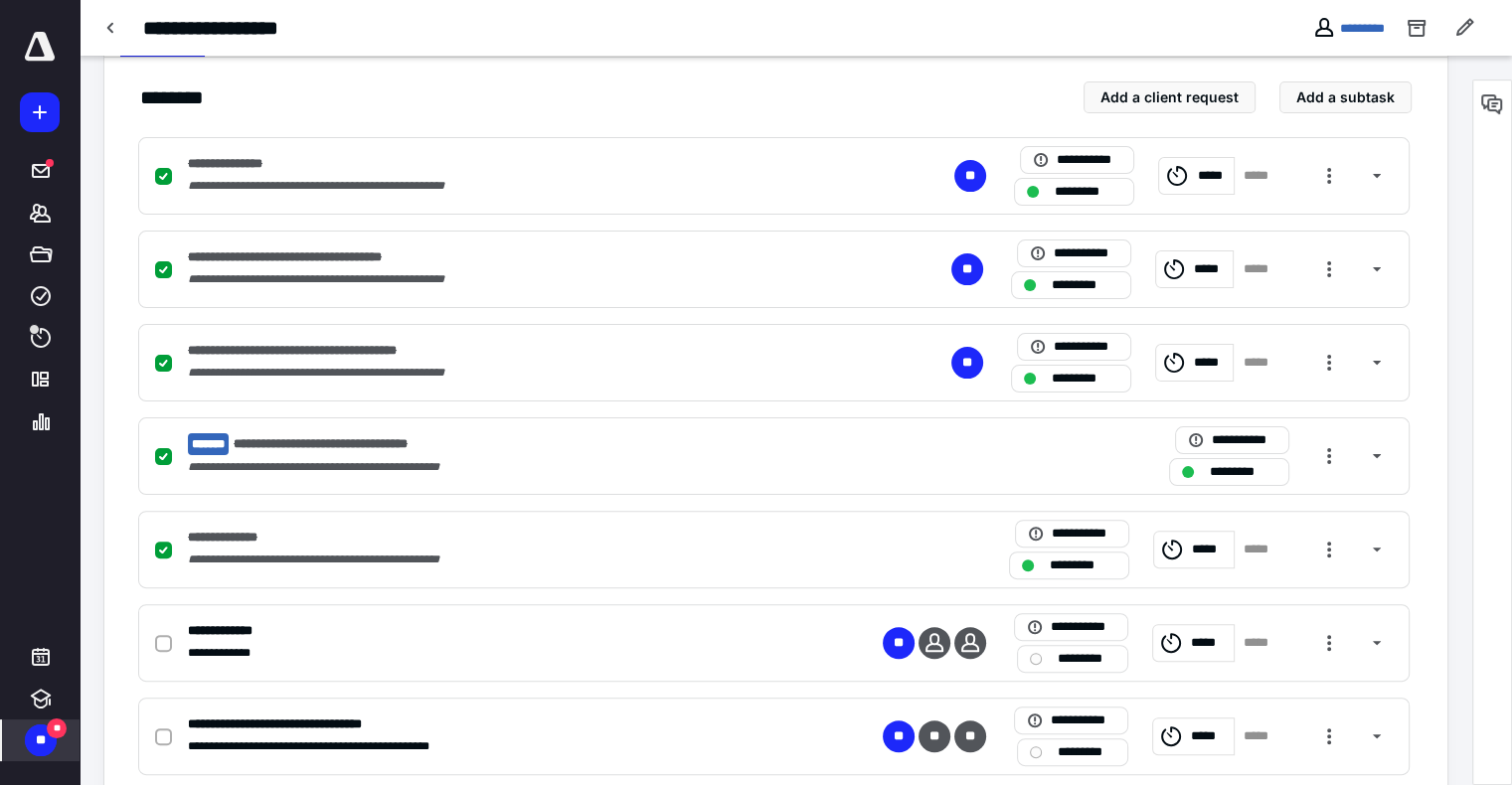 scroll, scrollTop: 0, scrollLeft: 0, axis: both 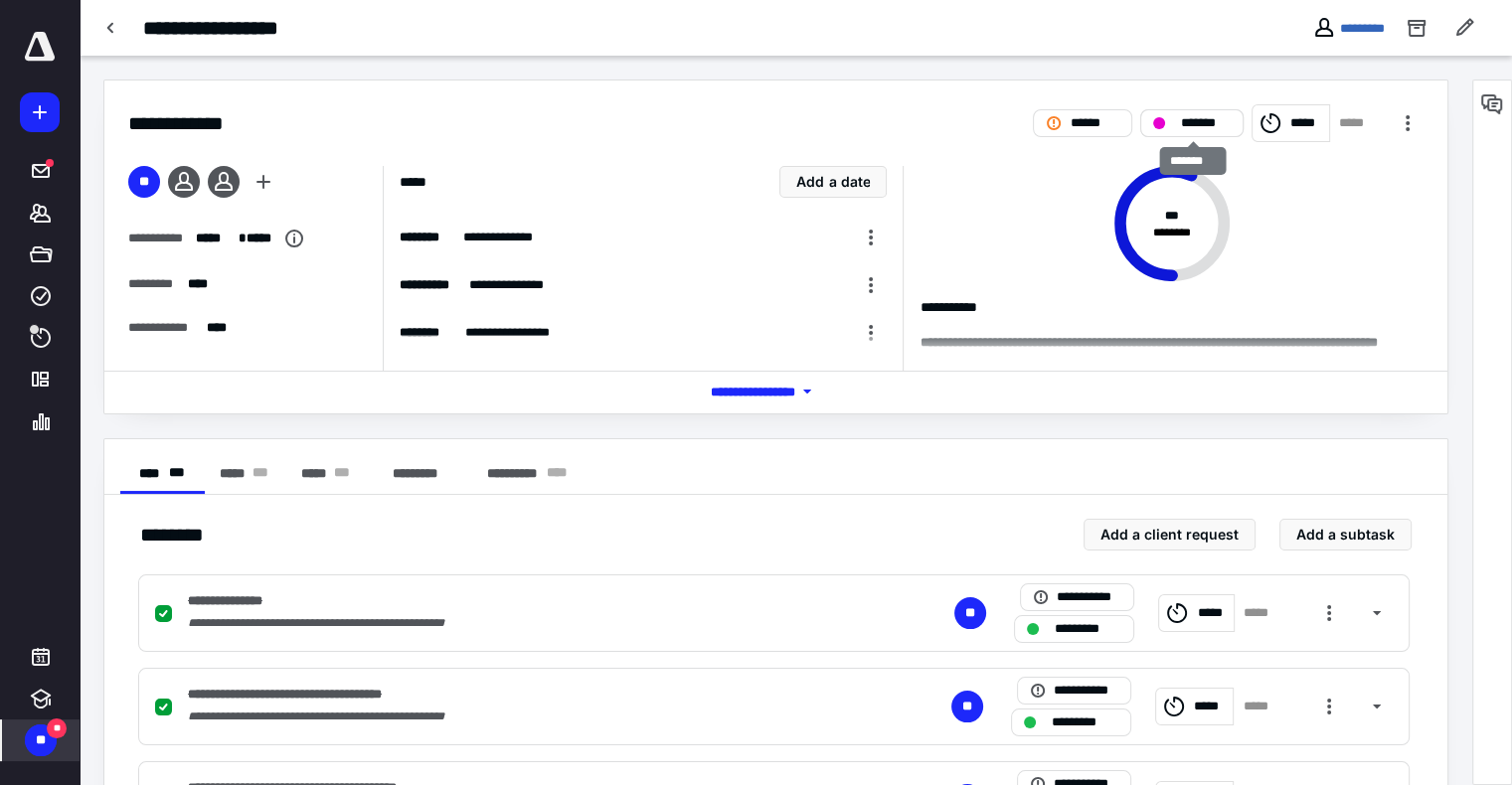 click on "*******" at bounding box center [1206, 123] 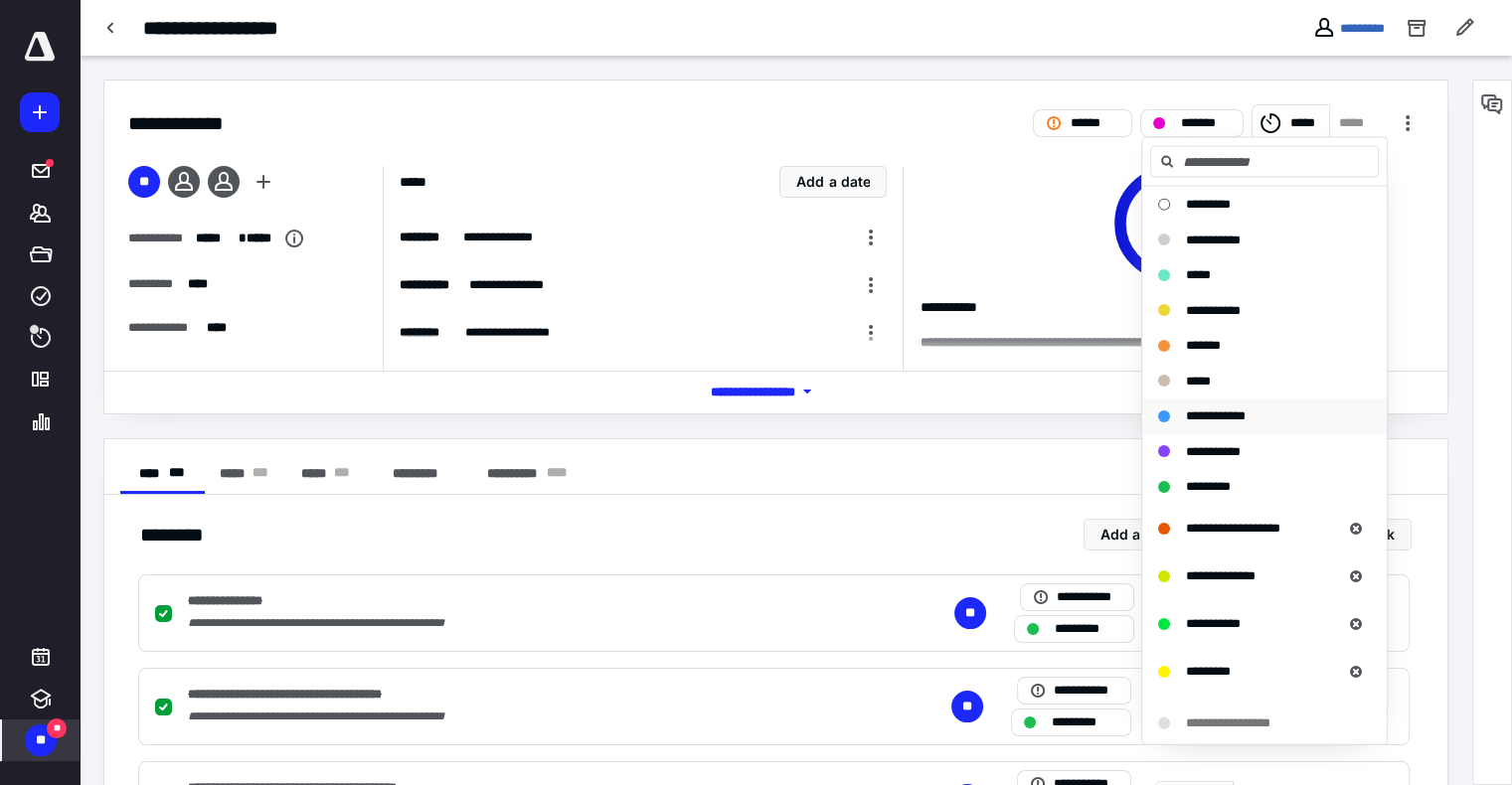 click on "**********" at bounding box center [1216, 415] 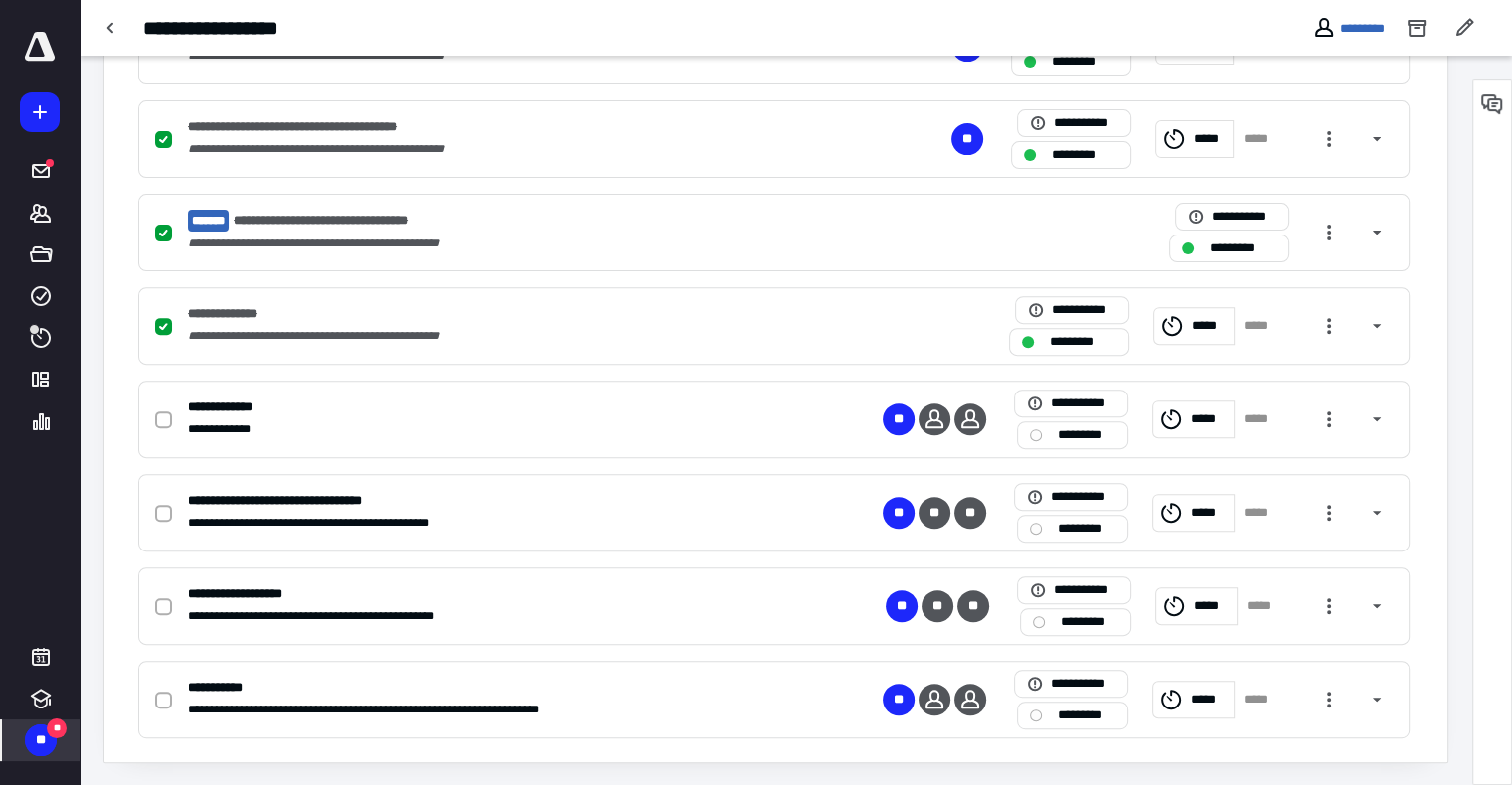 scroll, scrollTop: 660, scrollLeft: 0, axis: vertical 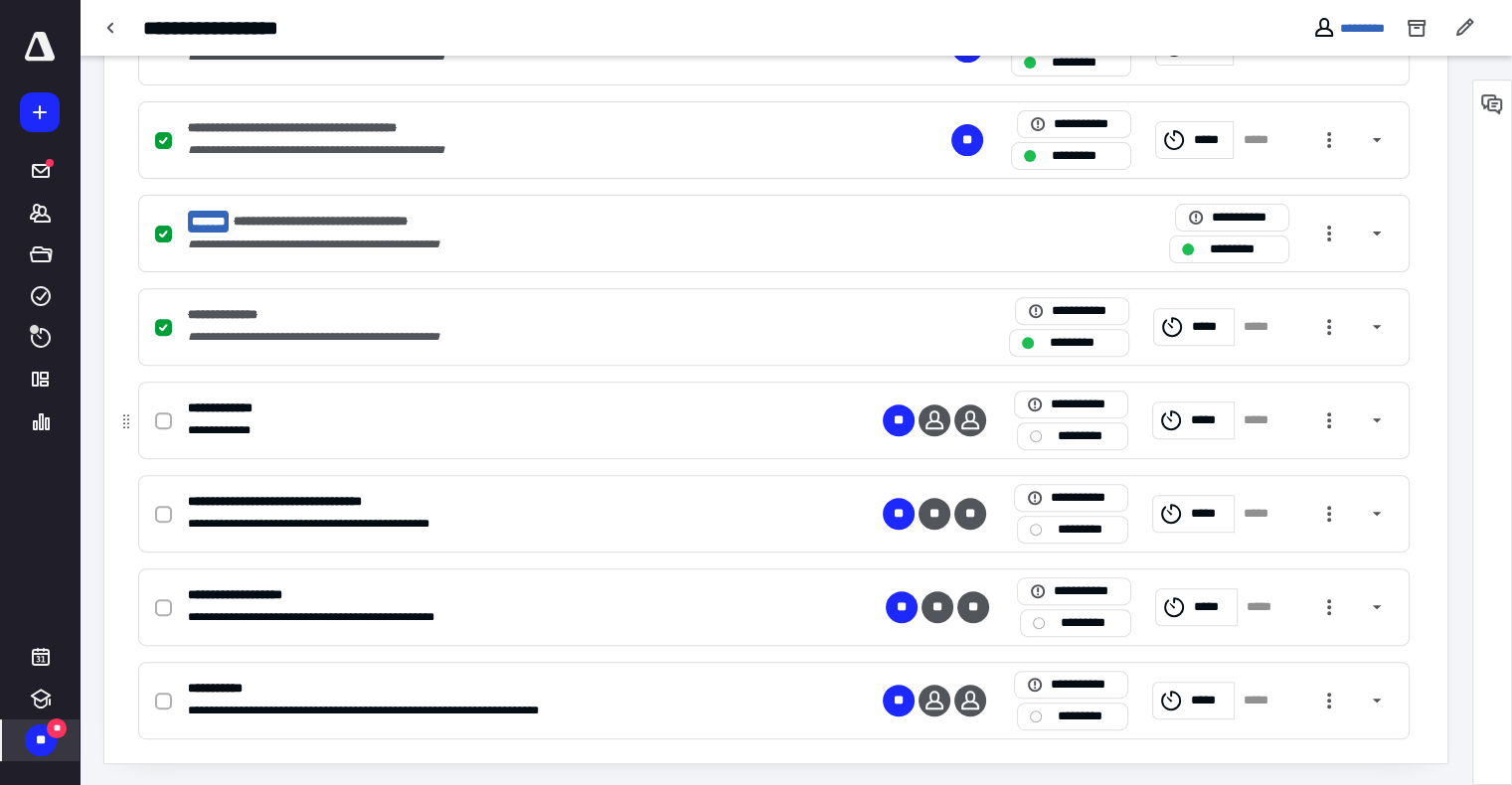 click on "*********" at bounding box center [1087, 436] 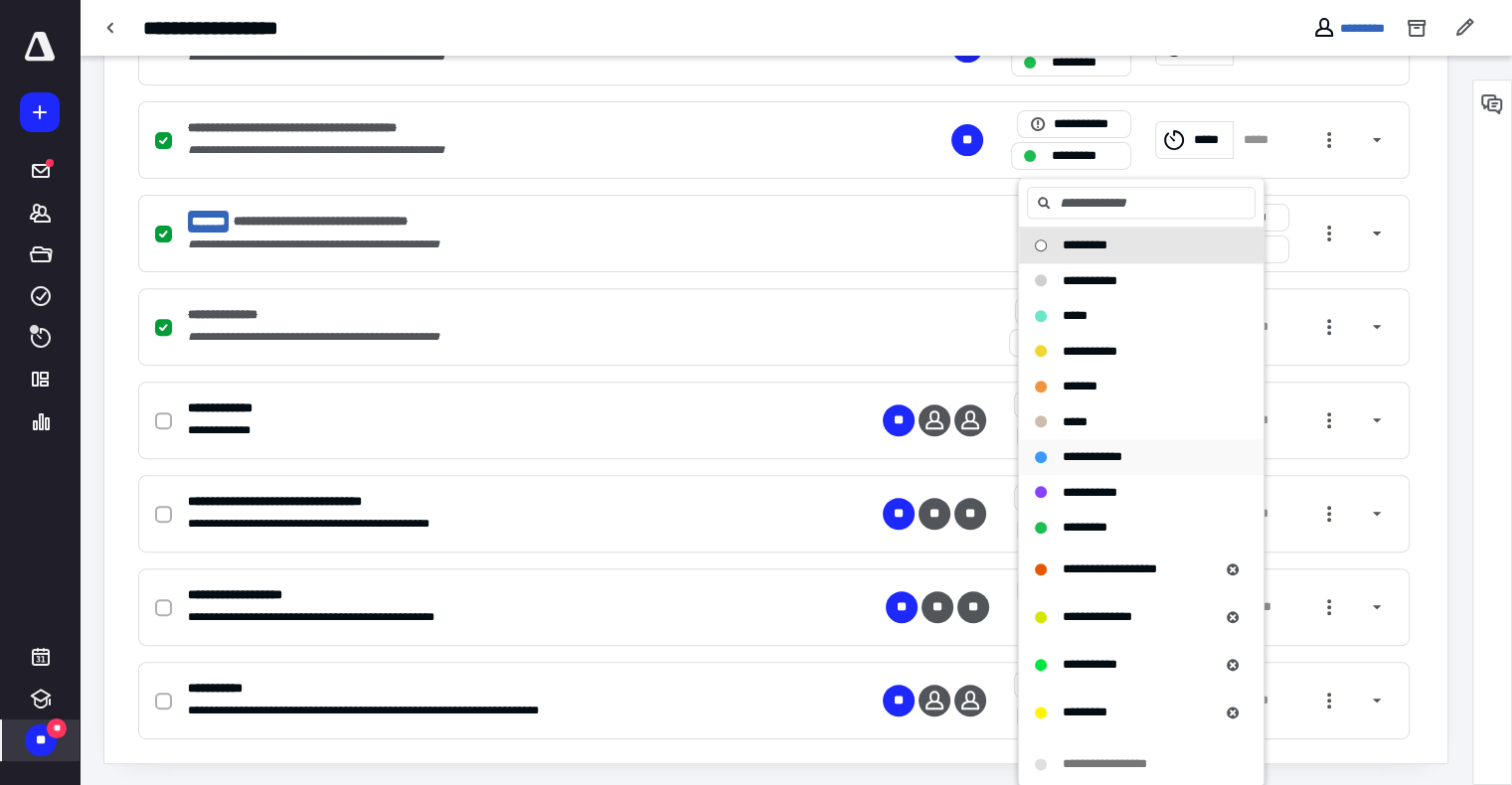 click on "**********" at bounding box center [1092, 456] 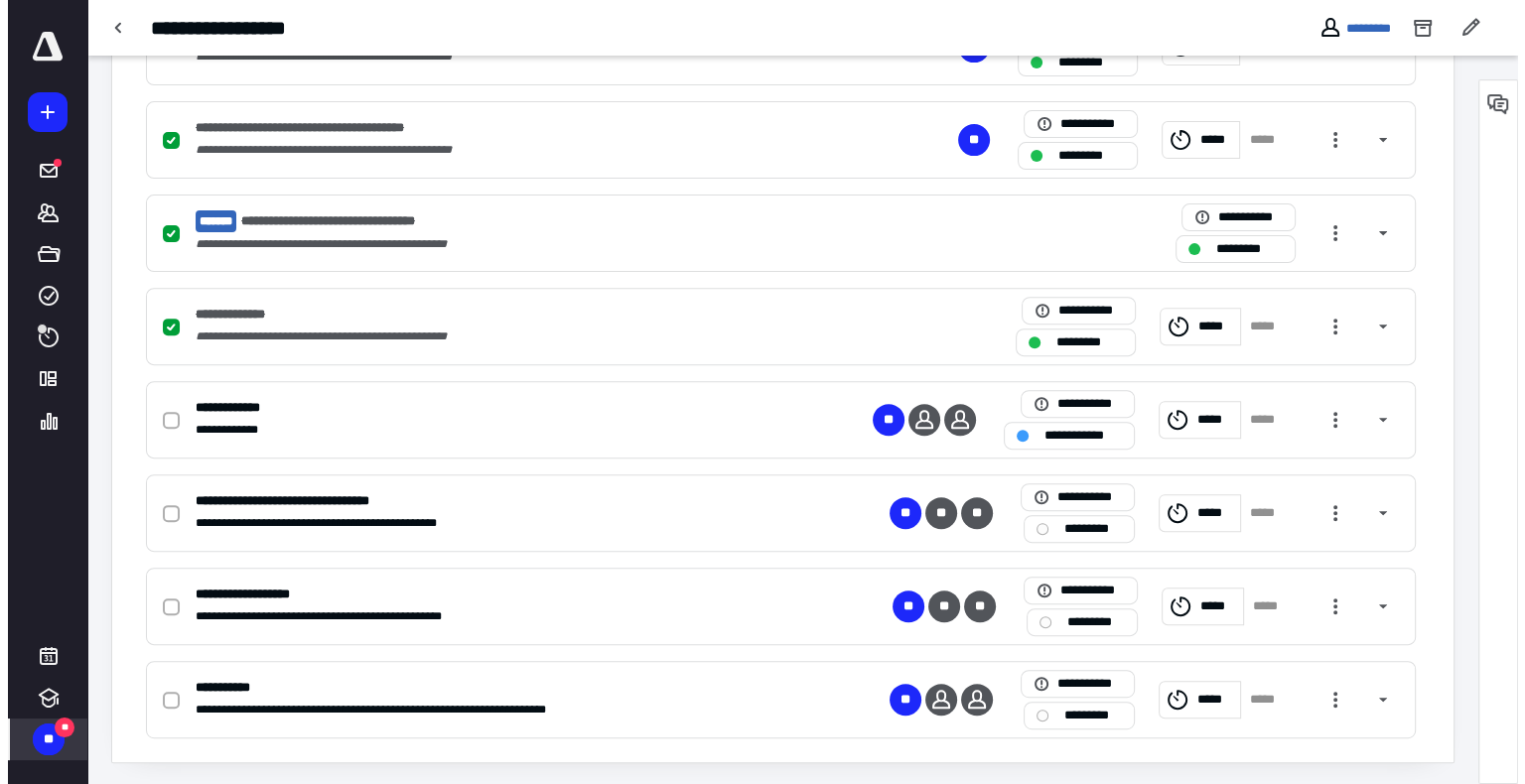 scroll, scrollTop: 0, scrollLeft: 0, axis: both 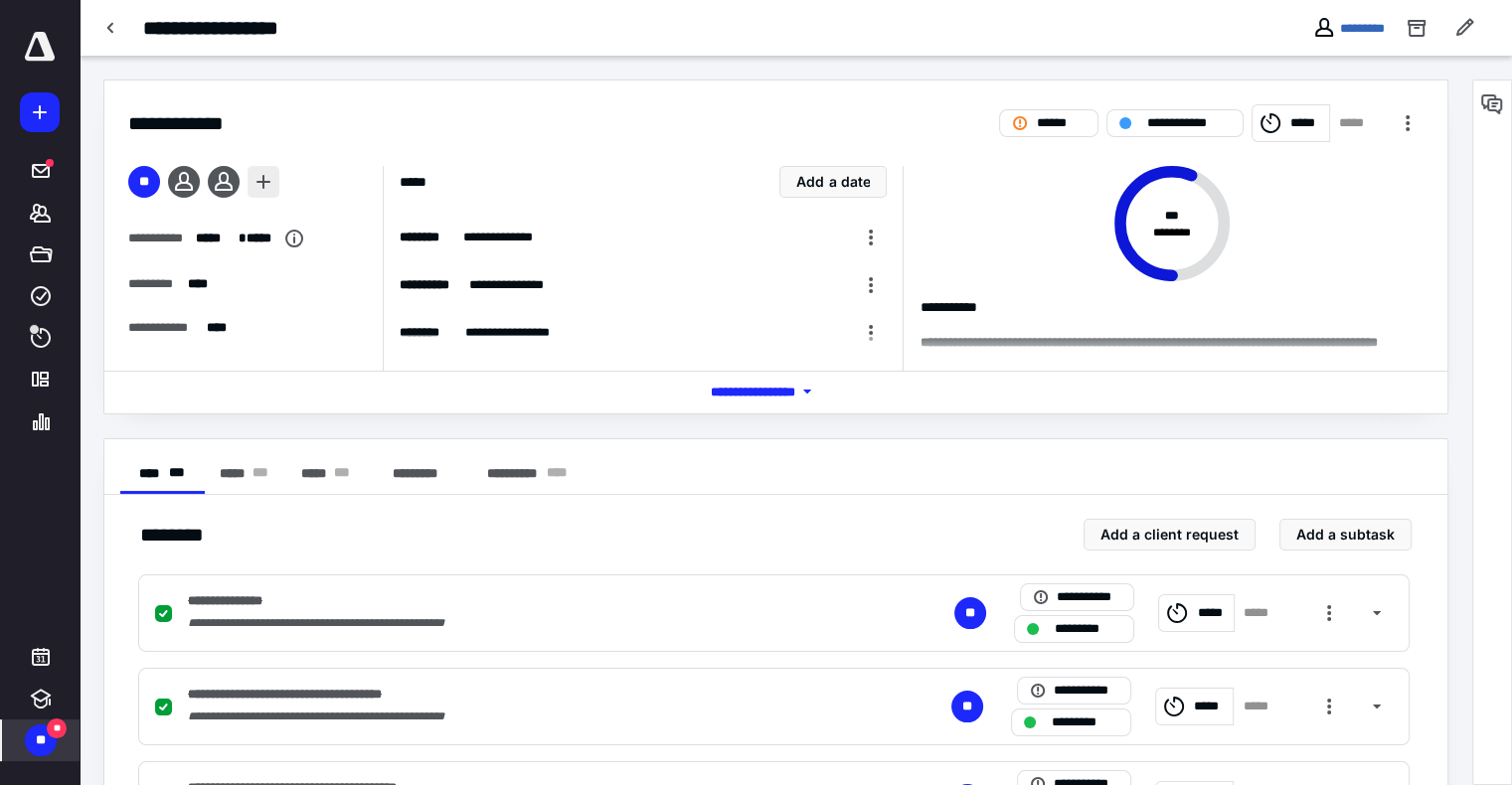 click at bounding box center [263, 182] 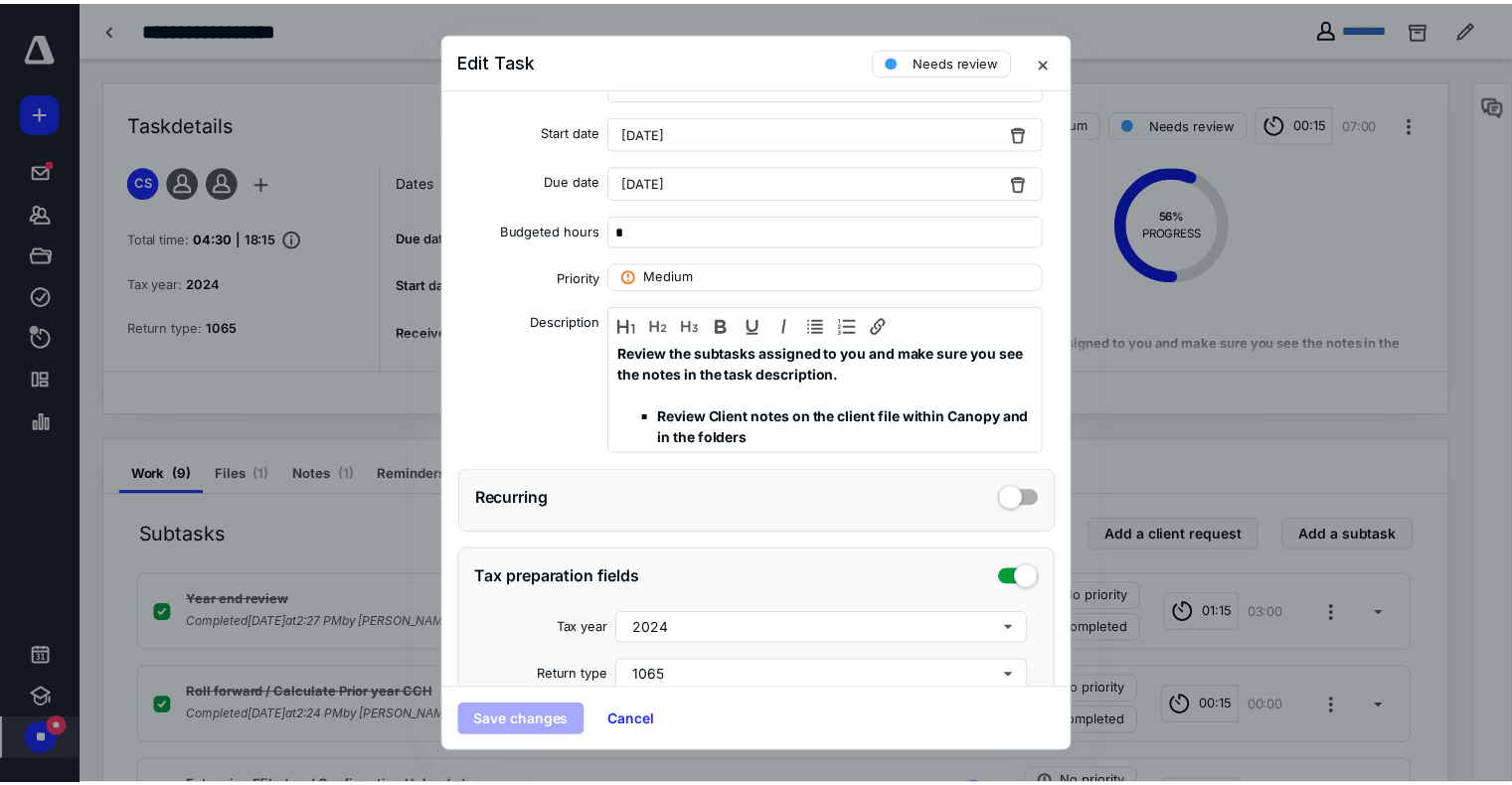 scroll, scrollTop: 341, scrollLeft: 0, axis: vertical 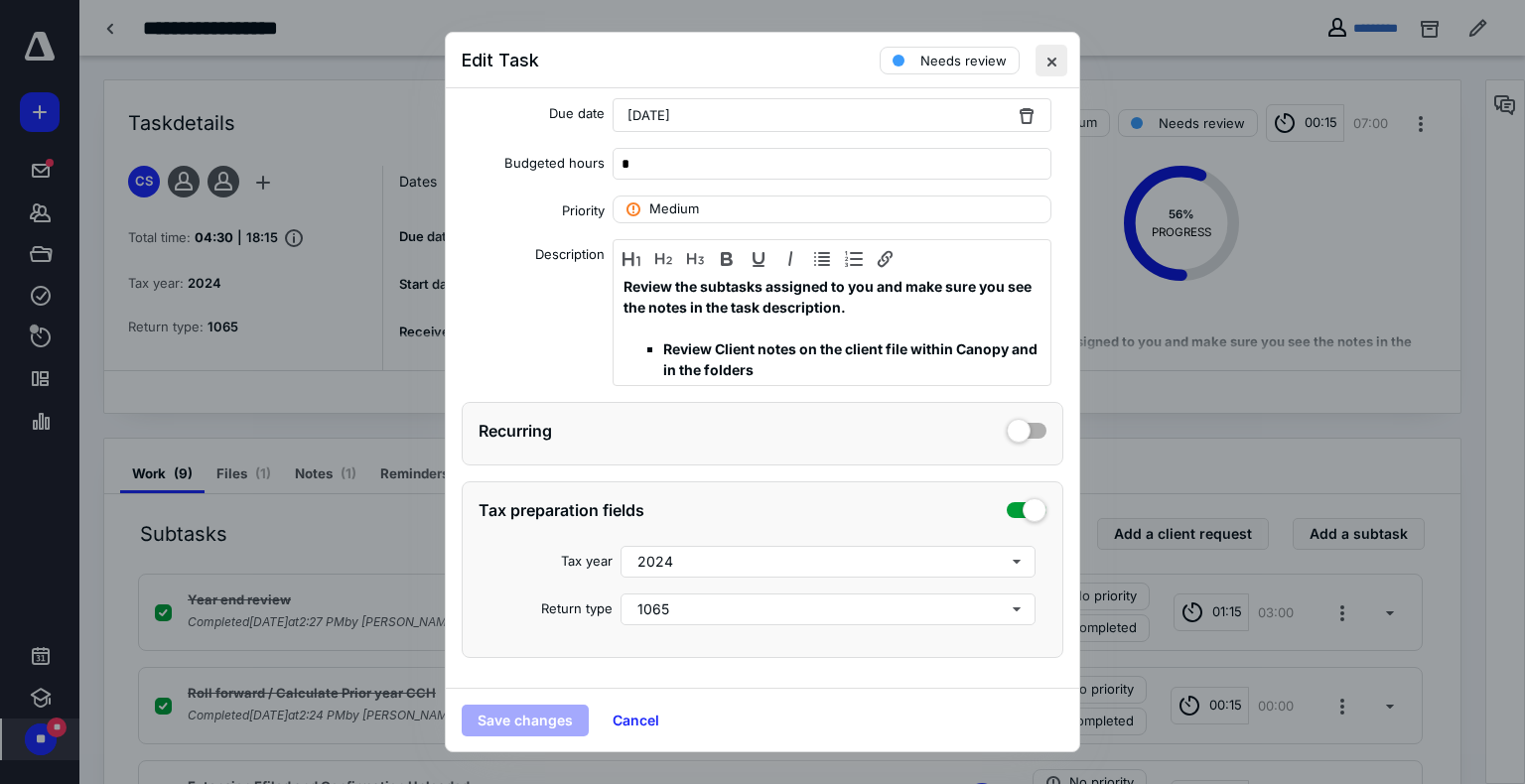 click at bounding box center (1051, 61) 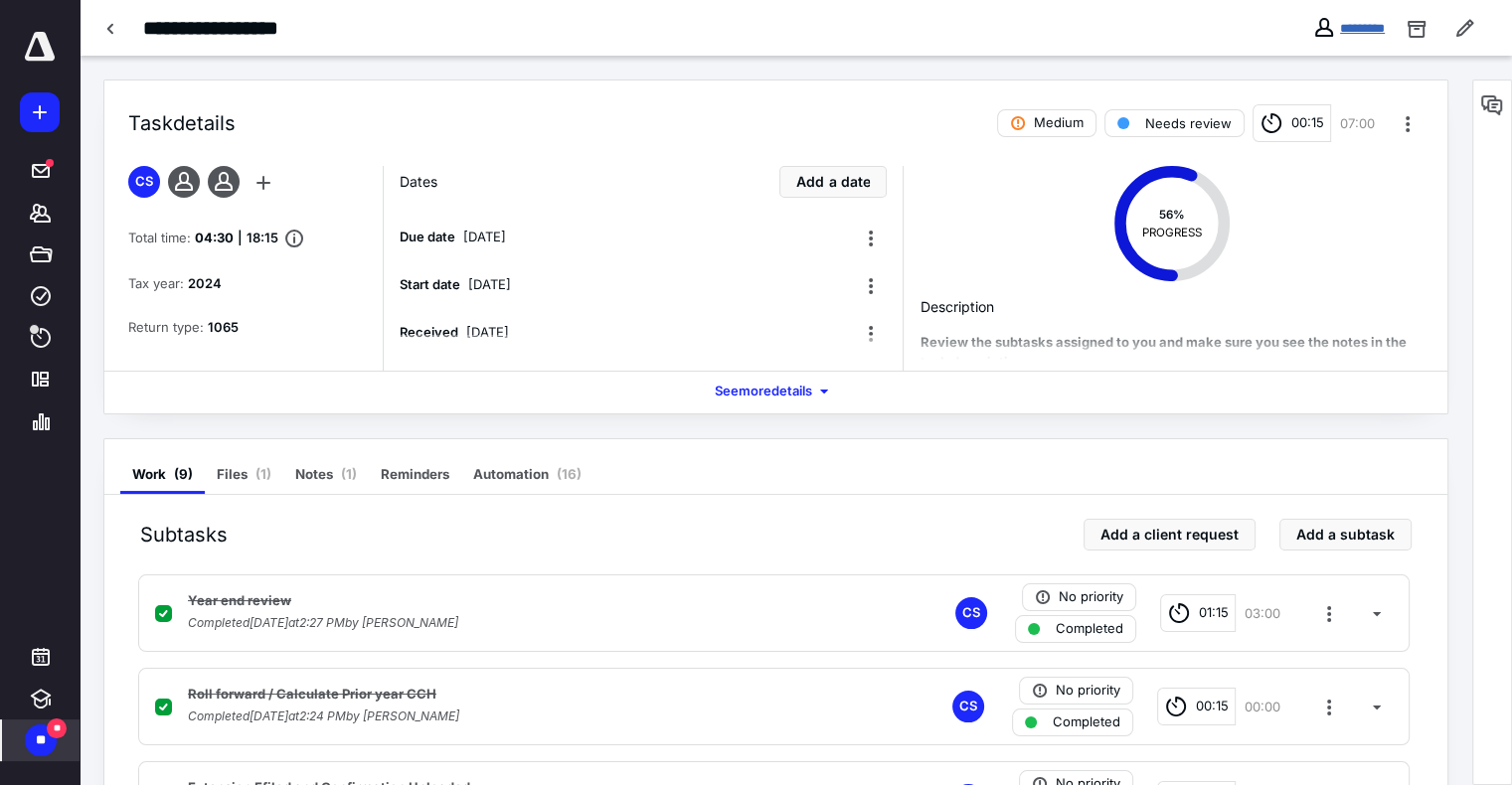 click on "*********" at bounding box center [1362, 28] 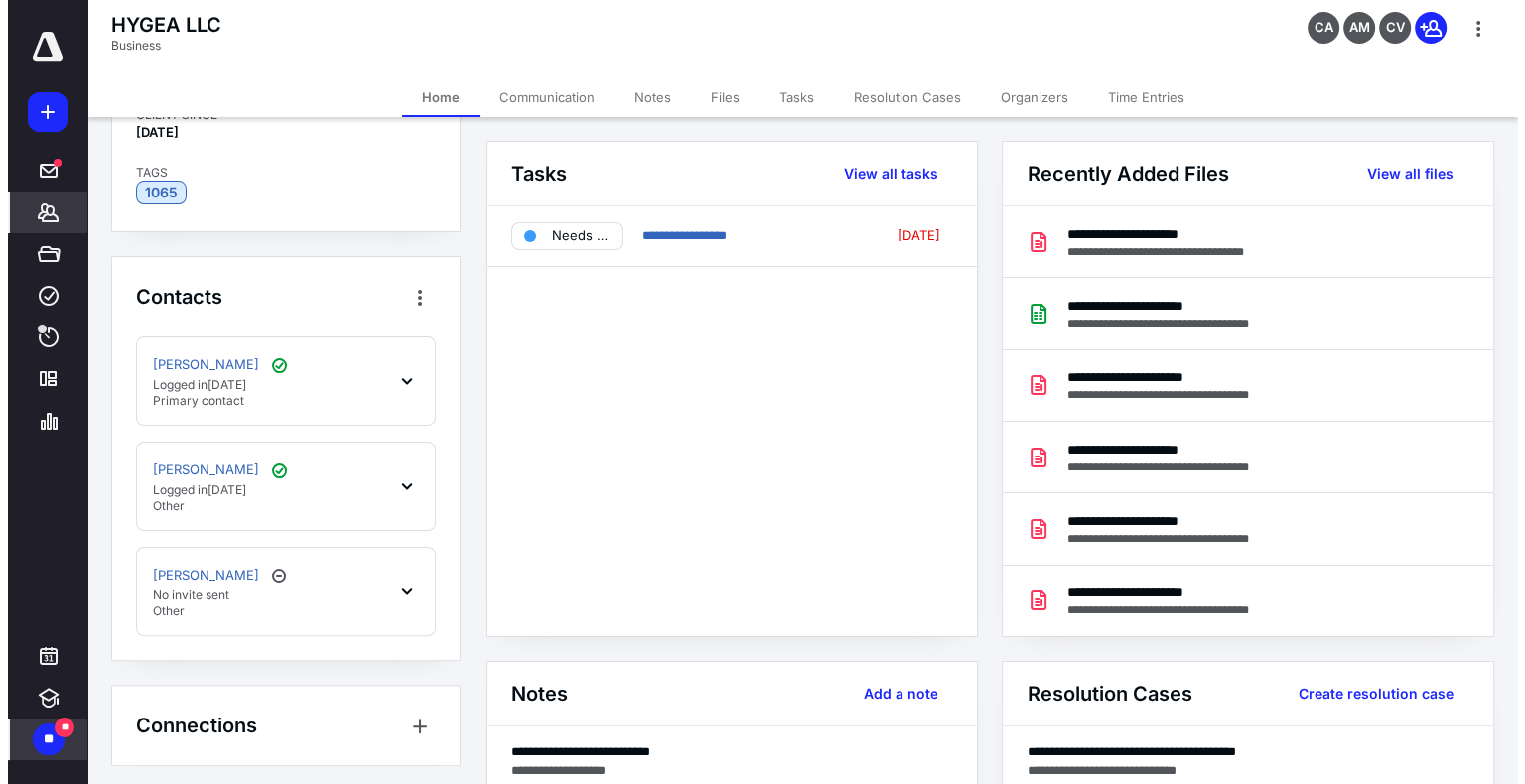 scroll, scrollTop: 0, scrollLeft: 0, axis: both 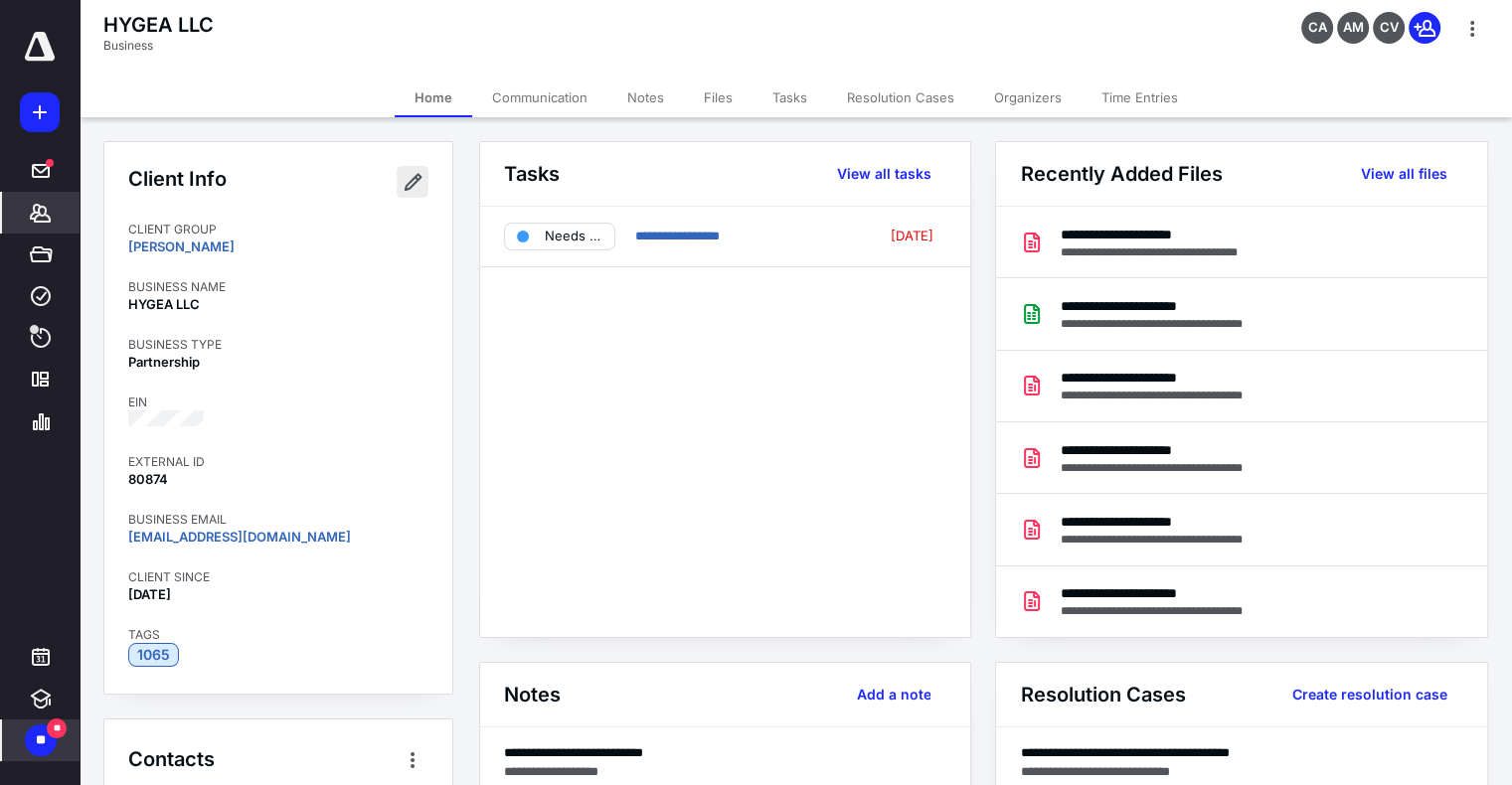 click at bounding box center (413, 182) 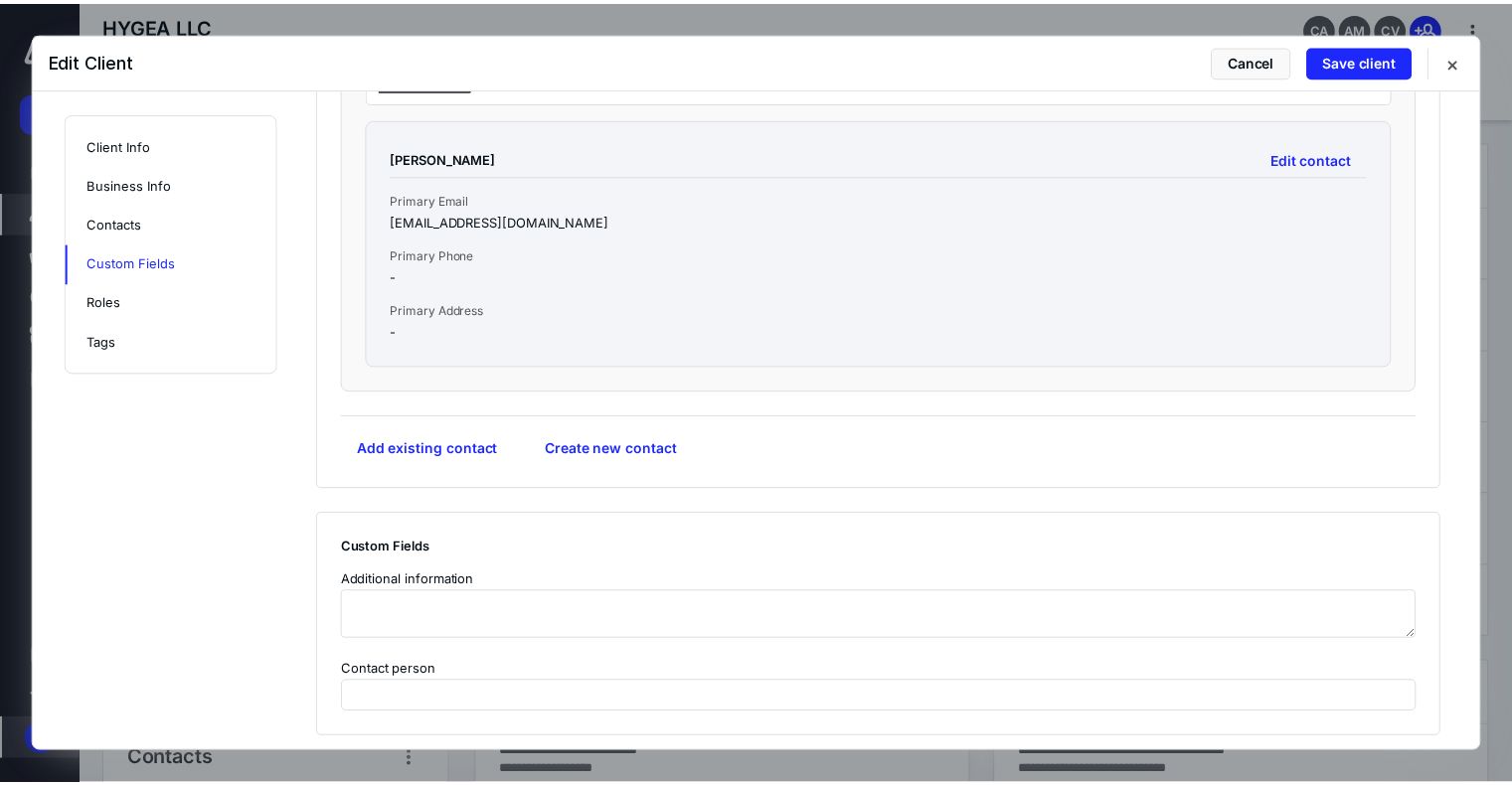 scroll, scrollTop: 2822, scrollLeft: 0, axis: vertical 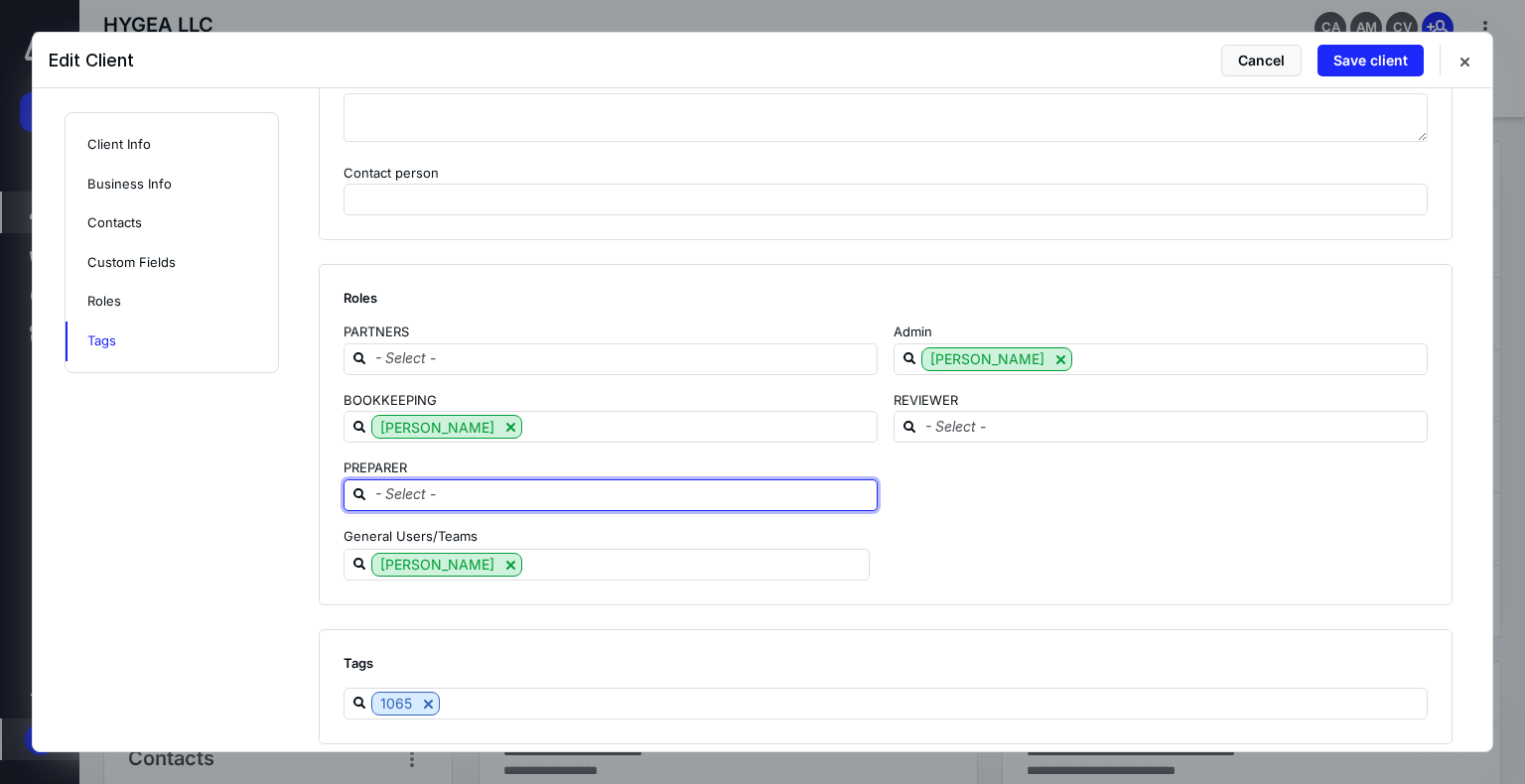 click at bounding box center (623, 494) 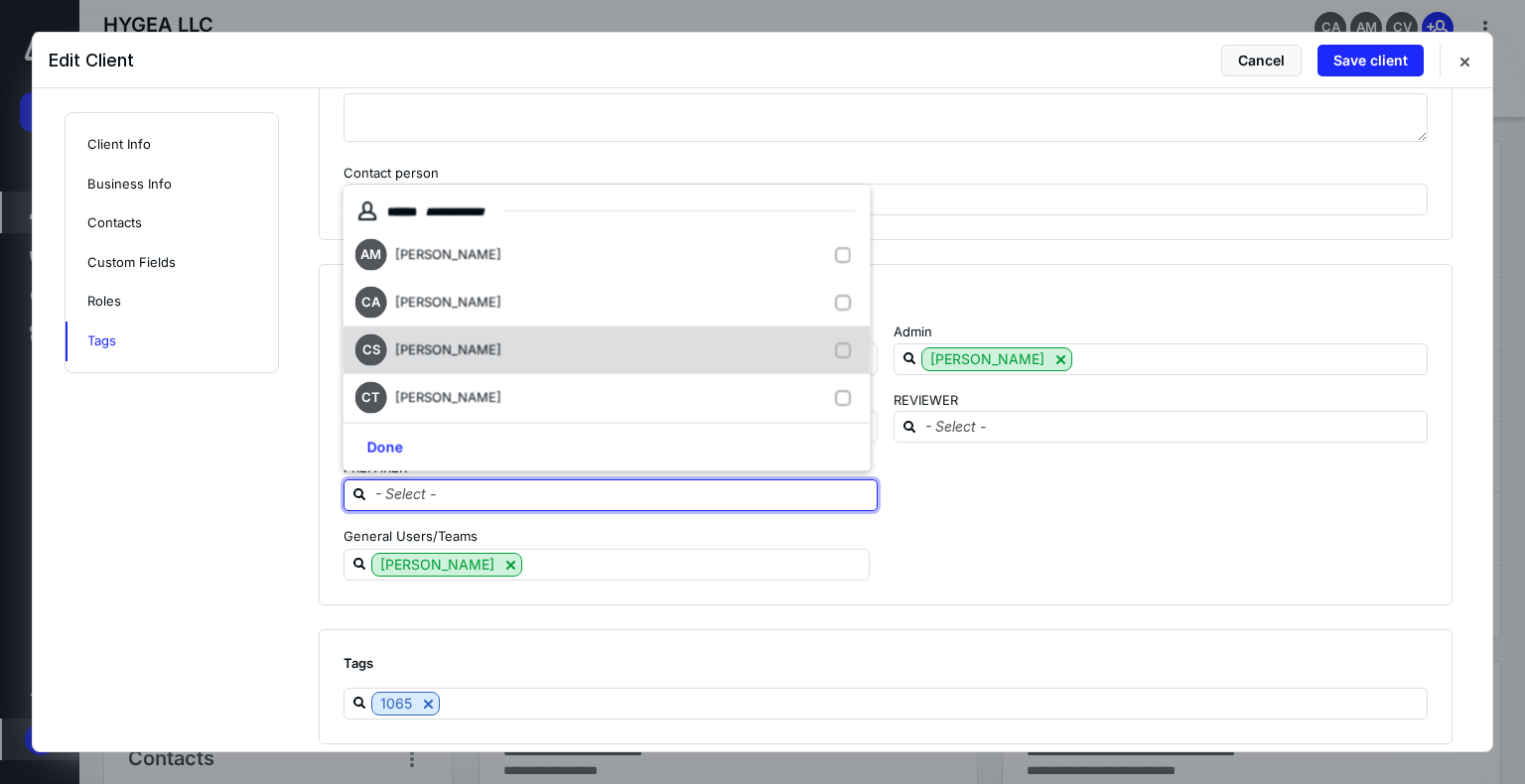 click on "[PERSON_NAME]" at bounding box center (607, 349) 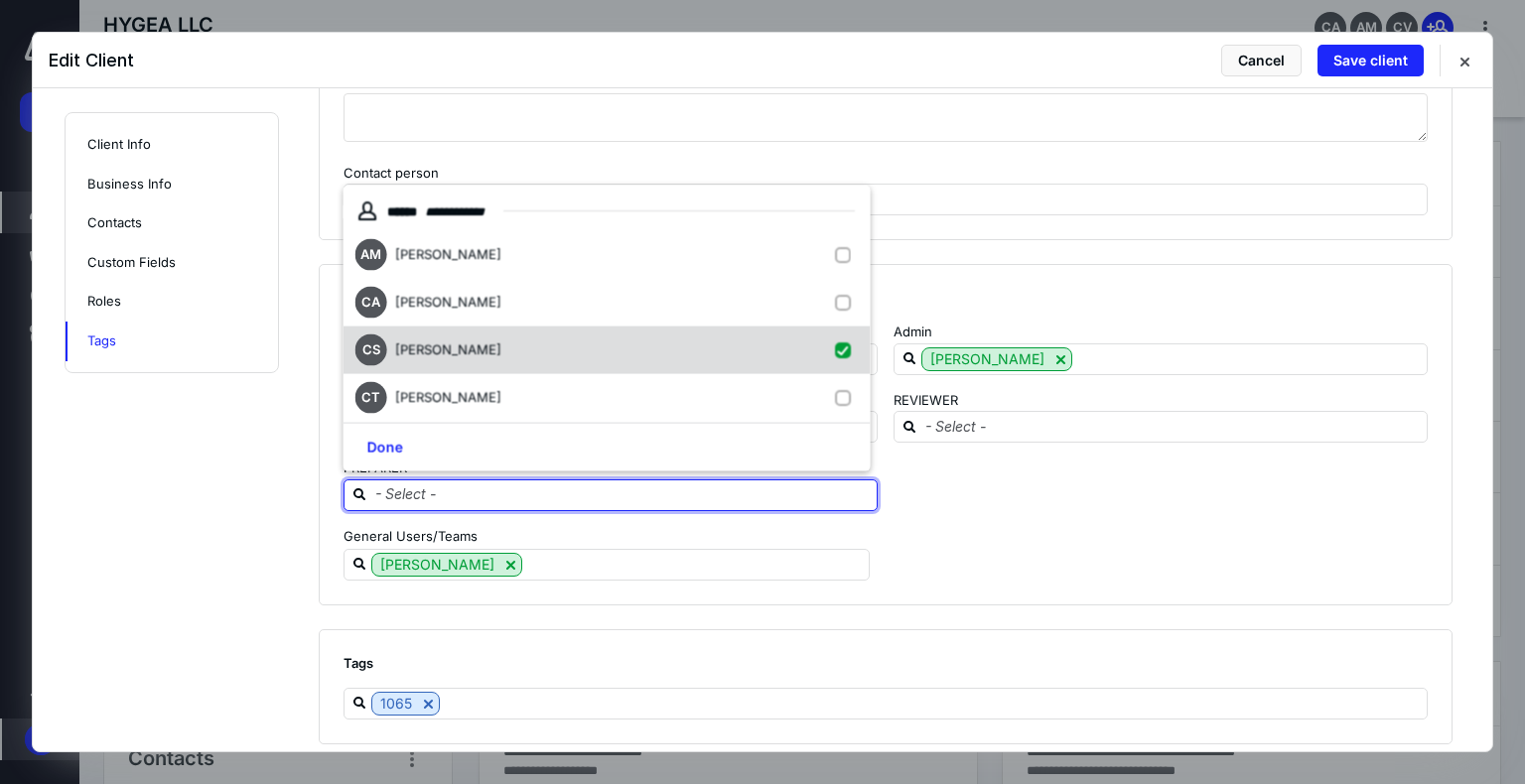checkbox on "true" 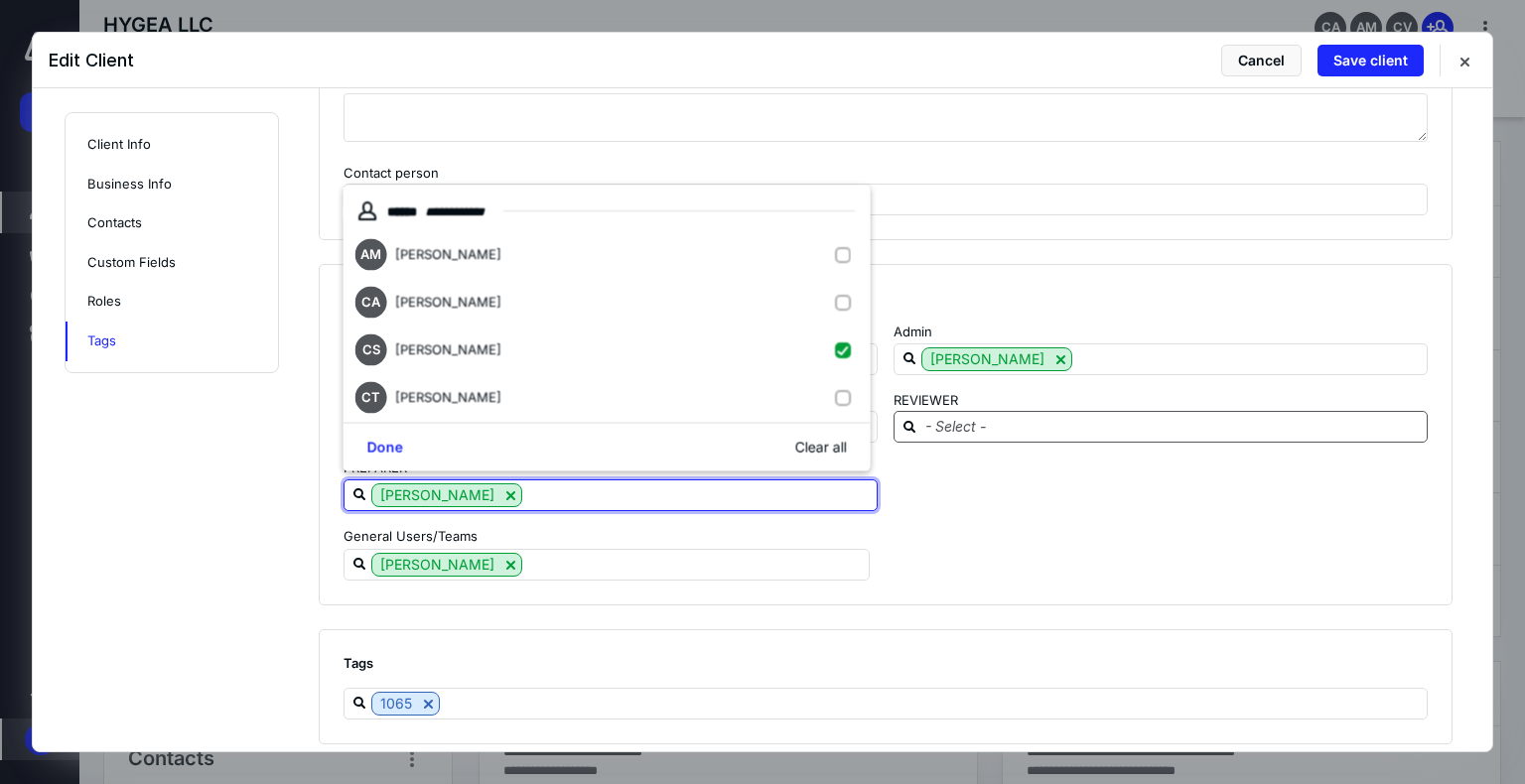 click at bounding box center [1173, 426] 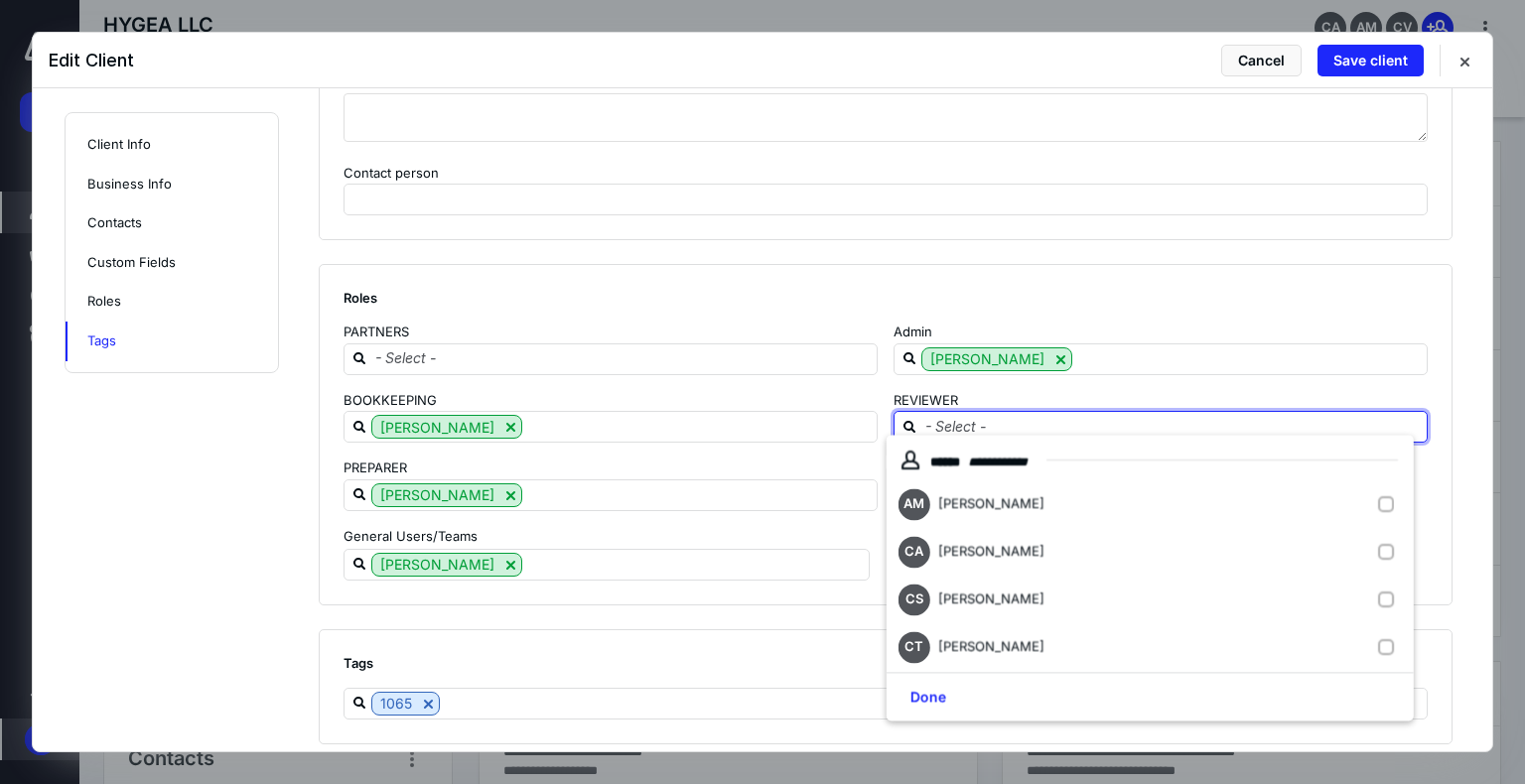 type on "x" 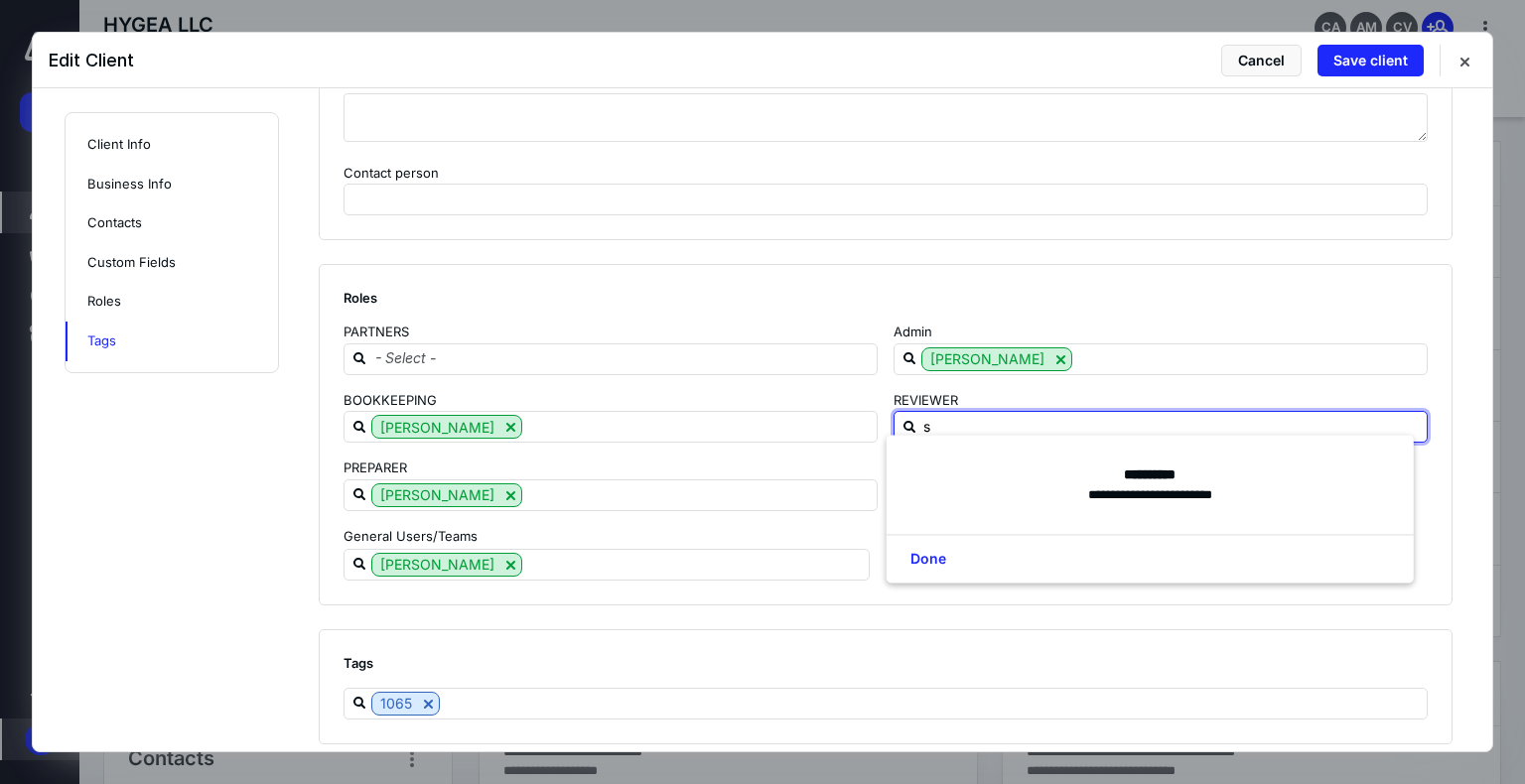 type on "sa" 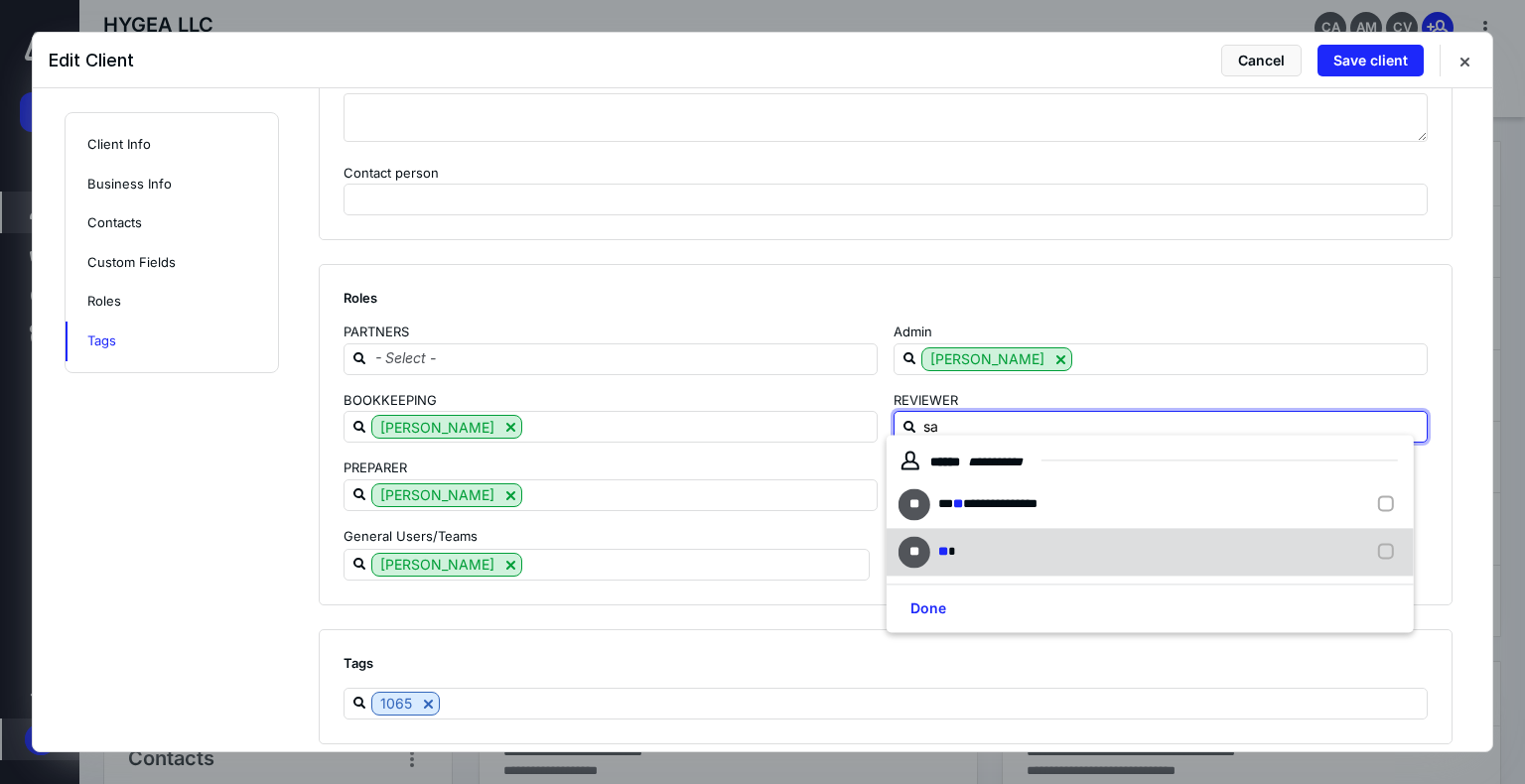 click on "** *" at bounding box center (951, 553) 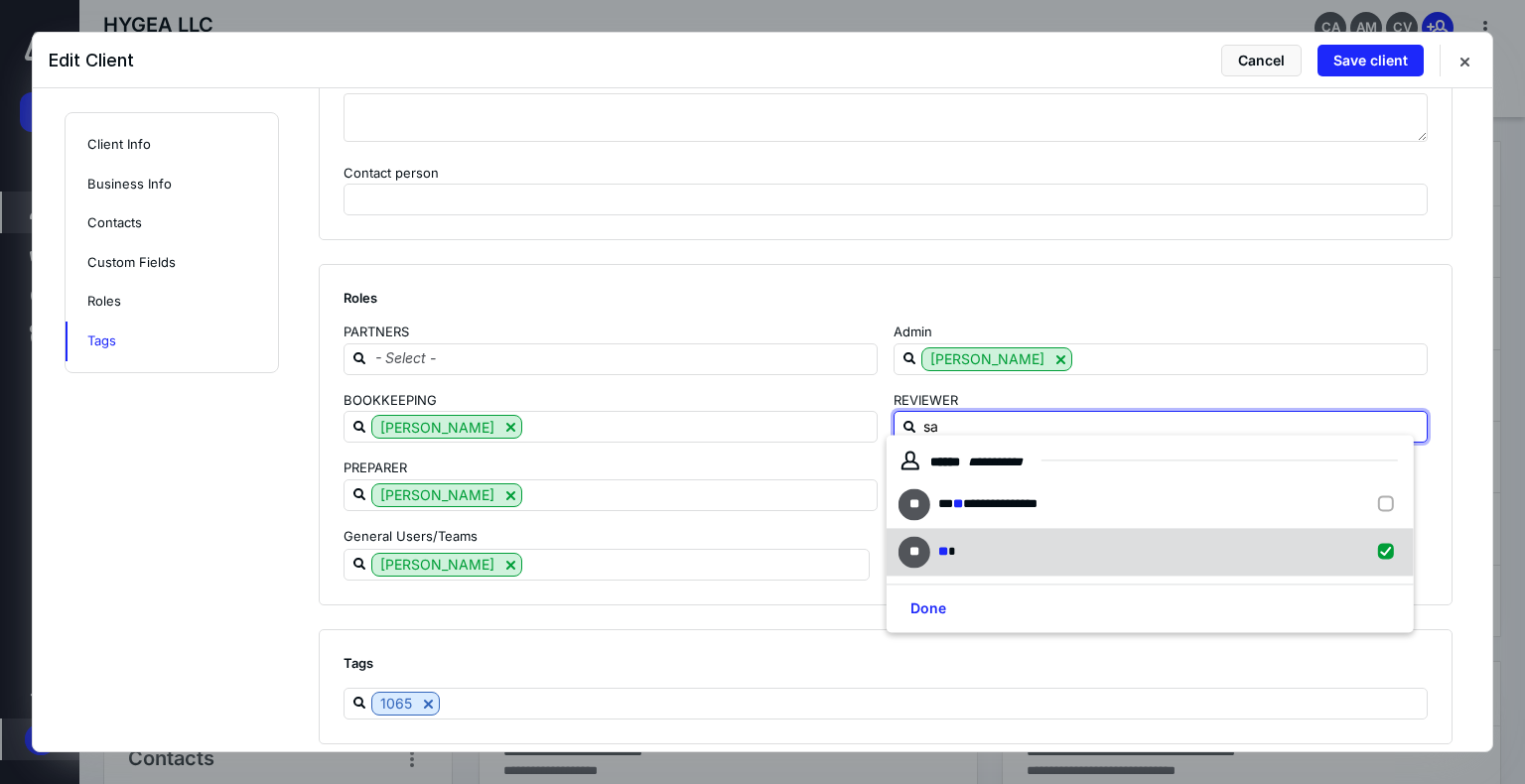 checkbox on "true" 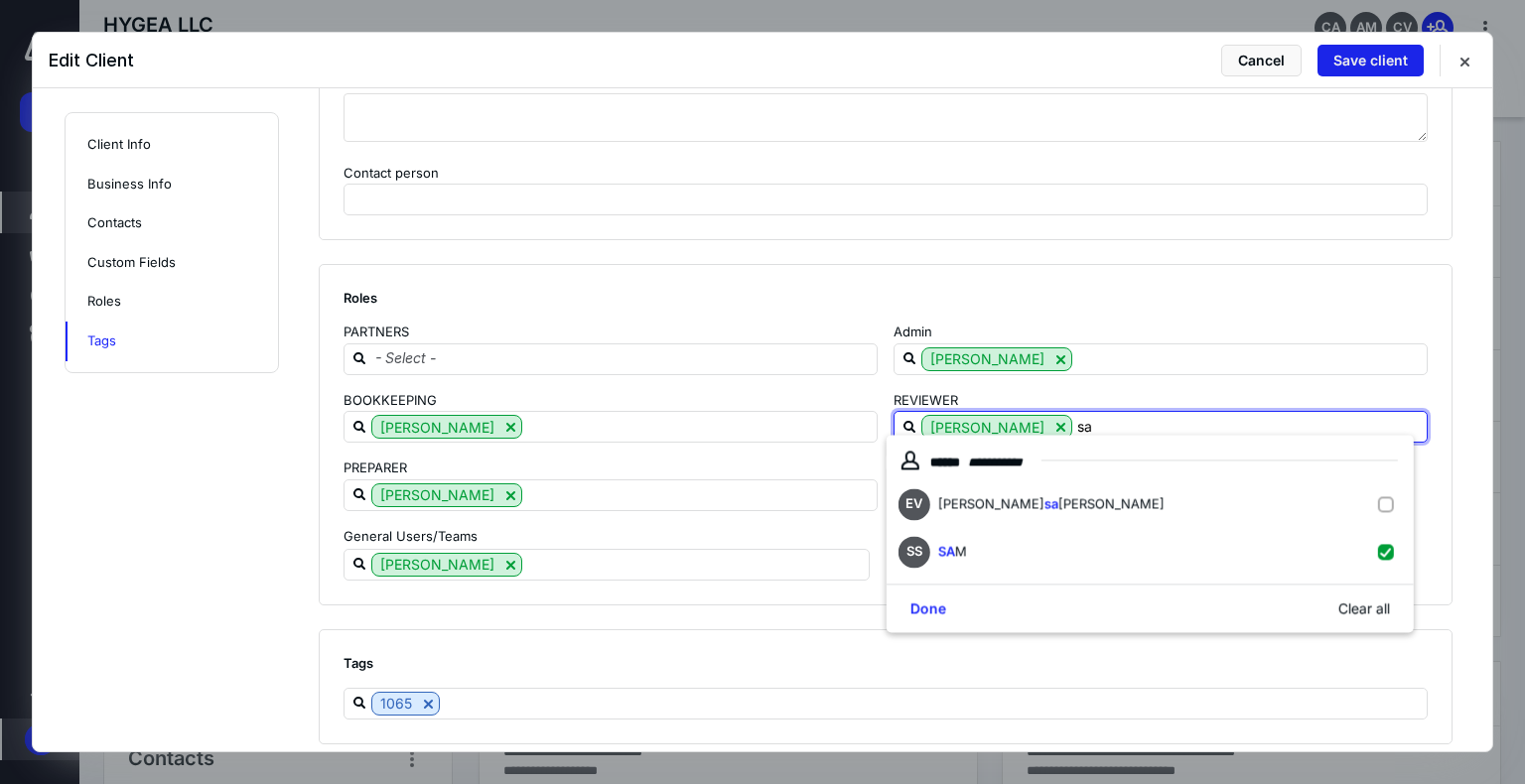 type on "sa" 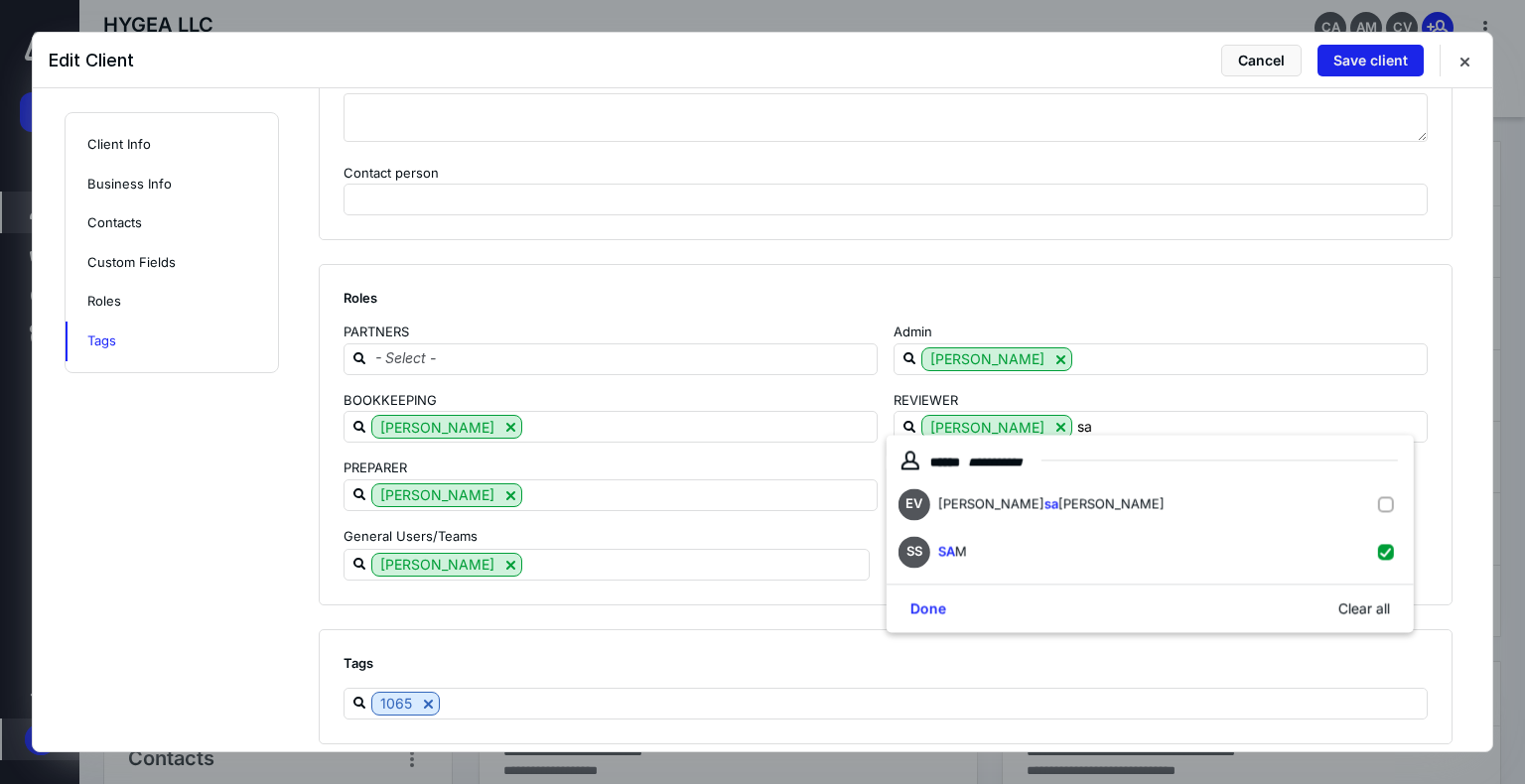 click on "Save client" at bounding box center [1370, 61] 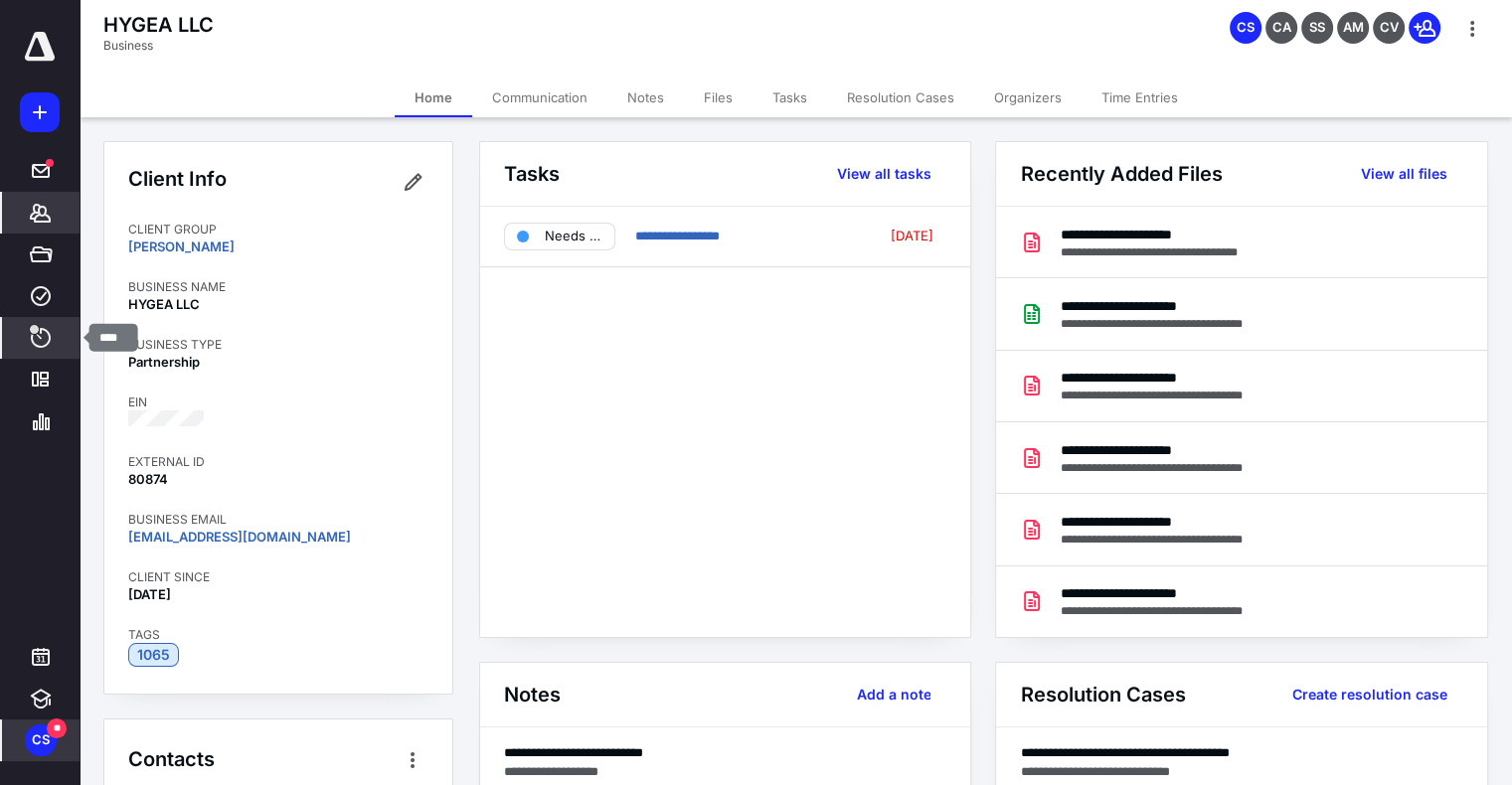 click on "****" at bounding box center (41, 338) 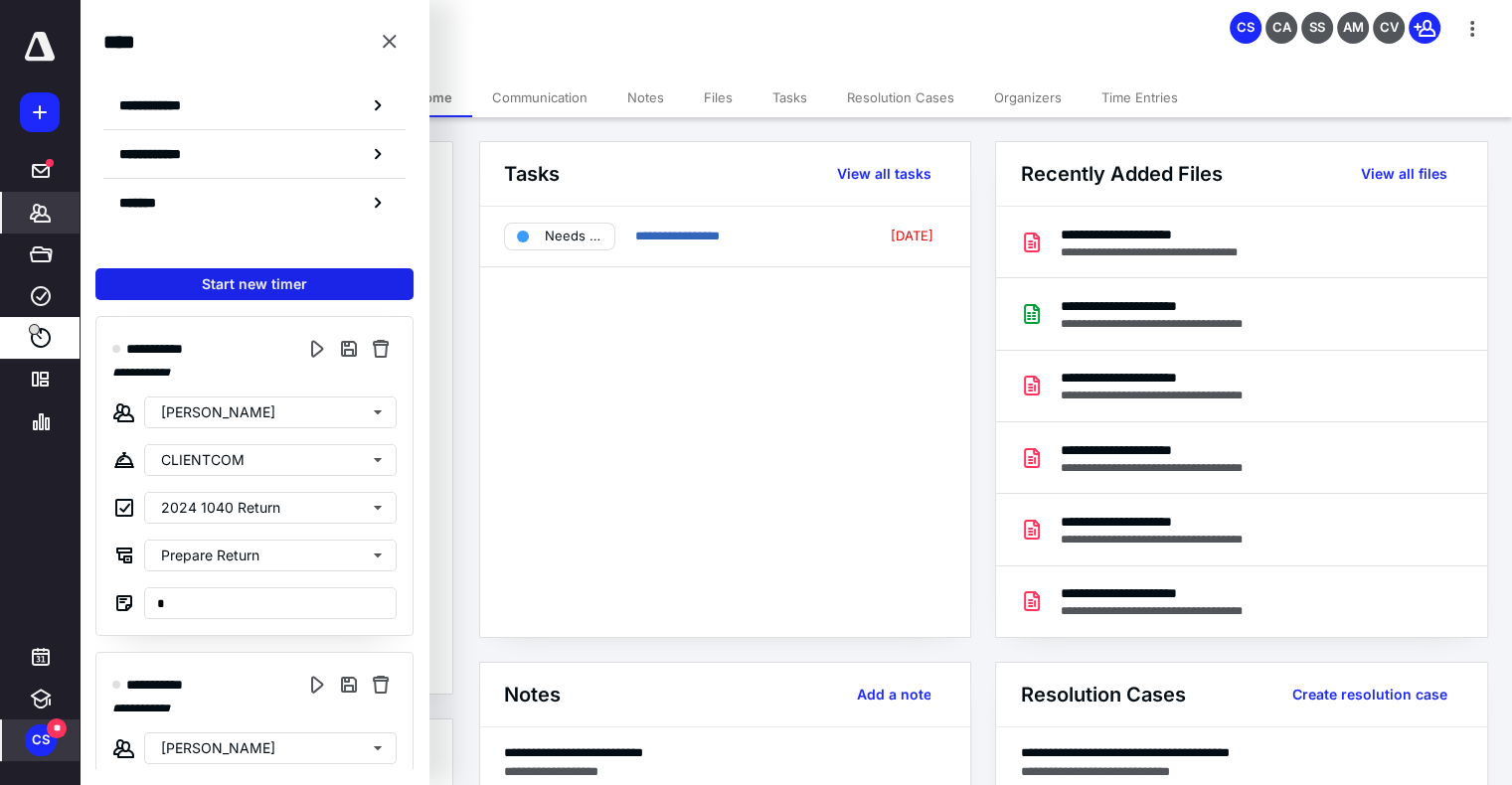 click on "Start new timer" at bounding box center [254, 284] 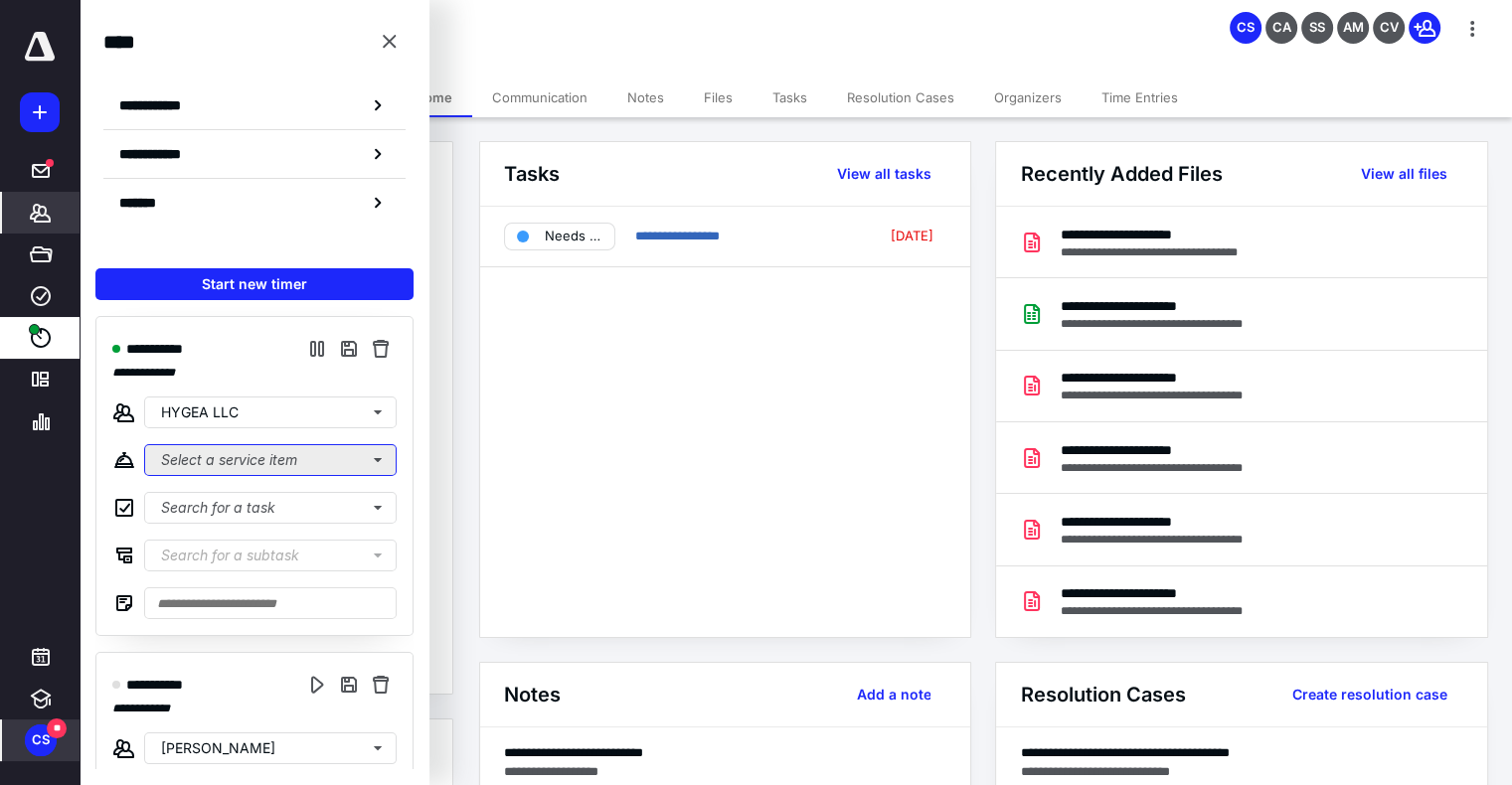 click on "Select a service item" at bounding box center [270, 460] 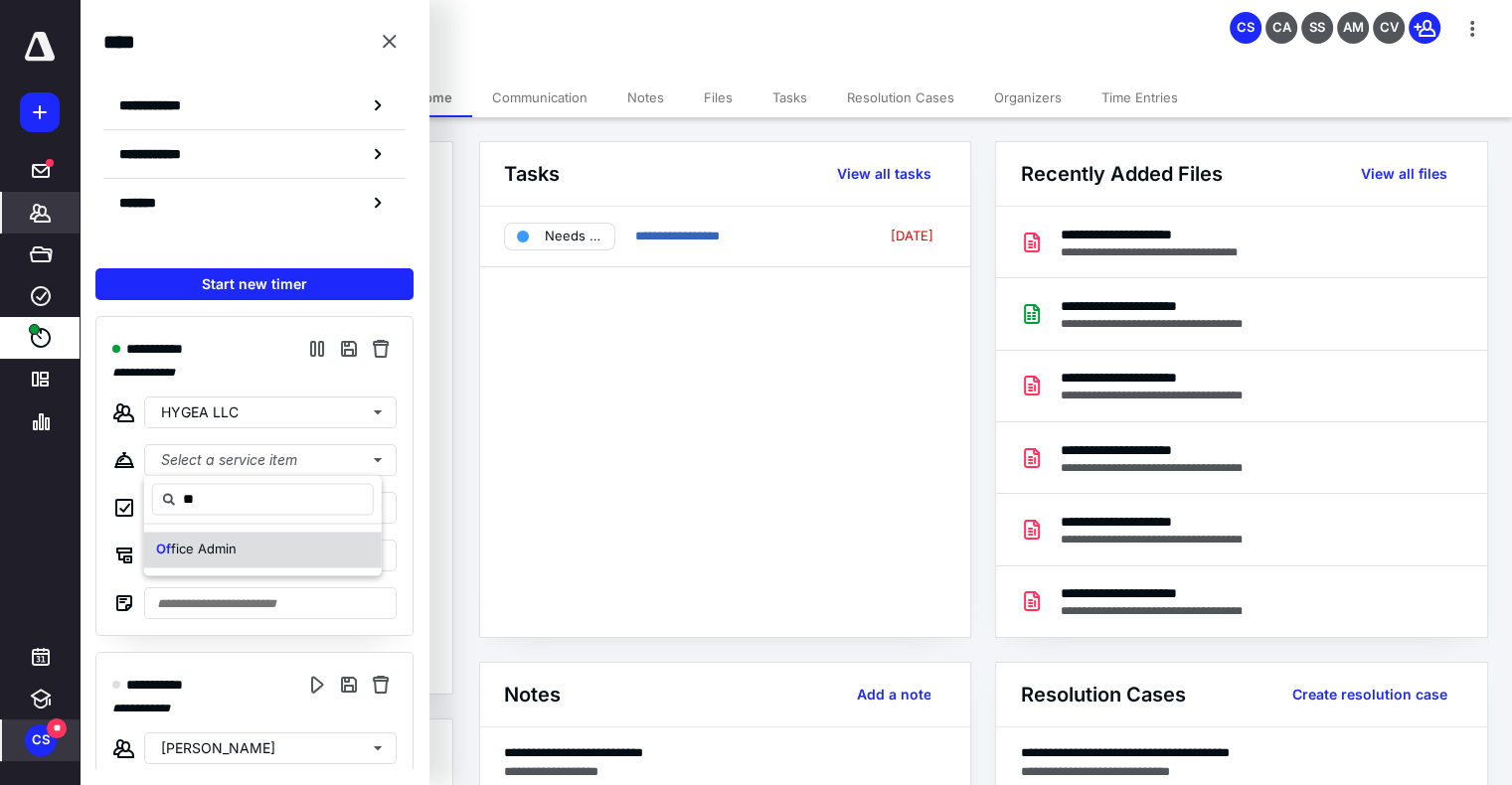 click on "fice Admin" at bounding box center (204, 549) 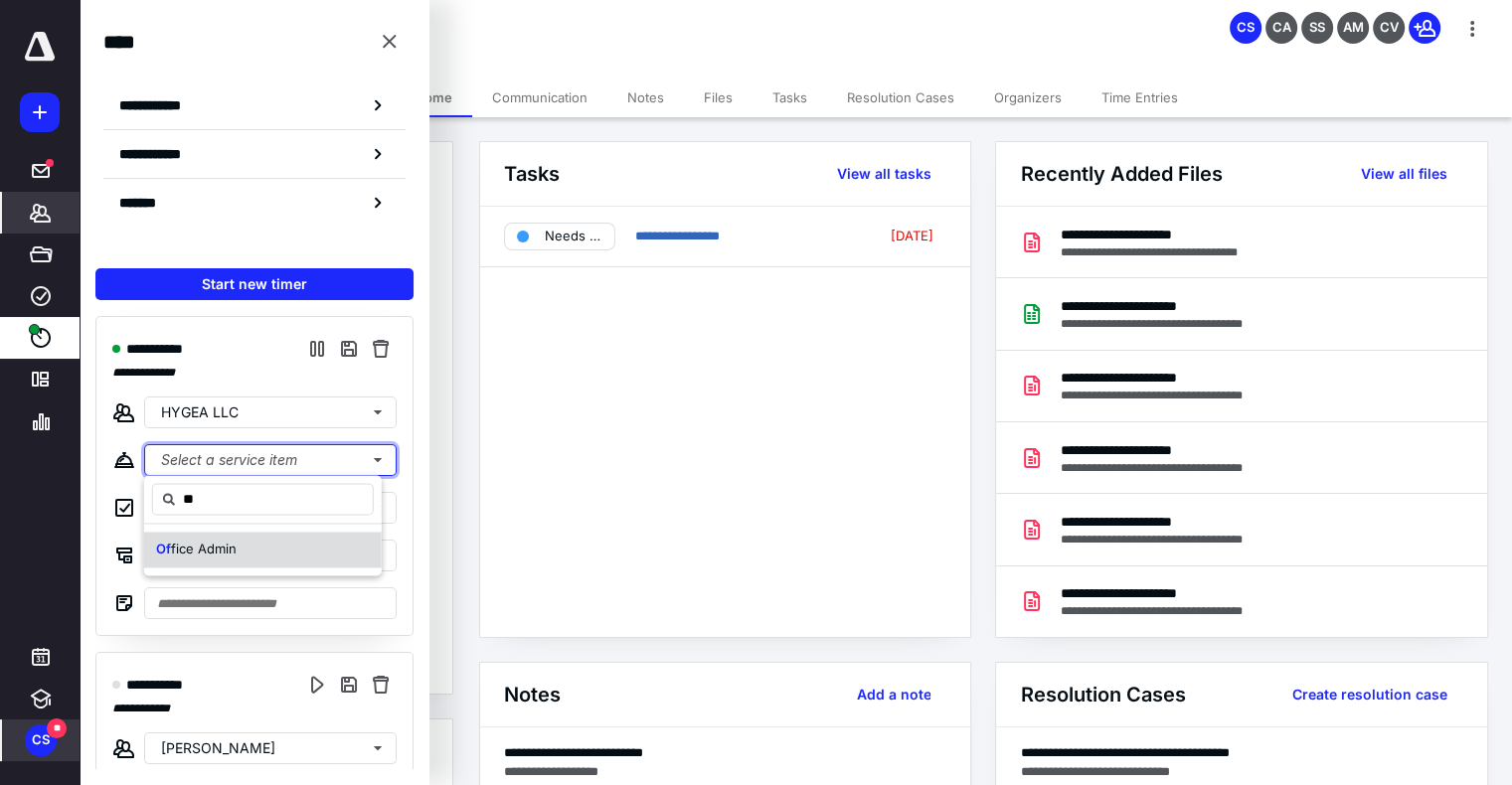 type 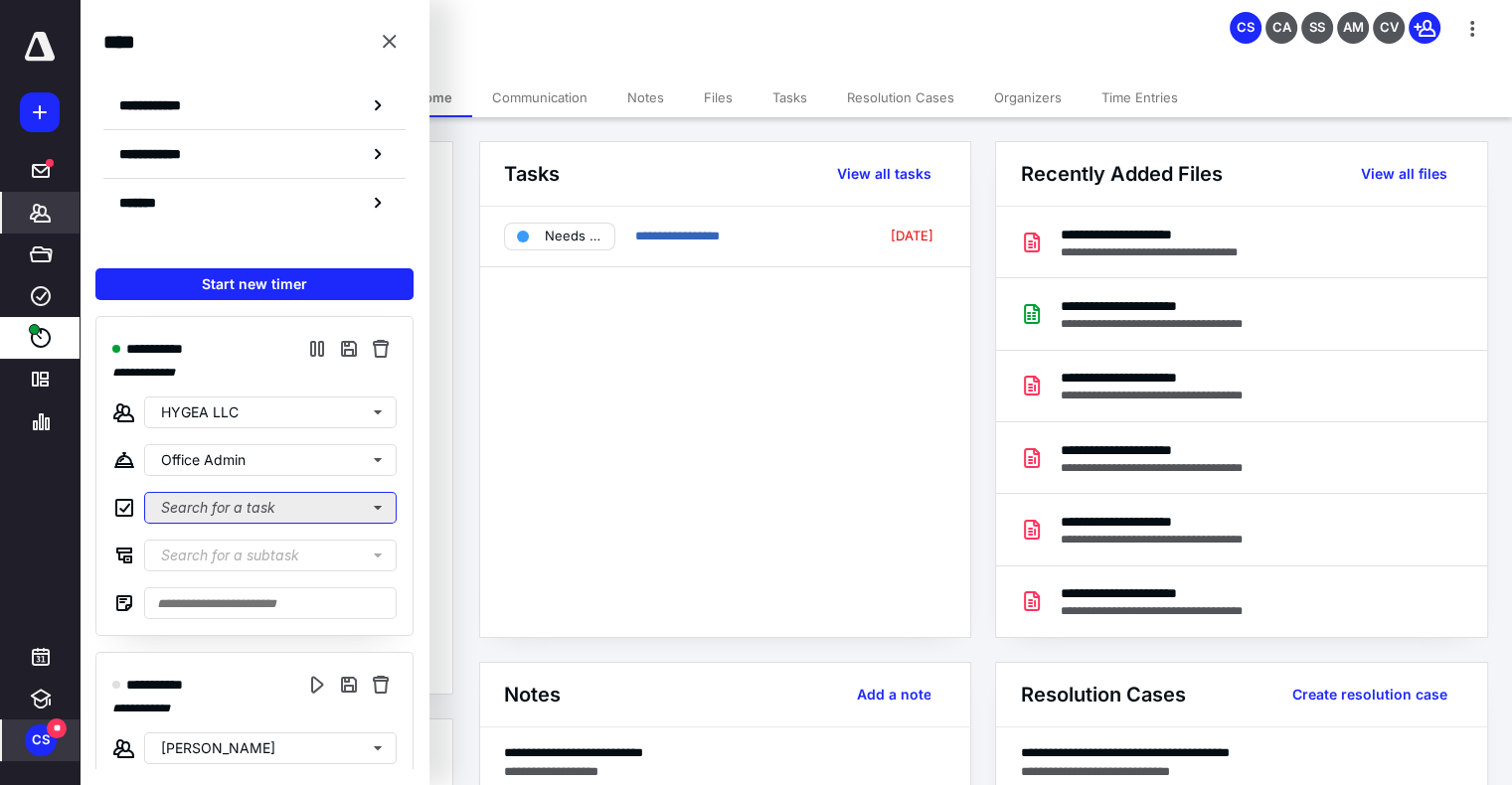 click on "Search for a task" at bounding box center [270, 508] 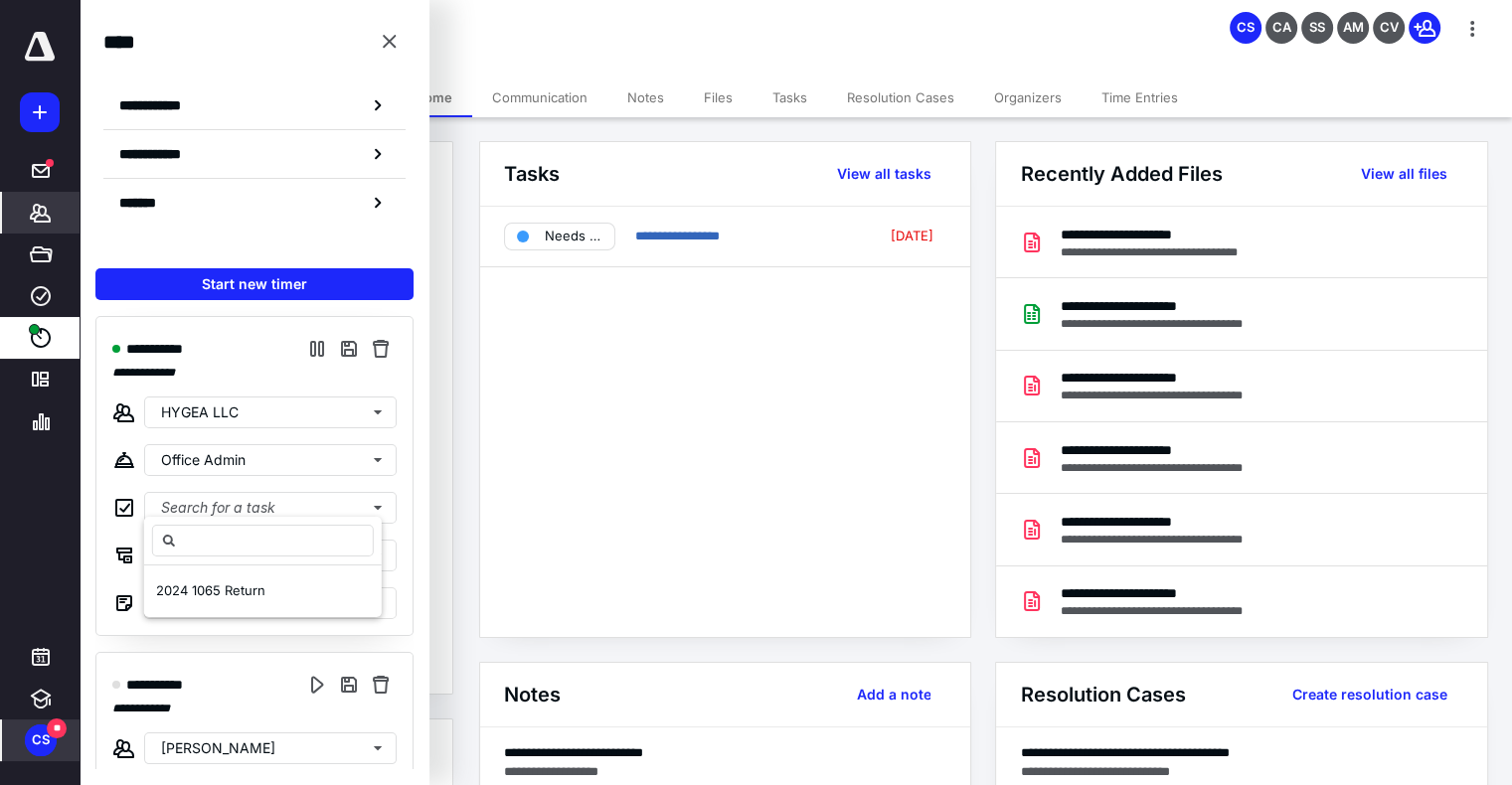 scroll, scrollTop: 409, scrollLeft: 0, axis: vertical 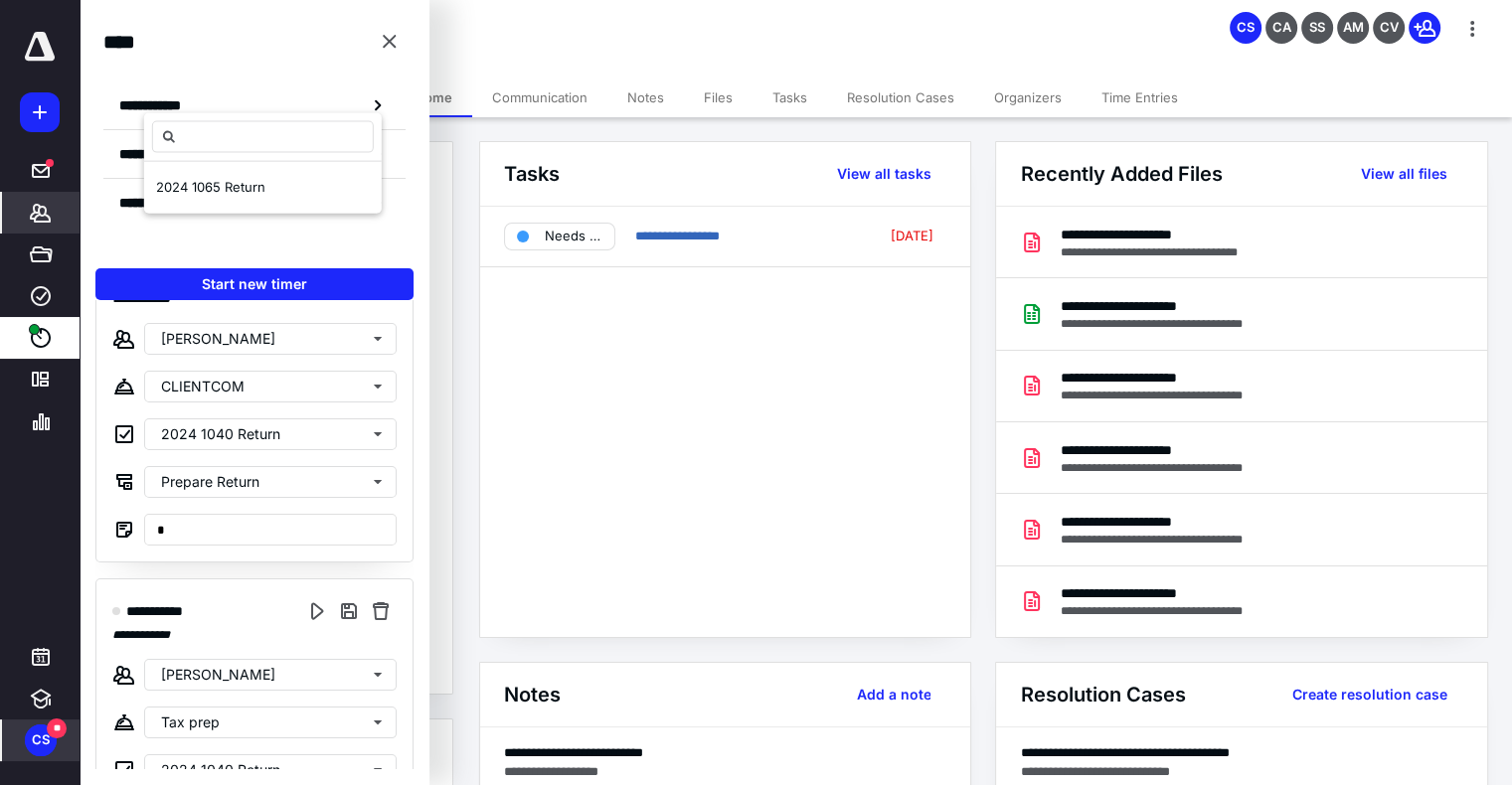 click on "**********" at bounding box center [254, 126] 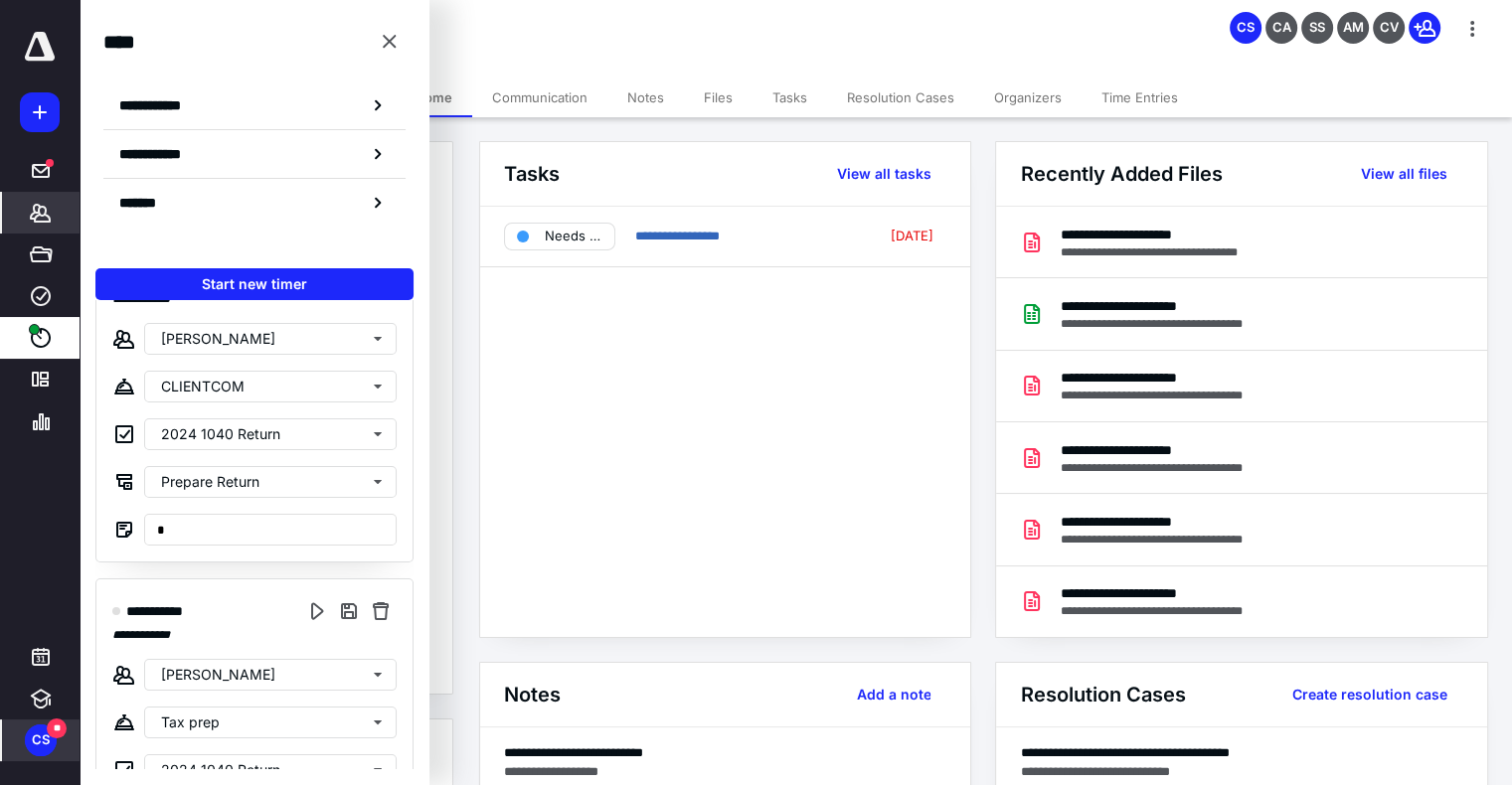 click on "**********" at bounding box center (254, 126) 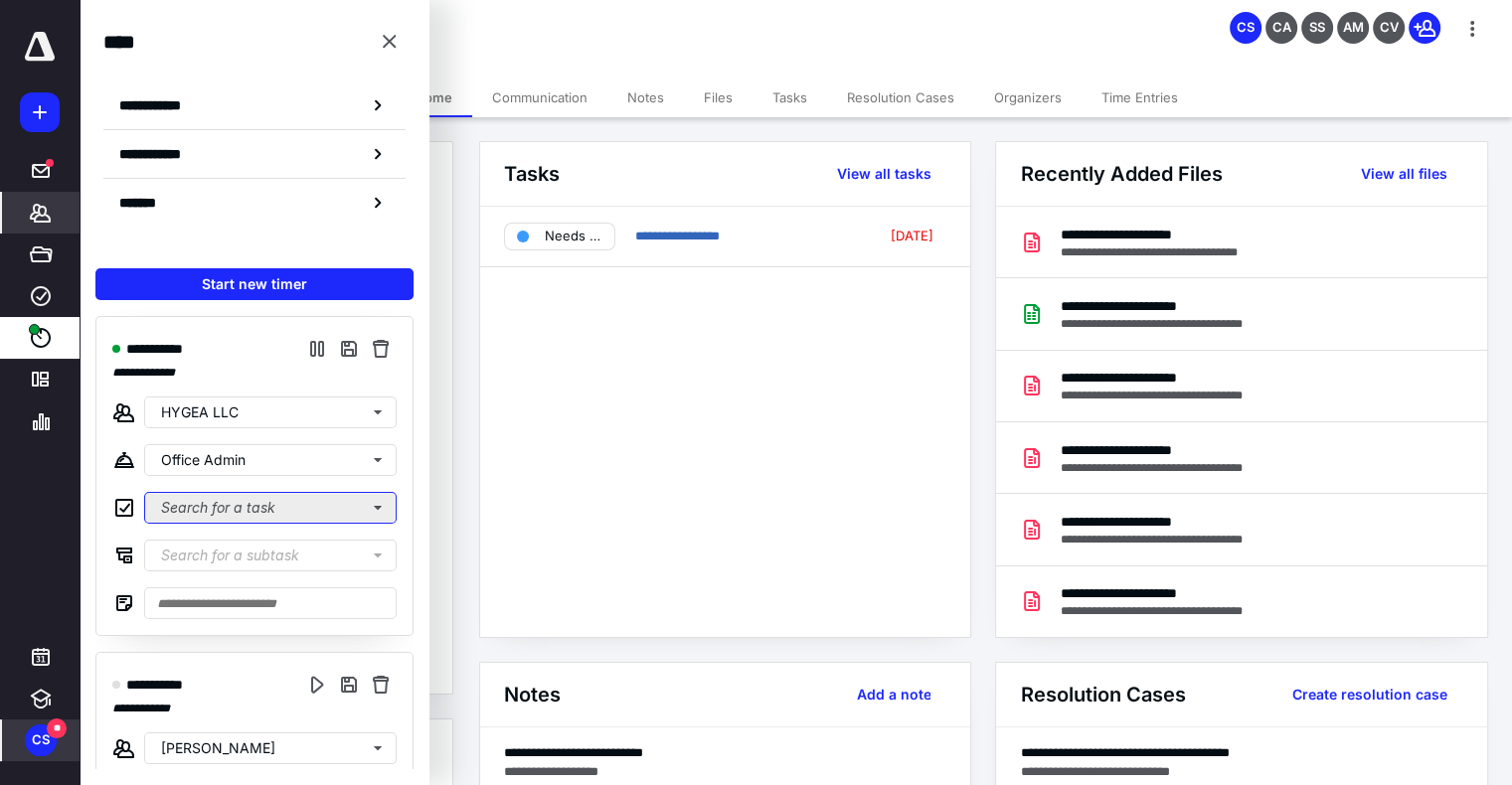 click on "Search for a task" at bounding box center (270, 508) 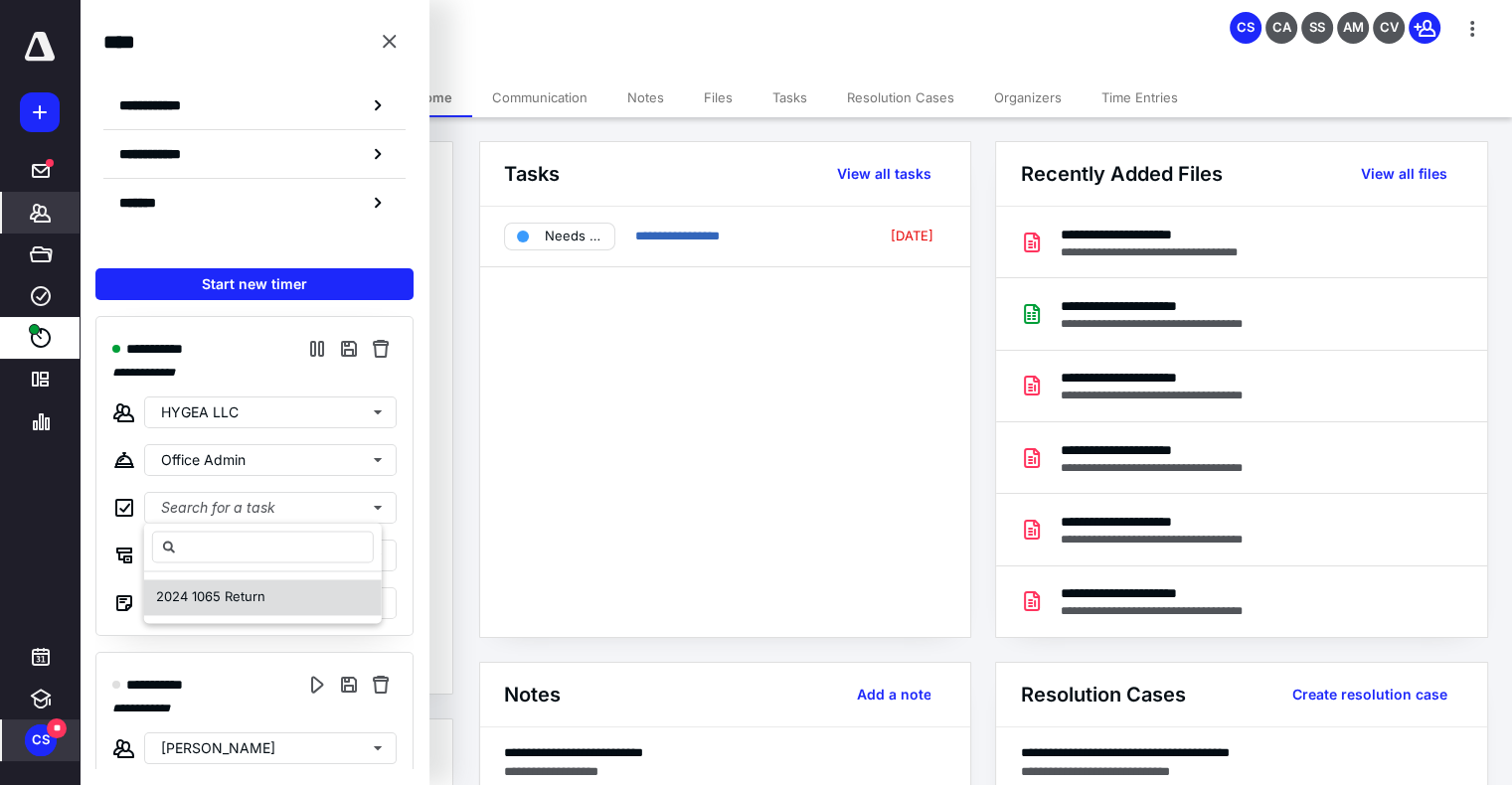click on "2024  1065 Return" at bounding box center (211, 596) 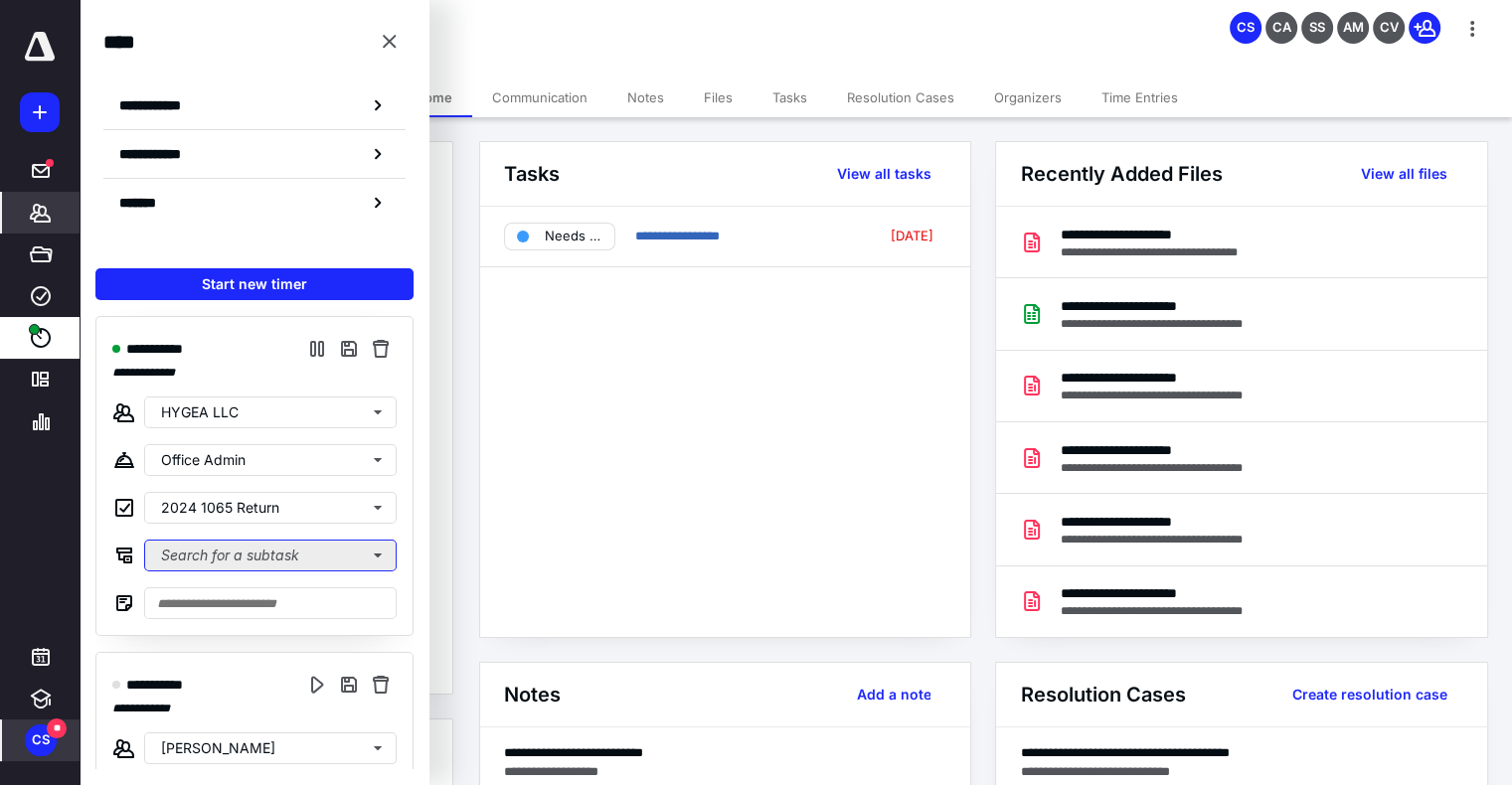 click on "Search for a subtask" at bounding box center [270, 555] 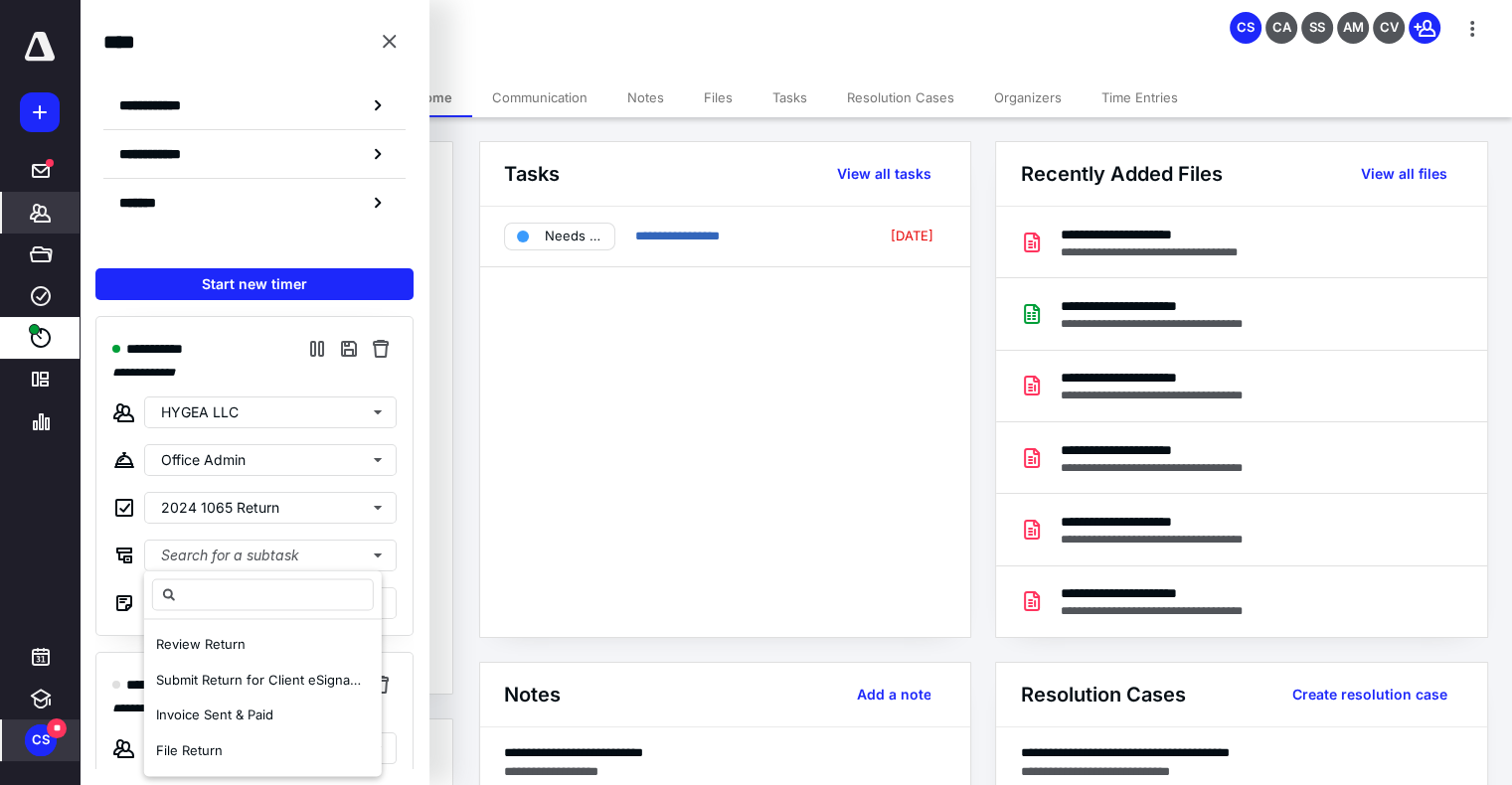click on "**********" at bounding box center (254, 476) 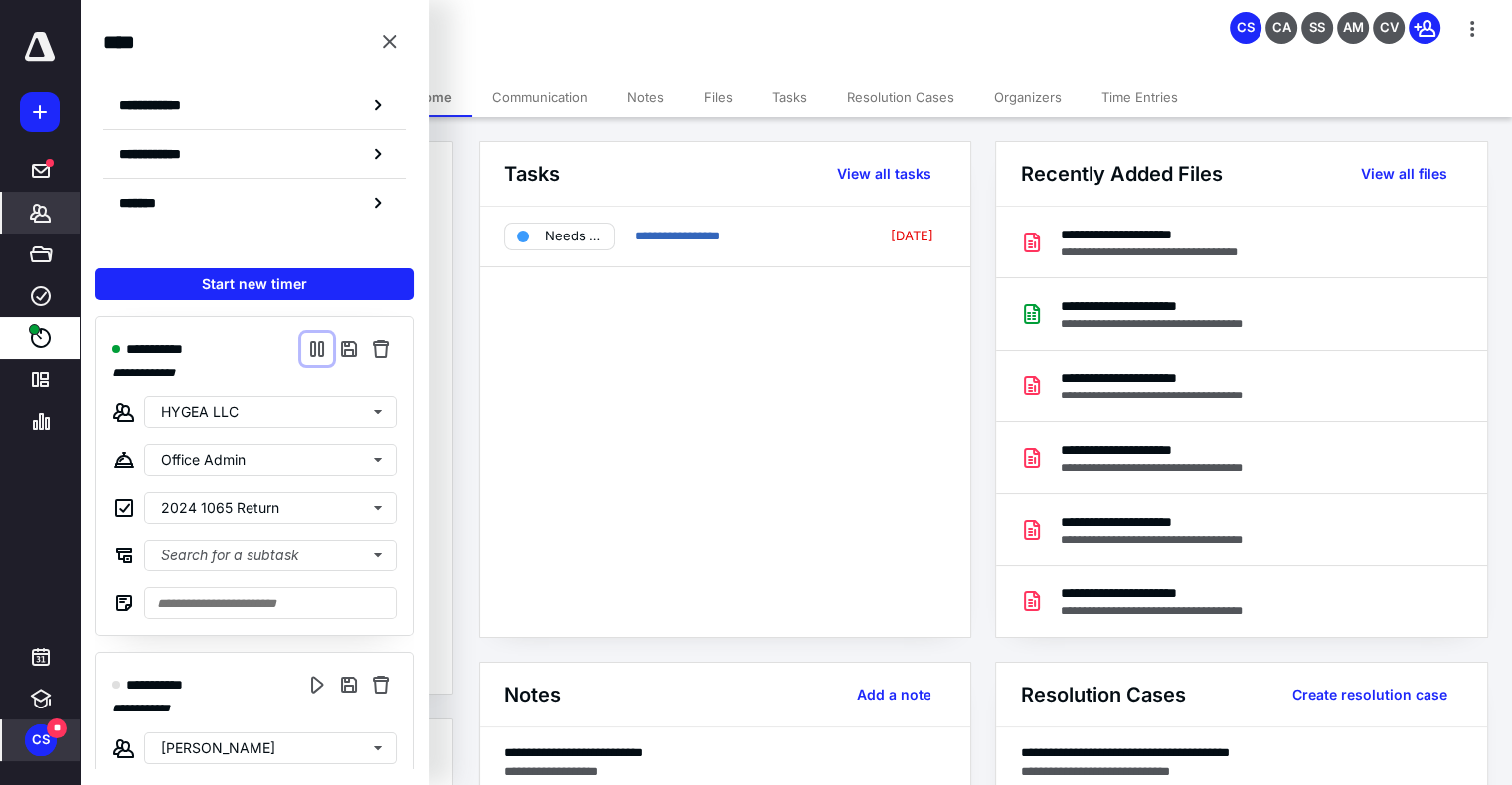 type 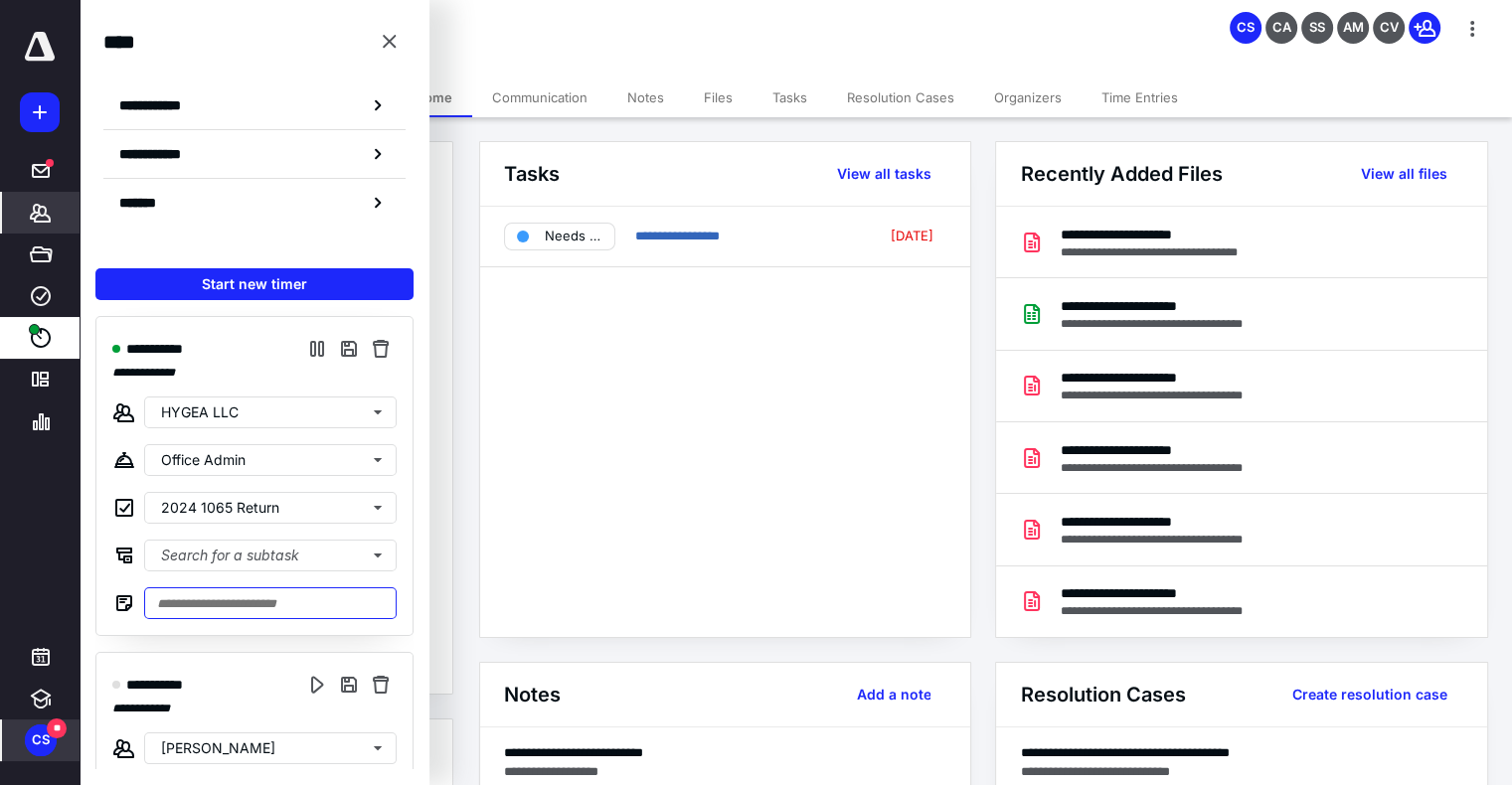 click at bounding box center [270, 603] 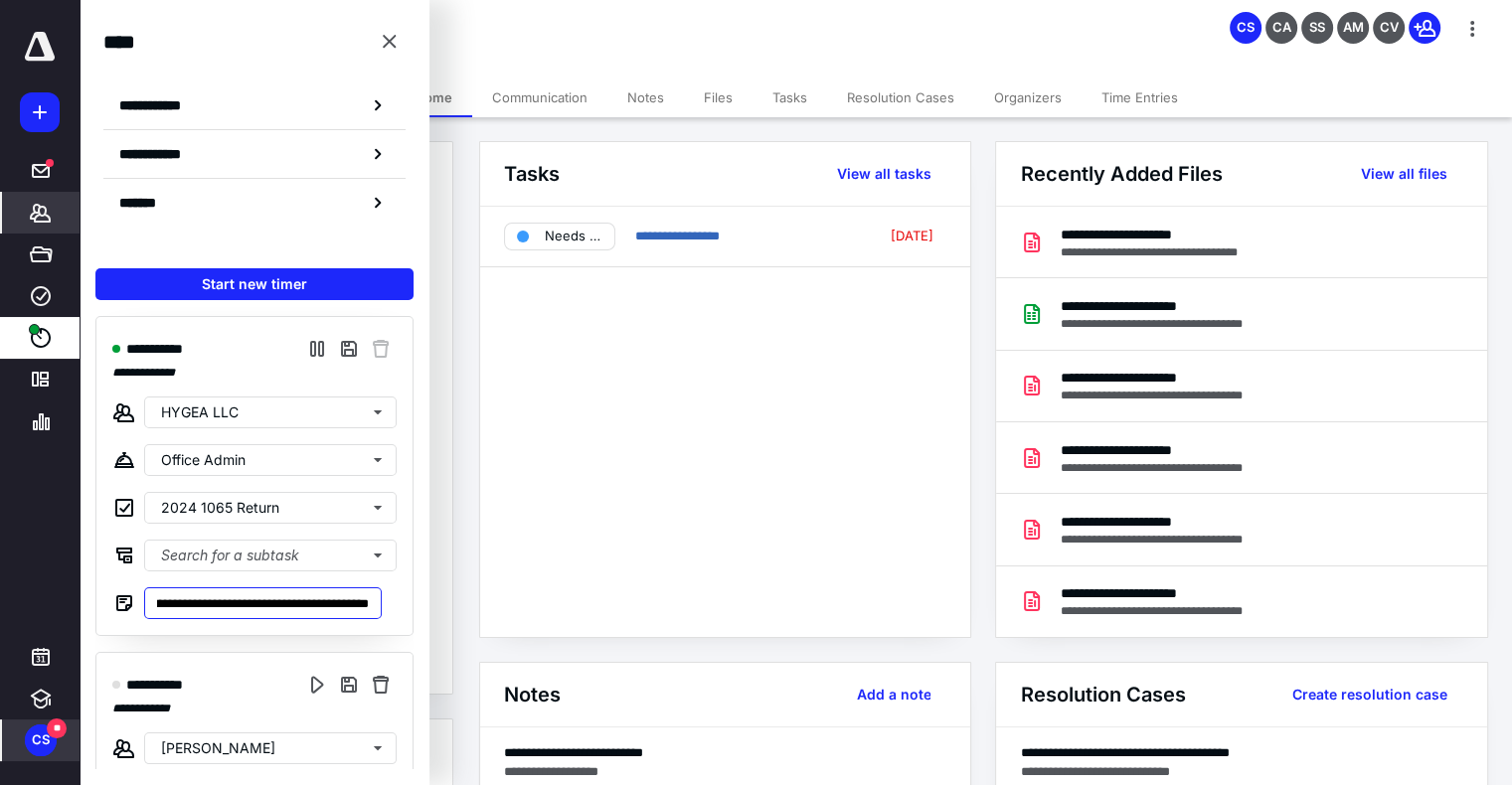 scroll, scrollTop: 0, scrollLeft: 349, axis: horizontal 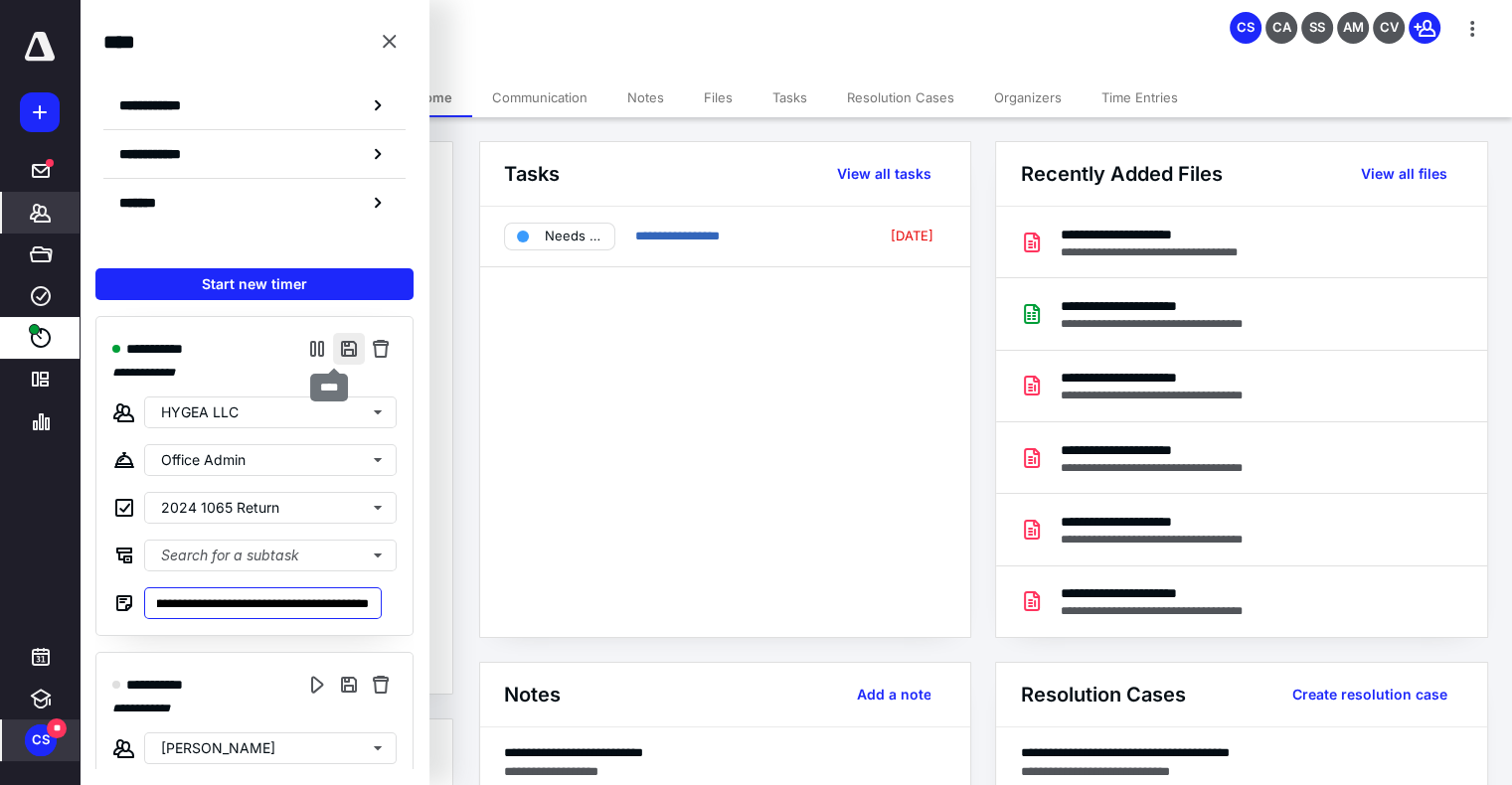 type on "**********" 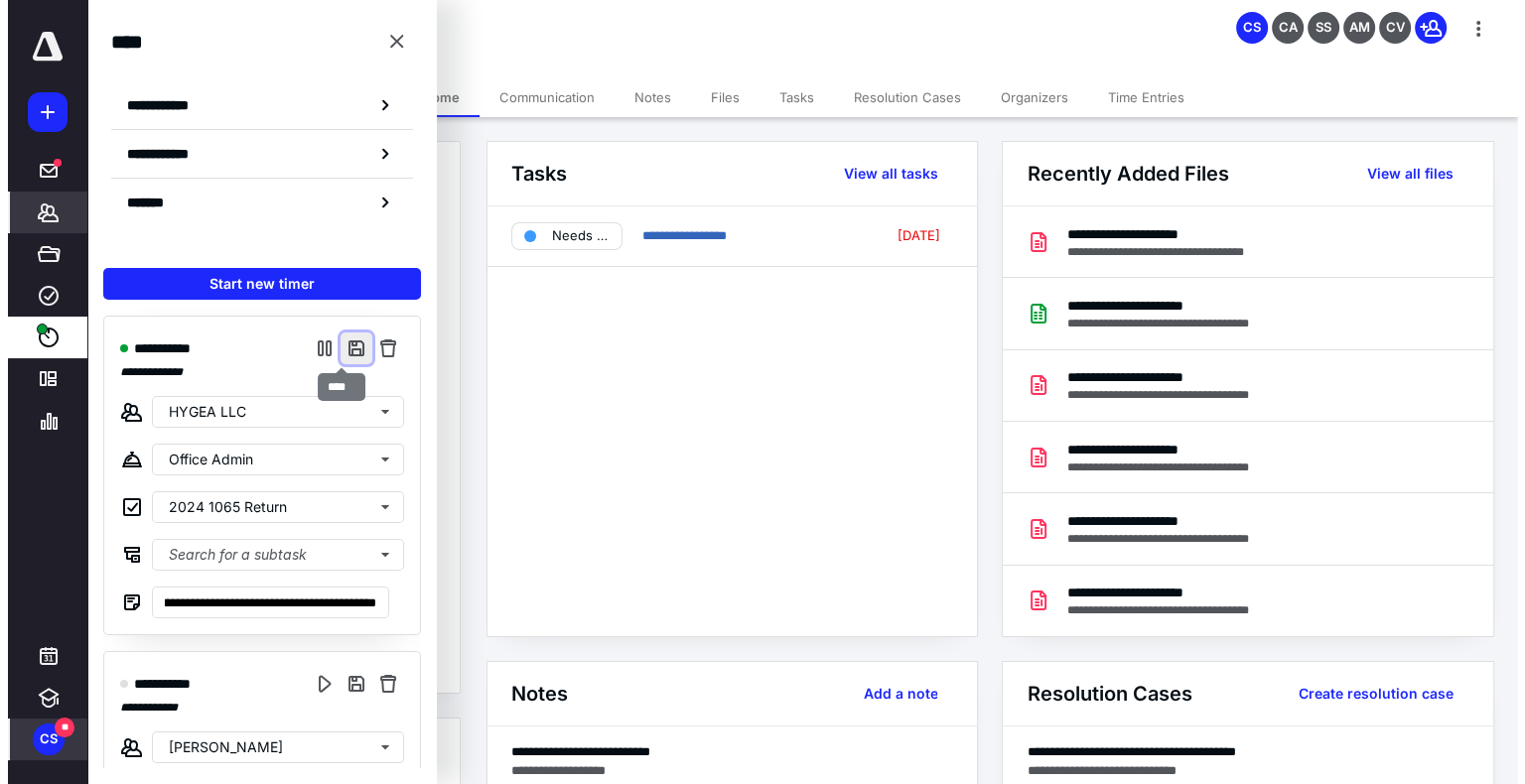 scroll, scrollTop: 0, scrollLeft: 0, axis: both 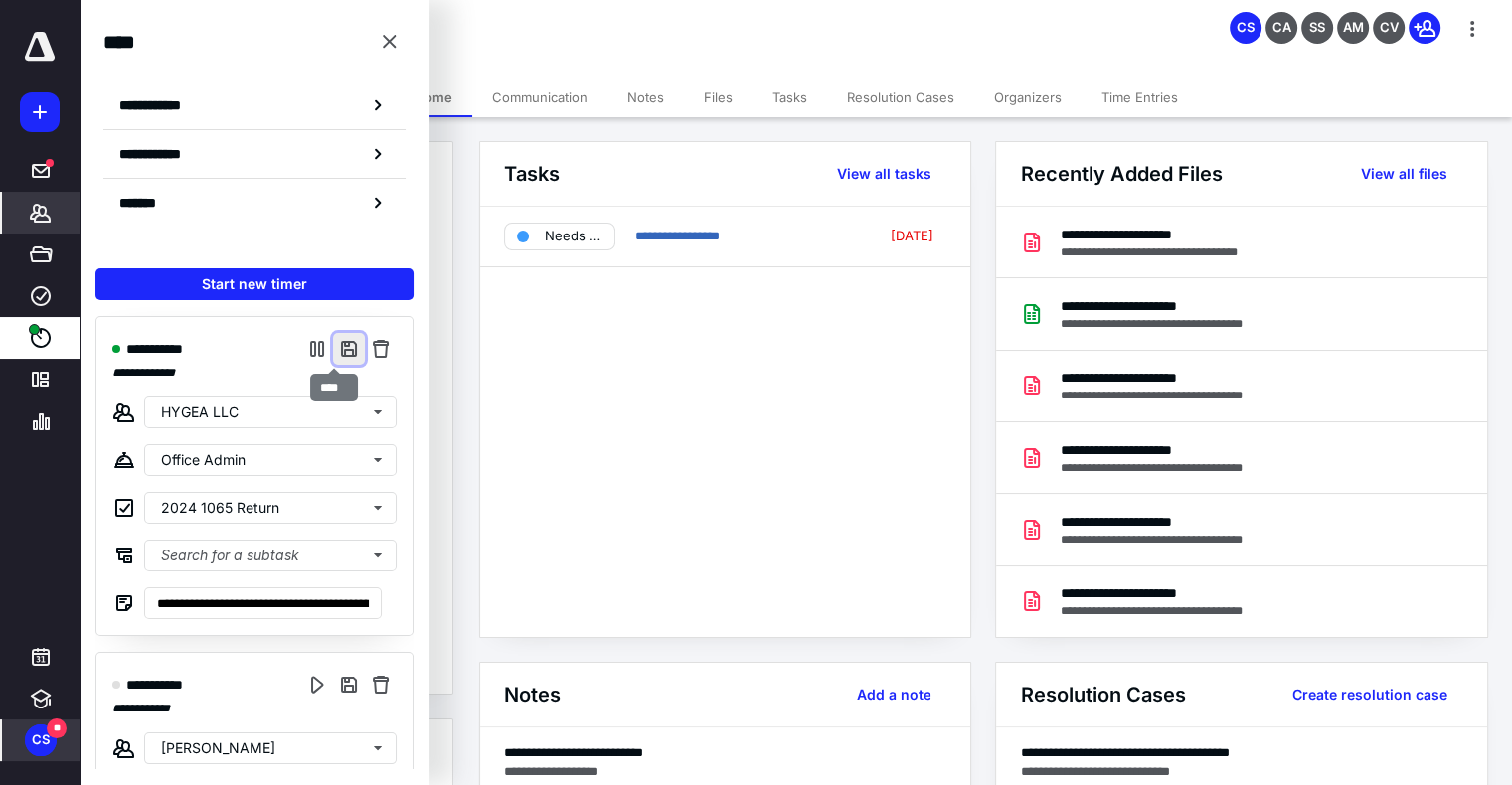 click at bounding box center [349, 349] 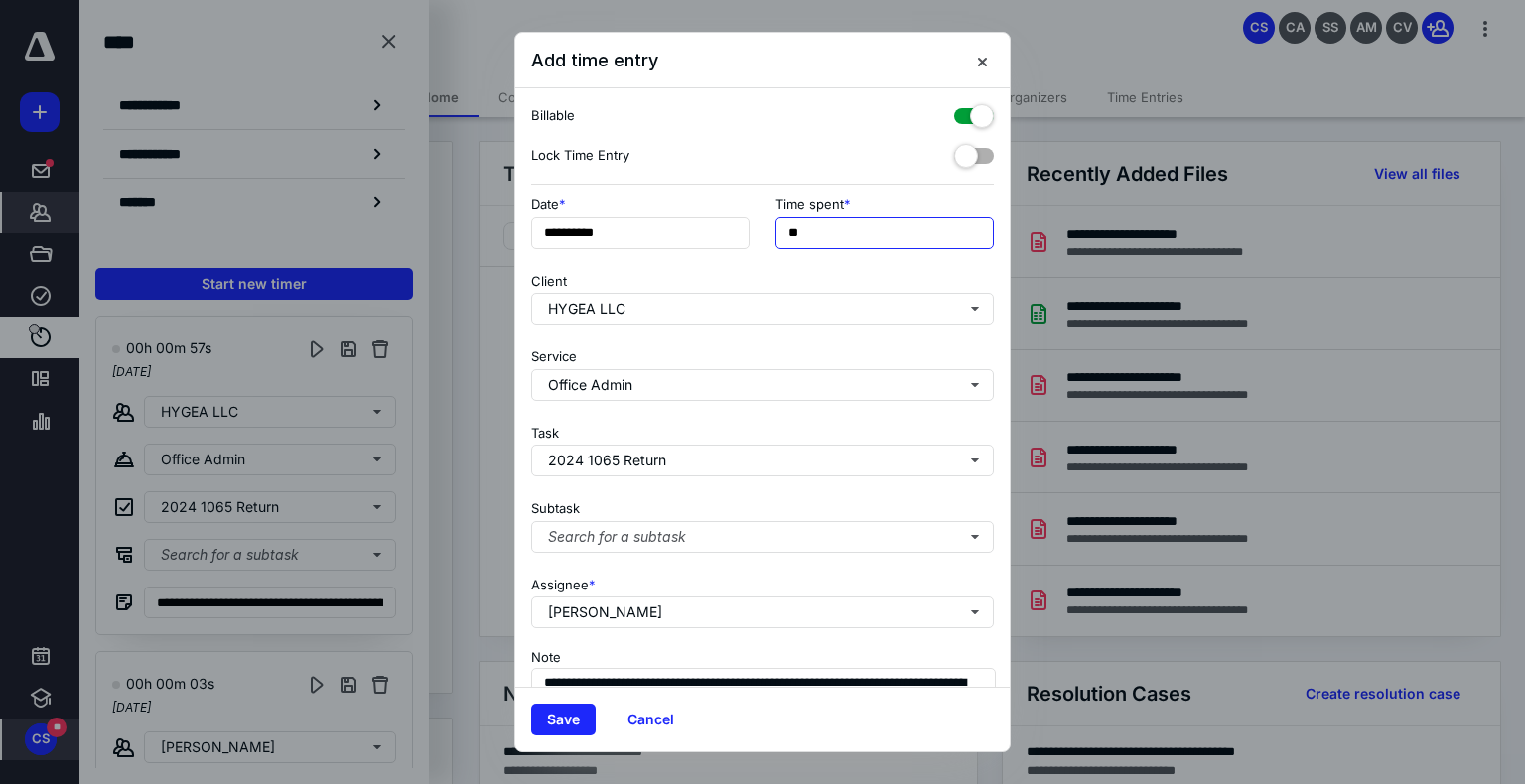 click on "**" at bounding box center (885, 233) 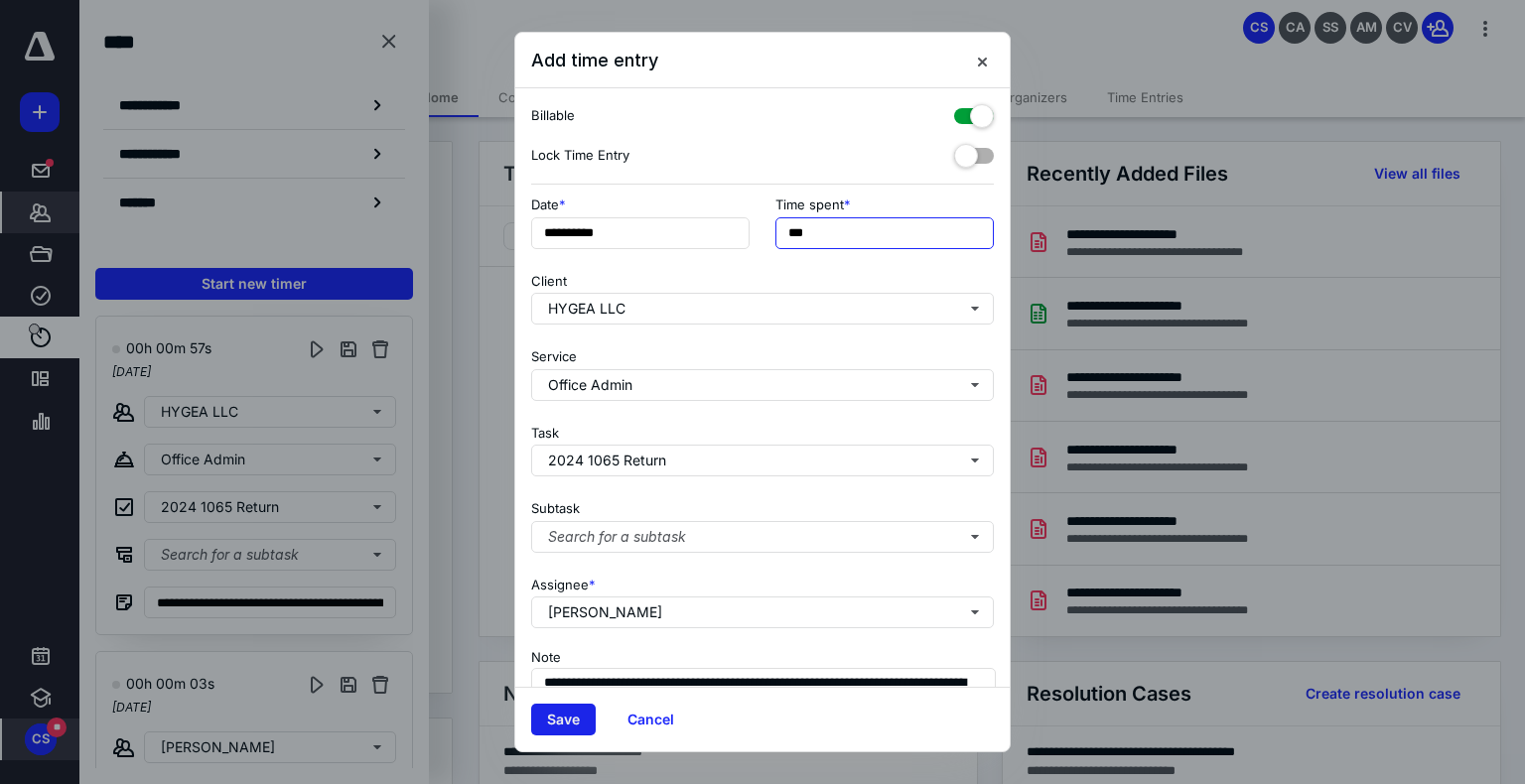 type on "***" 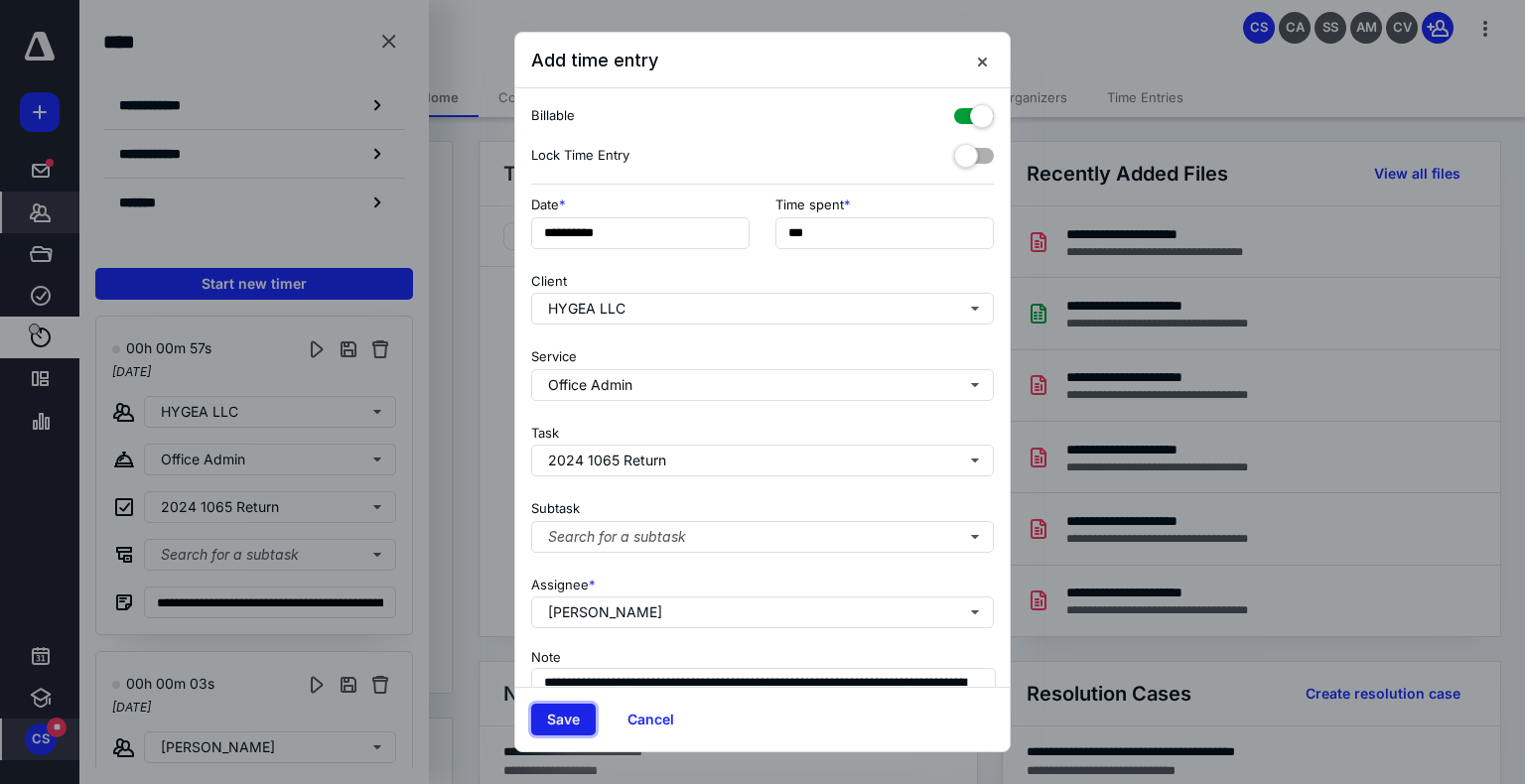 click on "Save" at bounding box center [563, 719] 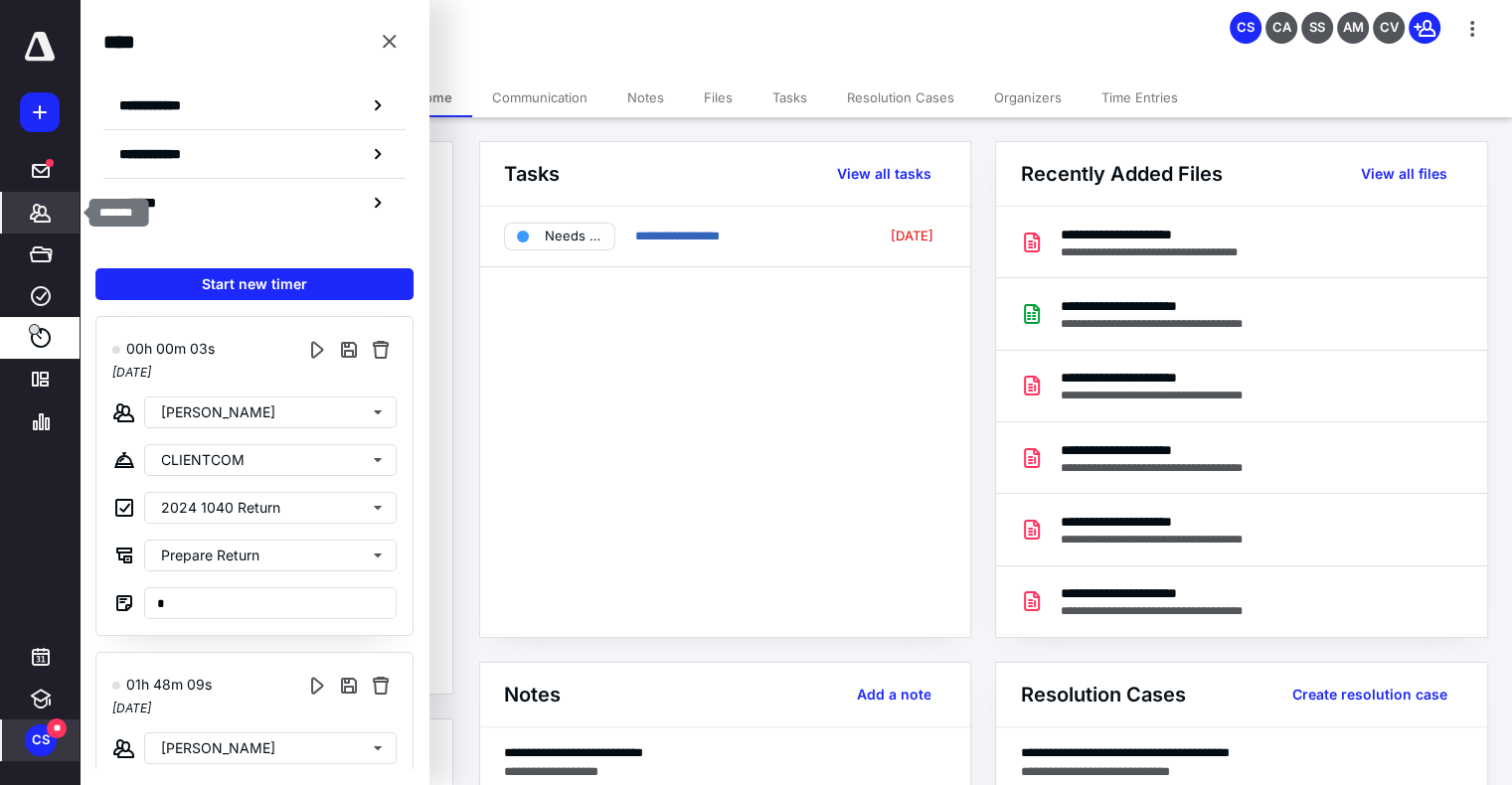 click 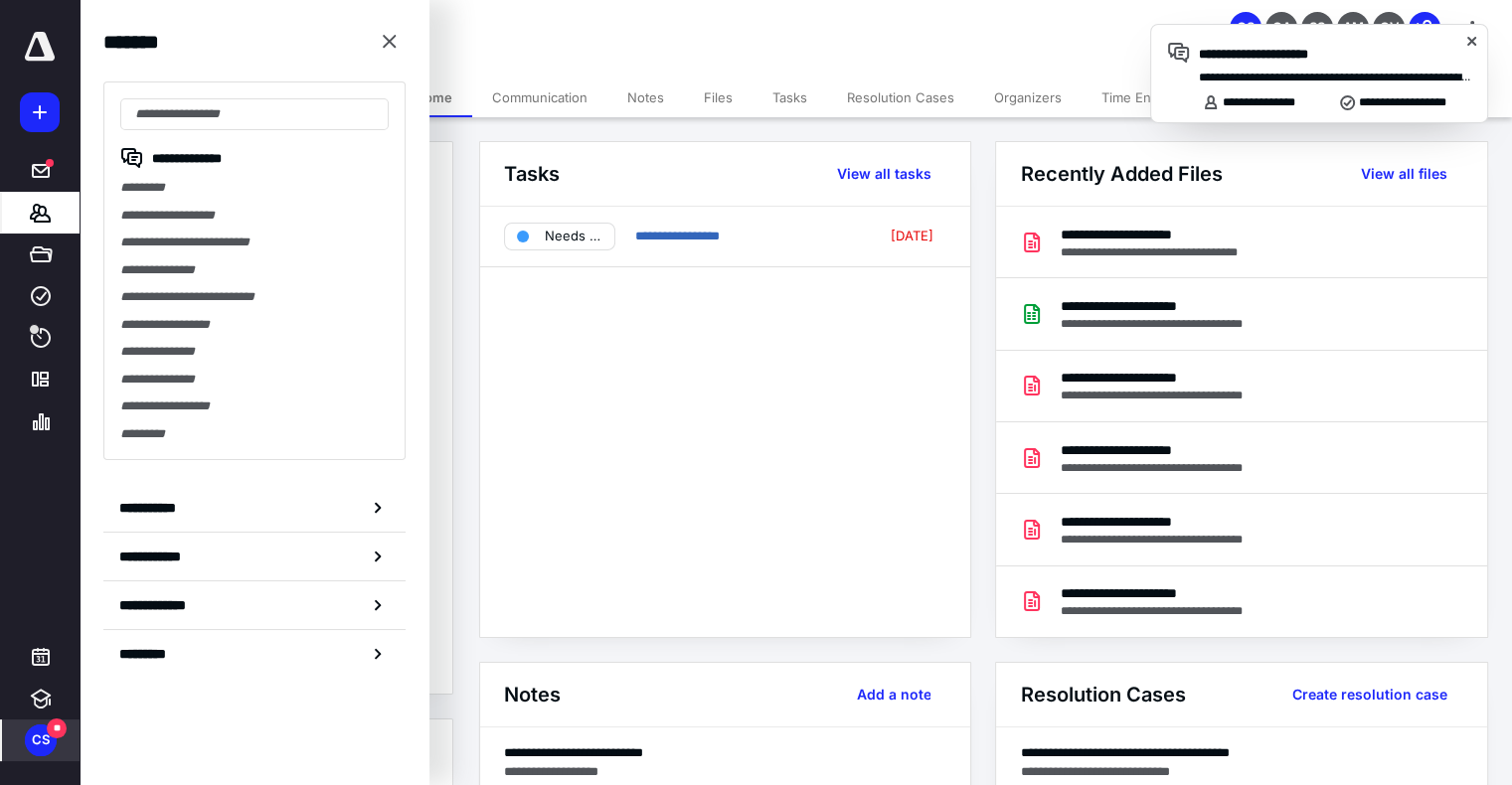 click on "**********" at bounding box center [1335, 78] 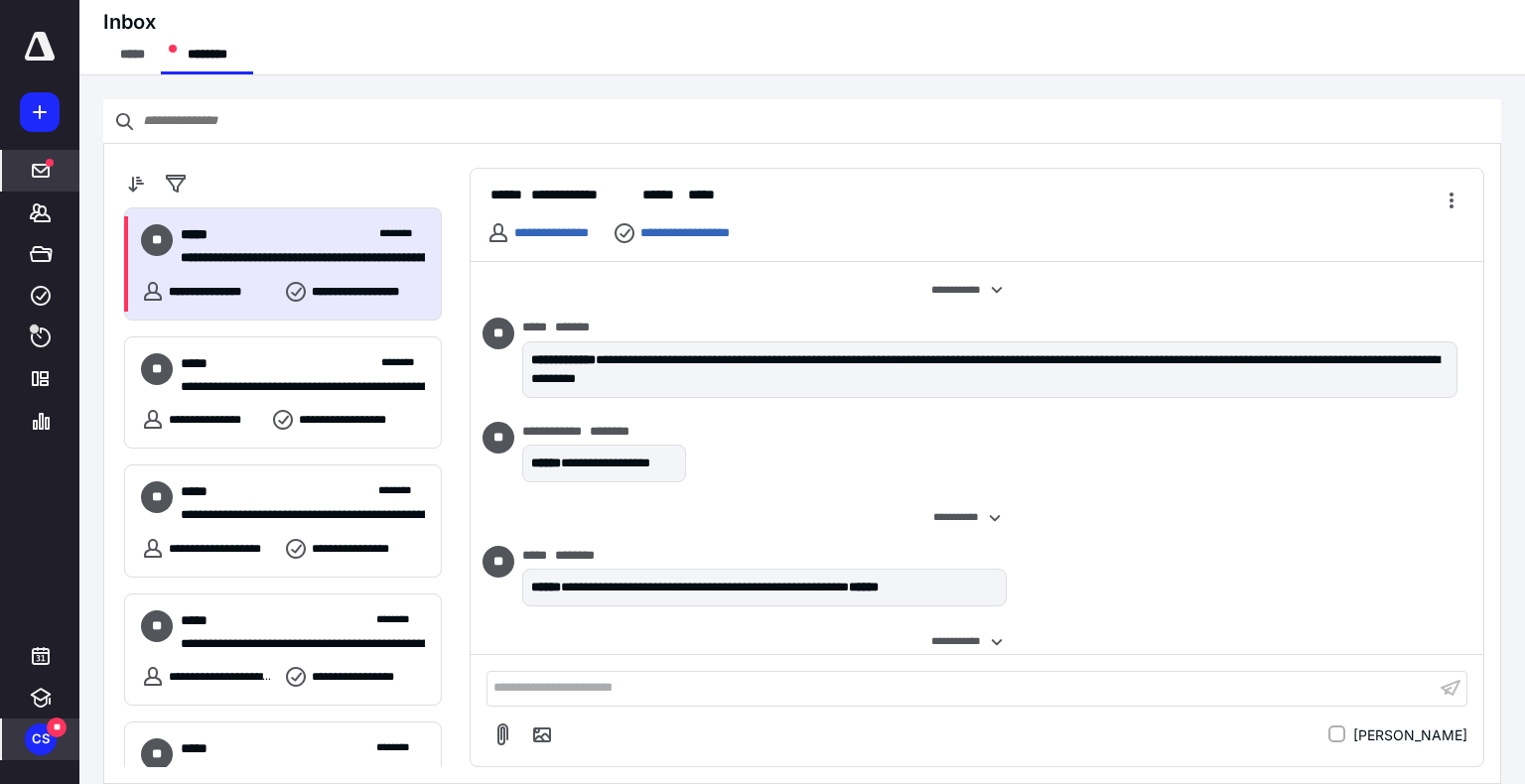 scroll, scrollTop: 420, scrollLeft: 0, axis: vertical 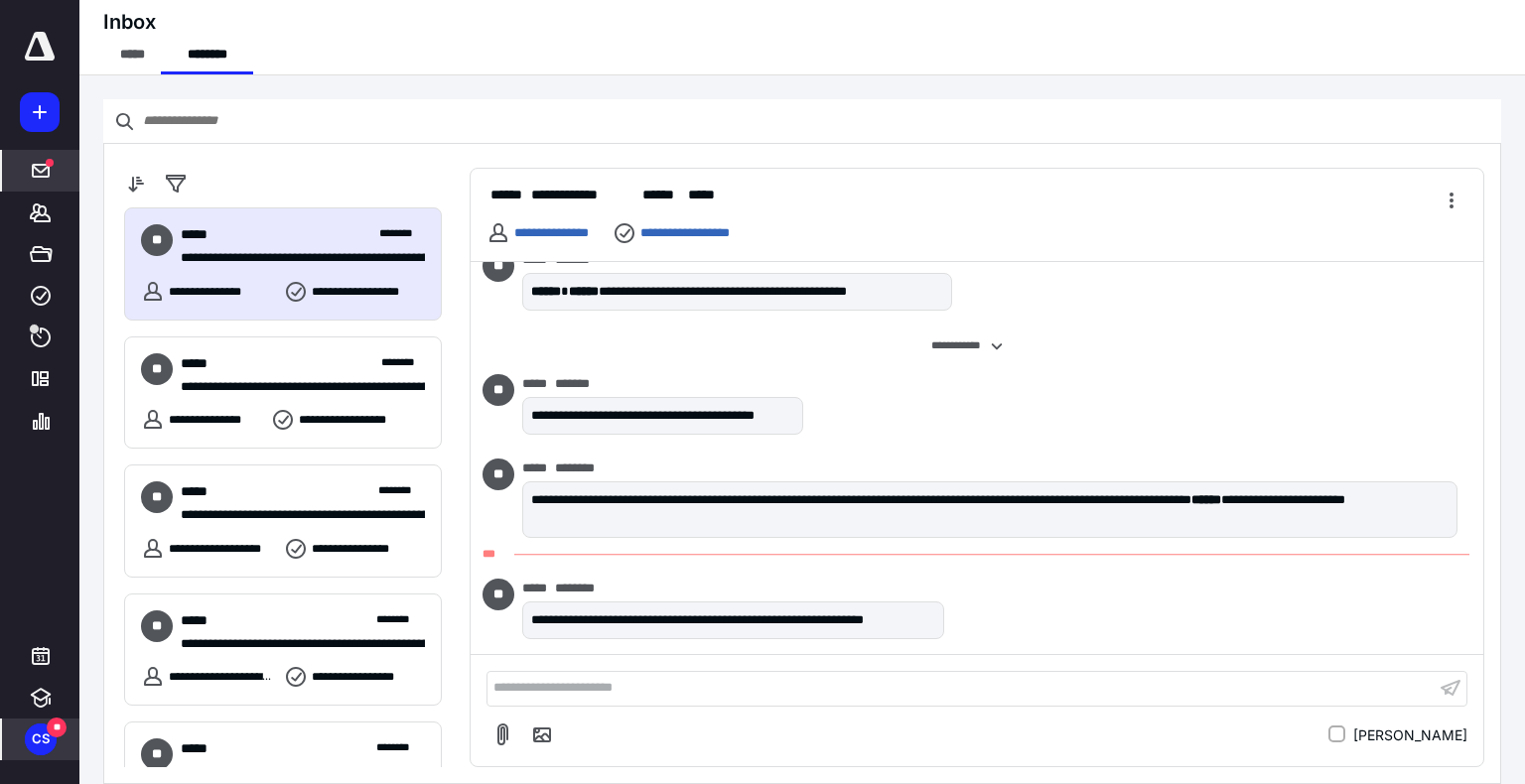 click on "**********" at bounding box center [961, 688] 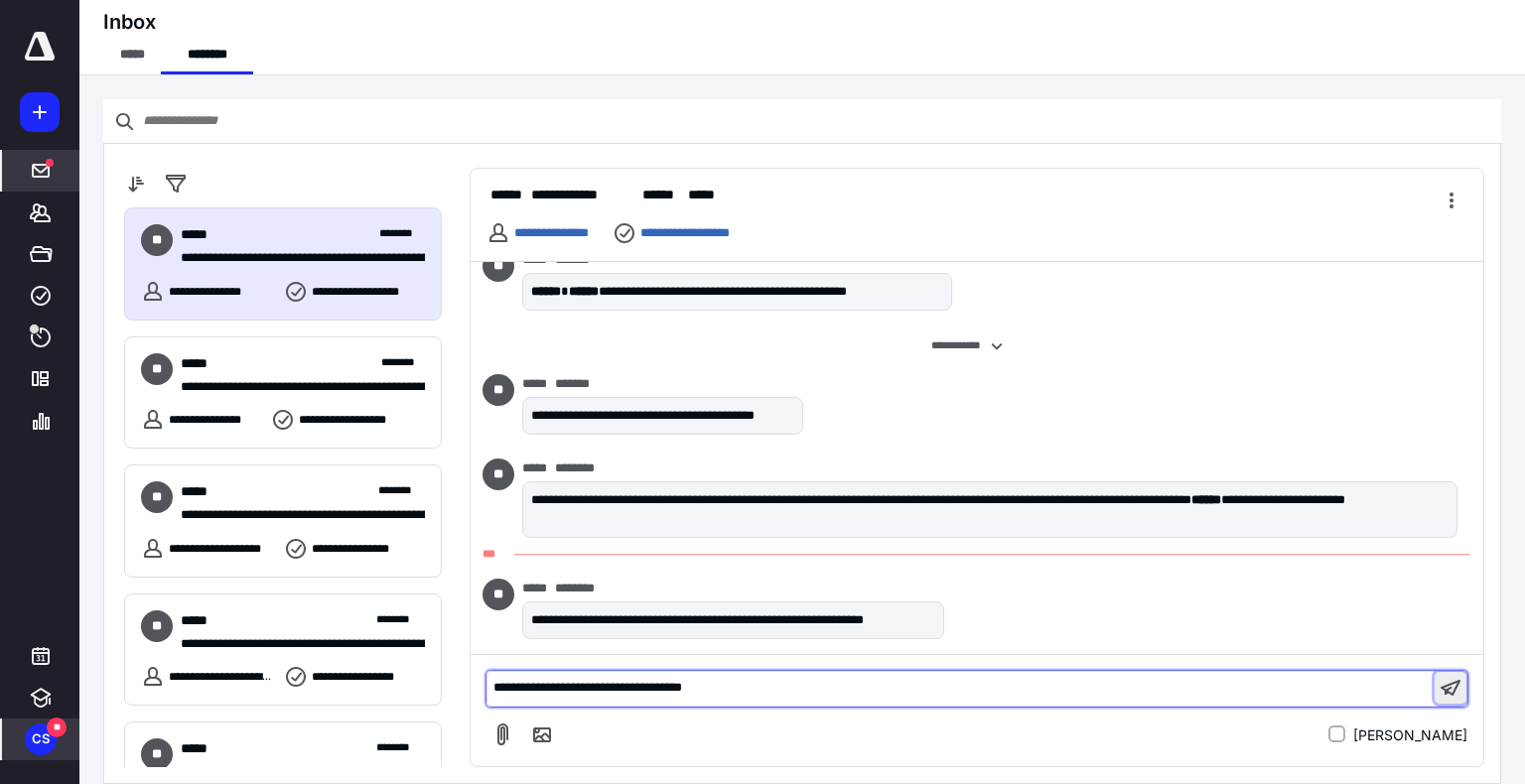click at bounding box center [1451, 688] 